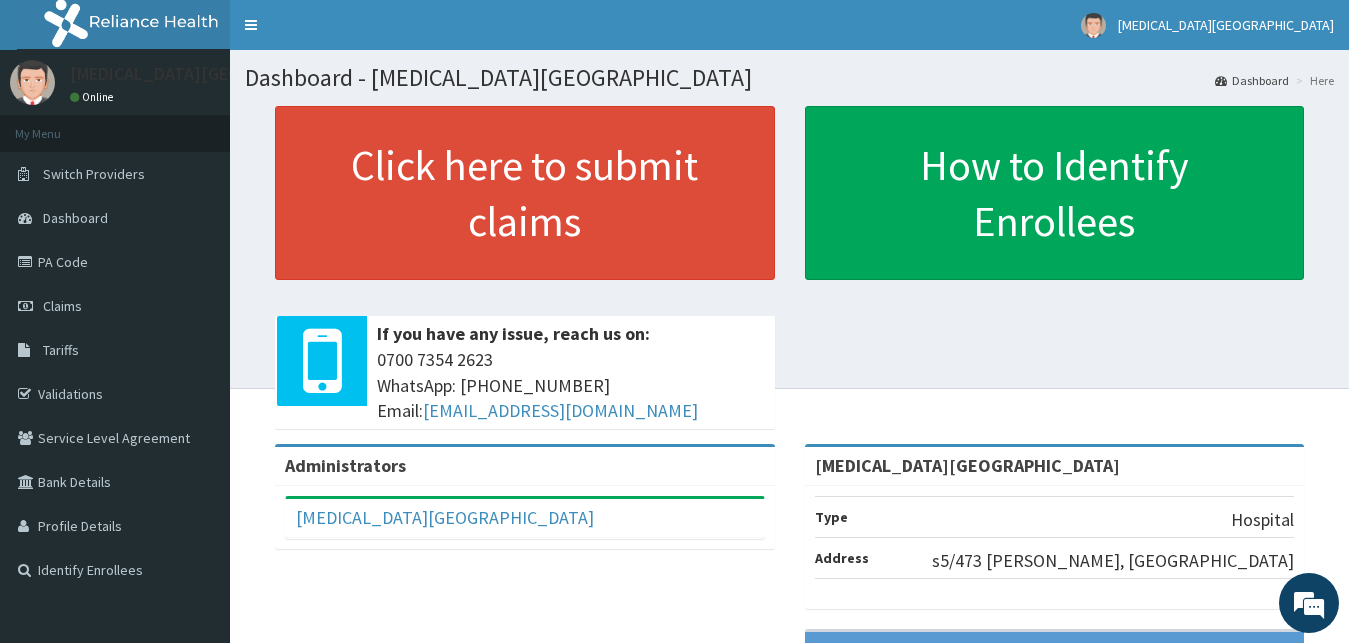 scroll, scrollTop: 0, scrollLeft: 0, axis: both 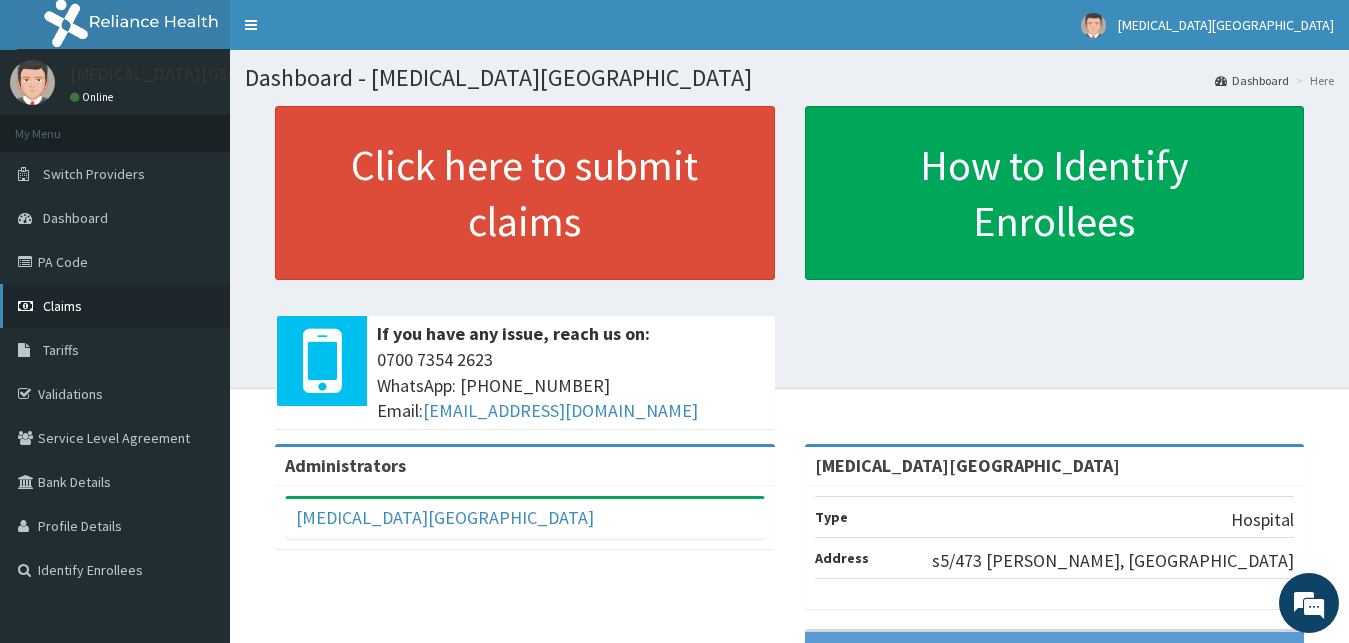 click on "Claims" at bounding box center [62, 306] 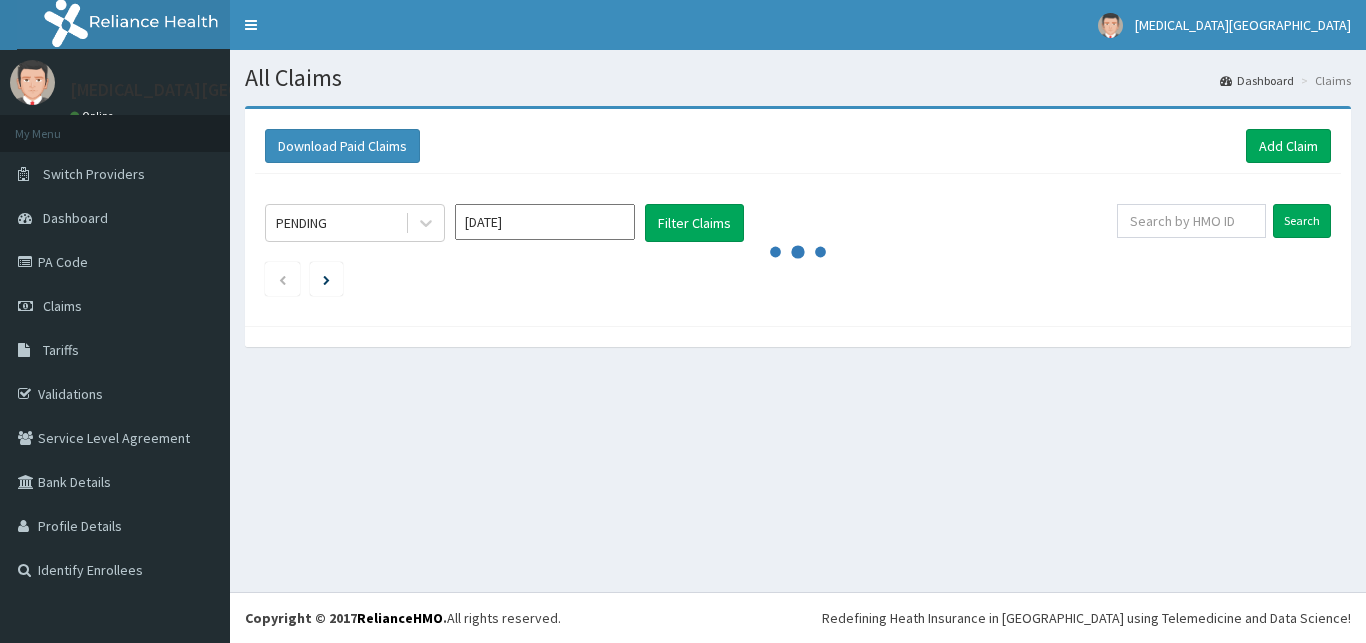 scroll, scrollTop: 0, scrollLeft: 0, axis: both 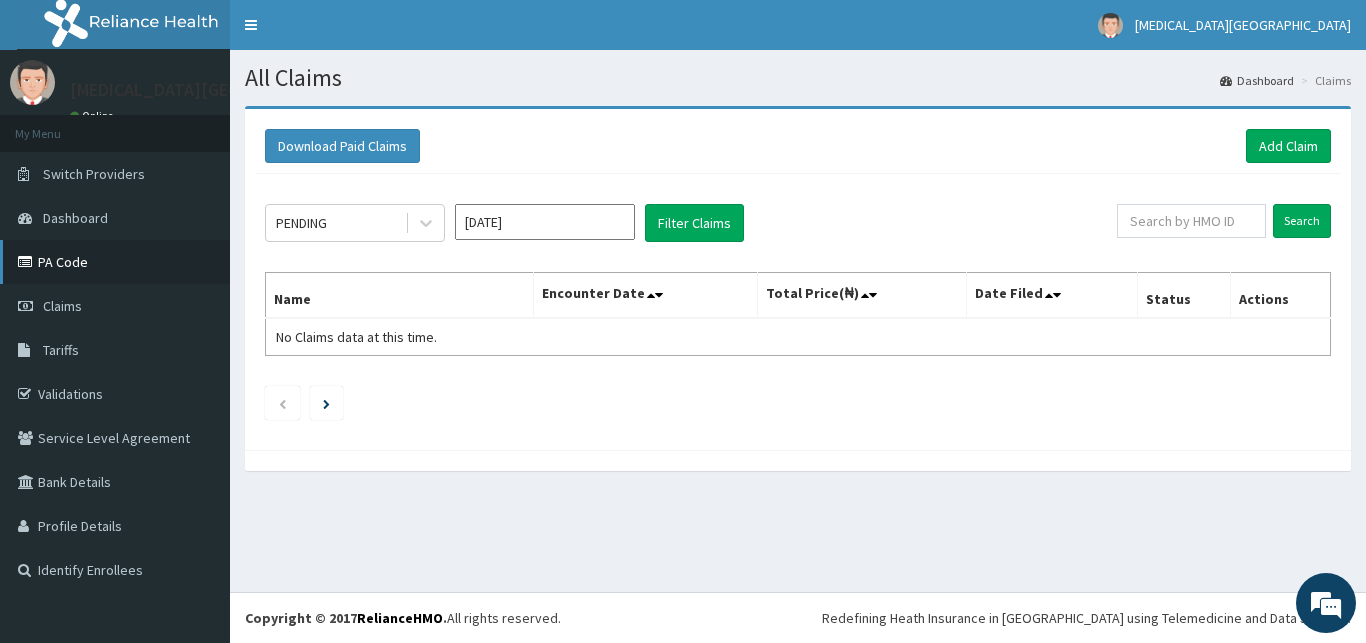click on "PA Code" at bounding box center [115, 262] 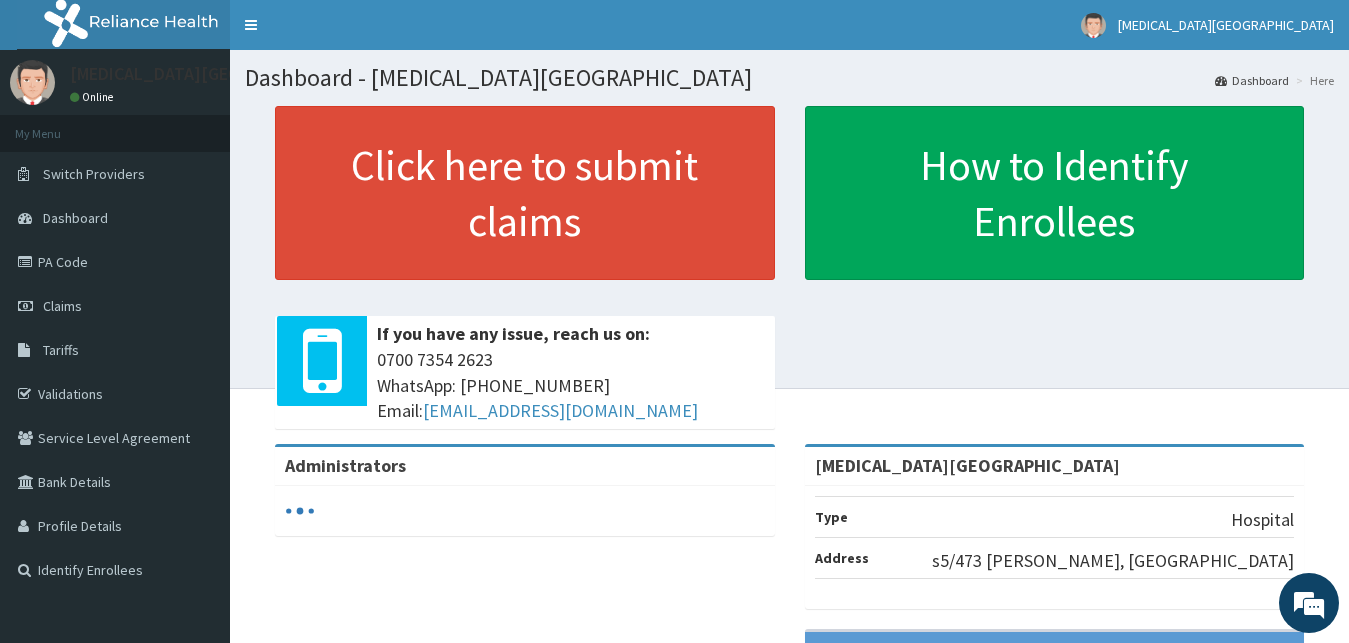 scroll, scrollTop: 0, scrollLeft: 0, axis: both 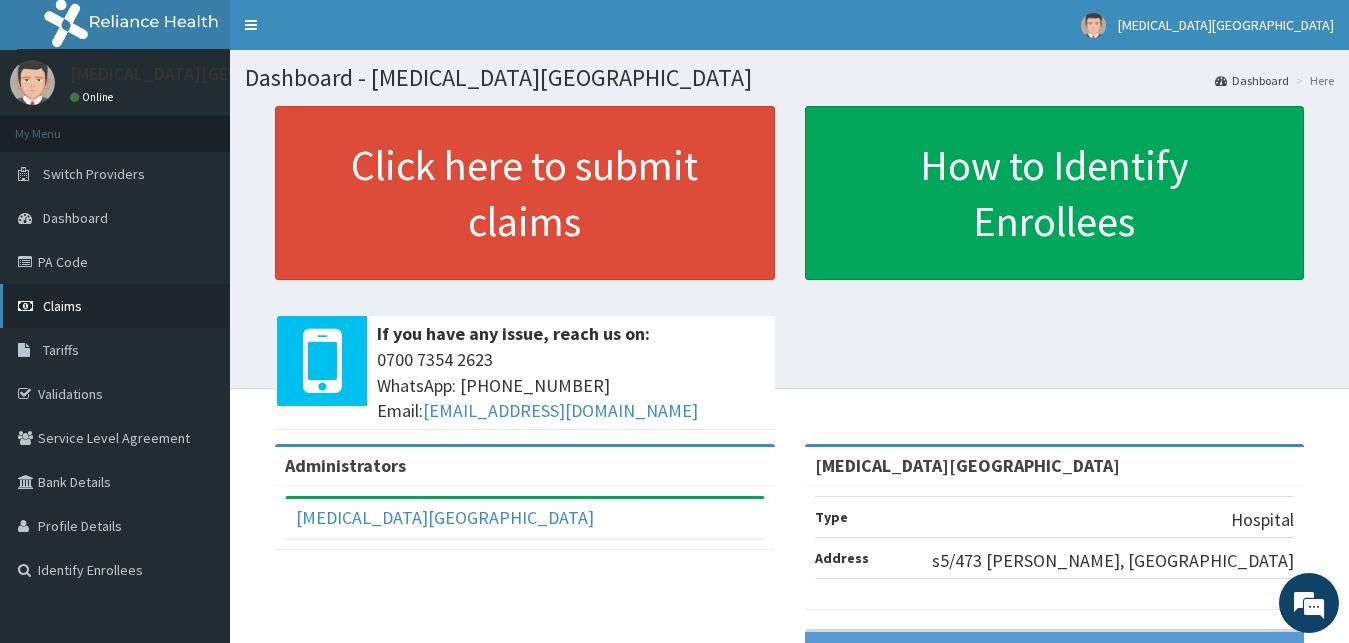 click on "Claims" at bounding box center [62, 306] 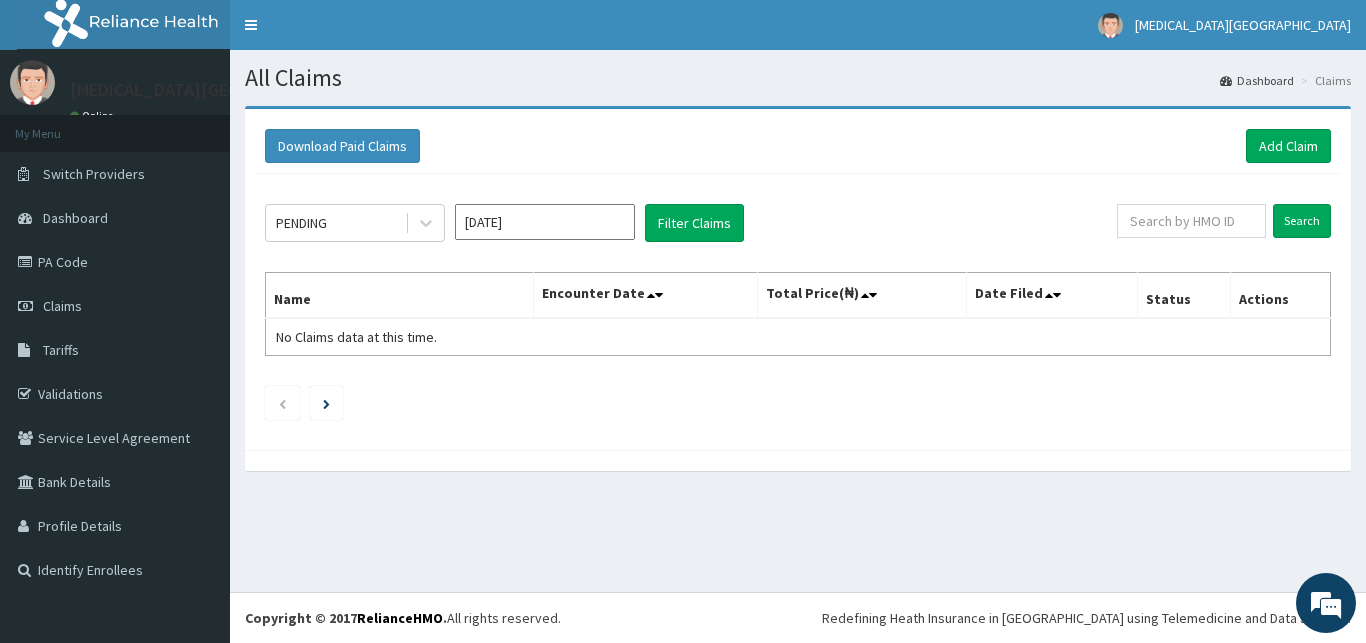 scroll, scrollTop: 0, scrollLeft: 0, axis: both 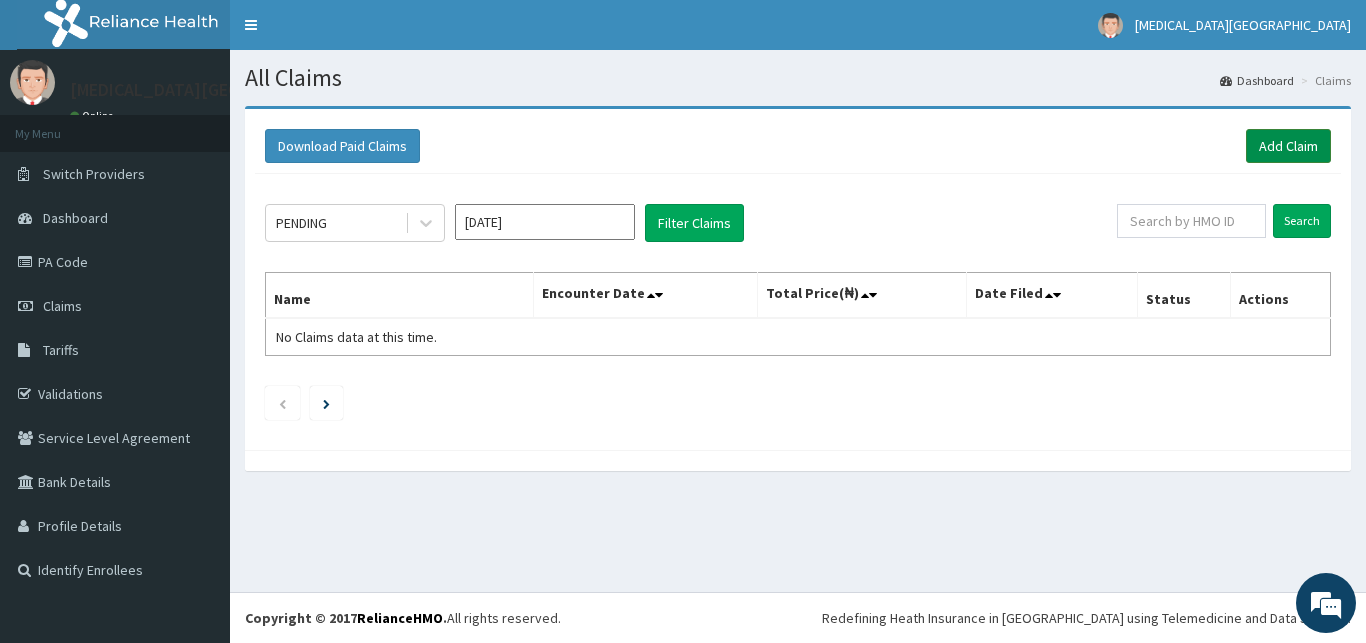 click on "Add Claim" at bounding box center (1288, 146) 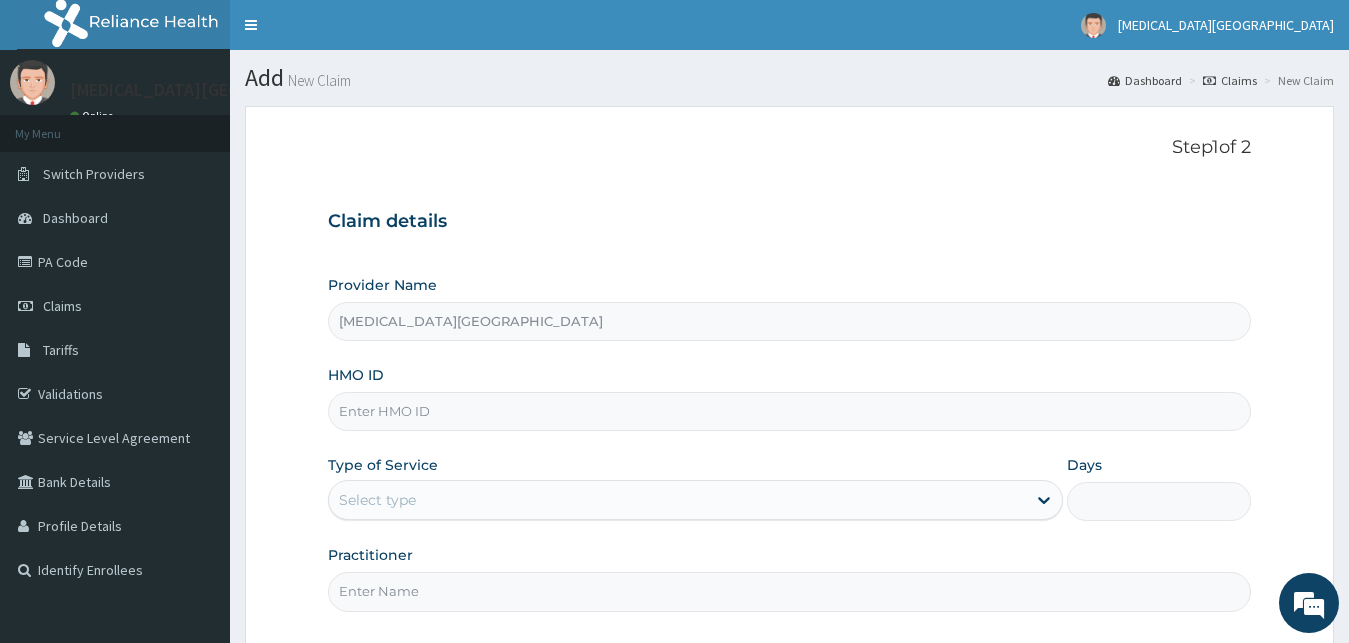 scroll, scrollTop: 0, scrollLeft: 0, axis: both 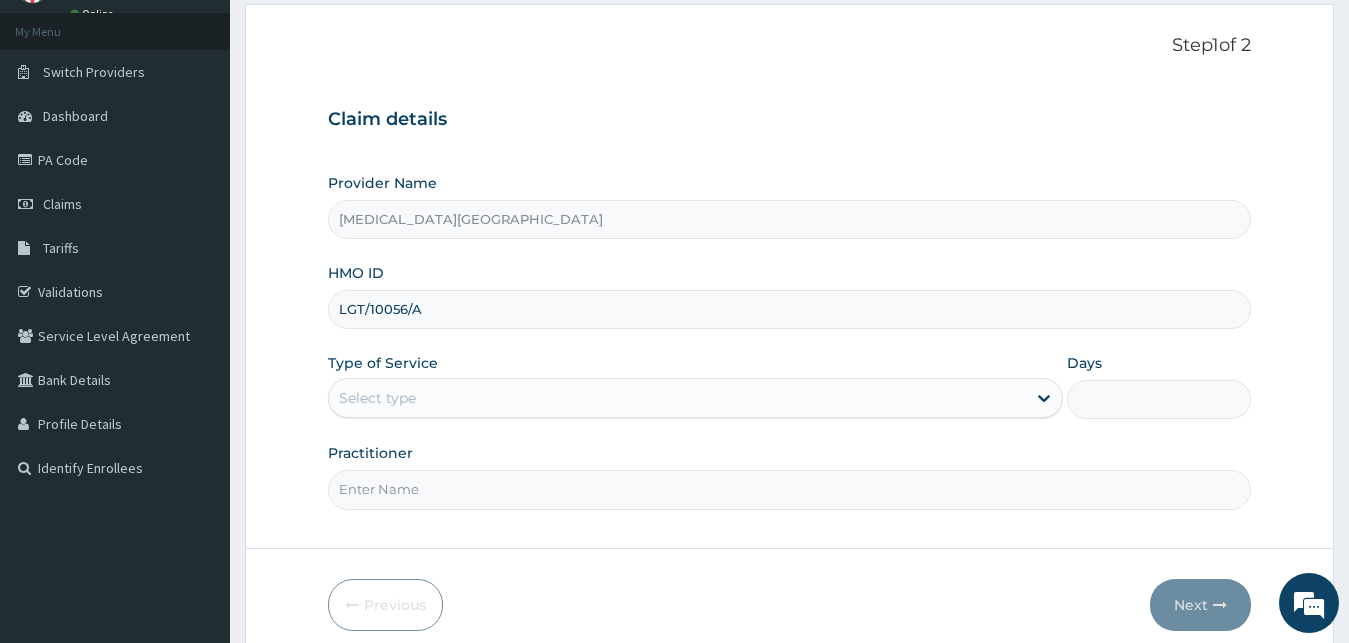type on "LGT/10056/A" 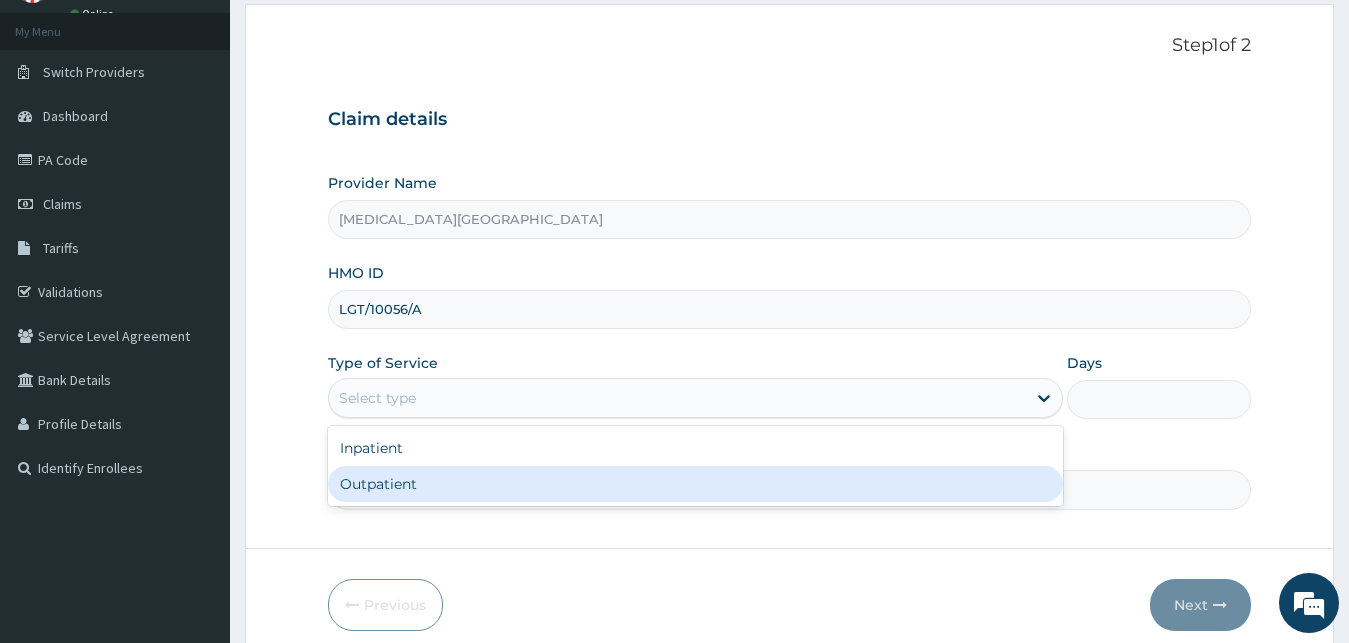 click on "Outpatient" at bounding box center (696, 484) 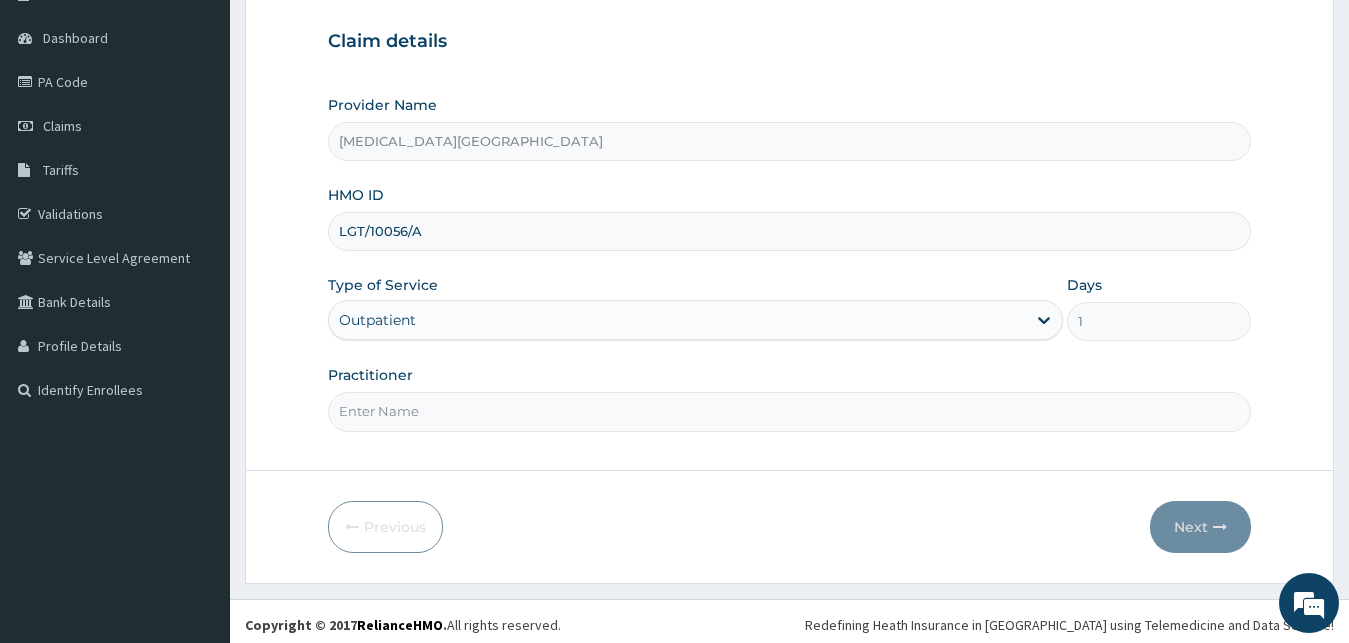 scroll, scrollTop: 187, scrollLeft: 0, axis: vertical 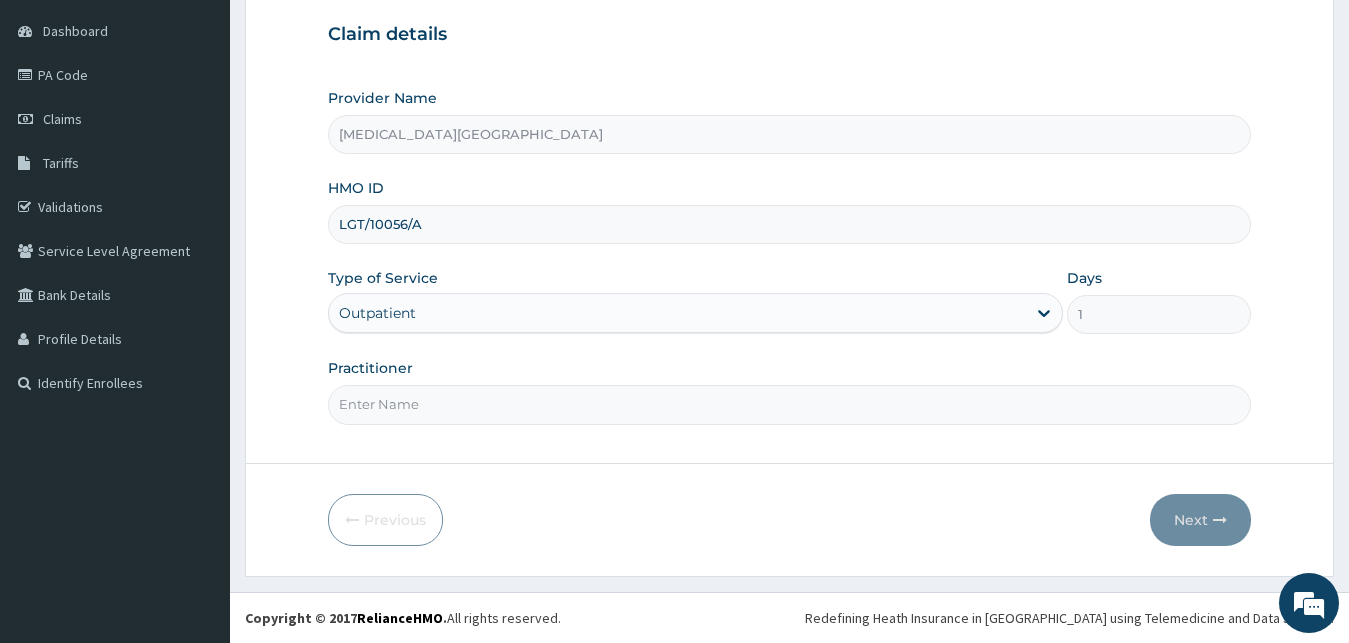 click on "Practitioner" at bounding box center (790, 404) 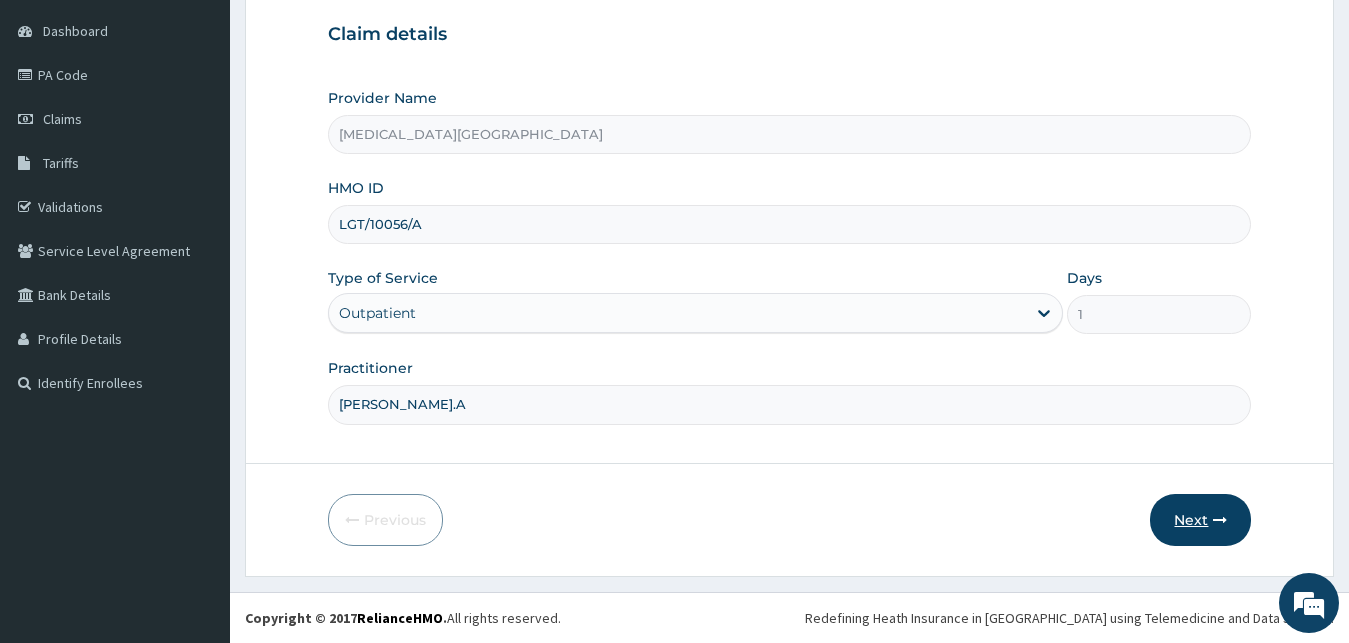 type on "DR LEWIS.A" 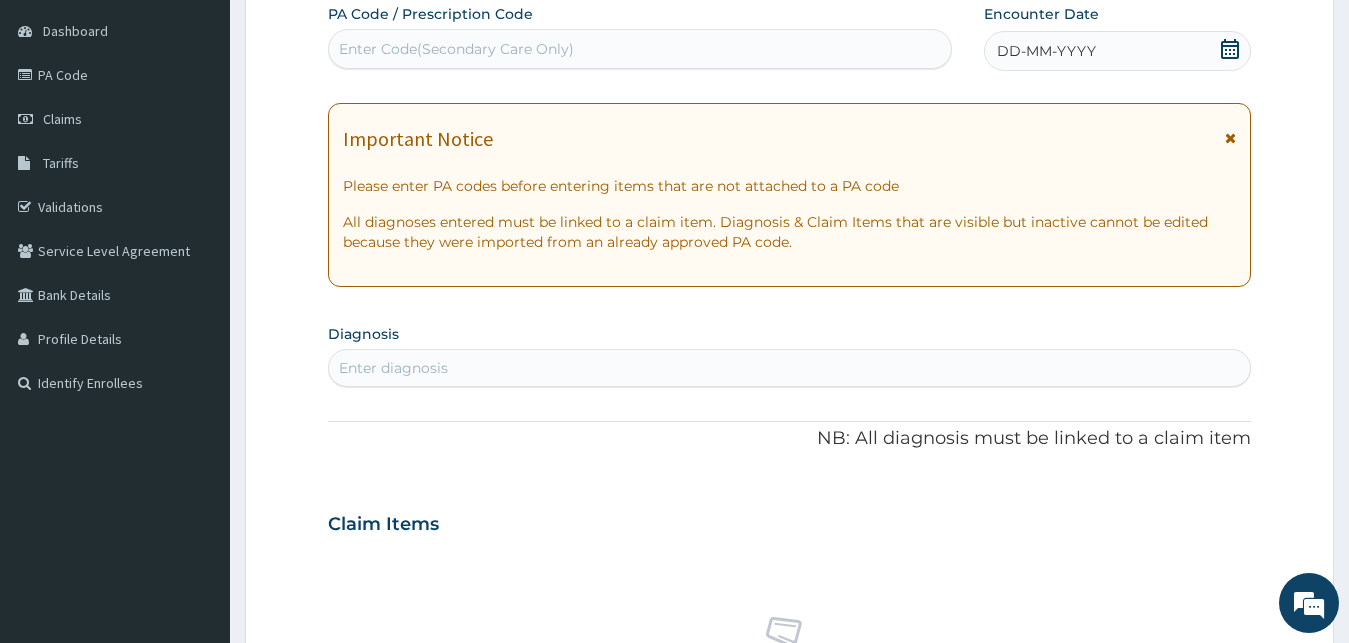 click on "Enter diagnosis" at bounding box center (790, 368) 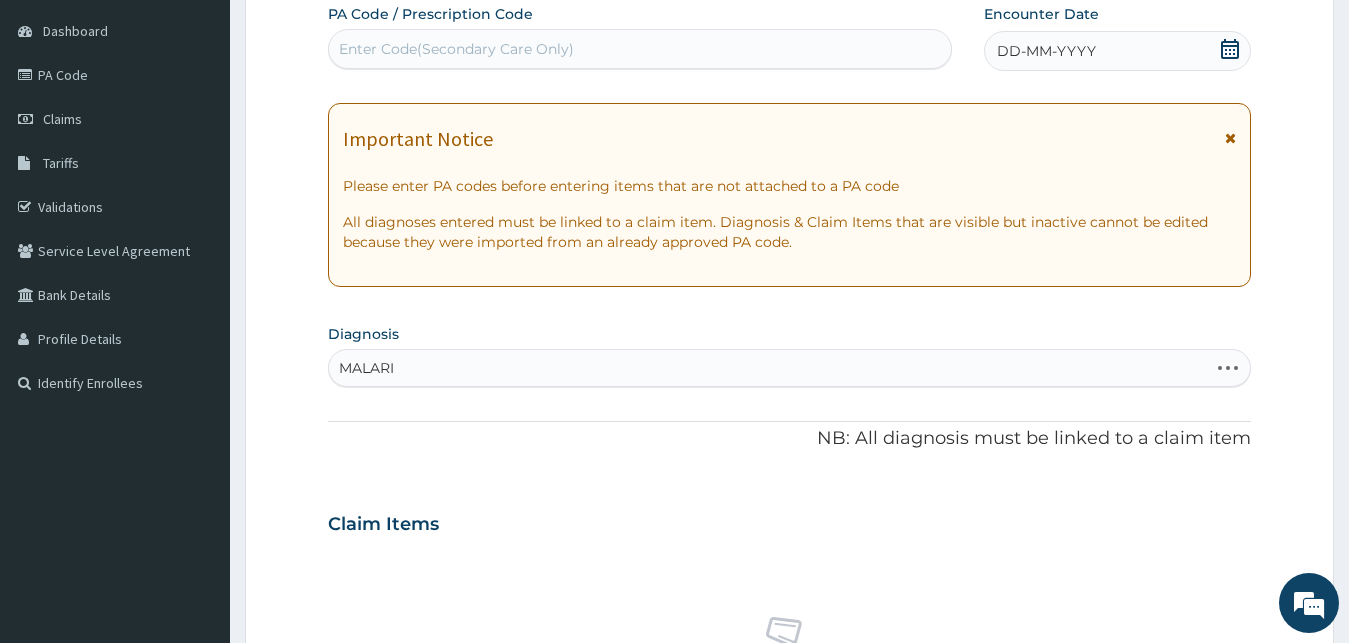 type on "MALARIA" 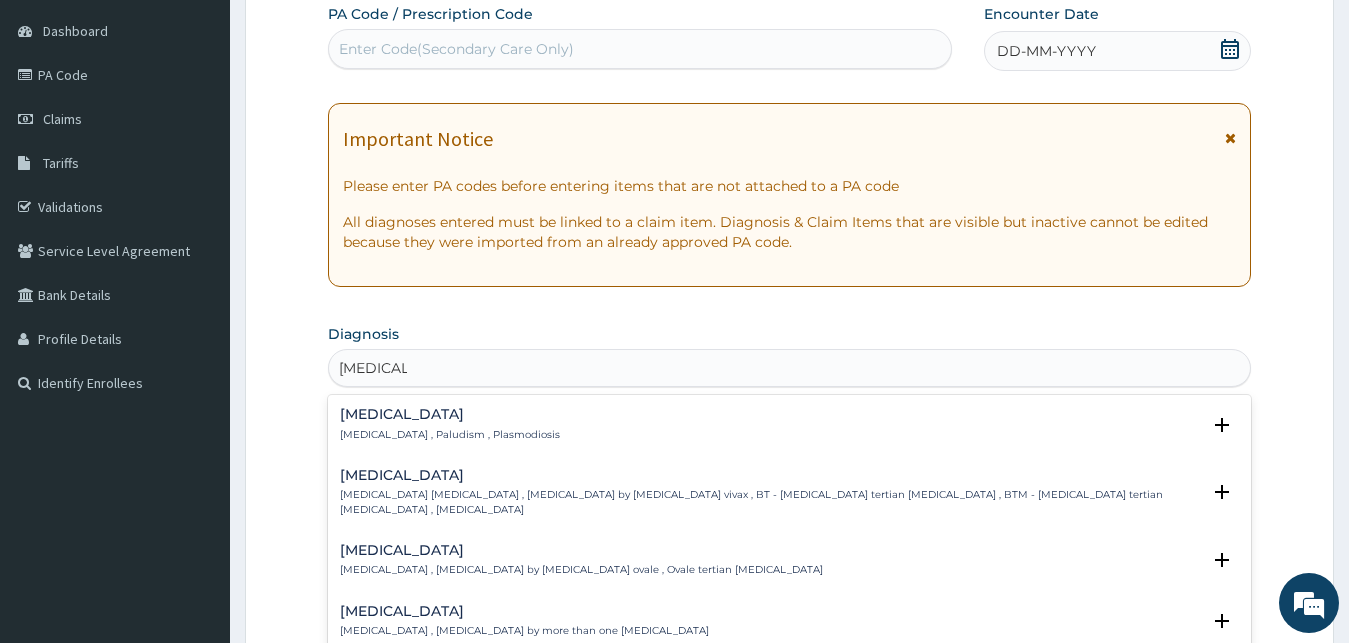click on "Malaria Malaria , Paludism , Plasmodiosis" at bounding box center [450, 424] 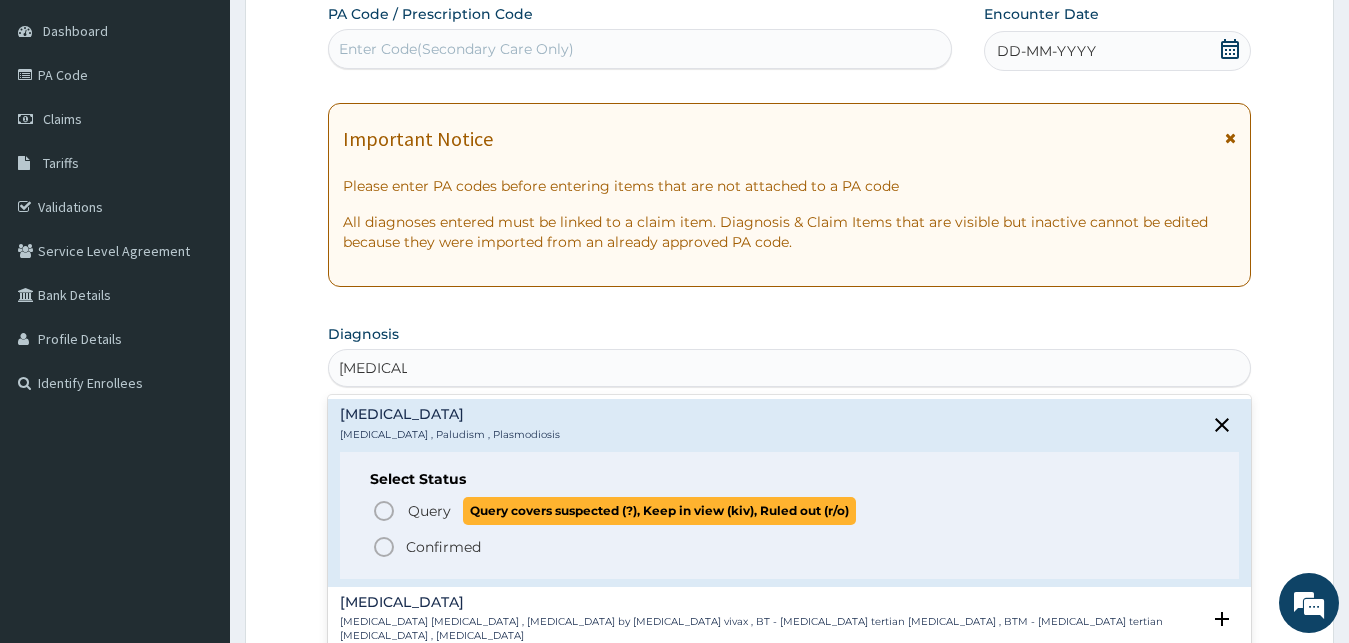 click on "Query Query covers suspected (?), Keep in view (kiv), Ruled out (r/o)" at bounding box center [791, 510] 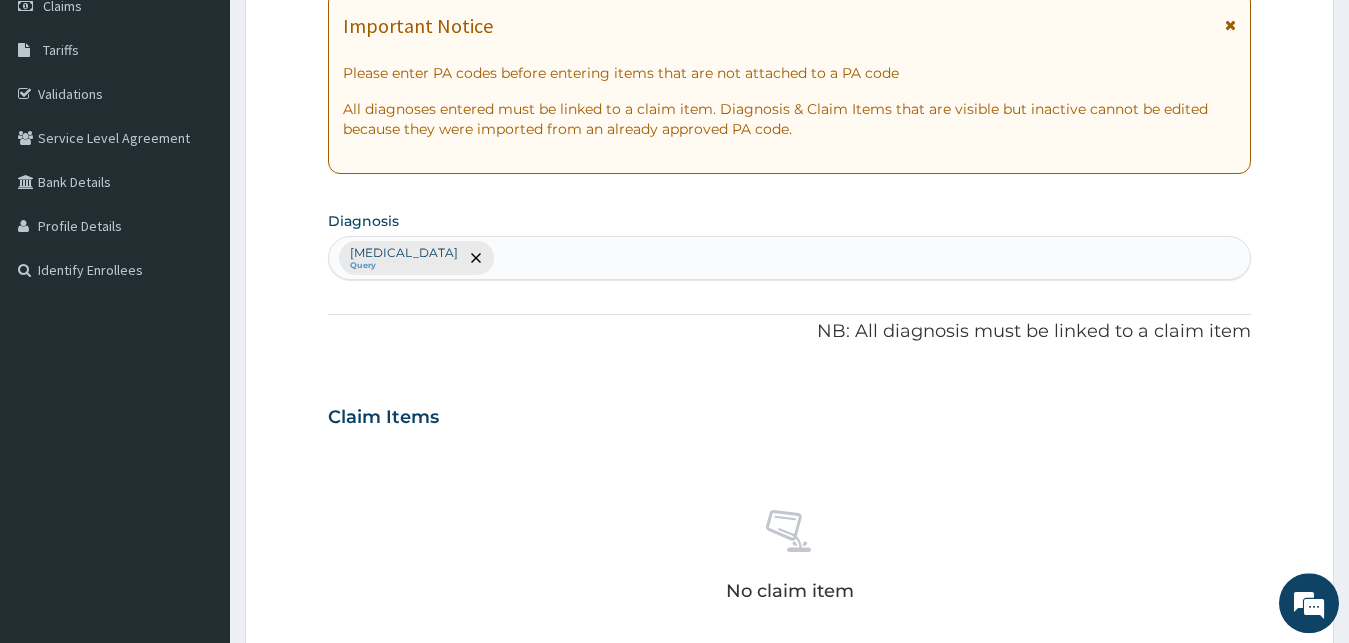 scroll, scrollTop: 391, scrollLeft: 0, axis: vertical 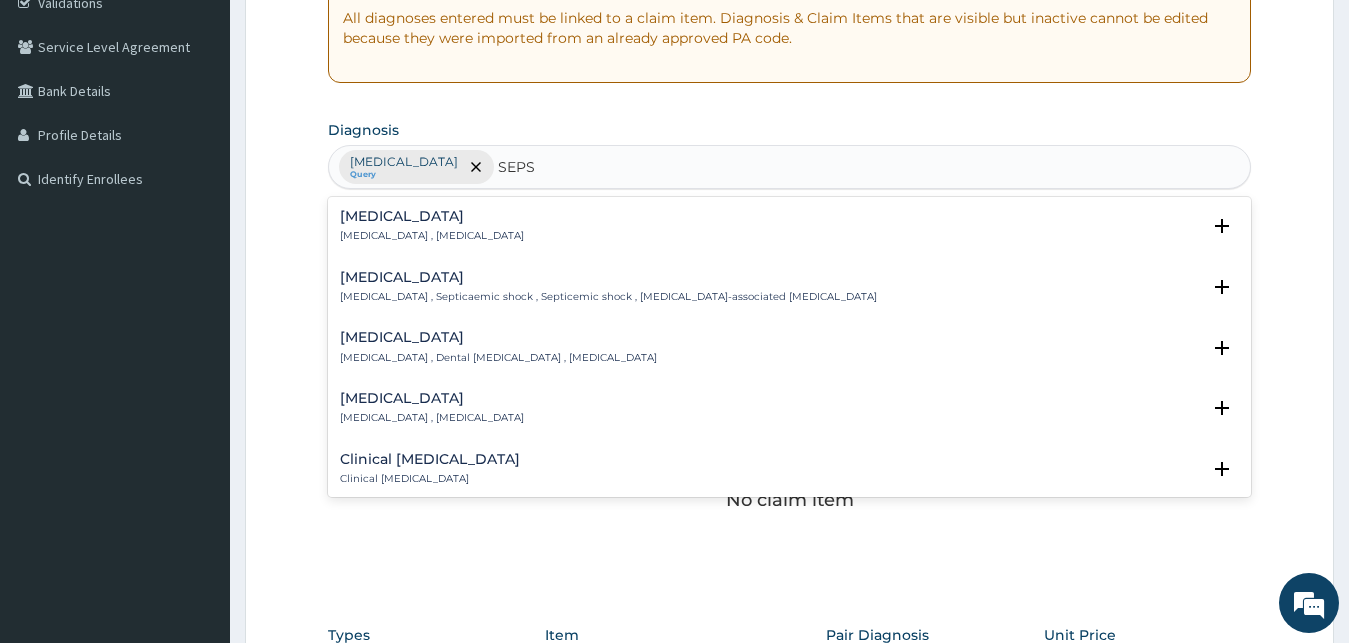 type on "SEPSI" 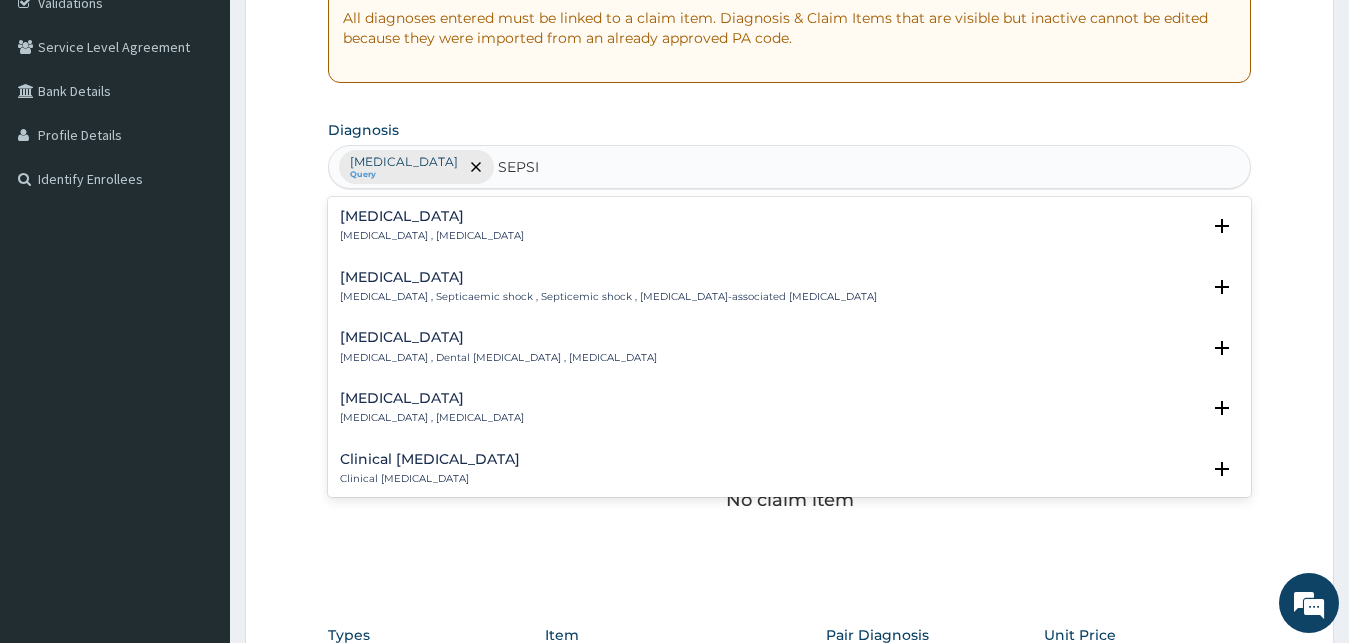 click on "Sepsis" at bounding box center (432, 216) 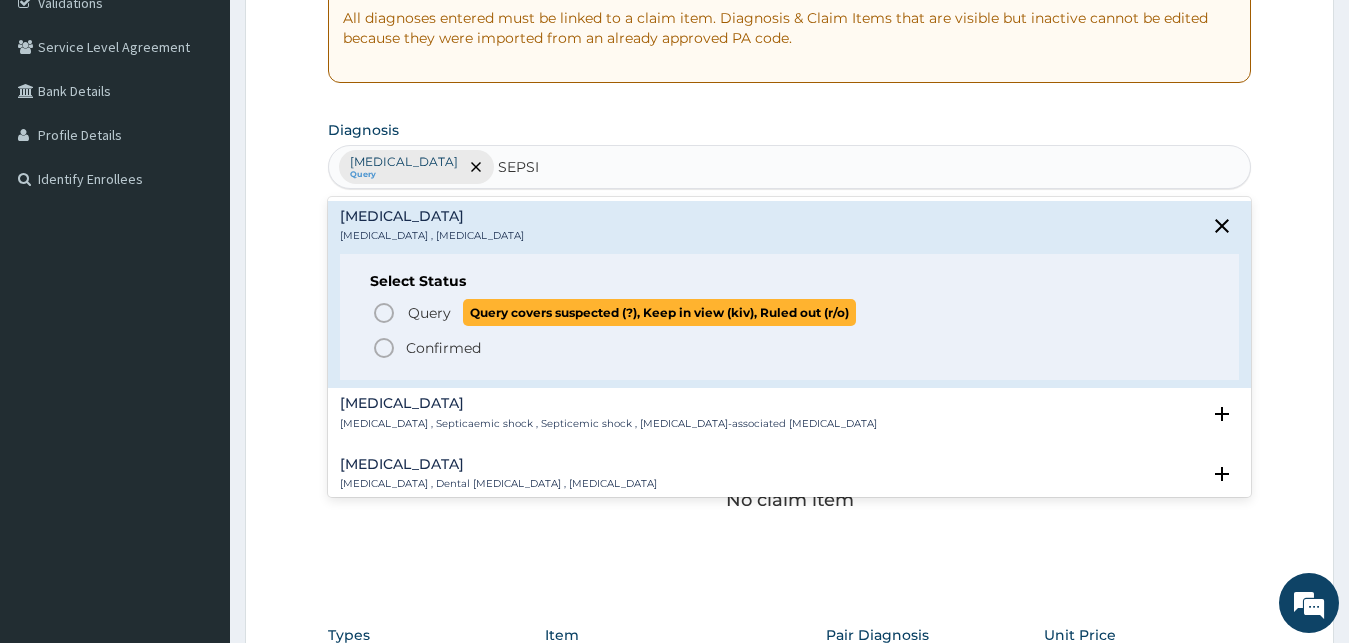 click on "Query" at bounding box center [429, 313] 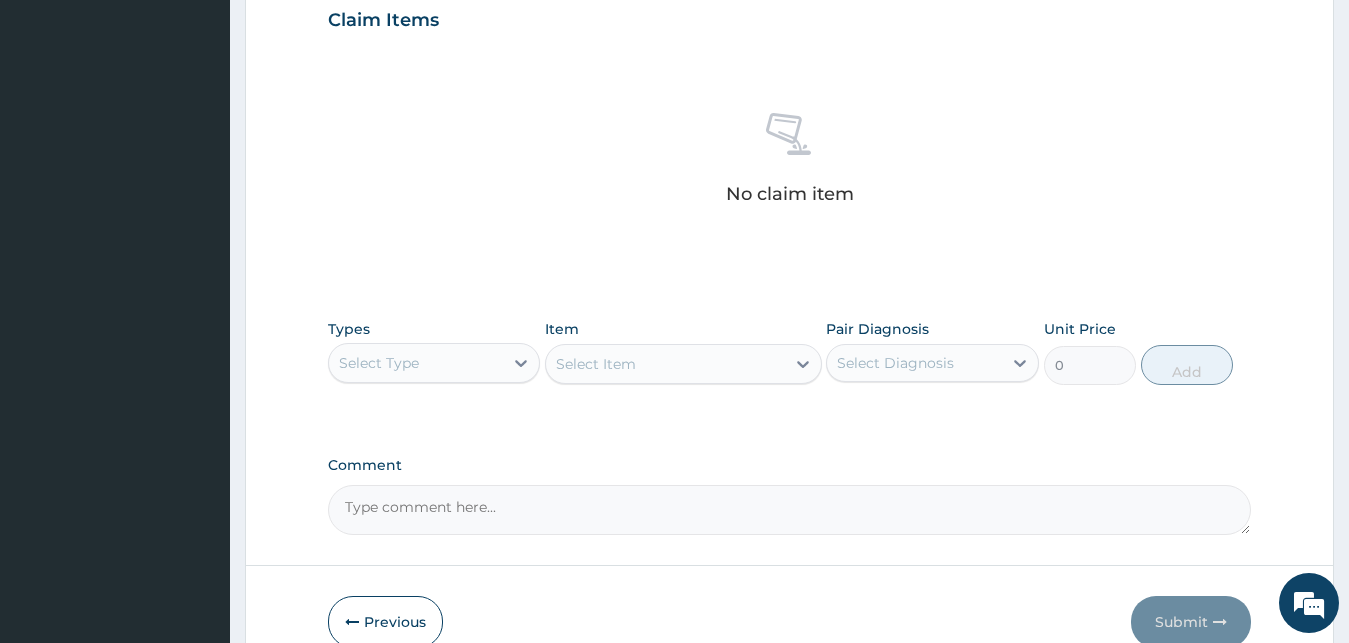 scroll, scrollTop: 799, scrollLeft: 0, axis: vertical 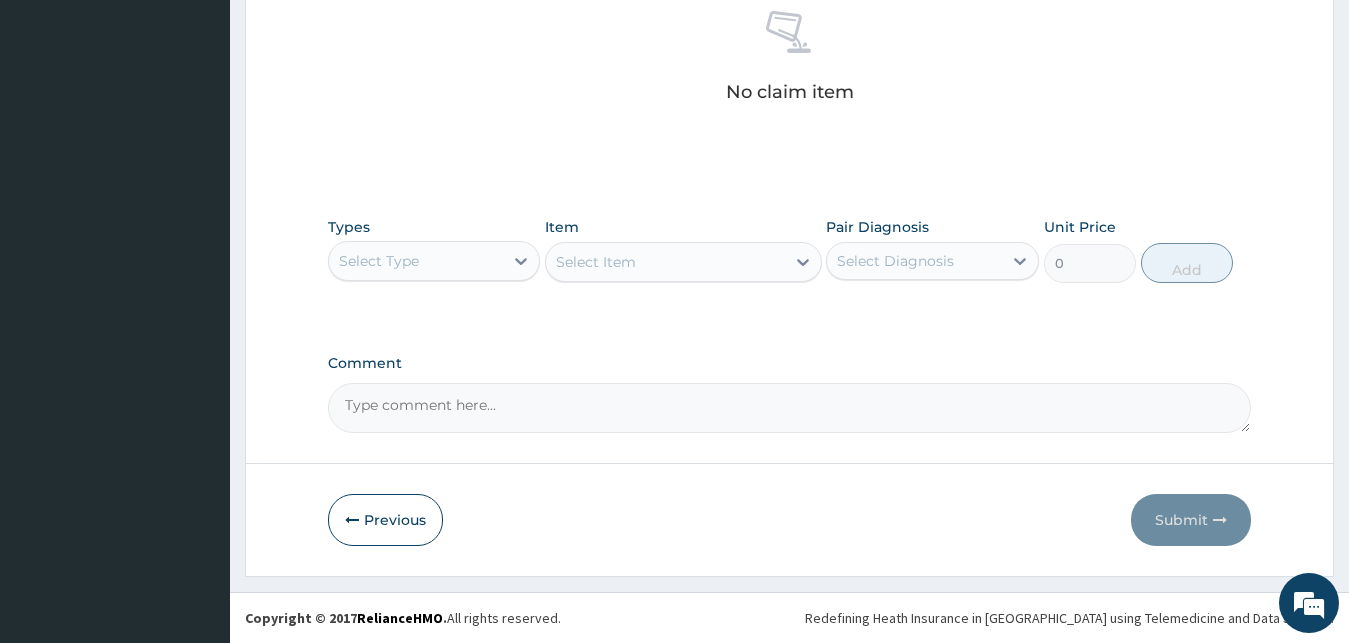 click on "Select Type" at bounding box center [416, 261] 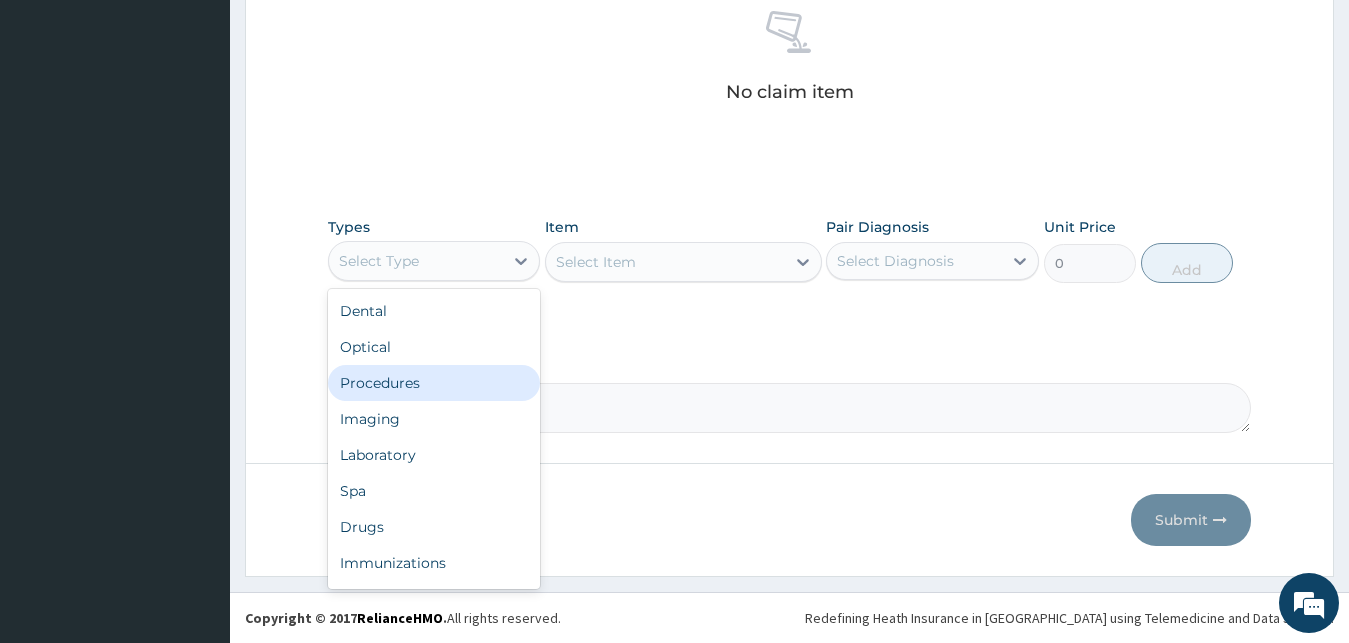 click on "Procedures" at bounding box center [434, 383] 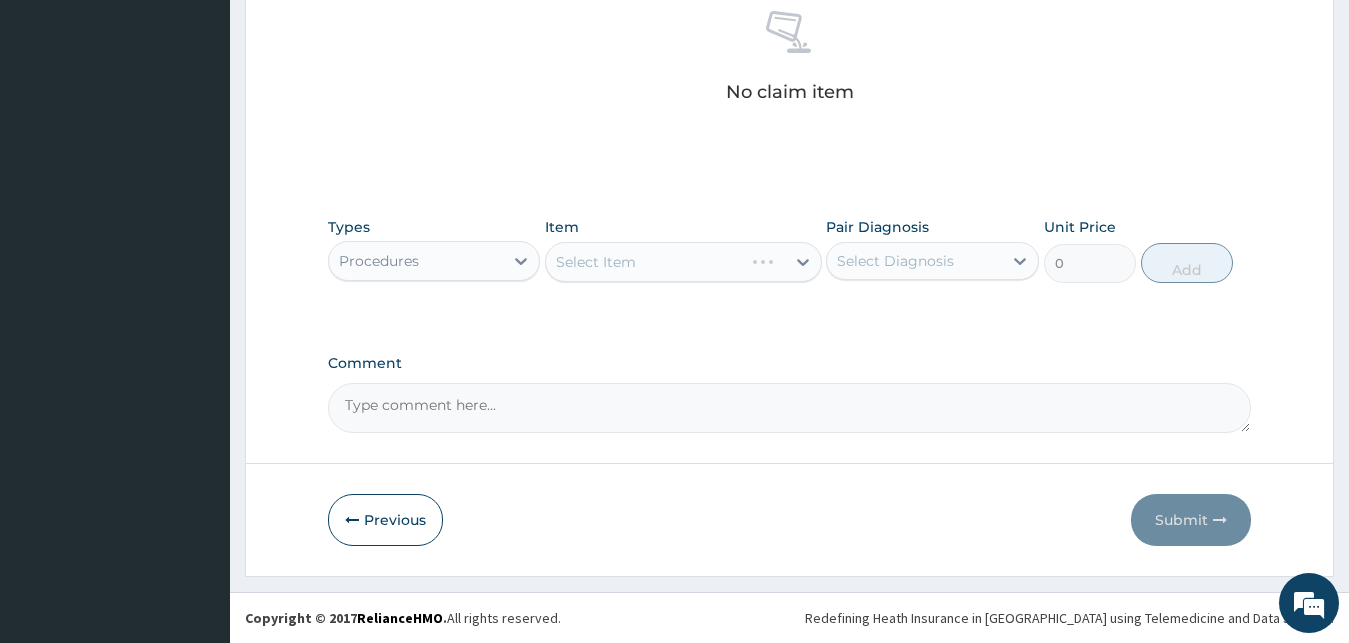 click on "Select Item" at bounding box center (683, 262) 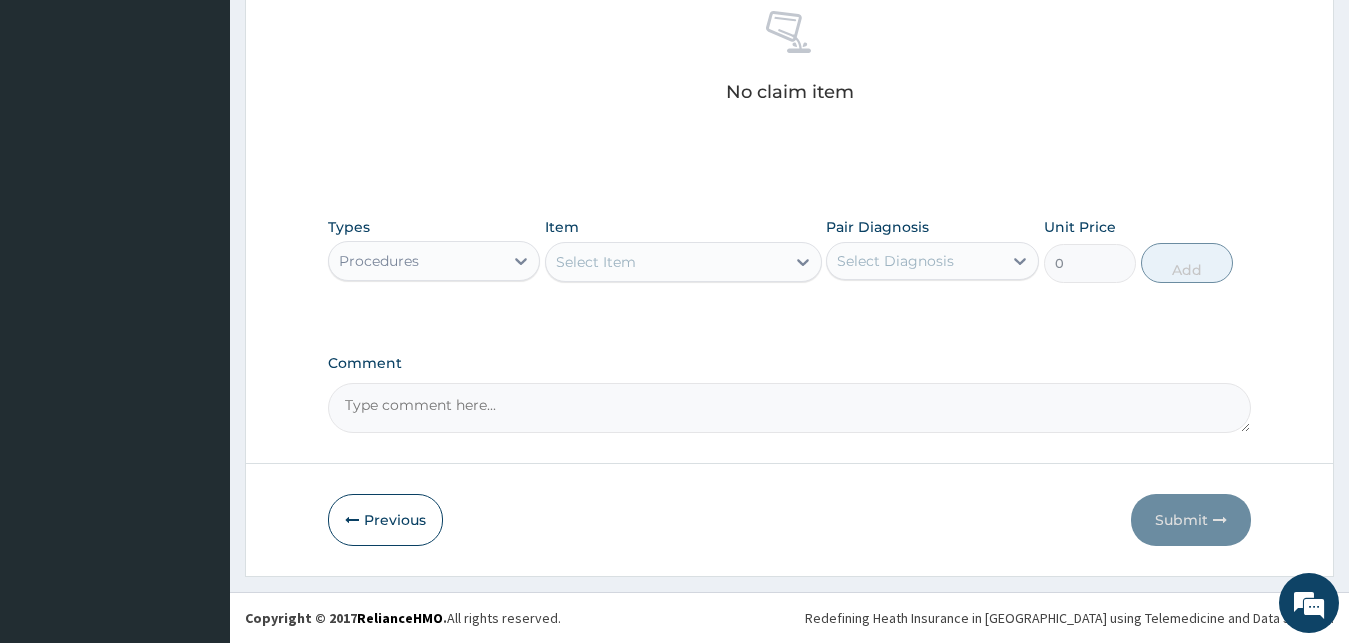 click on "Select Item" at bounding box center [665, 262] 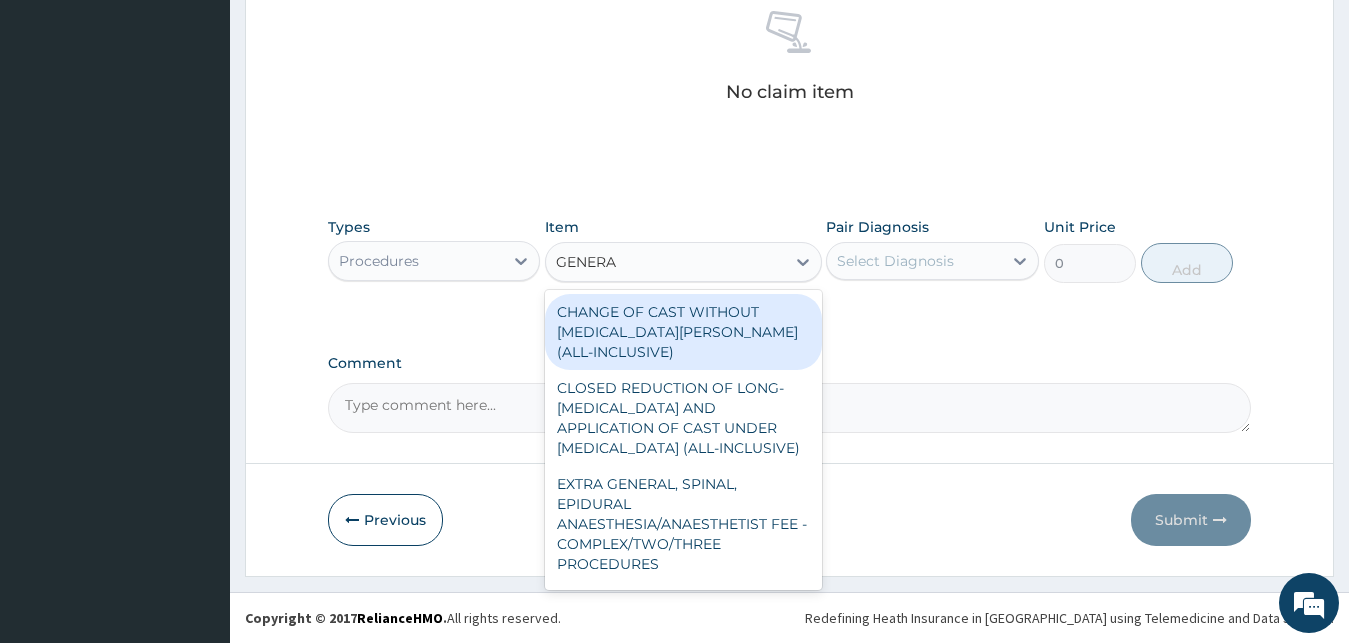 type on "GENERAL" 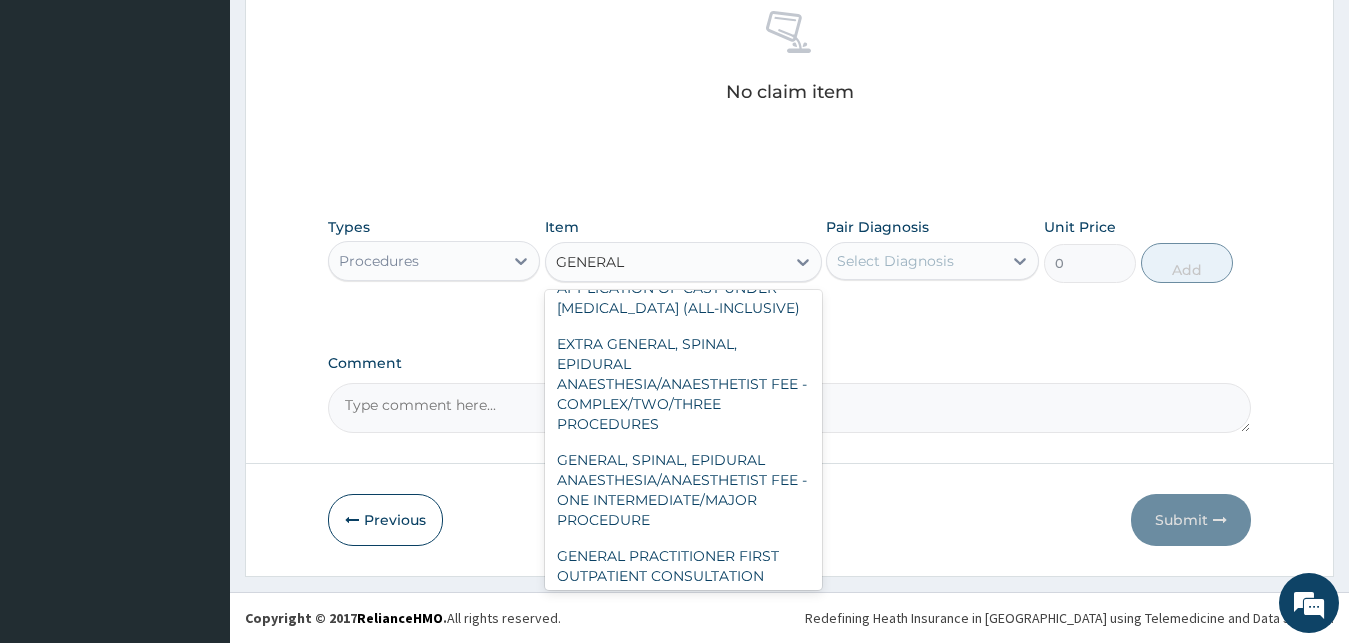 scroll, scrollTop: 216, scrollLeft: 0, axis: vertical 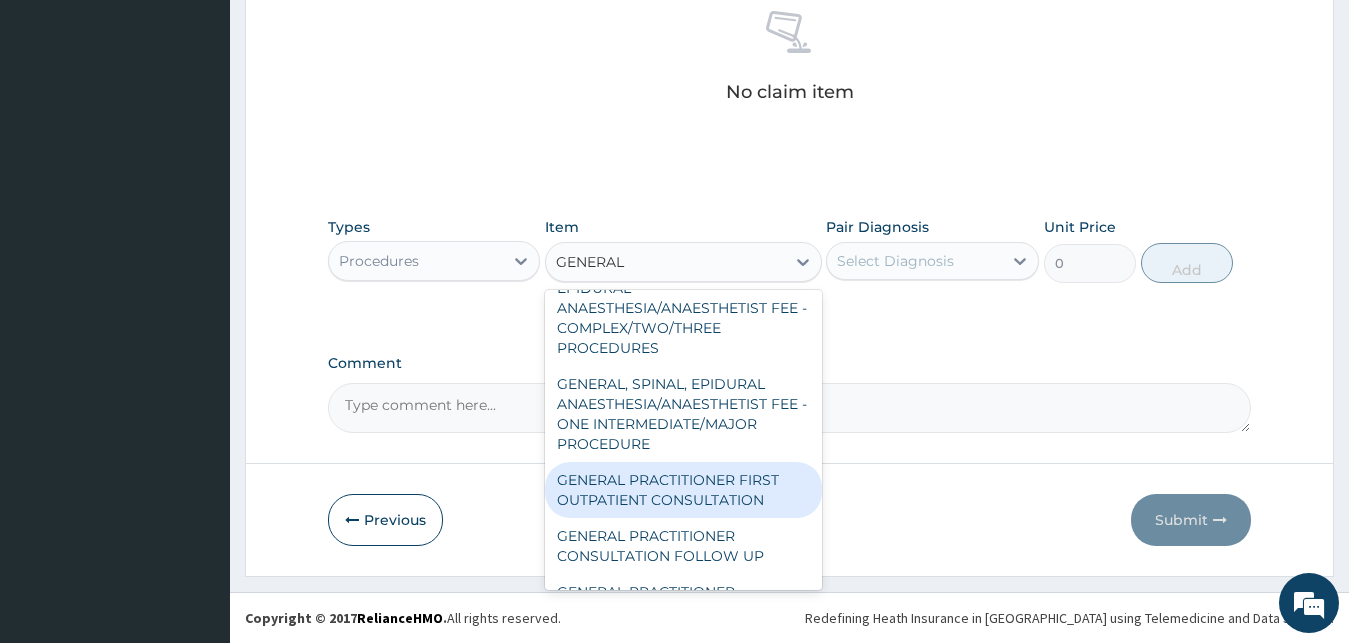 click on "GENERAL PRACTITIONER FIRST OUTPATIENT CONSULTATION" at bounding box center (683, 490) 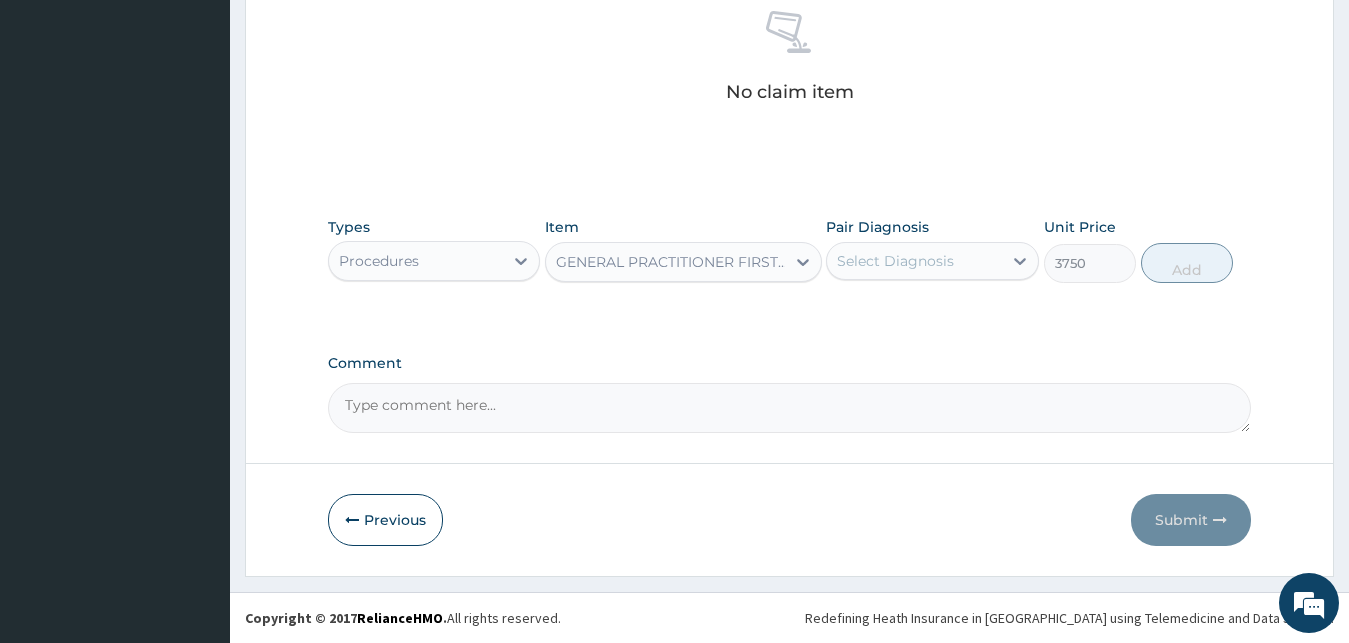 click on "Select Diagnosis" at bounding box center (914, 261) 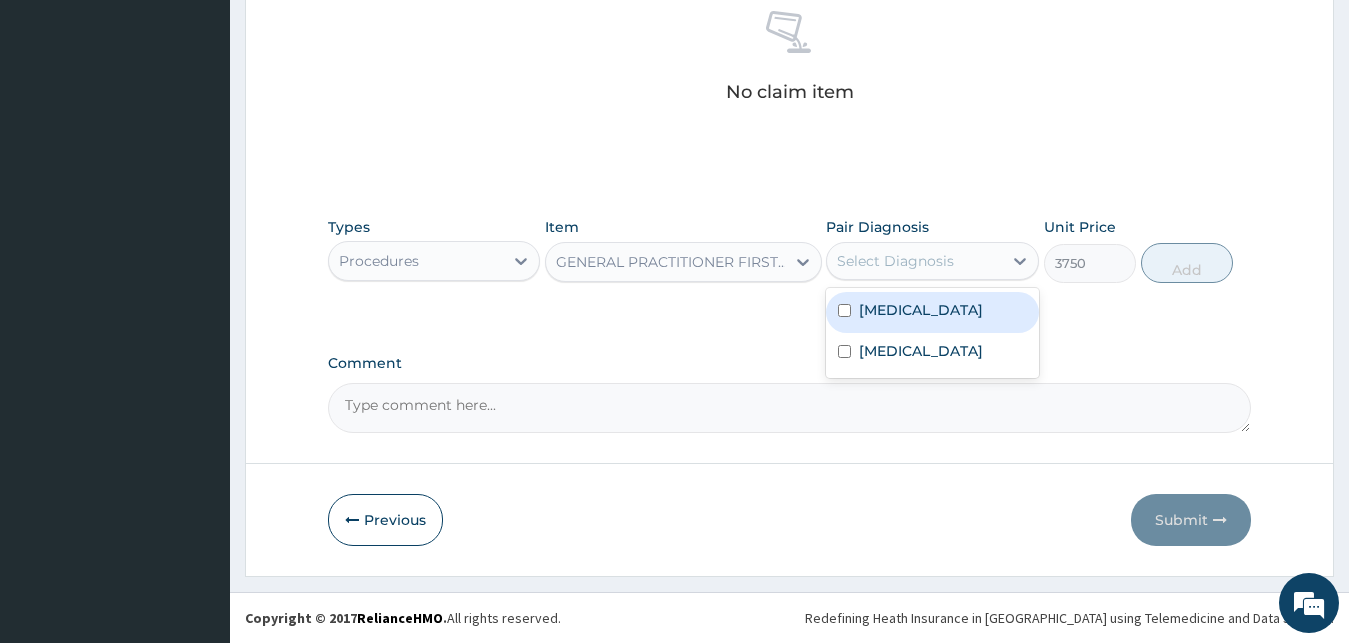 click on "[MEDICAL_DATA]" at bounding box center (921, 310) 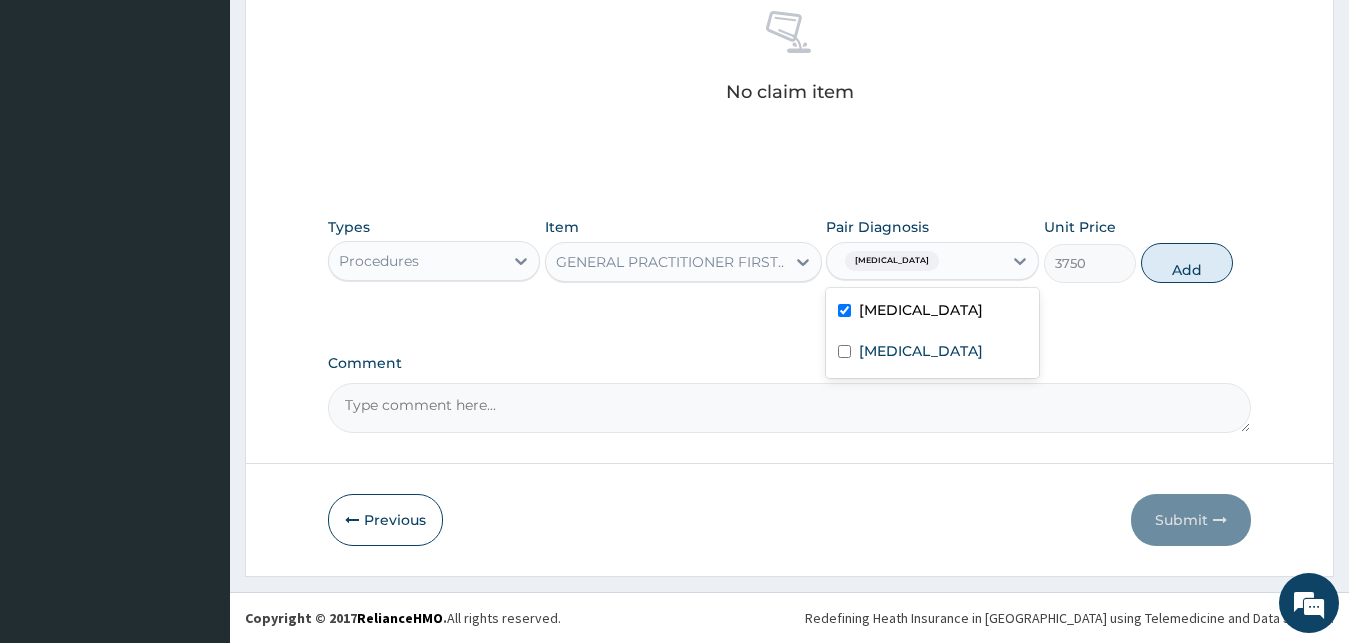 checkbox on "true" 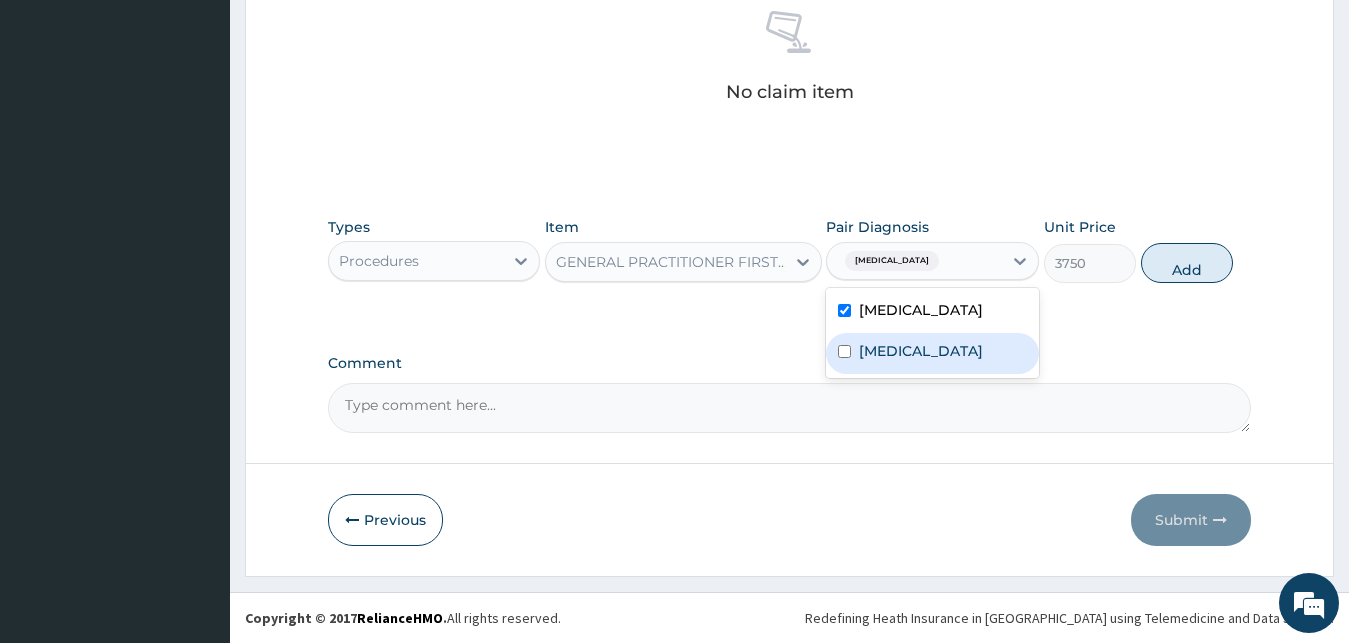 click on "[MEDICAL_DATA]" at bounding box center (921, 351) 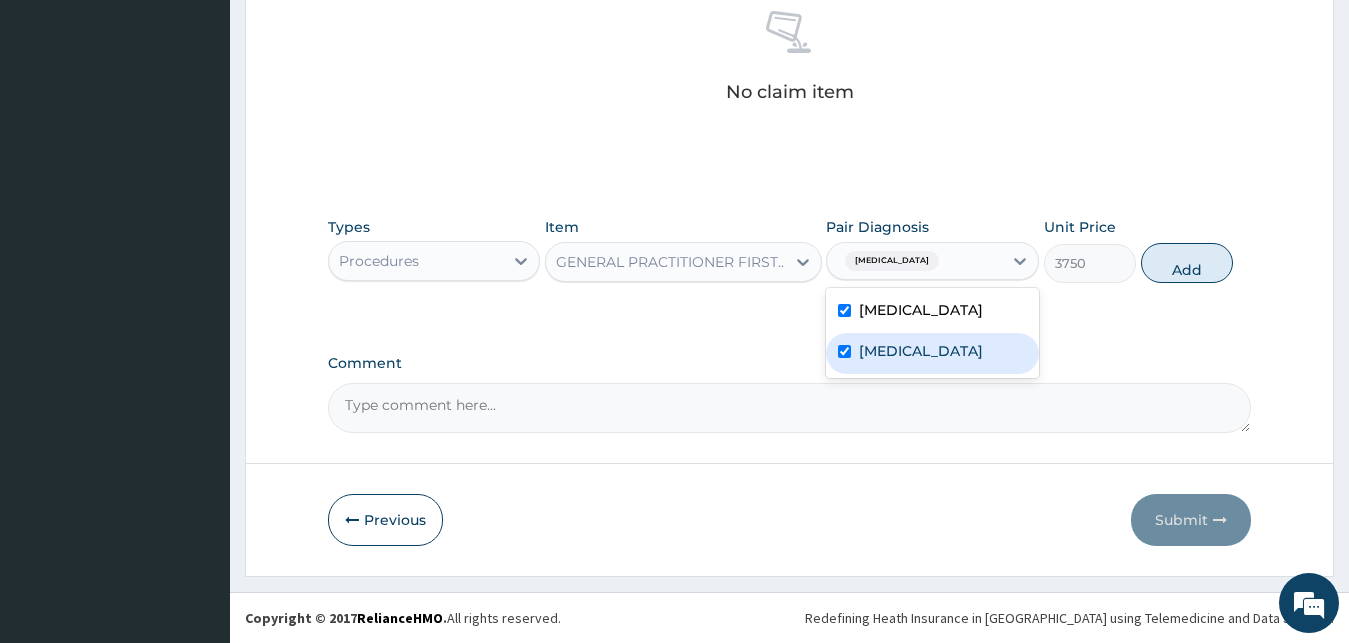 checkbox on "true" 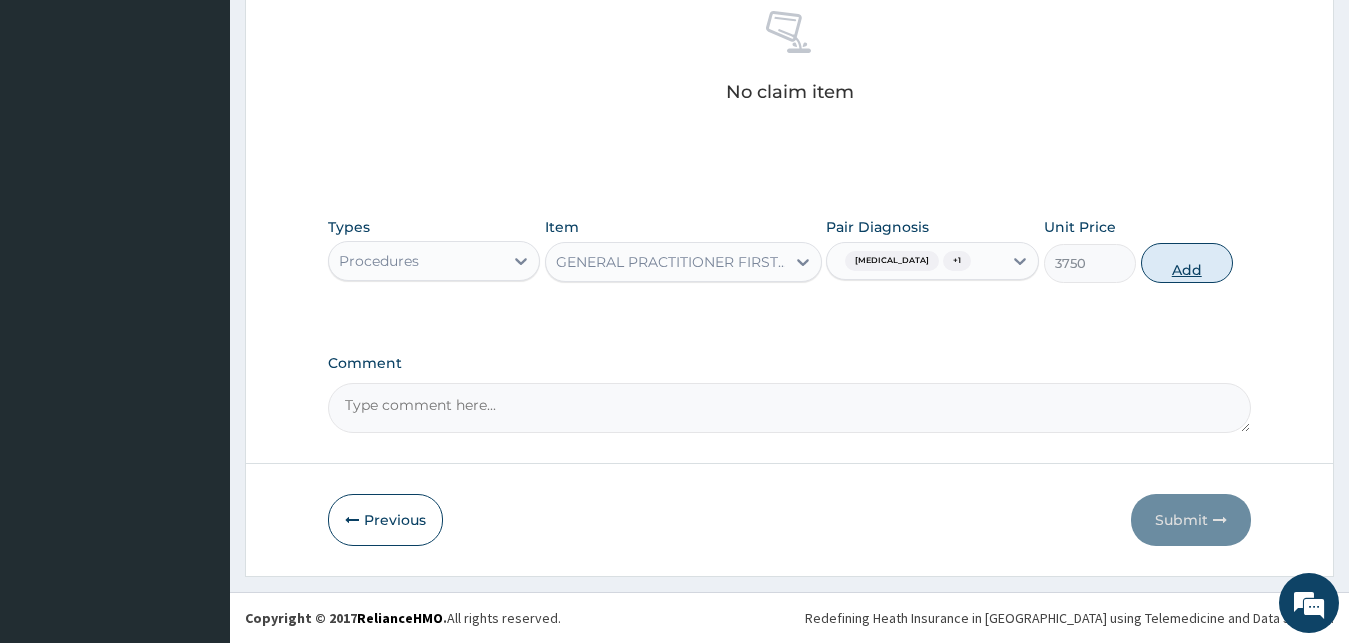click on "Add" at bounding box center (1187, 263) 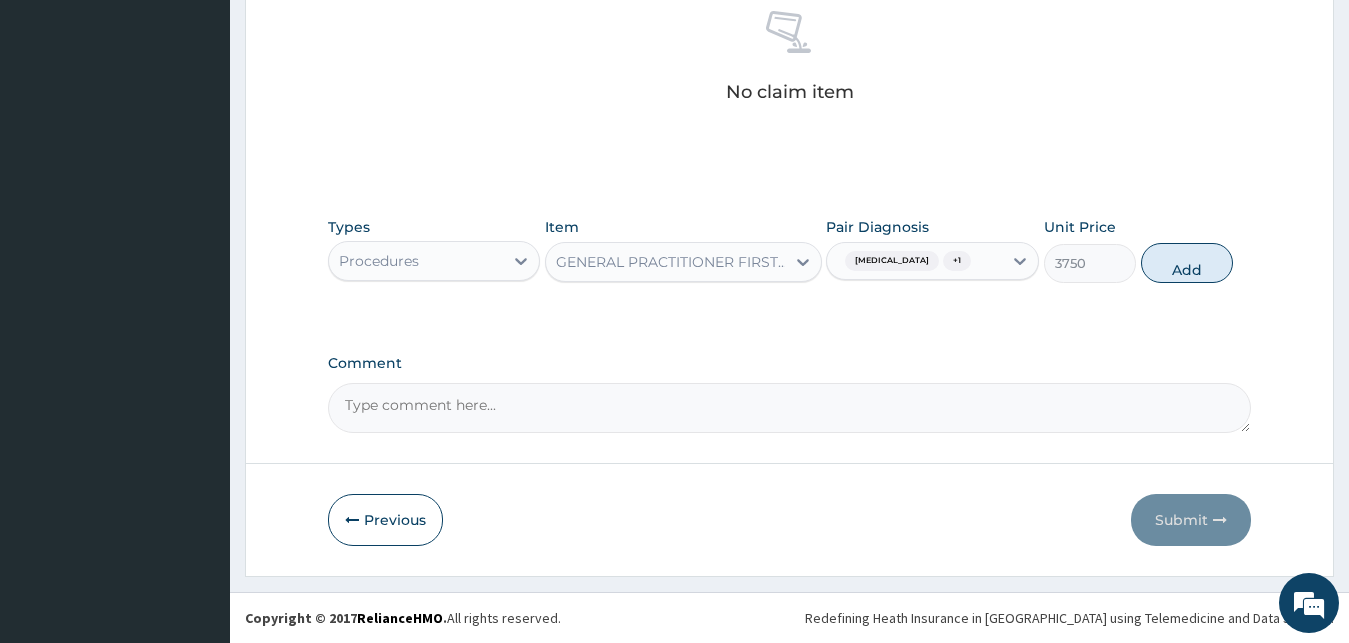 type on "0" 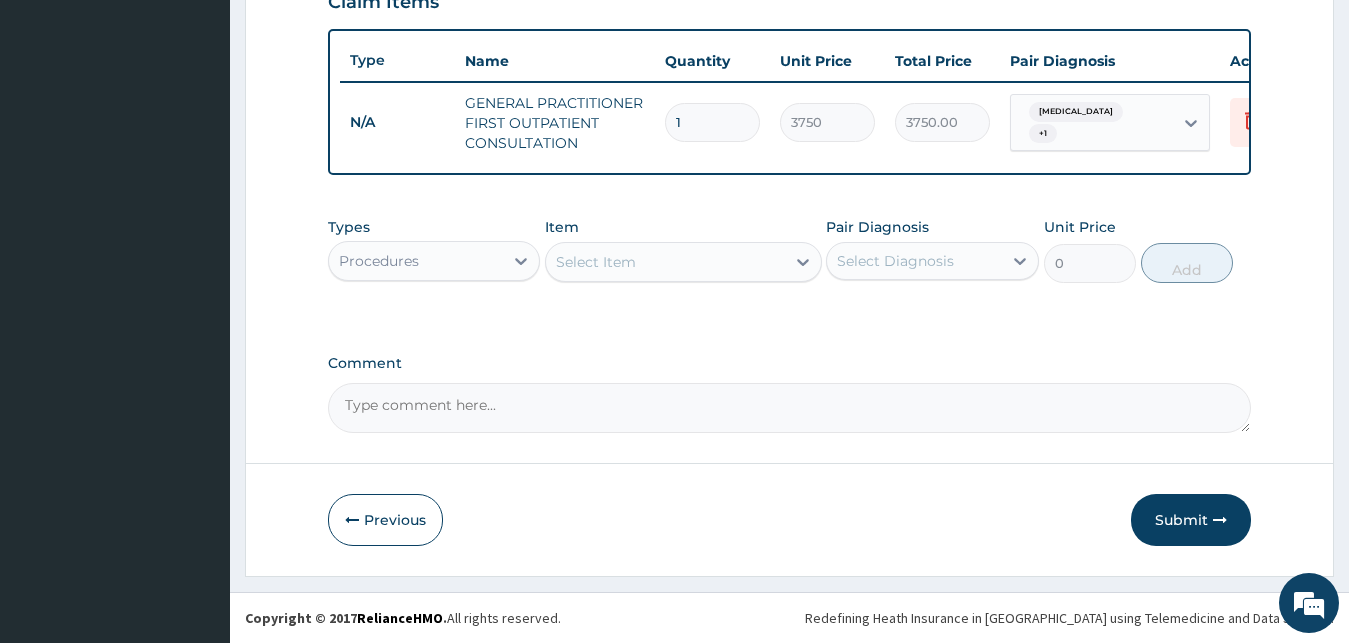 scroll, scrollTop: 732, scrollLeft: 0, axis: vertical 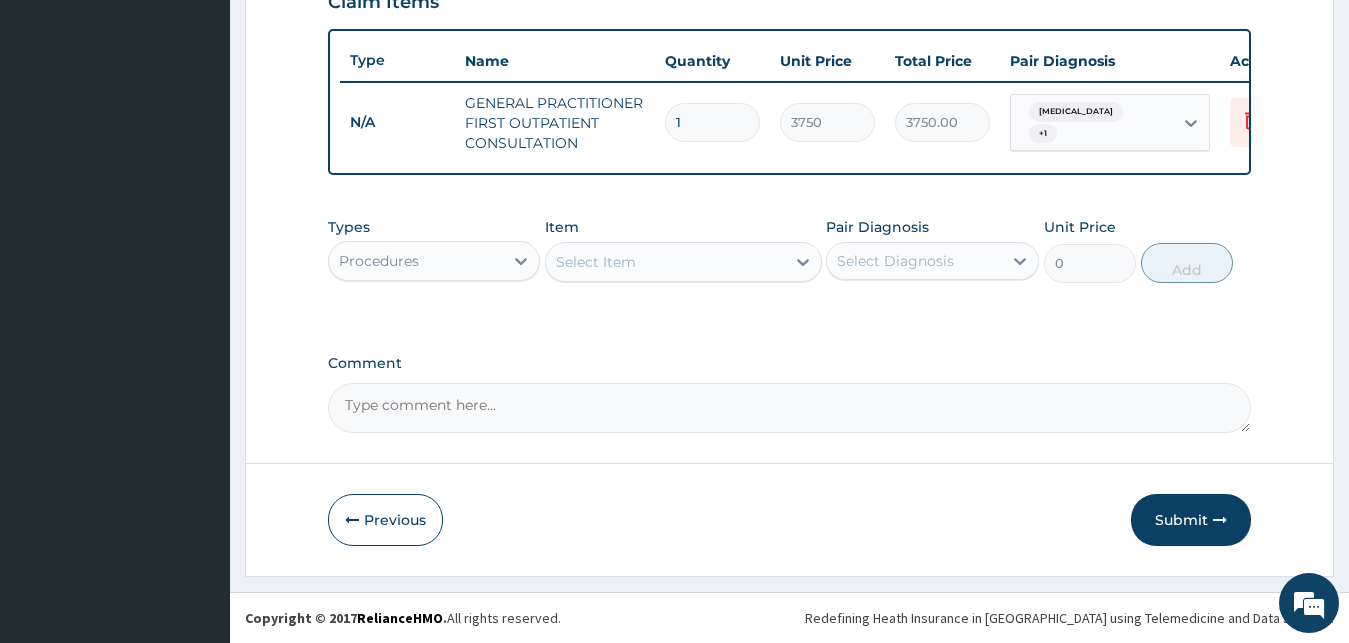 click on "Procedures" at bounding box center [416, 261] 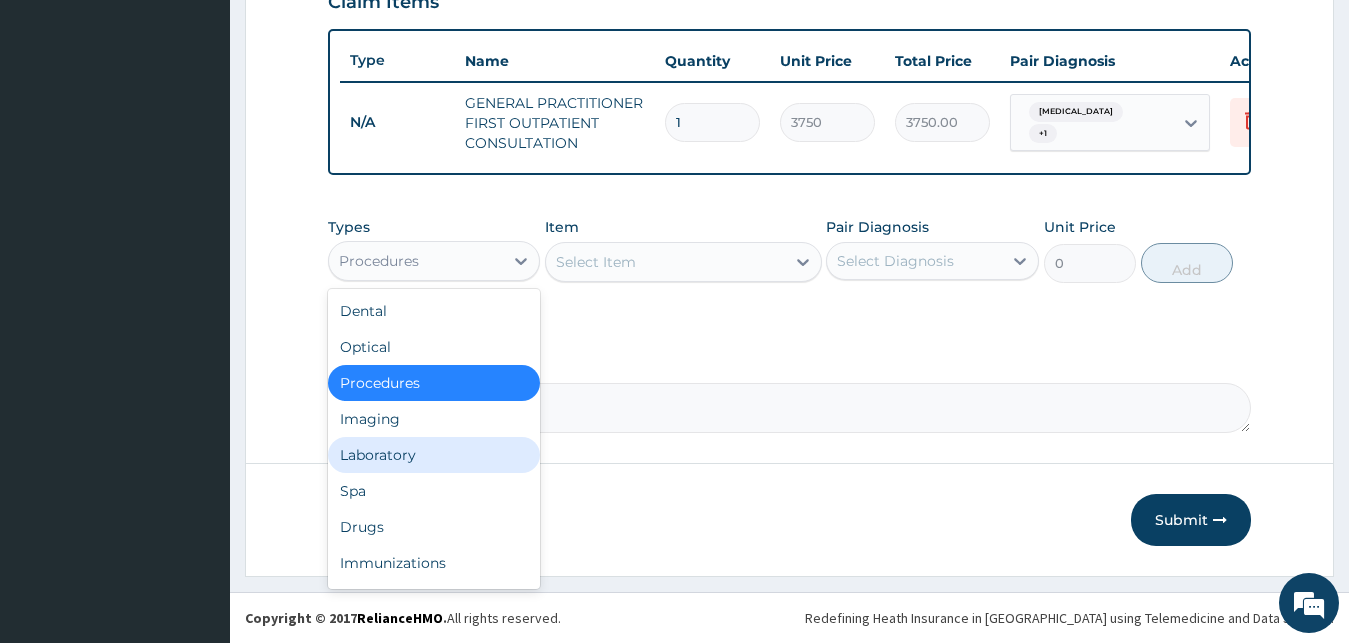 drag, startPoint x: 395, startPoint y: 458, endPoint x: 583, endPoint y: 376, distance: 205.10486 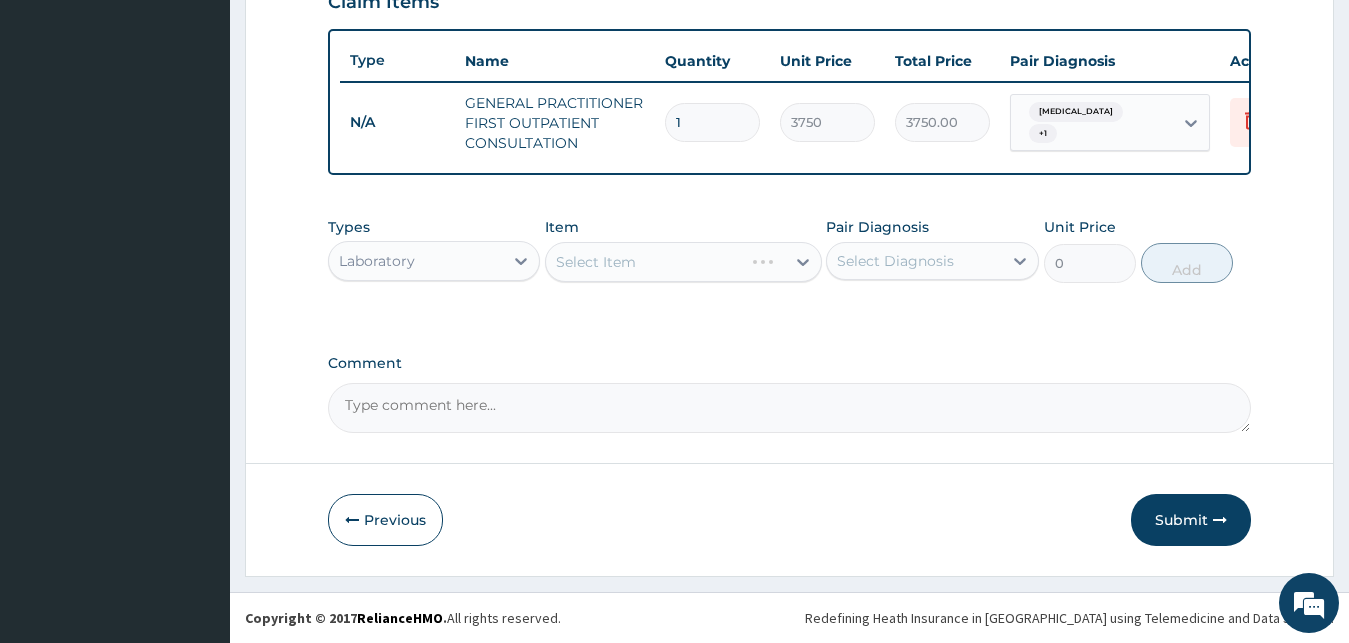click on "Select Item" at bounding box center [683, 262] 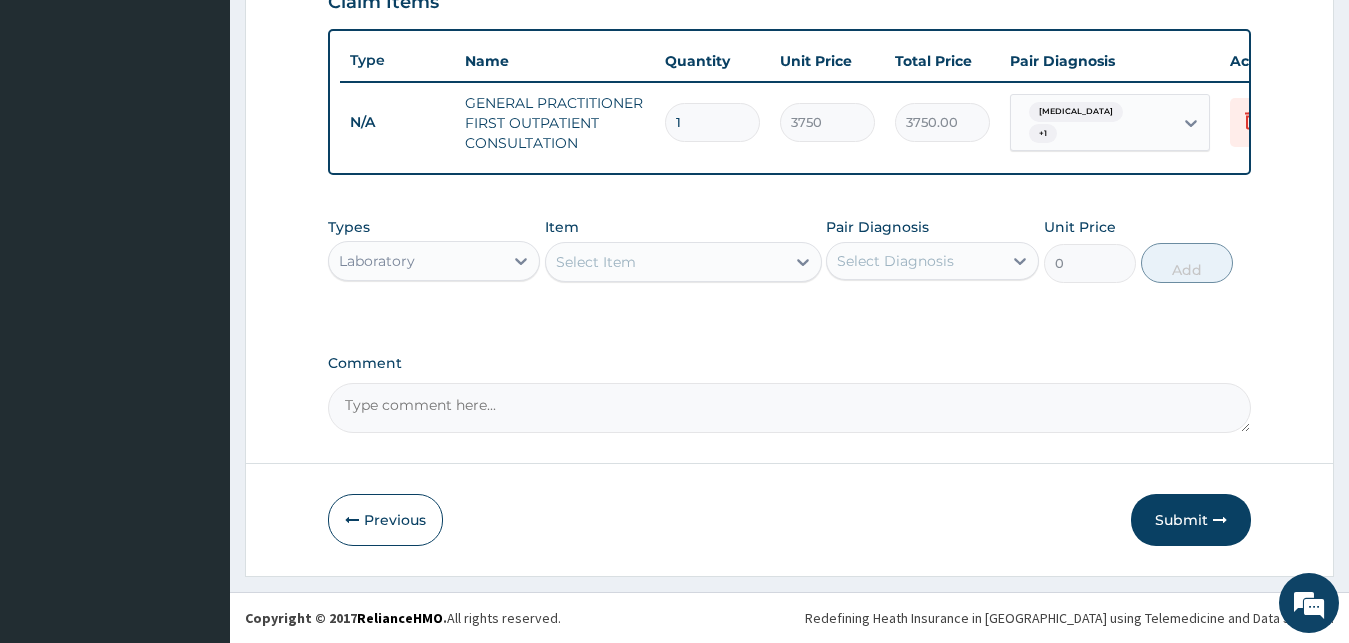 click on "Select Item" at bounding box center (596, 262) 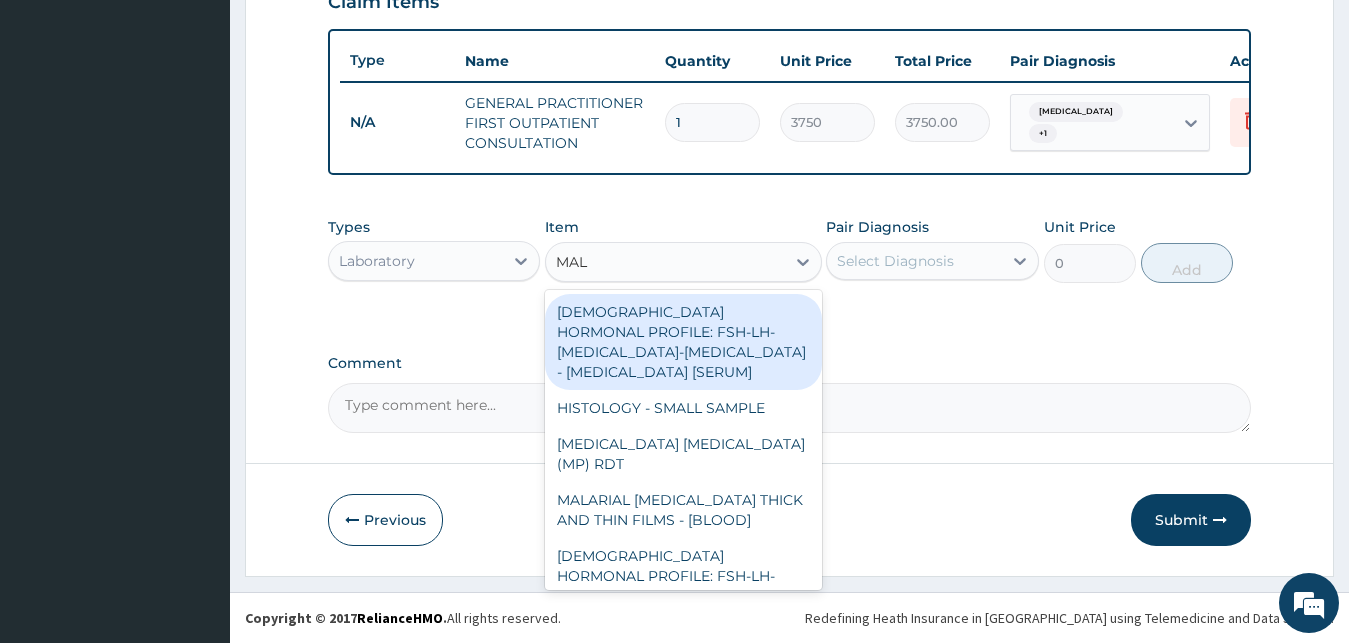 type on "MALA" 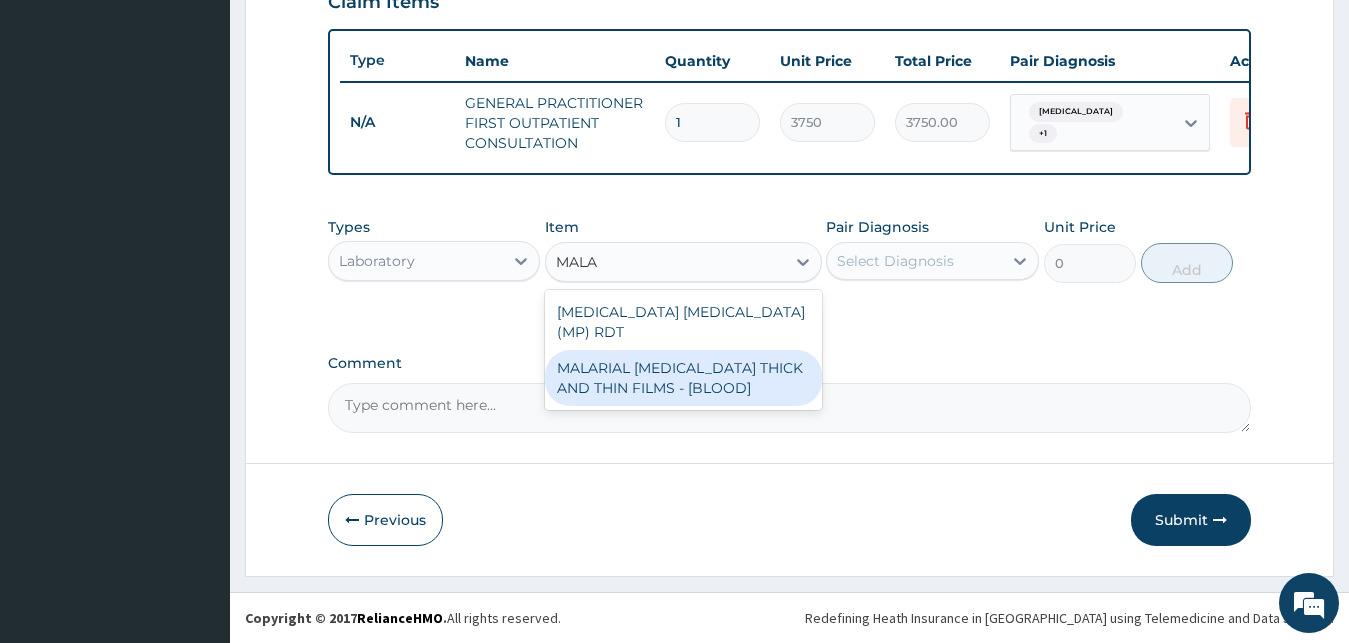 click on "MALARIAL [MEDICAL_DATA] THICK AND THIN FILMS - [BLOOD]" at bounding box center [683, 378] 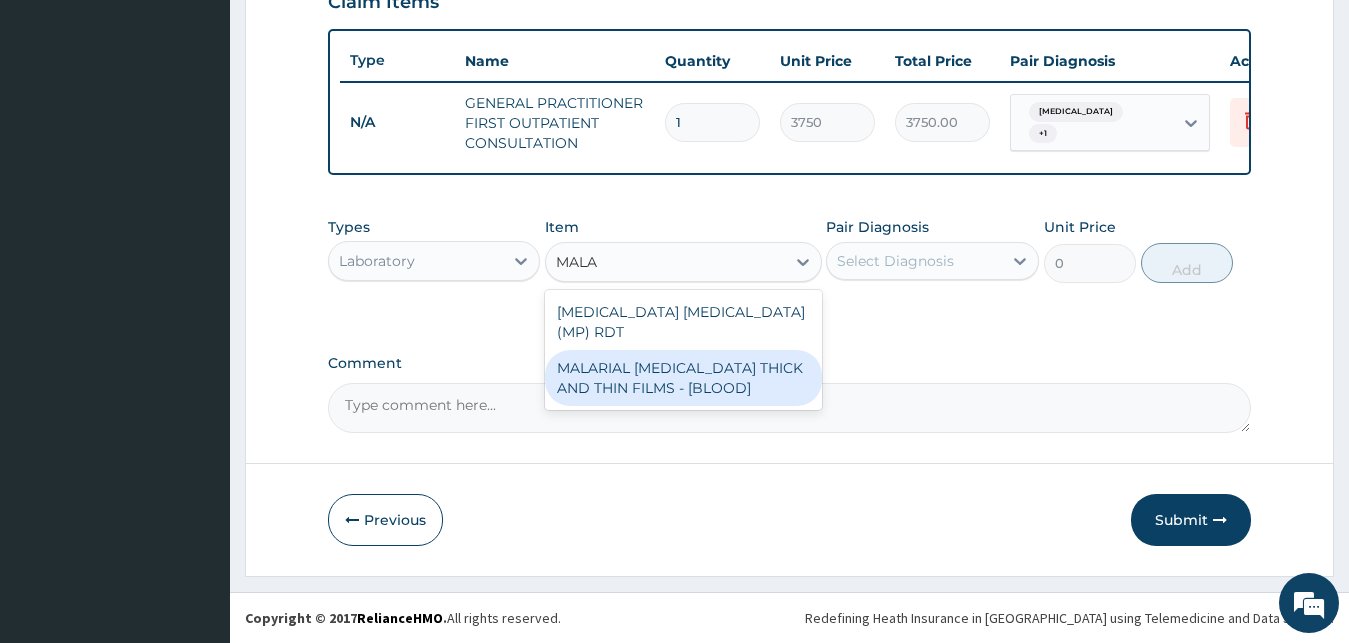 type 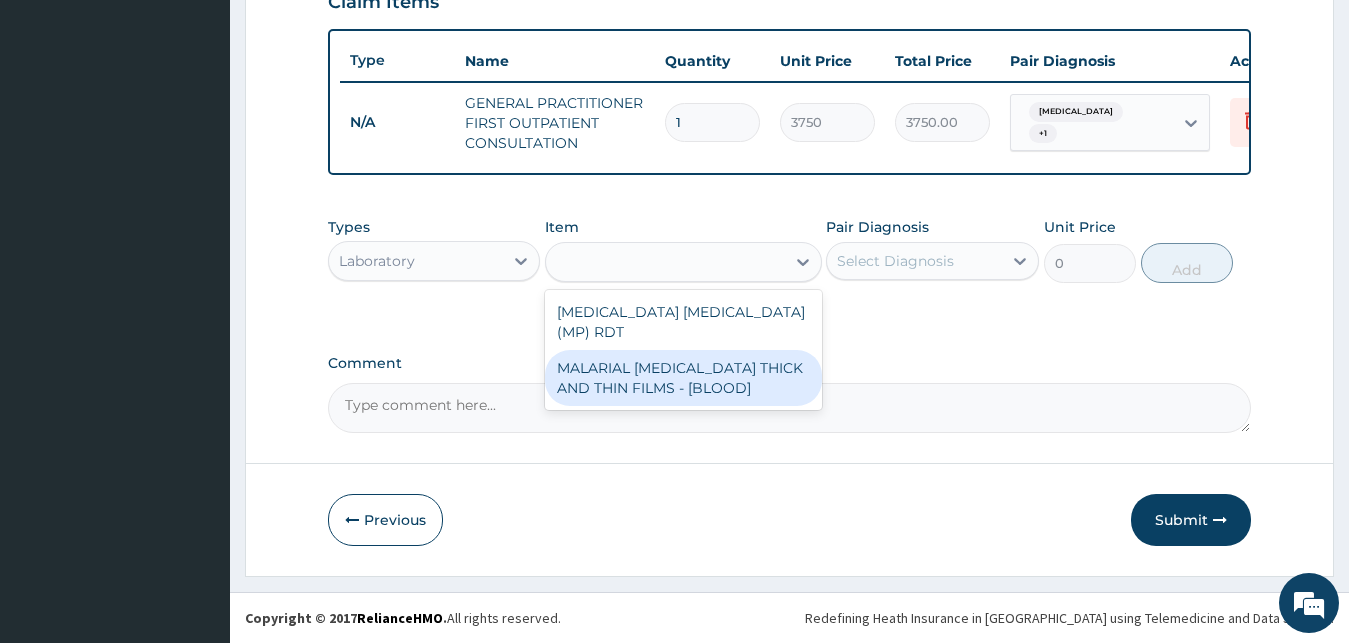 type on "2187.5" 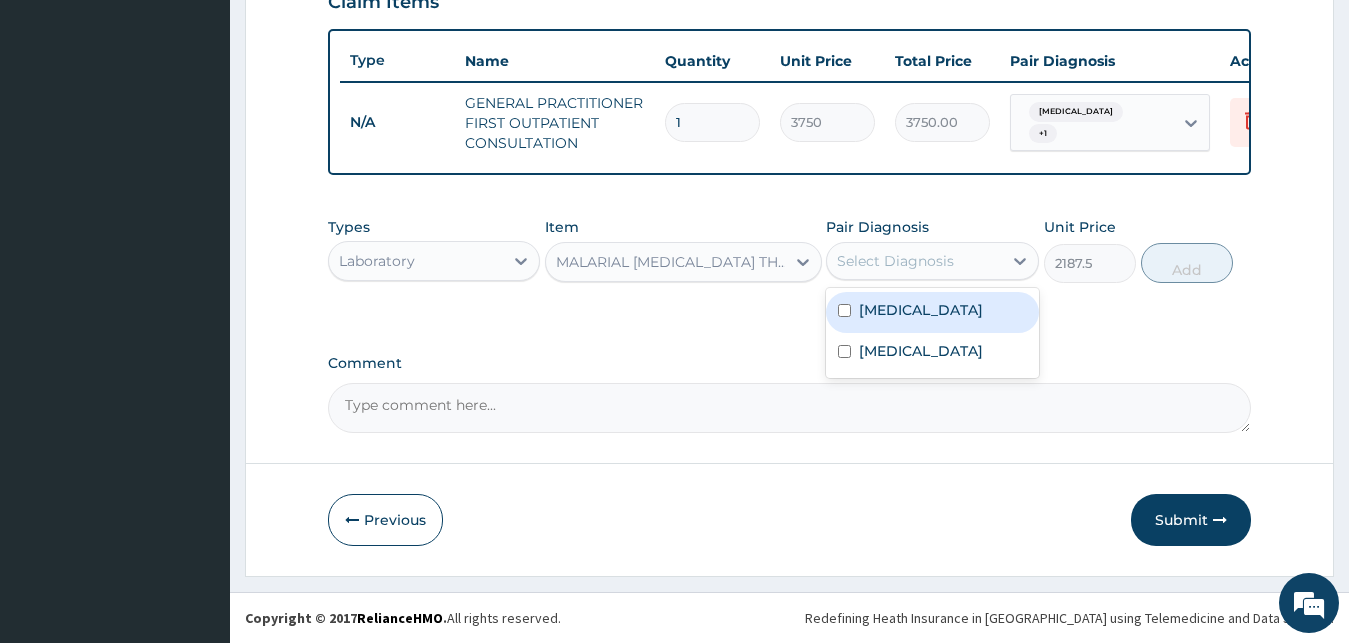 click on "Select Diagnosis" at bounding box center [914, 261] 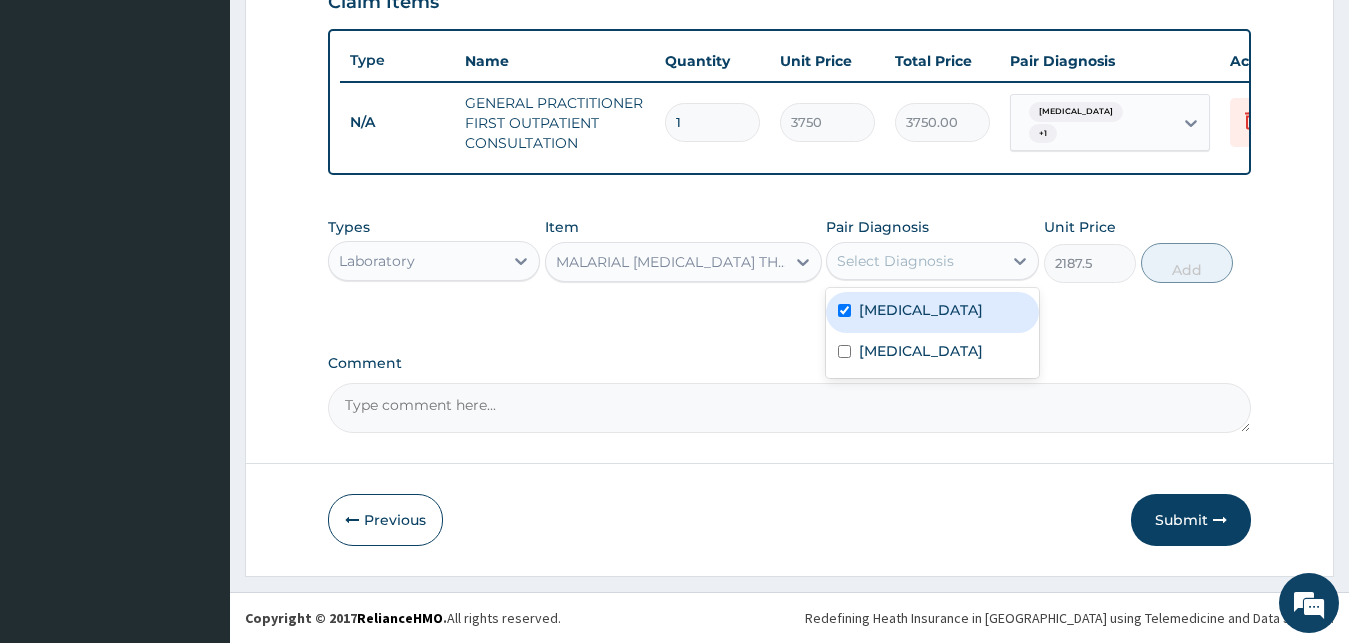 checkbox on "true" 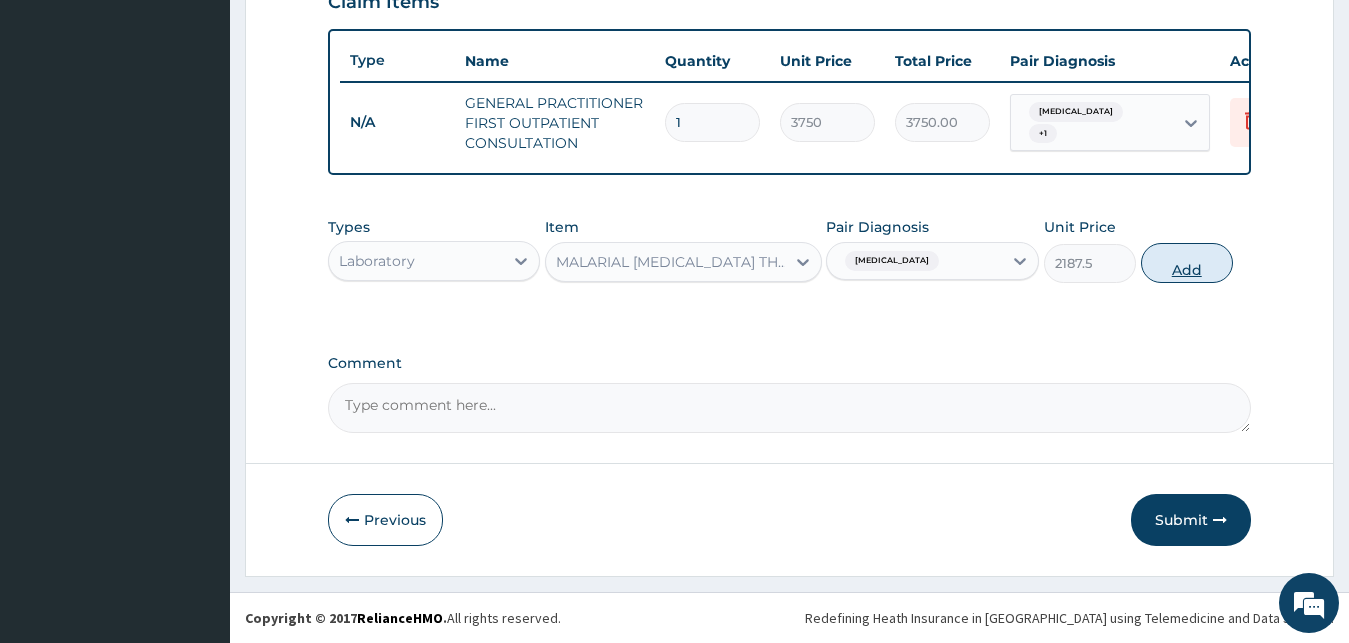 click on "Add" at bounding box center [1187, 263] 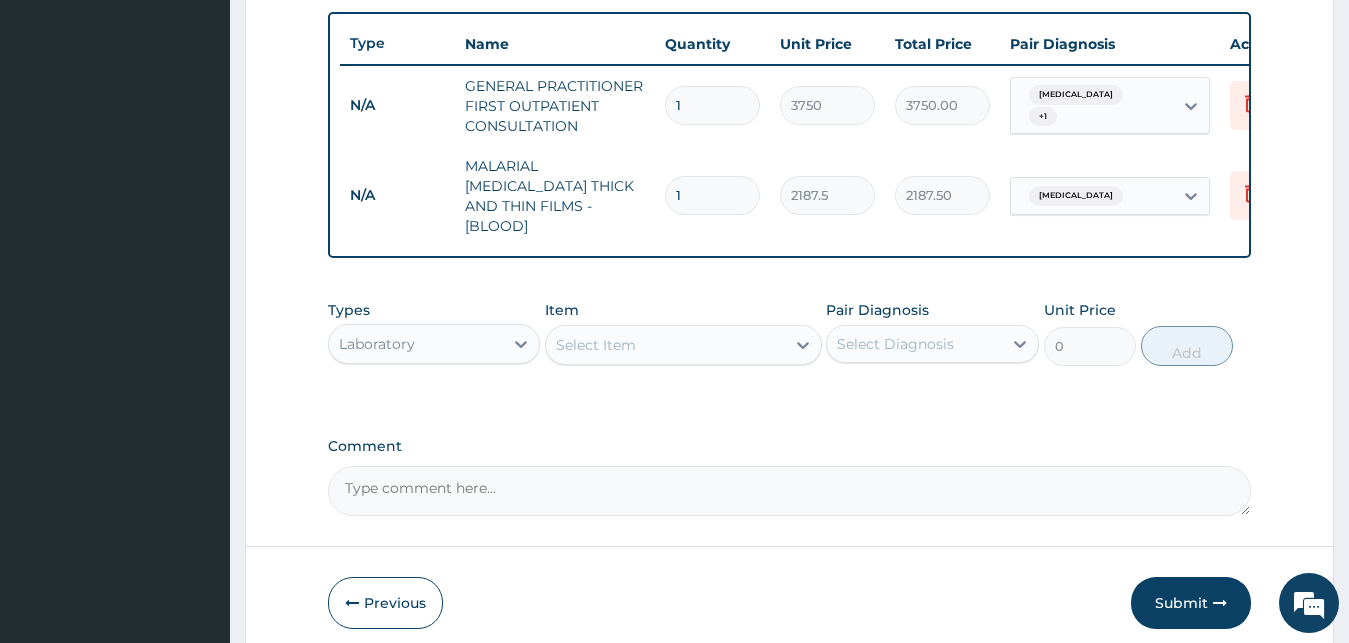 click on "Select Item" at bounding box center (683, 345) 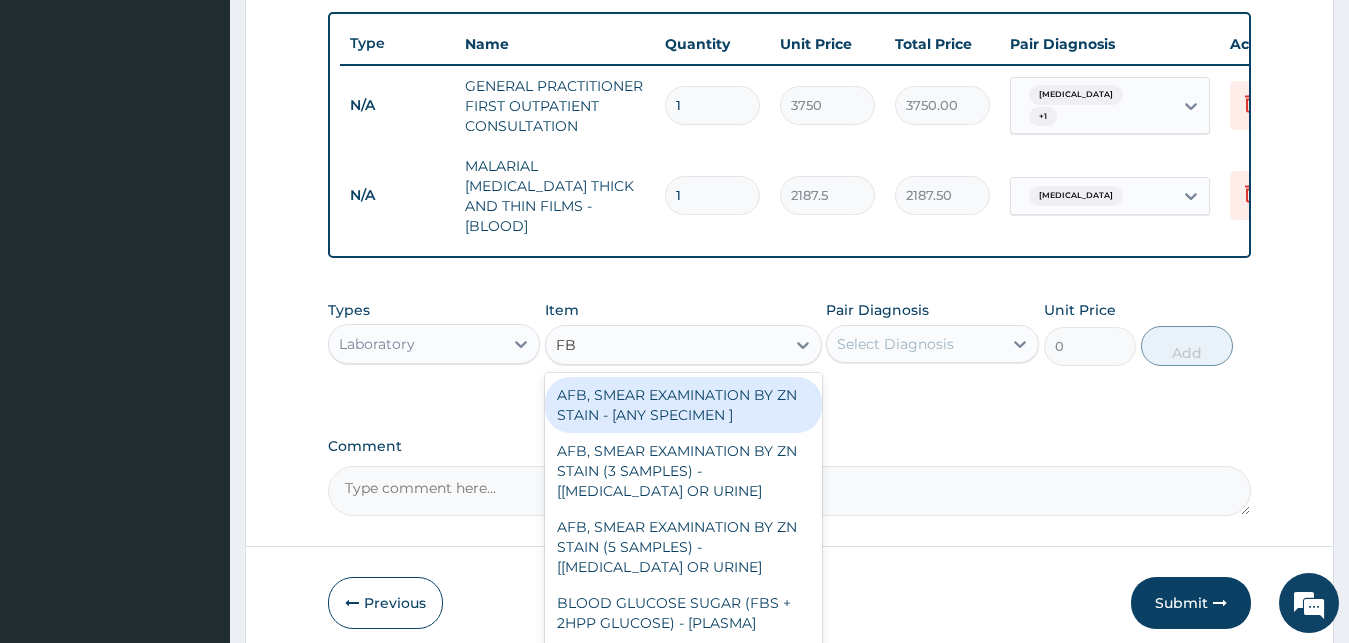 type on "FBC" 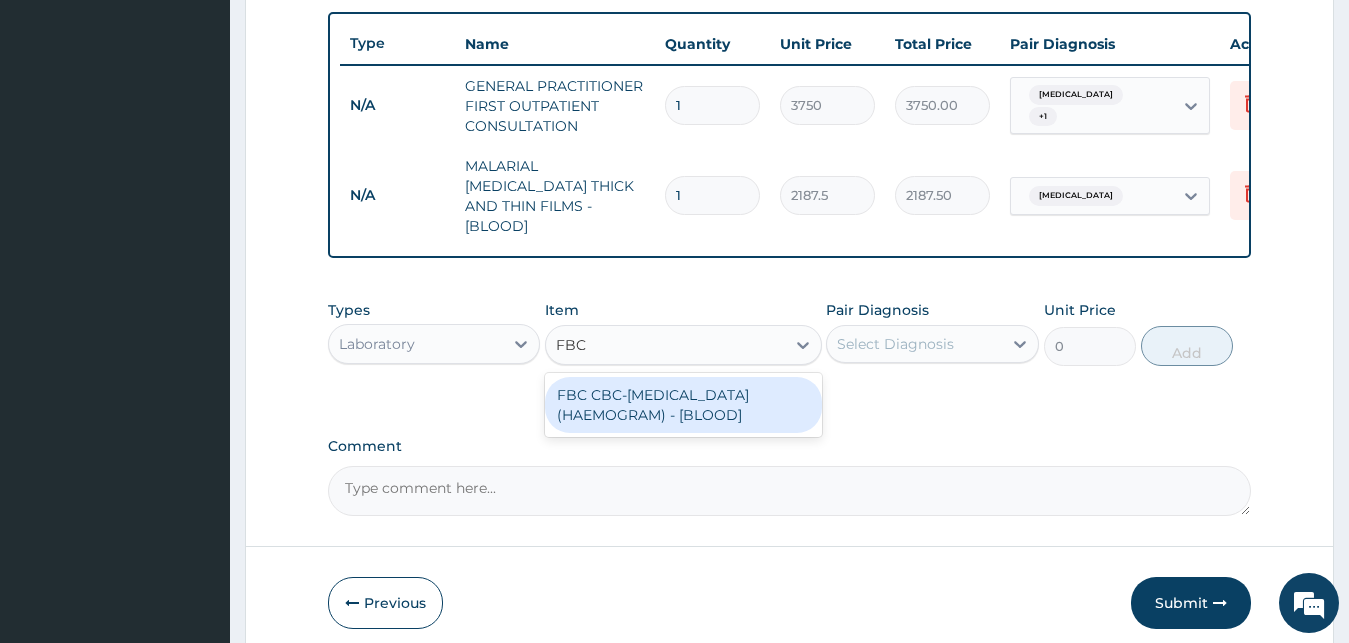 click on "FBC CBC-[MEDICAL_DATA] (HAEMOGRAM) - [BLOOD]" at bounding box center [683, 405] 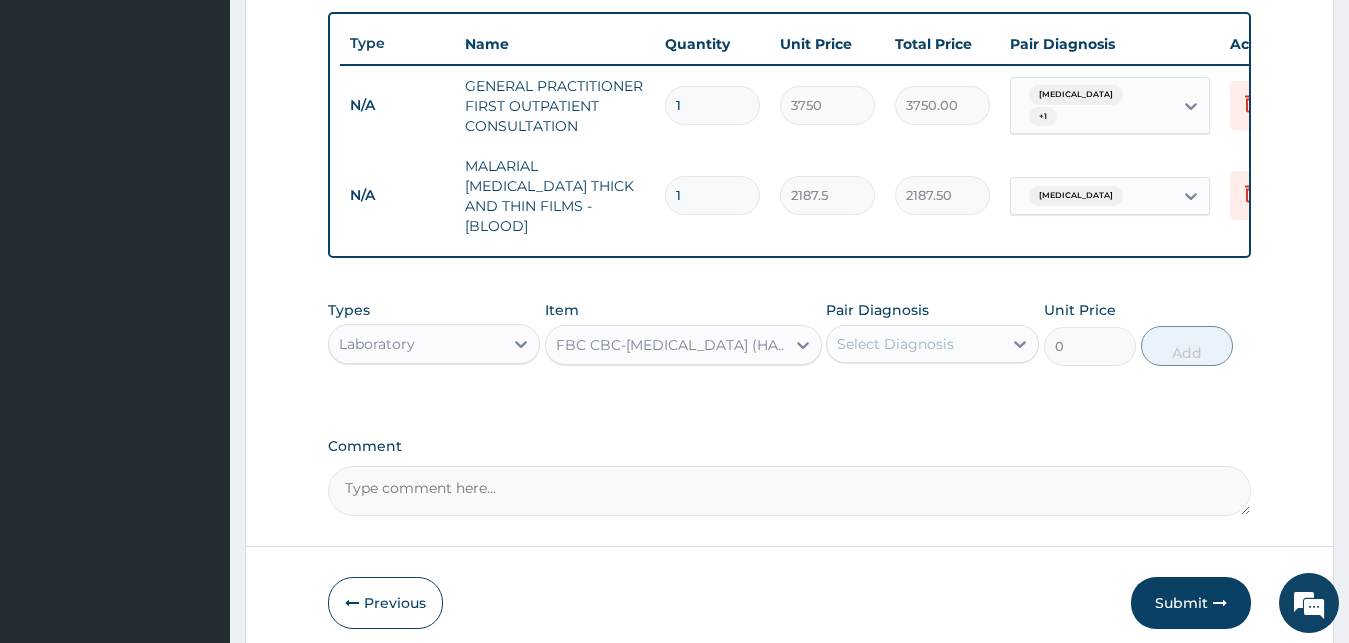 type 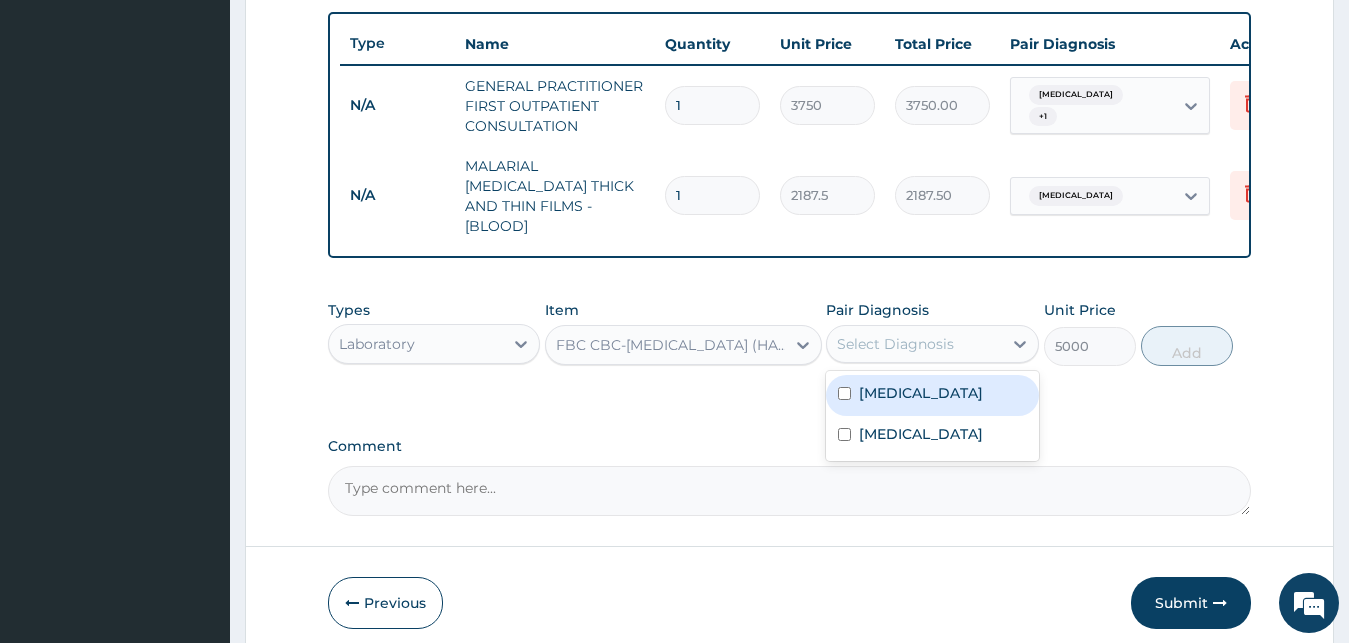 click on "Select Diagnosis" at bounding box center [914, 344] 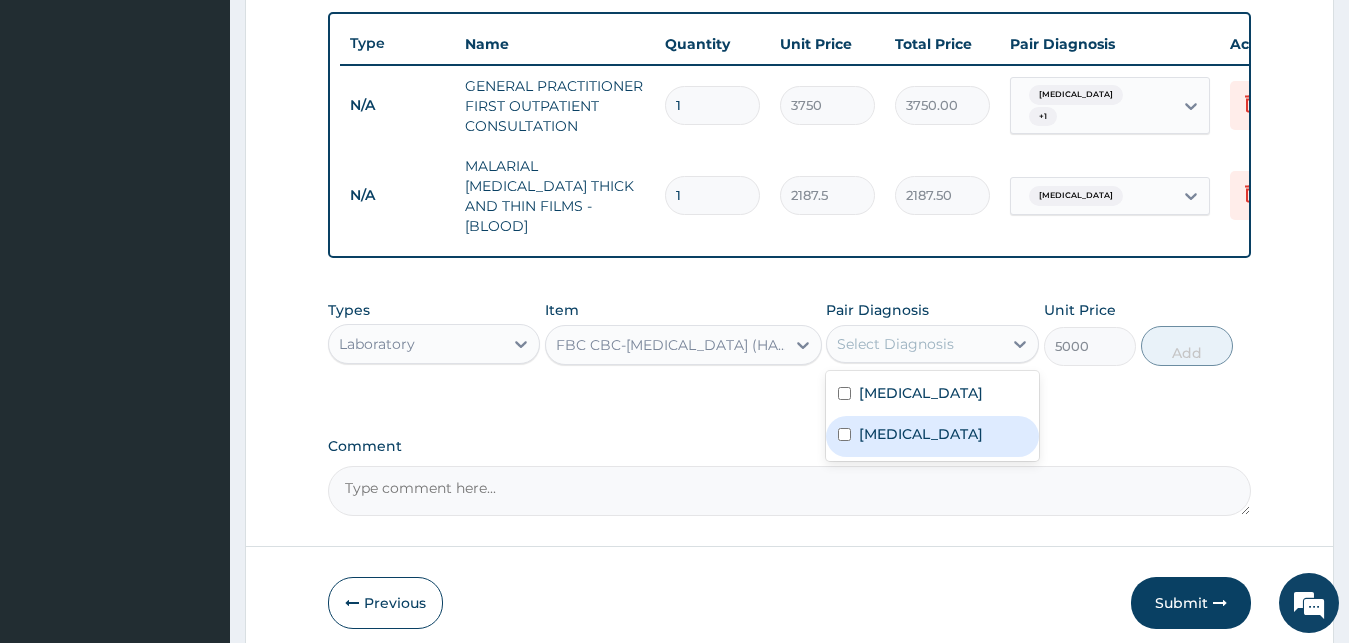 drag, startPoint x: 858, startPoint y: 432, endPoint x: 1027, endPoint y: 405, distance: 171.14322 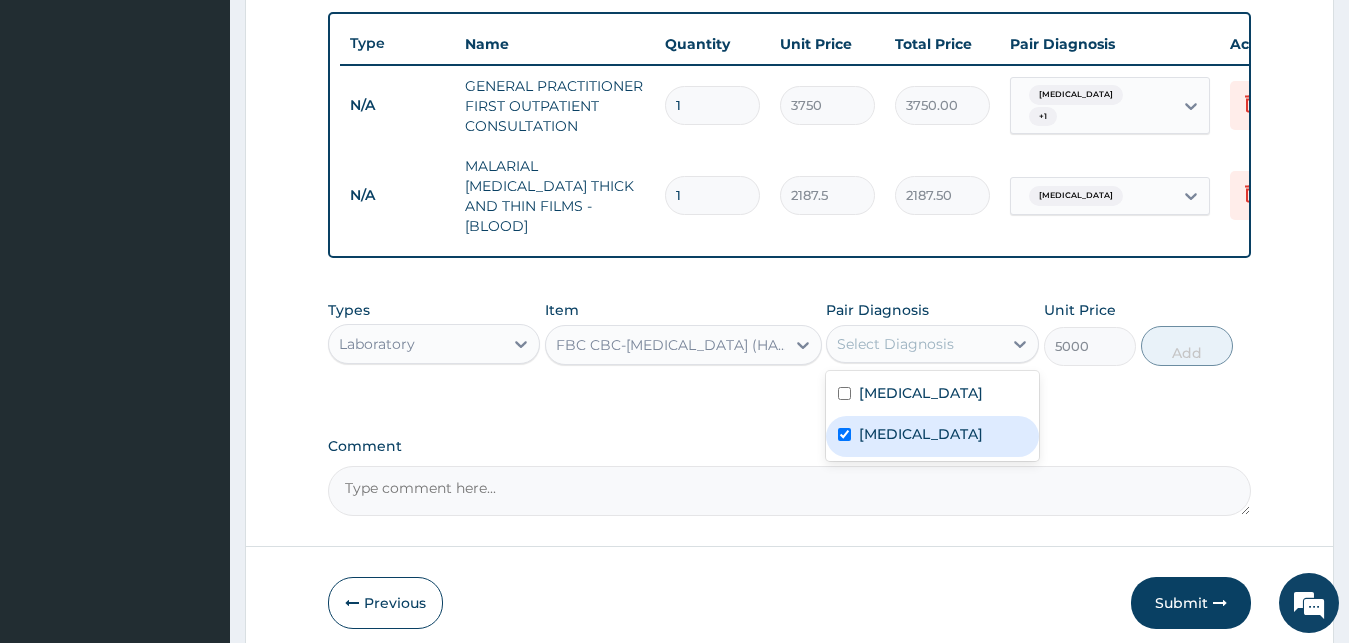 checkbox on "true" 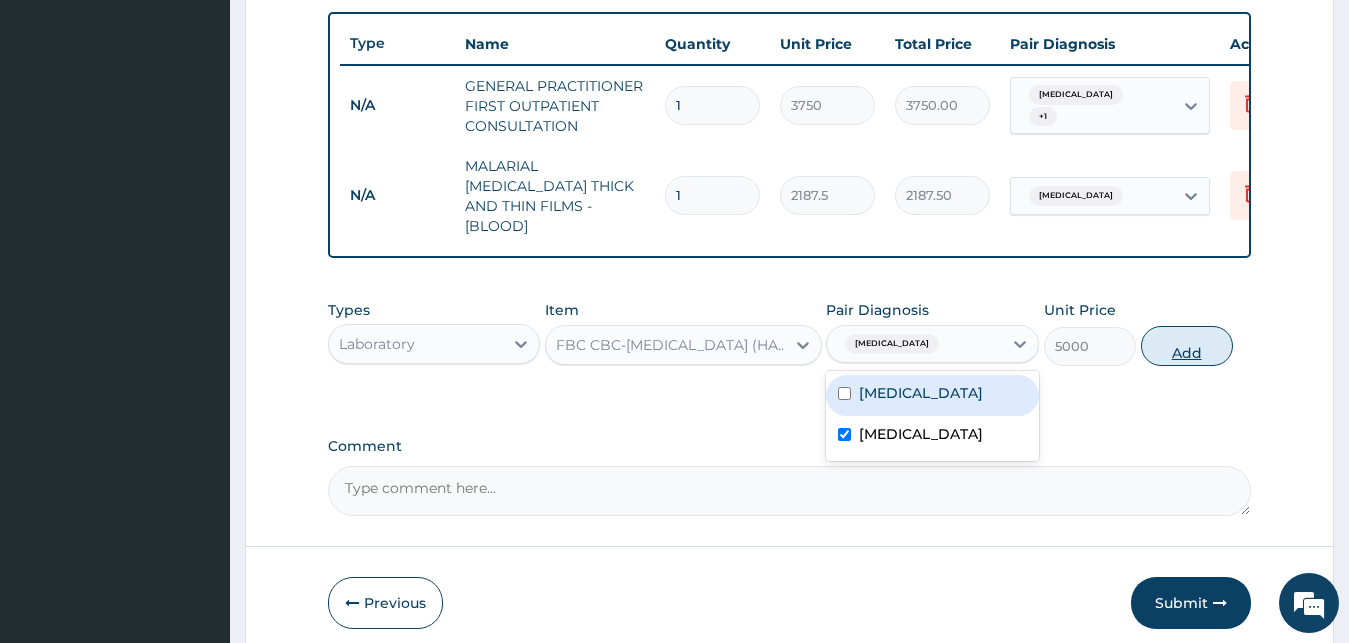click on "Add" at bounding box center [1187, 346] 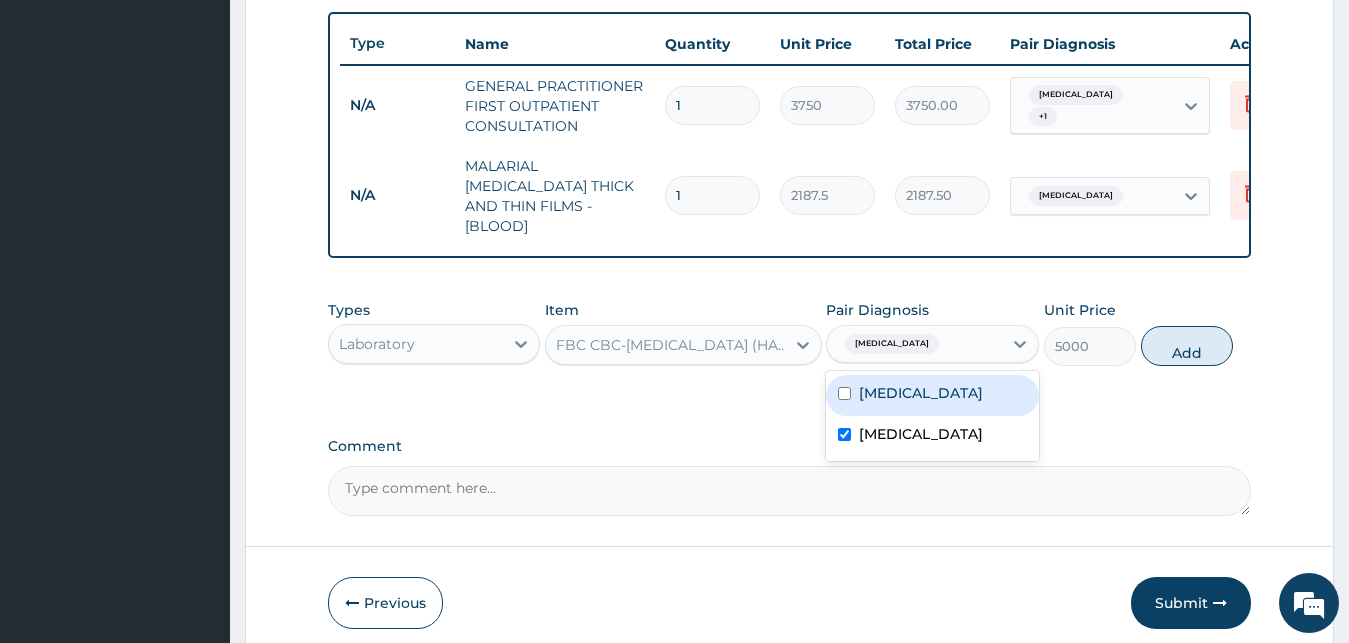 type on "0" 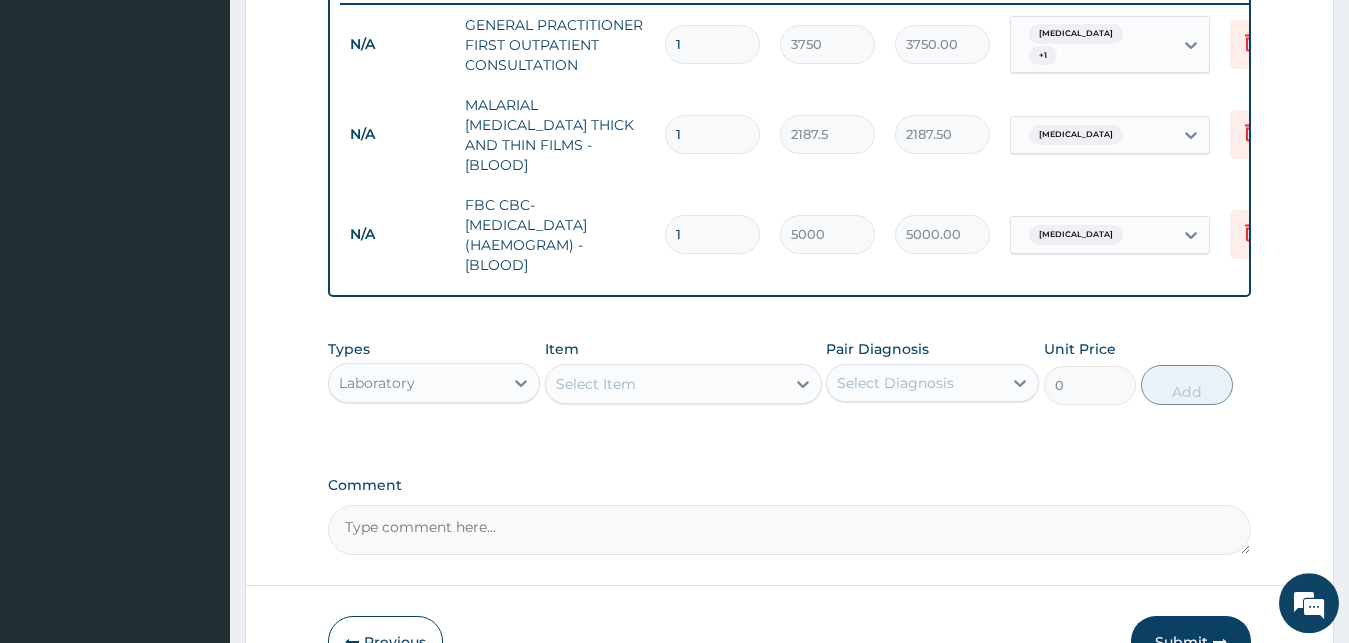 scroll, scrollTop: 834, scrollLeft: 0, axis: vertical 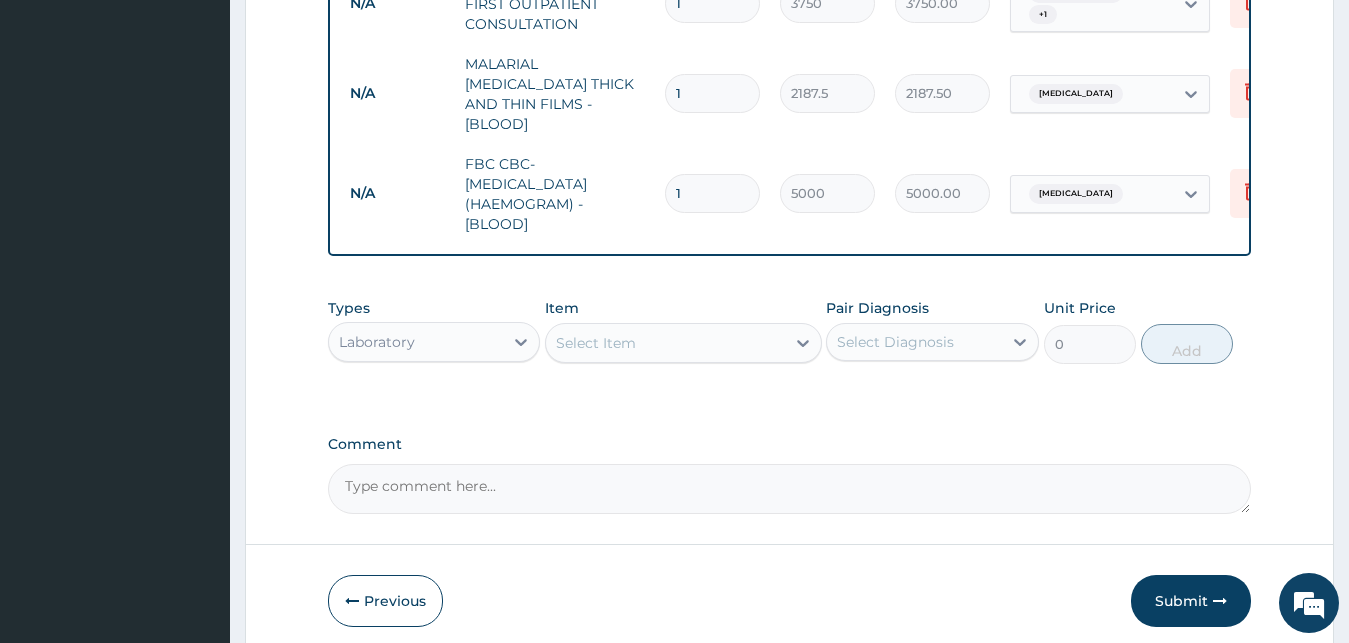 click on "Laboratory" at bounding box center [416, 342] 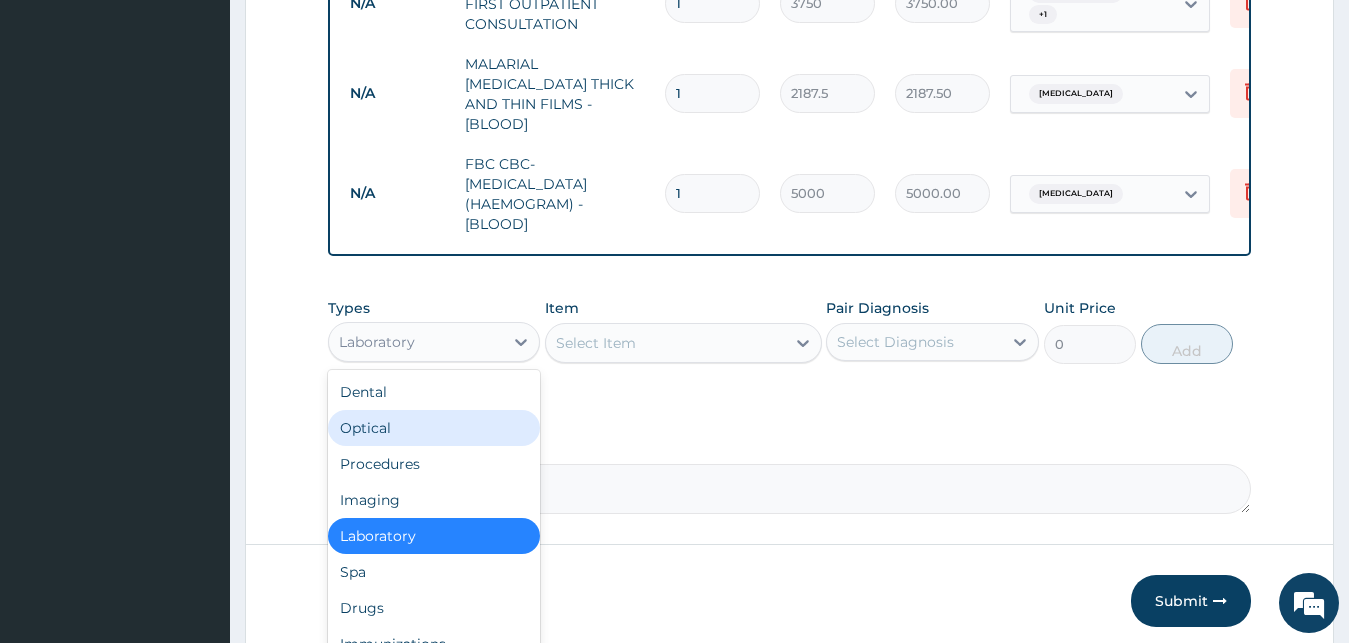 scroll, scrollTop: 68, scrollLeft: 0, axis: vertical 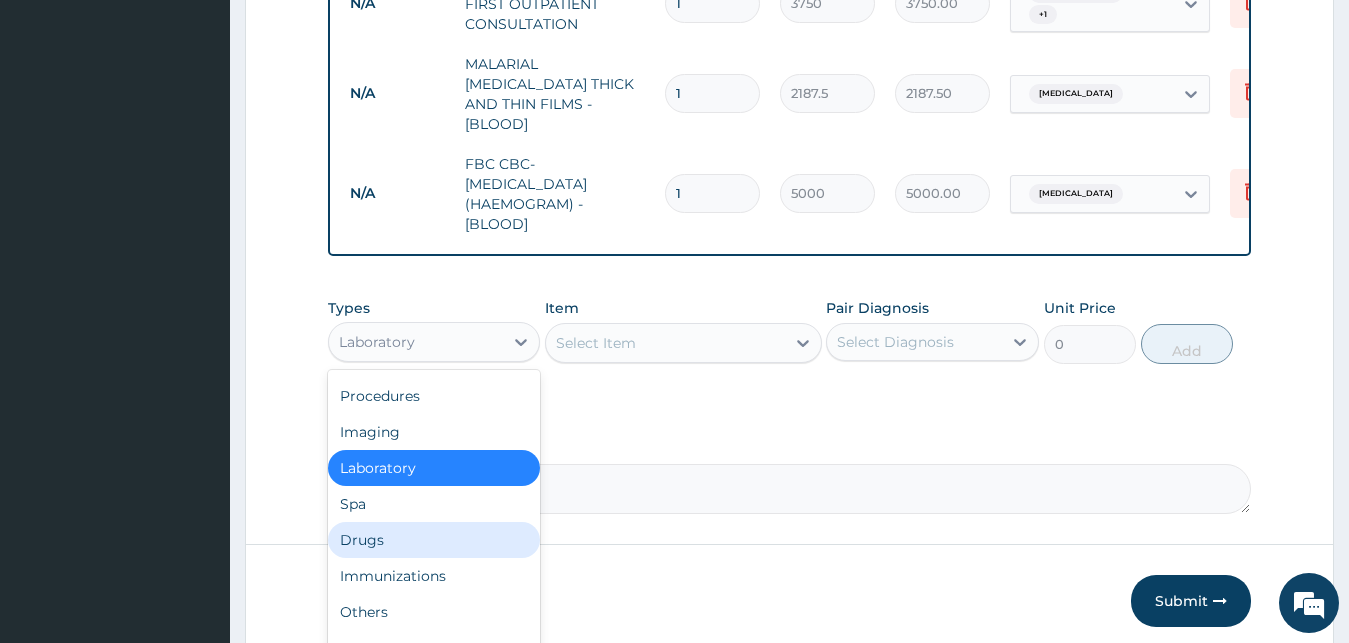 click on "Drugs" at bounding box center [434, 540] 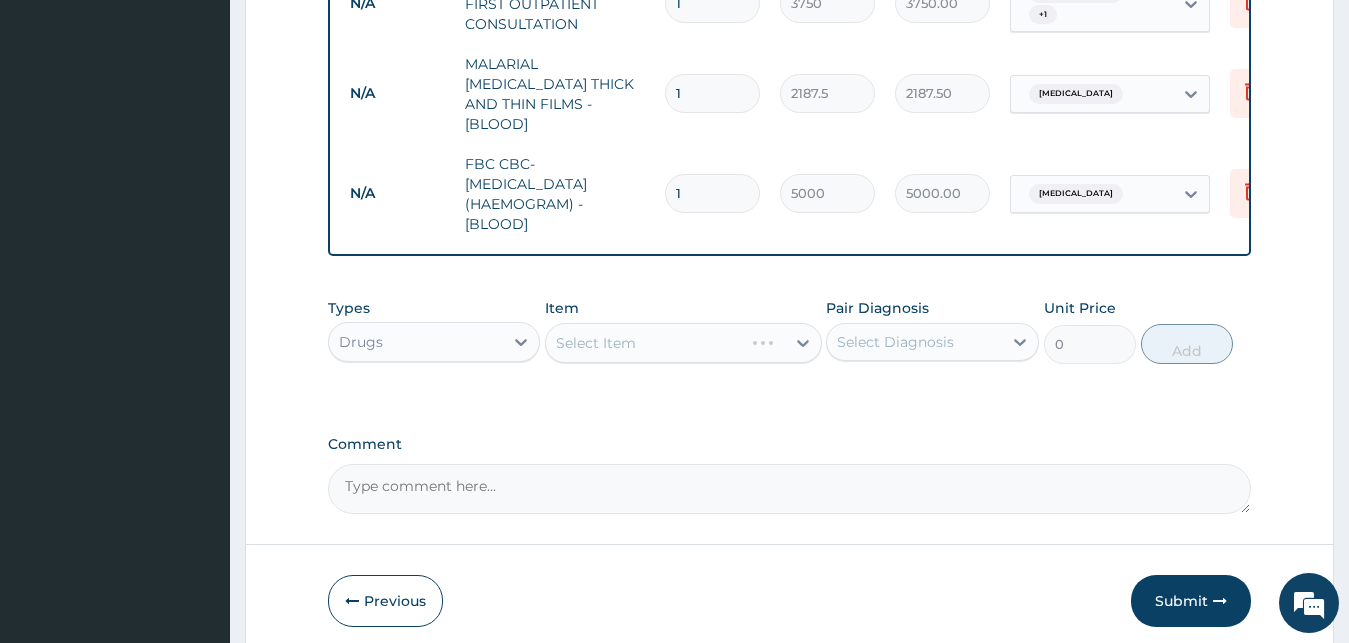 click on "Select Item" at bounding box center [683, 343] 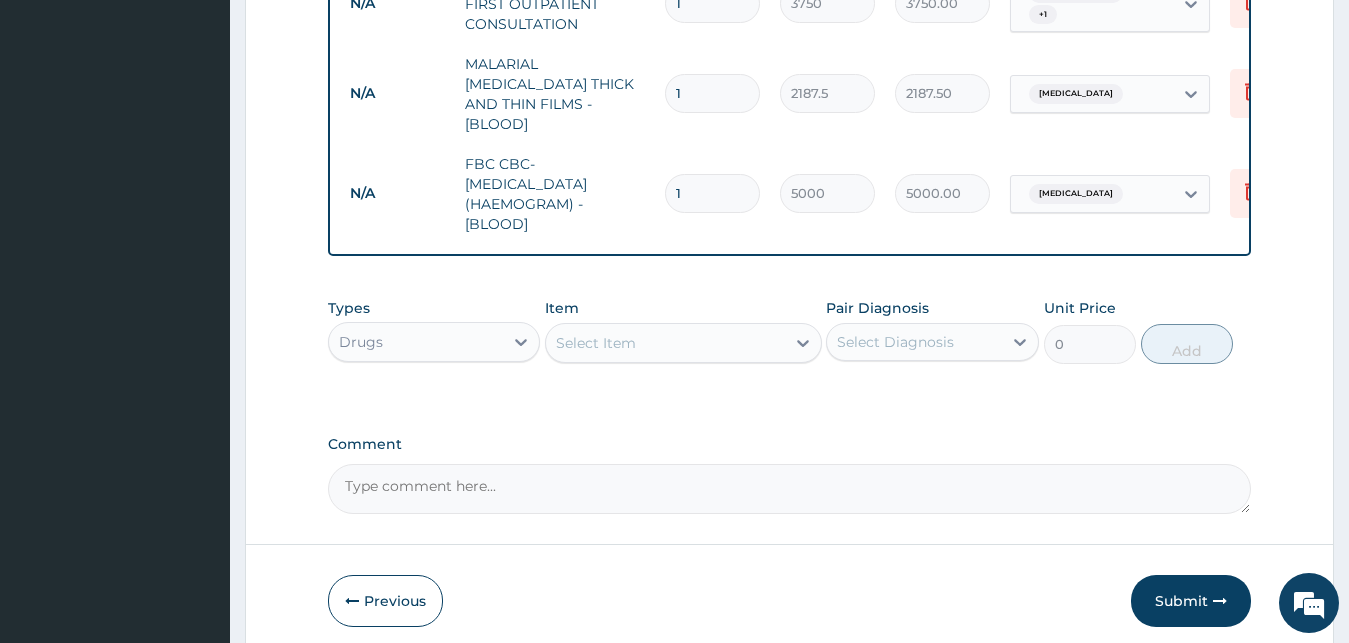 click on "Select Item" at bounding box center (665, 343) 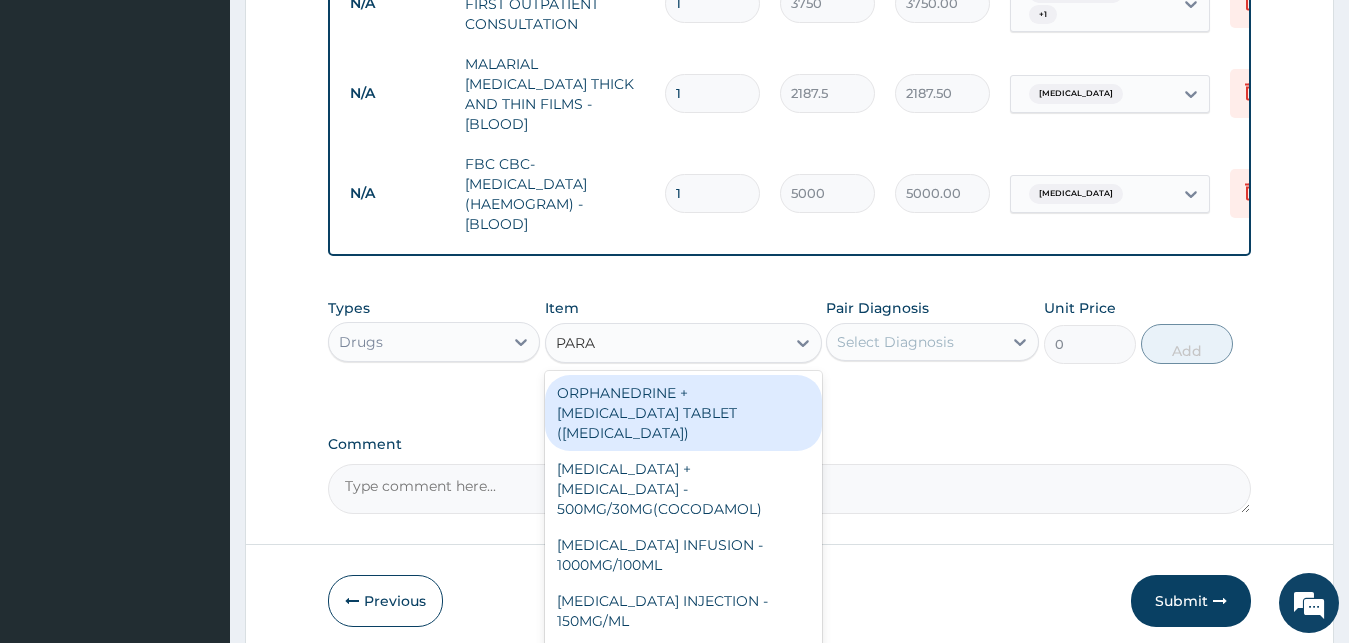 type on "PARAC" 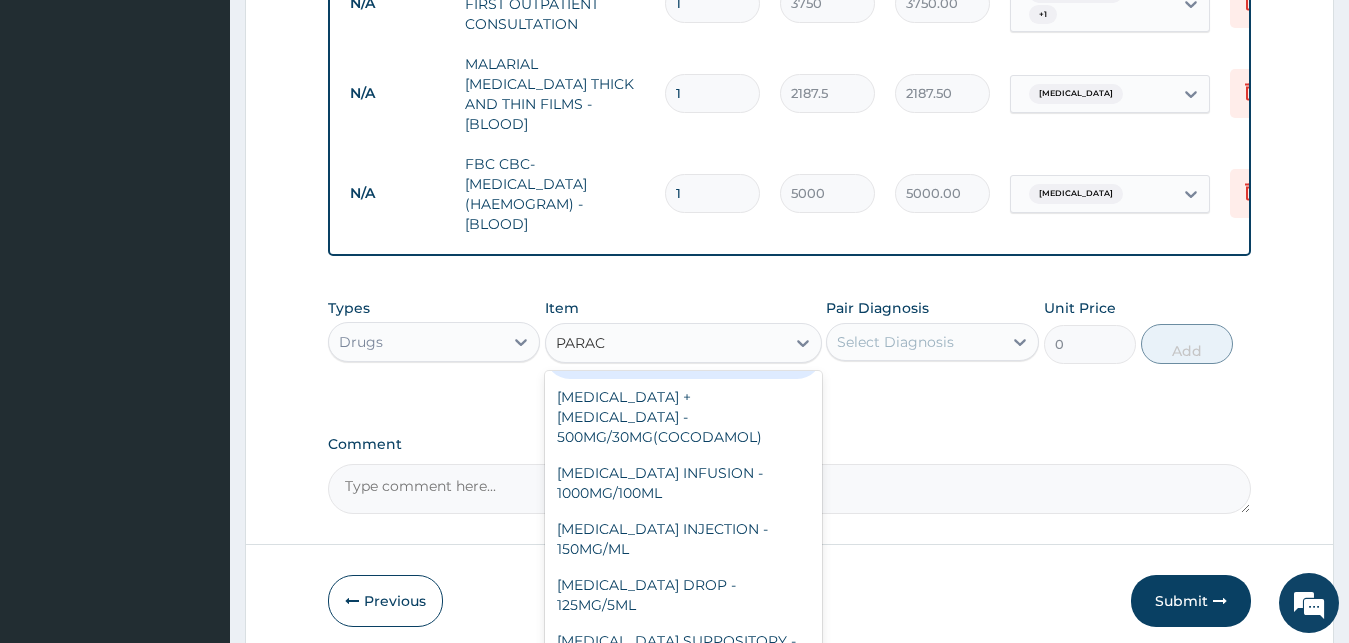 scroll, scrollTop: 108, scrollLeft: 0, axis: vertical 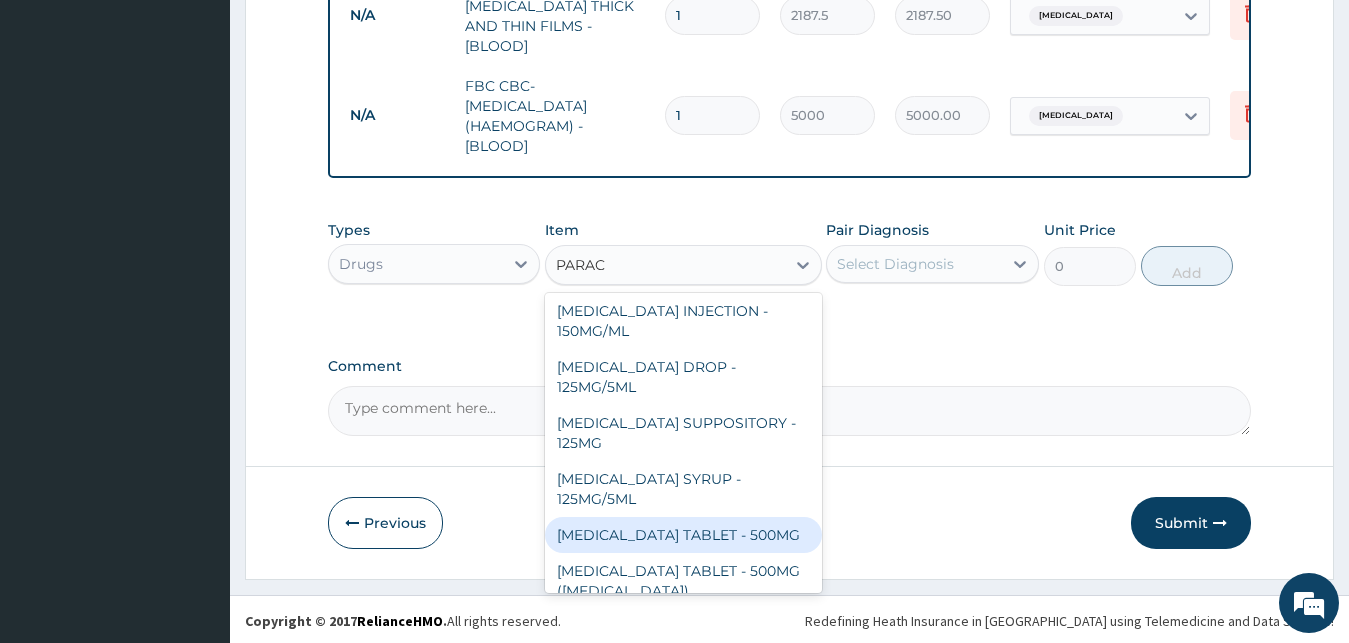 click on "[MEDICAL_DATA] TABLET - 500MG" at bounding box center [683, 535] 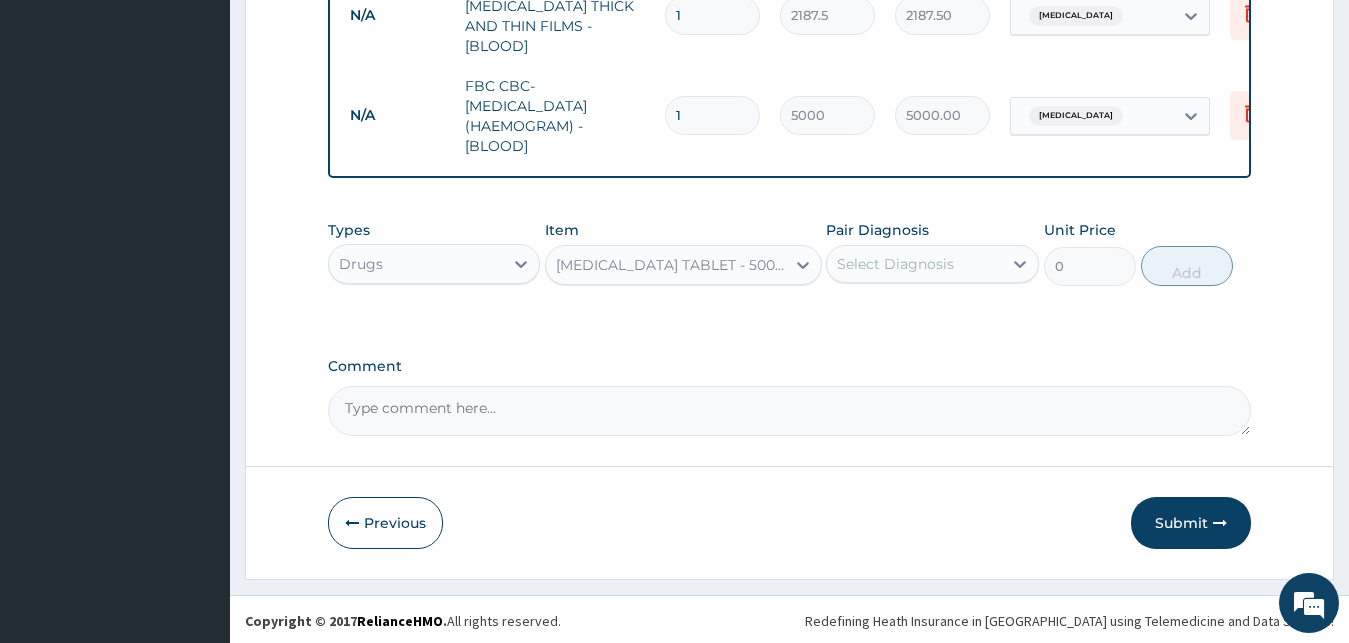type 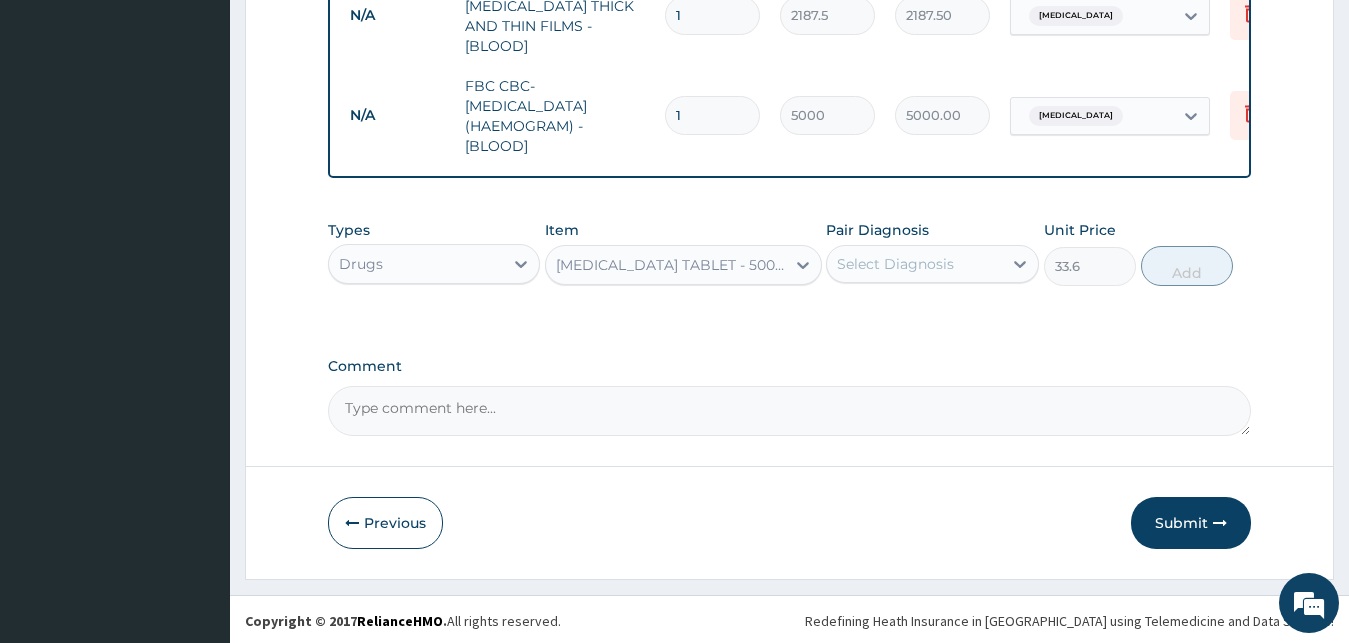 click on "[MEDICAL_DATA] TABLET - 500MG" at bounding box center (671, 265) 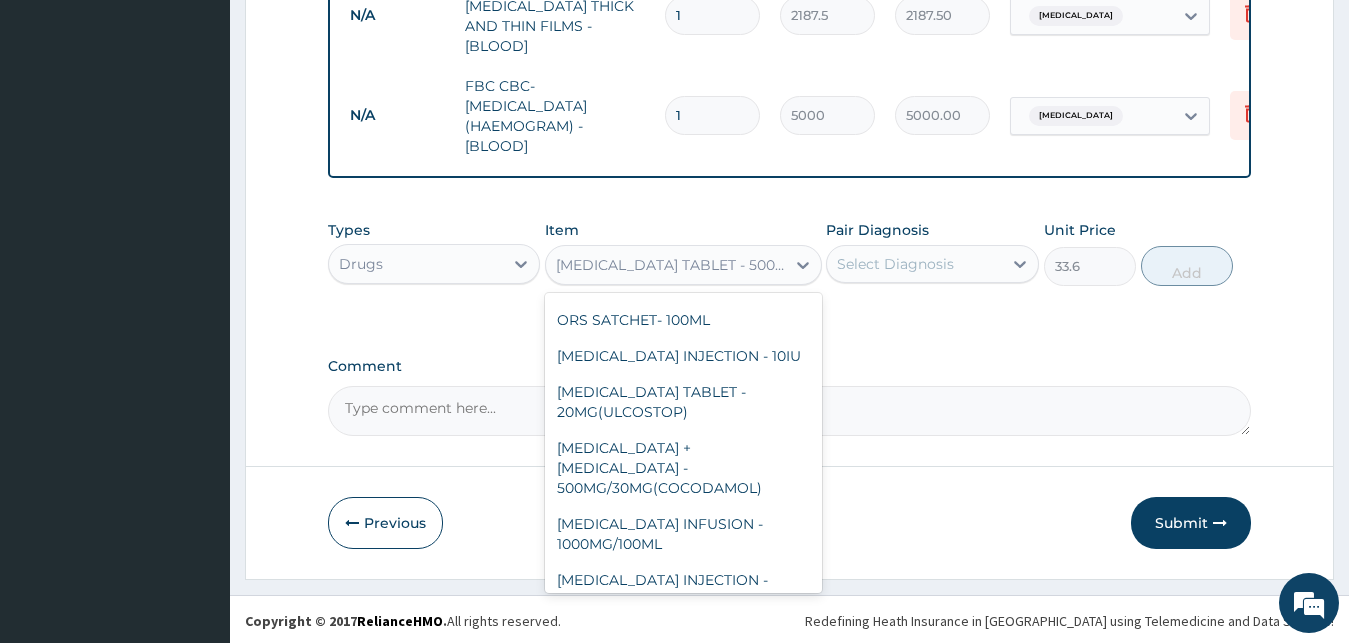 scroll, scrollTop: 31896, scrollLeft: 0, axis: vertical 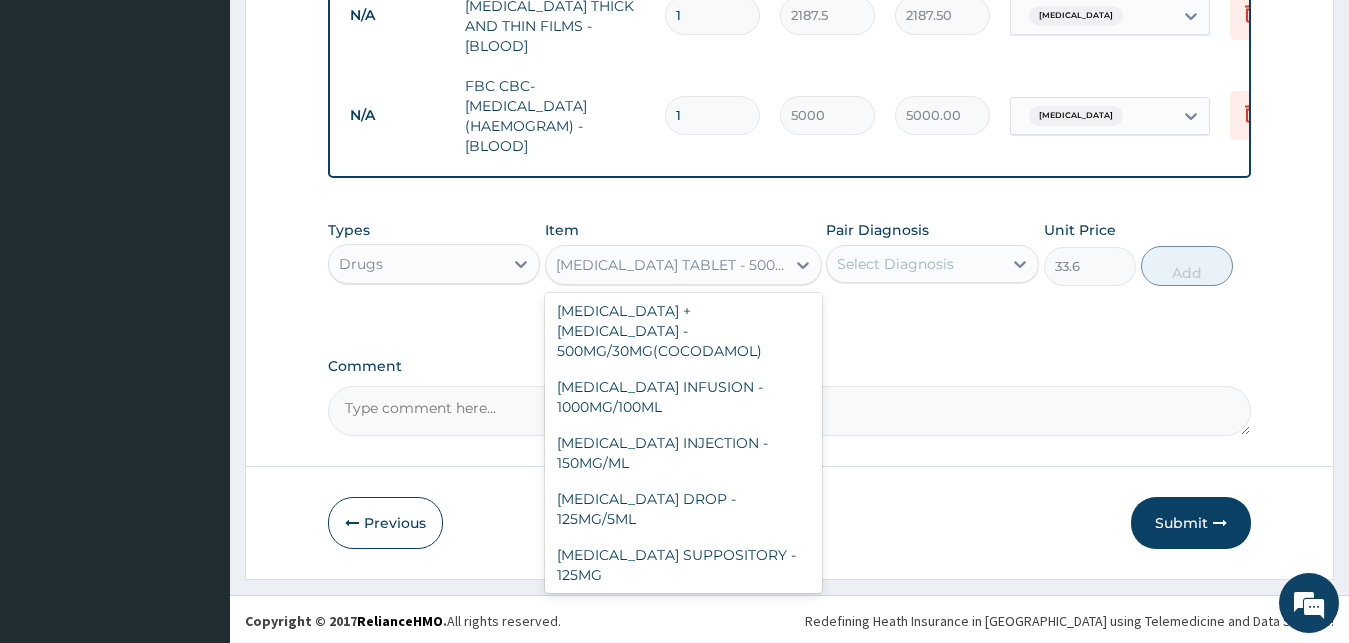 click on "[MEDICAL_DATA] TABLET - 500MG ([MEDICAL_DATA])" at bounding box center [683, 713] 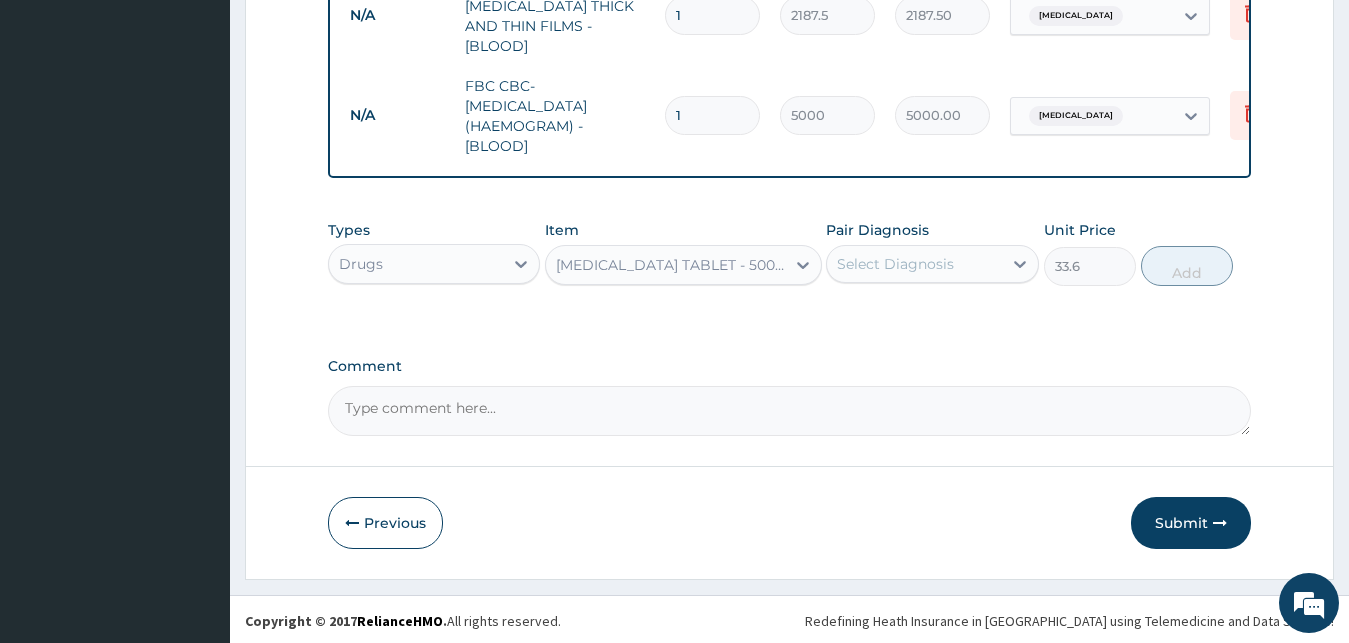 type on "42" 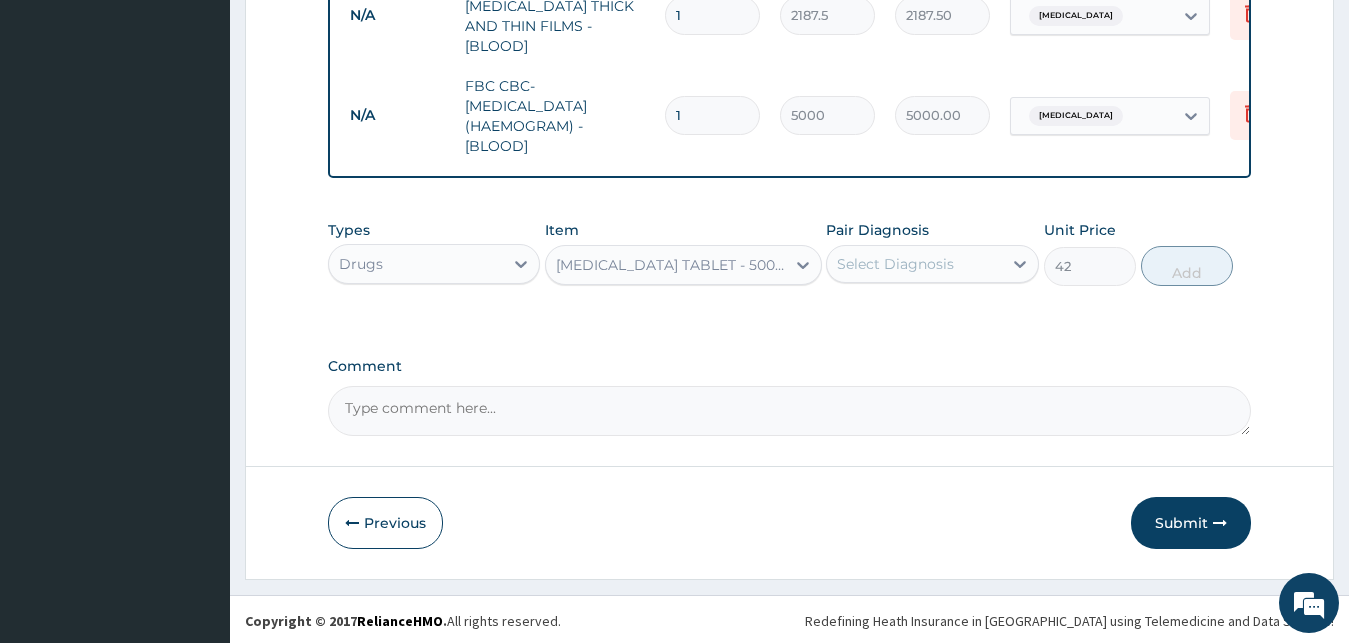 click on "[MEDICAL_DATA] TABLET - 500MG ([MEDICAL_DATA])" at bounding box center [671, 265] 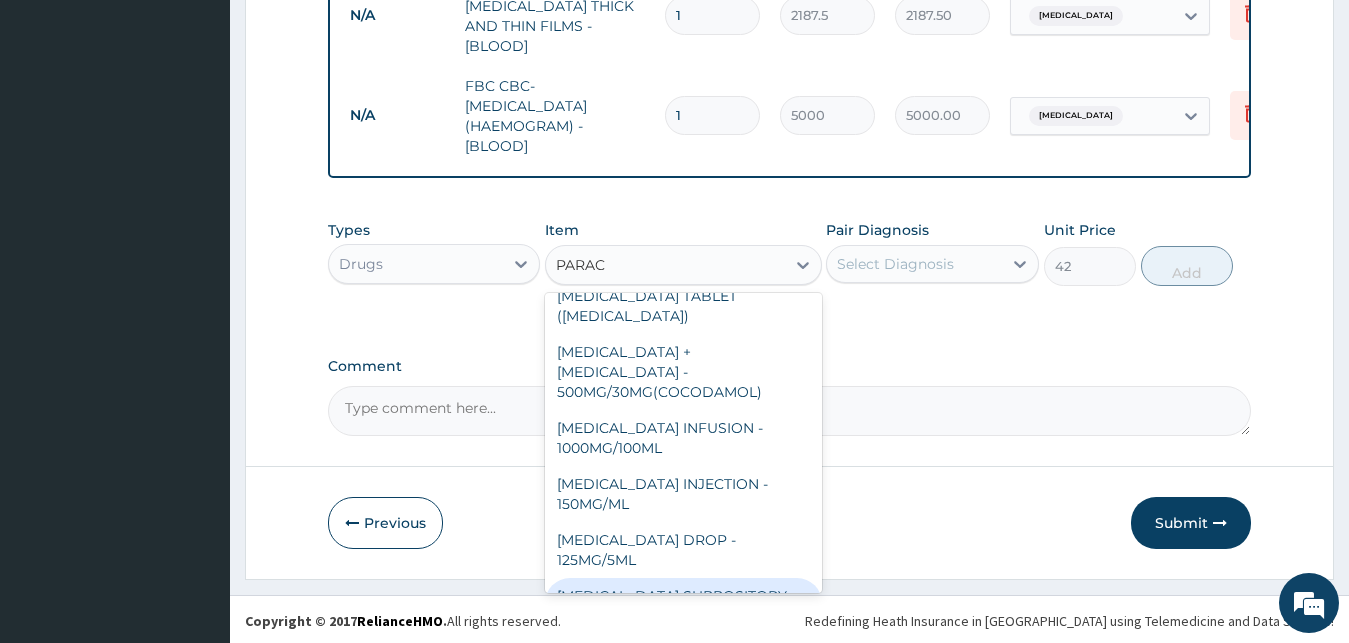 scroll, scrollTop: 0, scrollLeft: 0, axis: both 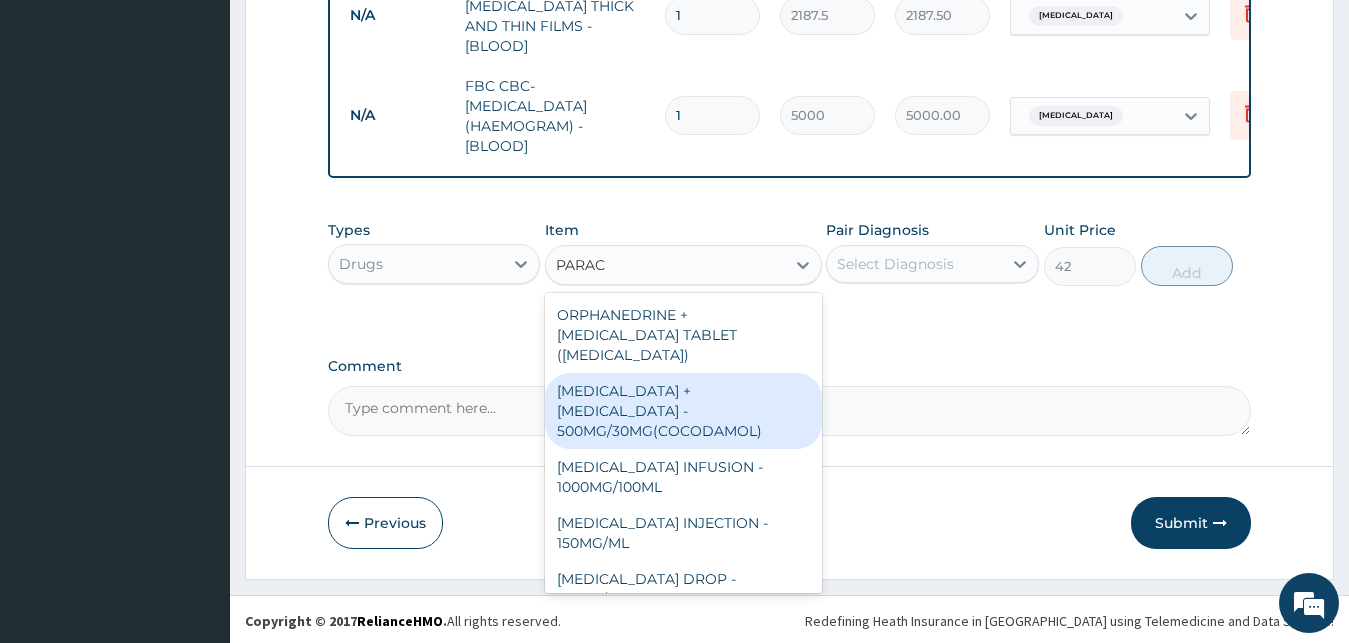 type on "PARAC" 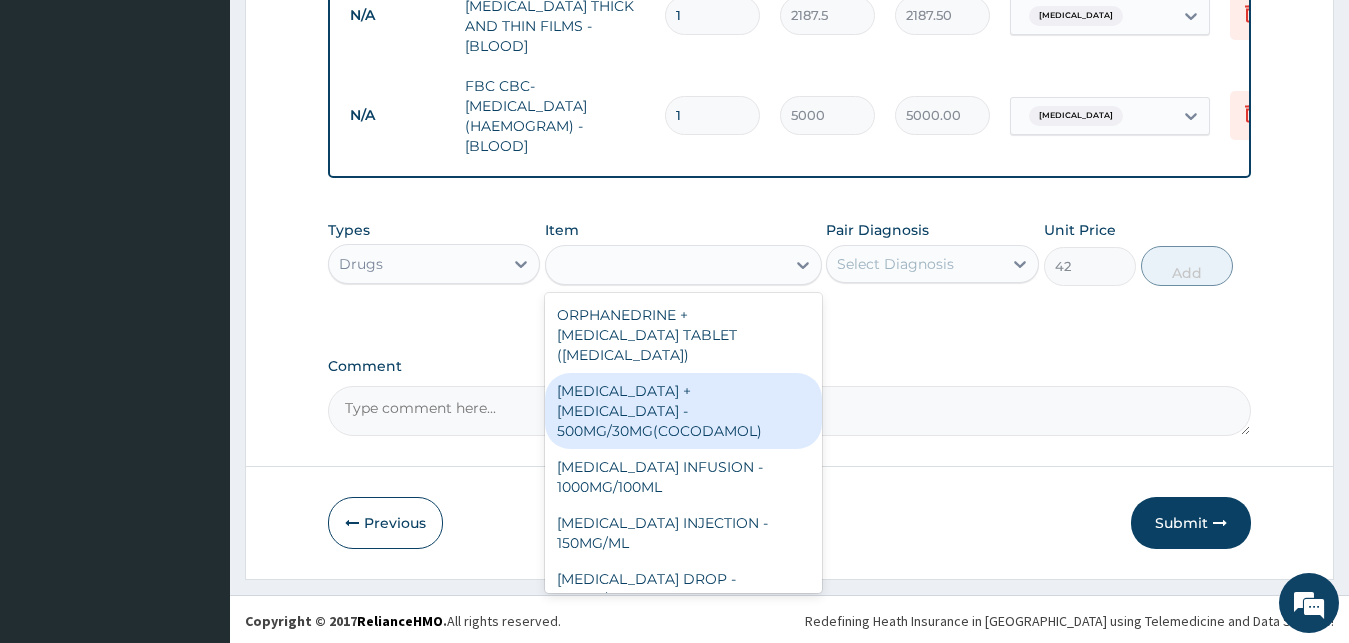 click on "Select Diagnosis" at bounding box center (932, 264) 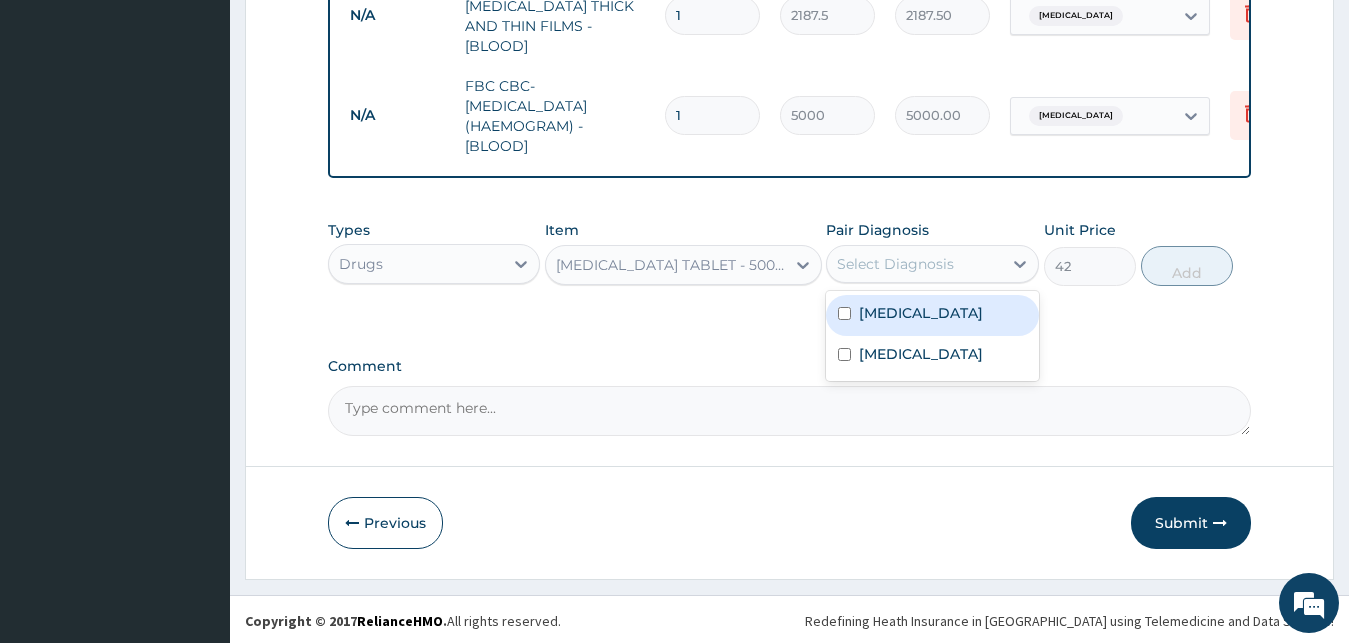 click on "[MEDICAL_DATA]" at bounding box center (921, 313) 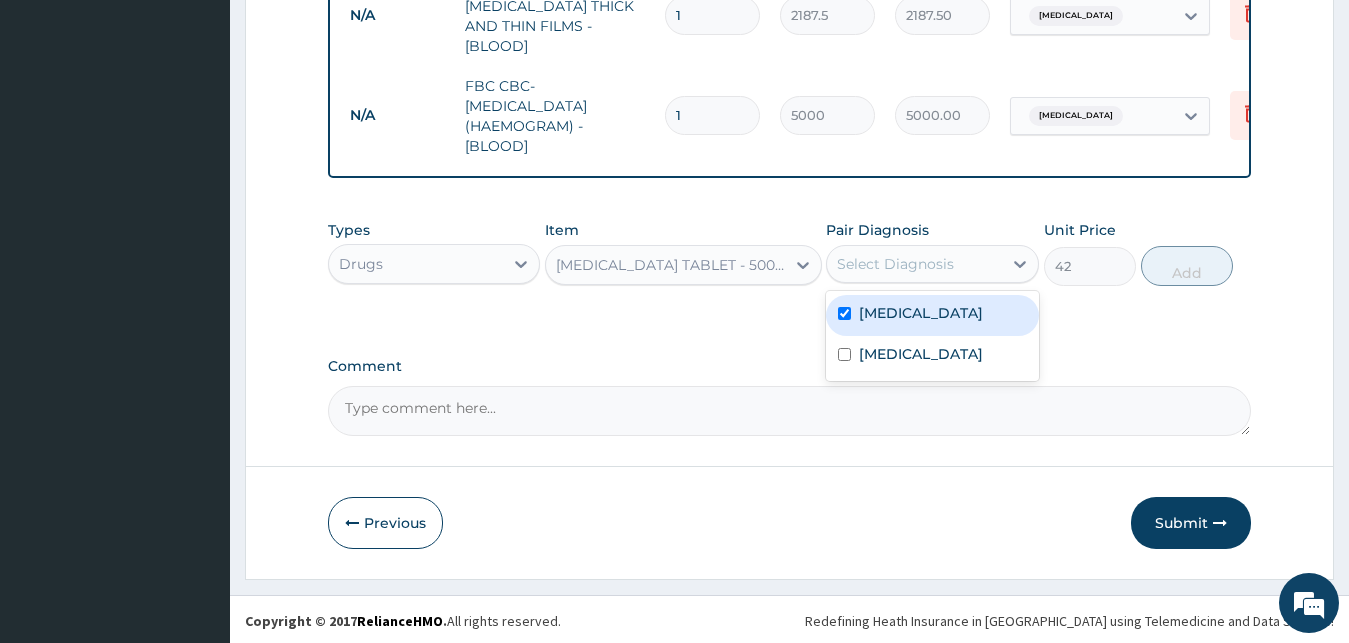 checkbox on "true" 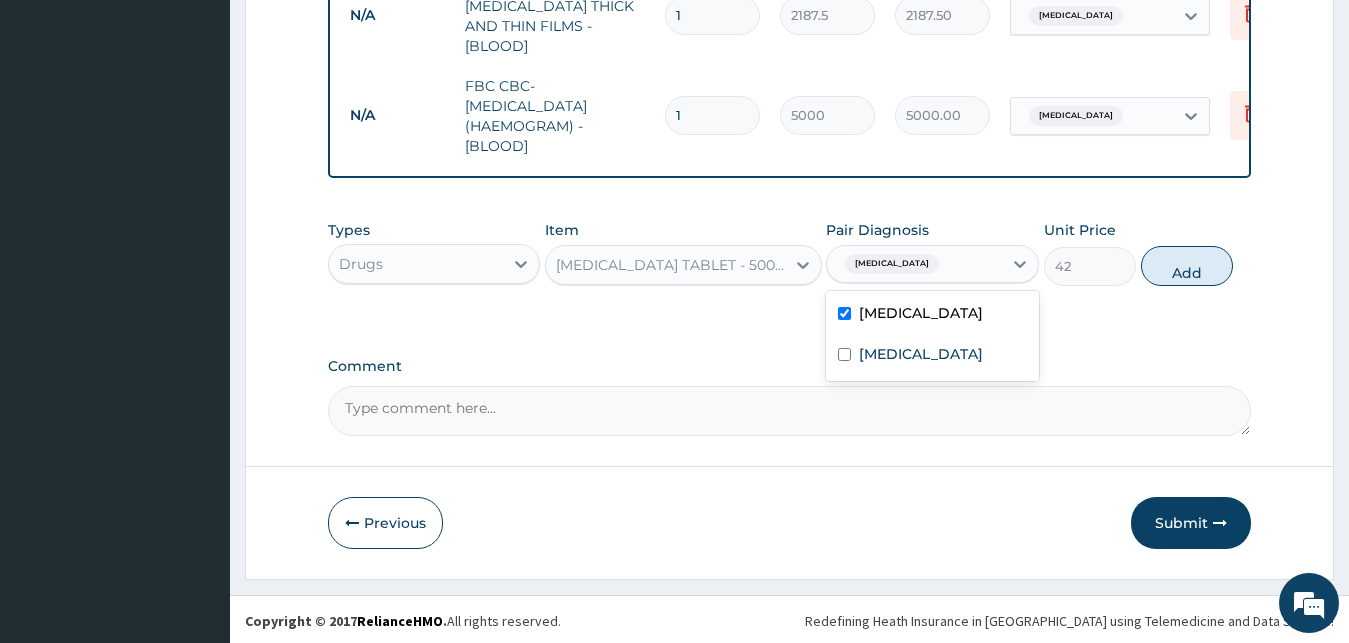 click on "Add" at bounding box center [1187, 266] 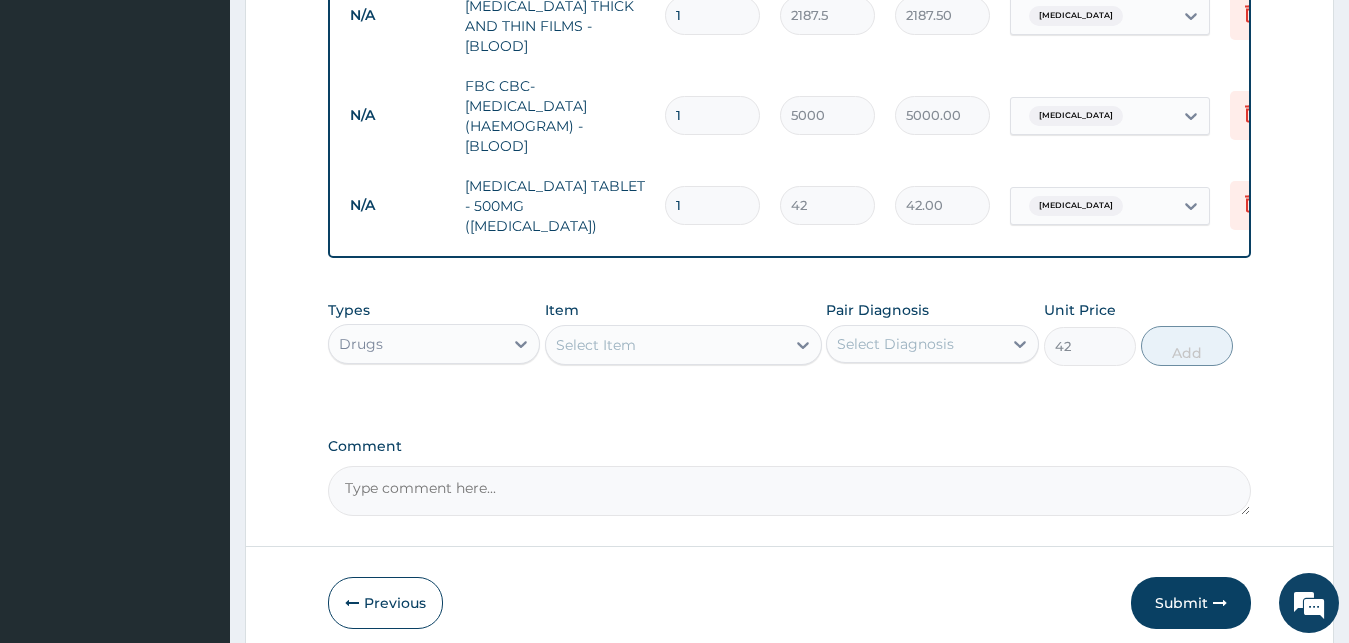 type on "0" 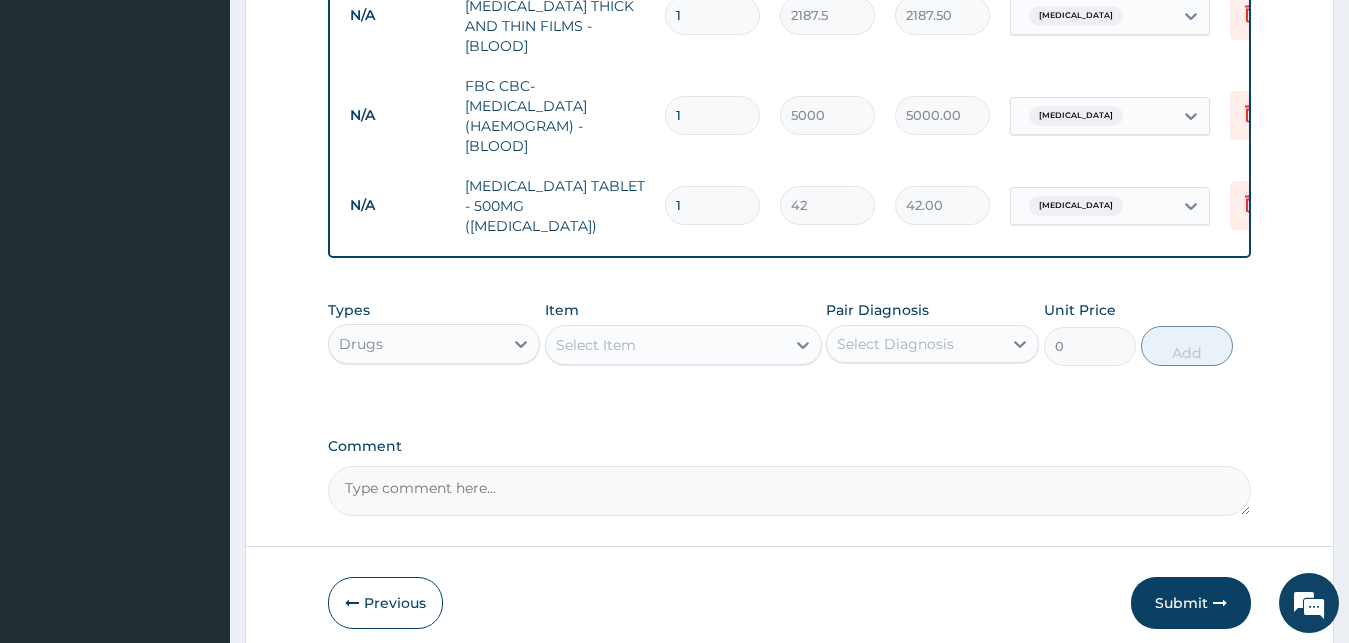 type on "18" 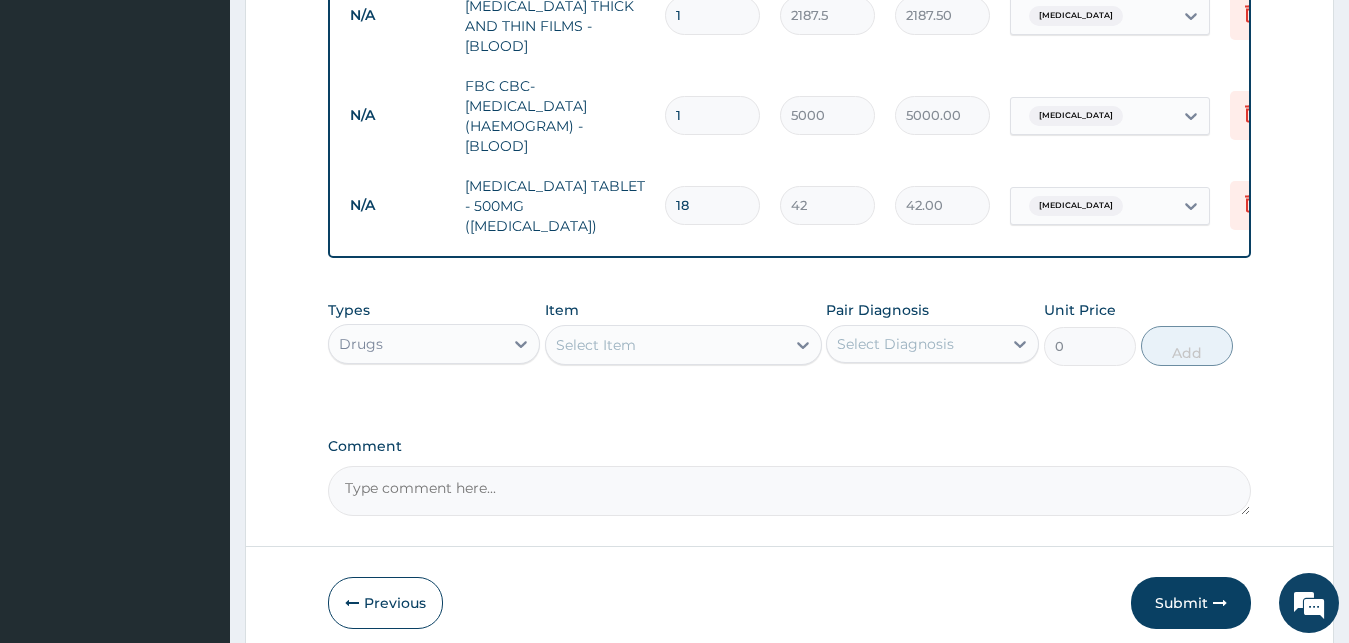 type on "756.00" 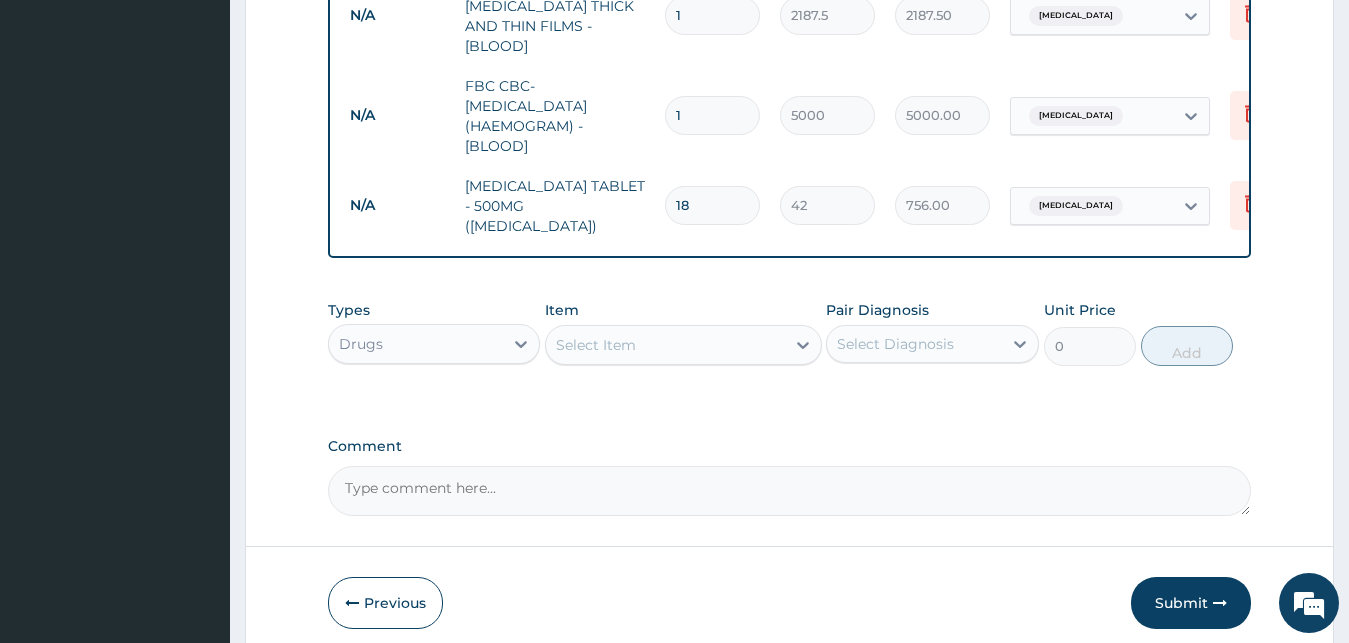 type on "18" 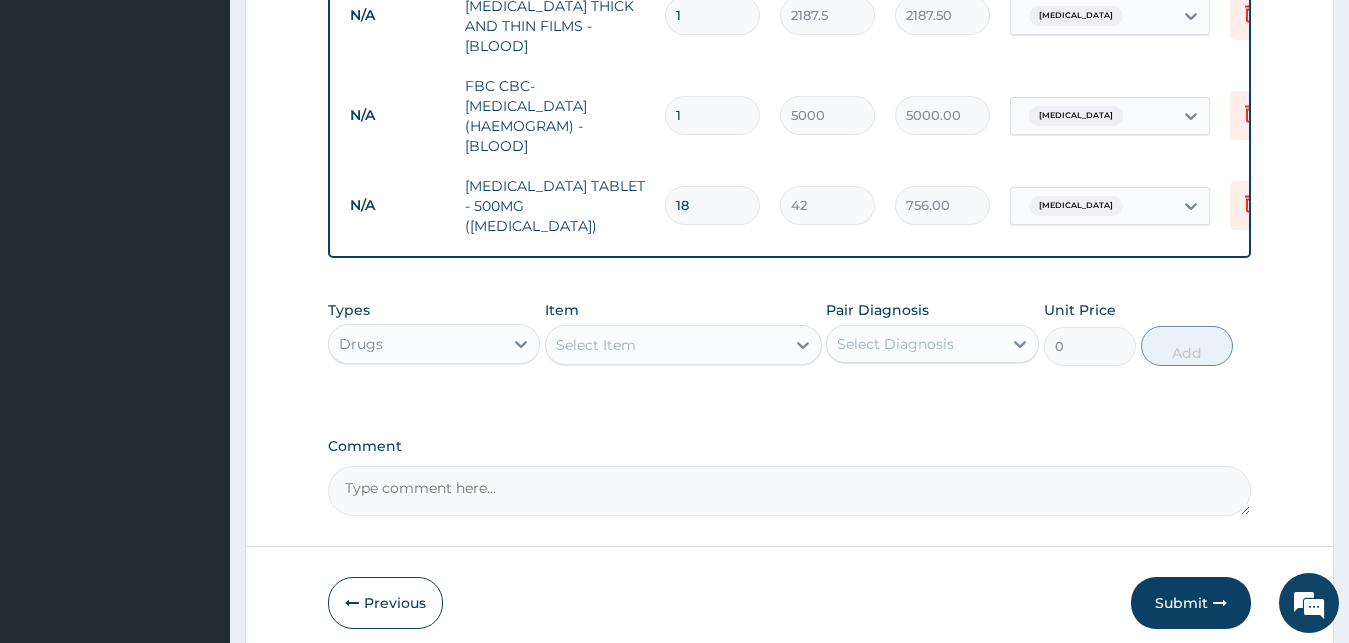 click on "Select Item" at bounding box center (665, 345) 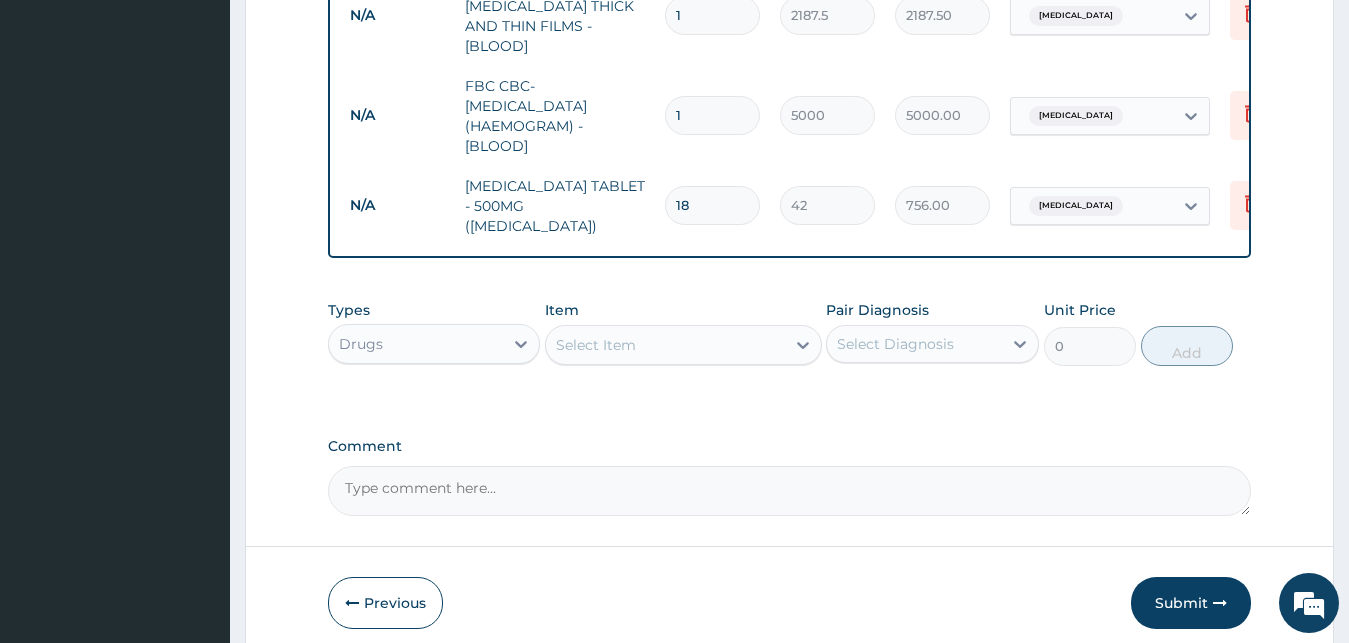 click on "Select Item" at bounding box center [665, 345] 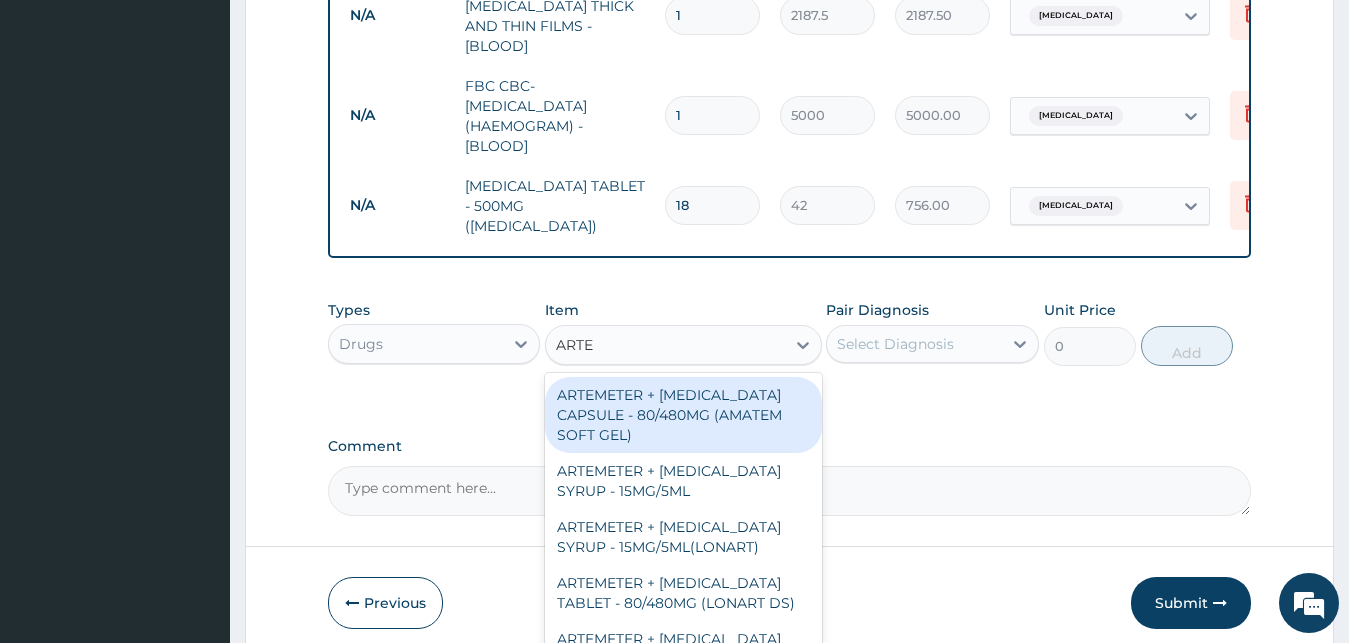 type on "ARTEM" 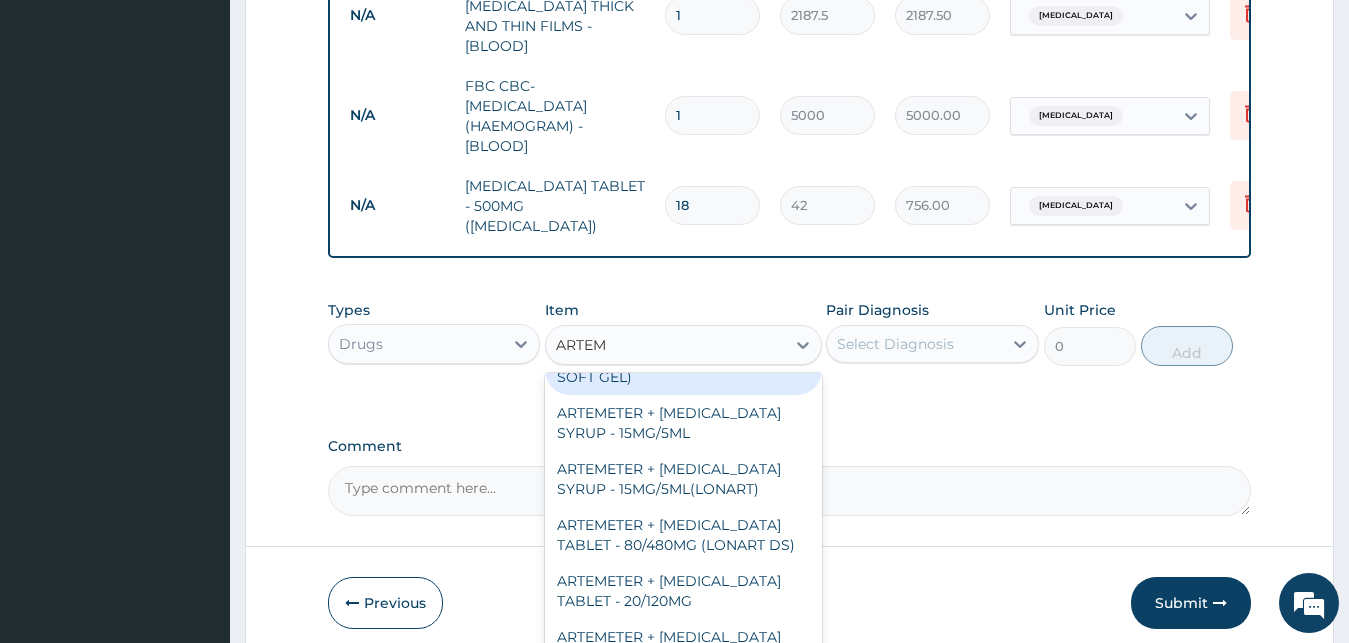 scroll, scrollTop: 108, scrollLeft: 0, axis: vertical 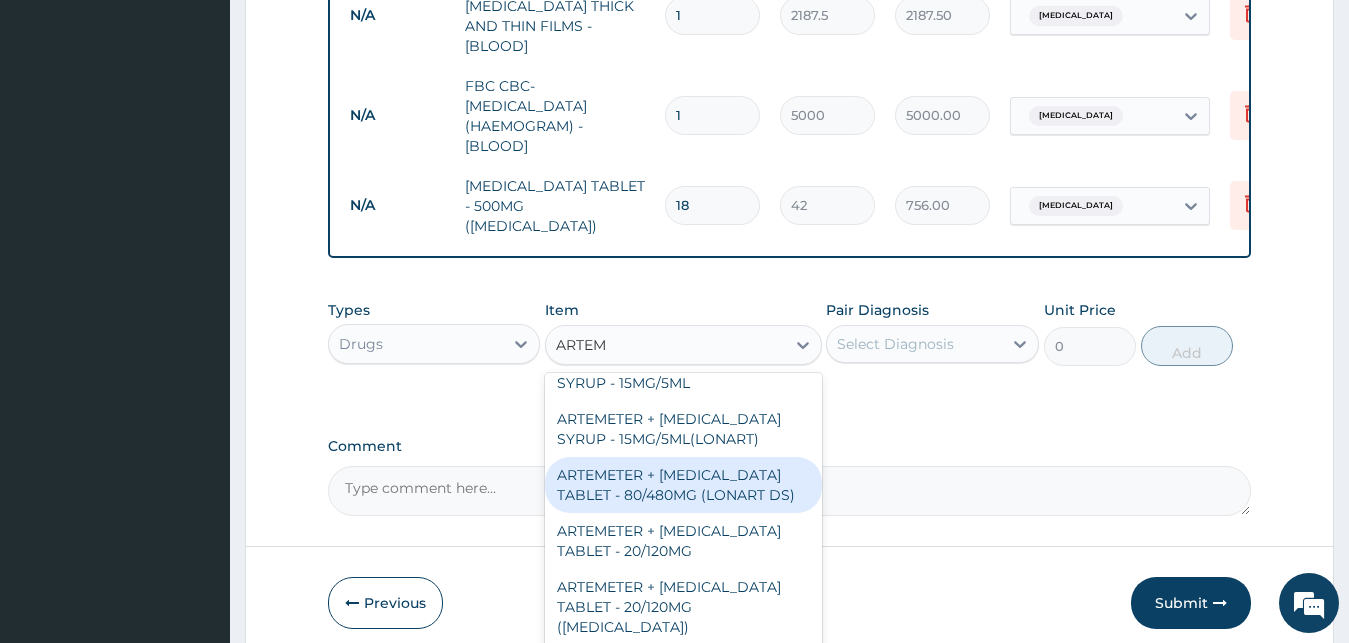 click on "ARTEMETER + [MEDICAL_DATA] TABLET -  80/480MG (LONART DS)" at bounding box center (683, 485) 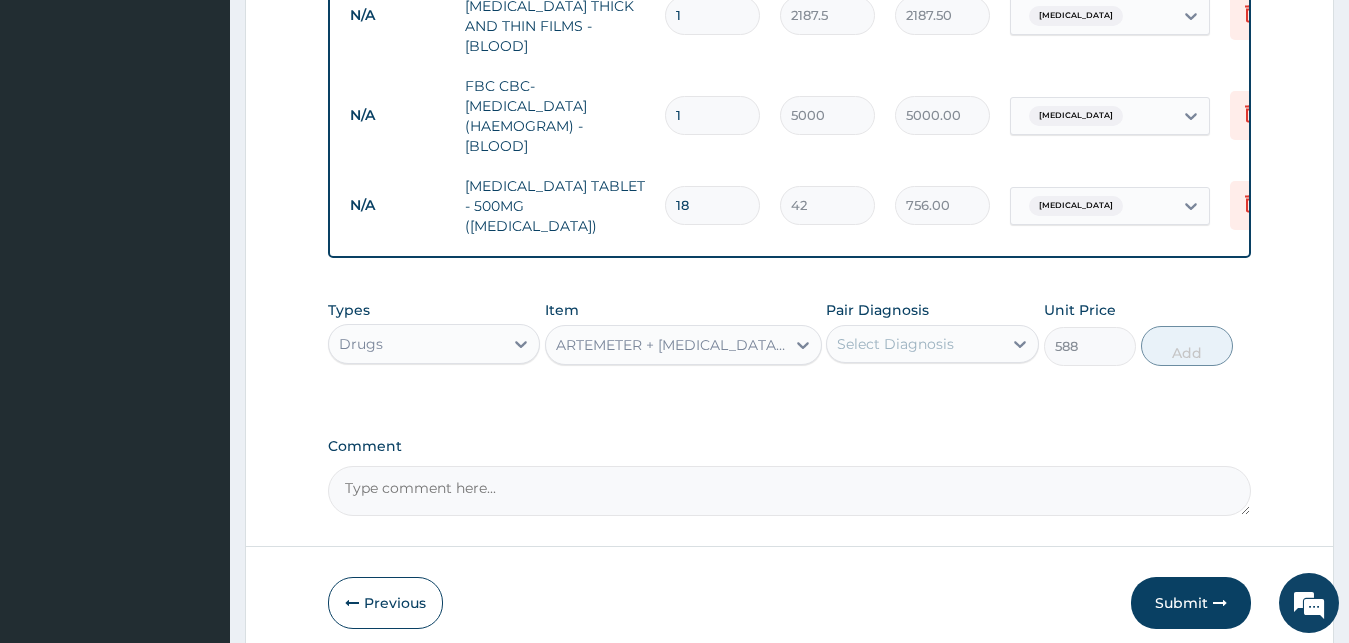 click on "Select Diagnosis" at bounding box center [895, 344] 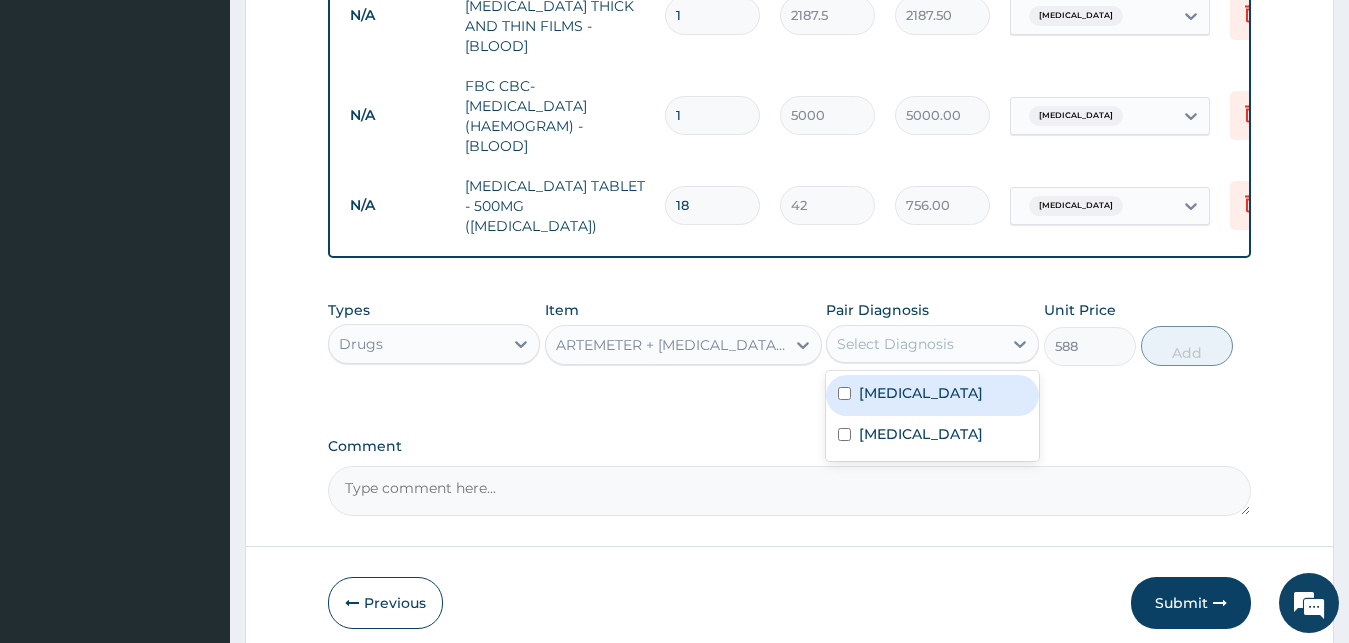 click on "[MEDICAL_DATA]" at bounding box center [921, 393] 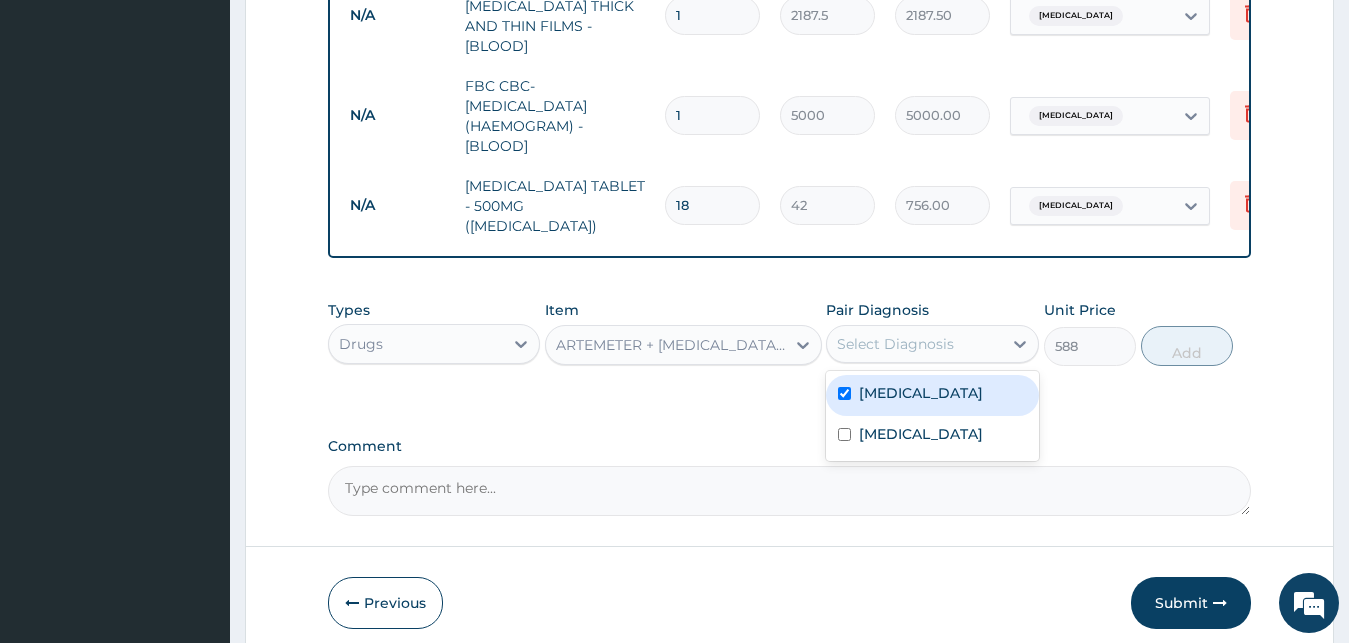 checkbox on "true" 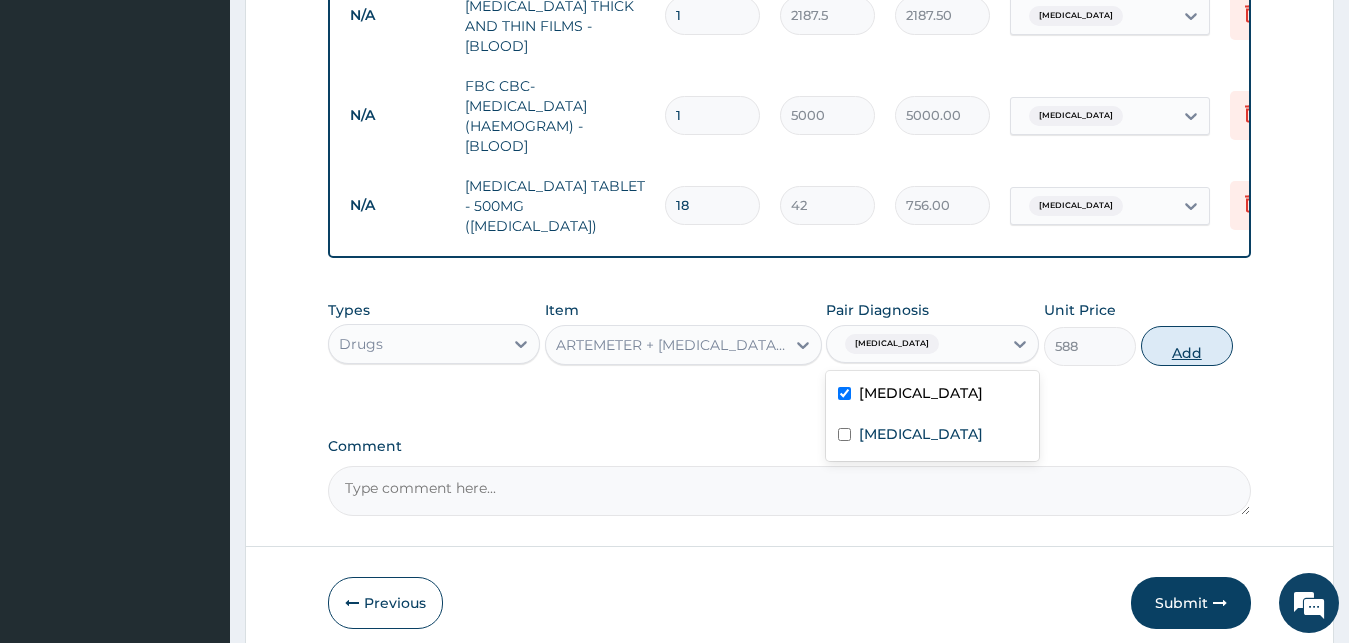 click on "Add" at bounding box center [1187, 346] 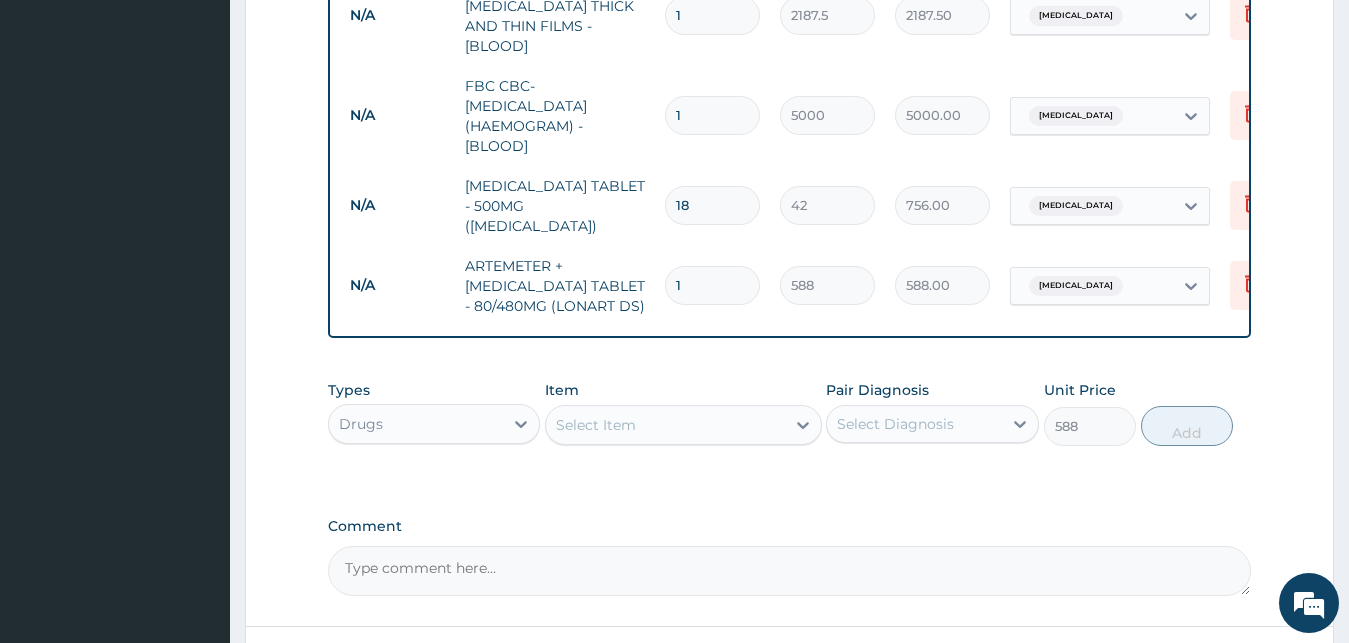 type on "0" 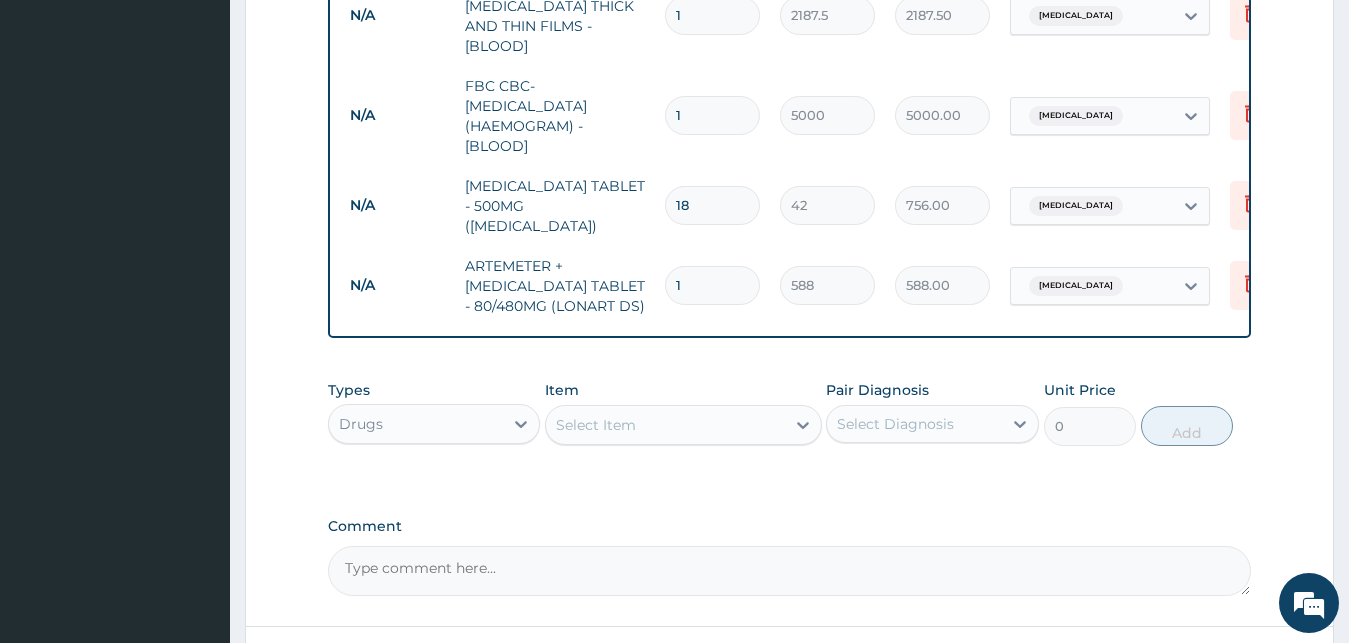 type 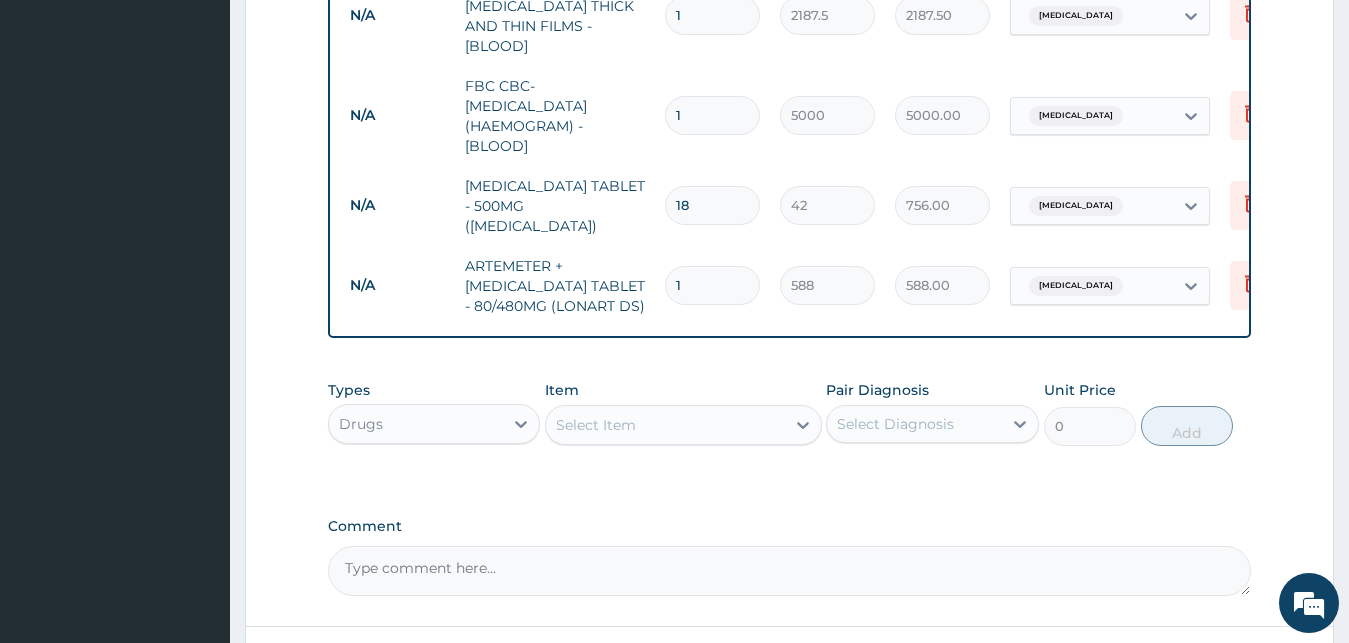 type on "0.00" 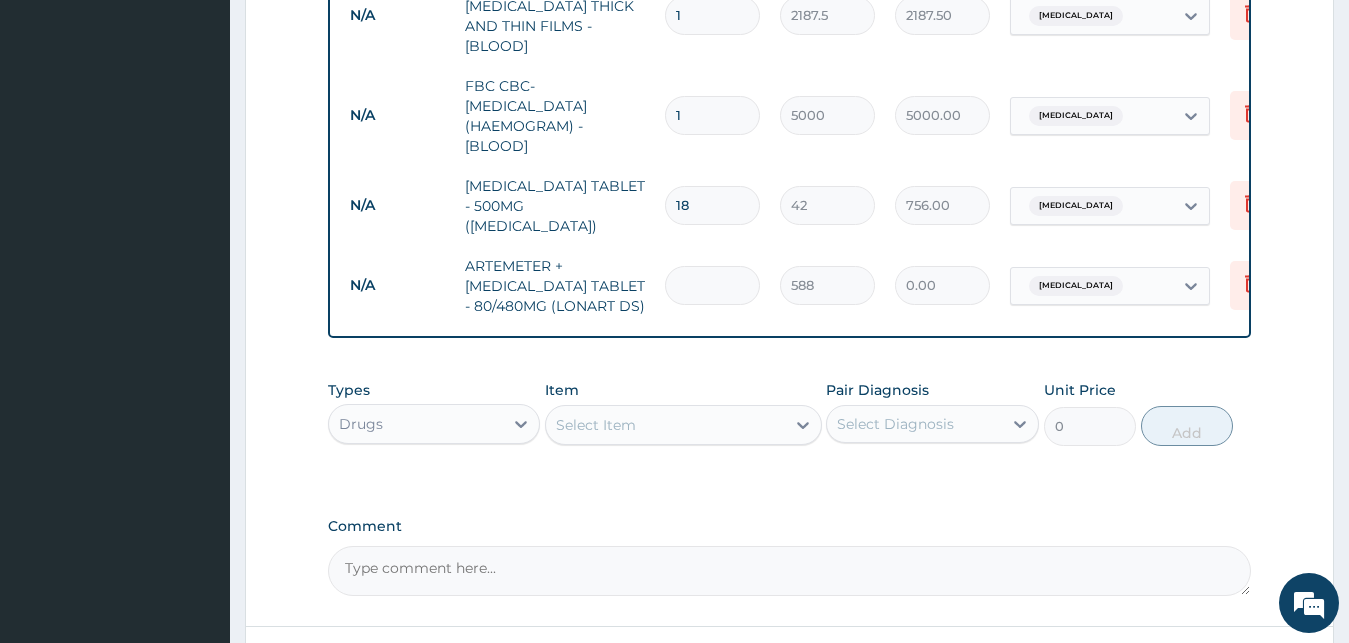 type on "6" 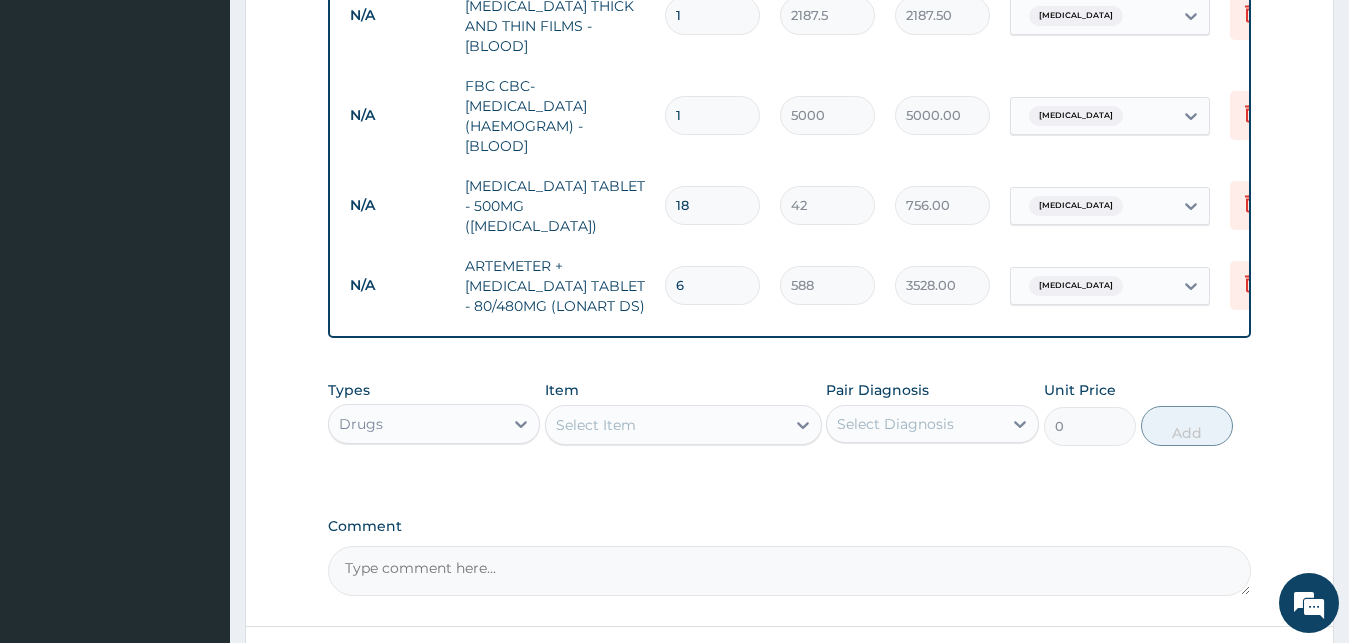 type on "6" 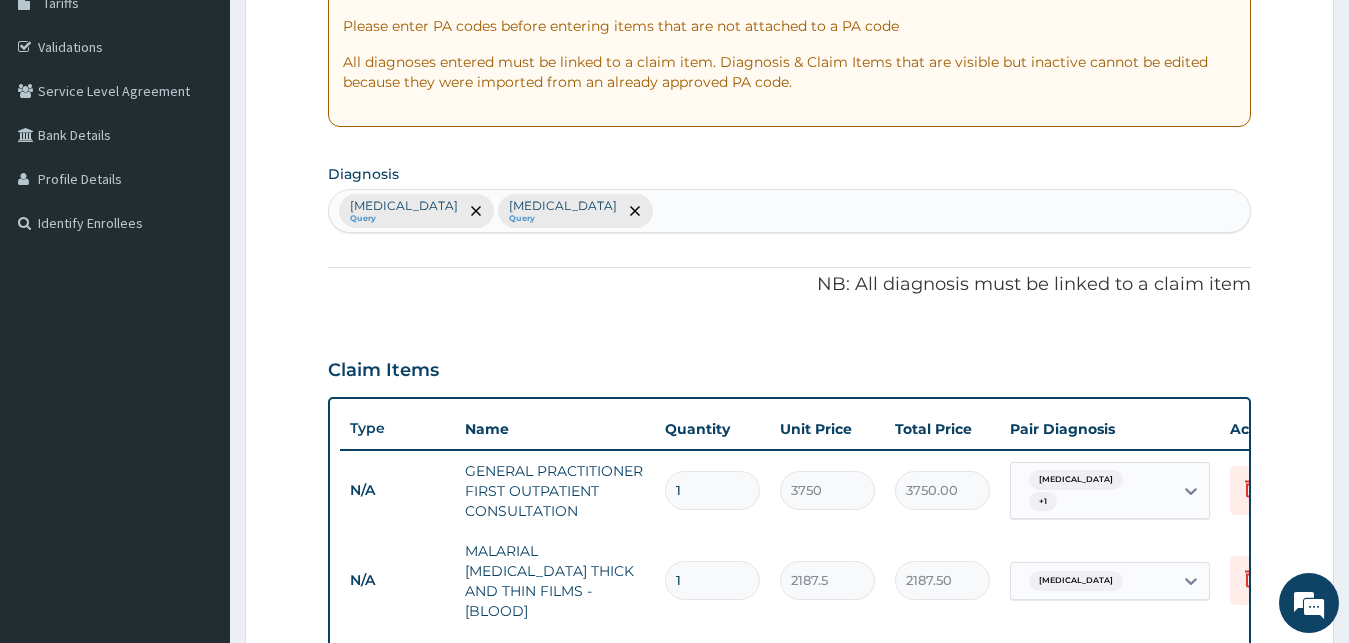 scroll, scrollTop: 0, scrollLeft: 0, axis: both 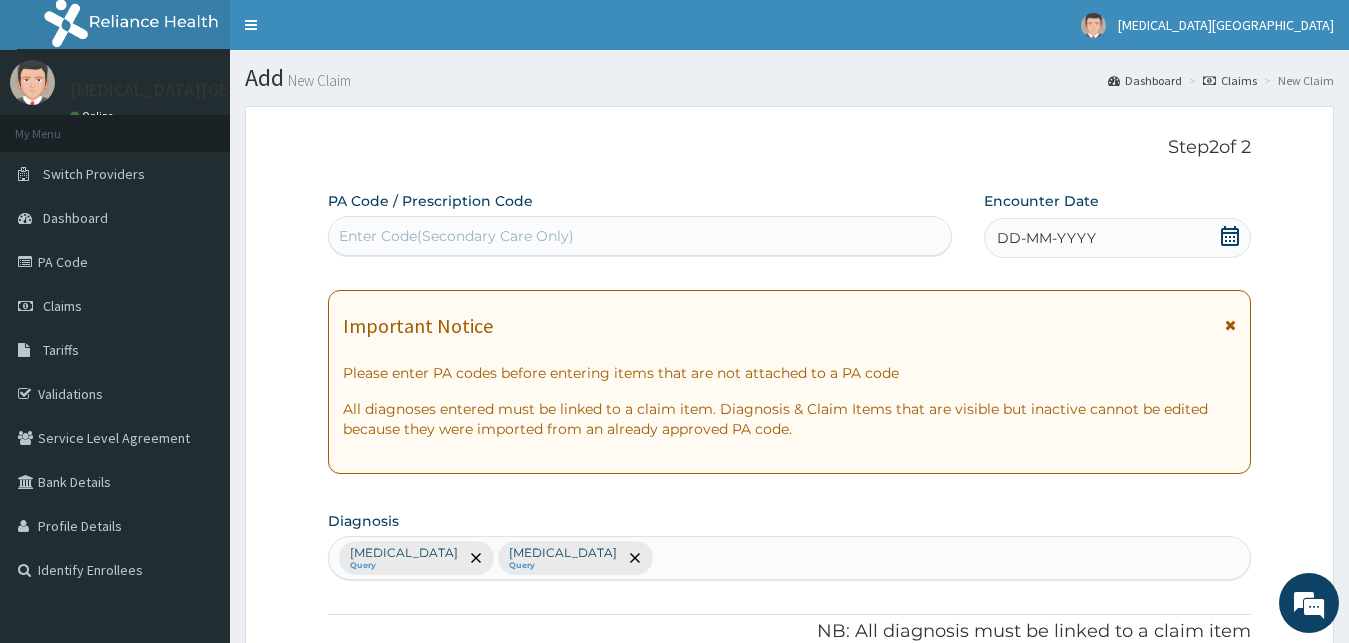click 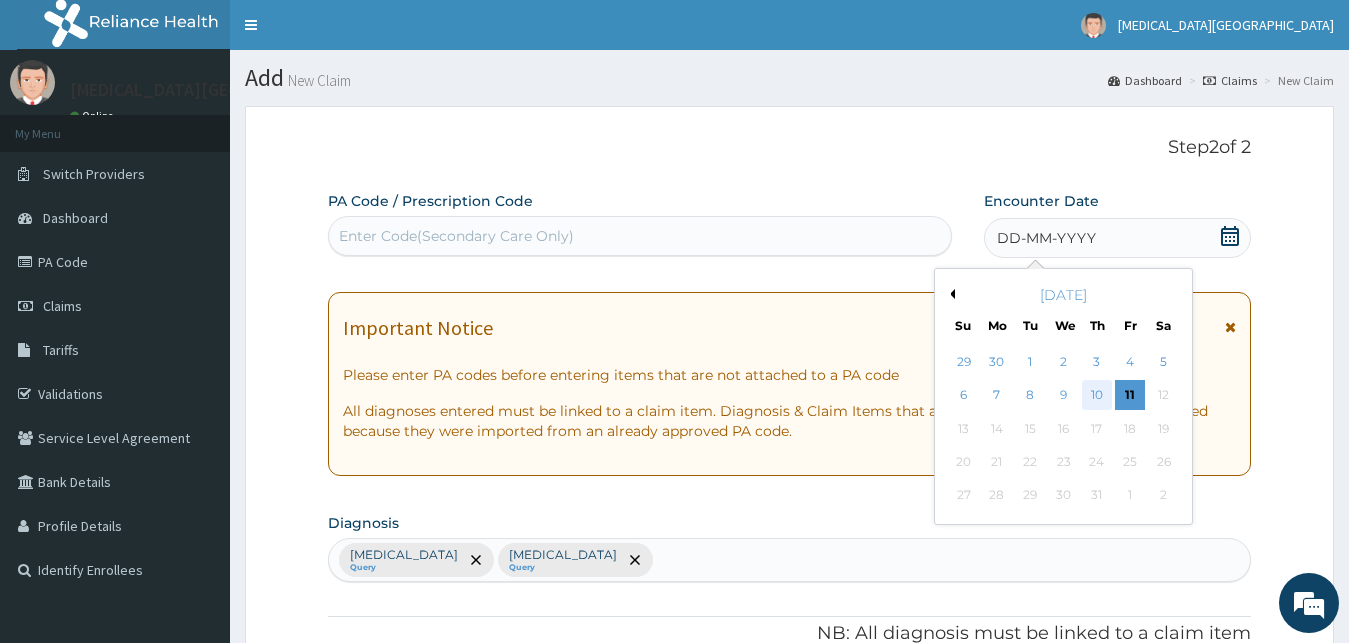 click on "10" at bounding box center [1097, 396] 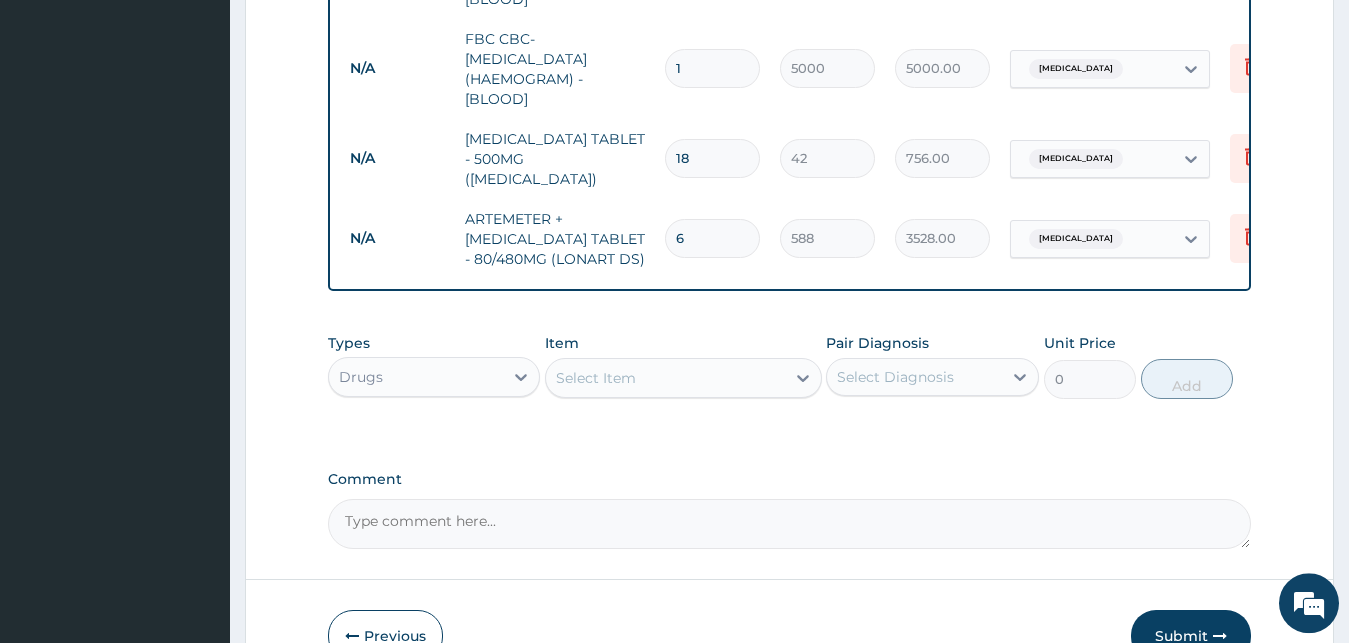 scroll, scrollTop: 1020, scrollLeft: 0, axis: vertical 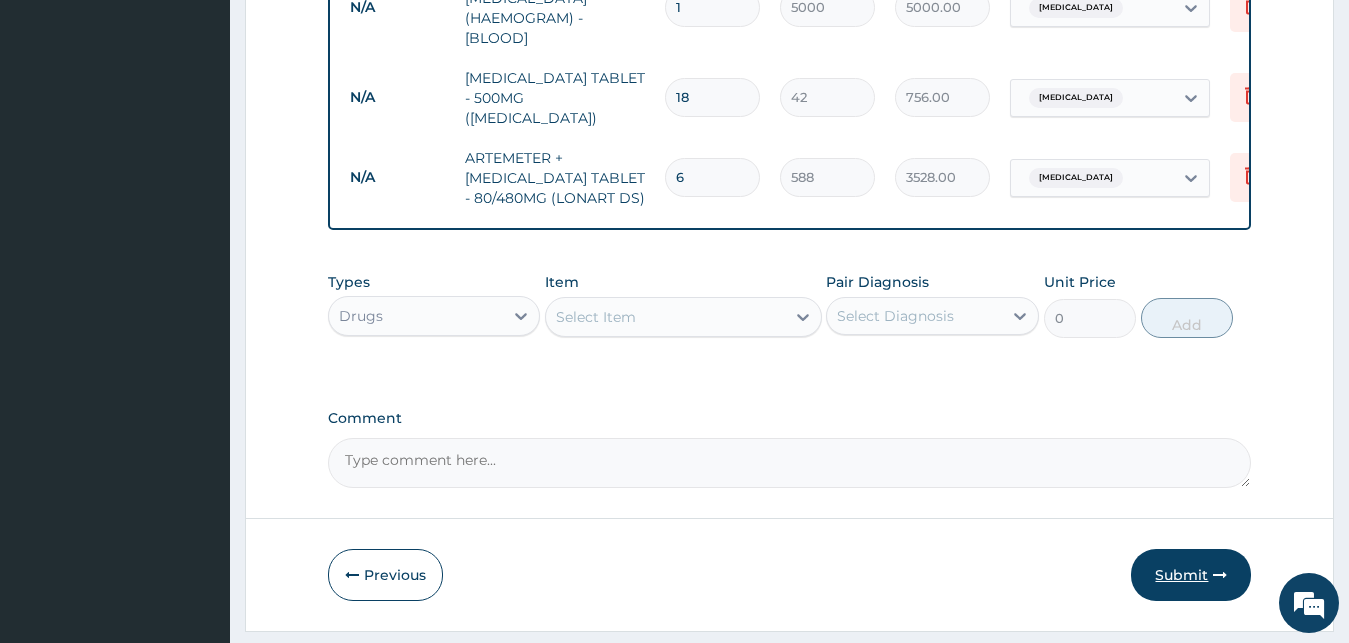 click on "Submit" at bounding box center (1191, 575) 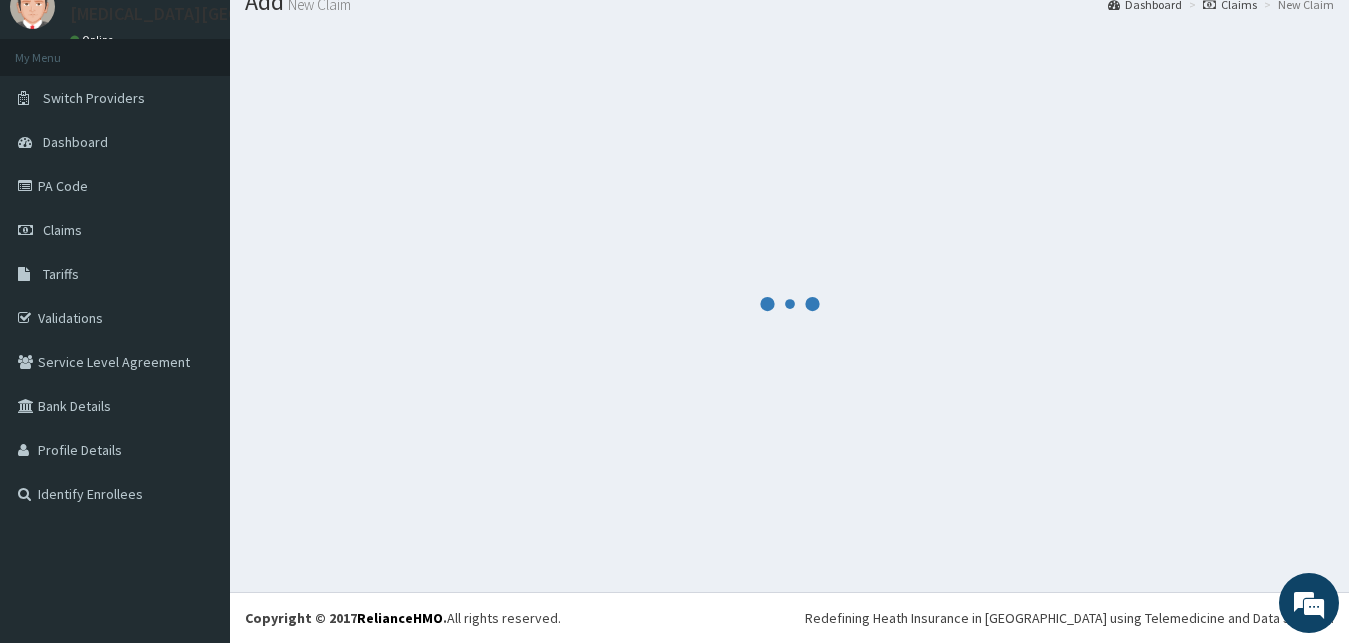 scroll, scrollTop: 76, scrollLeft: 0, axis: vertical 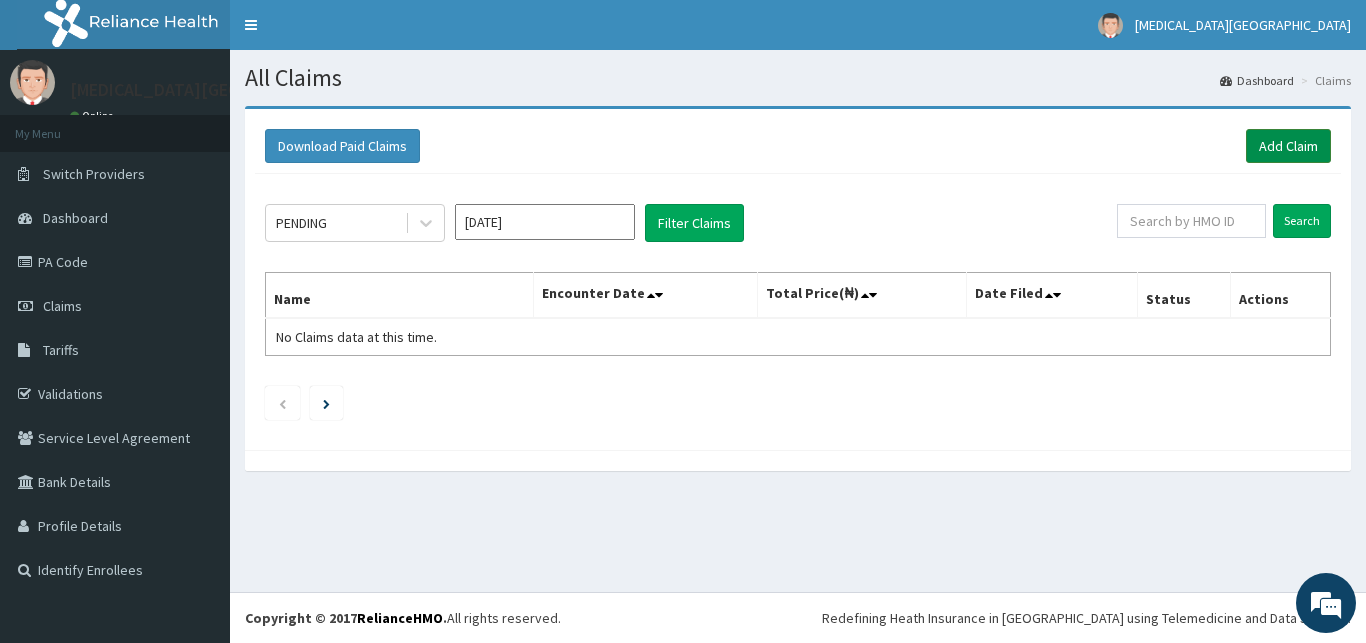 click on "Add Claim" at bounding box center (1288, 146) 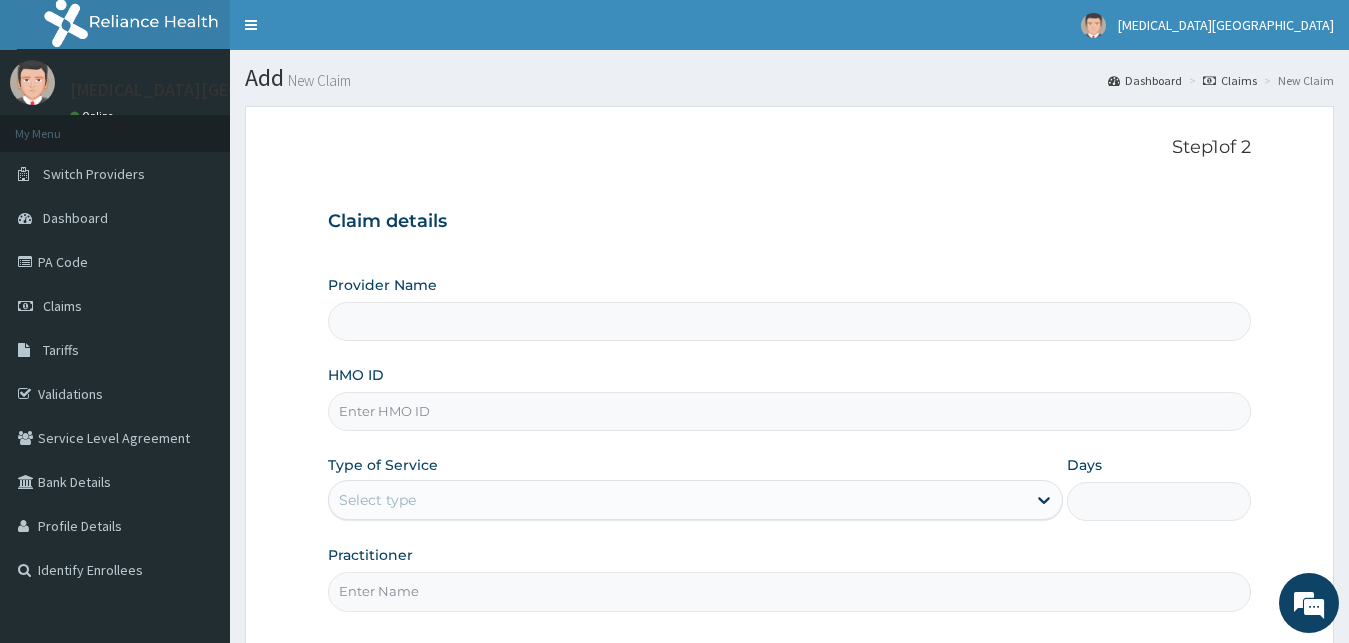 scroll, scrollTop: 0, scrollLeft: 0, axis: both 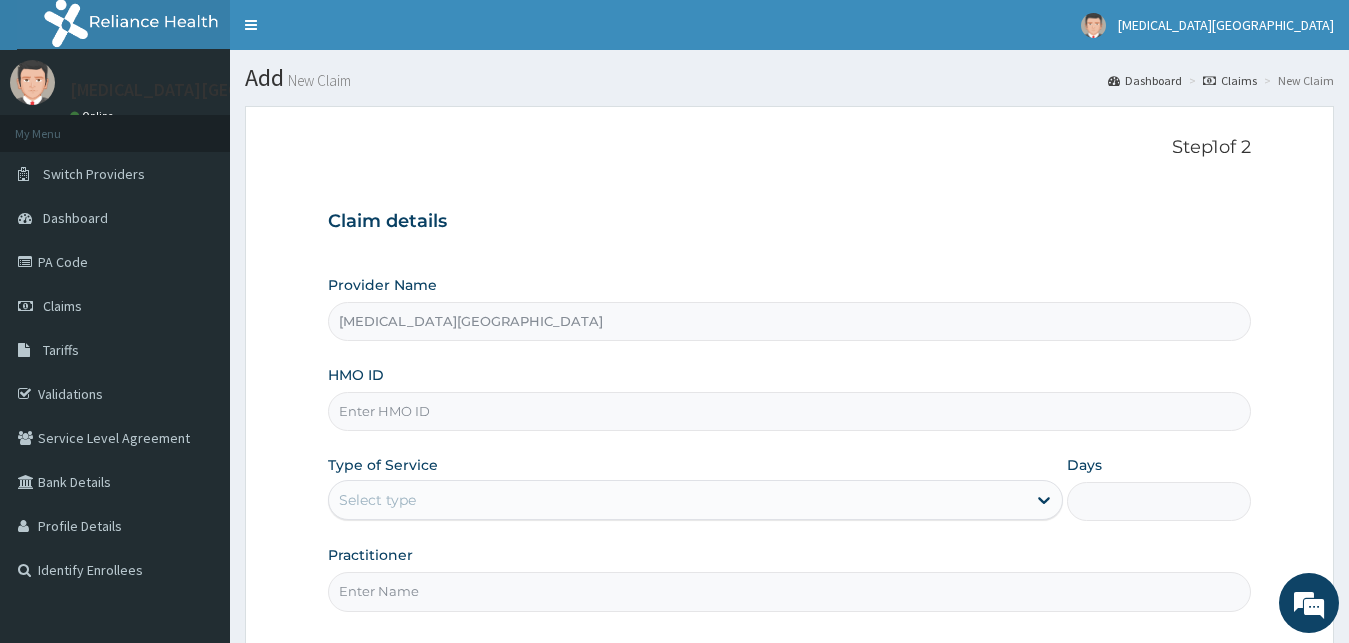 click on "HMO ID" at bounding box center (790, 411) 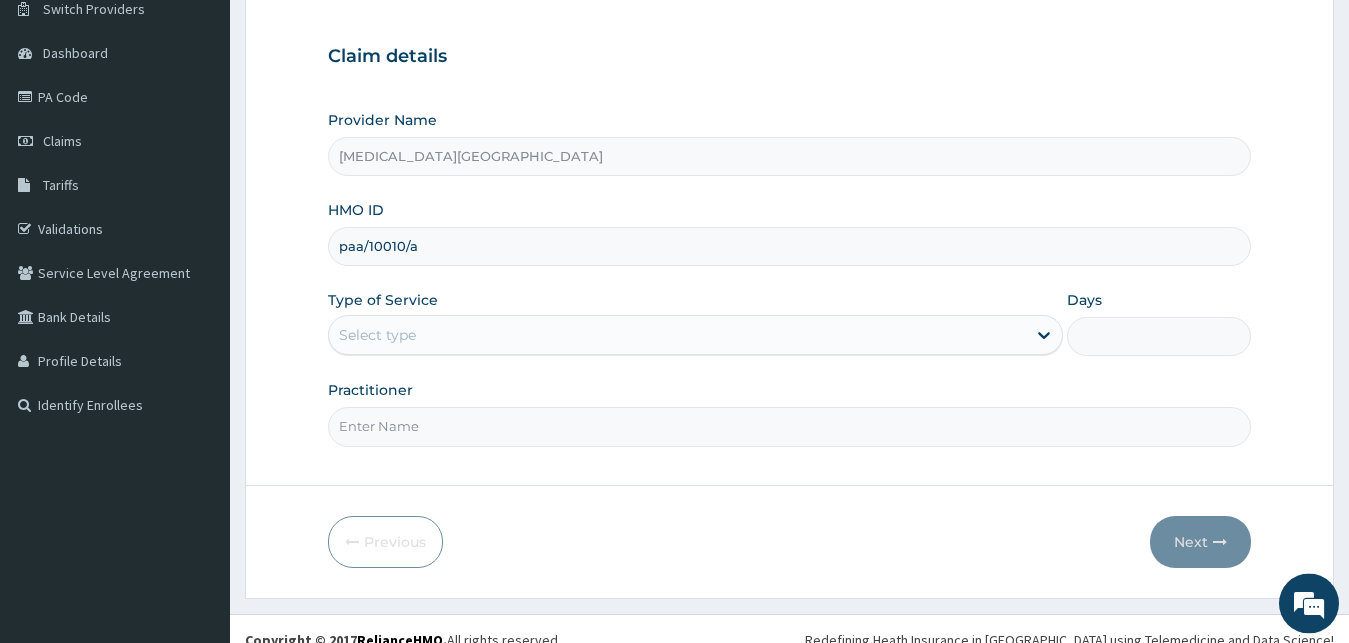 scroll, scrollTop: 187, scrollLeft: 0, axis: vertical 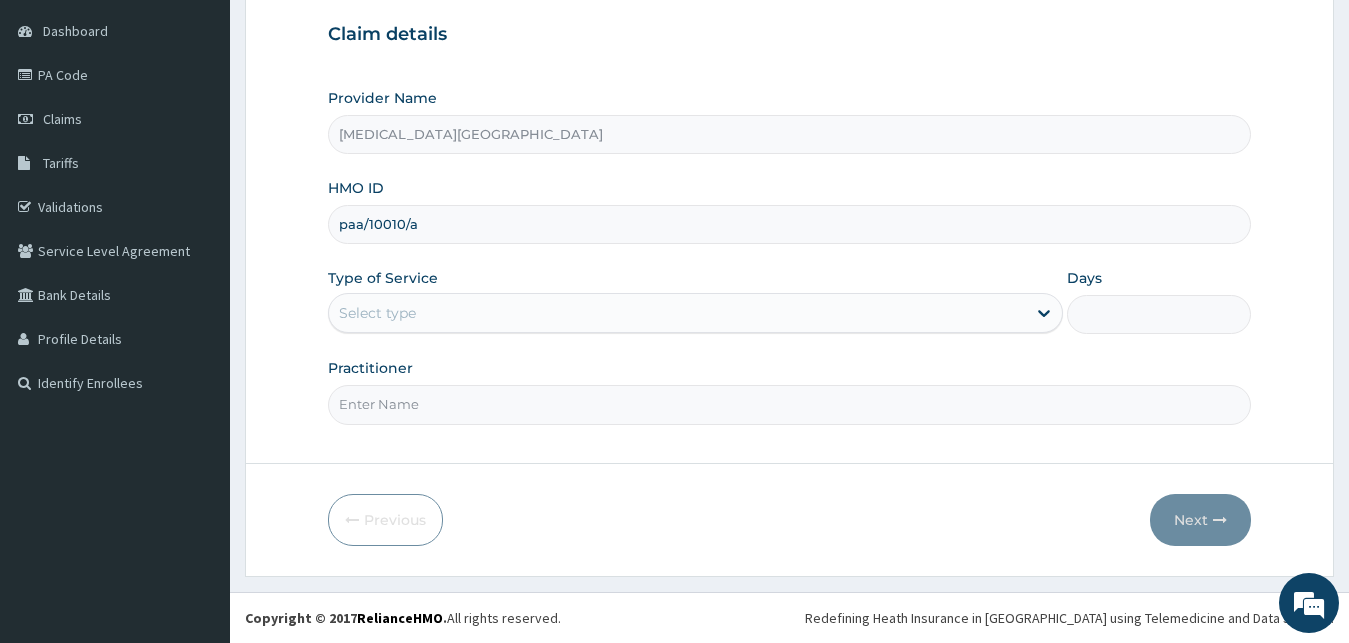 type on "paa/10010/a" 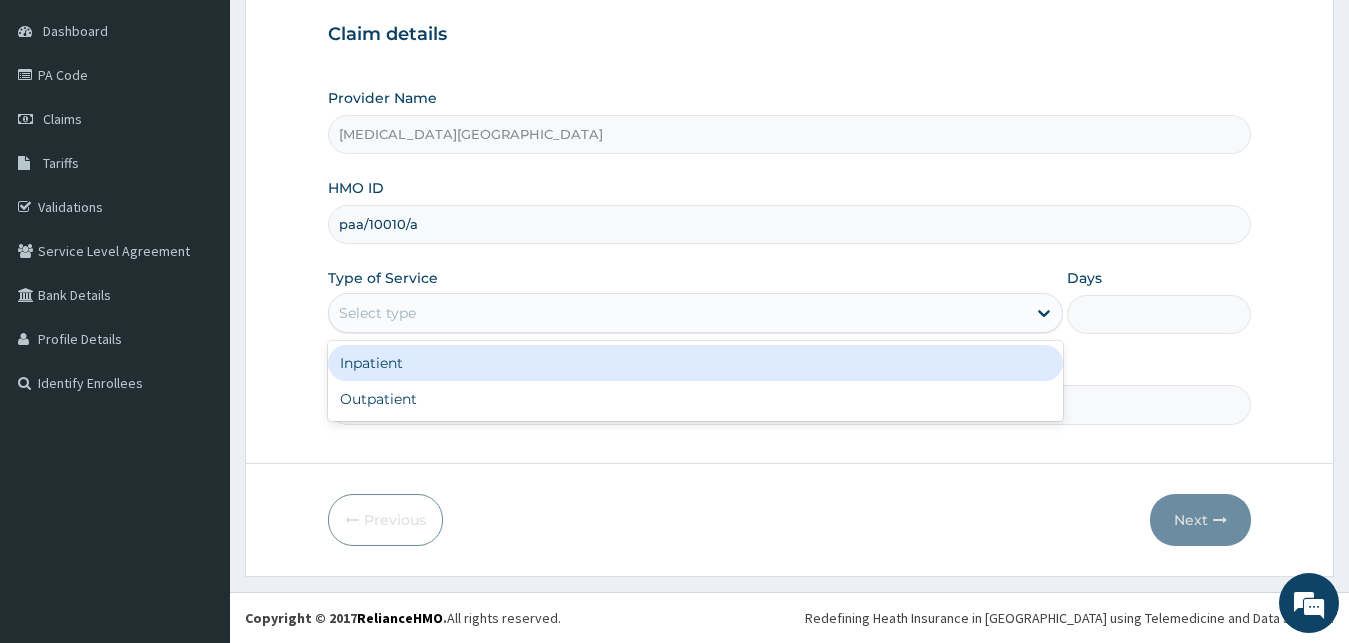 click on "Select type" at bounding box center [678, 313] 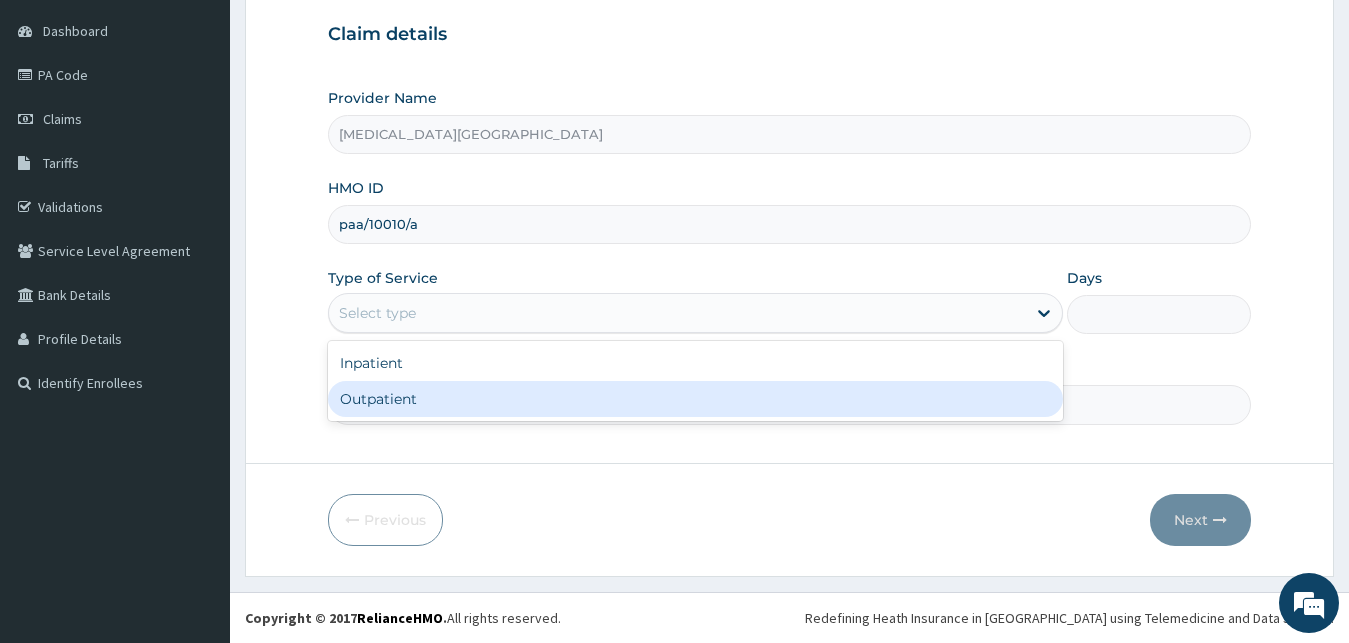 click on "Outpatient" at bounding box center (696, 399) 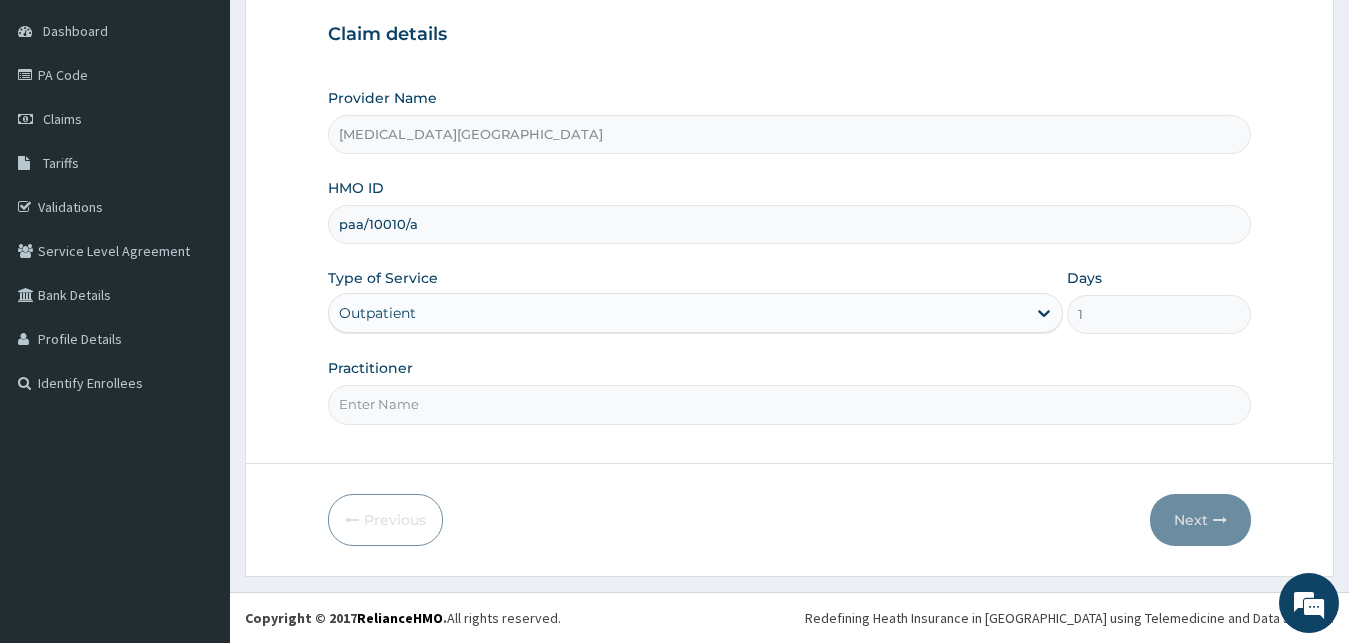 click on "Practitioner" at bounding box center [790, 404] 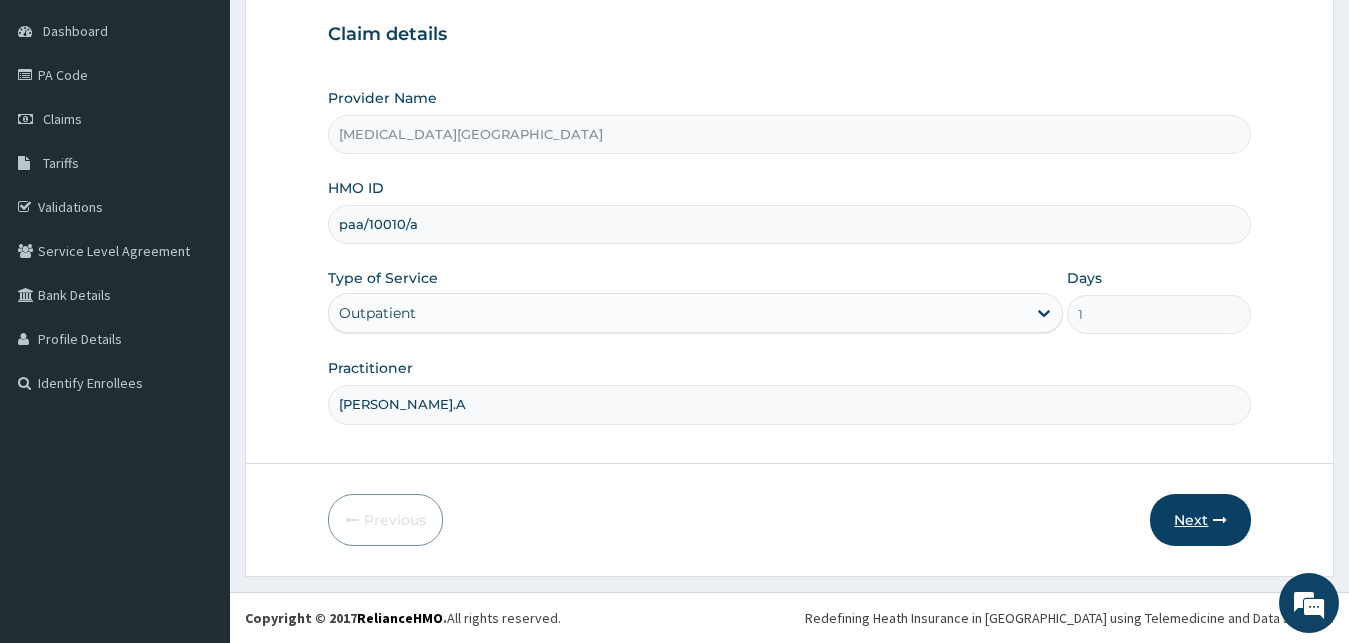 type on "DR LEWIS.A" 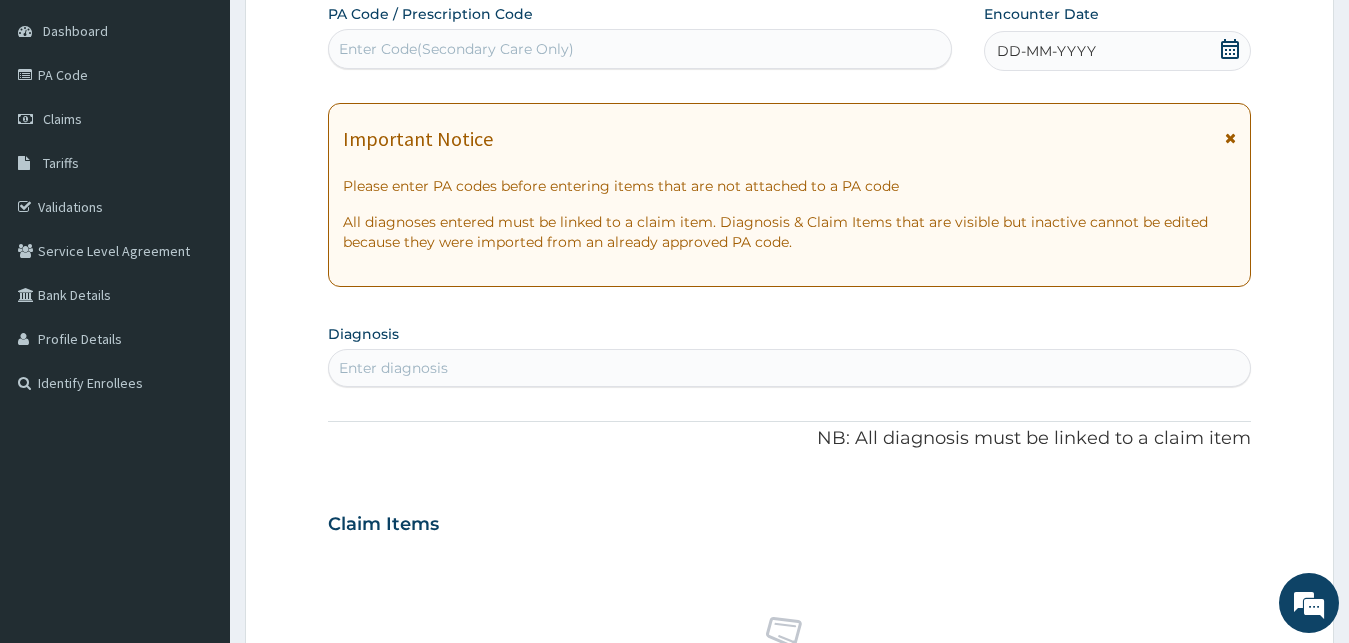 click 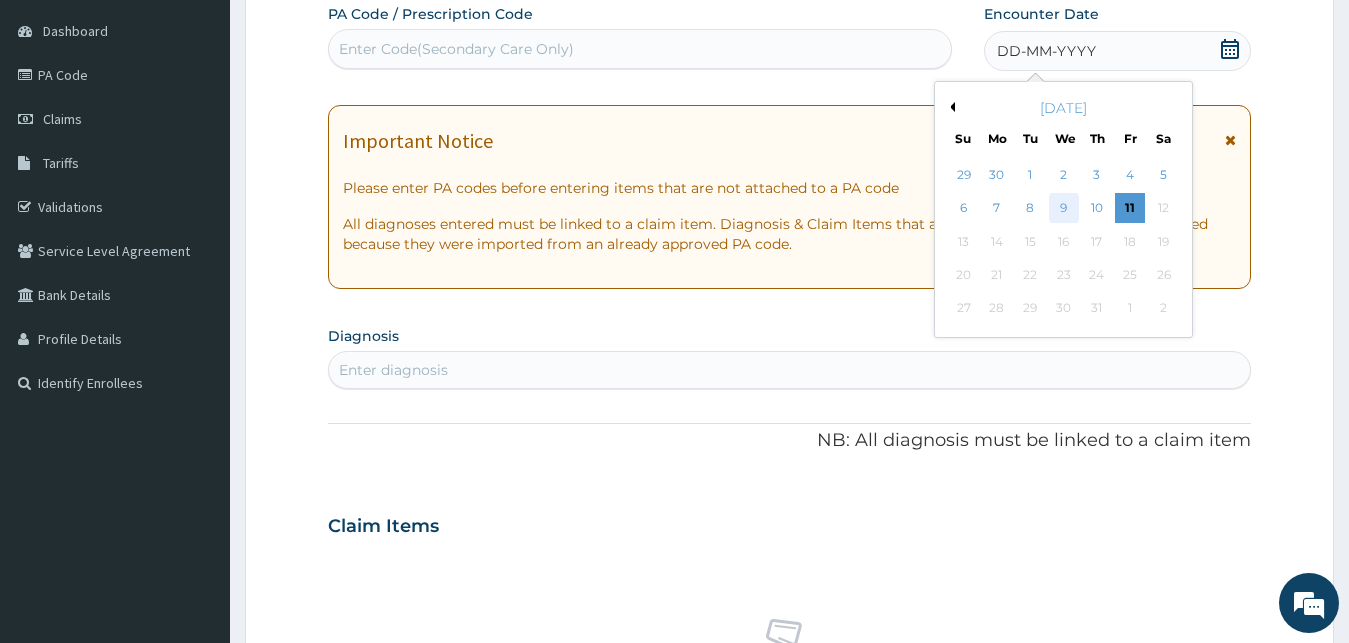 click on "9" at bounding box center [1063, 209] 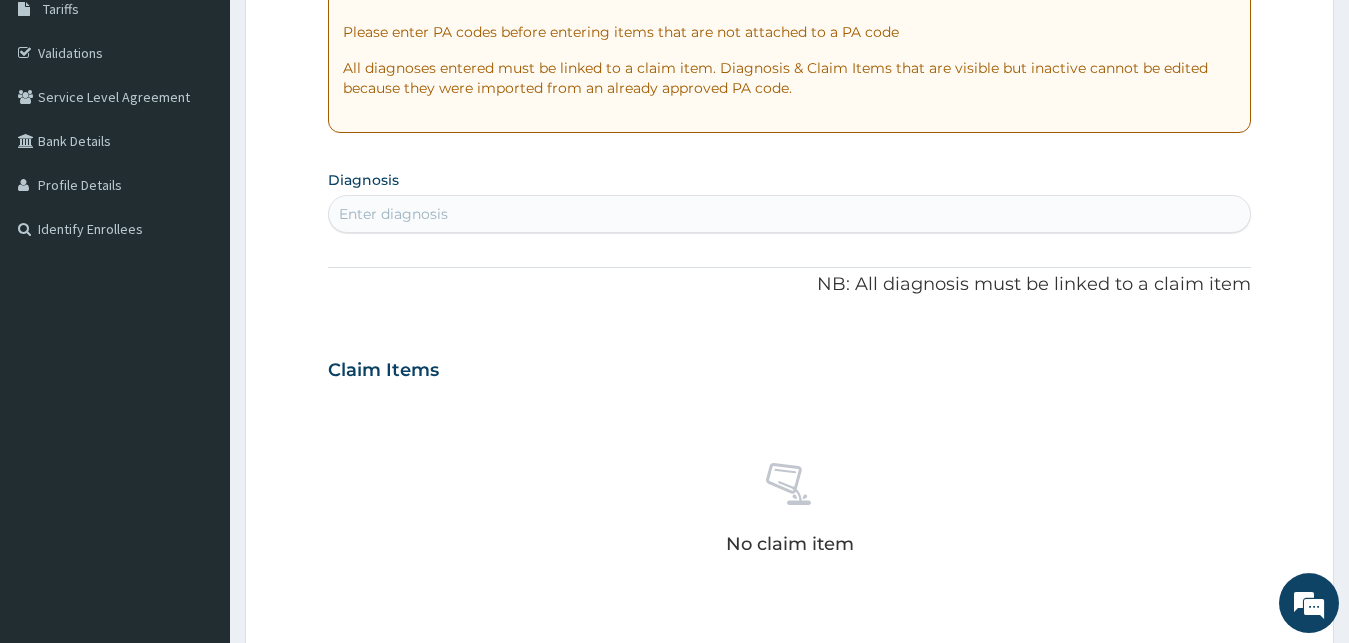 scroll, scrollTop: 391, scrollLeft: 0, axis: vertical 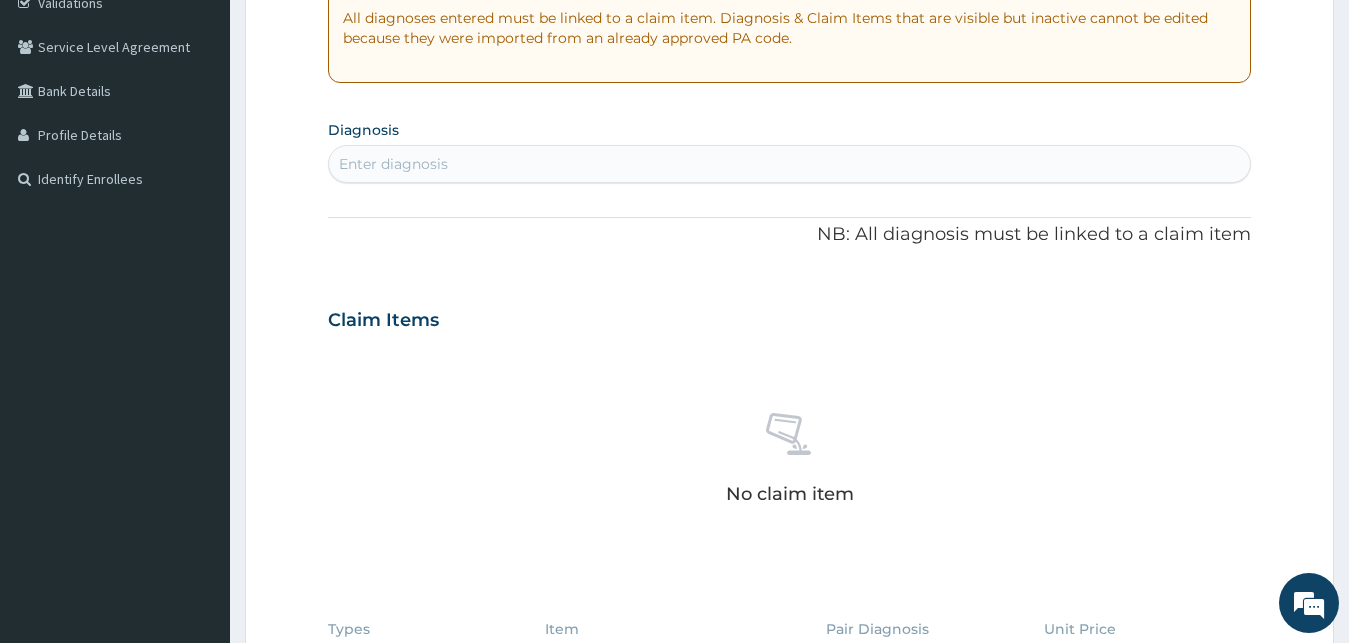 click on "Diagnosis Enter diagnosis" at bounding box center [790, 149] 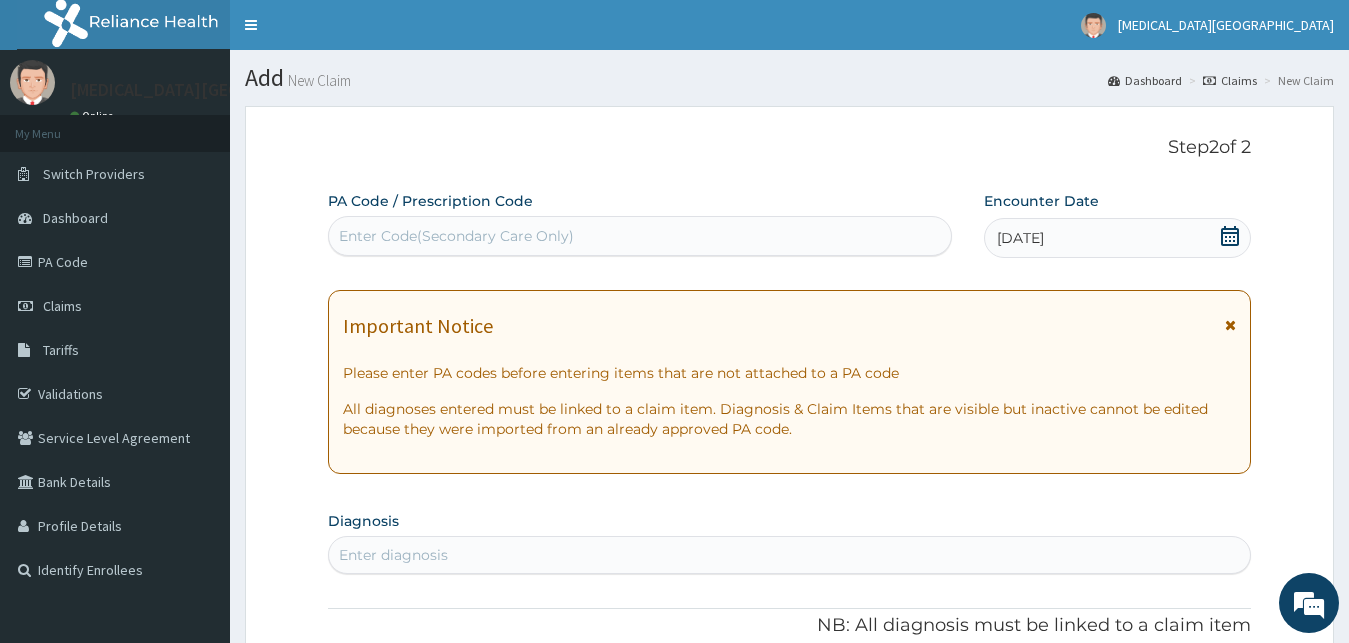 click on "Enter Code(Secondary Care Only)" at bounding box center (640, 236) 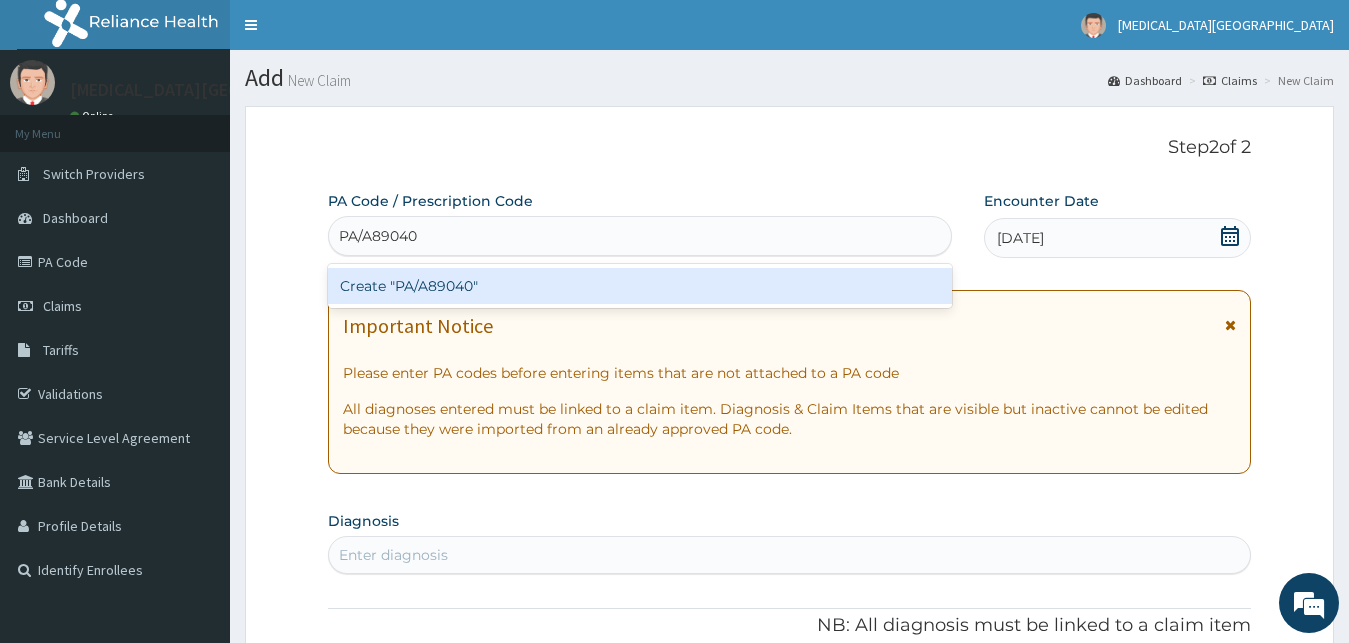 click on "Create "PA/A89040"" at bounding box center (640, 286) 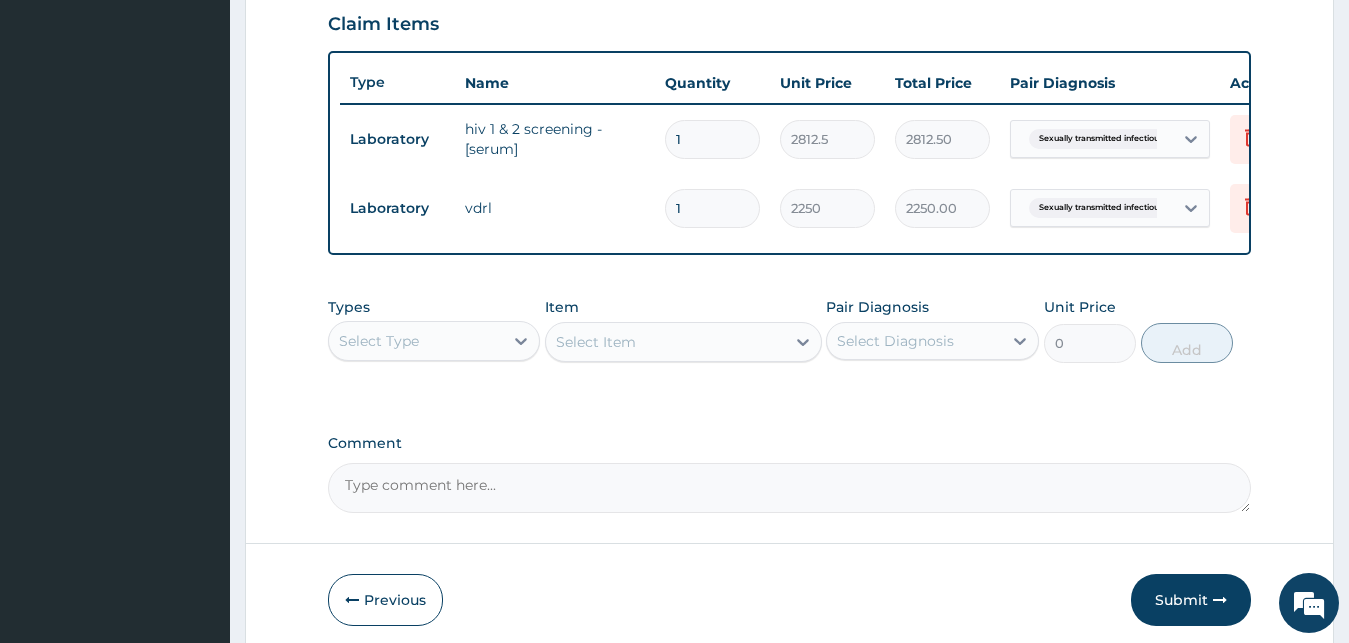 scroll, scrollTop: 784, scrollLeft: 0, axis: vertical 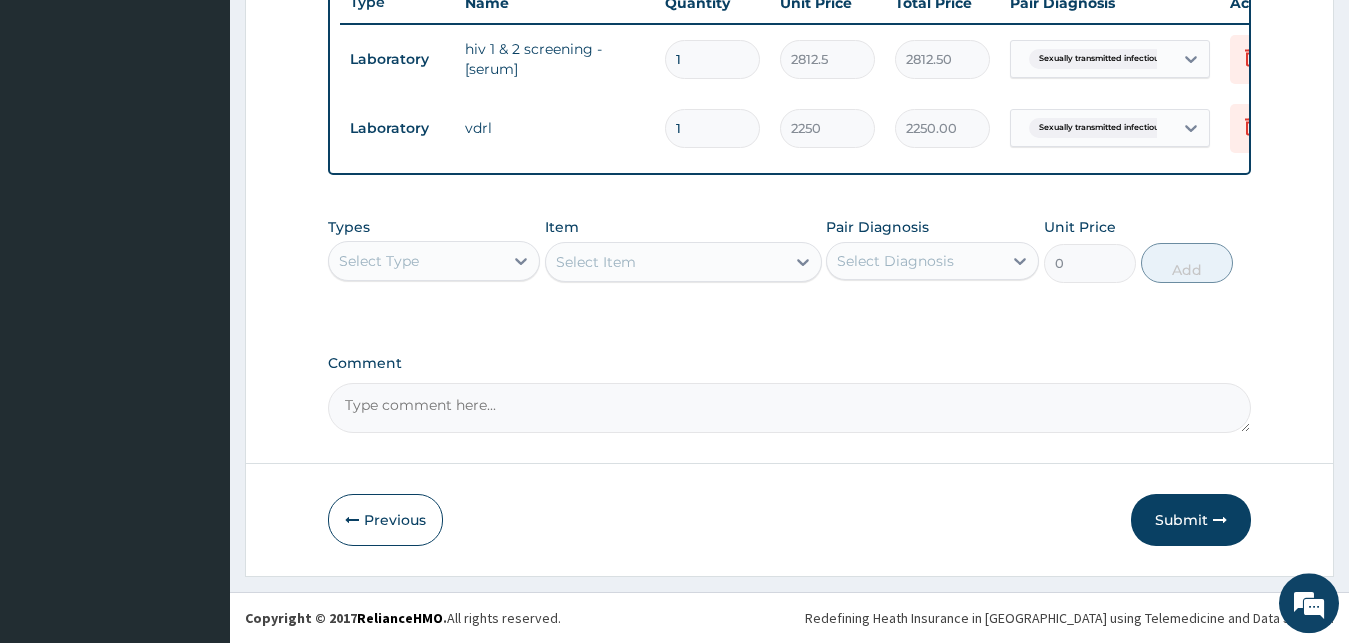click on "Select Type" at bounding box center (416, 261) 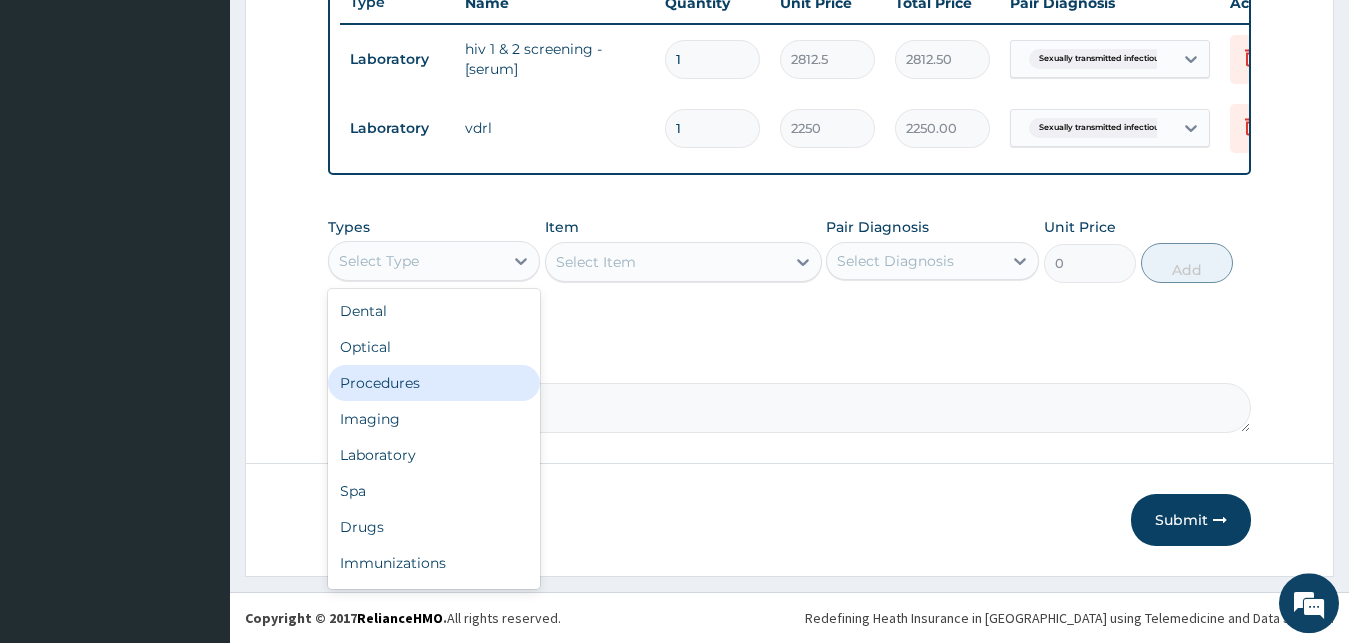 click on "Procedures" at bounding box center [434, 383] 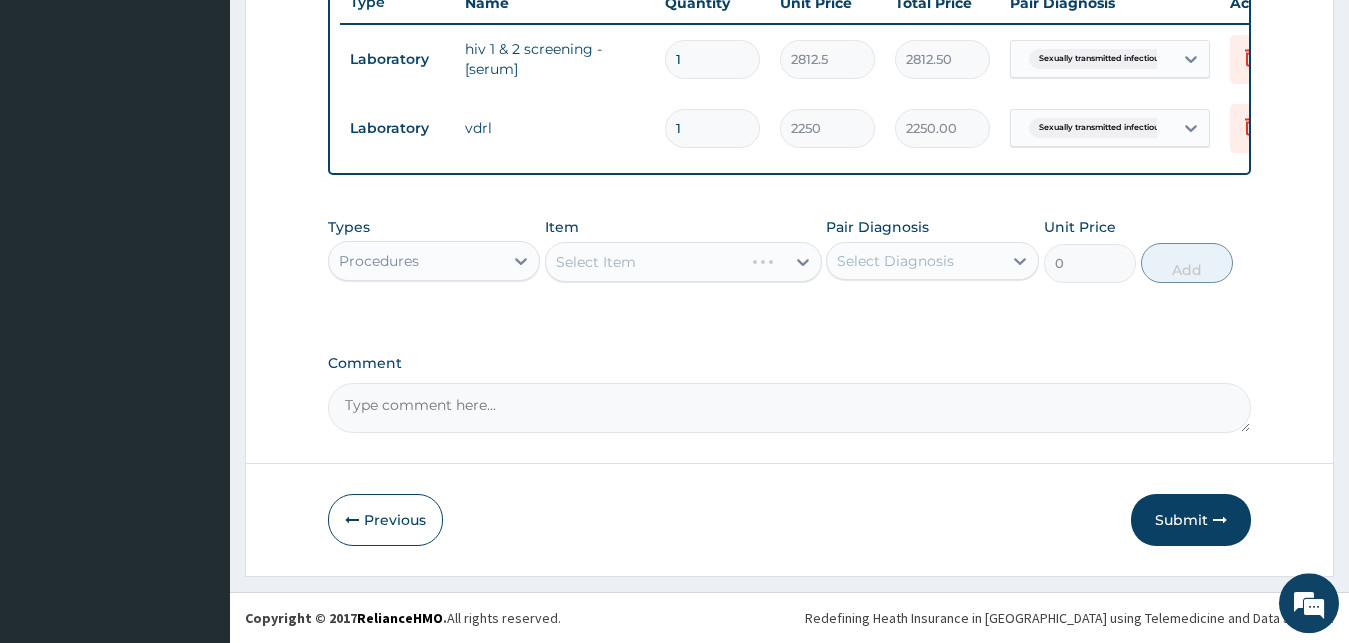 click on "Select Item" at bounding box center (683, 262) 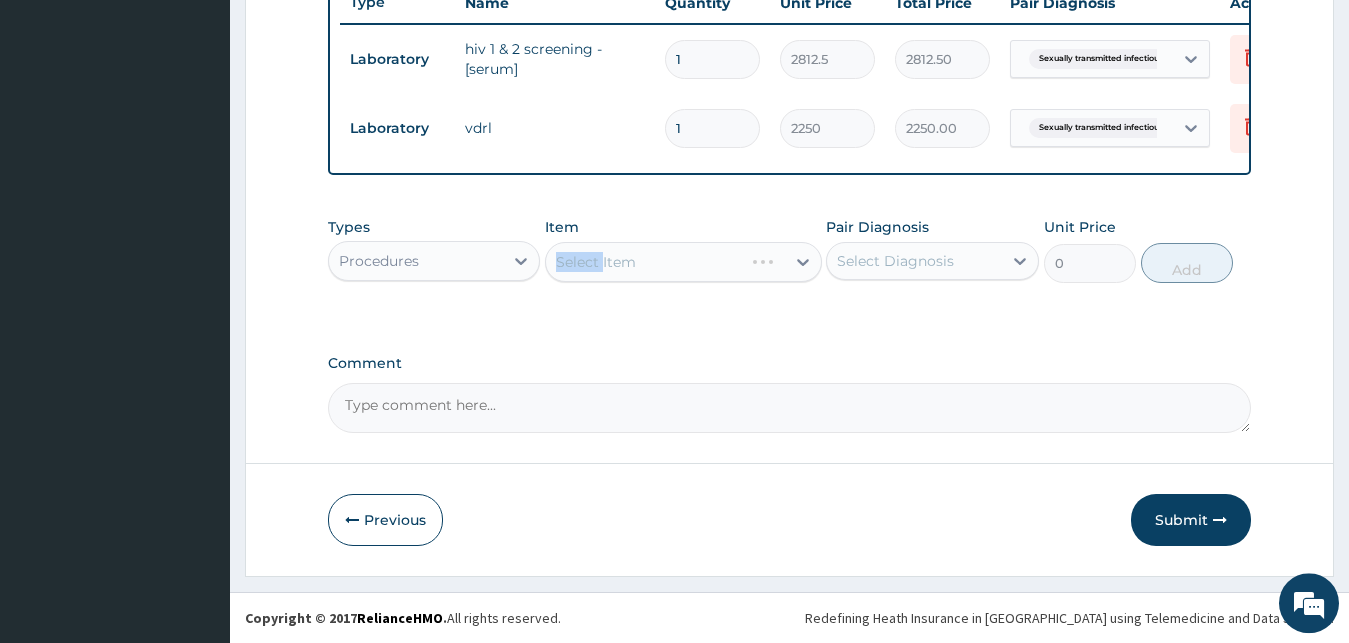 click on "Select Item" at bounding box center [683, 262] 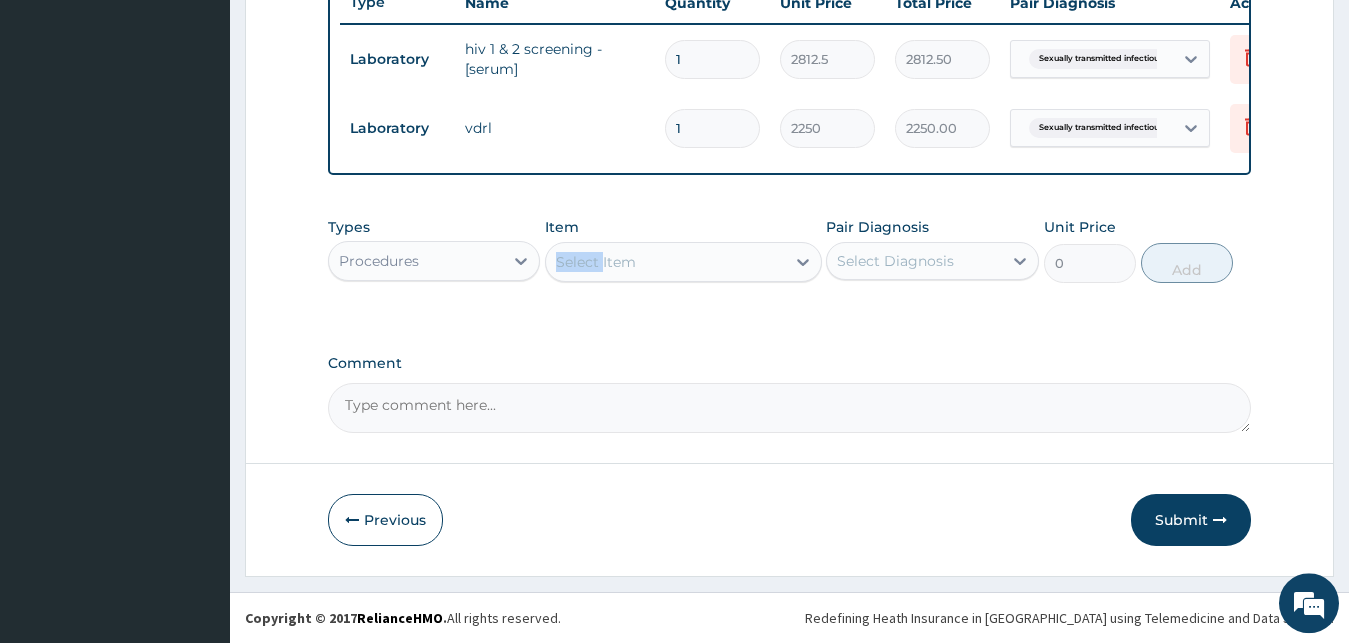 click on "Select Item" at bounding box center (665, 262) 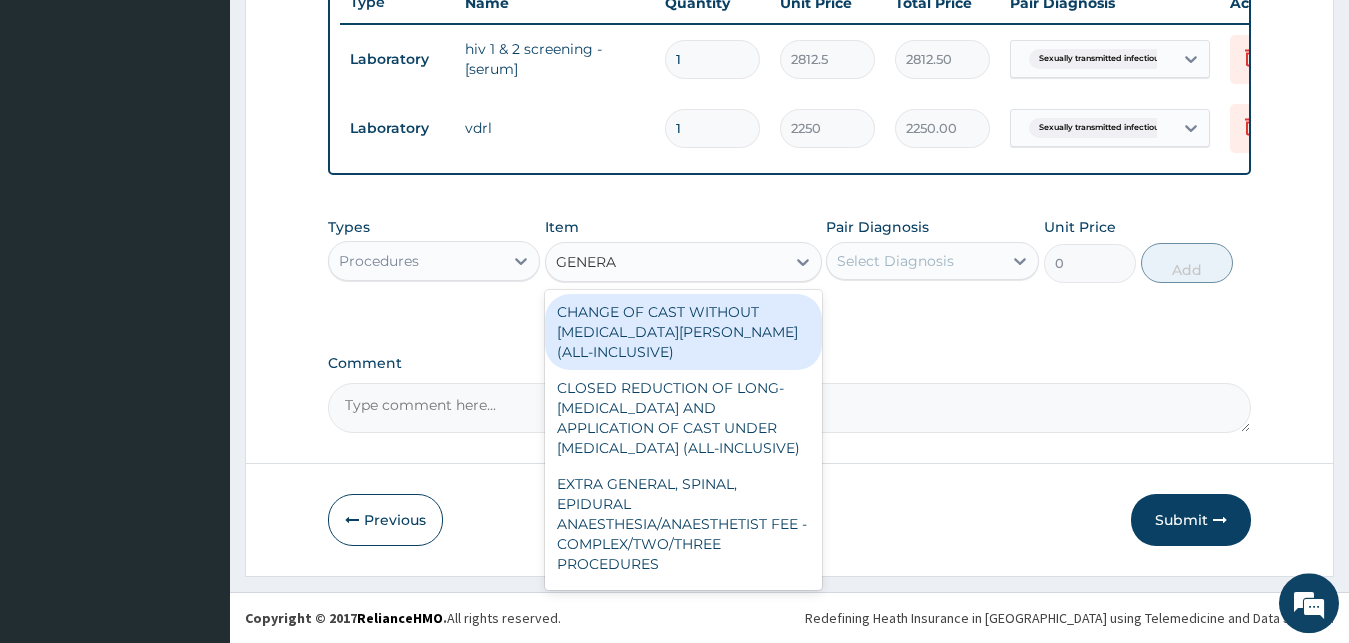 type on "GENERAL" 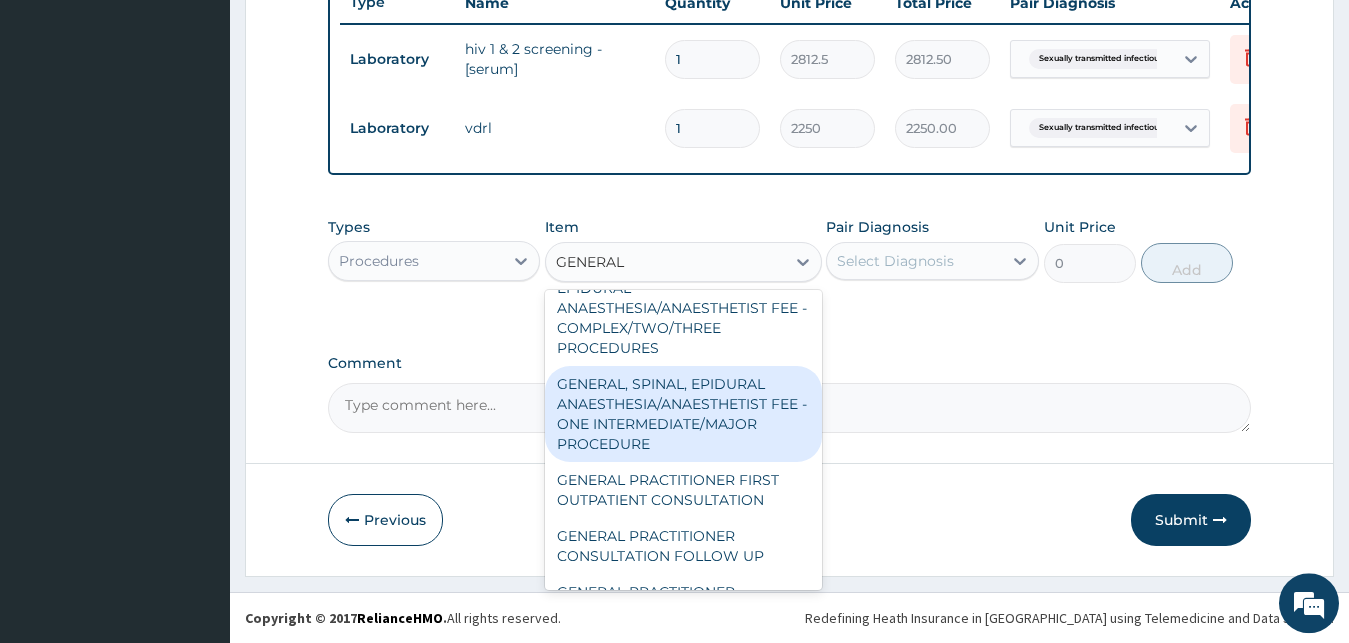 scroll, scrollTop: 324, scrollLeft: 0, axis: vertical 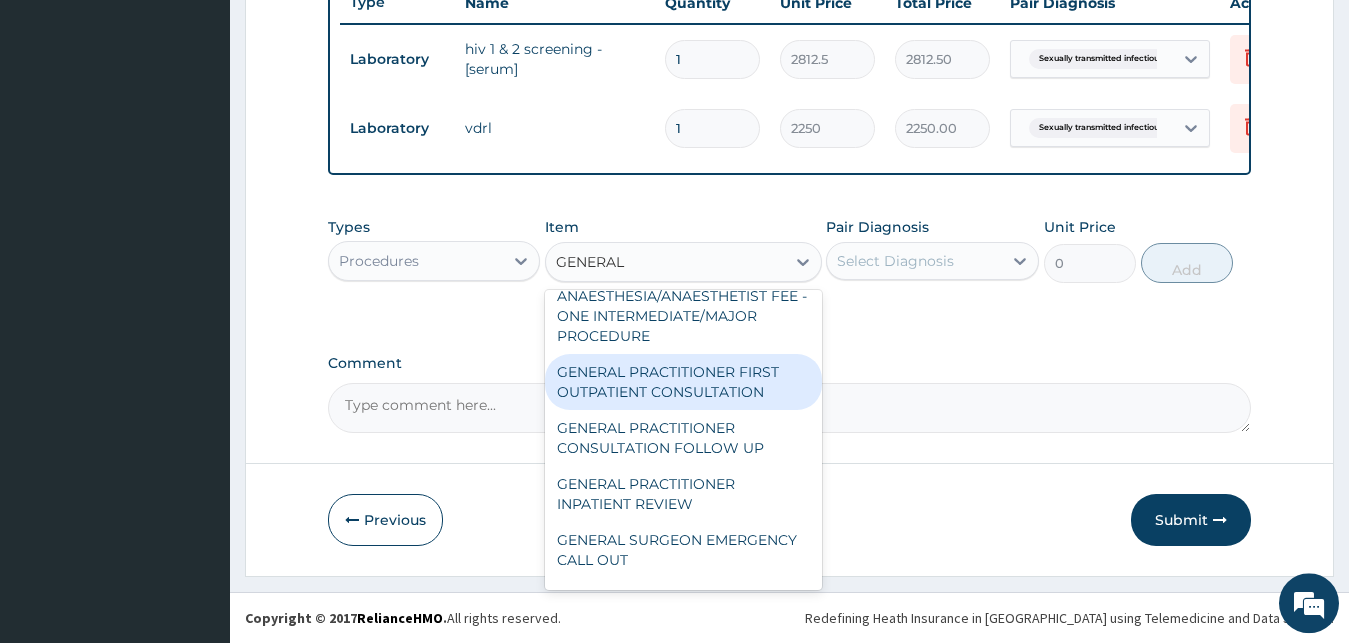 click on "GENERAL PRACTITIONER FIRST OUTPATIENT CONSULTATION" at bounding box center [683, 382] 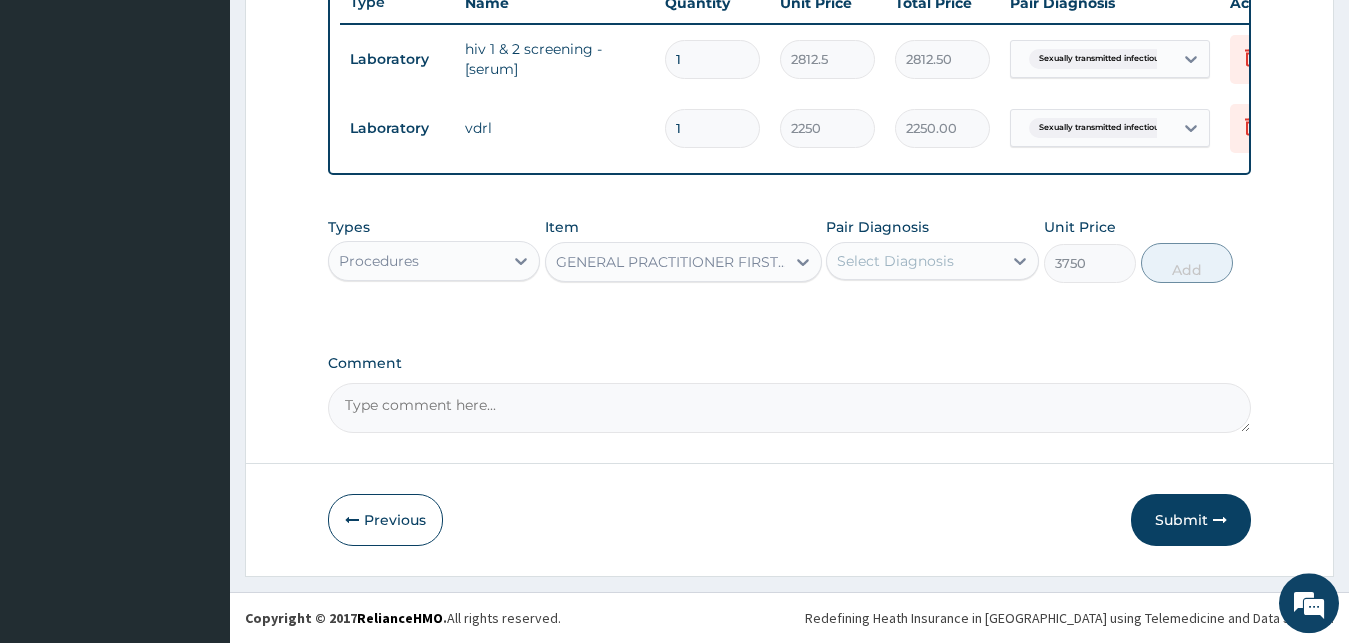 click on "Select Diagnosis" at bounding box center (895, 261) 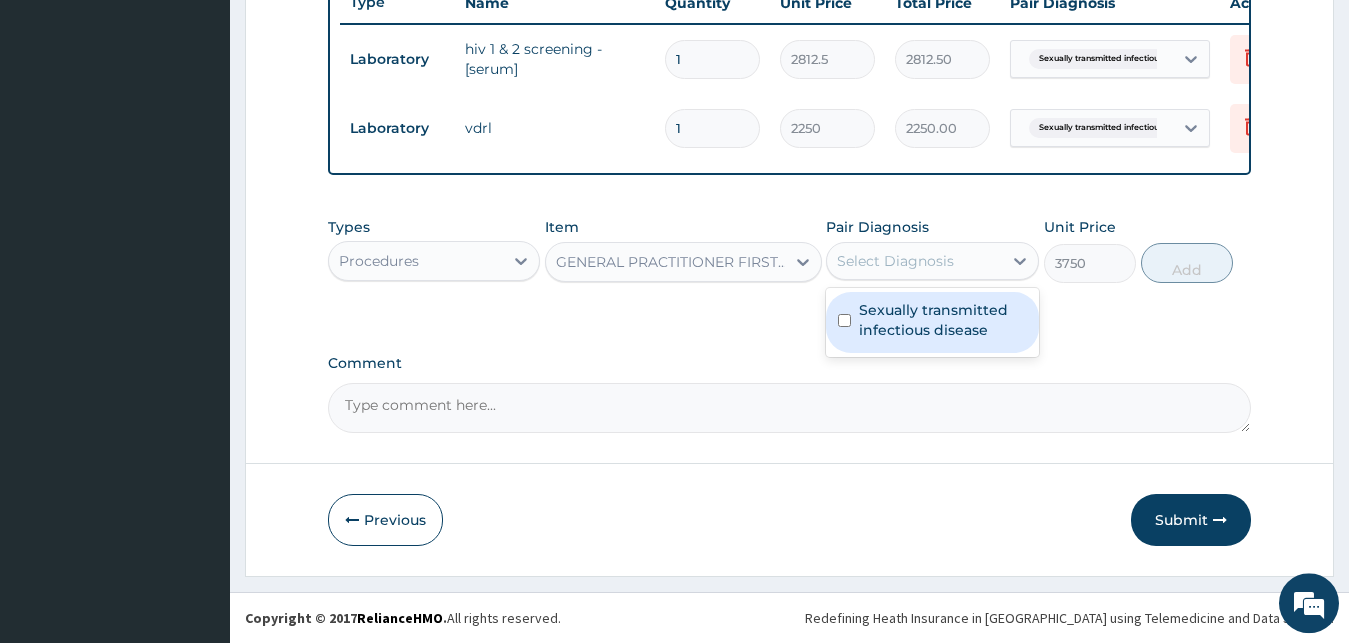 click on "Sexually transmitted infectious disease" at bounding box center [932, 322] 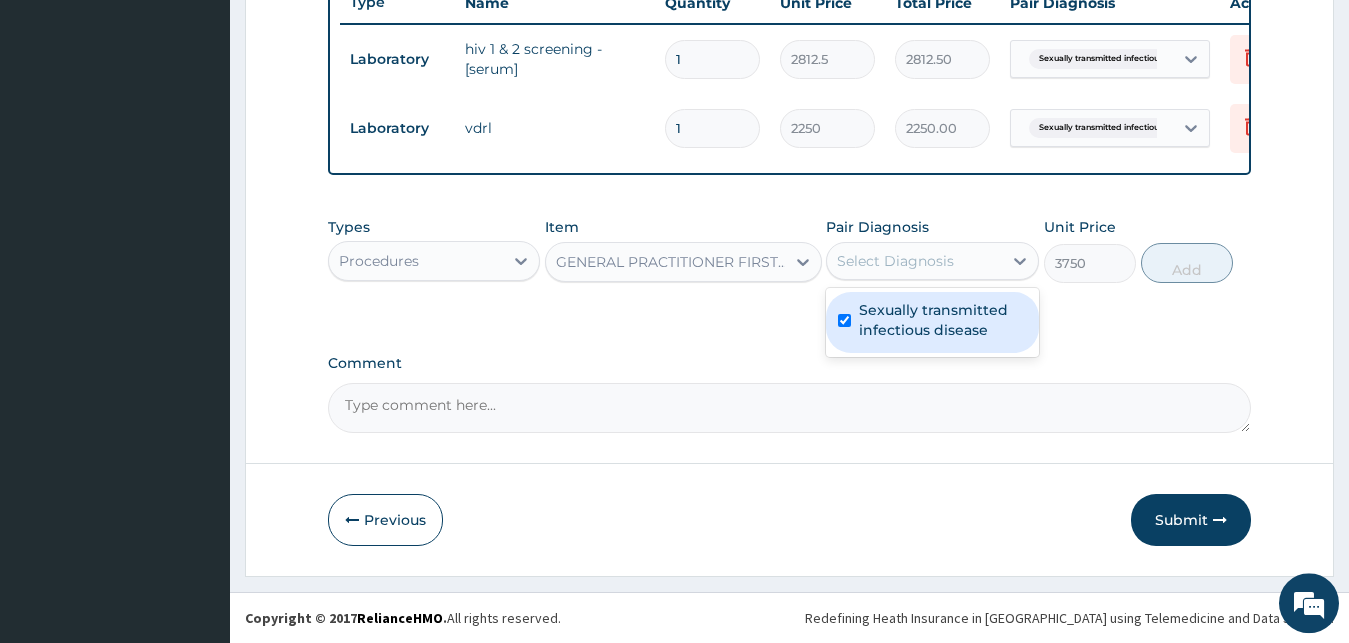 checkbox on "true" 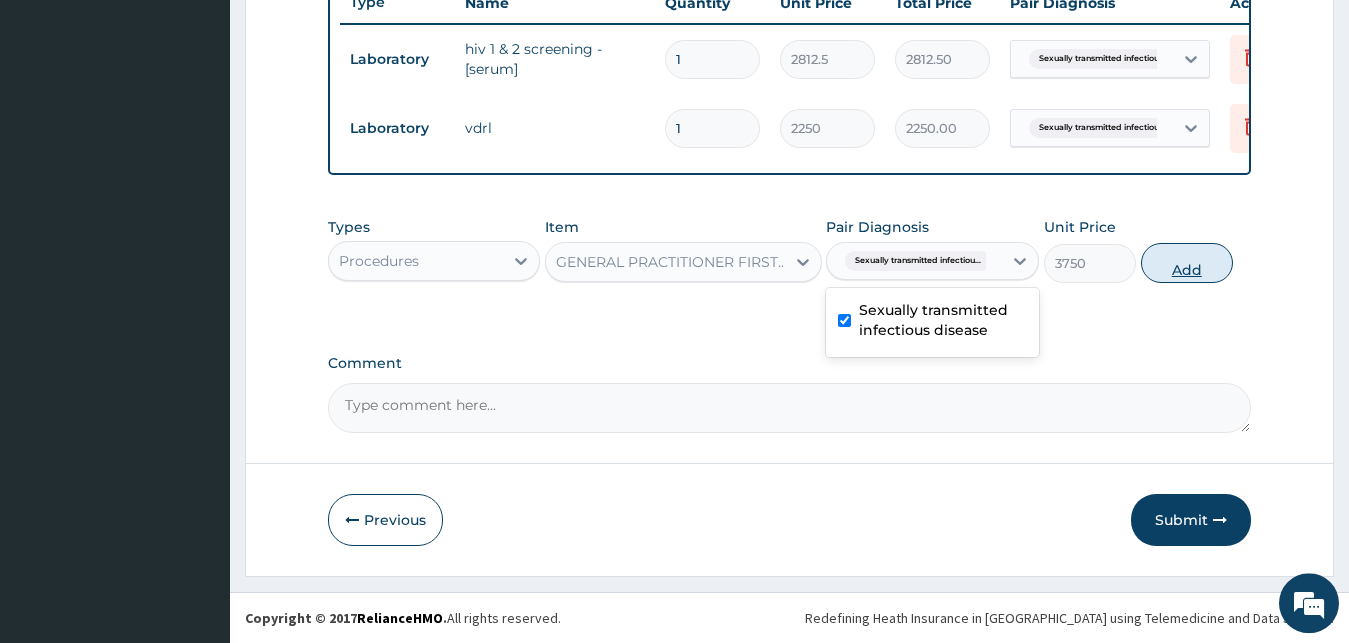 click on "Add" at bounding box center [1187, 263] 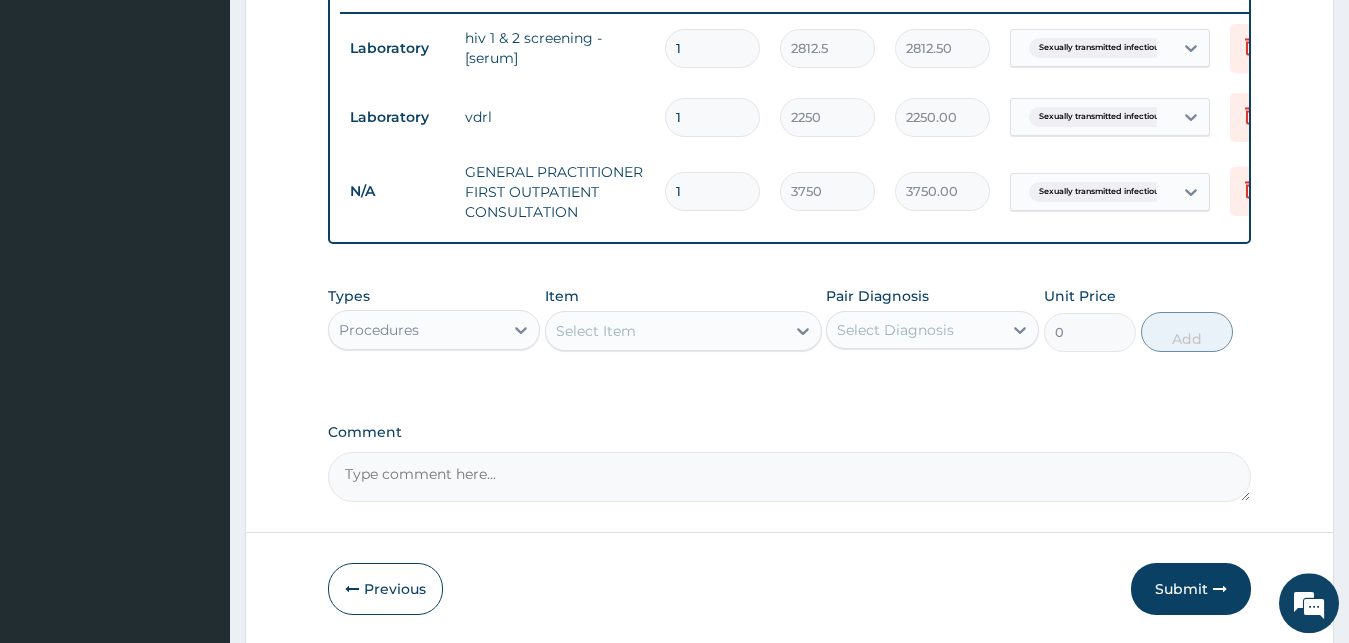 click on "Procedures" at bounding box center (416, 330) 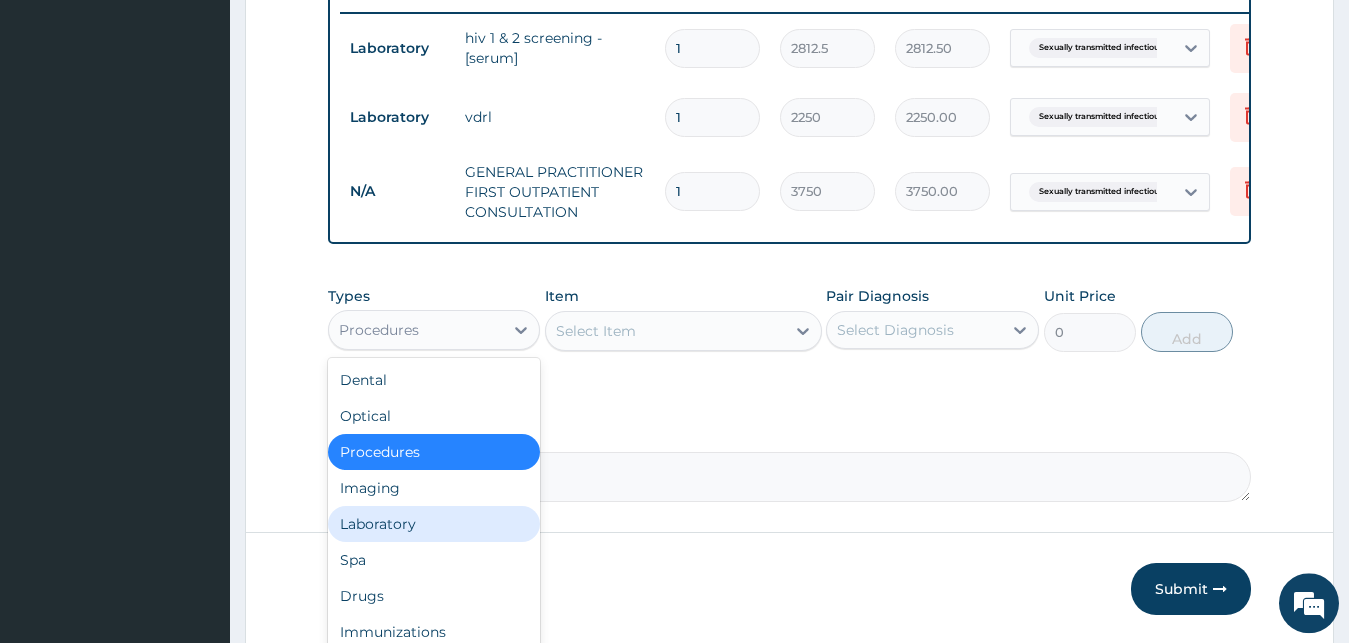 click on "Laboratory" at bounding box center (434, 524) 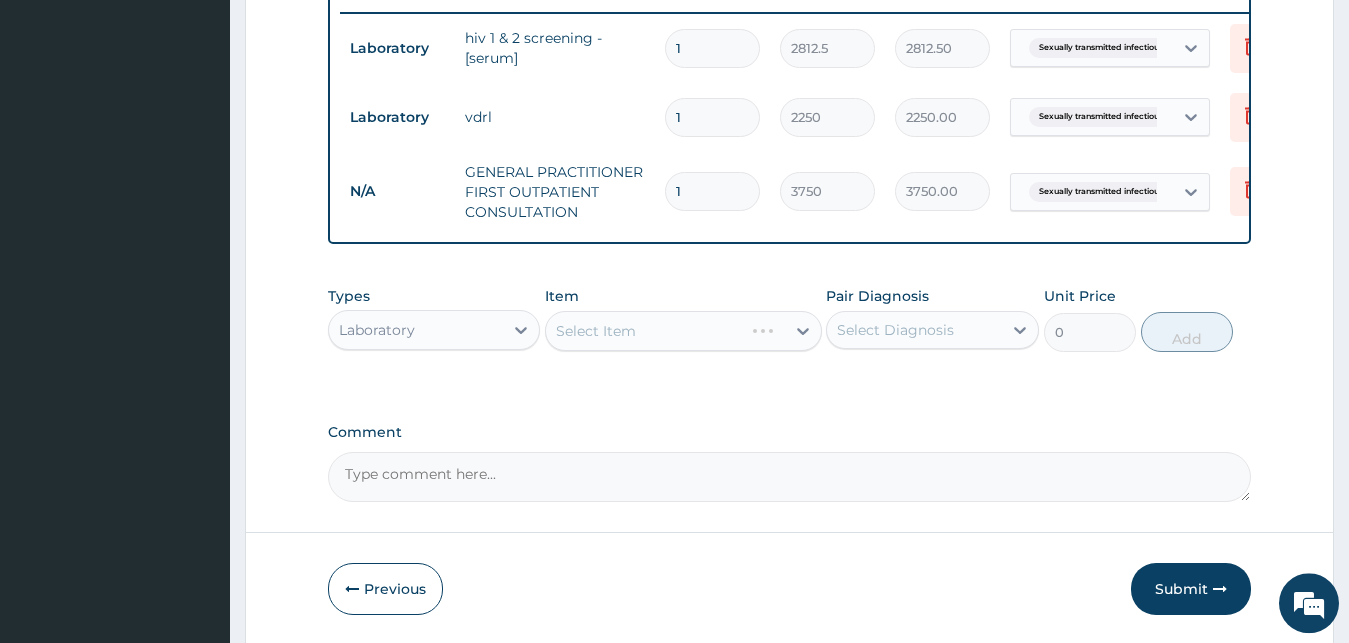 click on "Select Item" at bounding box center [683, 331] 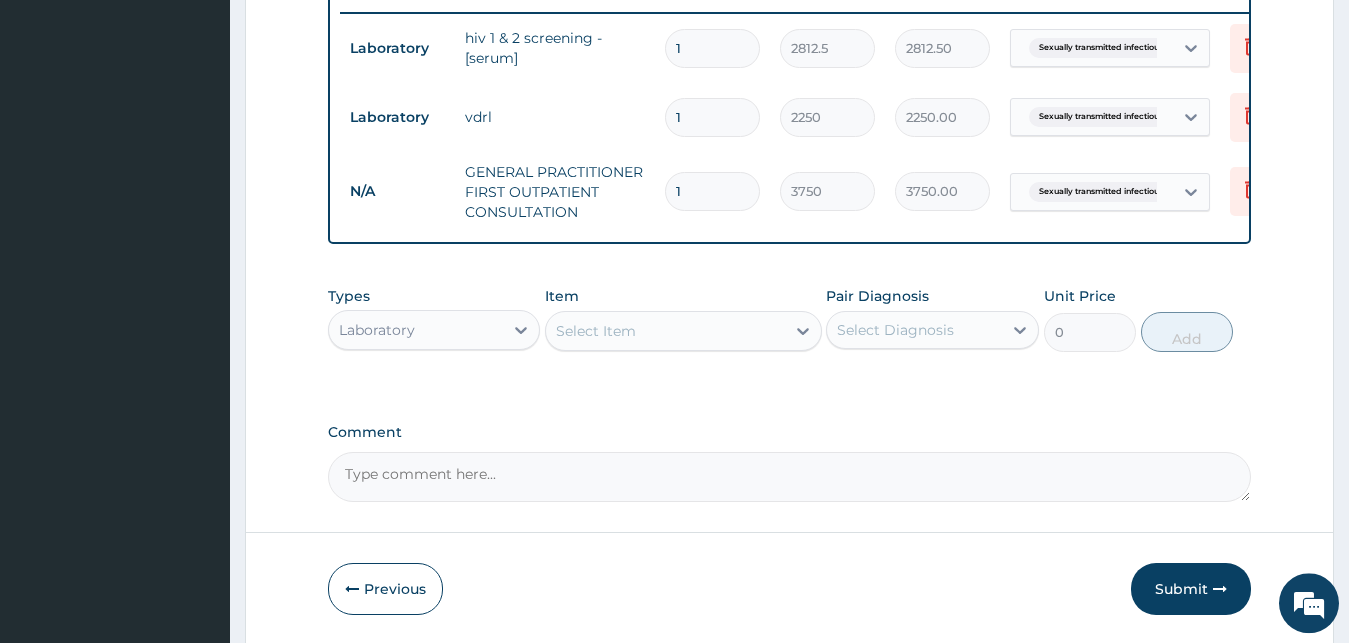 click on "Select Item" at bounding box center (596, 331) 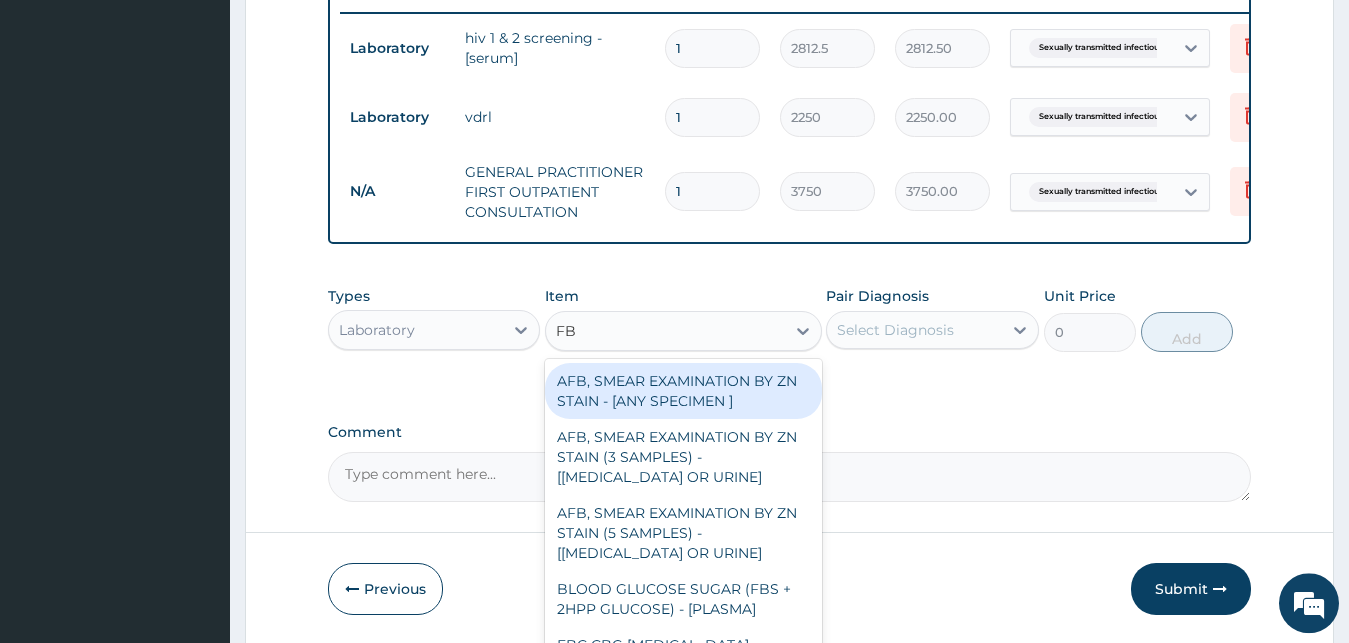 type on "FBC" 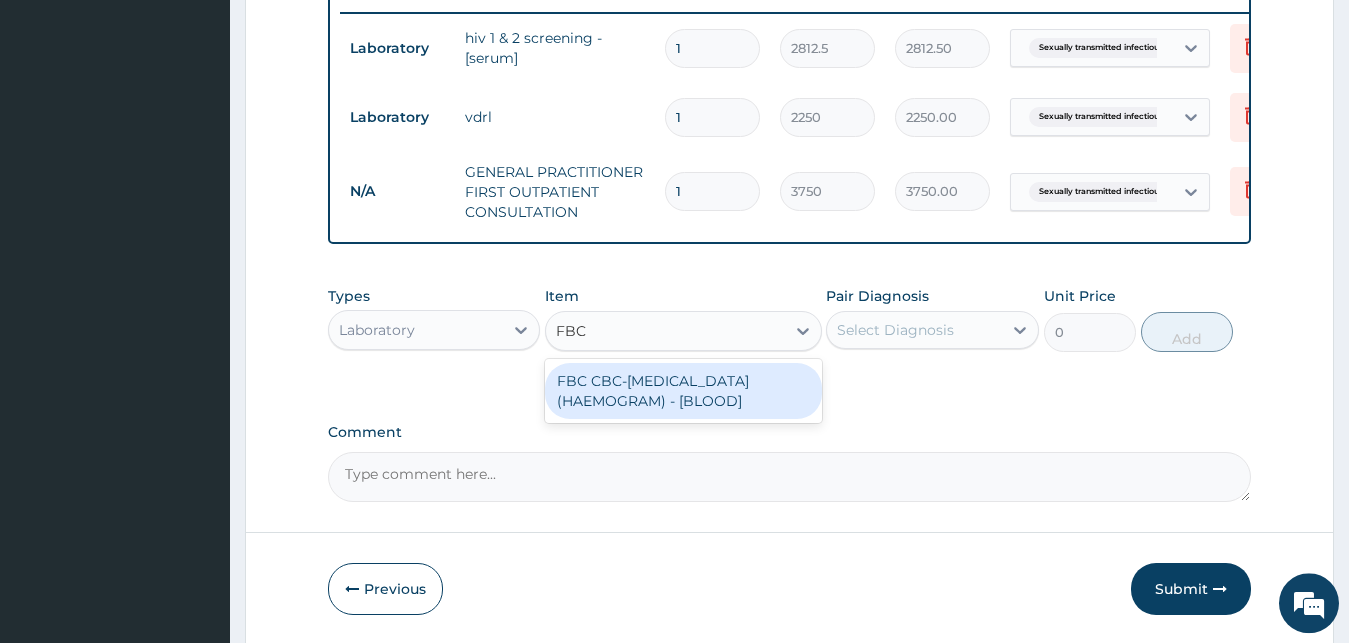 click on "FBC CBC-[MEDICAL_DATA] (HAEMOGRAM) - [BLOOD]" at bounding box center [683, 391] 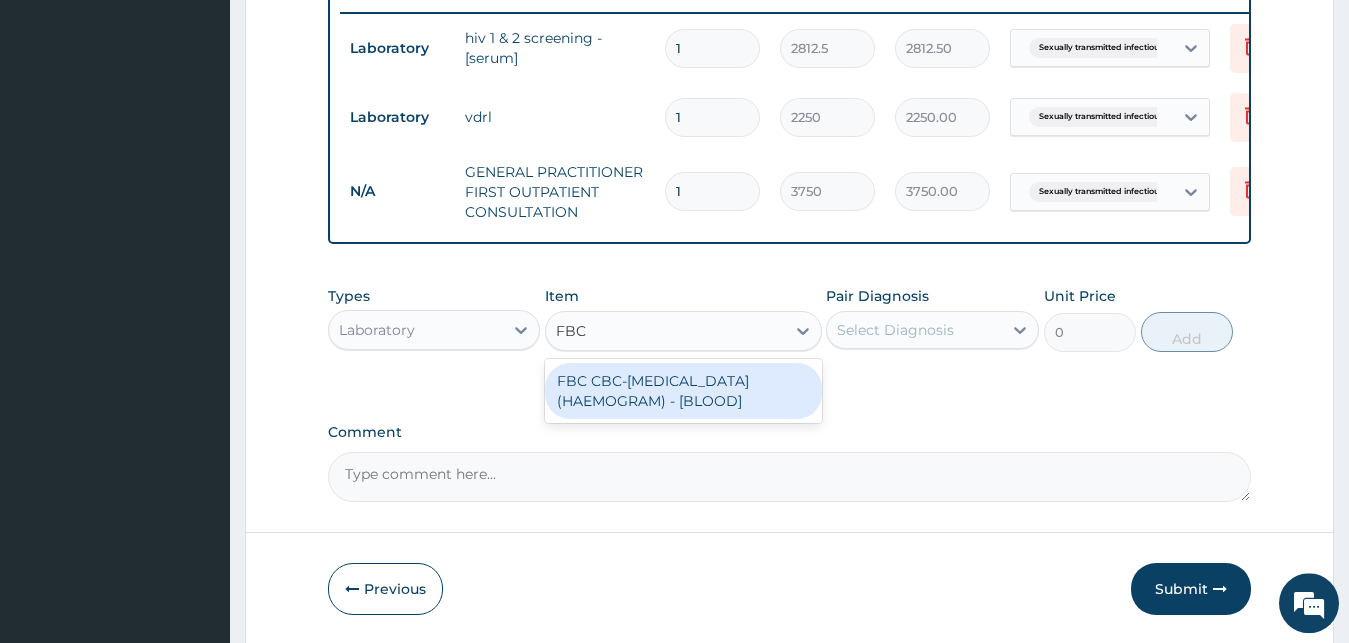 type 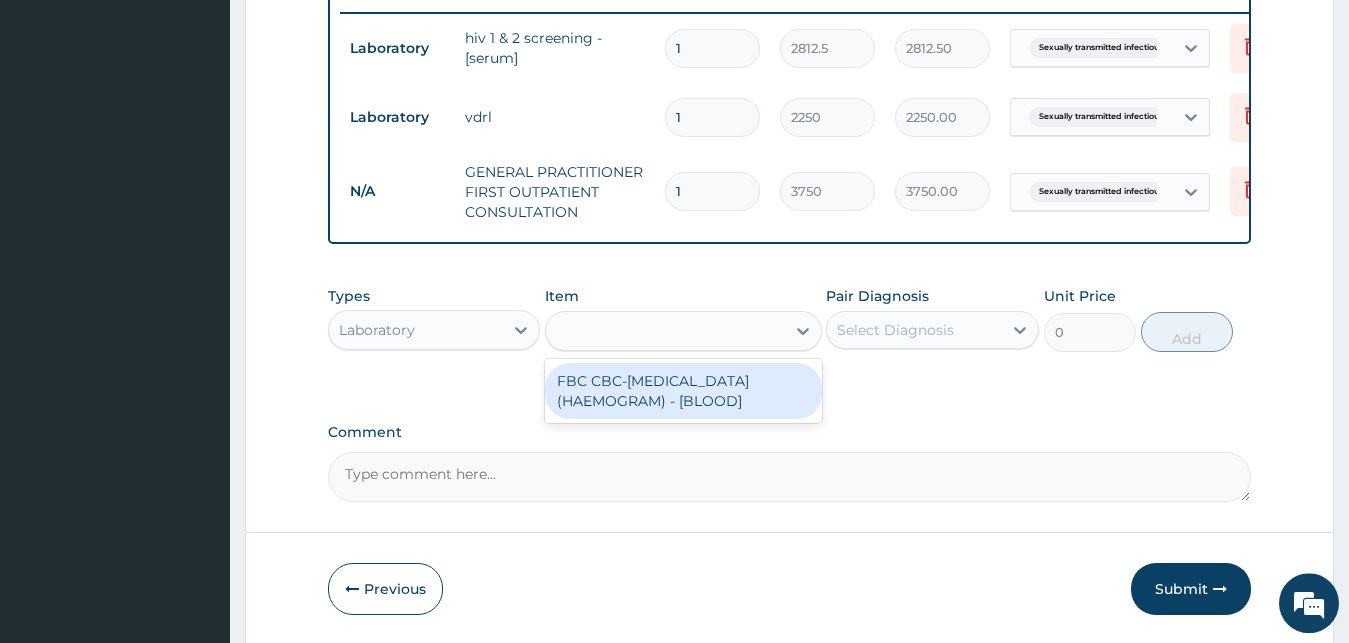 type on "5000" 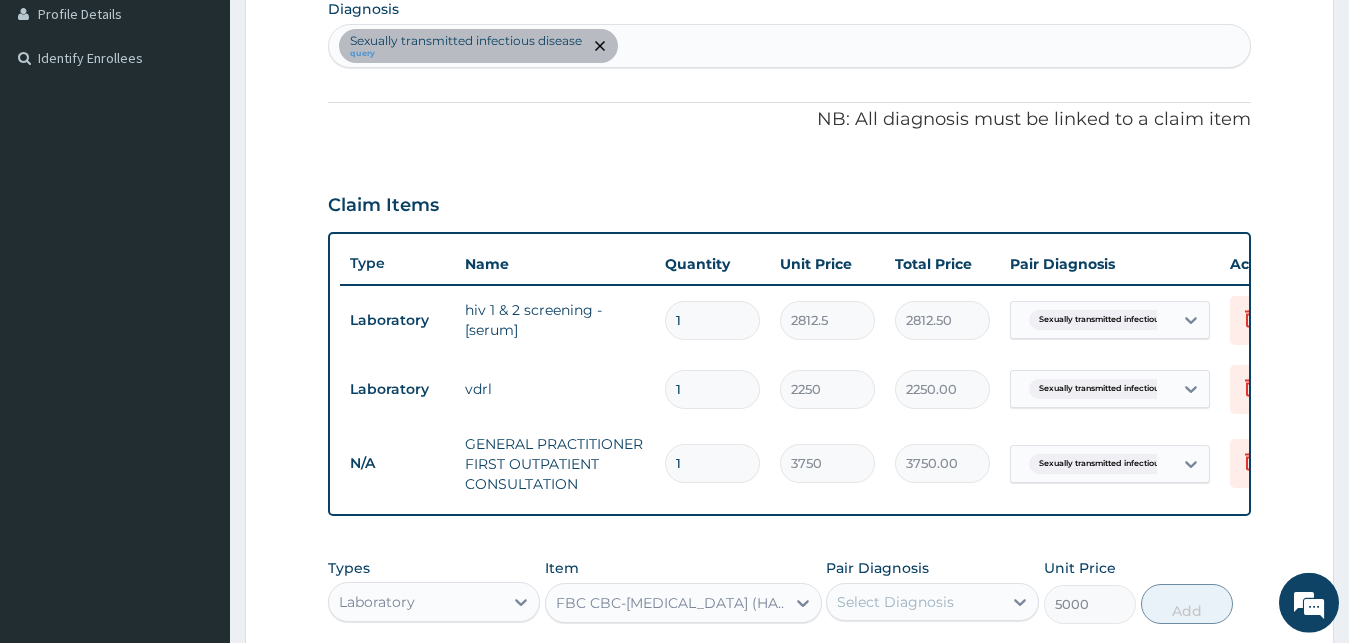 scroll, scrollTop: 478, scrollLeft: 0, axis: vertical 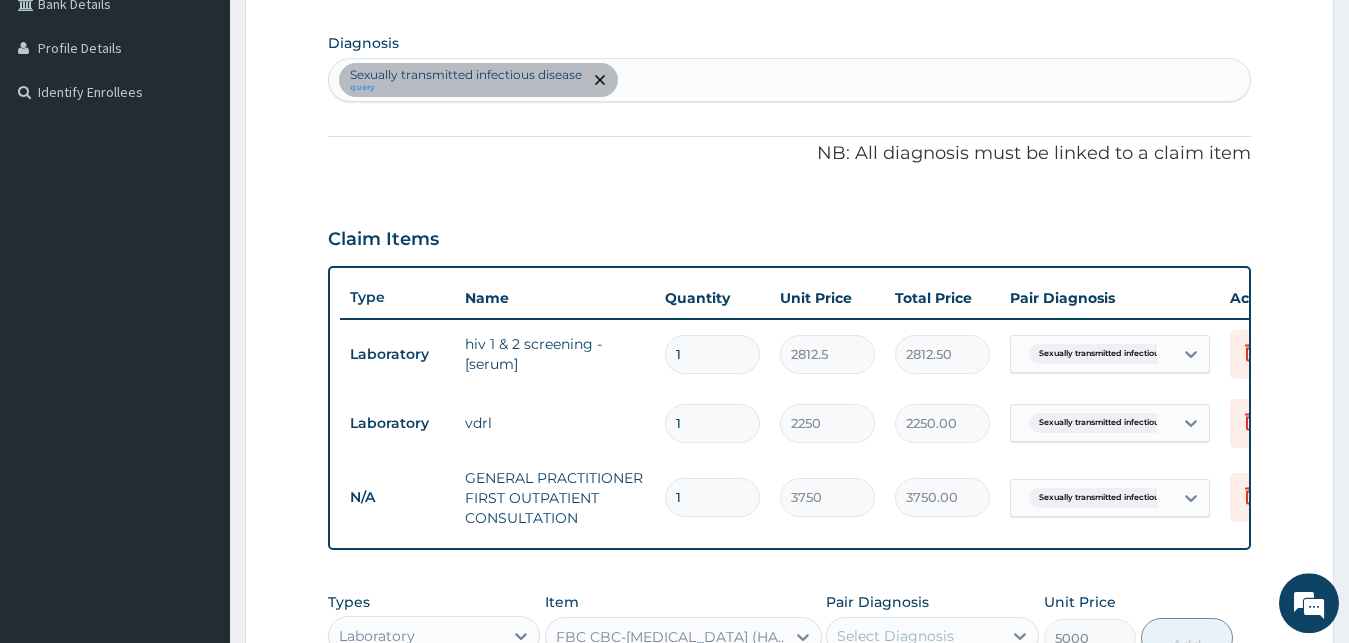 click on "Sexually transmitted infectious disease query" at bounding box center [790, 80] 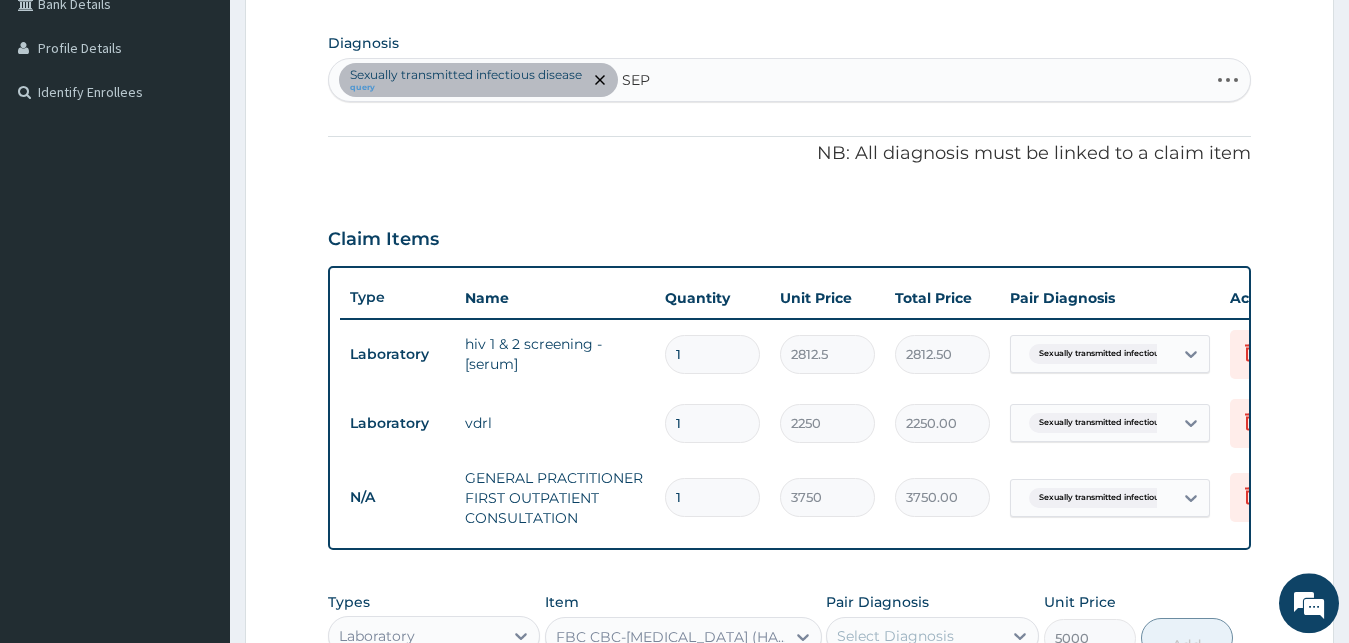 type on "SEPS" 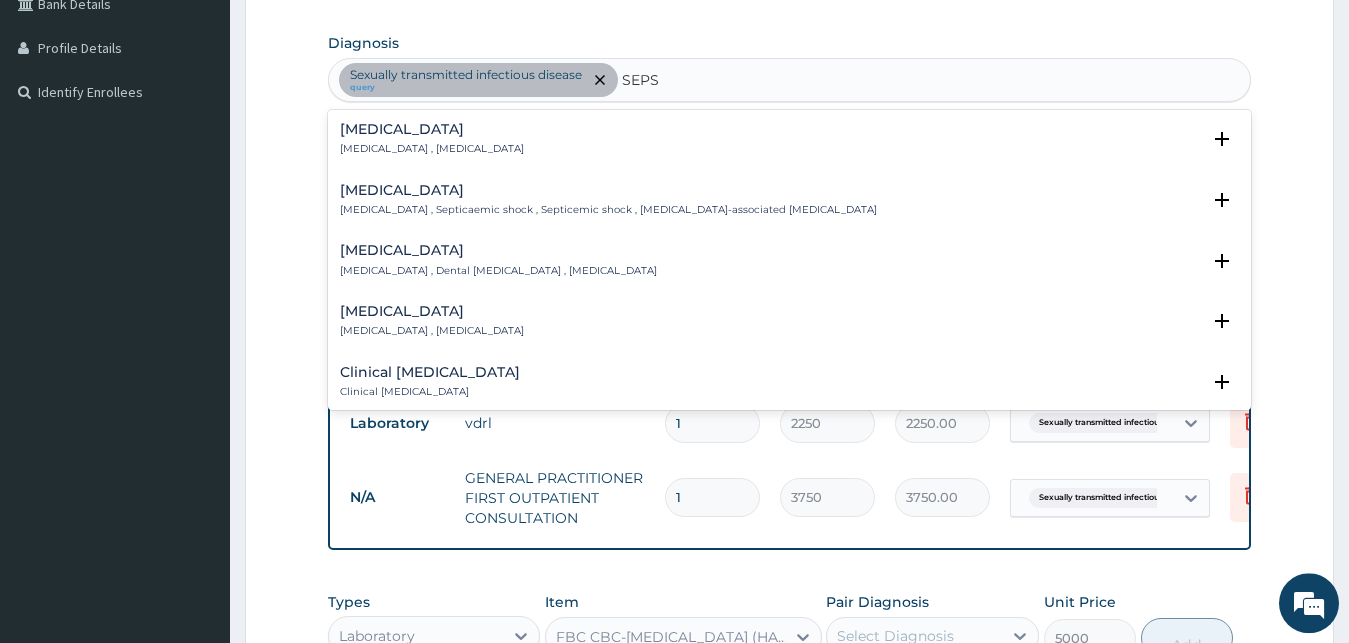 click on "[MEDICAL_DATA]" at bounding box center (432, 129) 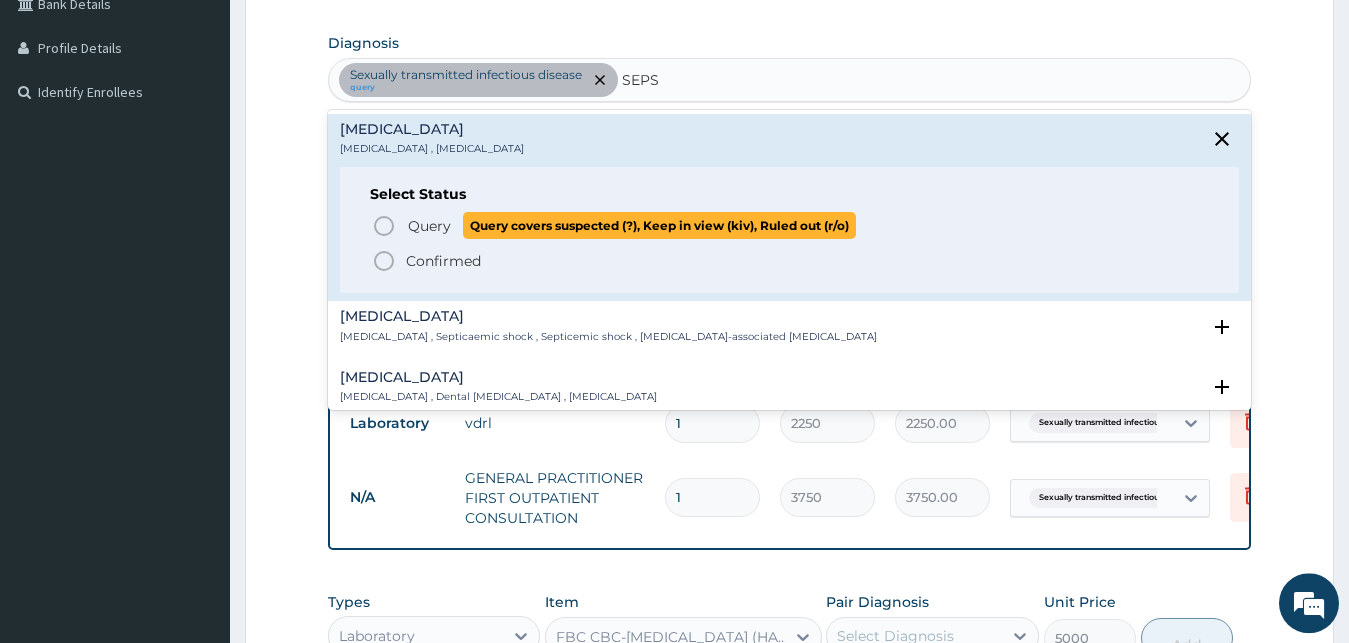 click 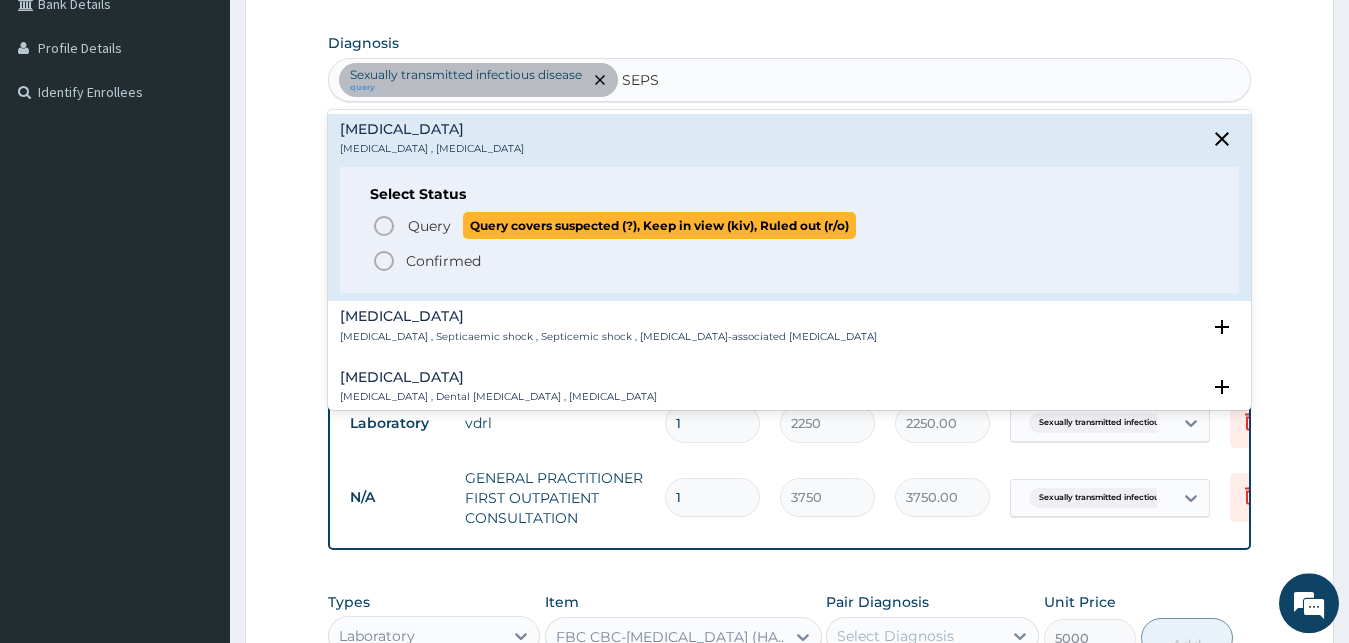 type 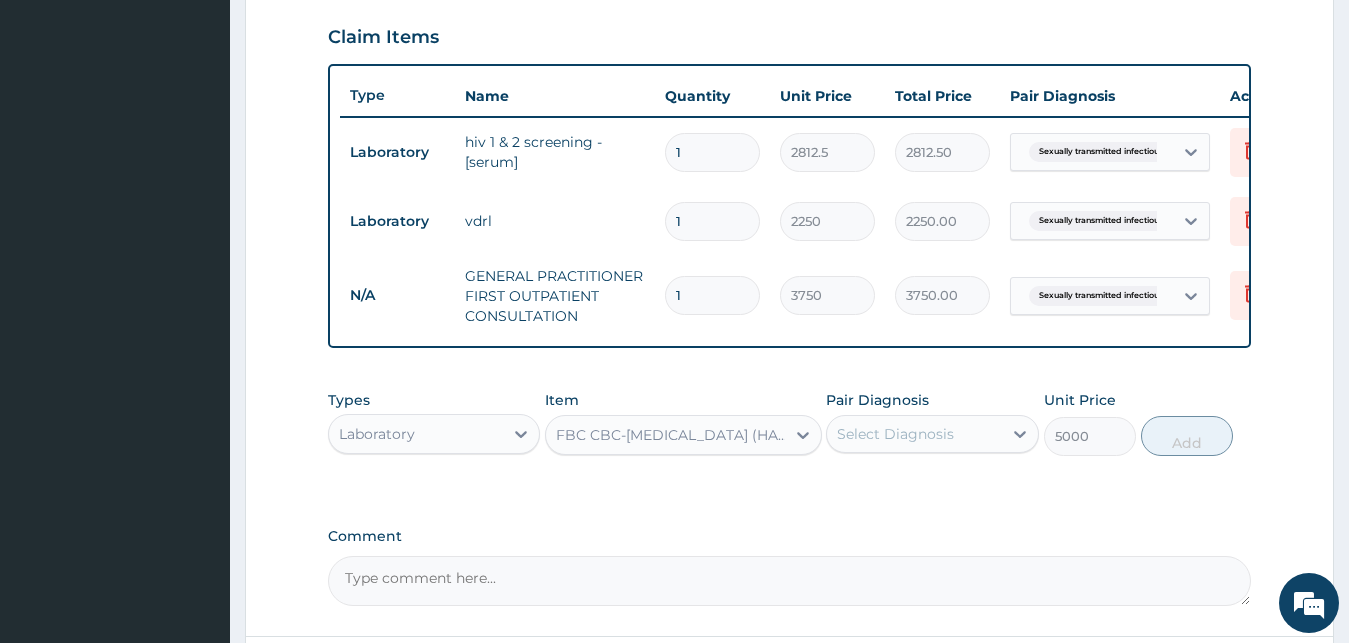 scroll, scrollTop: 682, scrollLeft: 0, axis: vertical 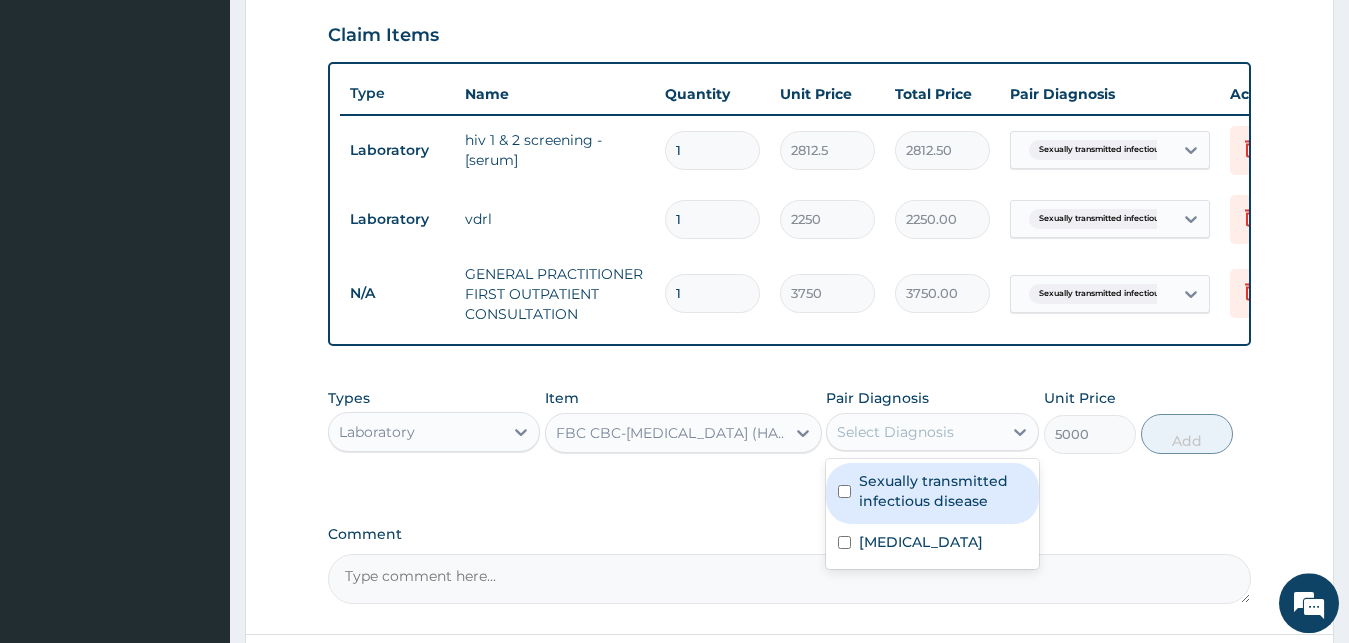 click on "Select Diagnosis" at bounding box center (914, 432) 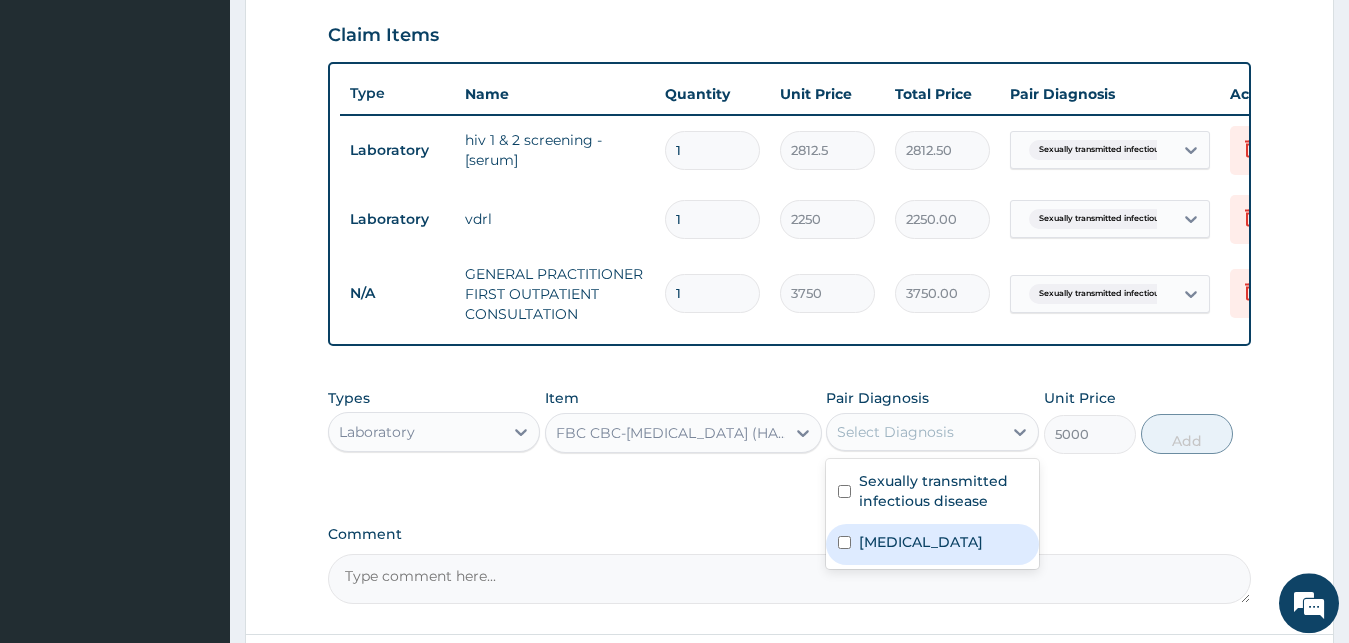 click on "[MEDICAL_DATA]" at bounding box center [921, 542] 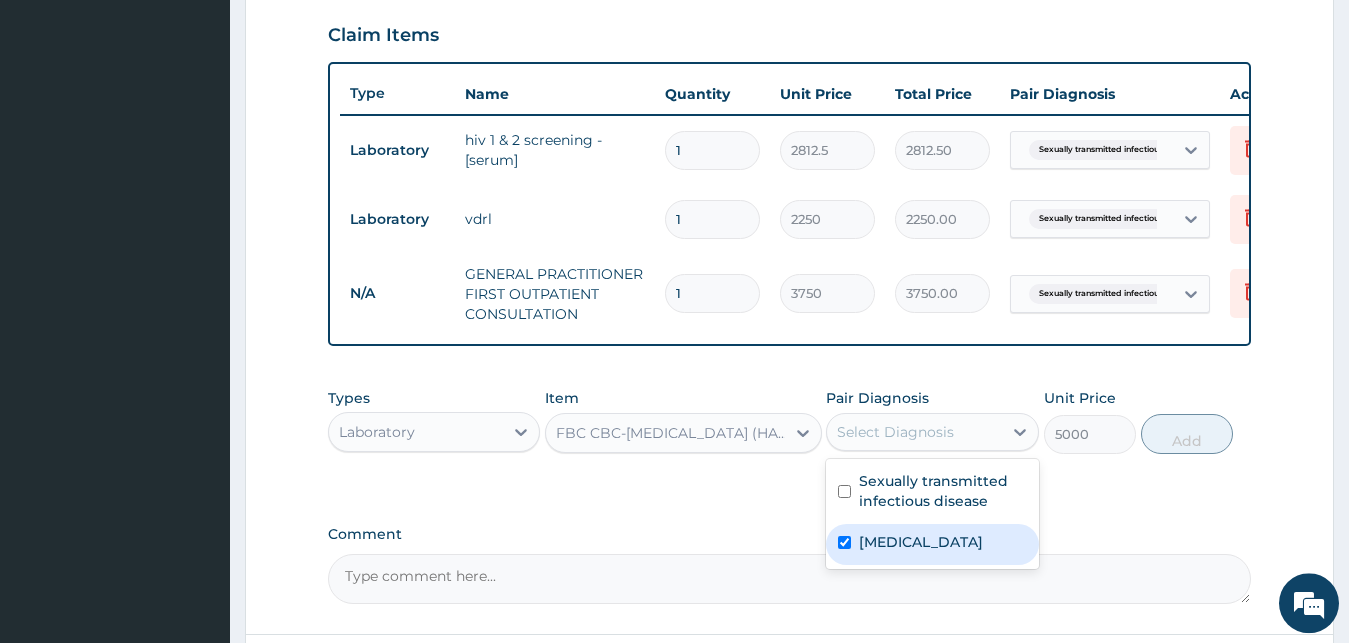 checkbox on "true" 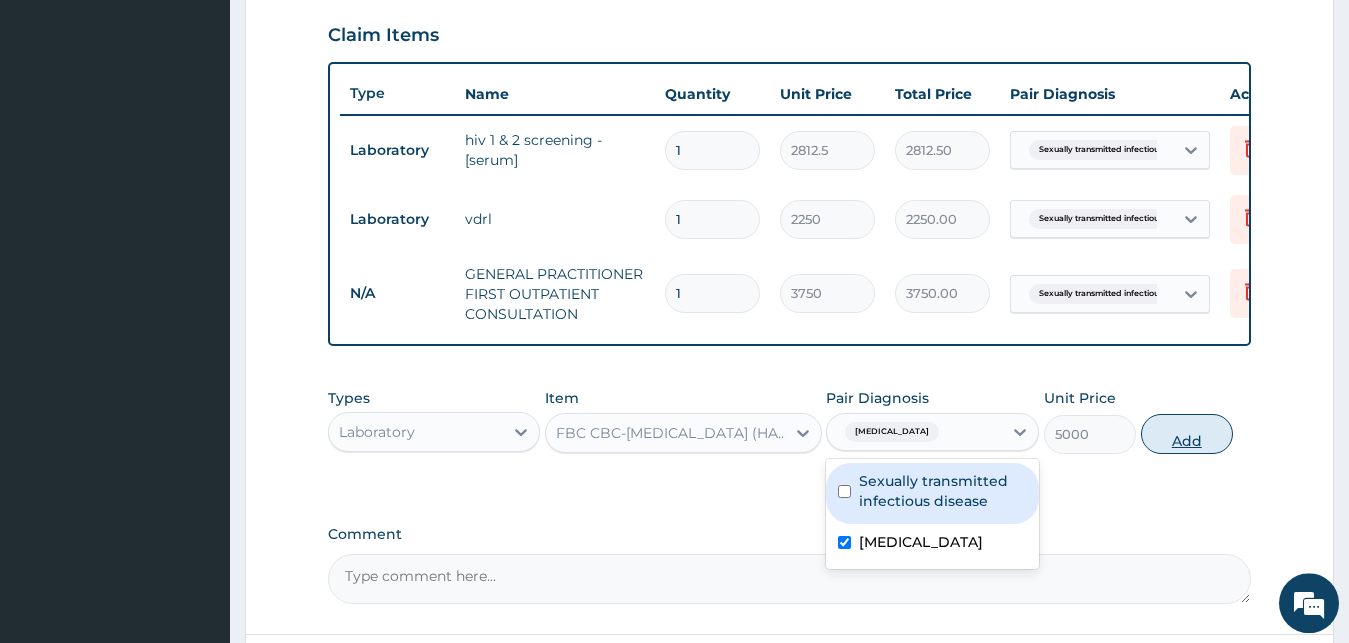 click on "Add" at bounding box center [1187, 434] 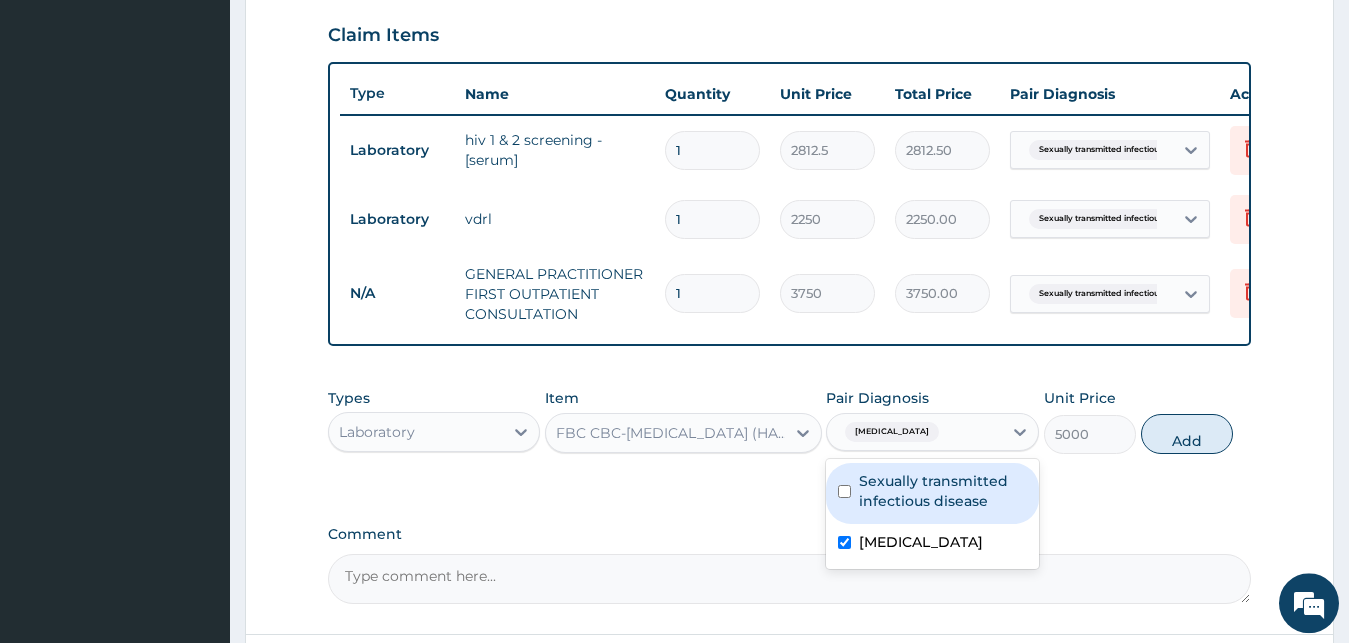 type on "0" 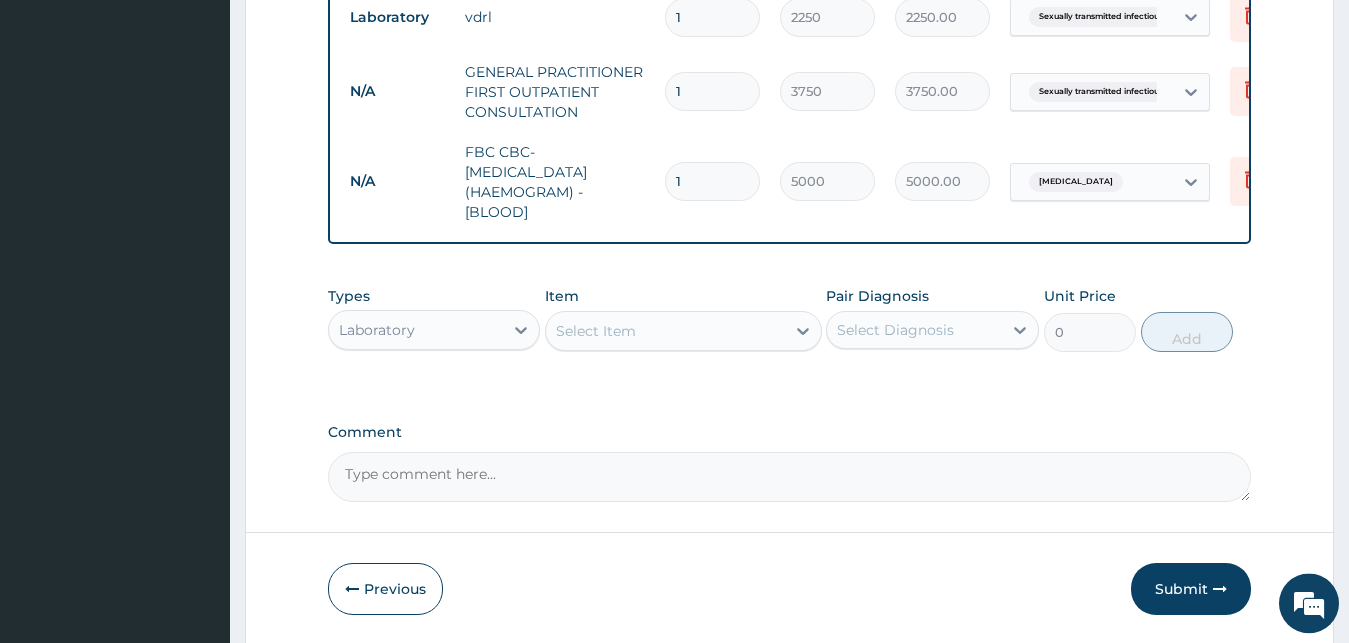 scroll, scrollTop: 886, scrollLeft: 0, axis: vertical 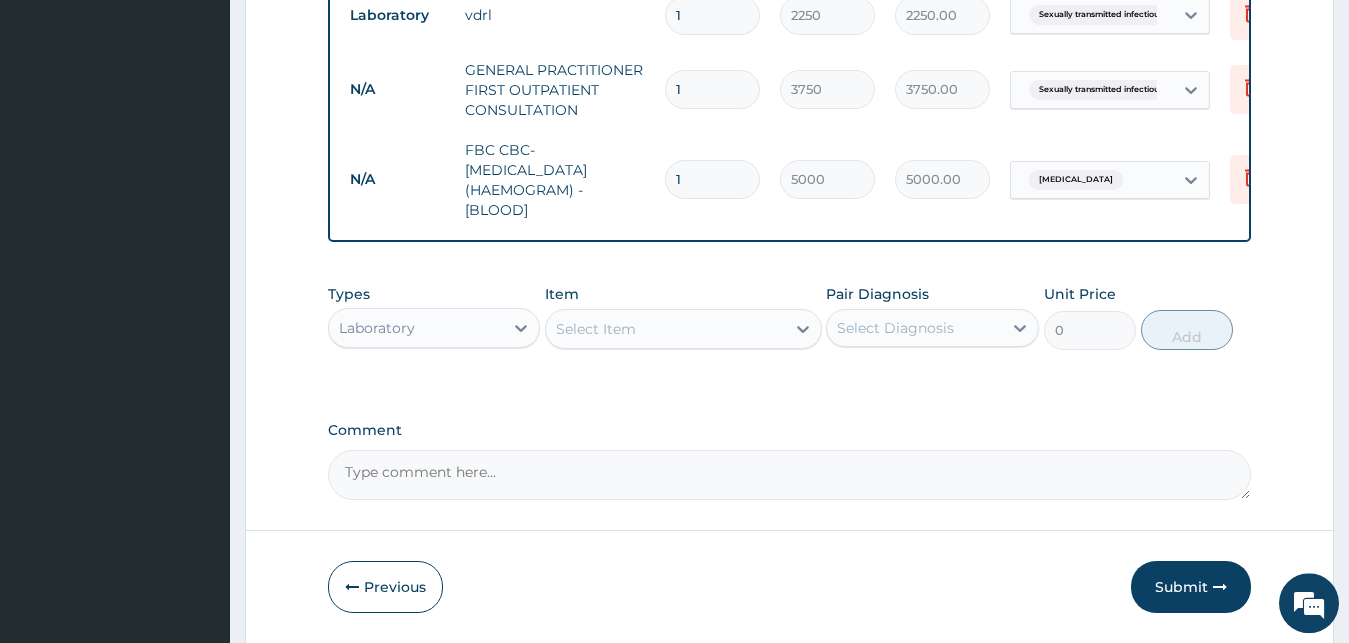click on "Laboratory" at bounding box center (434, 328) 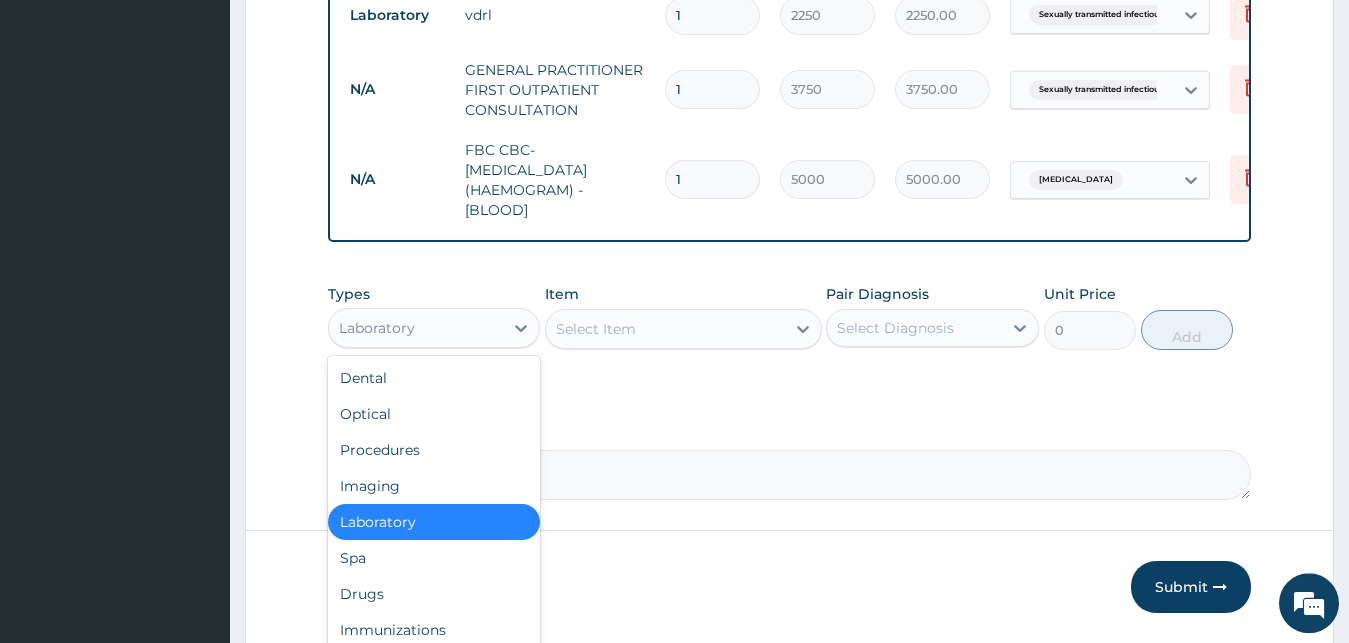 scroll, scrollTop: 68, scrollLeft: 0, axis: vertical 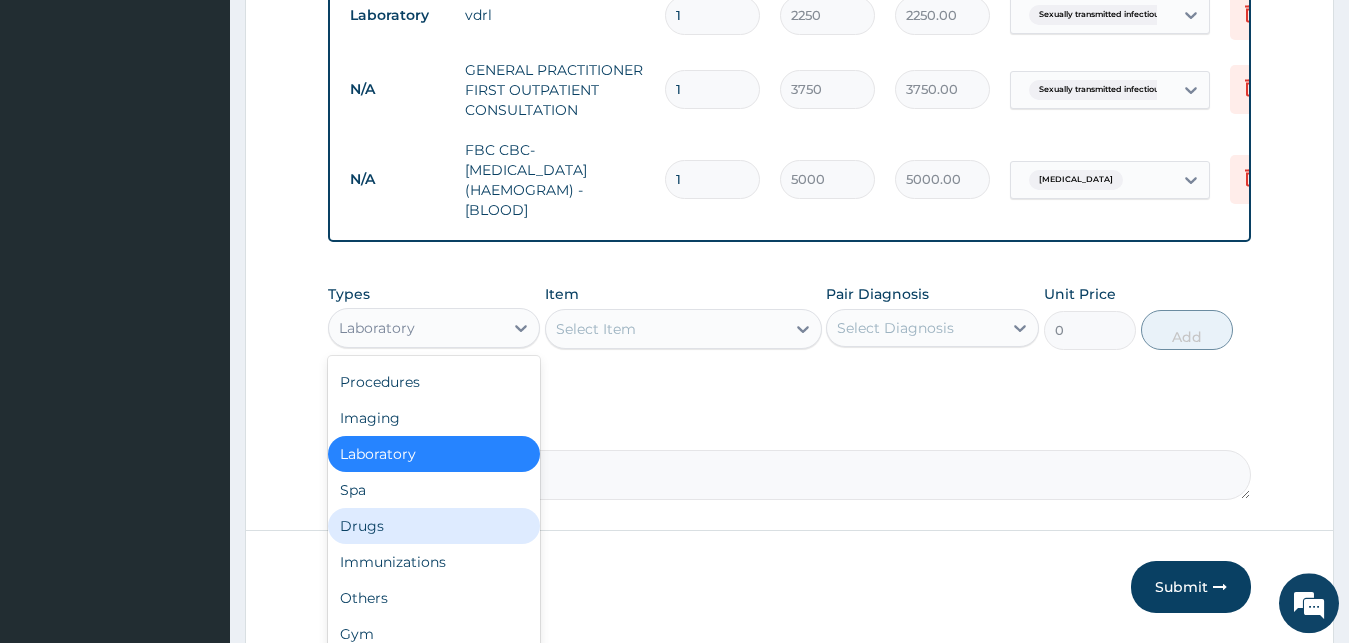 click on "Drugs" at bounding box center [434, 526] 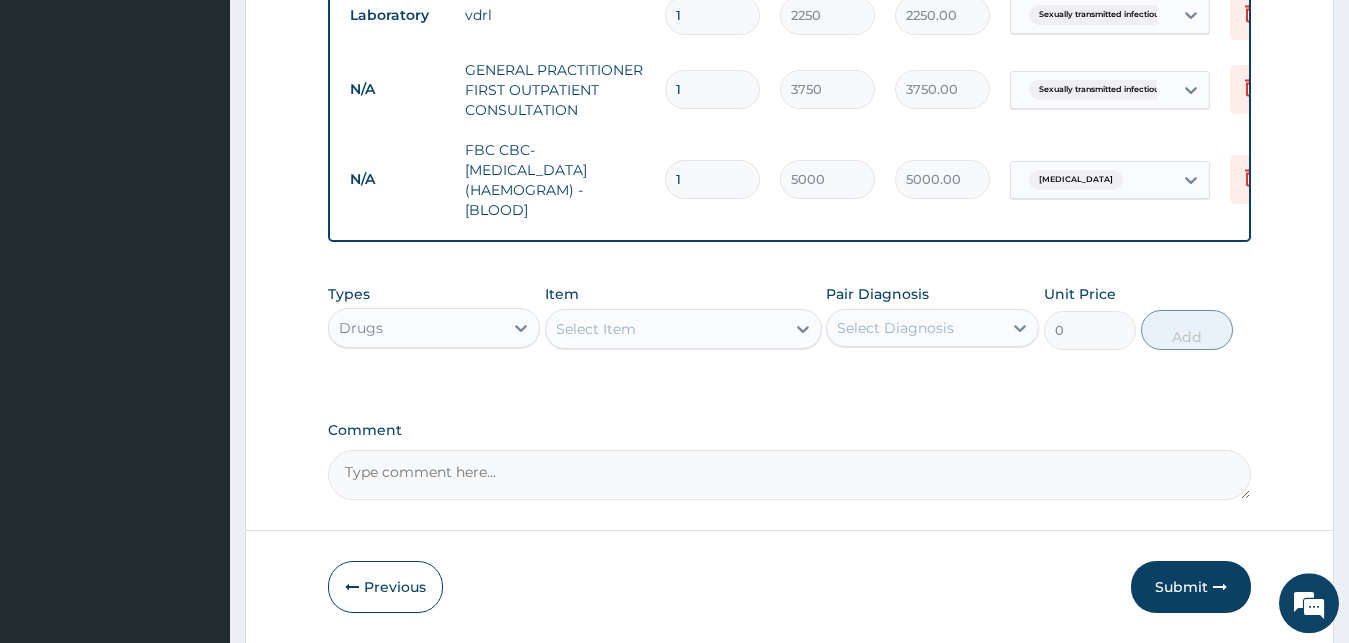 click on "Select Item" at bounding box center (665, 329) 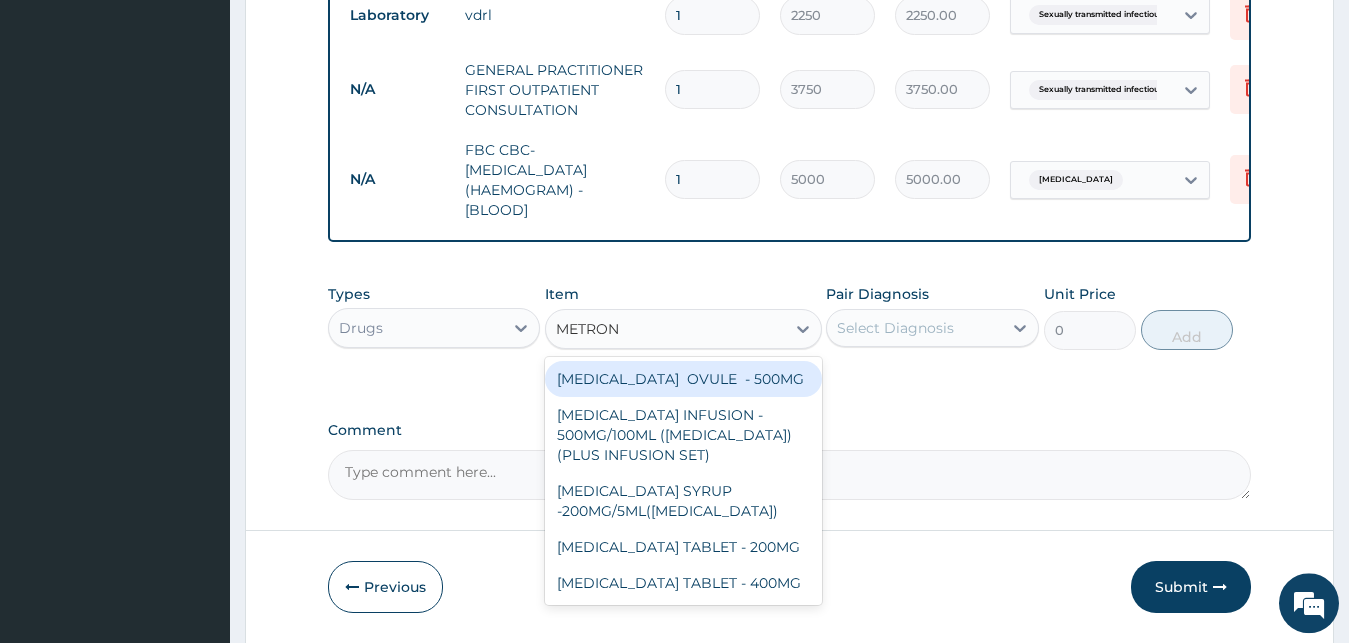 type on "METRONI" 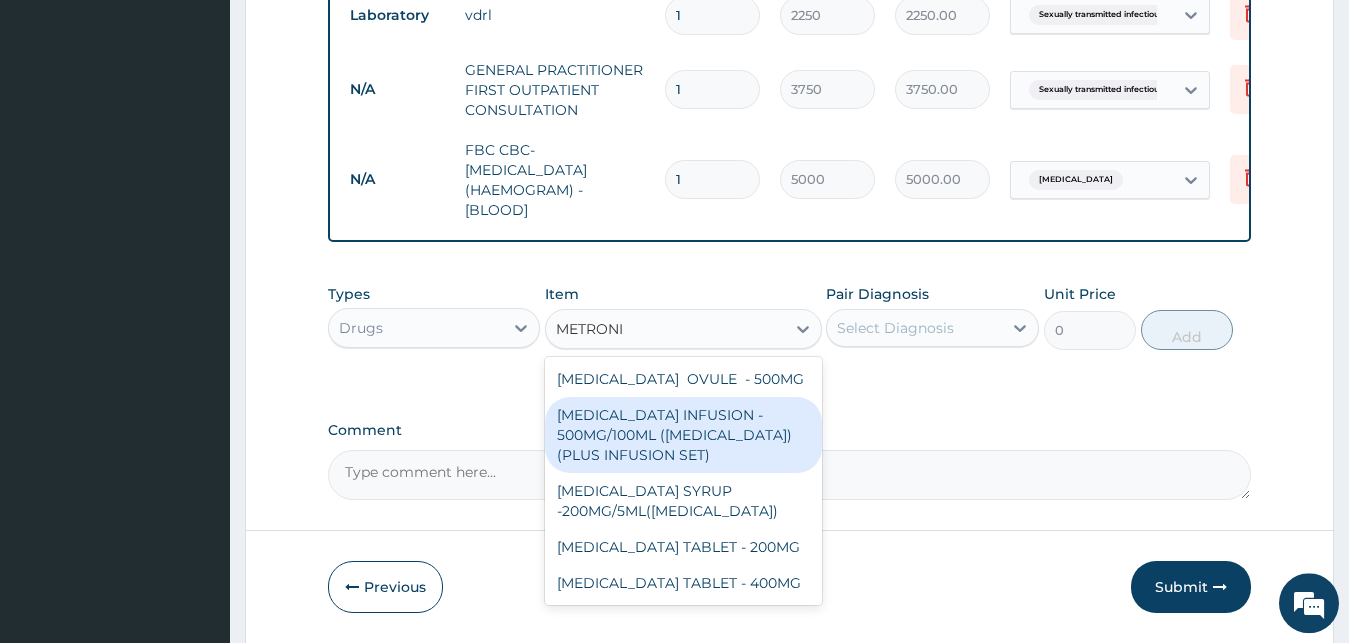 scroll, scrollTop: 8, scrollLeft: 0, axis: vertical 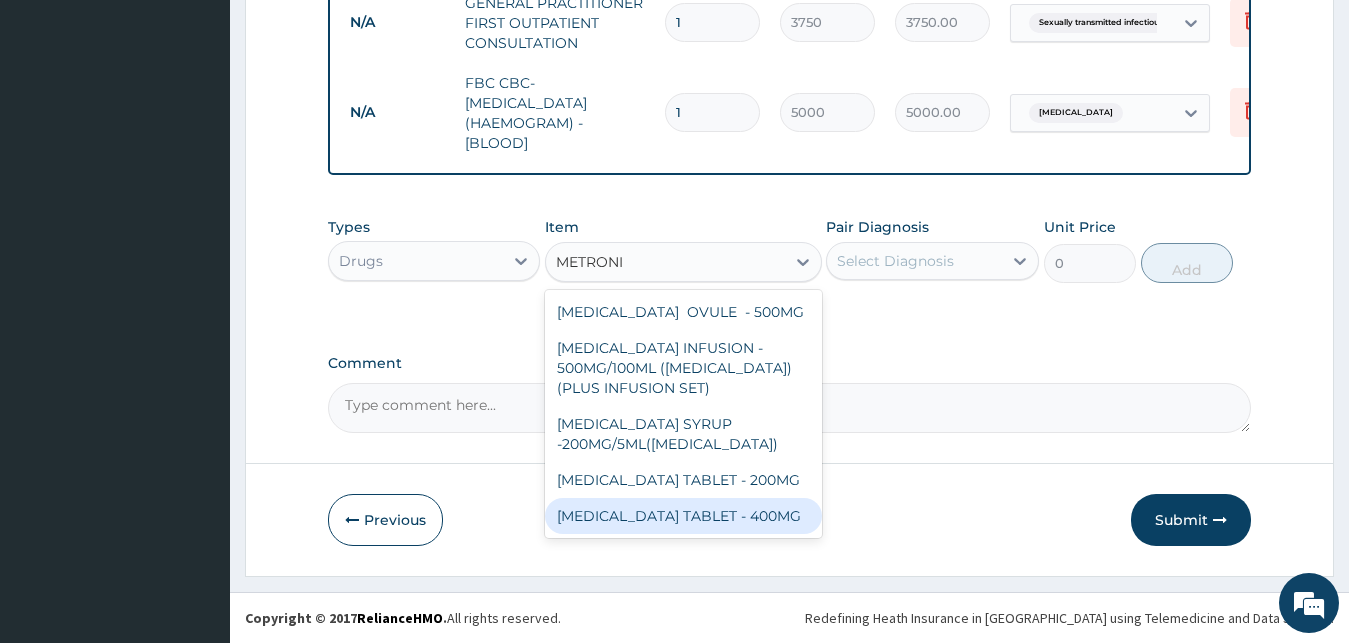 click on "METRONIDAZOLE TABLET - 400MG" at bounding box center [683, 516] 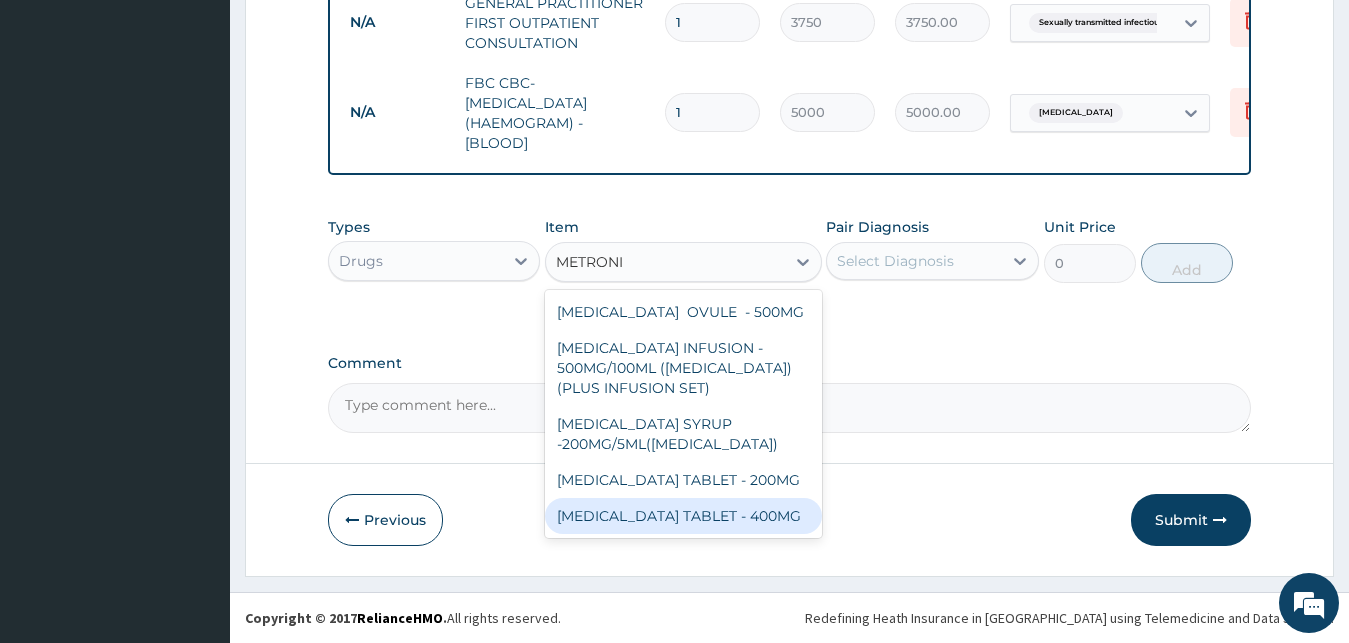 type 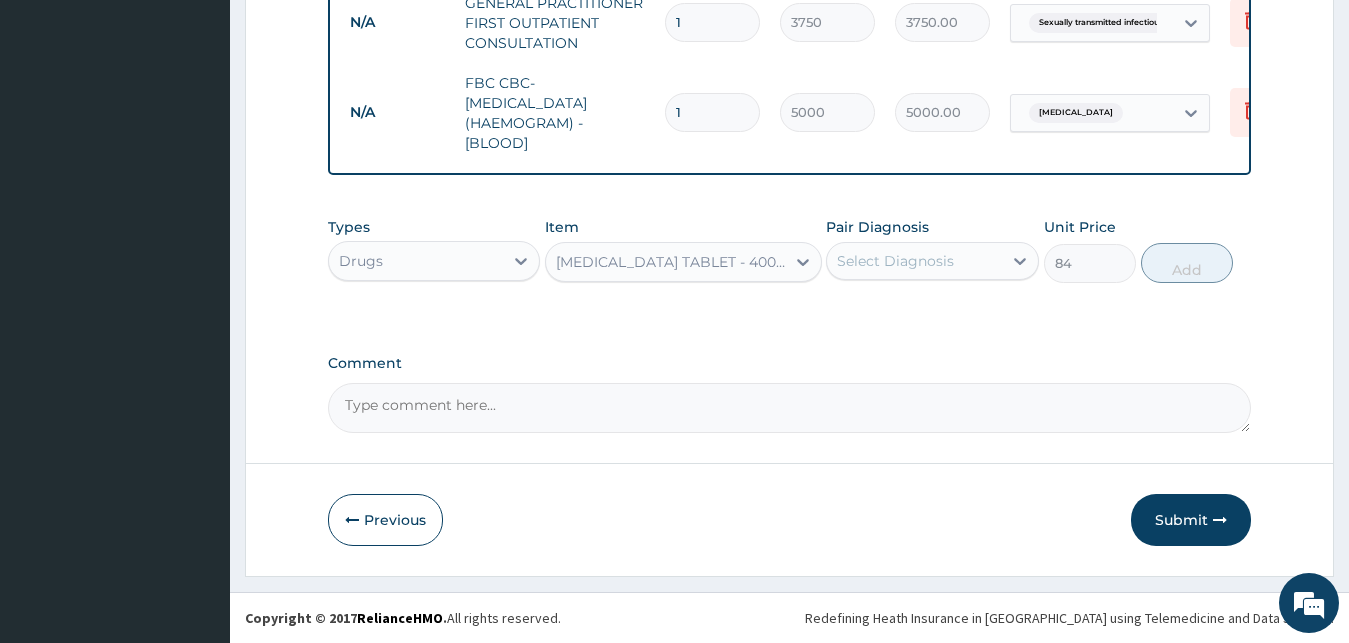 click on "Select Diagnosis" at bounding box center (914, 261) 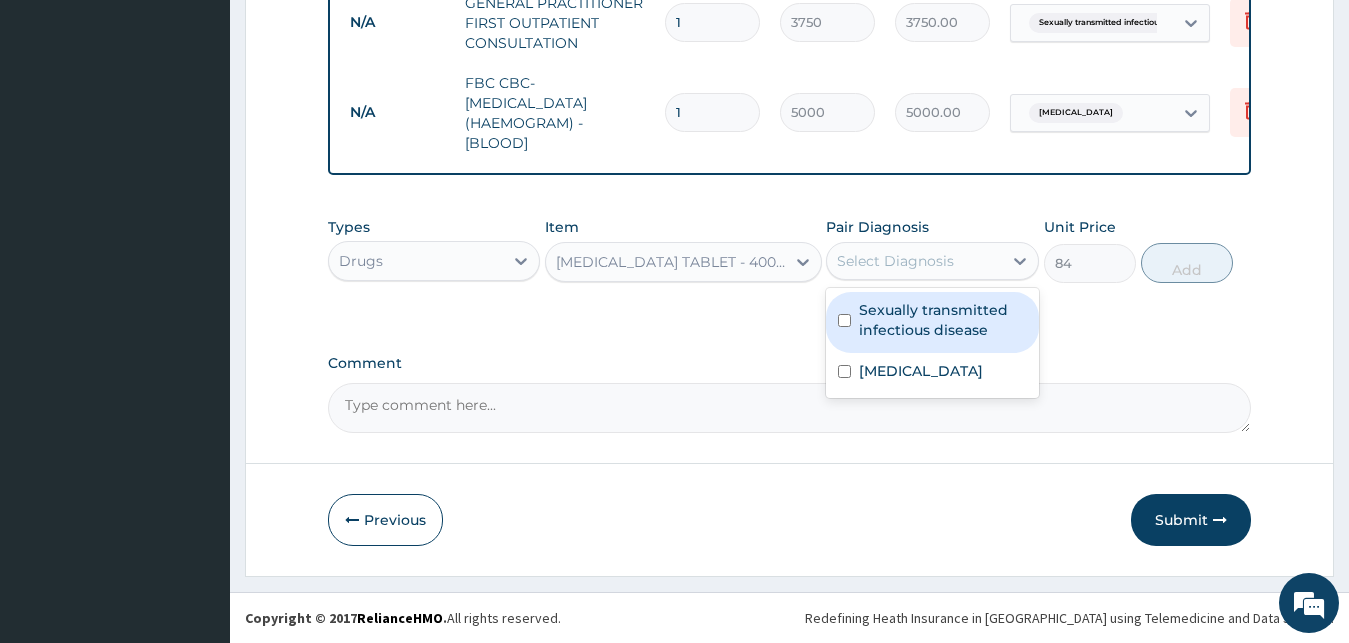 click on "Sexually transmitted infectious disease" at bounding box center [943, 320] 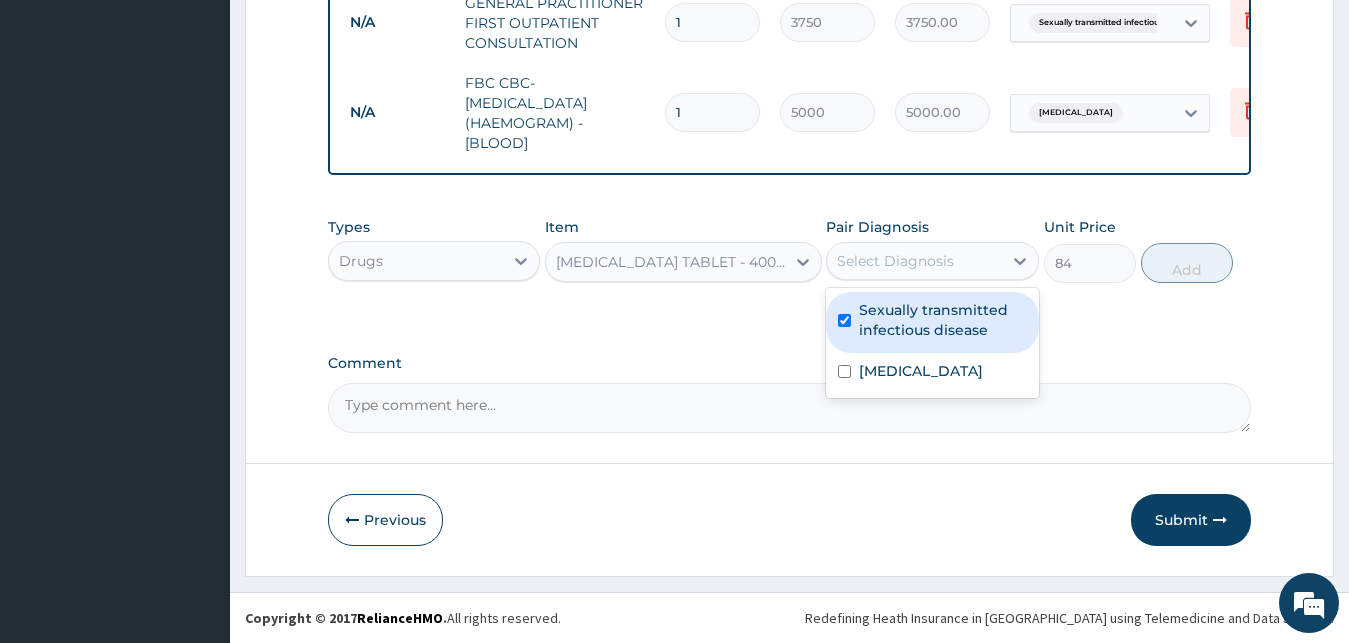 checkbox on "true" 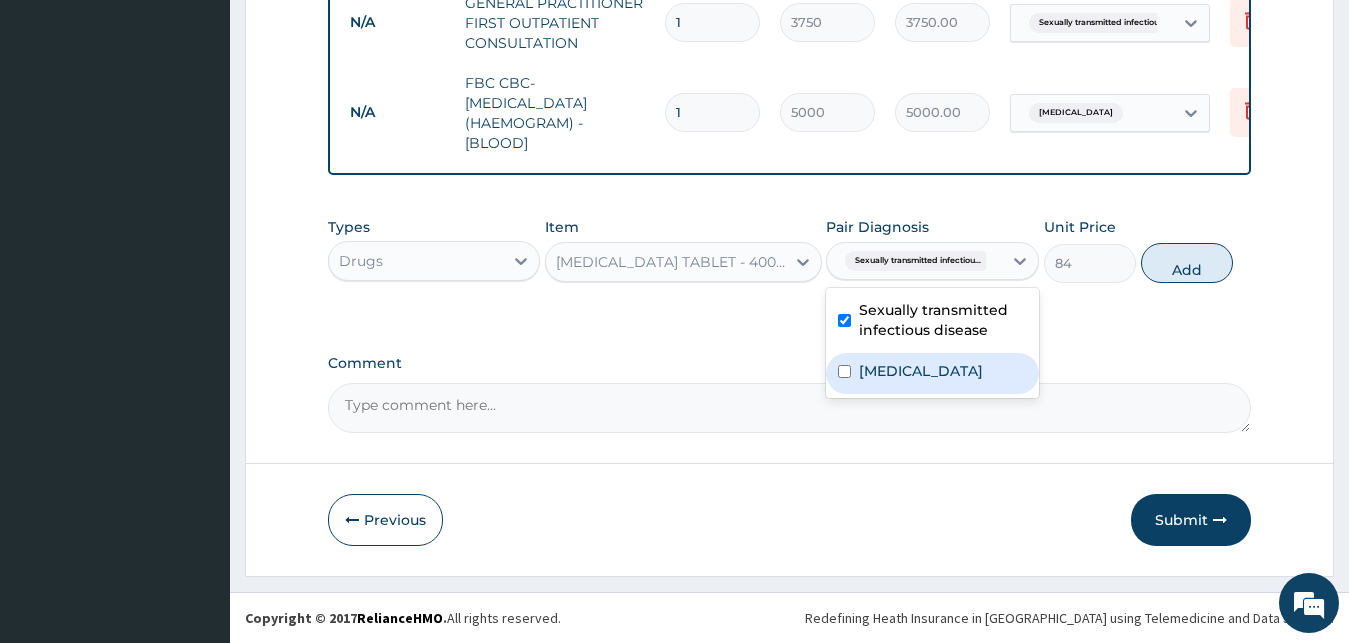 click on "Sepsis" at bounding box center (921, 371) 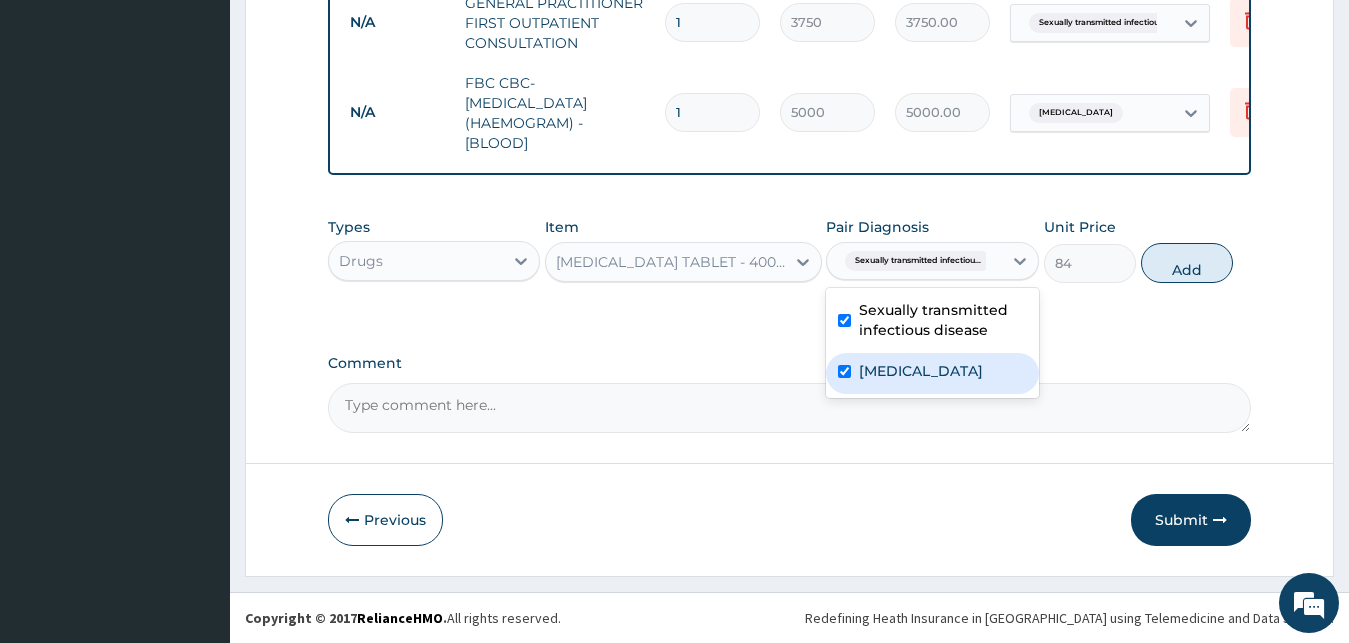 checkbox on "true" 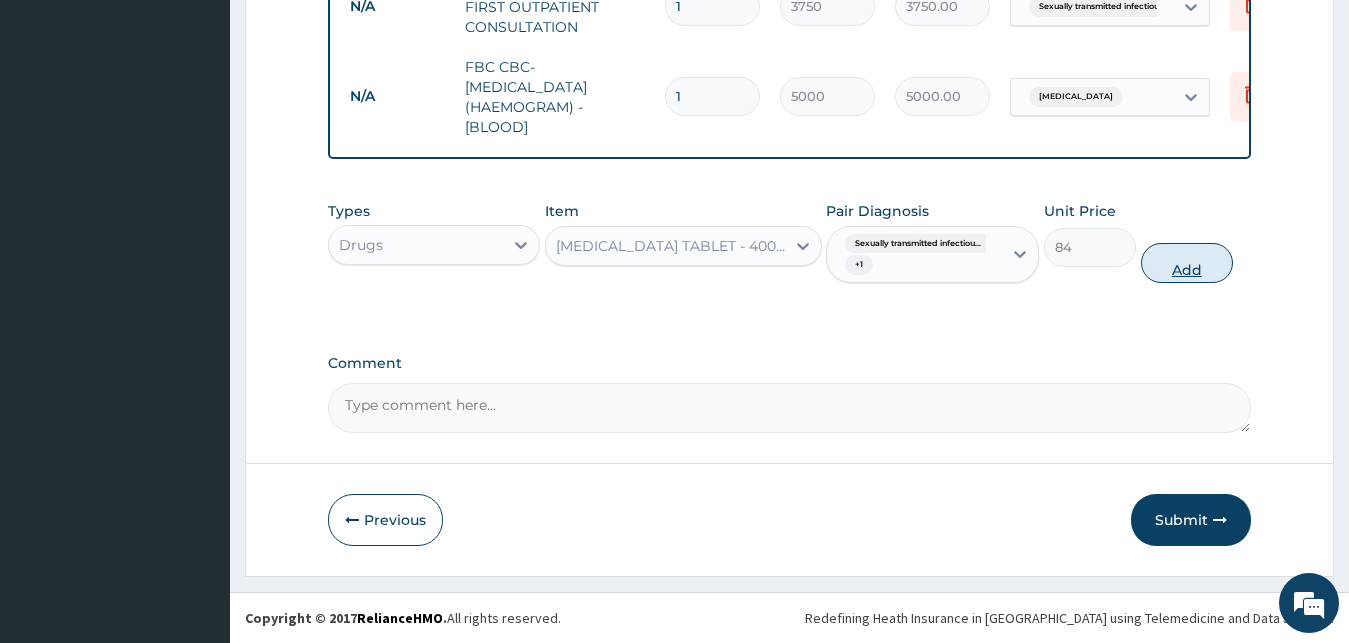 click on "Add" at bounding box center [1187, 263] 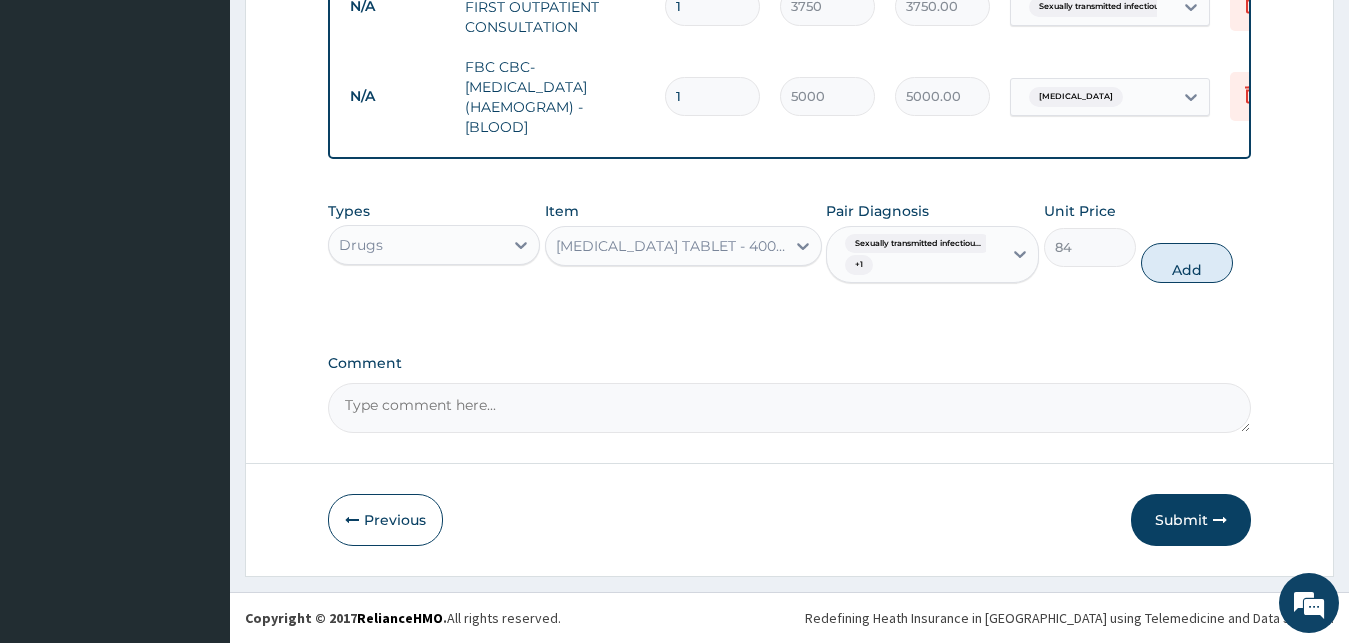 type on "0" 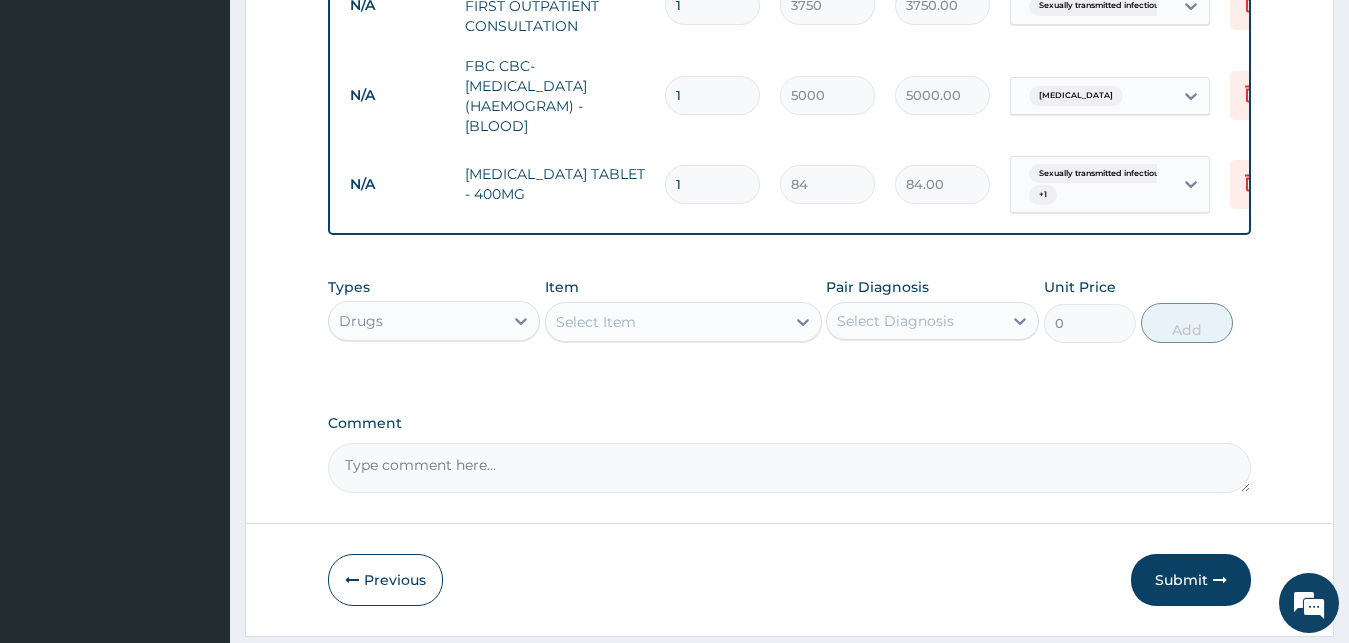 type 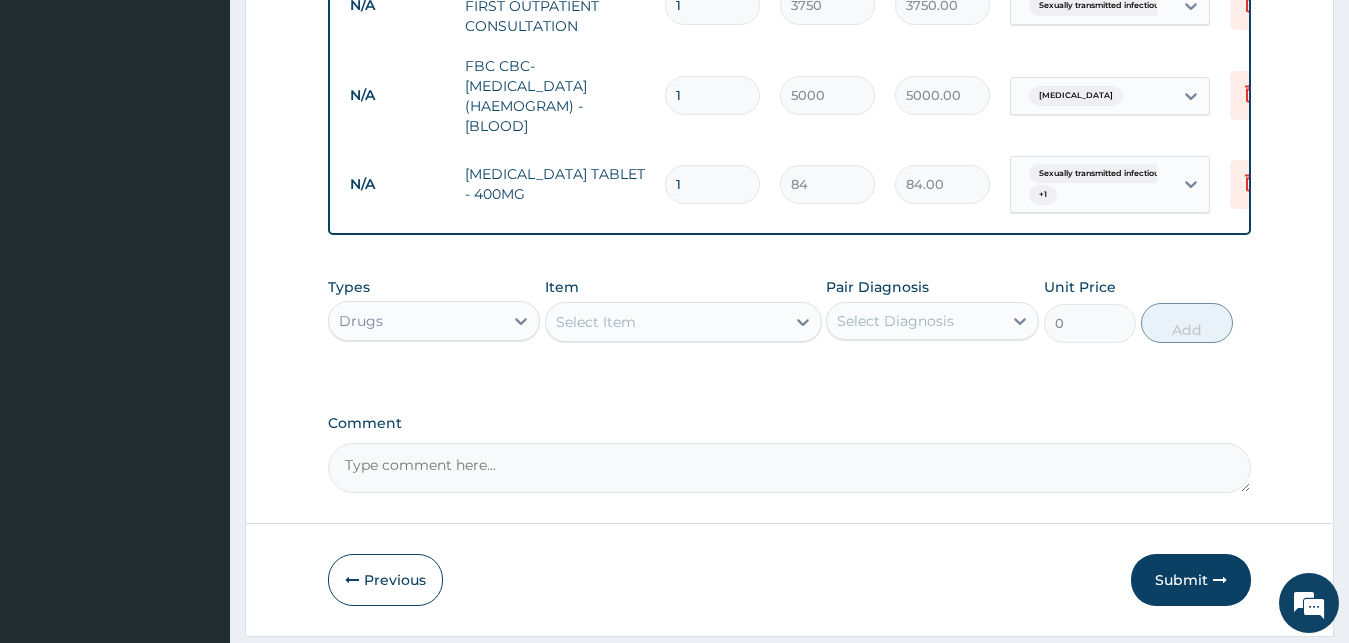 type on "0.00" 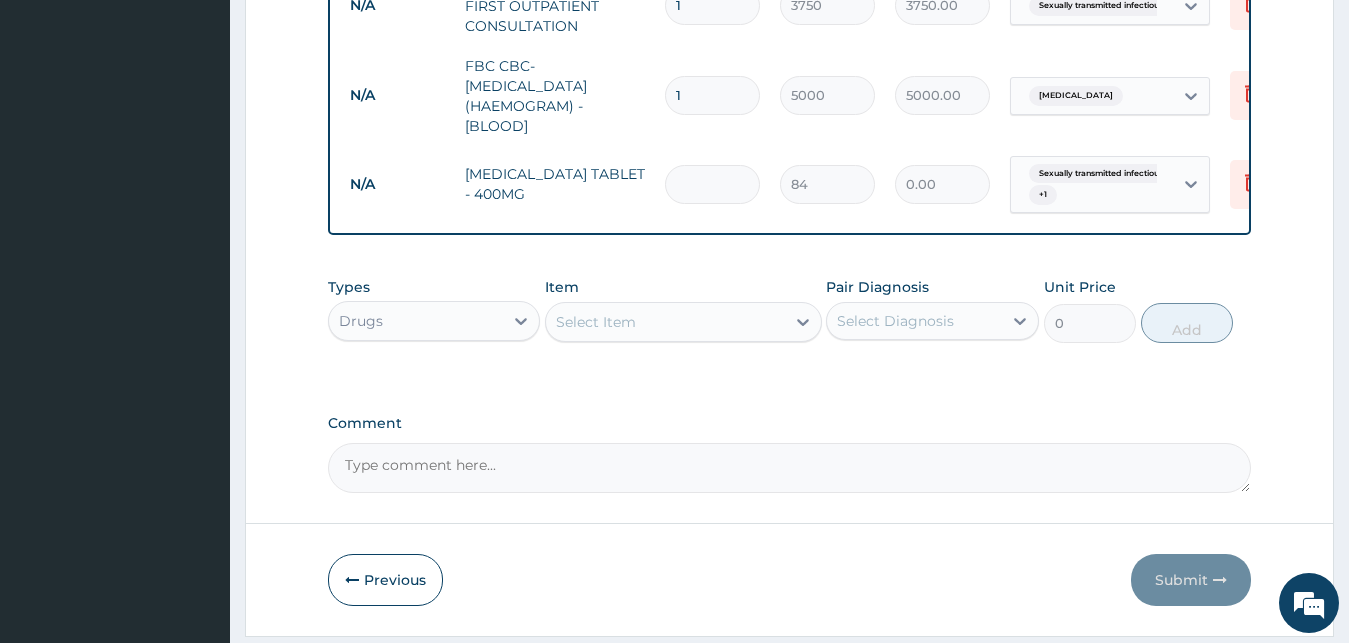 type on "2" 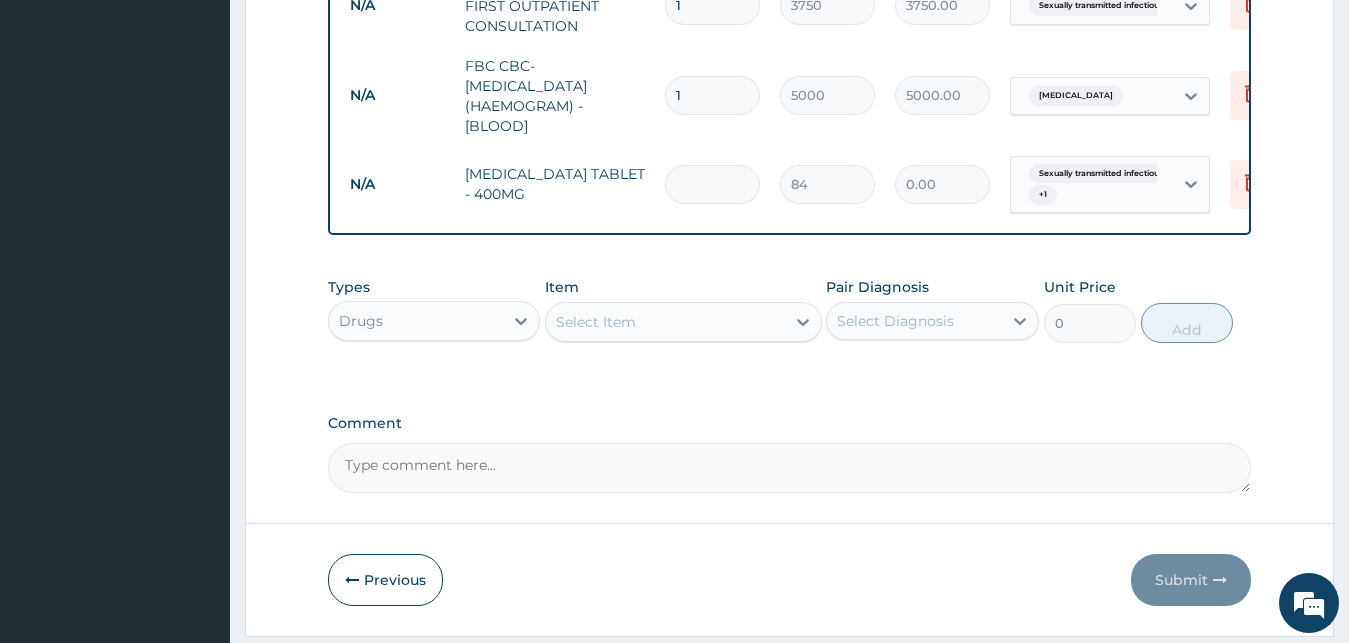 type on "168.00" 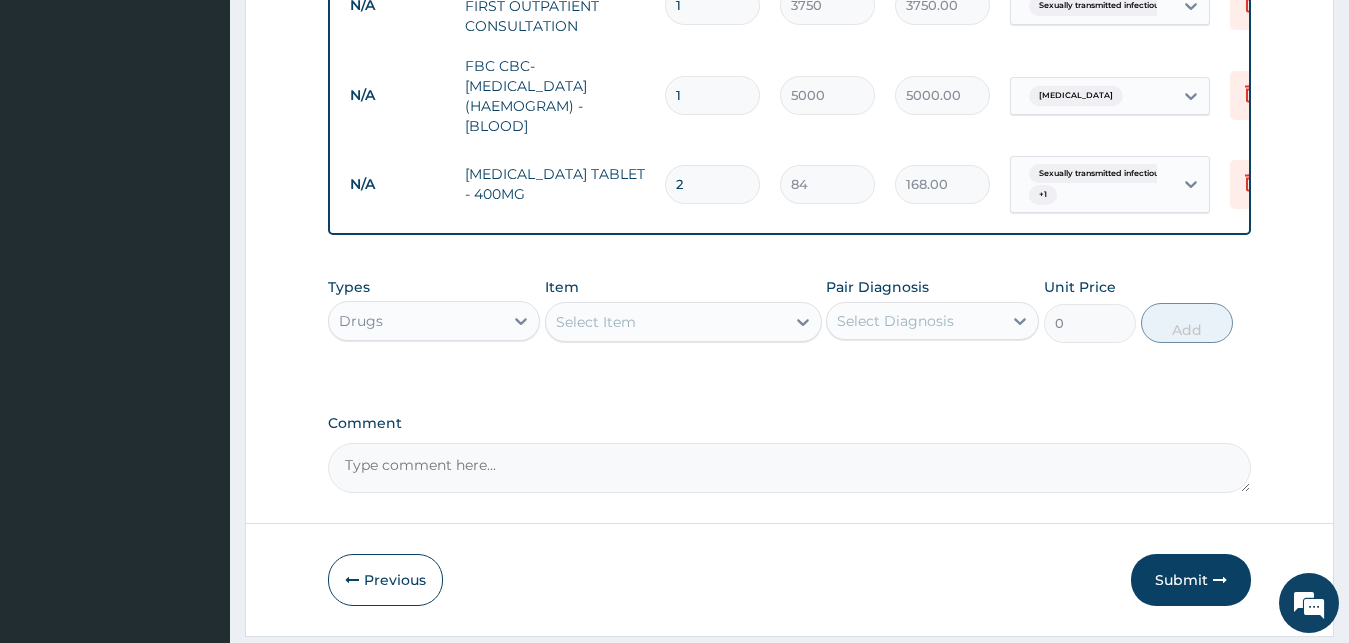 type on "21" 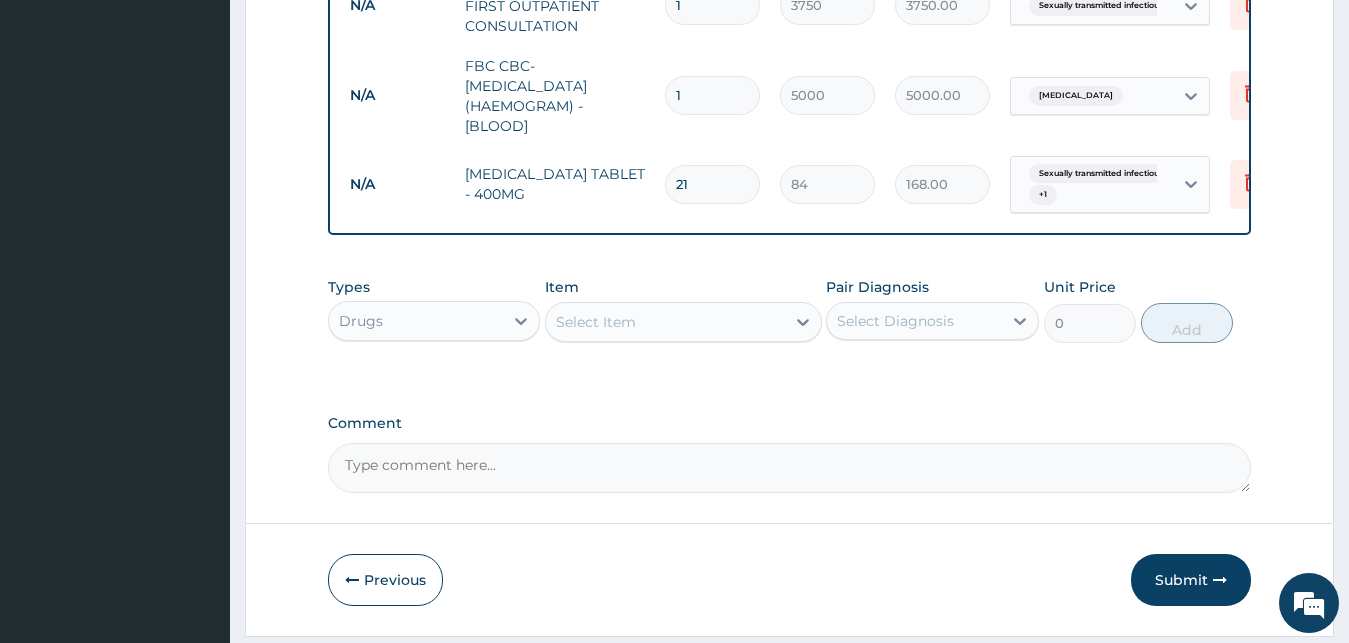 type on "1764.00" 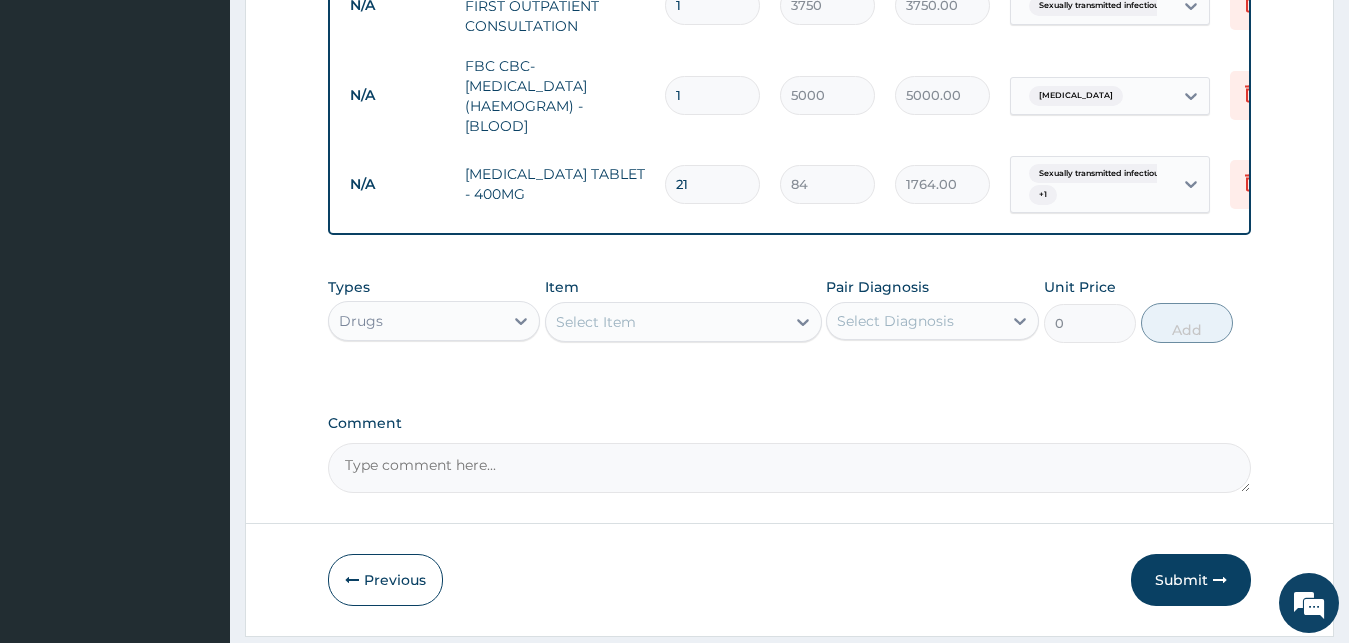 type on "21" 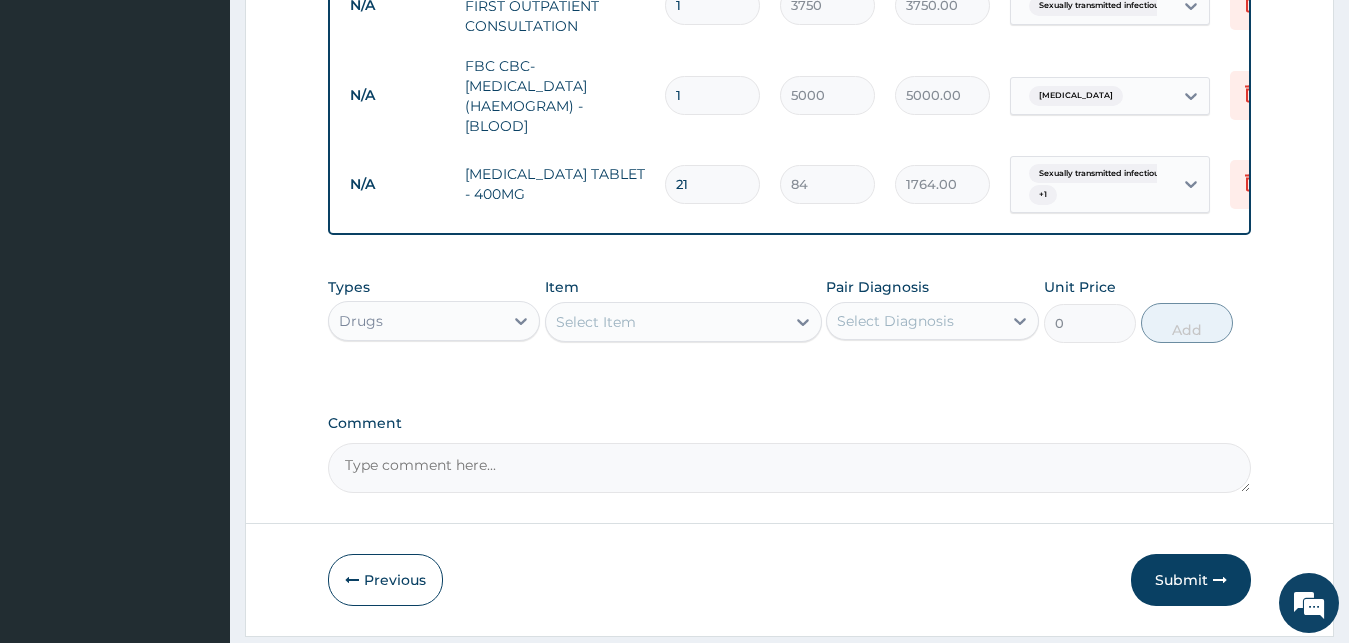 click on "Types Drugs Item Select Item Pair Diagnosis Select Diagnosis Unit Price 0 Add" at bounding box center [790, 325] 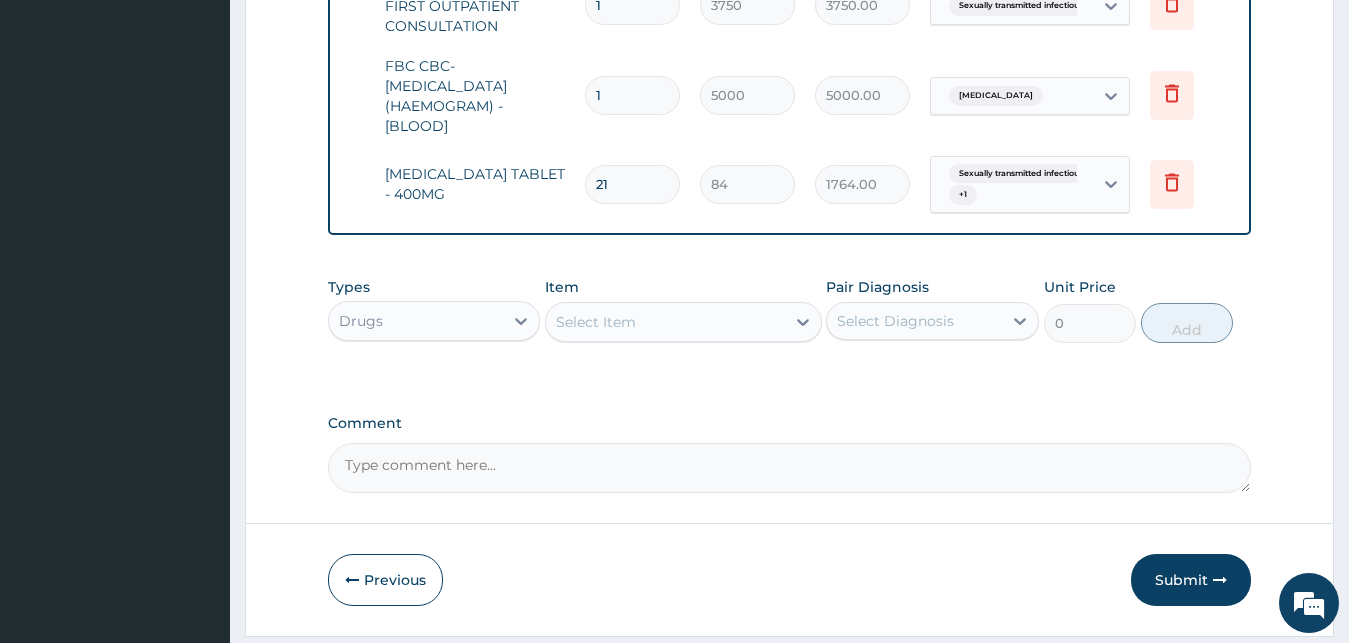 scroll, scrollTop: 0, scrollLeft: 0, axis: both 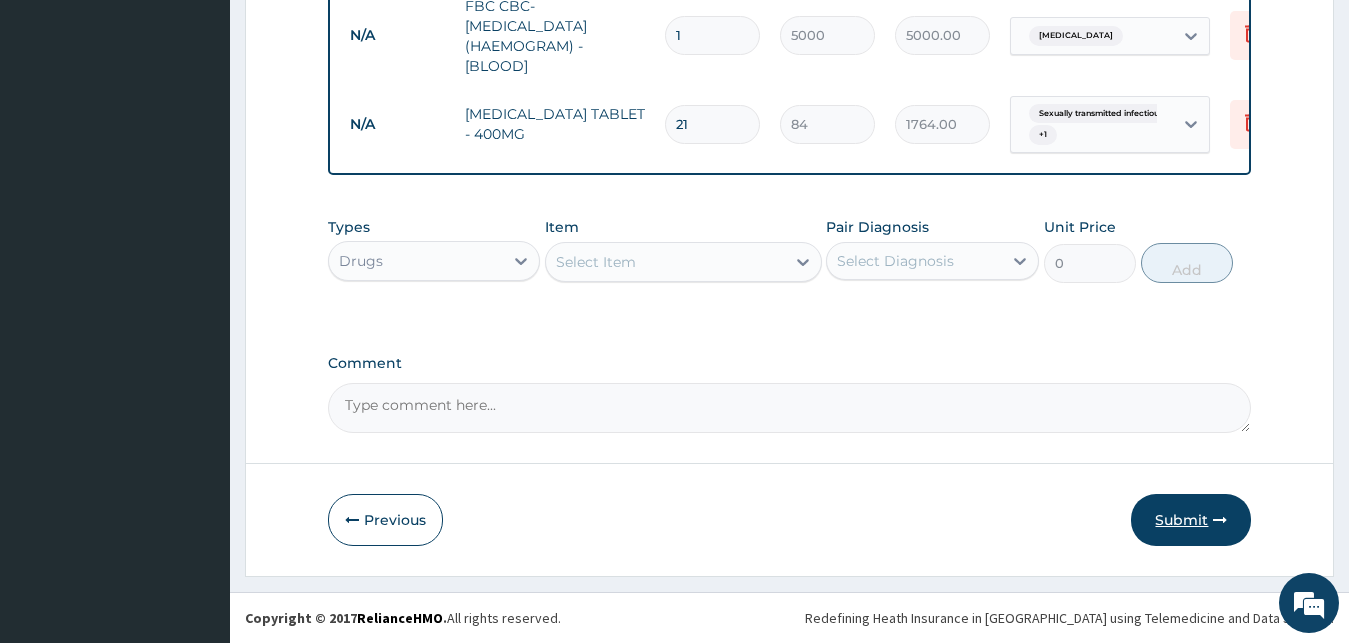 click on "Submit" at bounding box center (1191, 520) 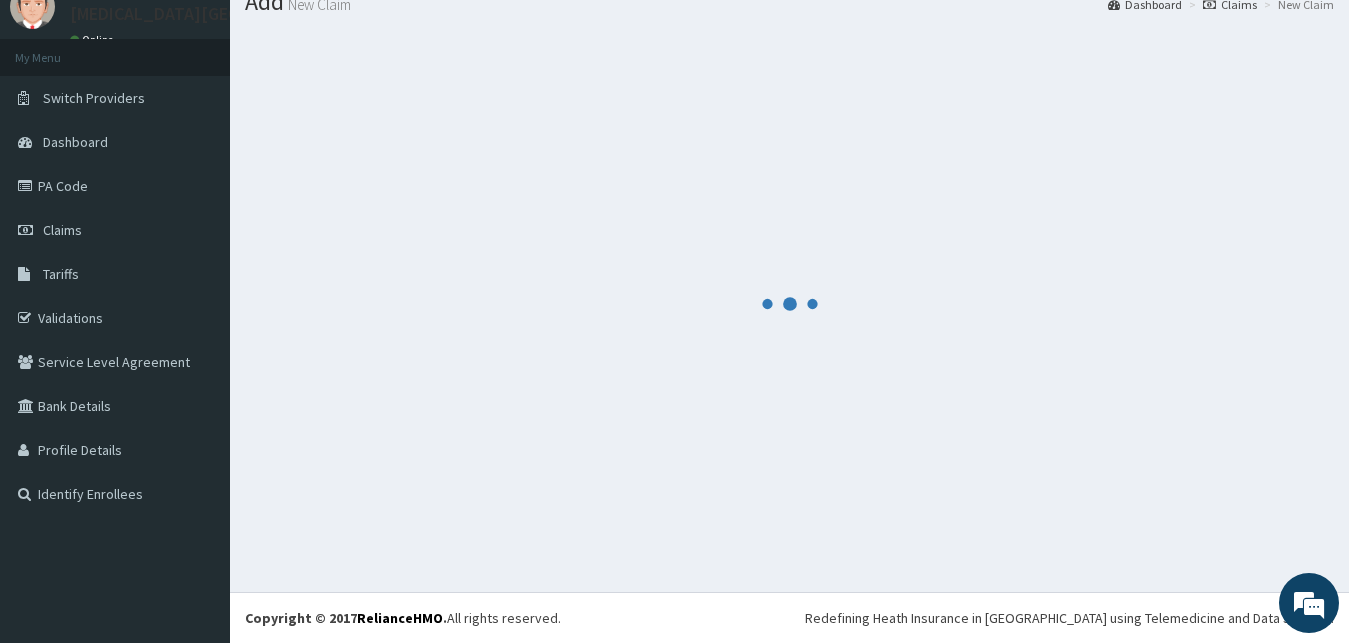 scroll, scrollTop: 76, scrollLeft: 0, axis: vertical 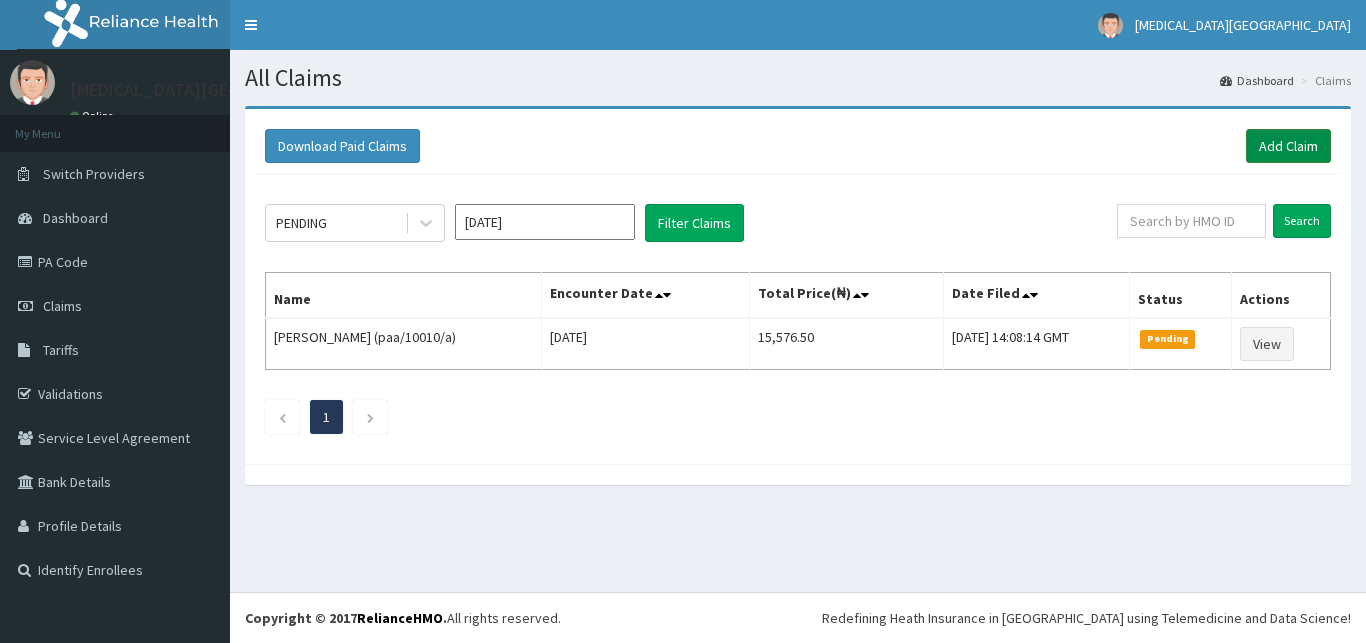 click on "Add Claim" at bounding box center [1288, 146] 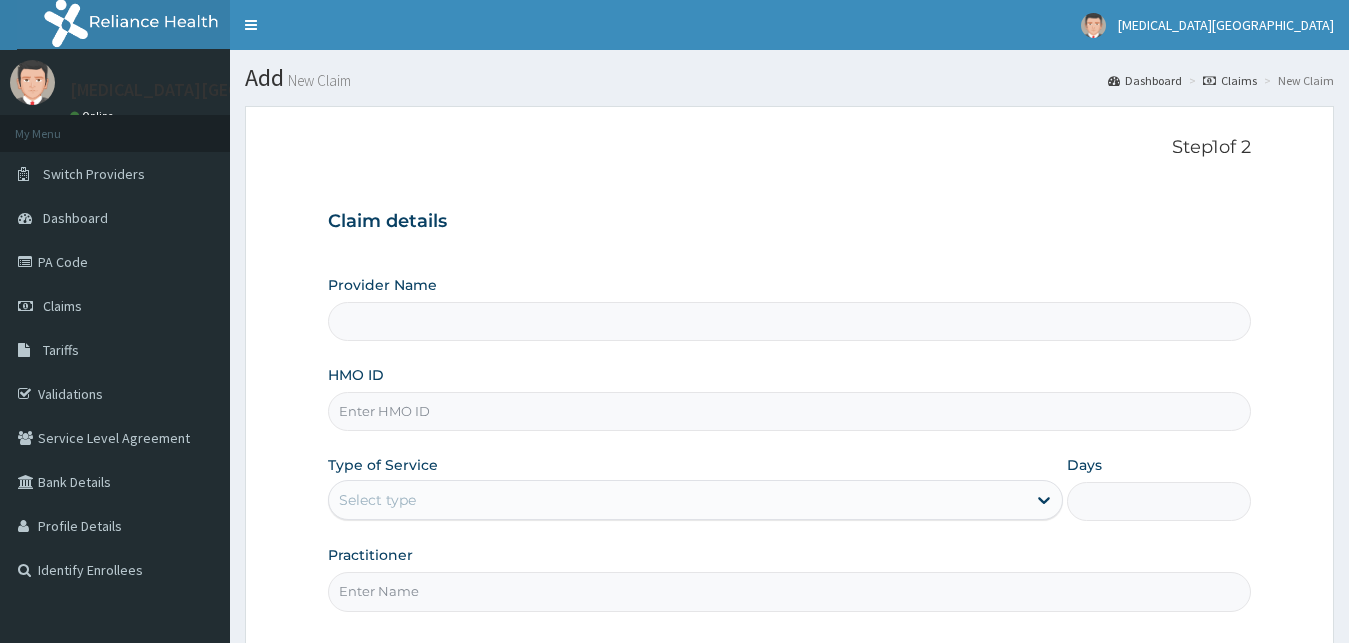click on "HMO ID" at bounding box center (790, 411) 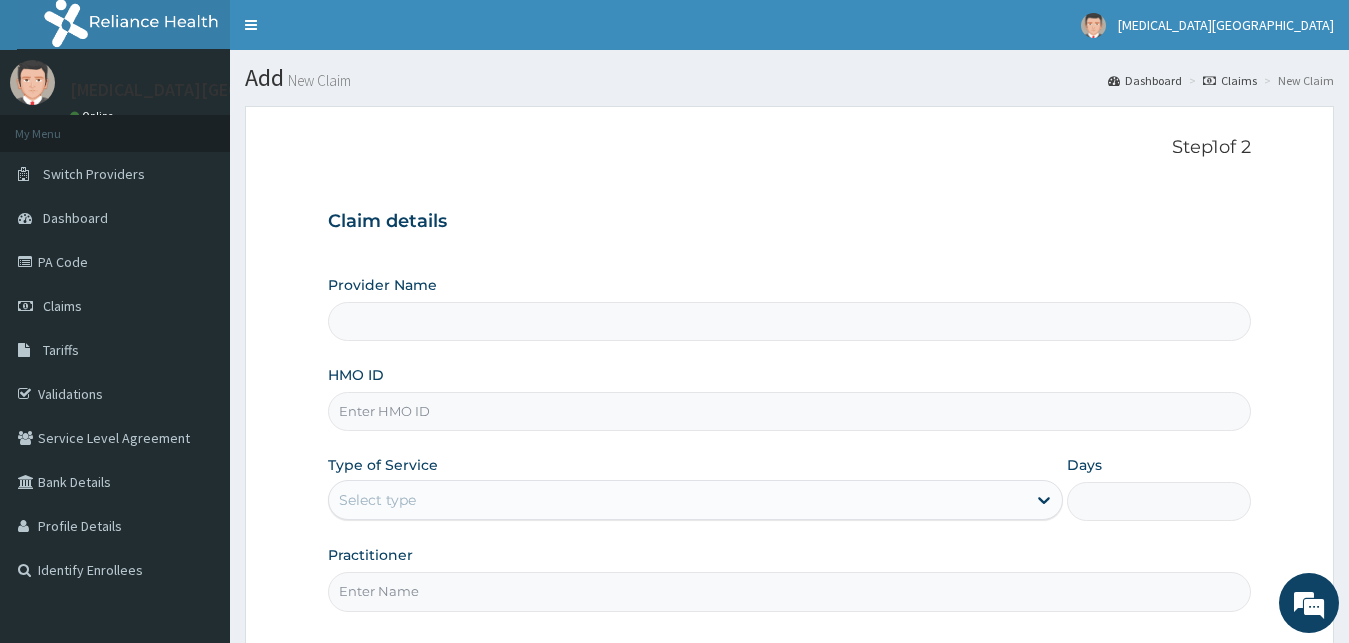 type on "[MEDICAL_DATA][GEOGRAPHIC_DATA]" 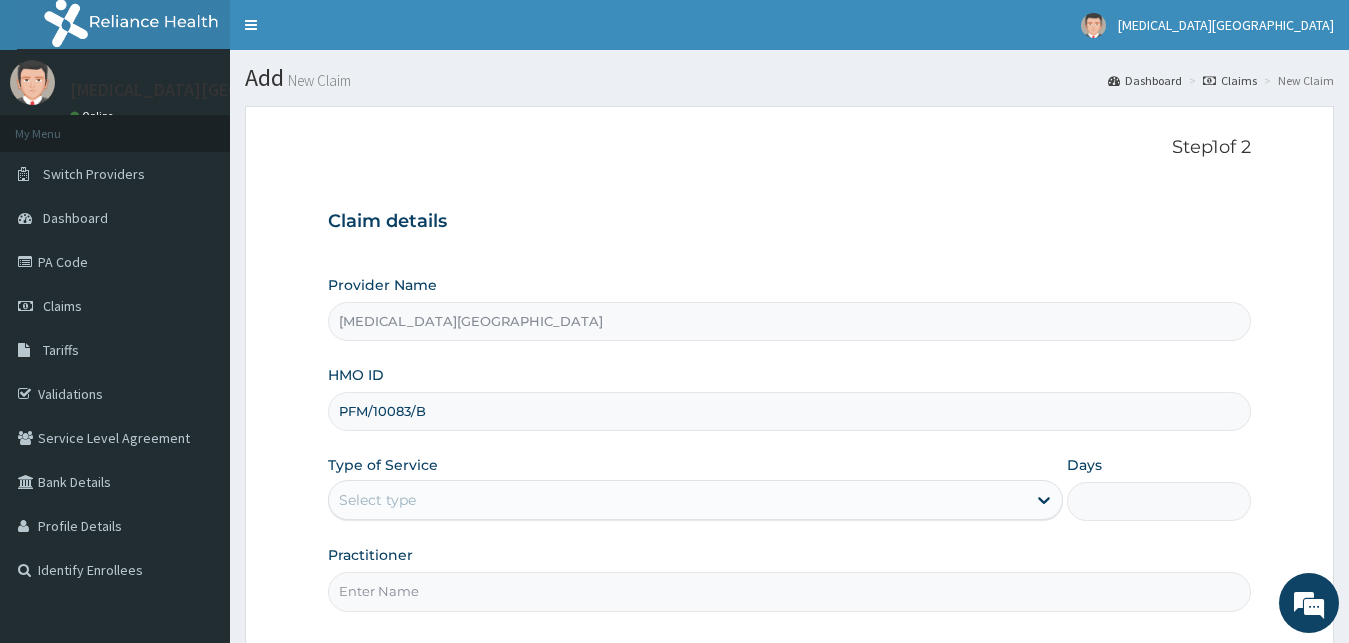 scroll, scrollTop: 0, scrollLeft: 0, axis: both 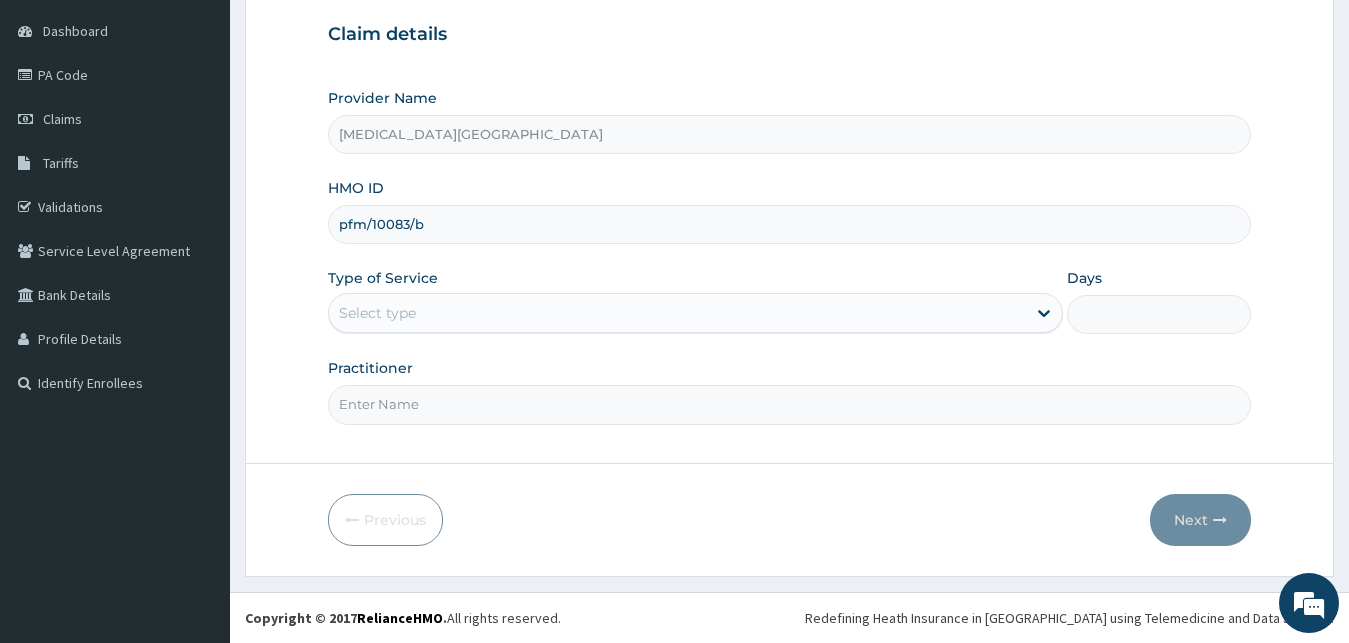 type on "pfm/10083/b" 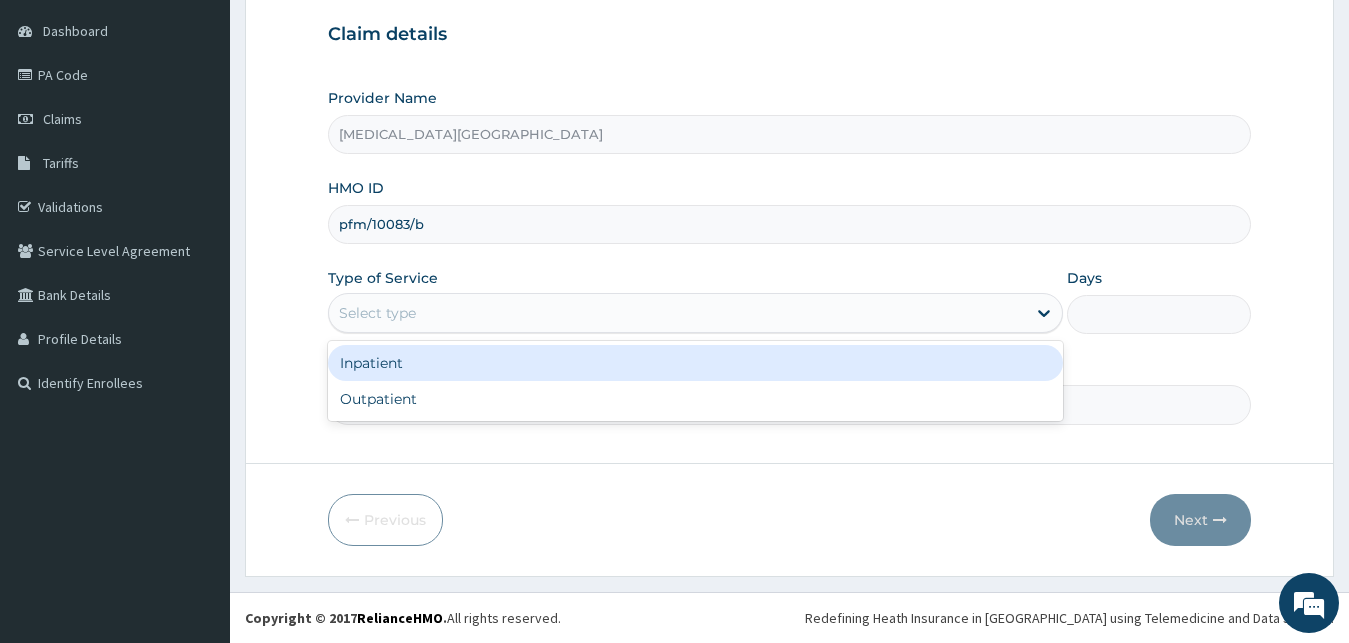 click on "Select type" at bounding box center [678, 313] 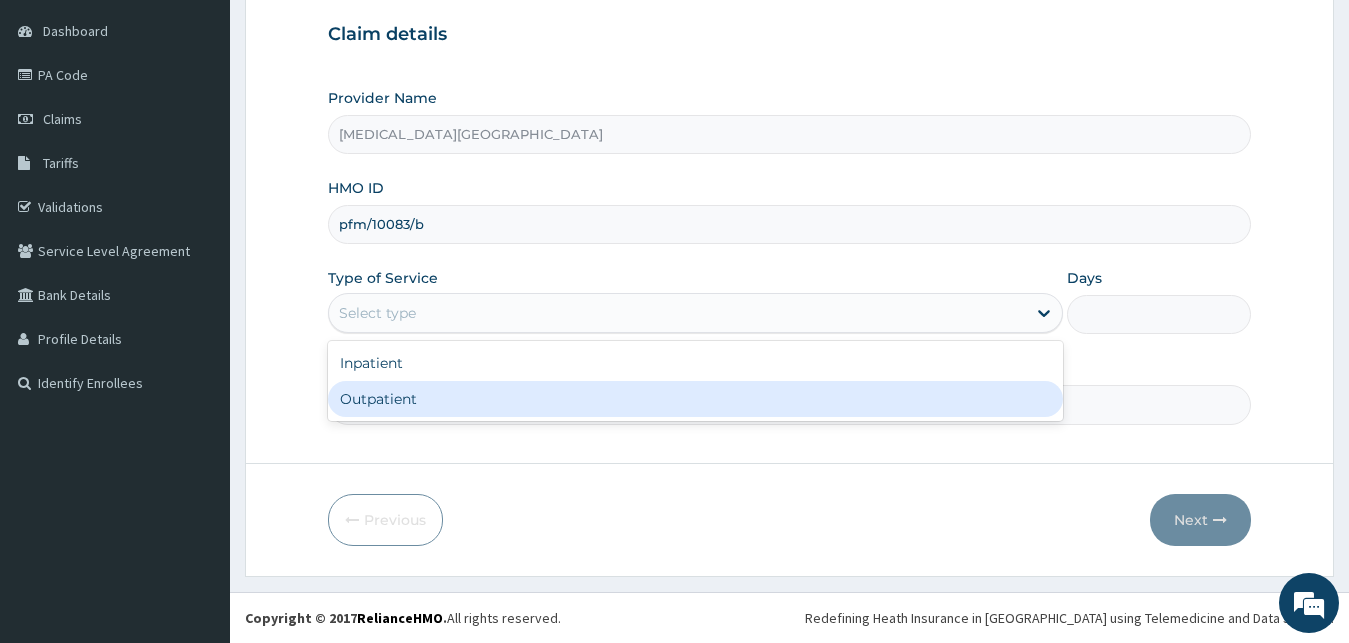 click on "Outpatient" at bounding box center (696, 399) 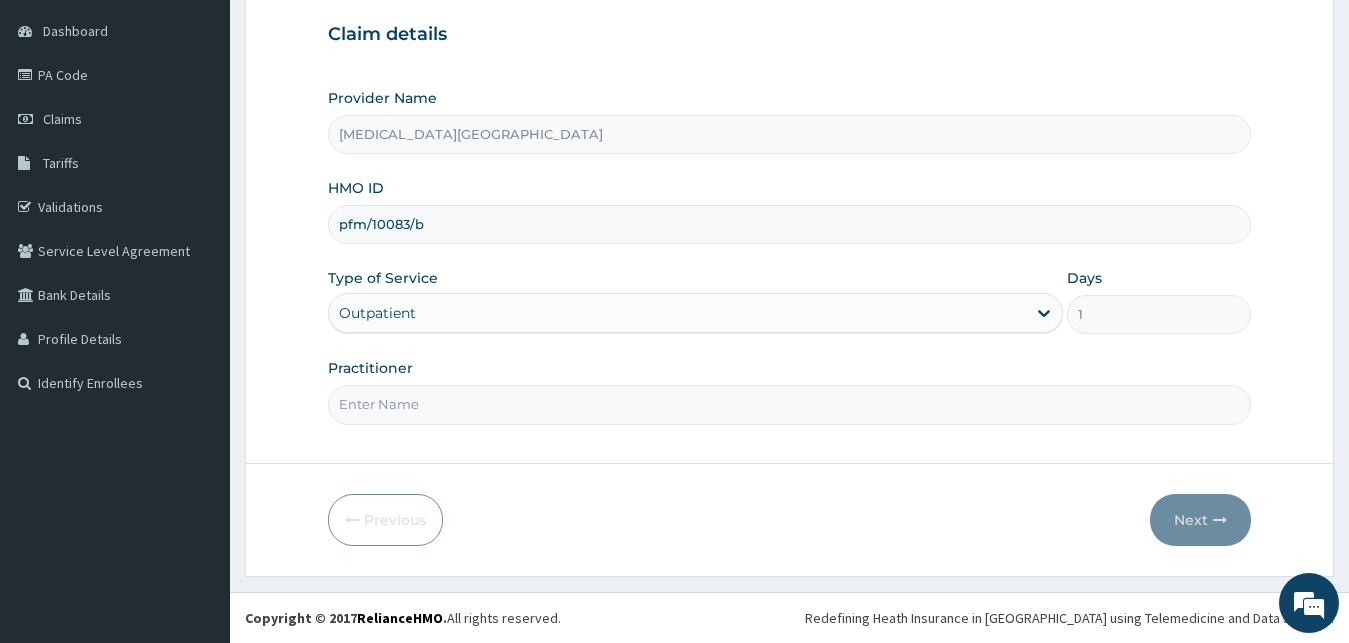 click on "Practitioner" at bounding box center [790, 404] 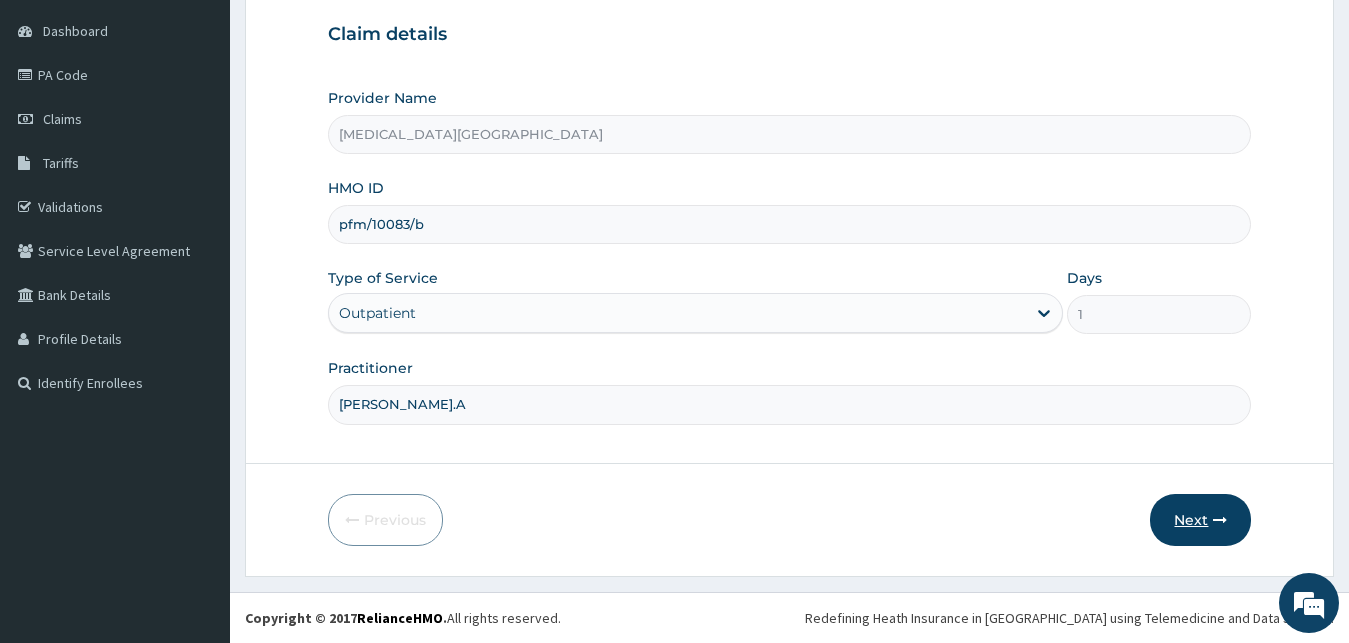 type on "DR LEWIS.A" 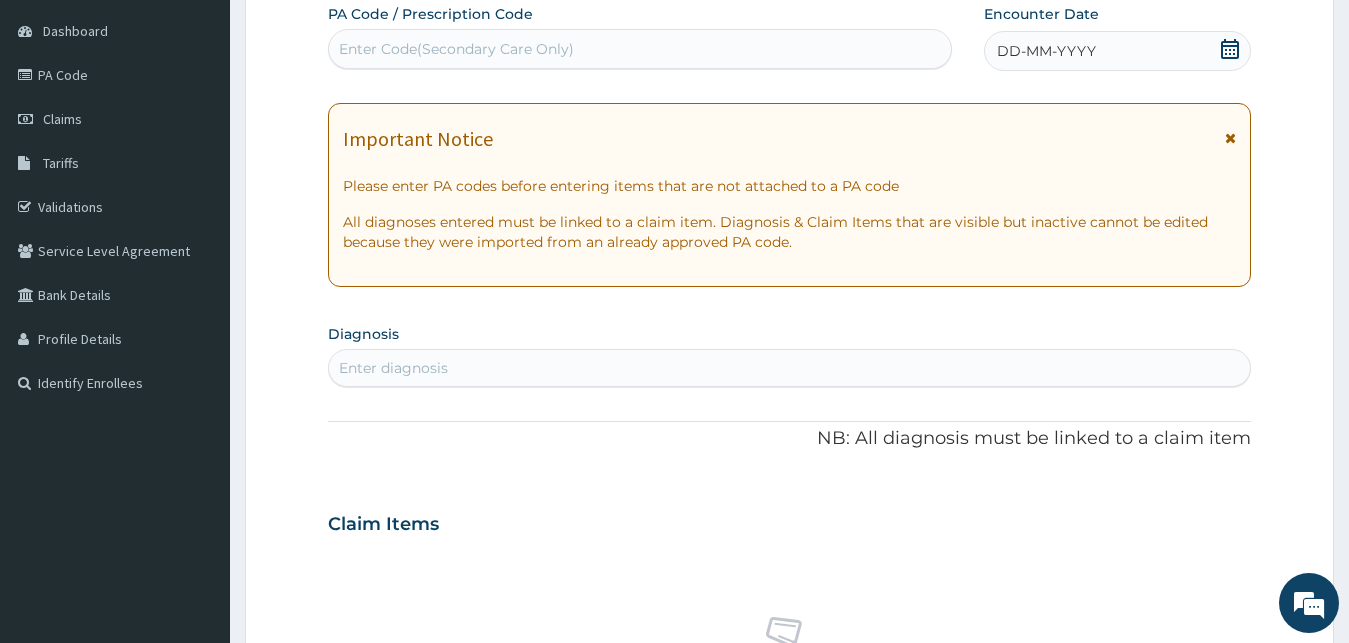 click on "Enter diagnosis" at bounding box center (790, 368) 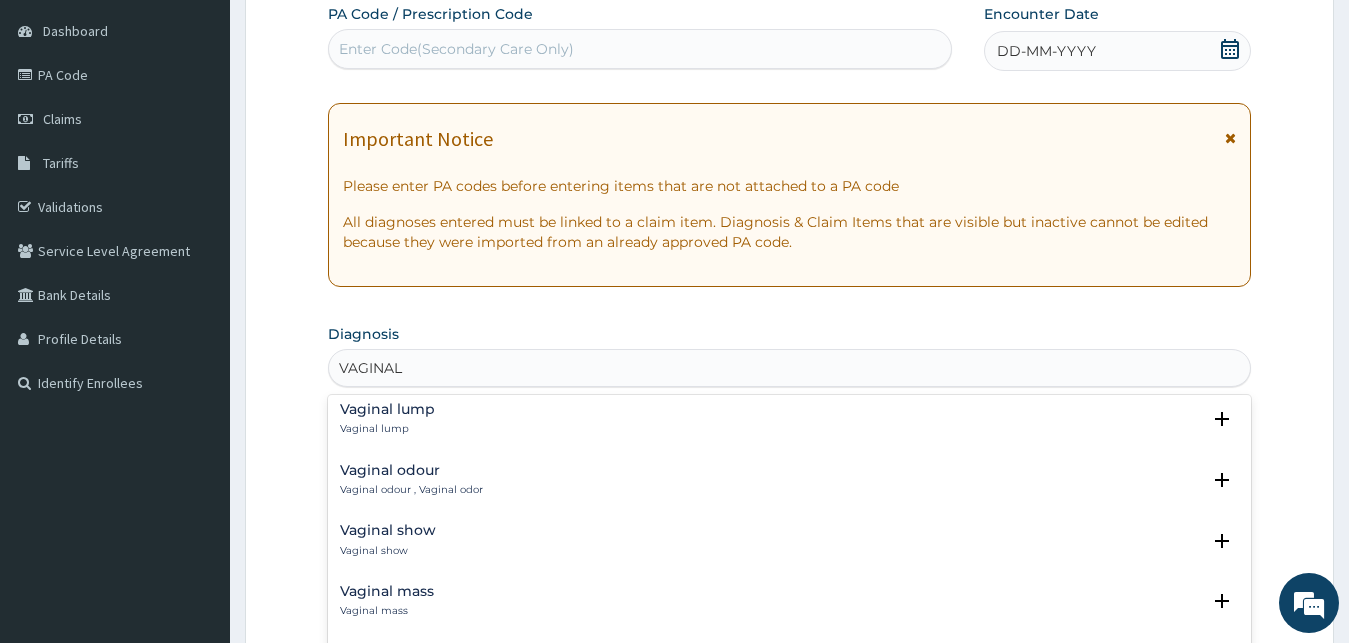 scroll, scrollTop: 432, scrollLeft: 0, axis: vertical 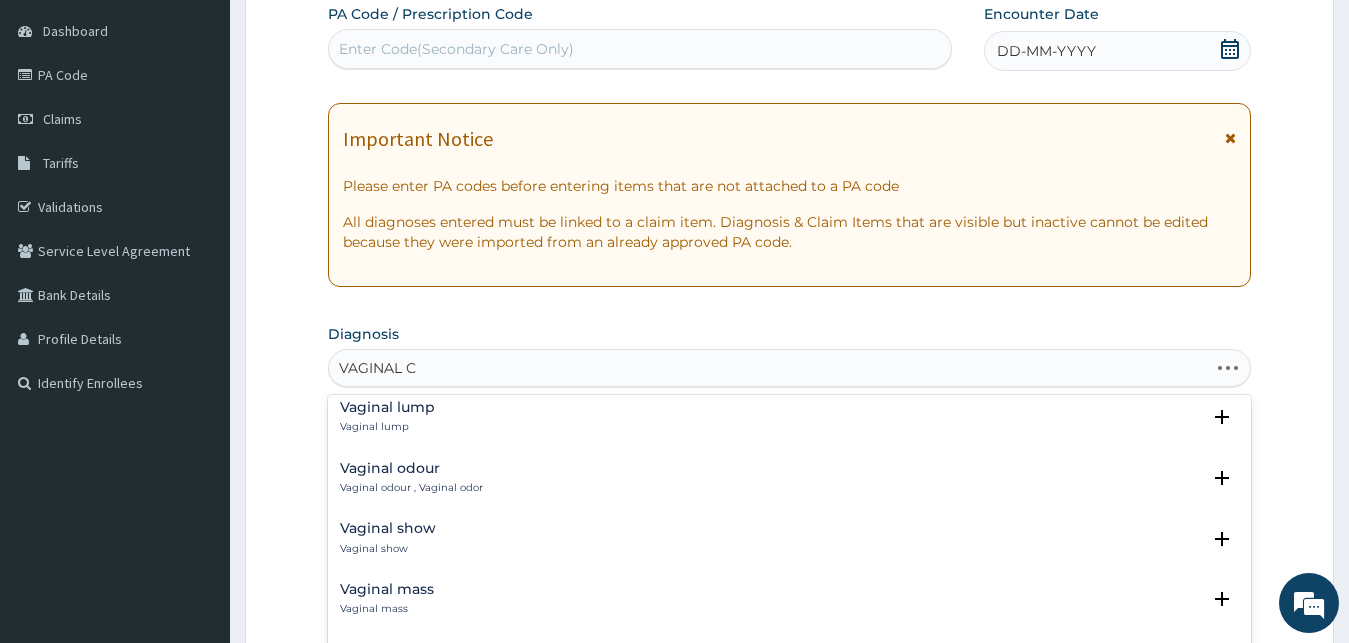 type on "VAGINAL CA" 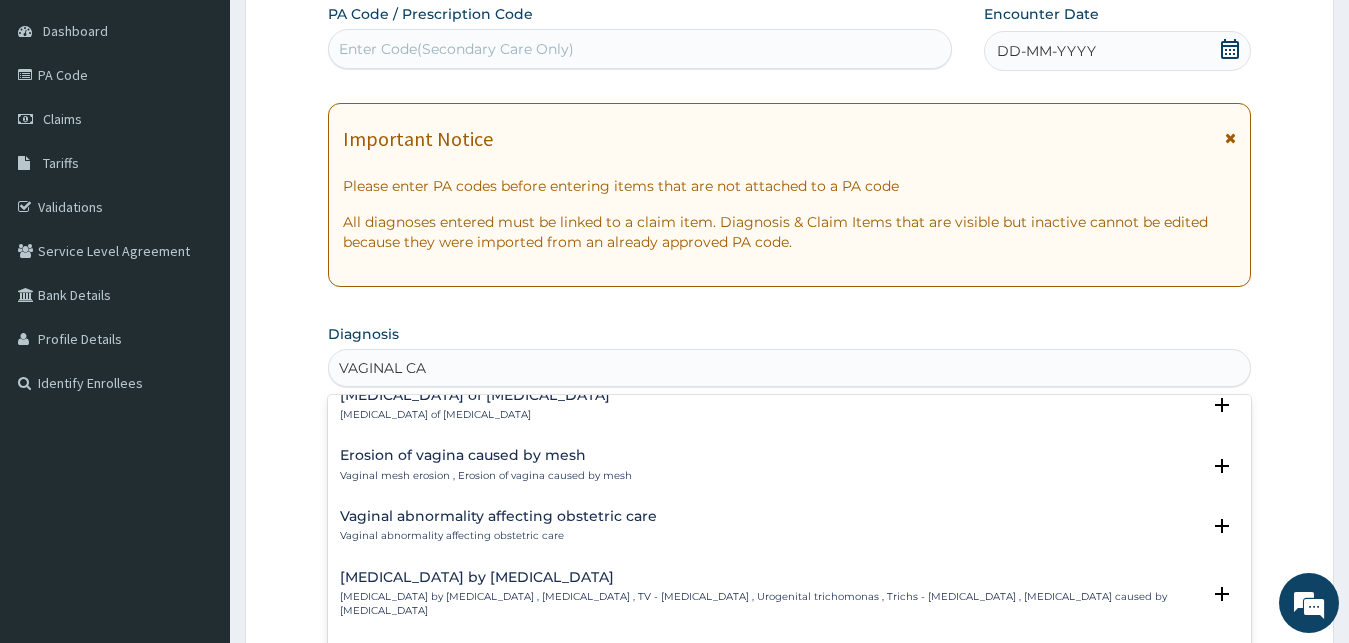 scroll, scrollTop: 0, scrollLeft: 0, axis: both 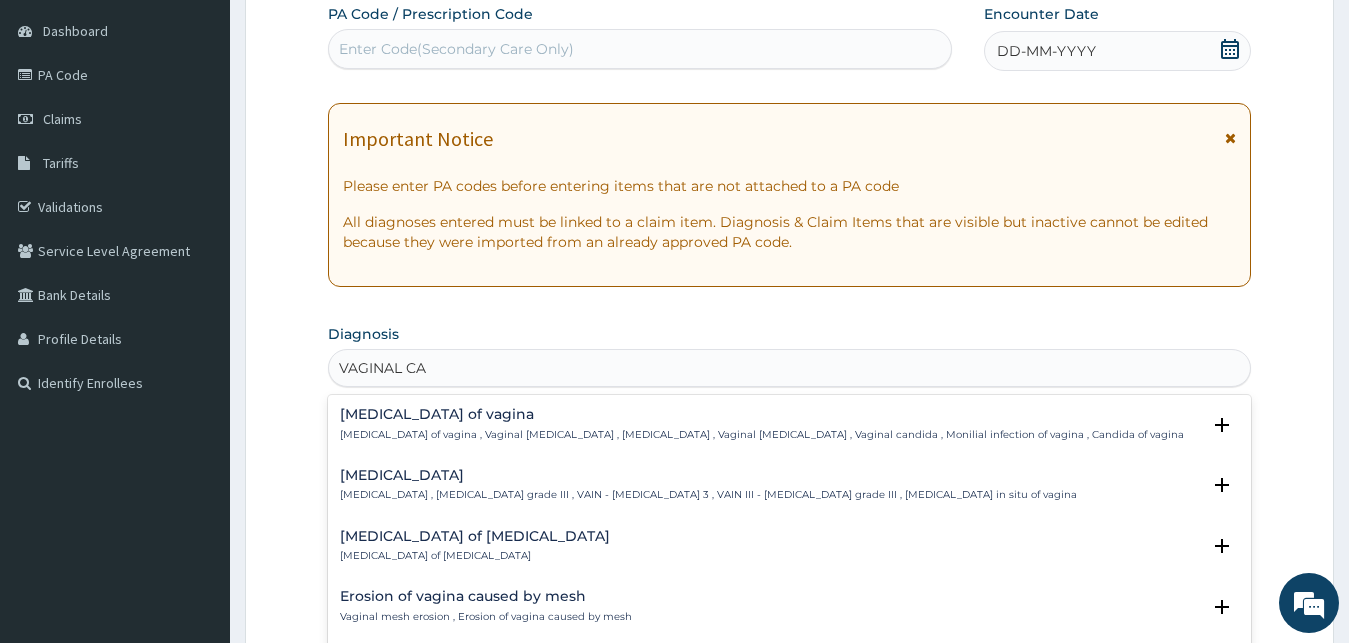 click on "Candidiasis of vagina" at bounding box center [762, 414] 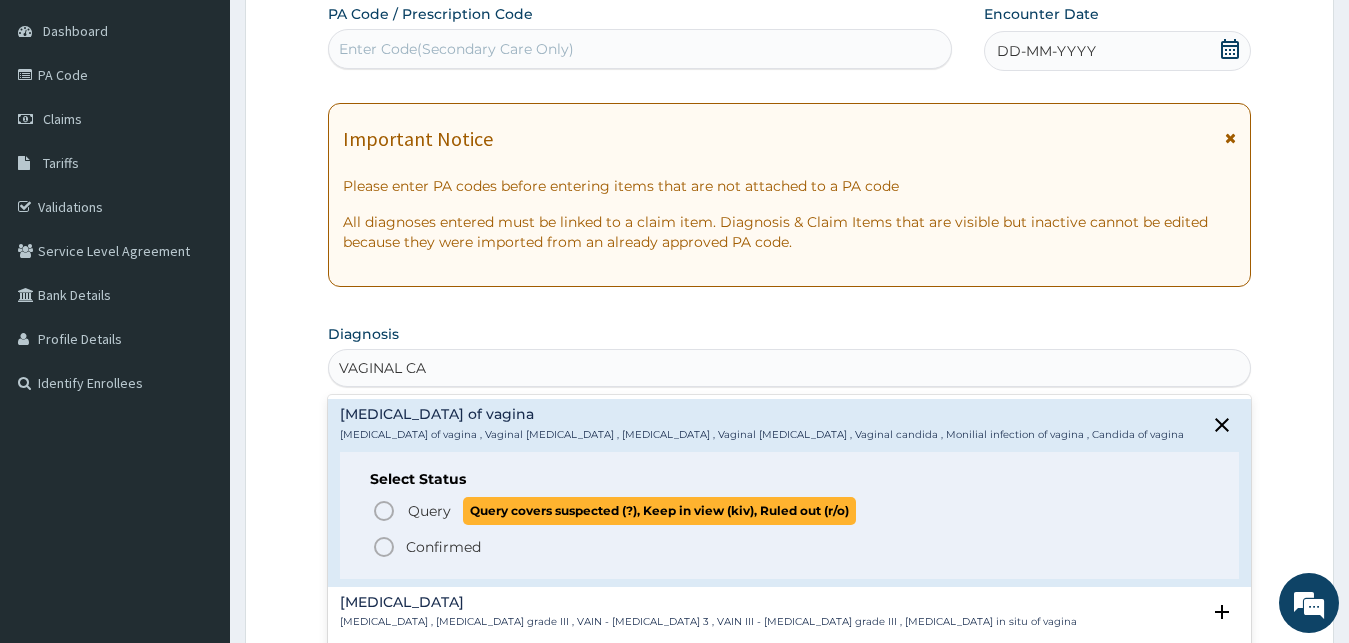 click on "Query" at bounding box center [429, 511] 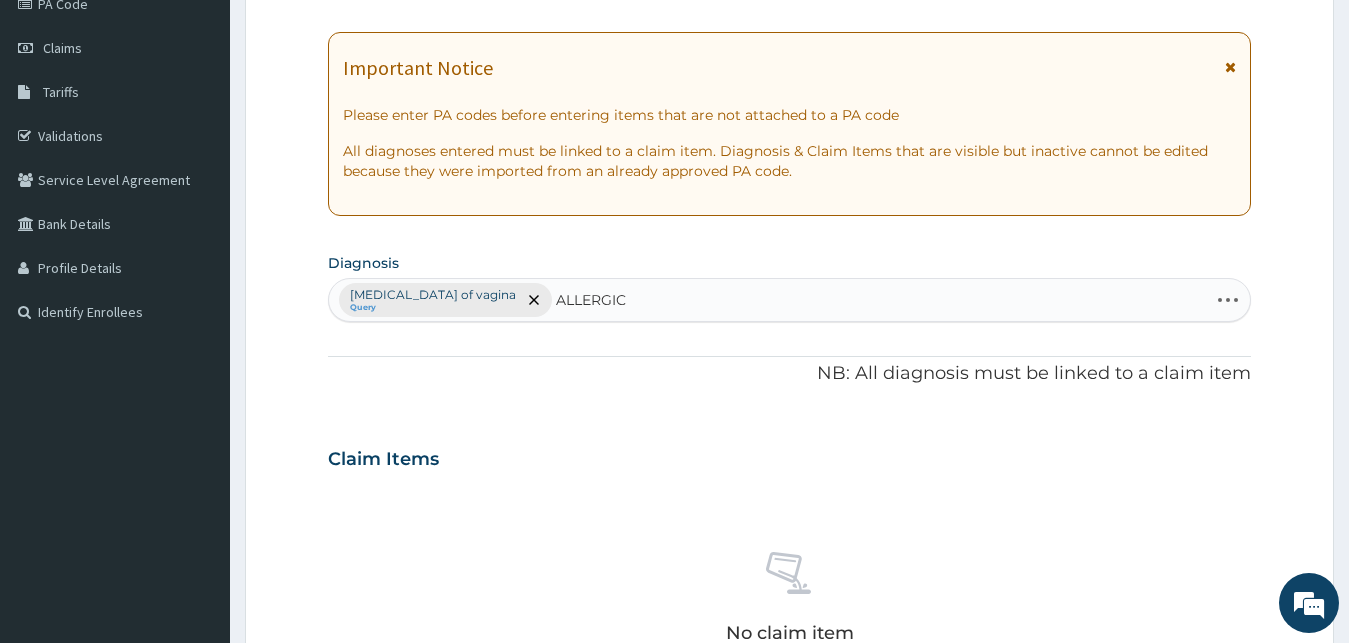 scroll, scrollTop: 289, scrollLeft: 0, axis: vertical 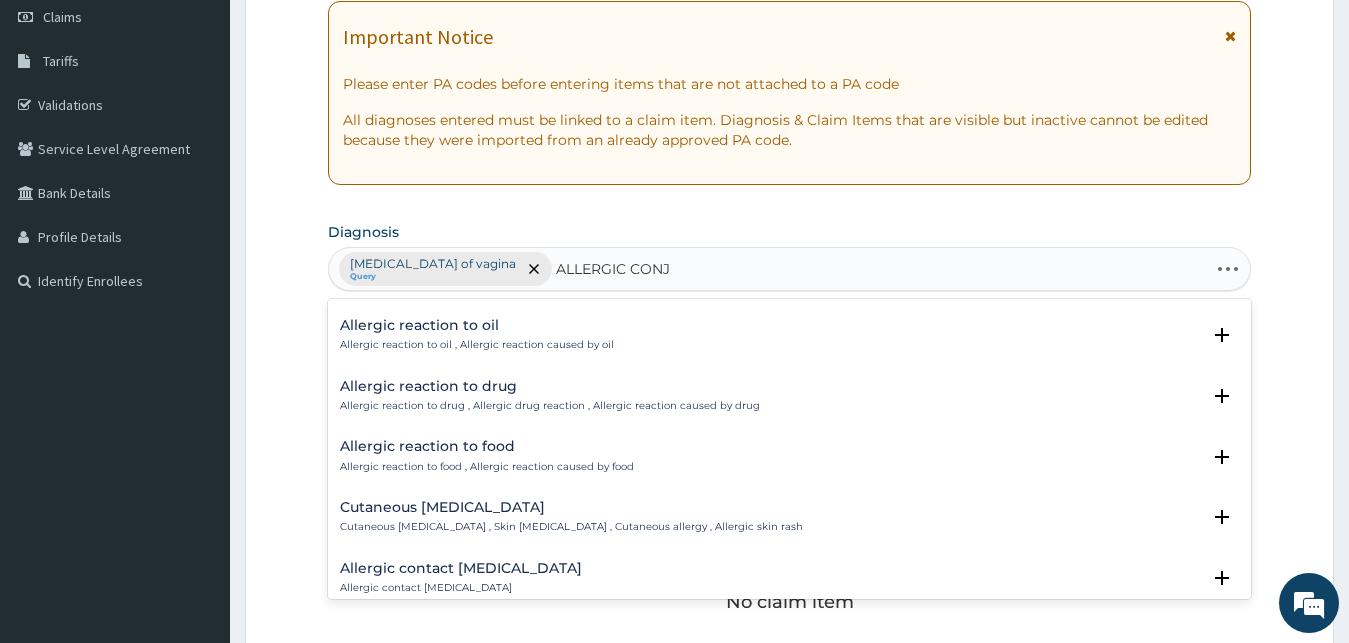 type on "ALLERGIC CONJU" 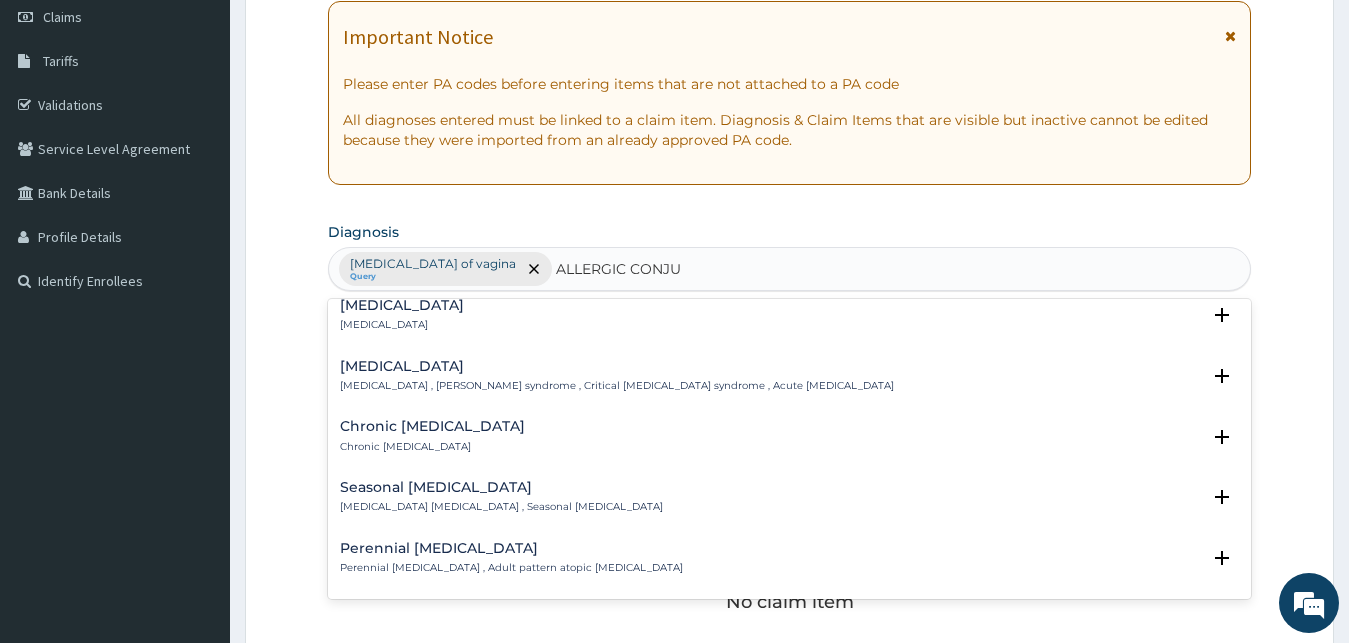 scroll, scrollTop: 0, scrollLeft: 0, axis: both 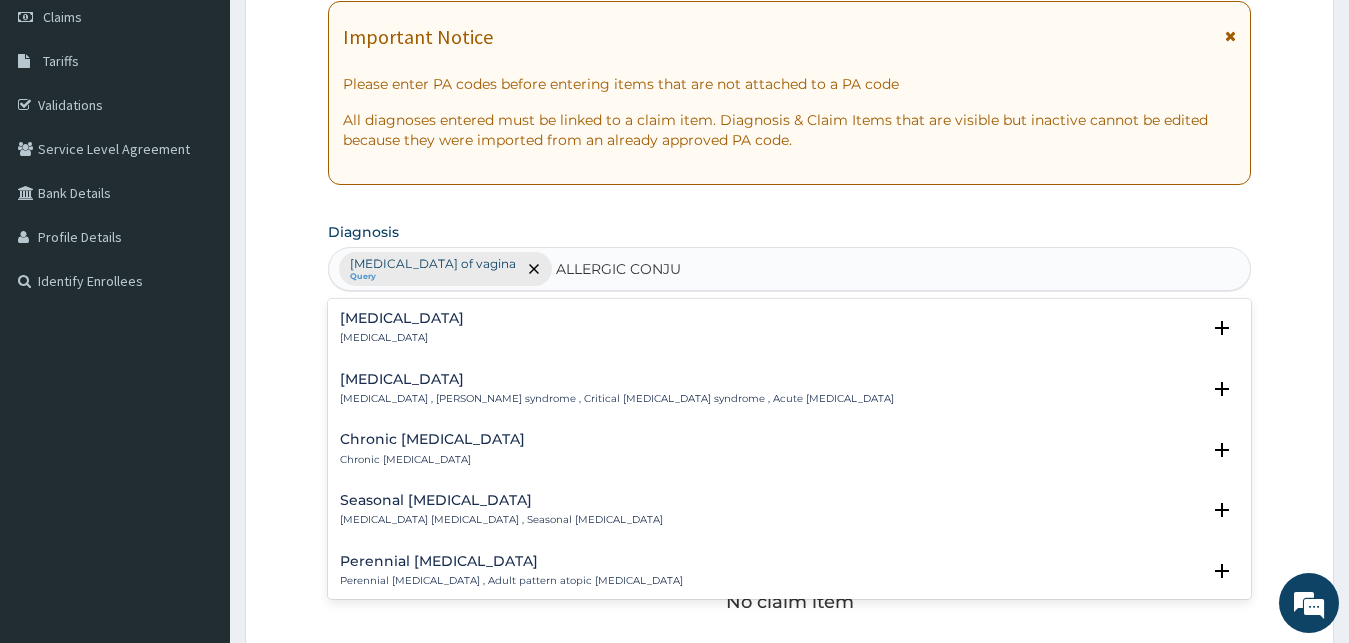 click on "Allergic conjunctivitis" at bounding box center [402, 318] 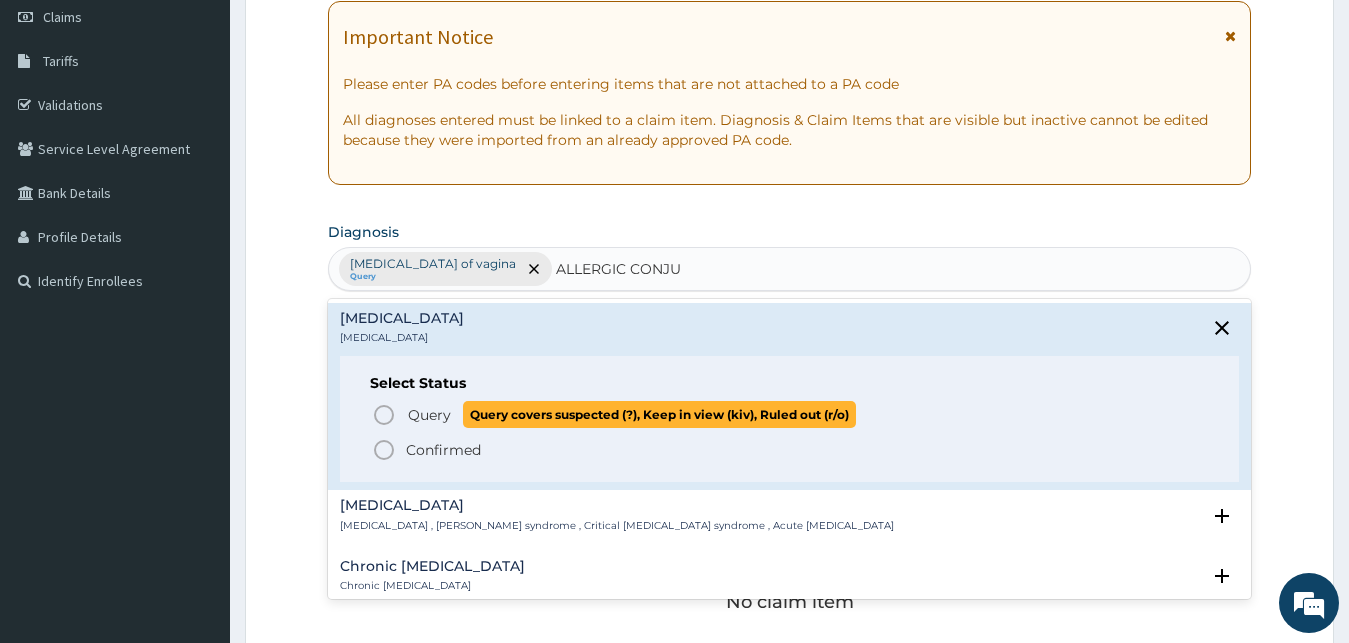 click on "Query" at bounding box center (429, 415) 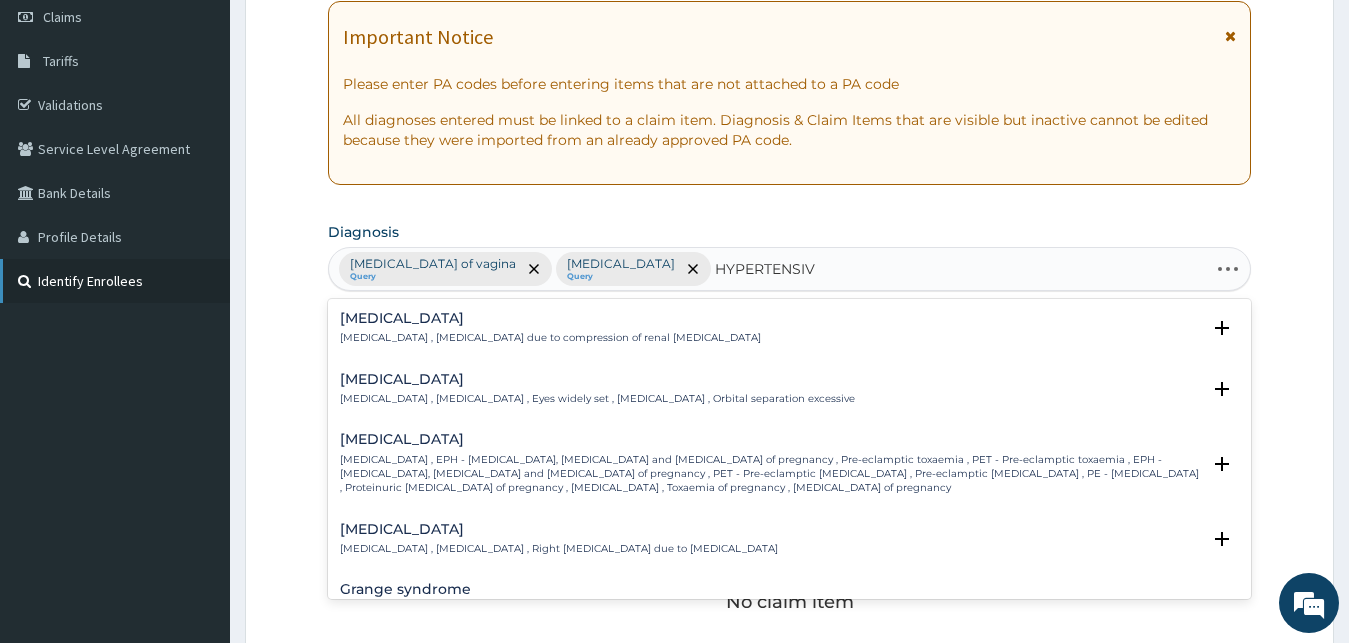 type on "HYPERTENSIVE" 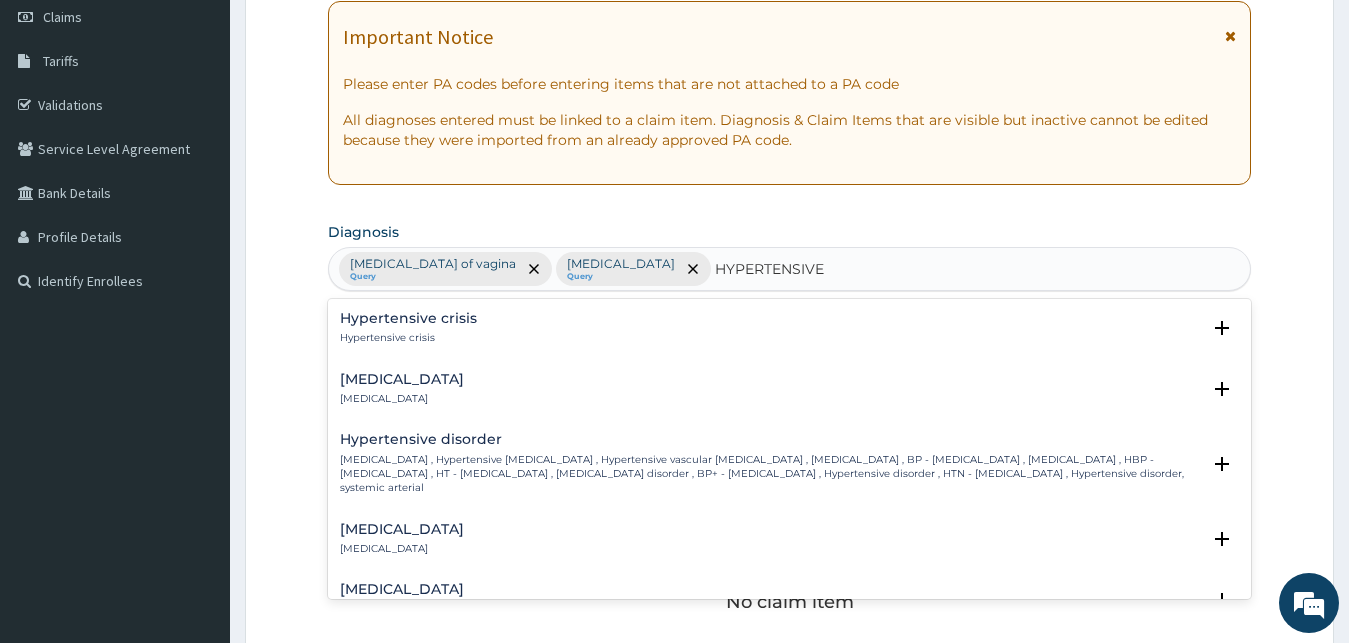 click on "Hypertensive crisis" at bounding box center [408, 318] 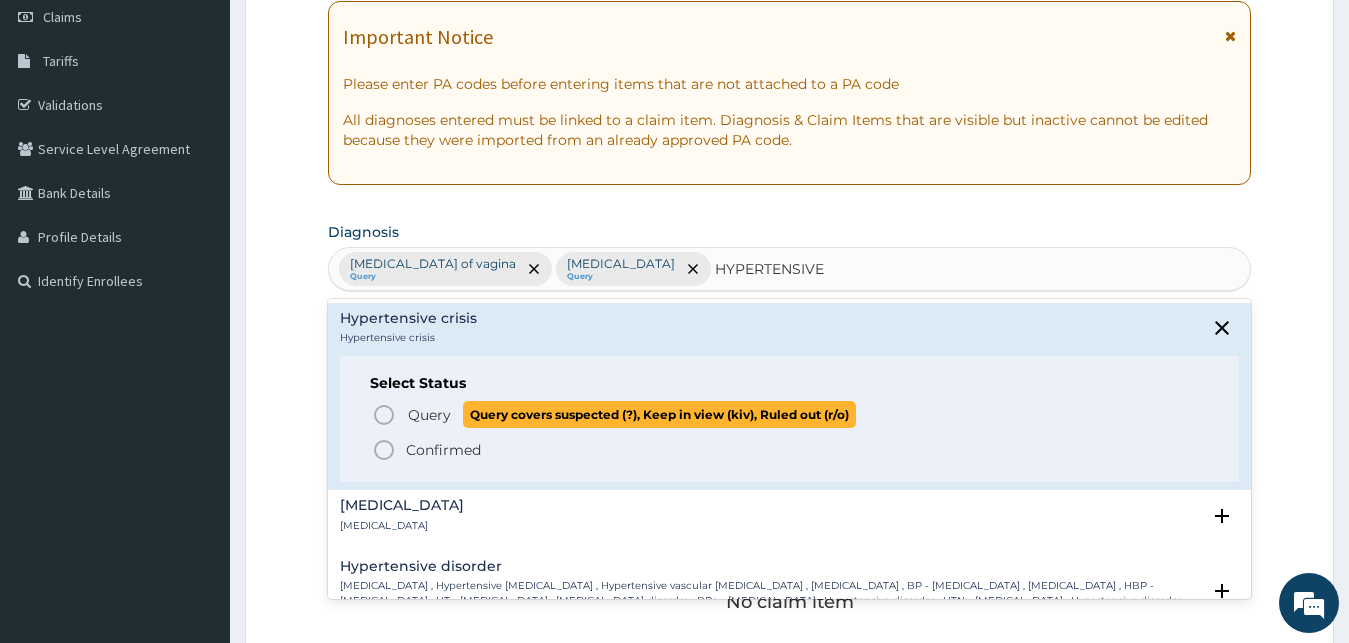 click 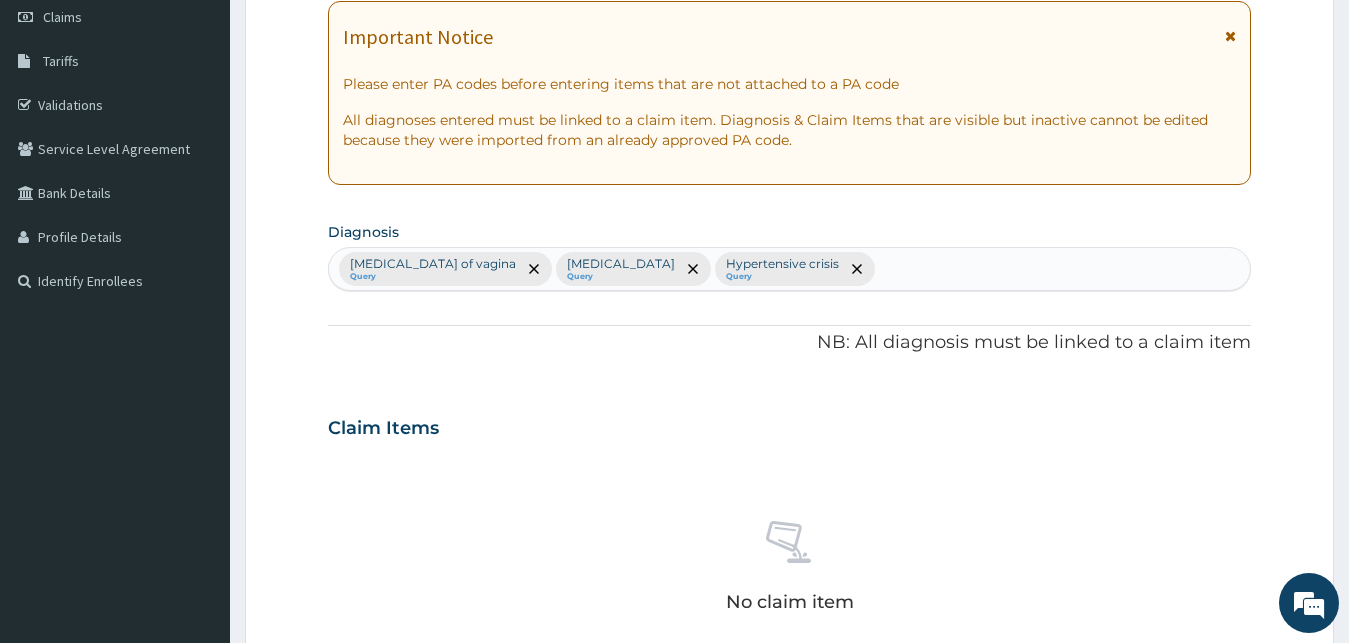 click on "No claim item" at bounding box center [790, 570] 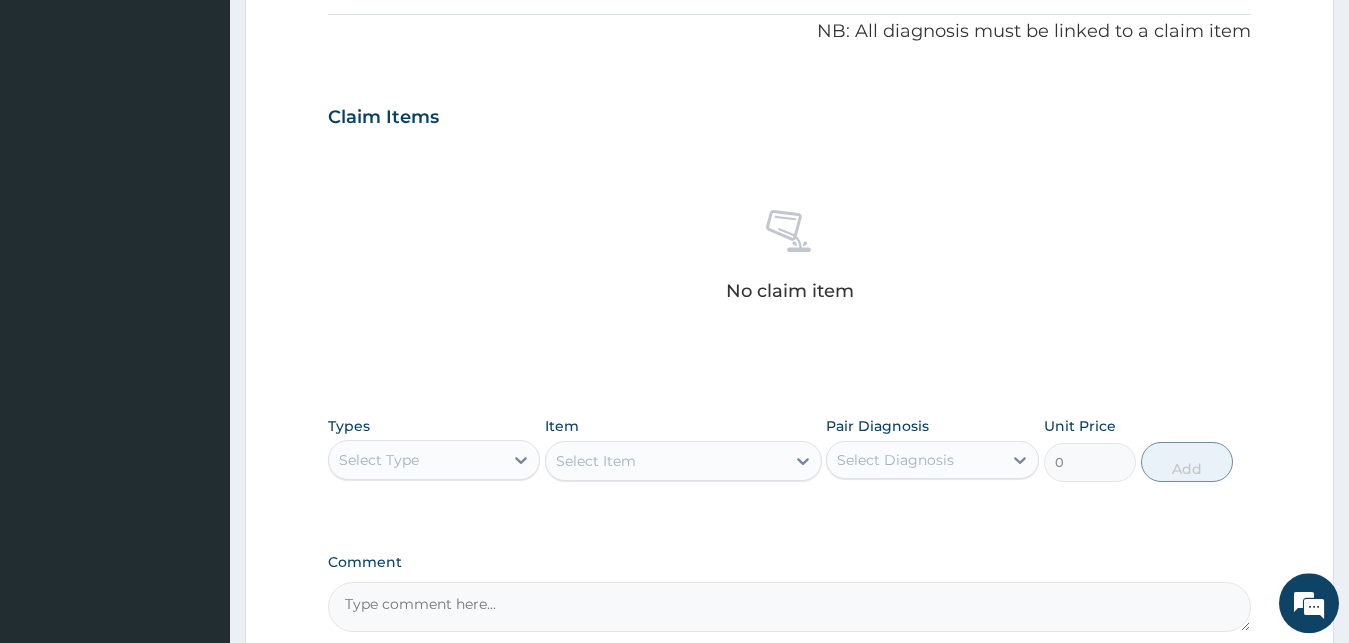 scroll, scrollTop: 799, scrollLeft: 0, axis: vertical 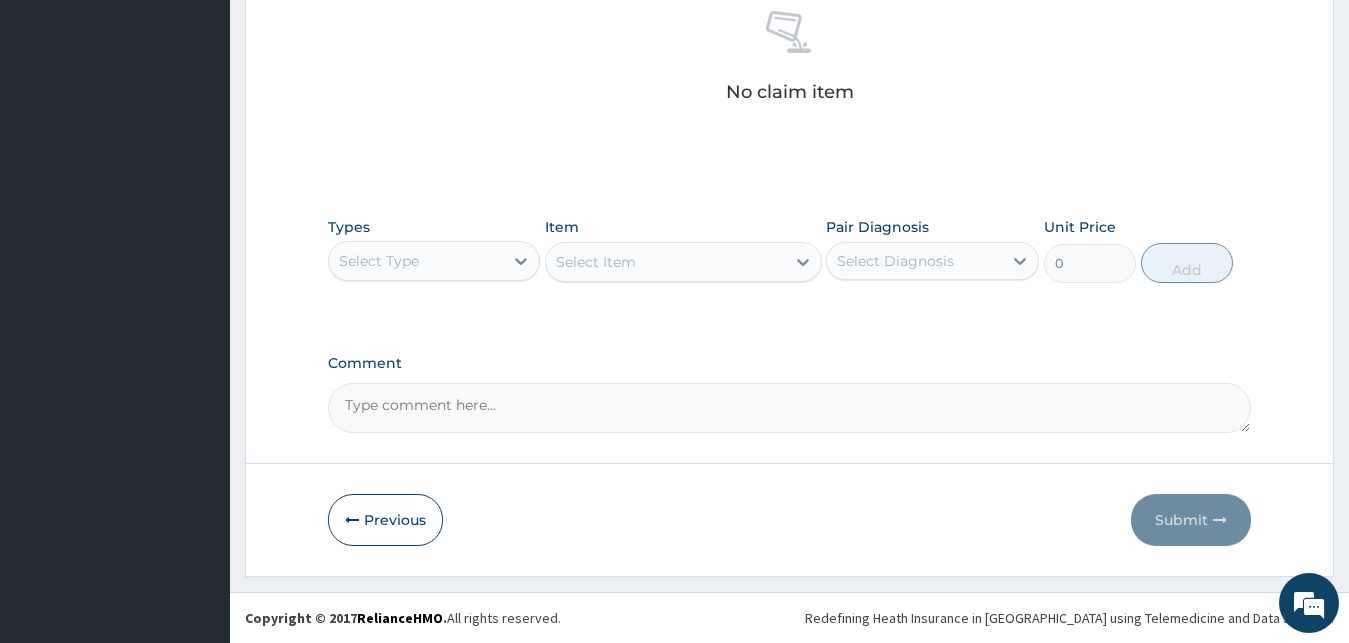 click on "Select Type" at bounding box center (416, 261) 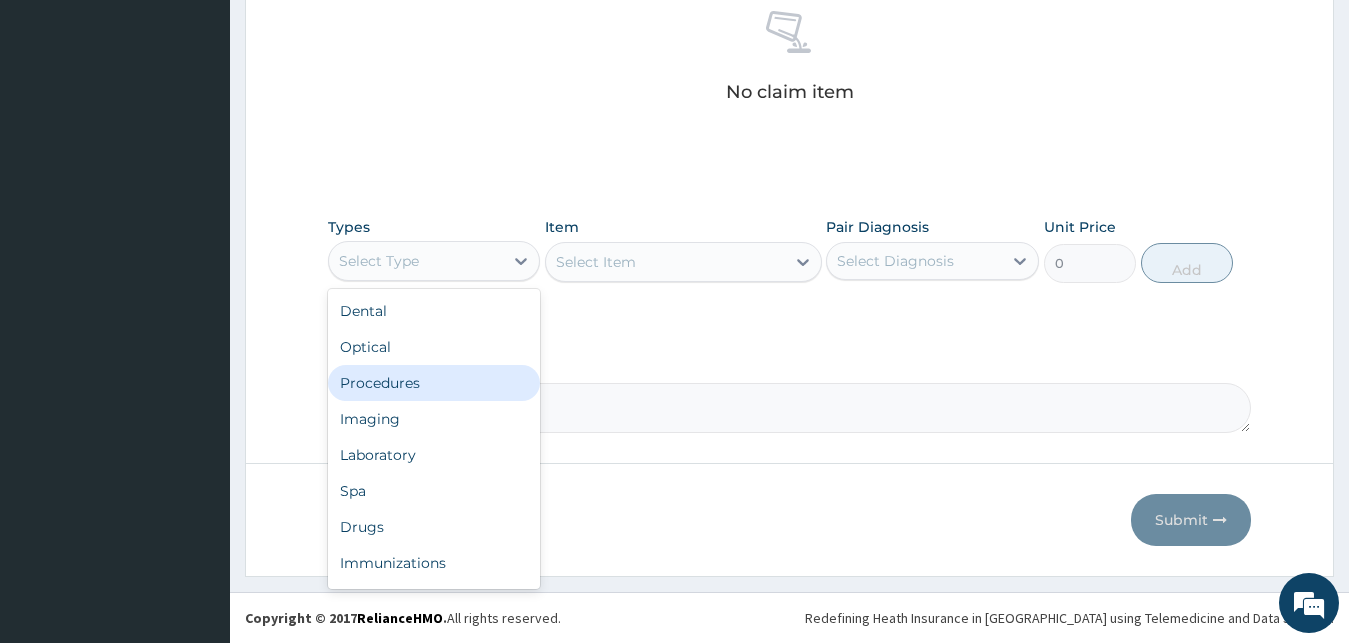 click on "Procedures" at bounding box center [434, 383] 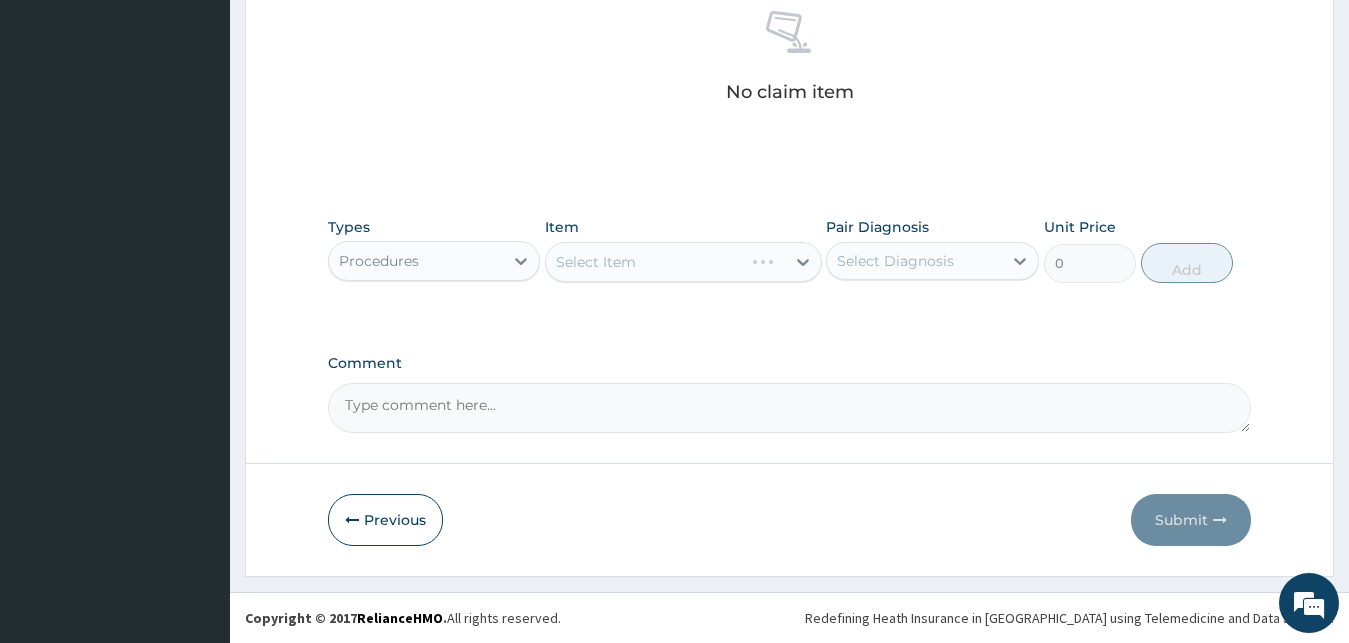 click on "Select Item" at bounding box center (683, 262) 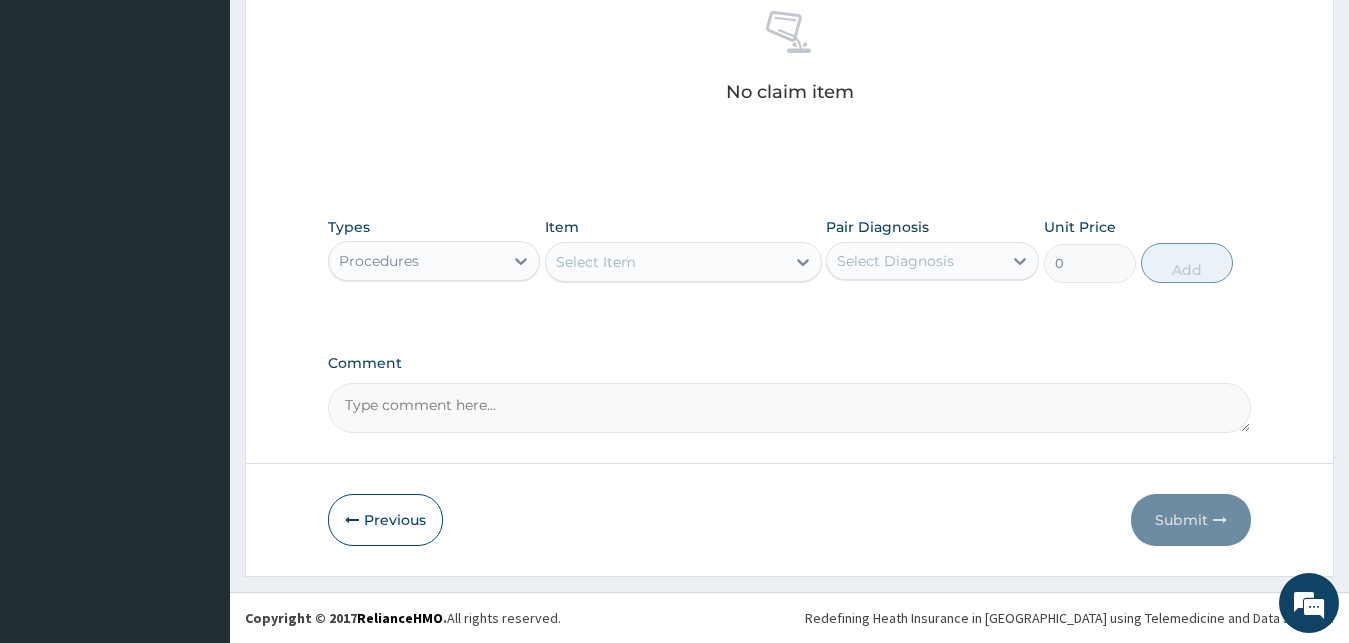 click on "Select Item" at bounding box center [596, 262] 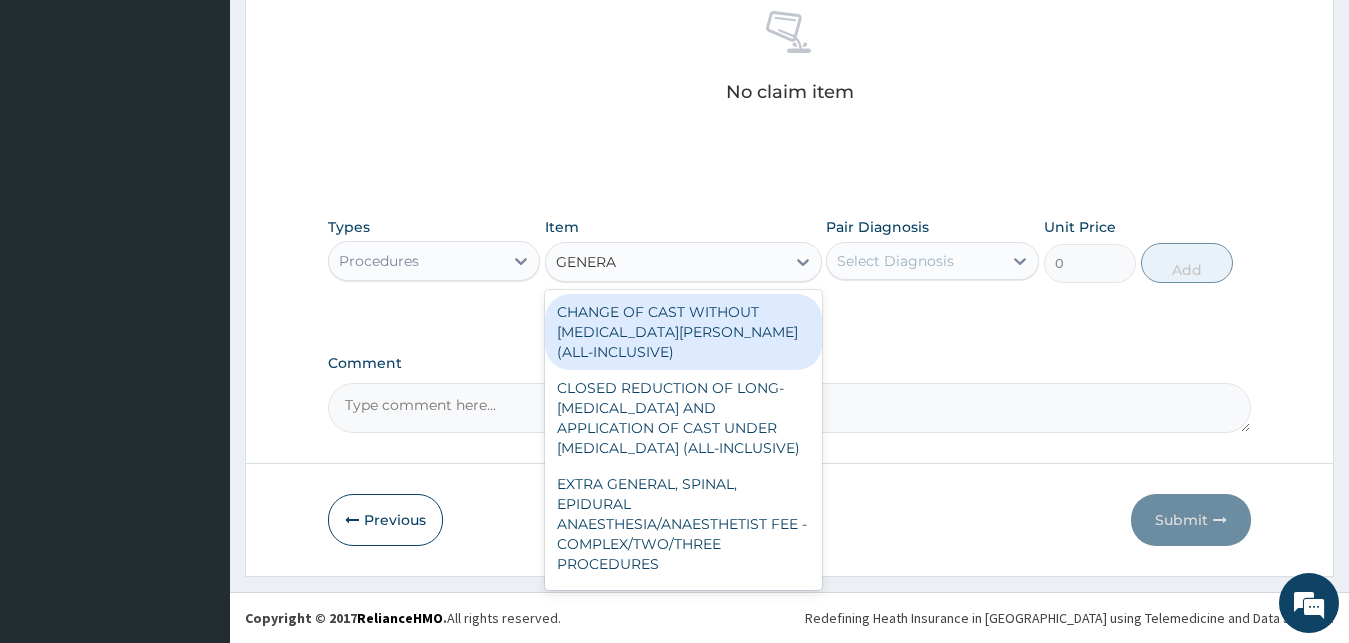 type on "GENERAL" 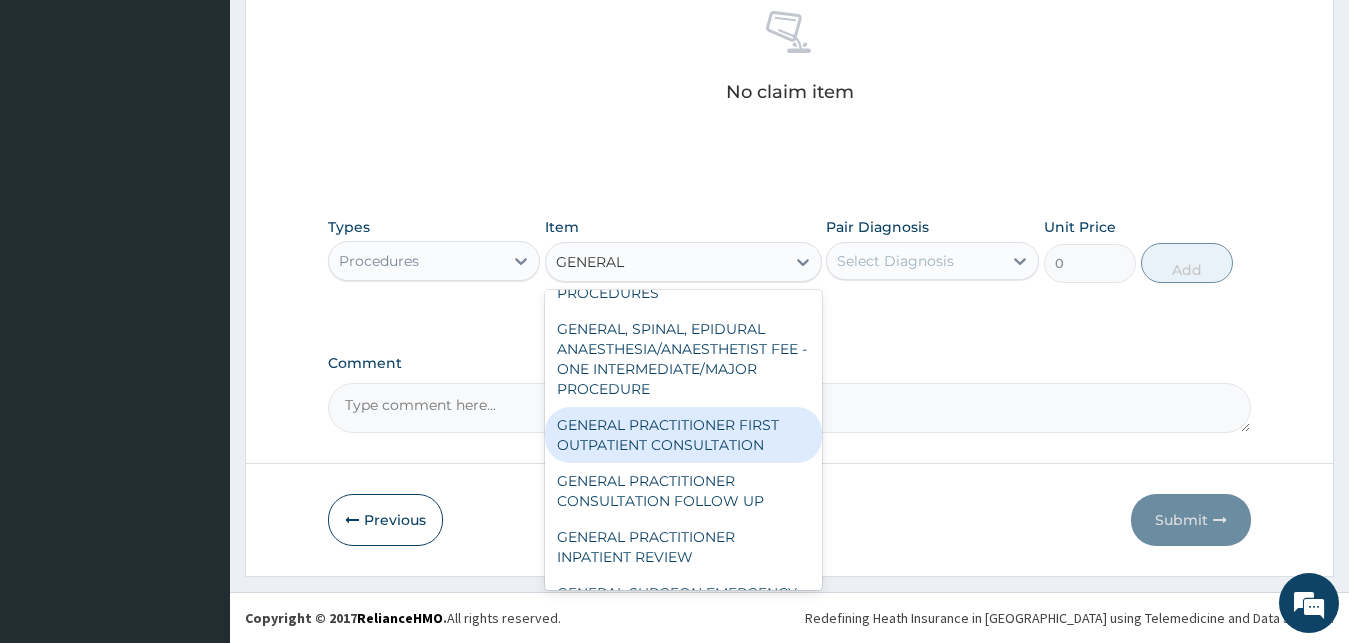 scroll, scrollTop: 324, scrollLeft: 0, axis: vertical 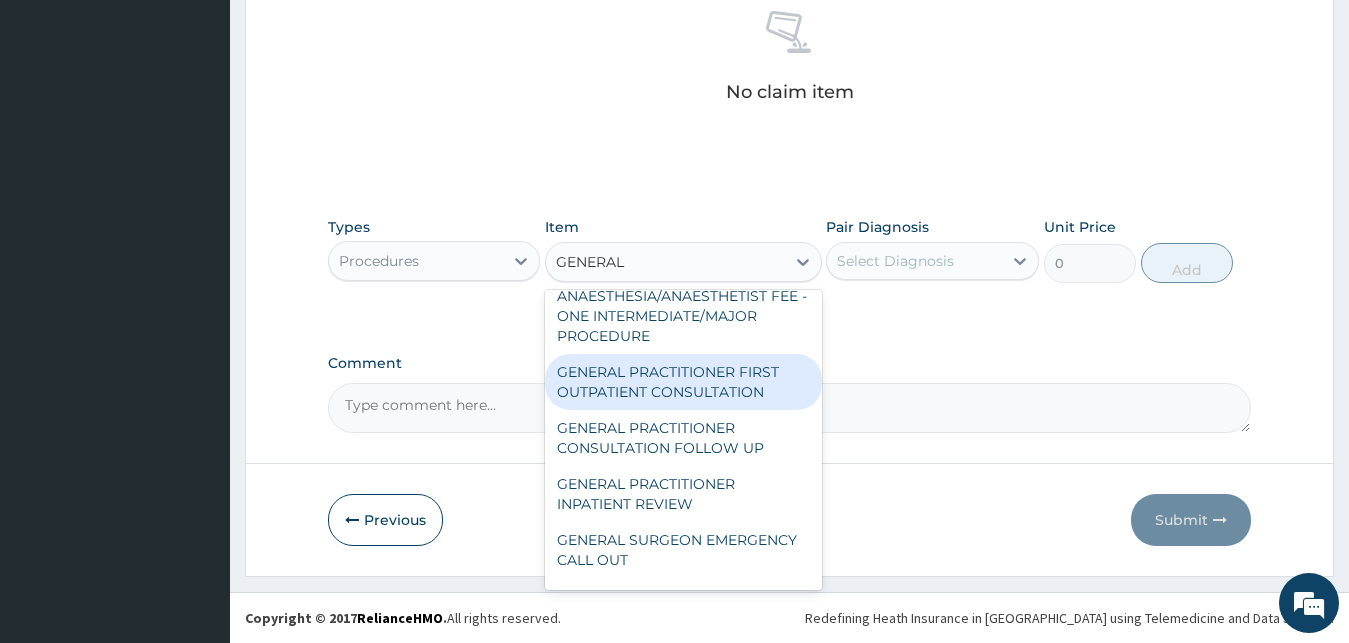 click on "GENERAL PRACTITIONER FIRST OUTPATIENT CONSULTATION" at bounding box center [683, 382] 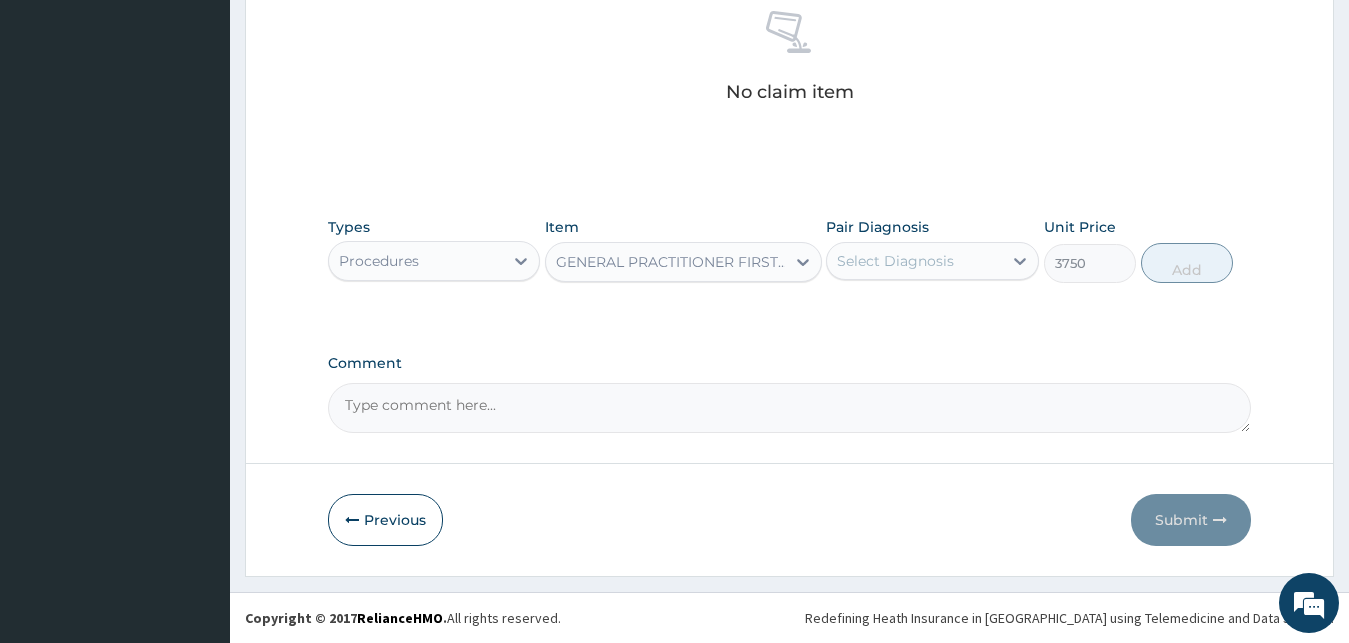 click on "Select Diagnosis" at bounding box center (895, 261) 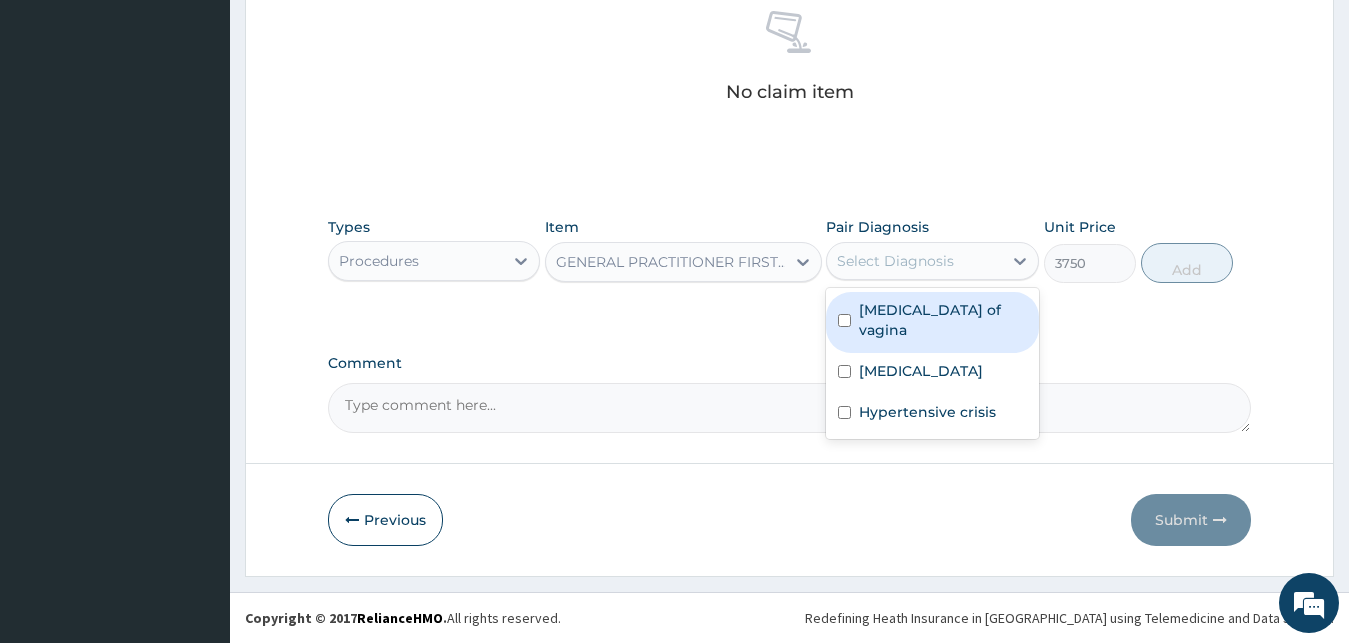 click on "Candidiasis of vagina" at bounding box center (943, 320) 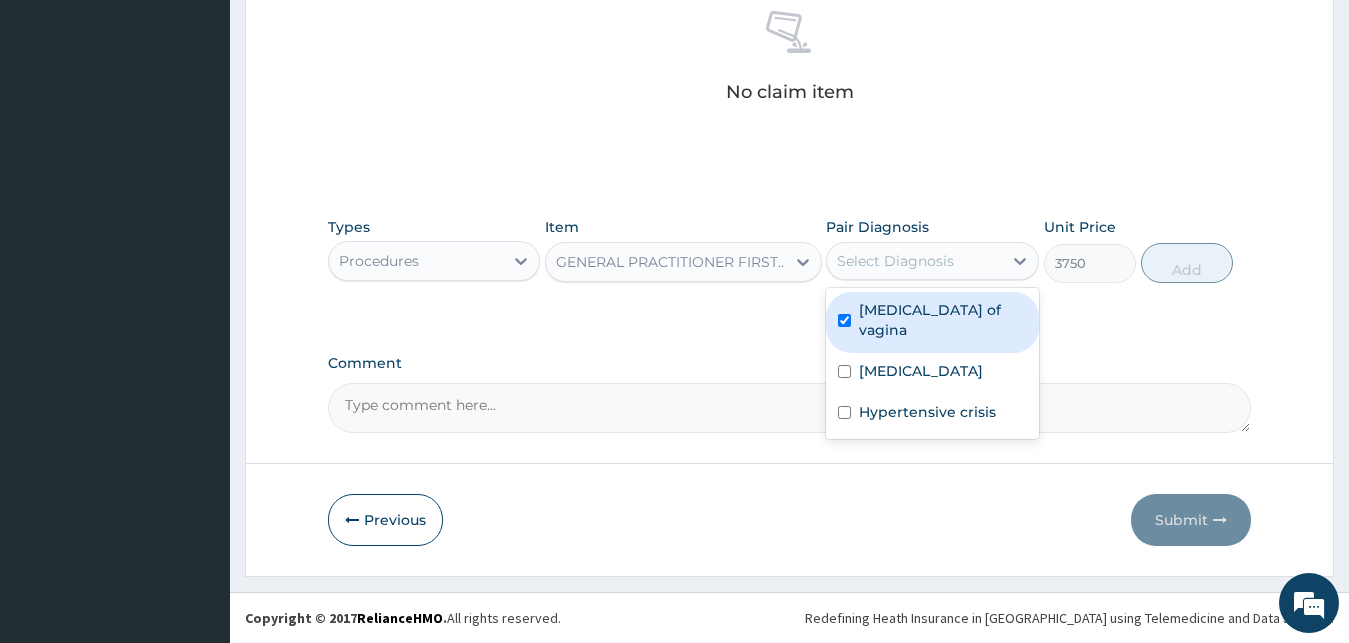 checkbox on "true" 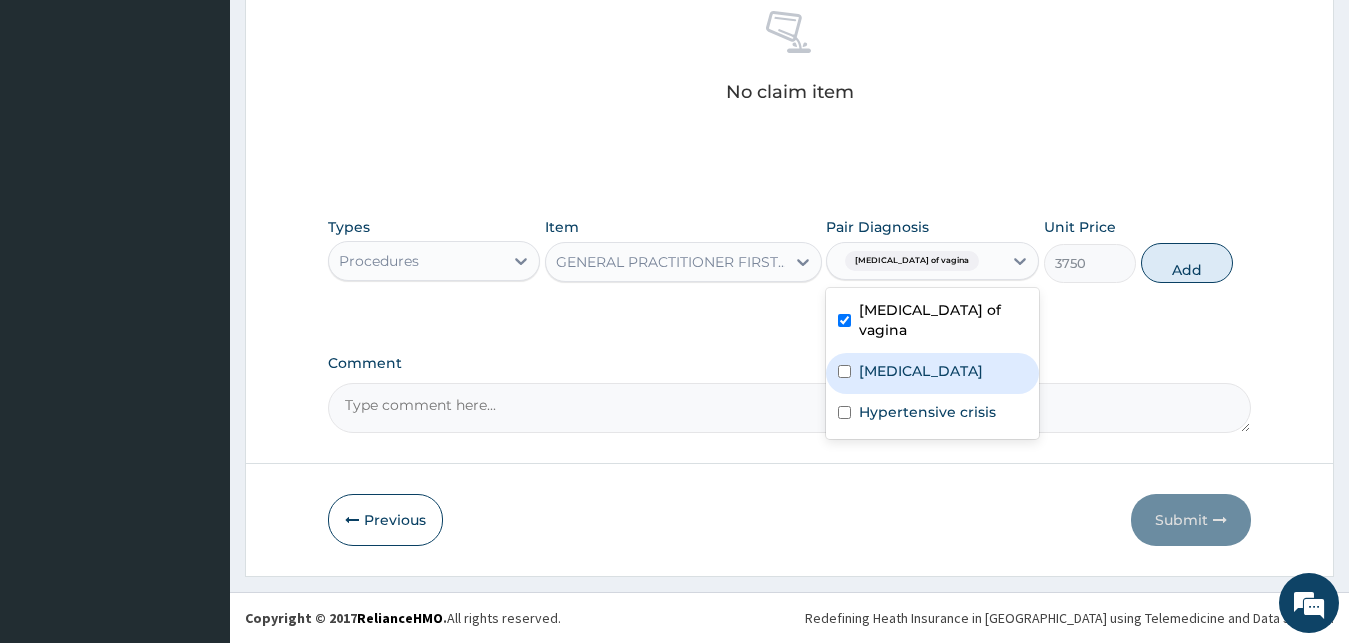 click on "Allergic conjunctivitis" at bounding box center [921, 371] 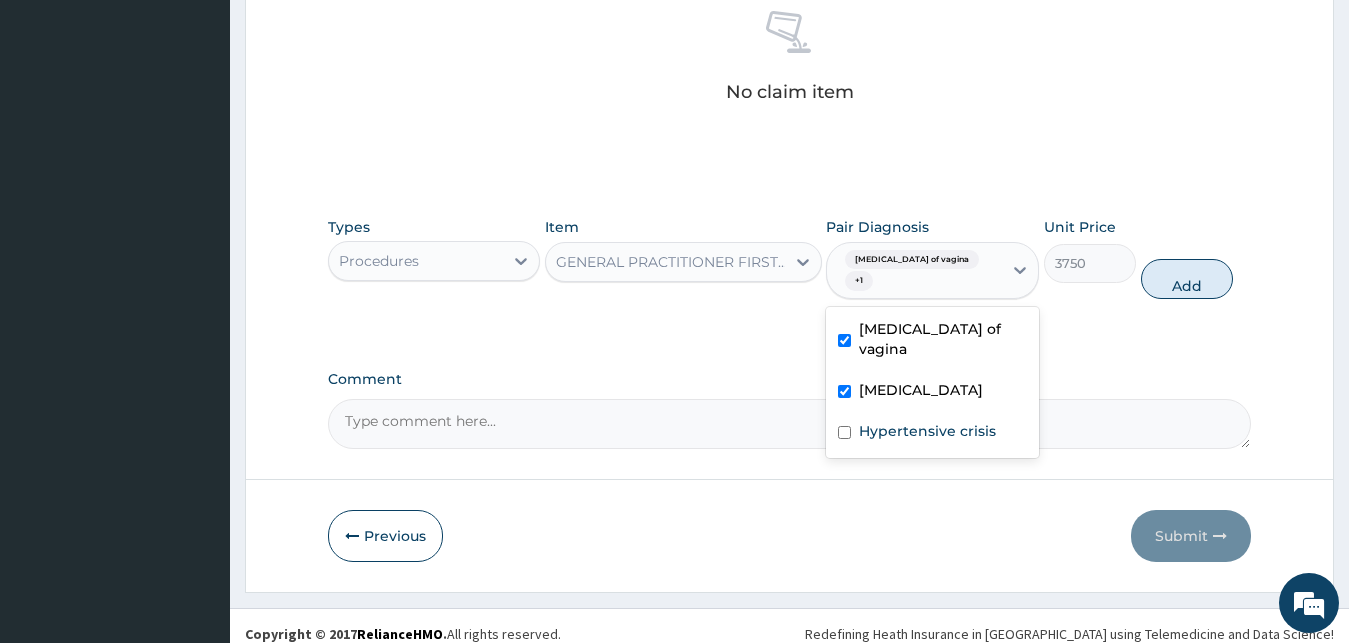 click on "Allergic conjunctivitis" at bounding box center [932, 392] 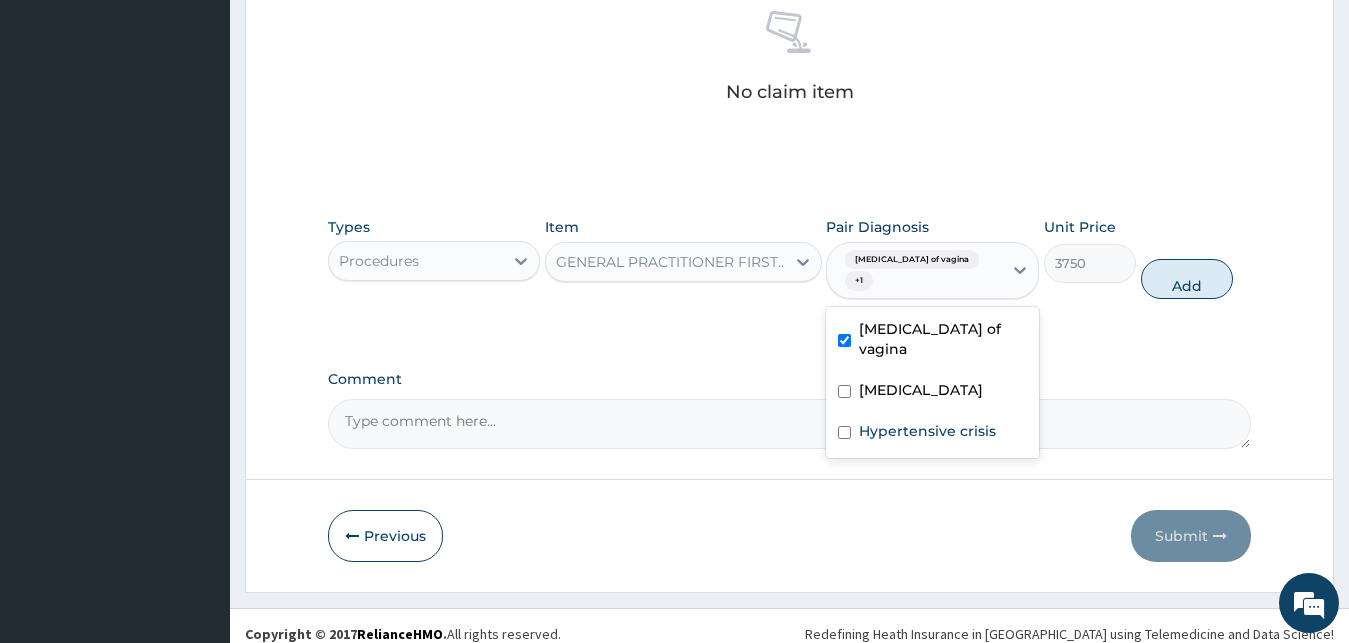 checkbox on "false" 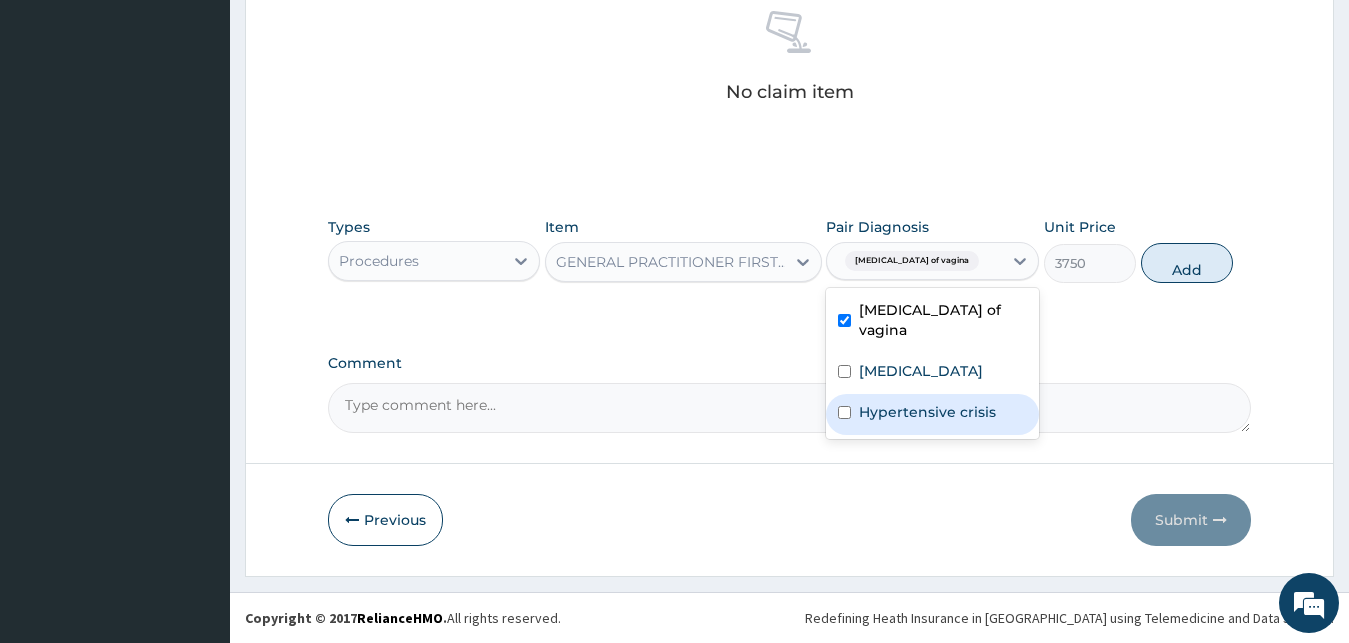 click on "Hypertensive crisis" at bounding box center (927, 412) 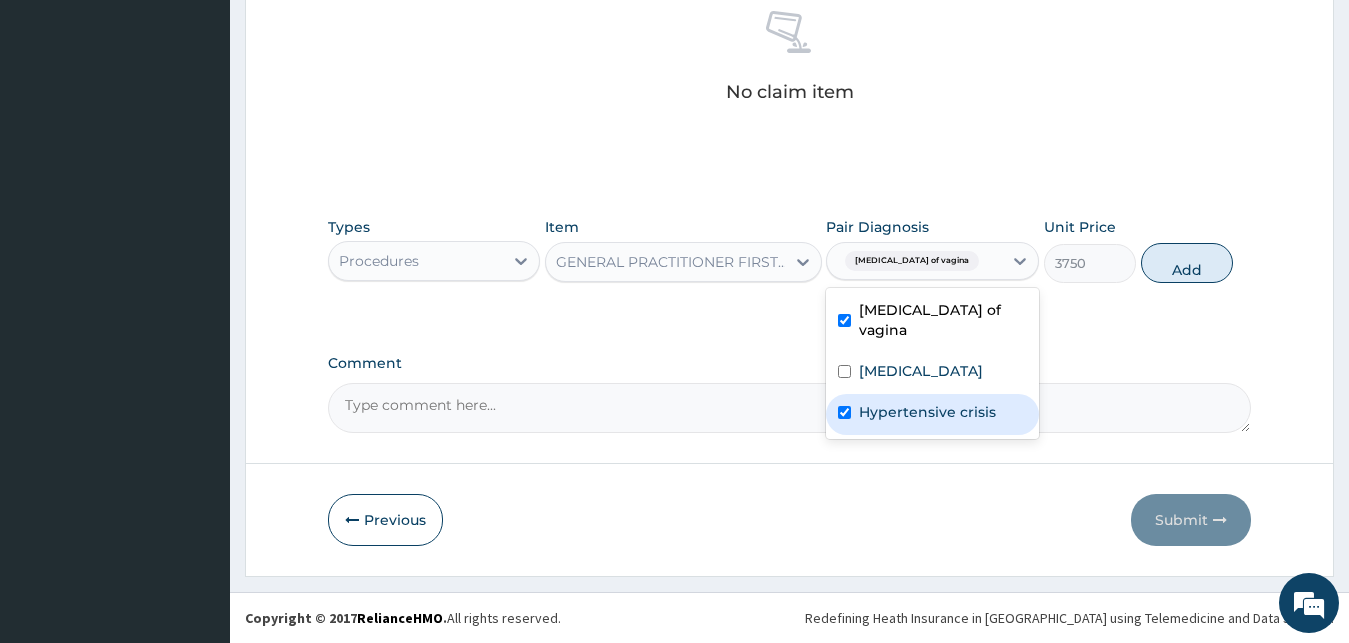 checkbox on "true" 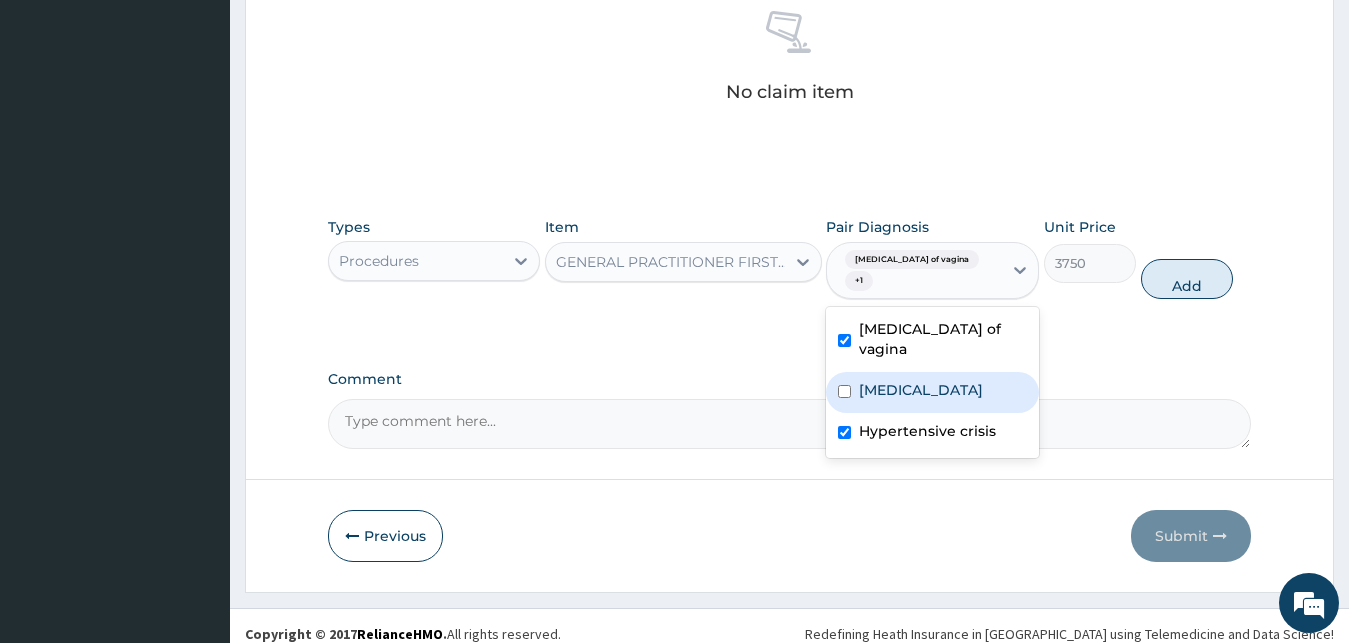 click on "Allergic conjunctivitis" at bounding box center (921, 390) 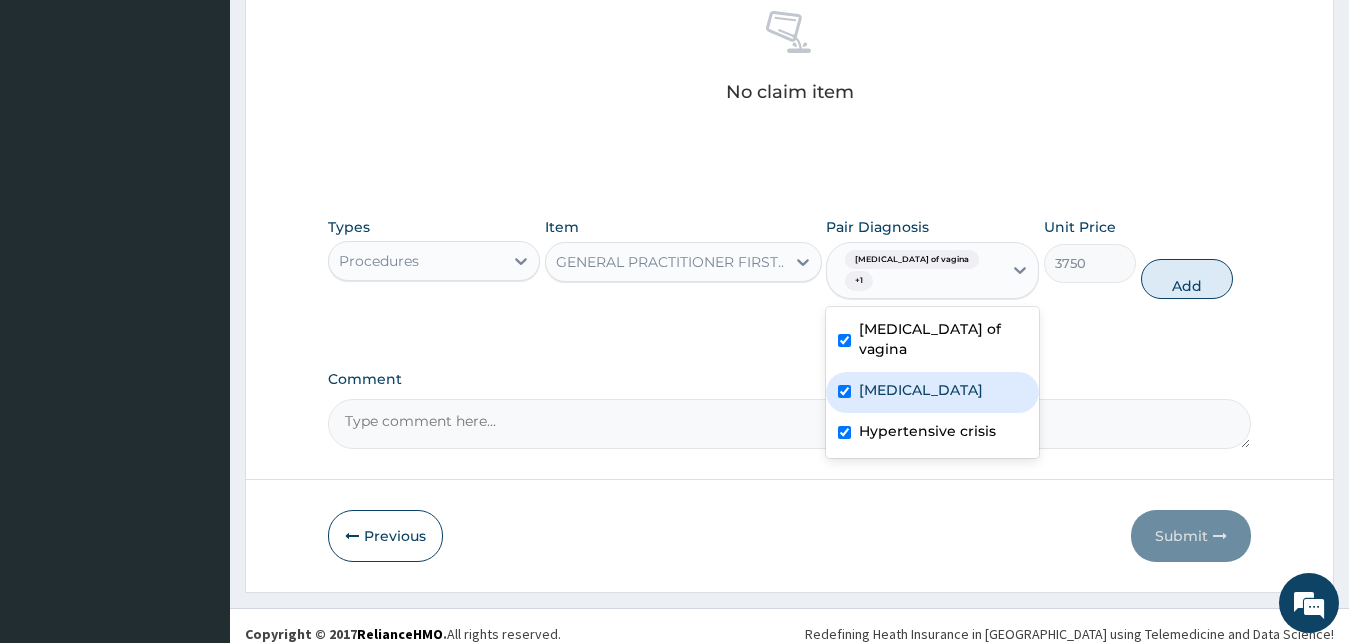 checkbox on "true" 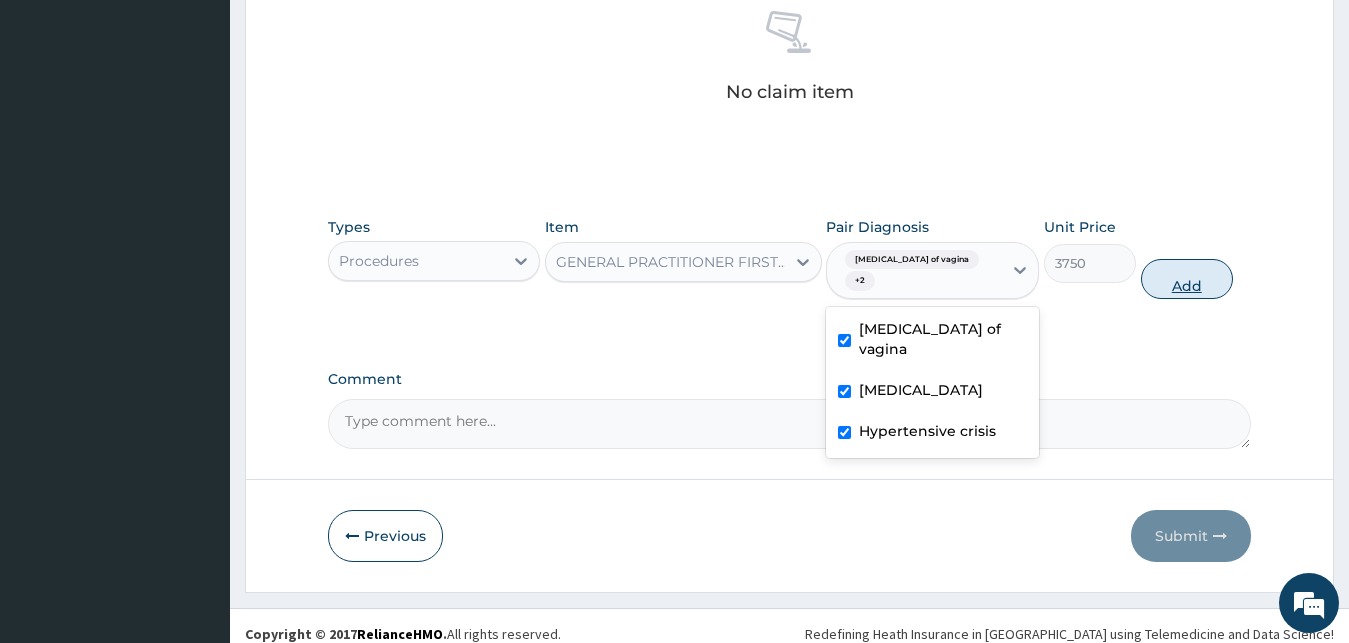 click on "Add" at bounding box center [1187, 279] 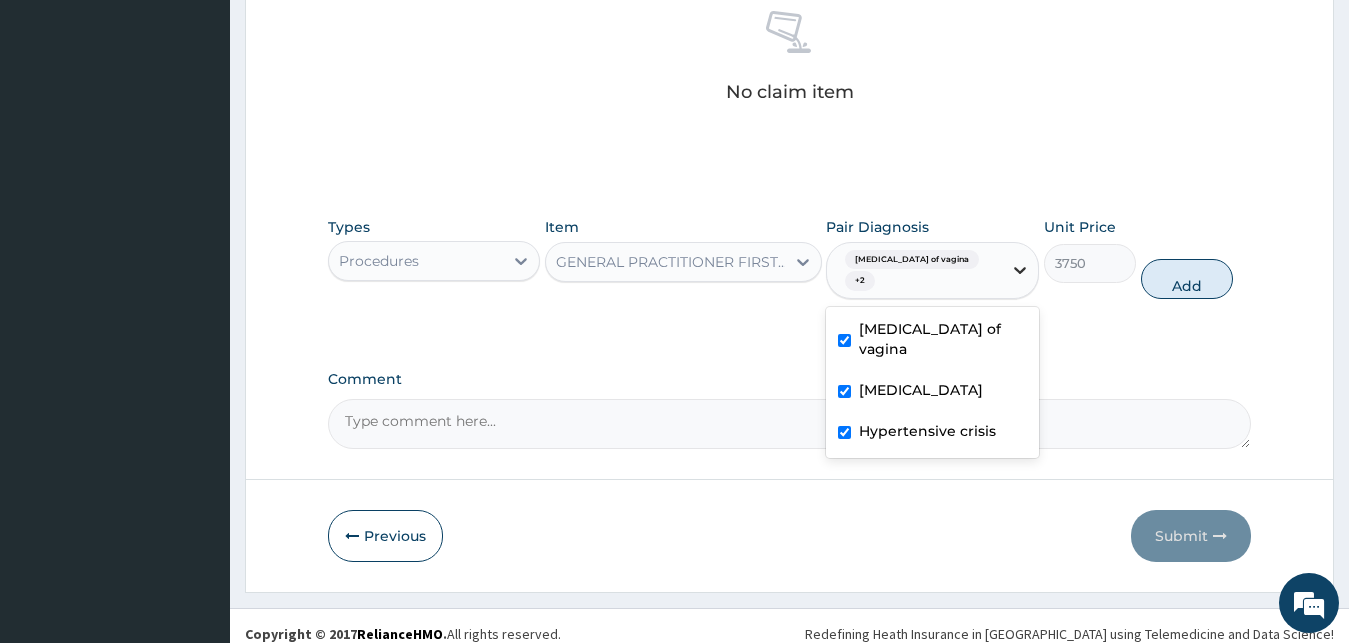 type on "0" 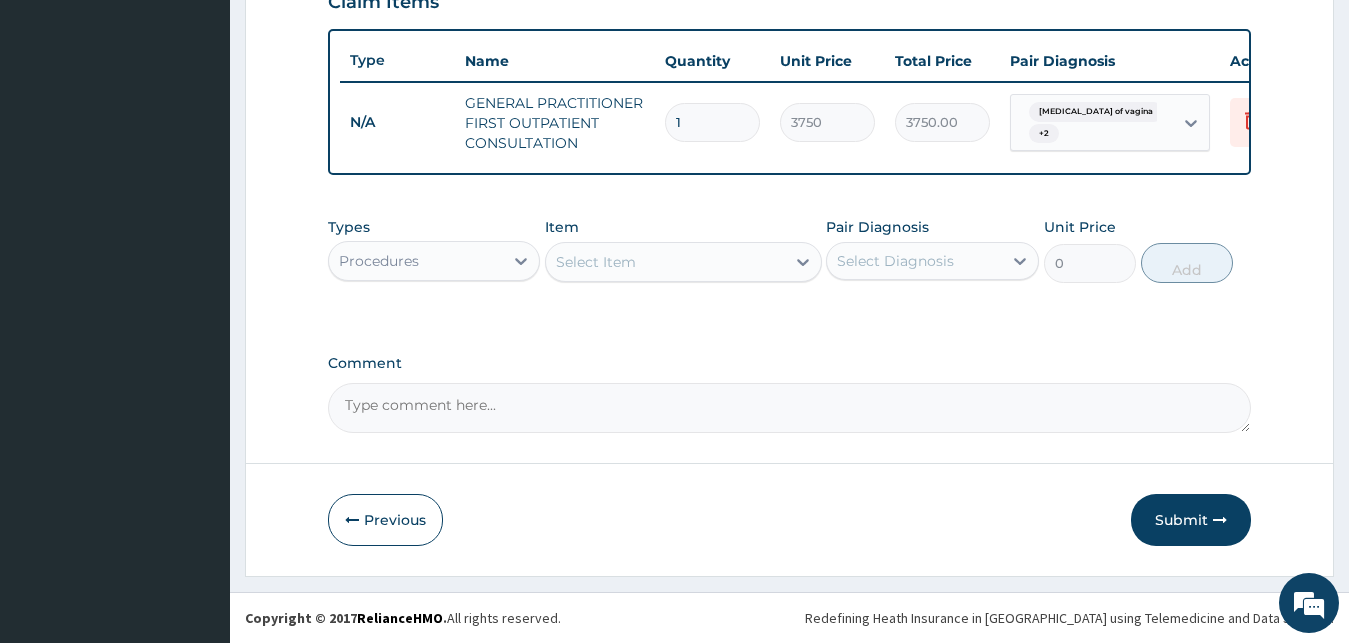 scroll, scrollTop: 732, scrollLeft: 0, axis: vertical 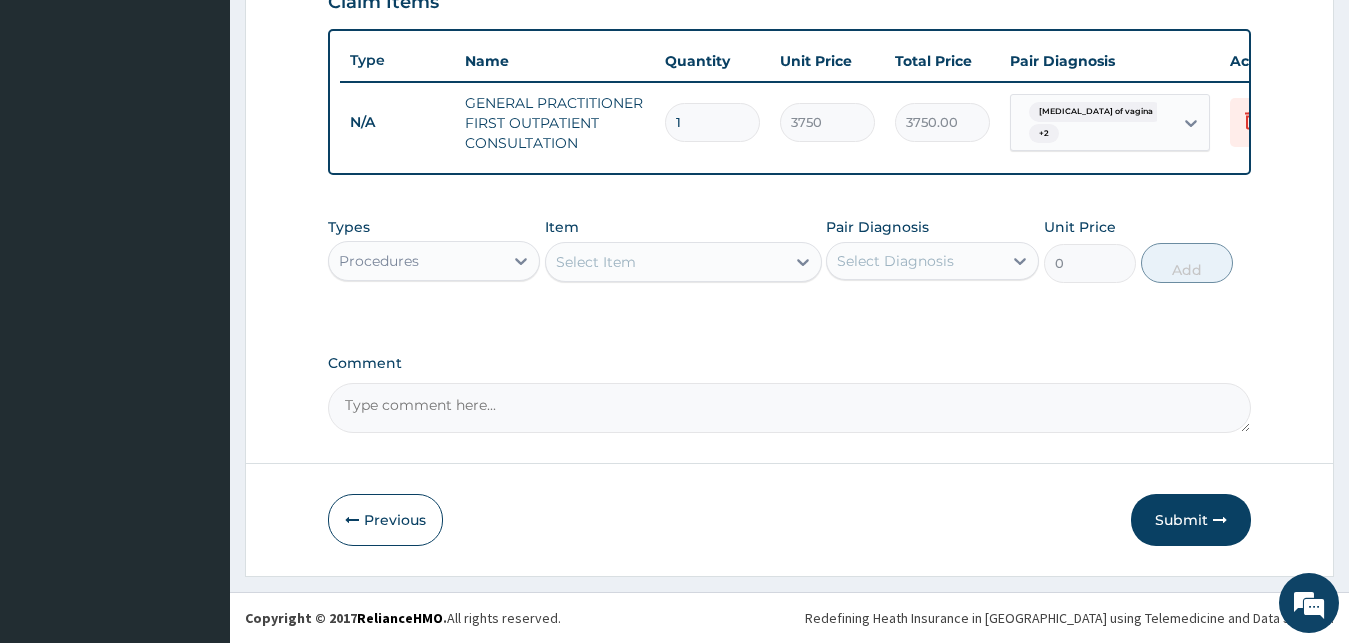 click on "Procedures" at bounding box center [416, 261] 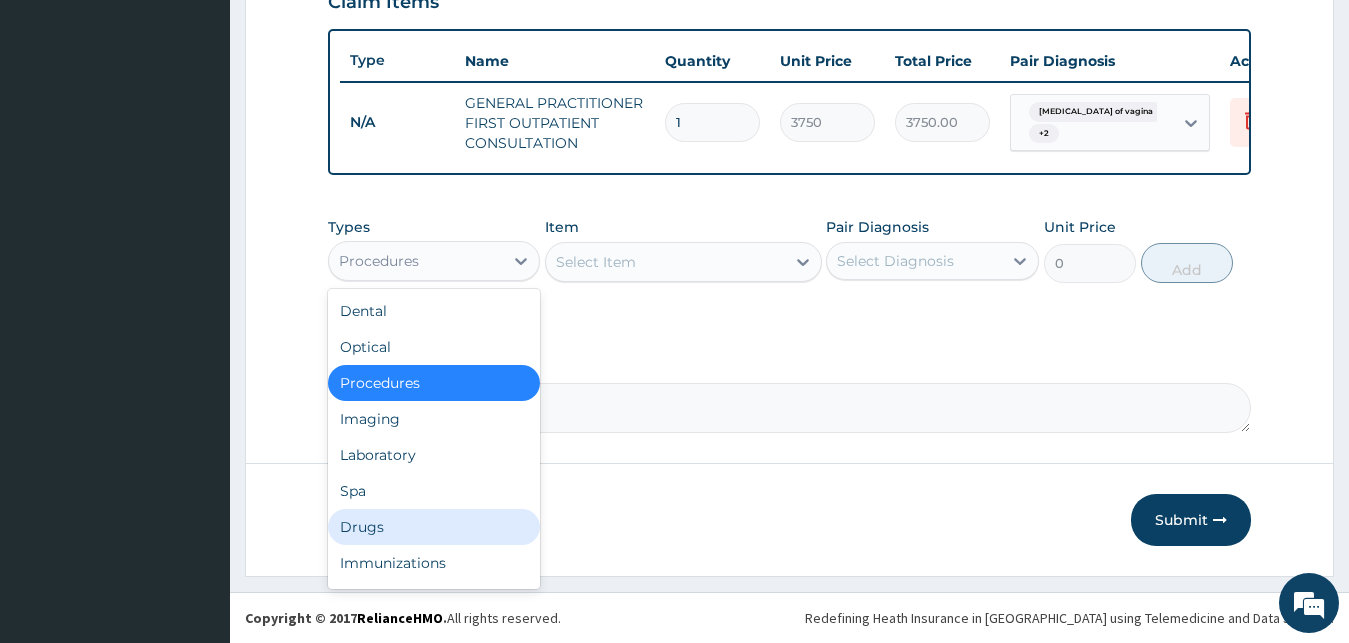 click on "Drugs" at bounding box center [434, 527] 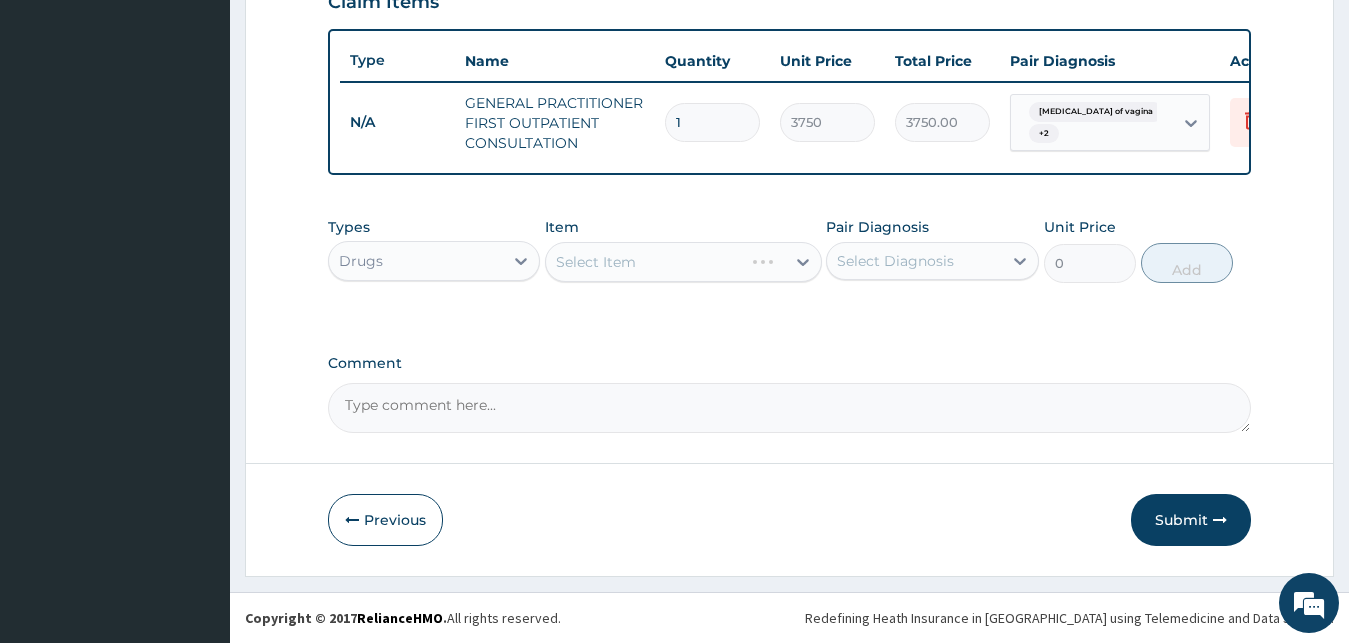 click on "Select Item" at bounding box center [683, 262] 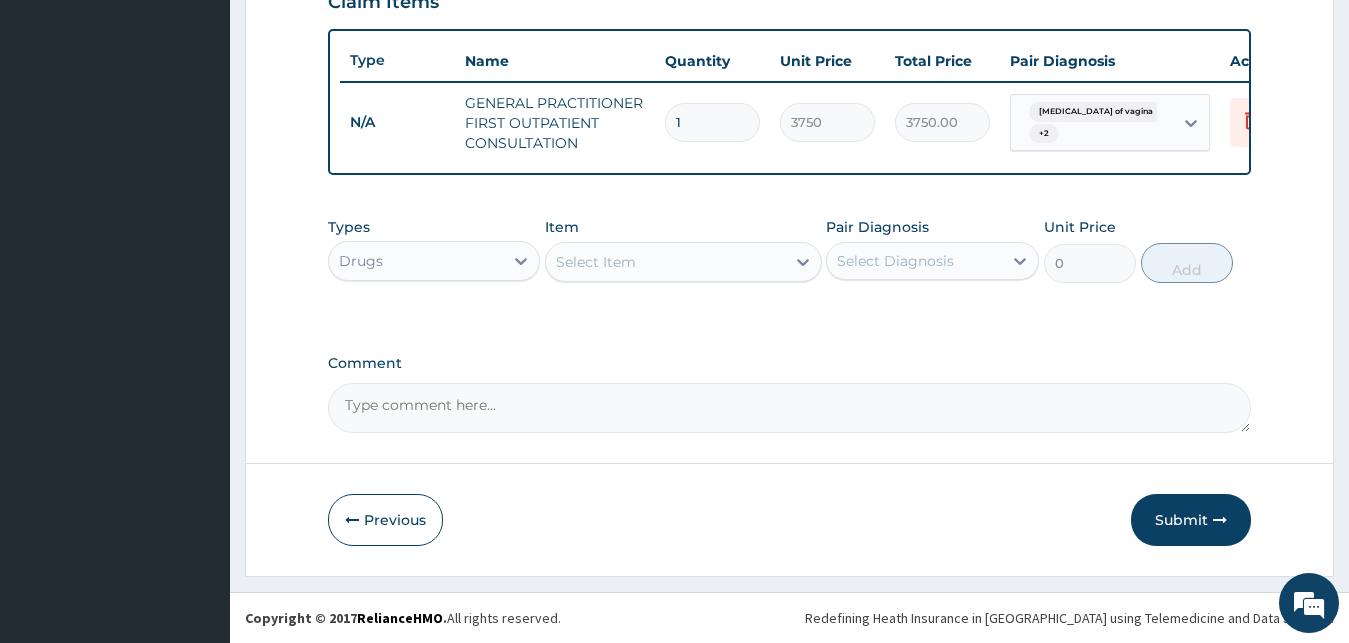 click on "Select Item" at bounding box center (596, 262) 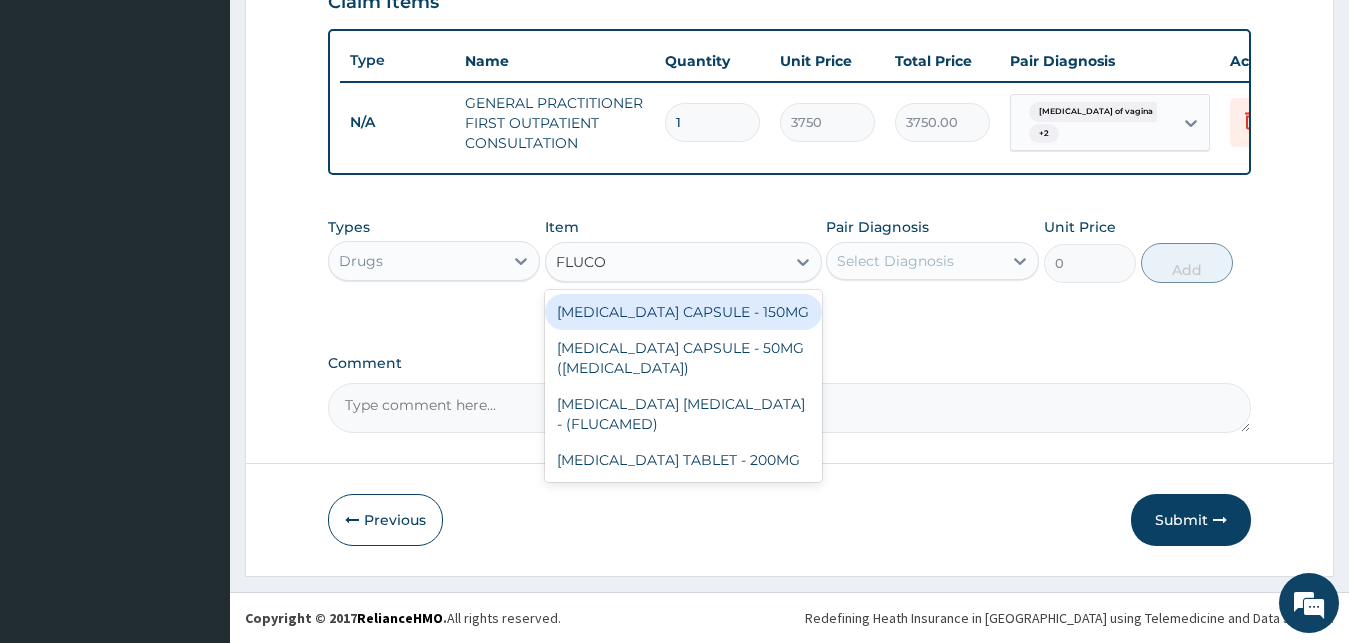 type on "FLUCON" 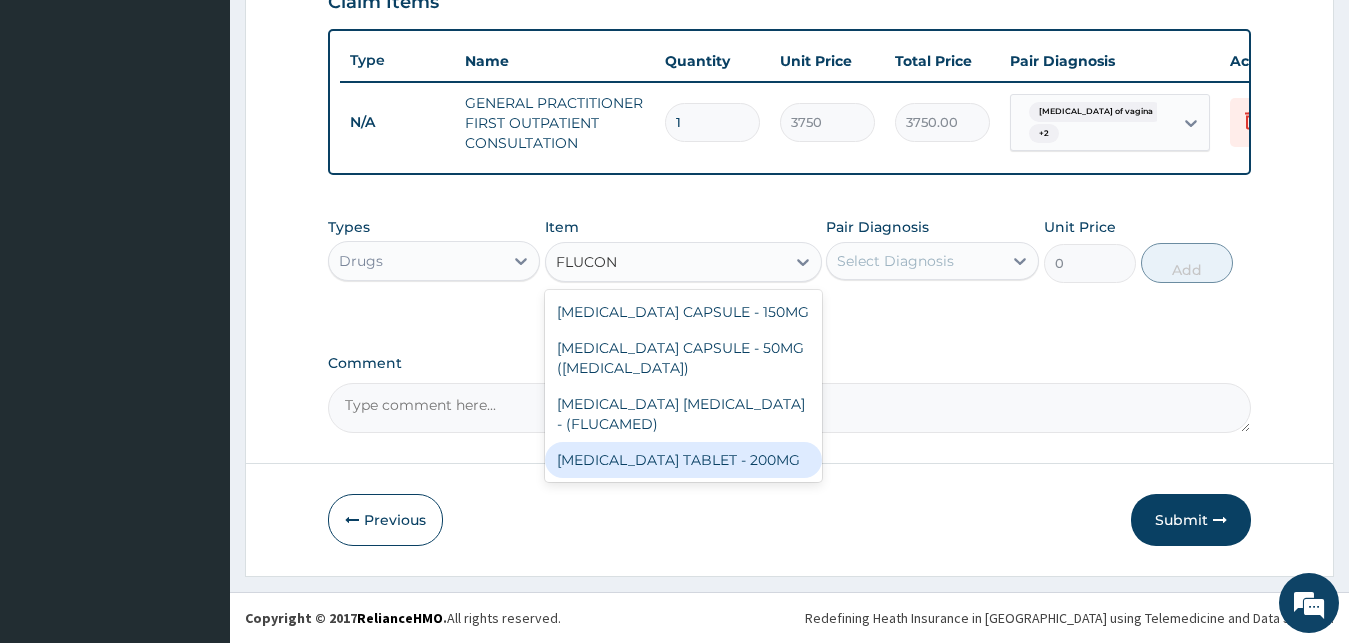 click on "[MEDICAL_DATA] TABLET - 200MG" at bounding box center (683, 460) 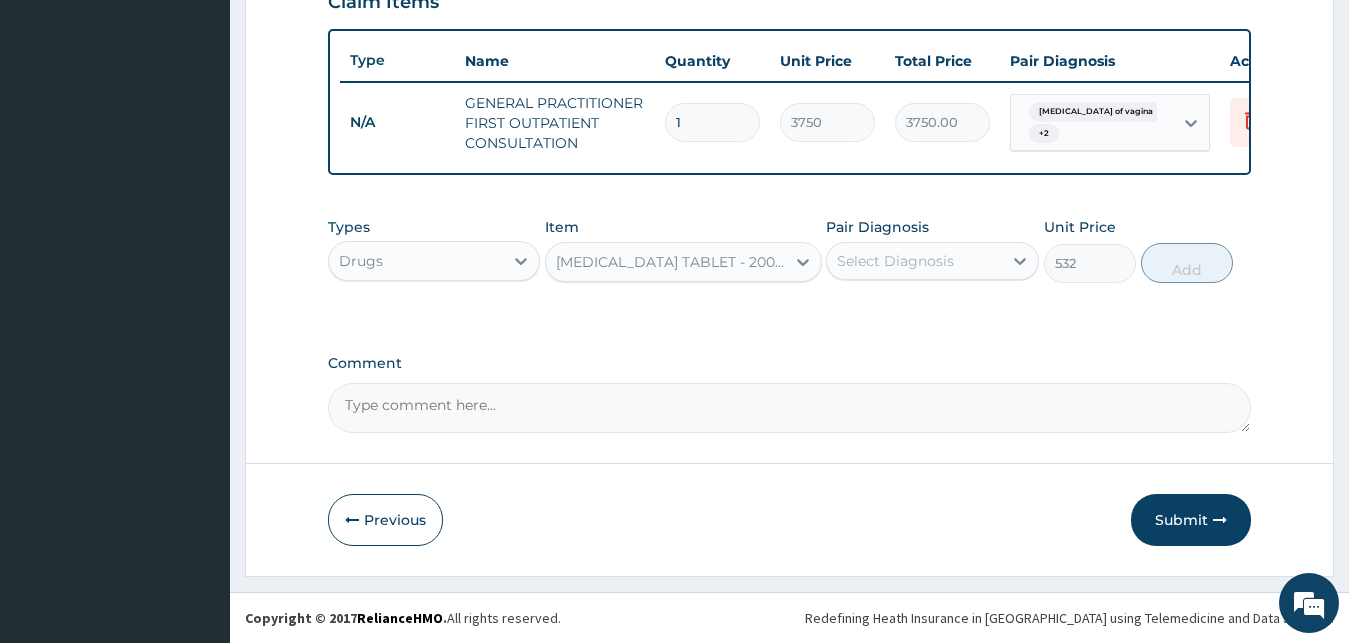 click on "Select Diagnosis" at bounding box center (895, 261) 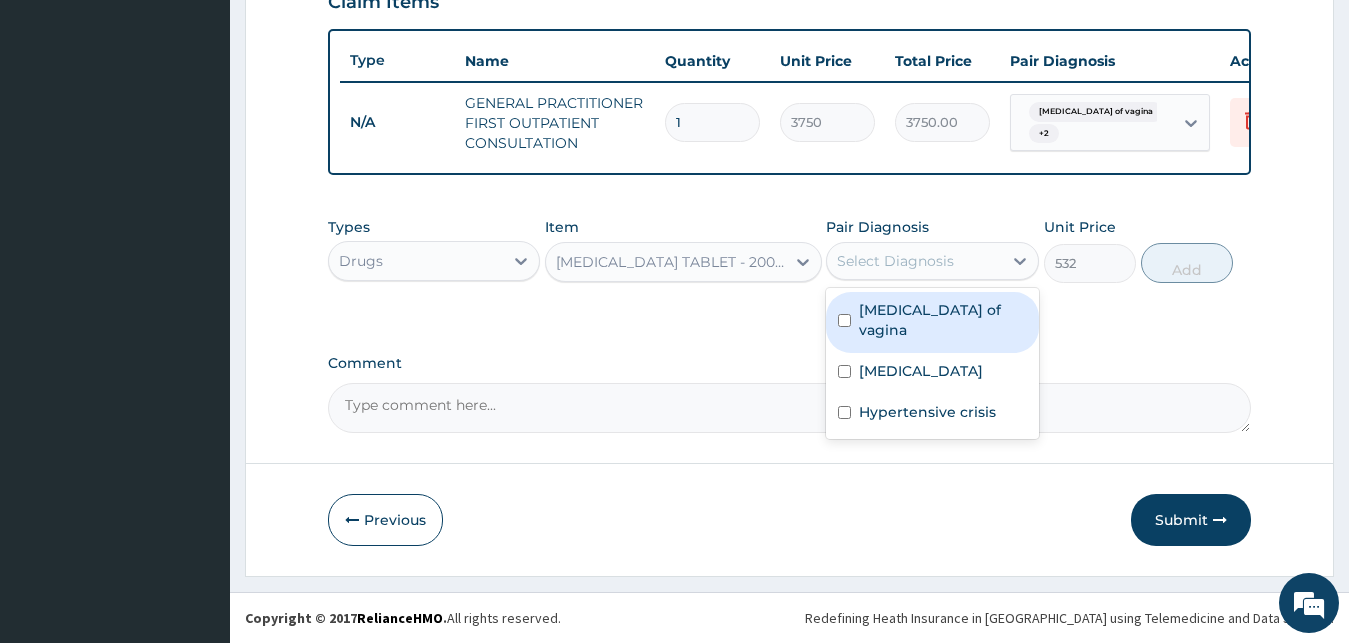 click on "Candidiasis of vagina" at bounding box center [943, 320] 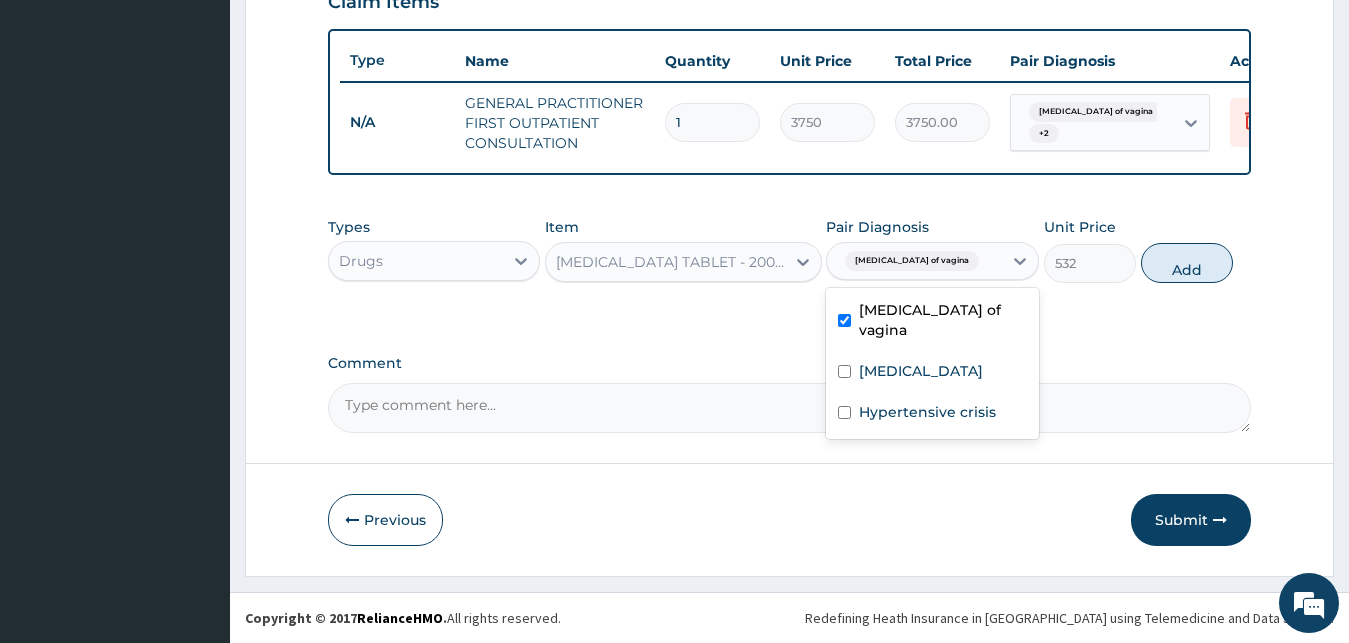 checkbox on "true" 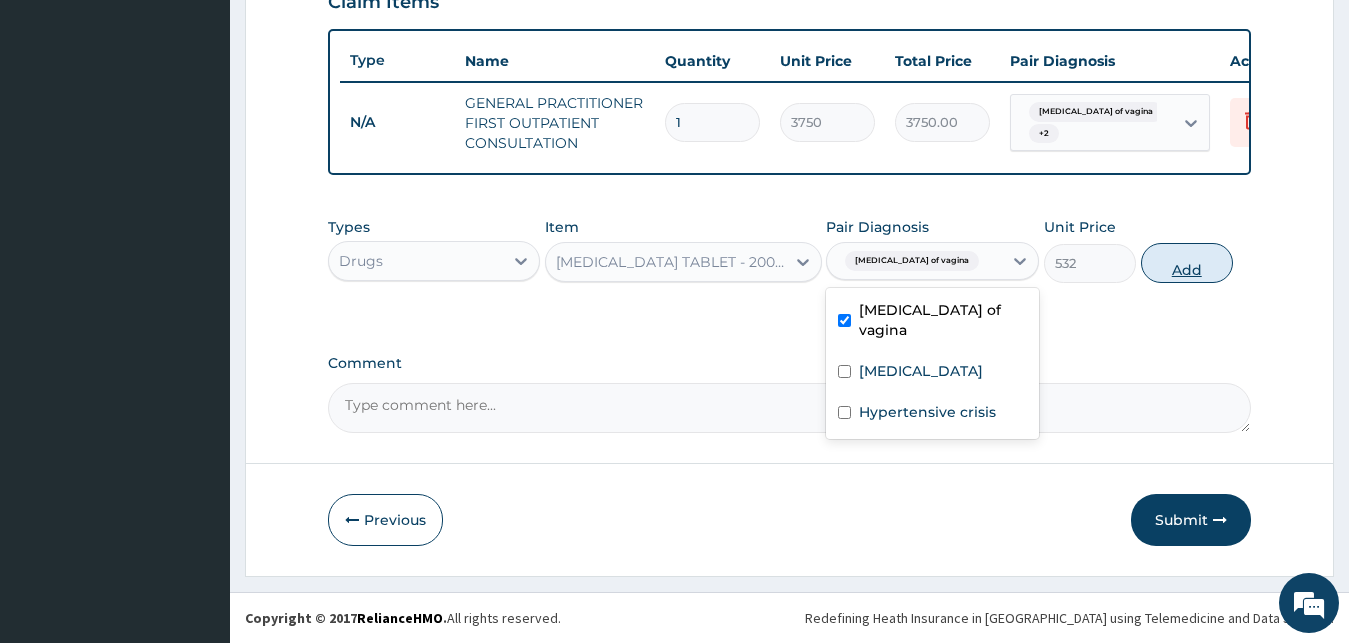 click on "Add" at bounding box center (1187, 263) 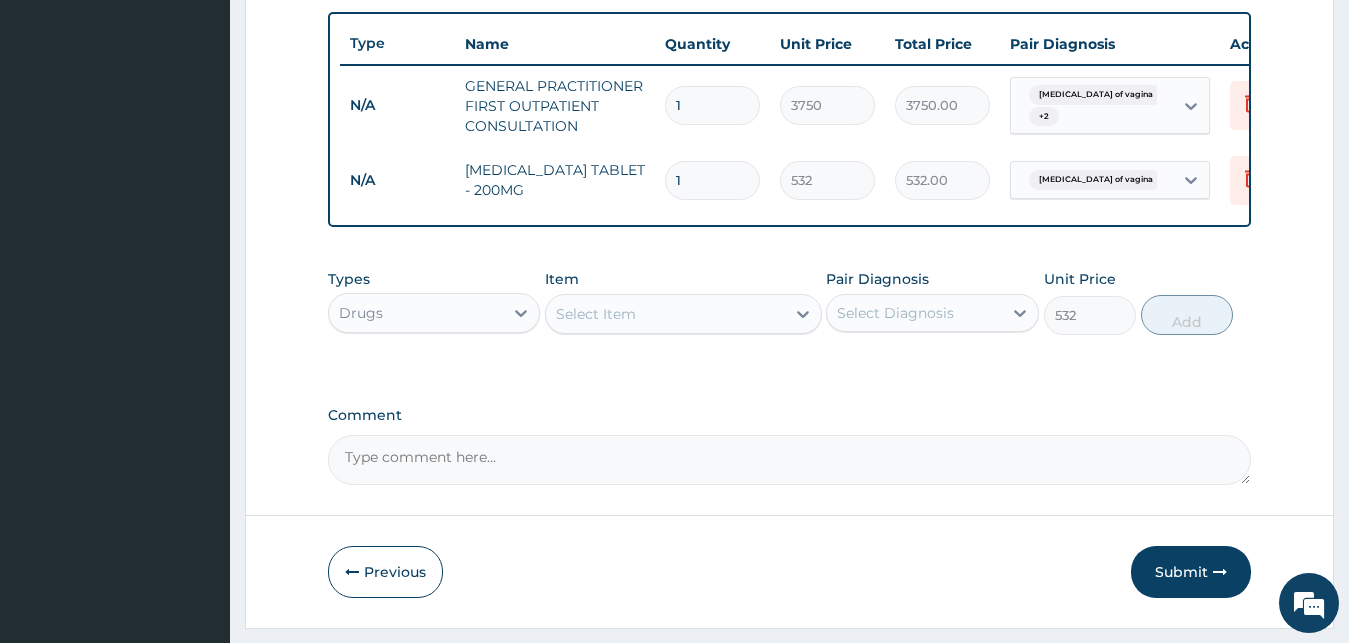 type on "0" 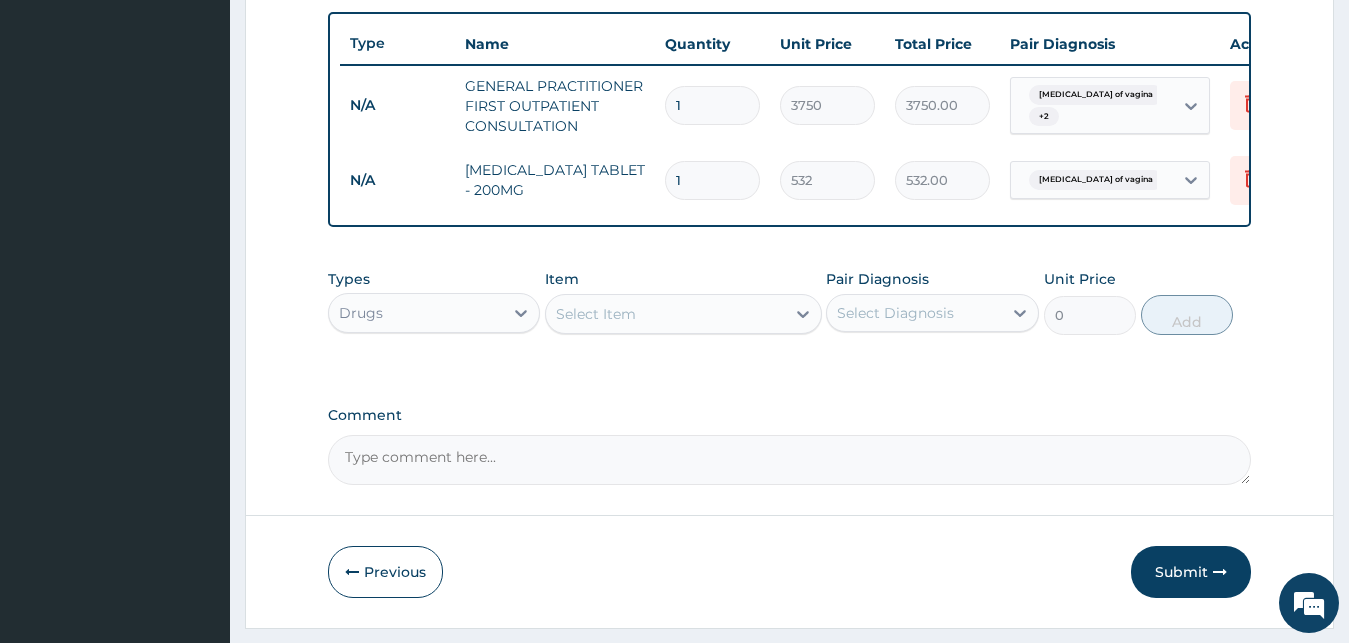type on "14" 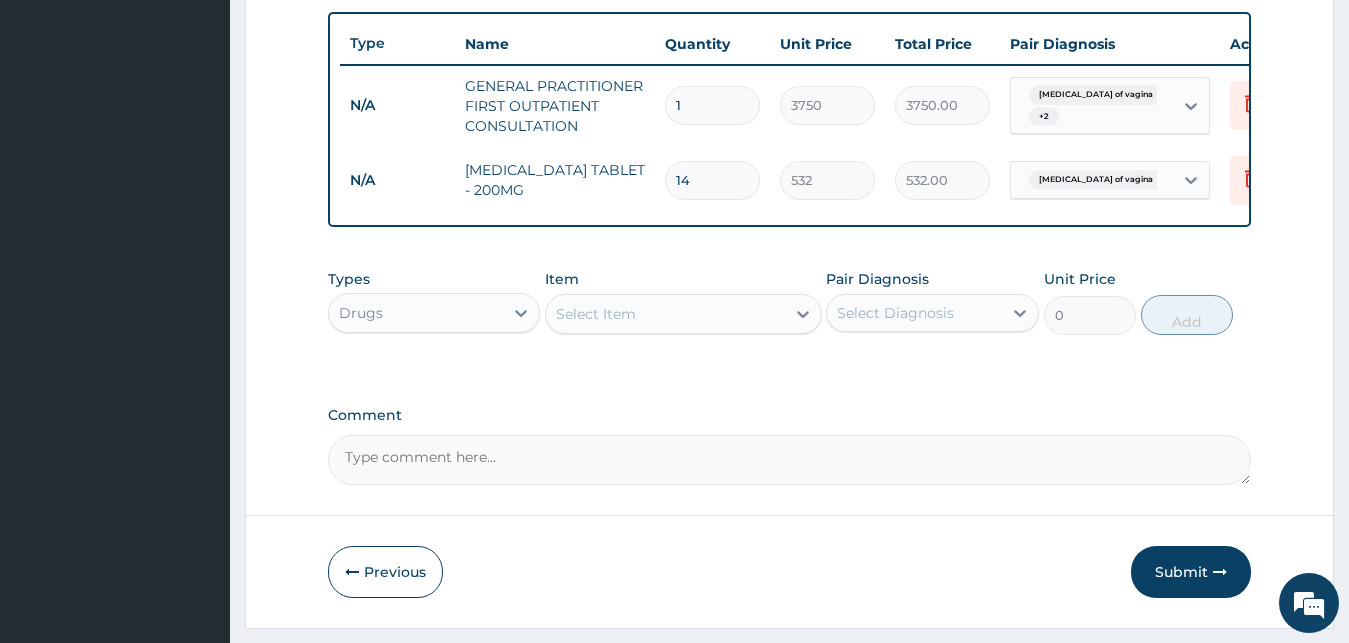 type on "7448.00" 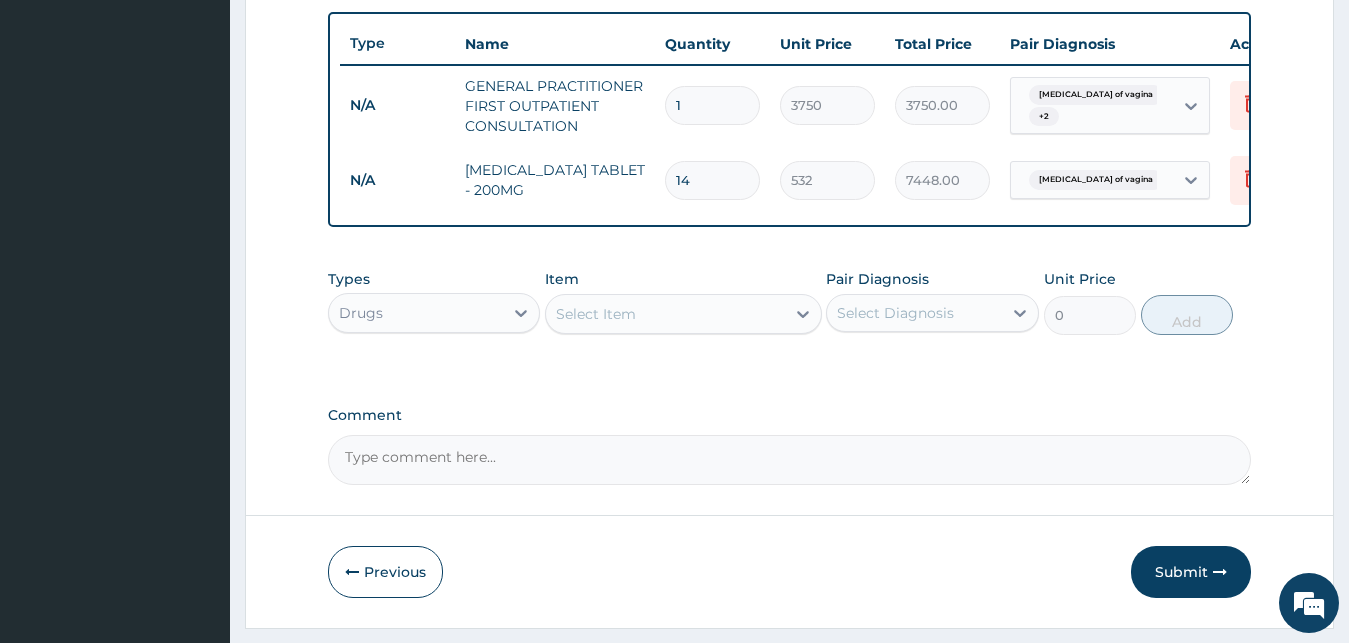 type on "14" 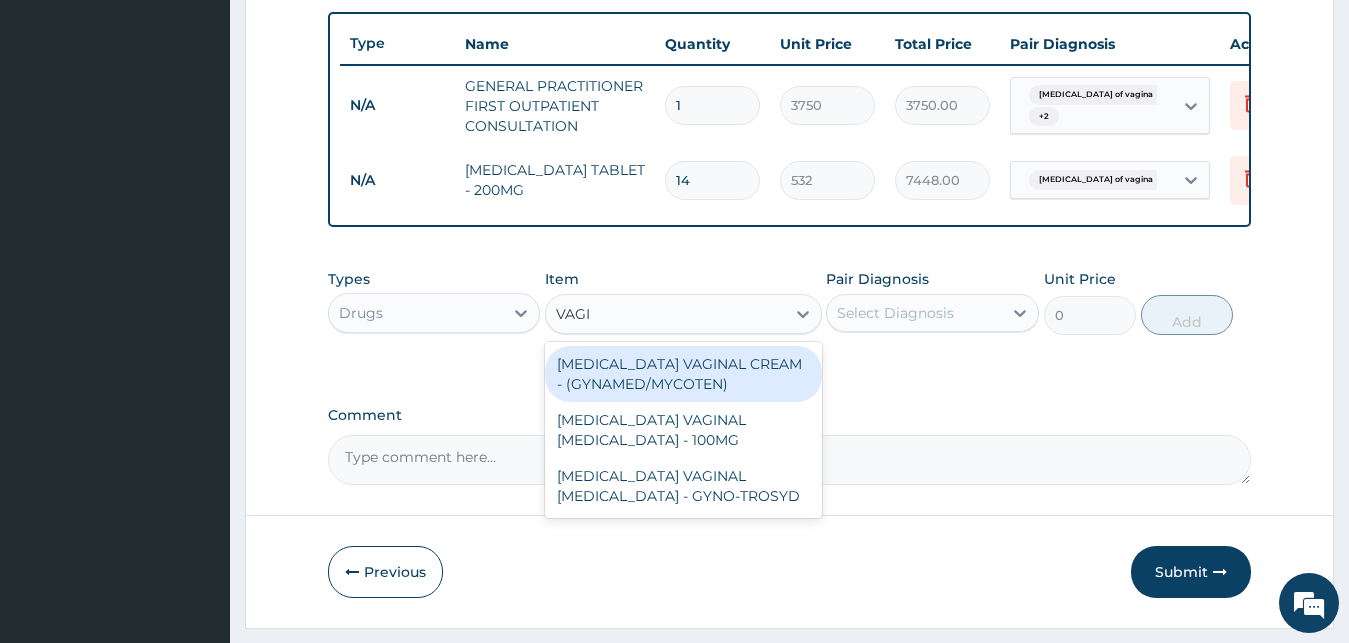 type on "VAGIN" 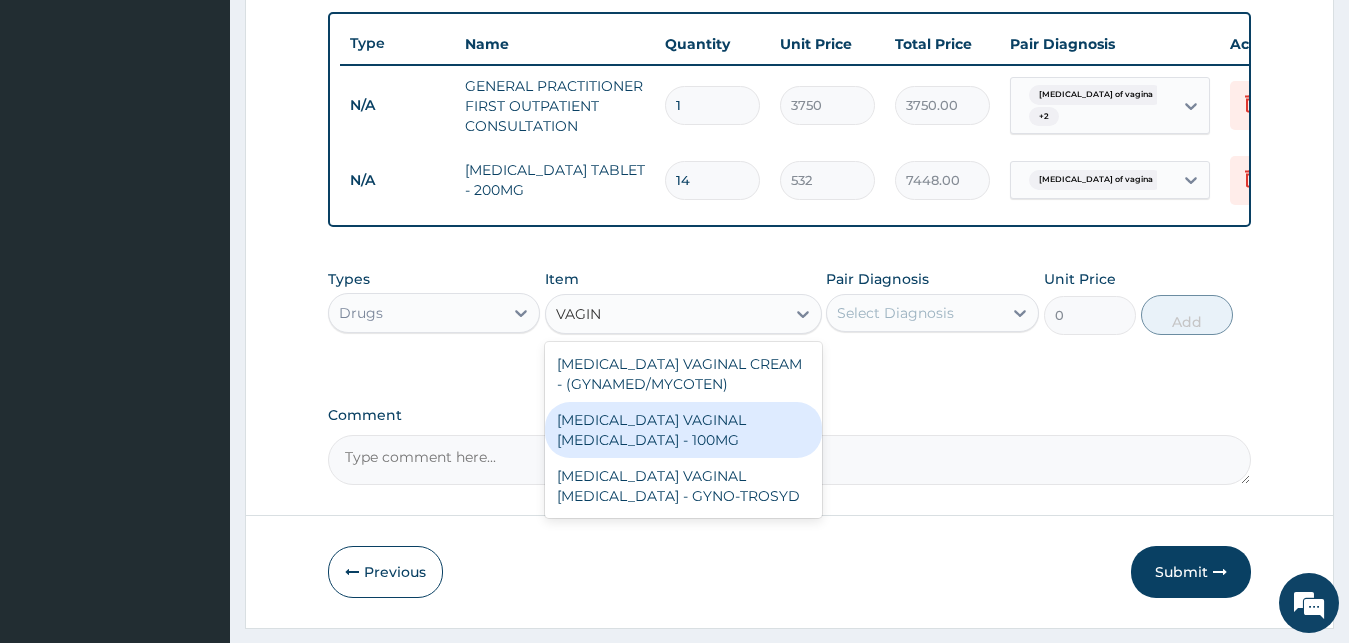 click on "[MEDICAL_DATA] VAGINAL [MEDICAL_DATA] - 100MG" at bounding box center (683, 430) 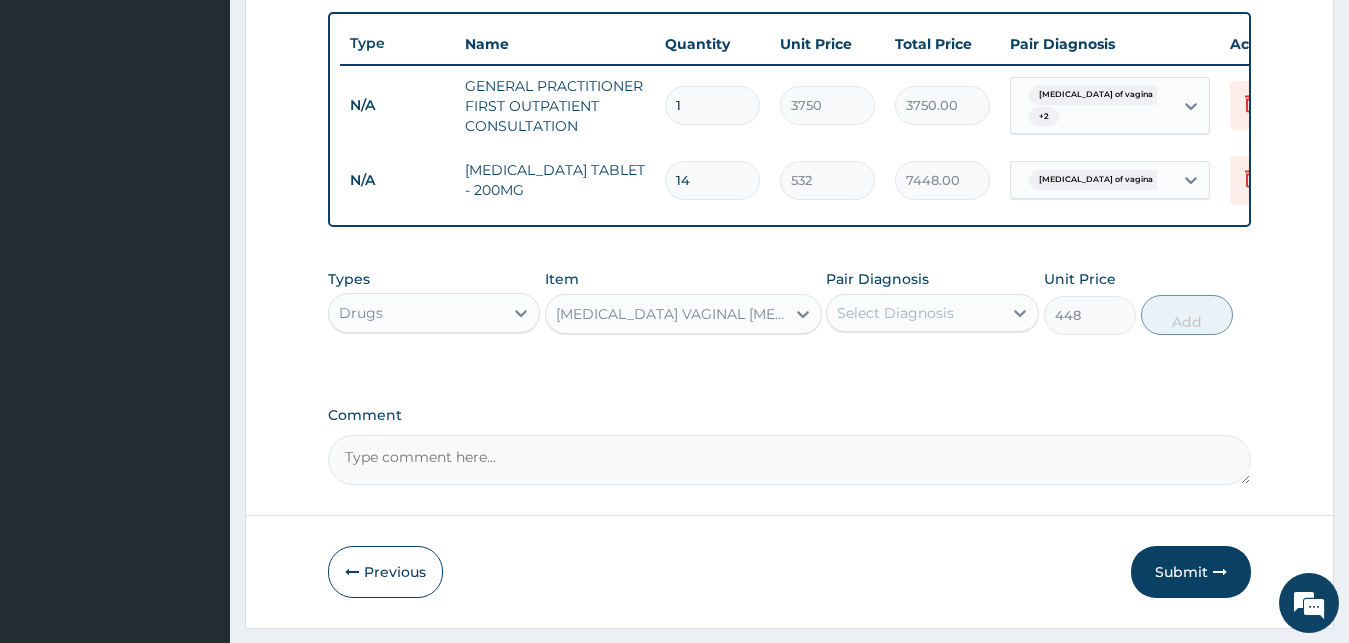 click on "[MEDICAL_DATA] VAGINAL [MEDICAL_DATA] - 100MG" at bounding box center [665, 314] 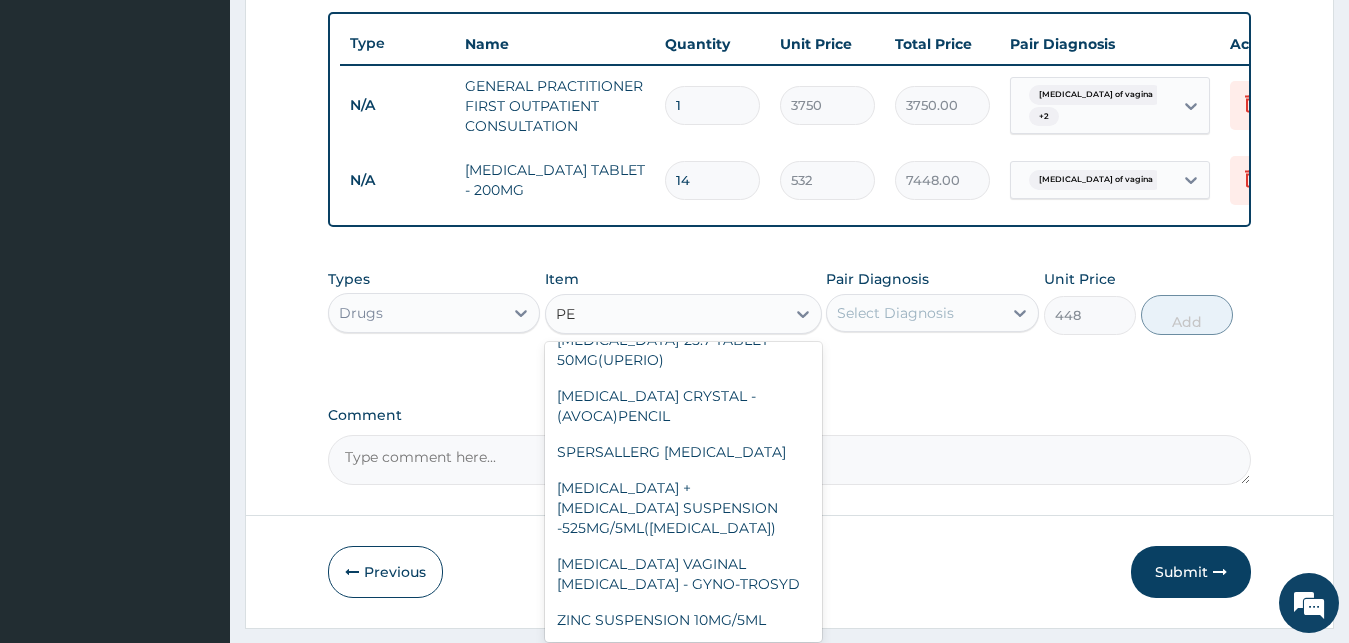 scroll, scrollTop: 1334, scrollLeft: 0, axis: vertical 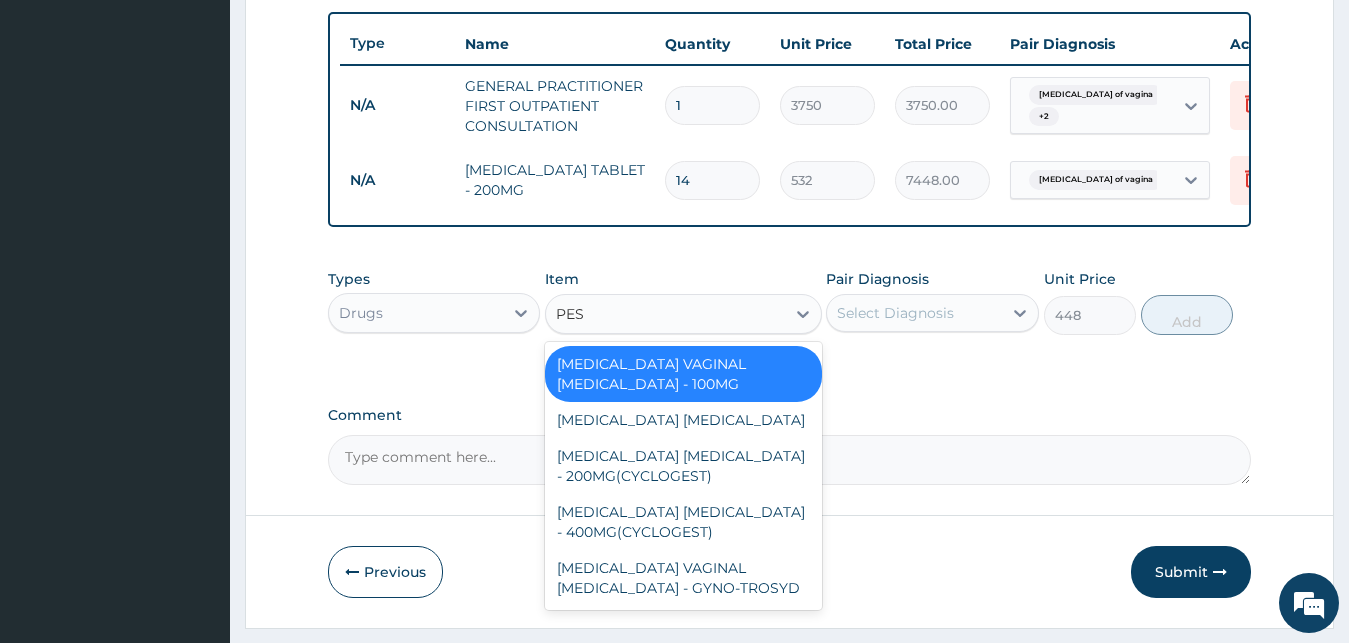 type on "PESS" 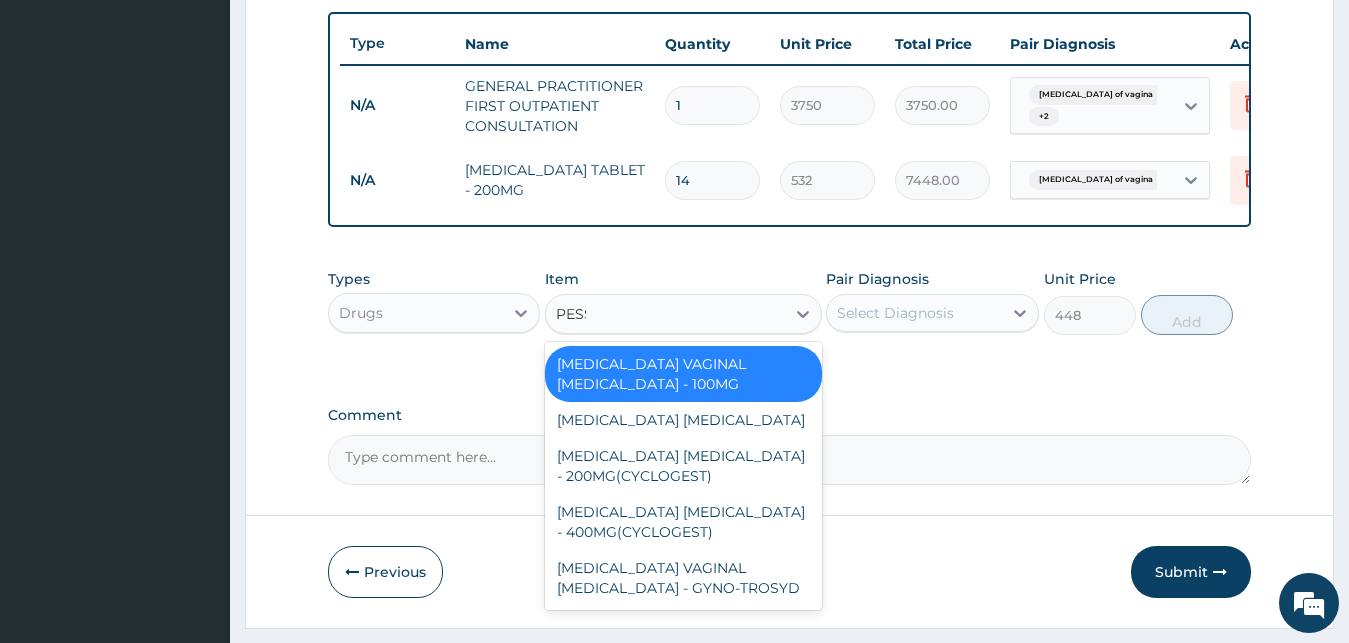 scroll, scrollTop: 0, scrollLeft: 0, axis: both 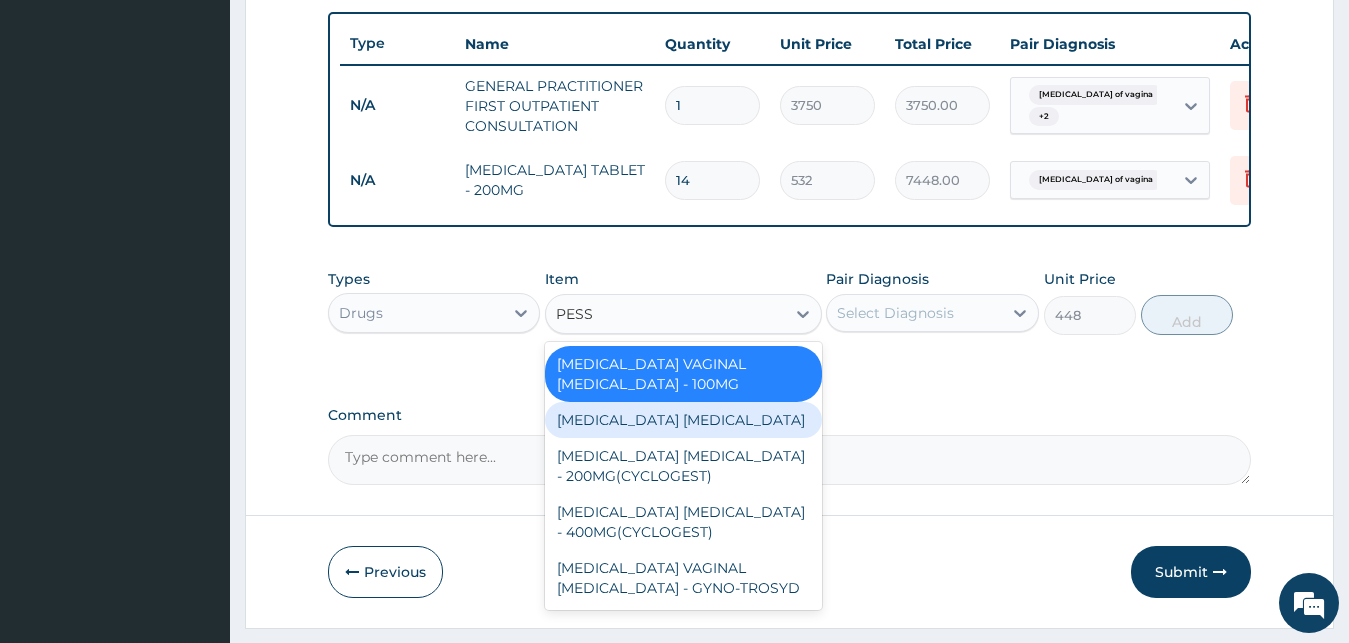 click on "[MEDICAL_DATA] [MEDICAL_DATA]" at bounding box center [683, 420] 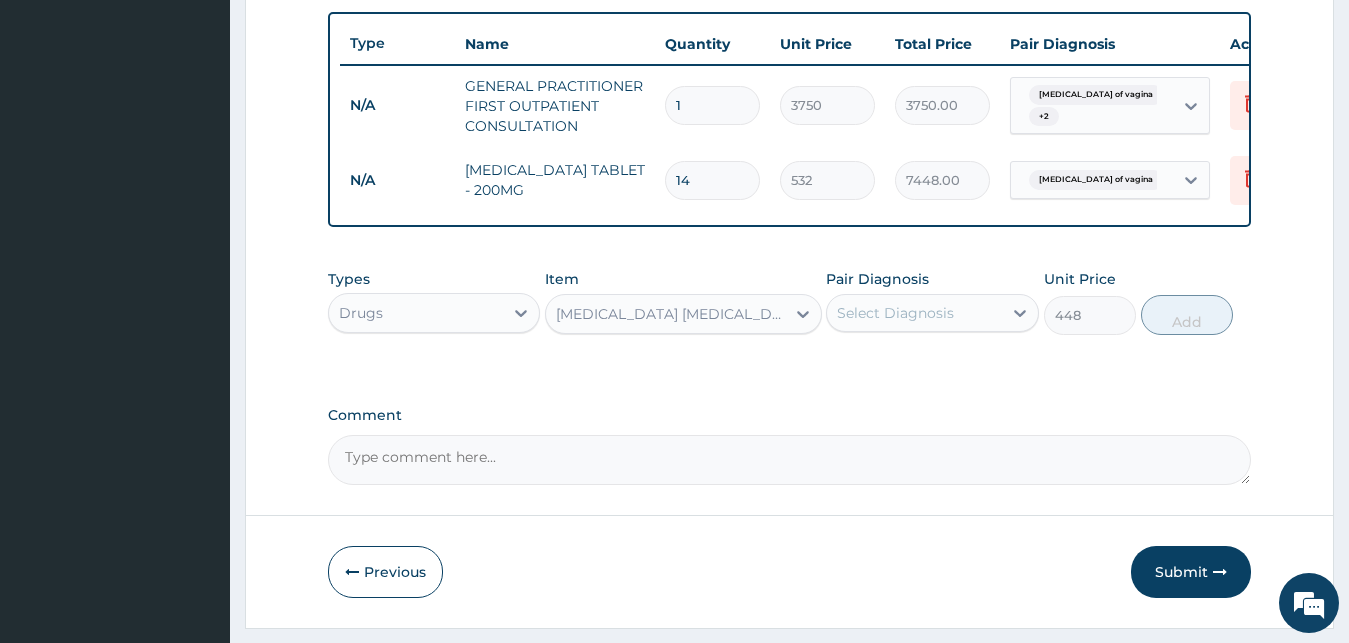 click on "[MEDICAL_DATA] [MEDICAL_DATA]" at bounding box center (665, 314) 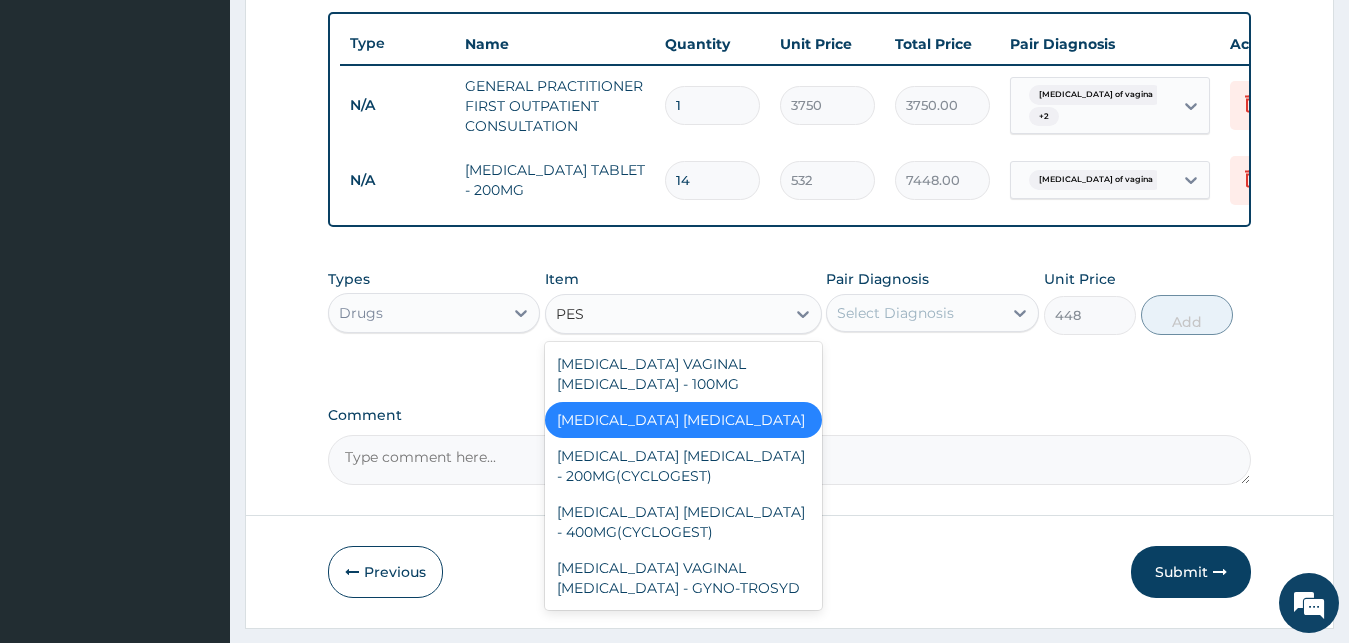 scroll, scrollTop: 0, scrollLeft: 0, axis: both 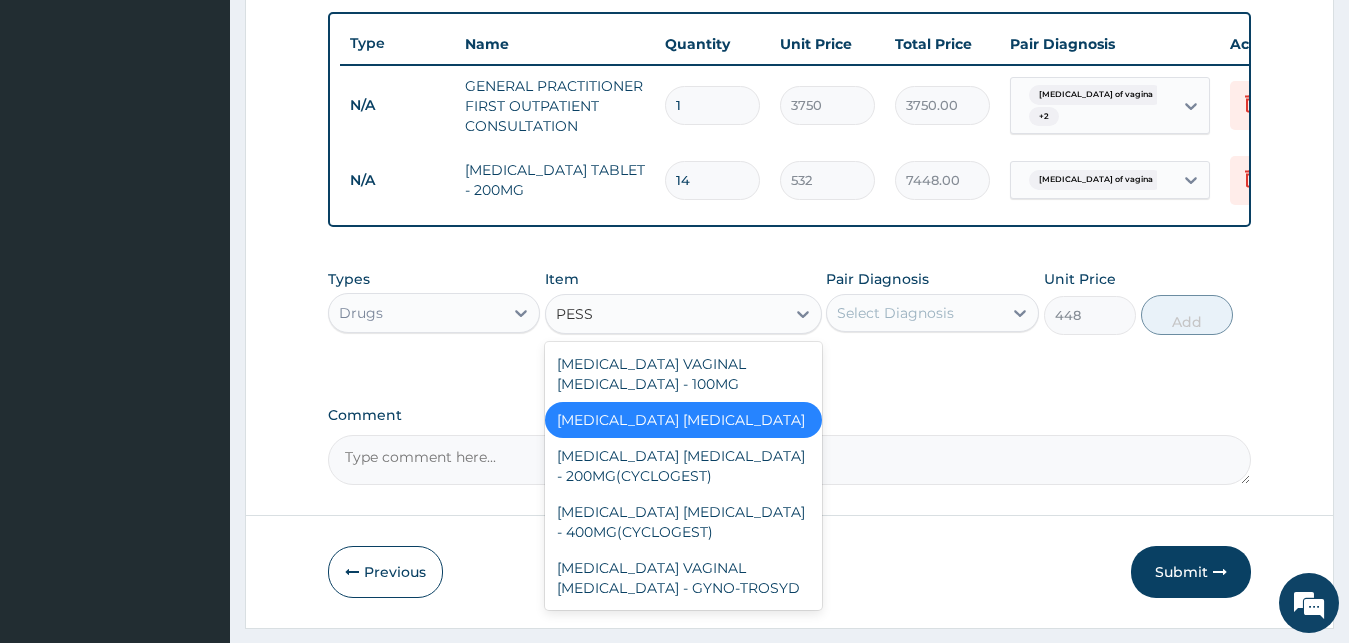 type on "PESSA" 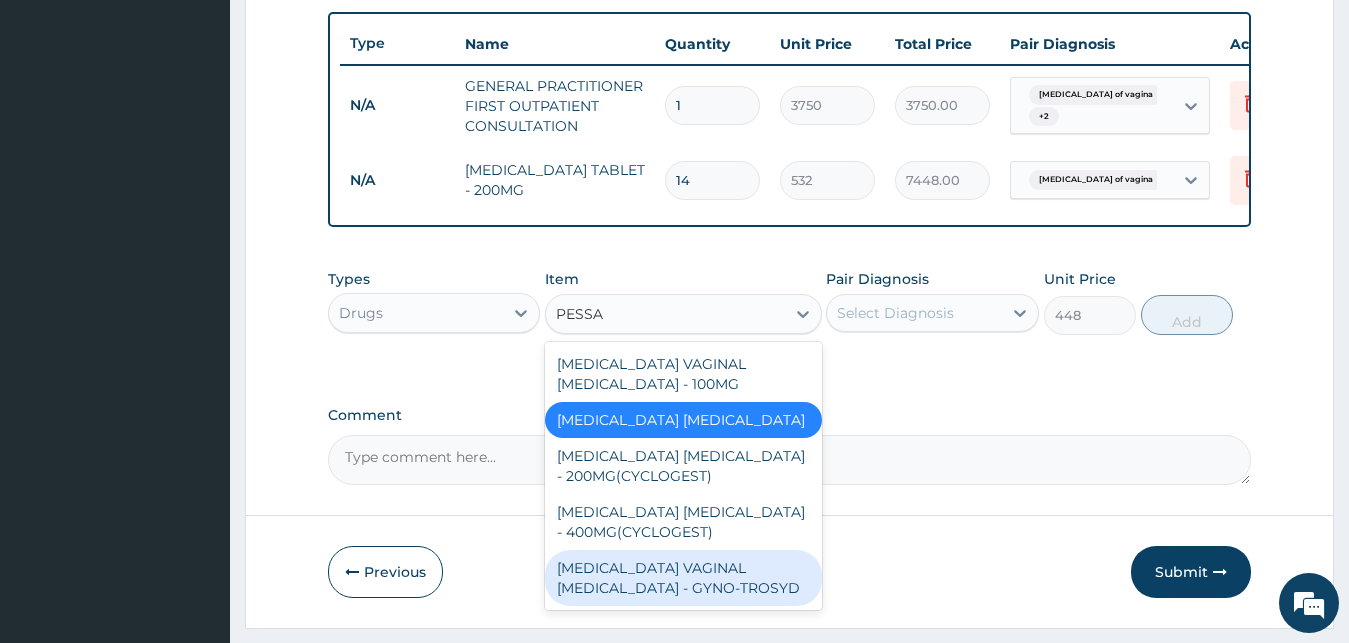 click on "[MEDICAL_DATA]   VAGINAL [MEDICAL_DATA] - GYNO-TROSYD" at bounding box center (683, 578) 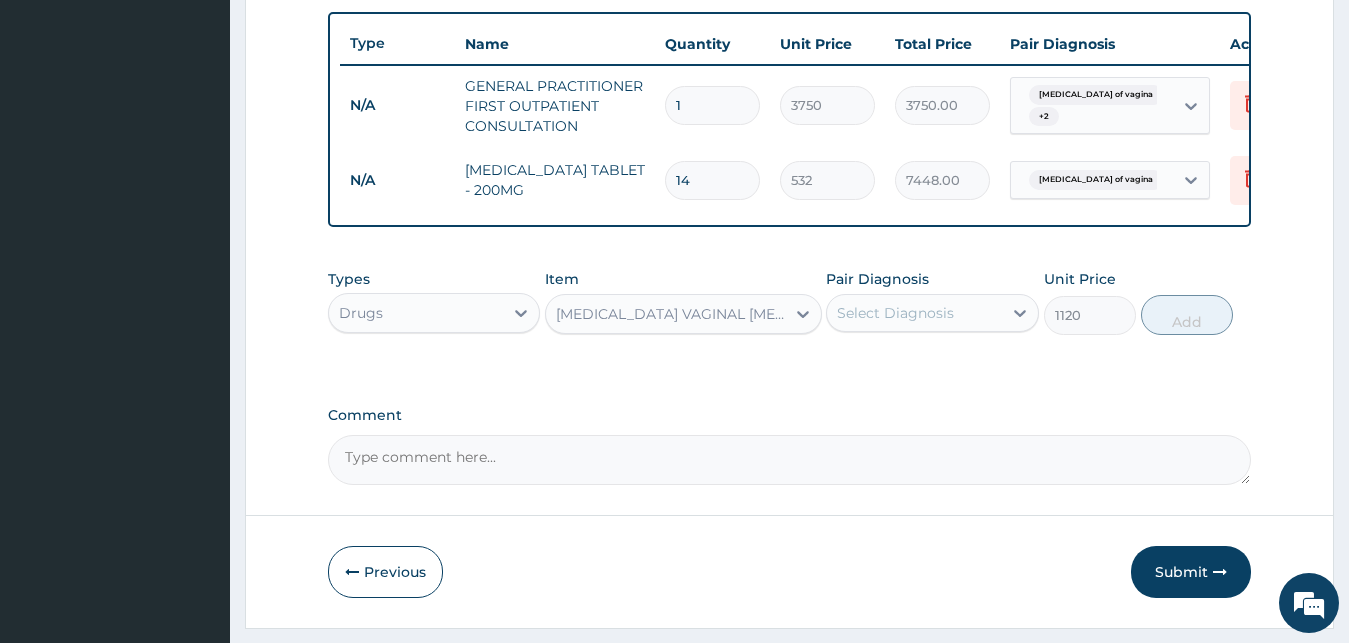 click on "Select Diagnosis" at bounding box center [914, 313] 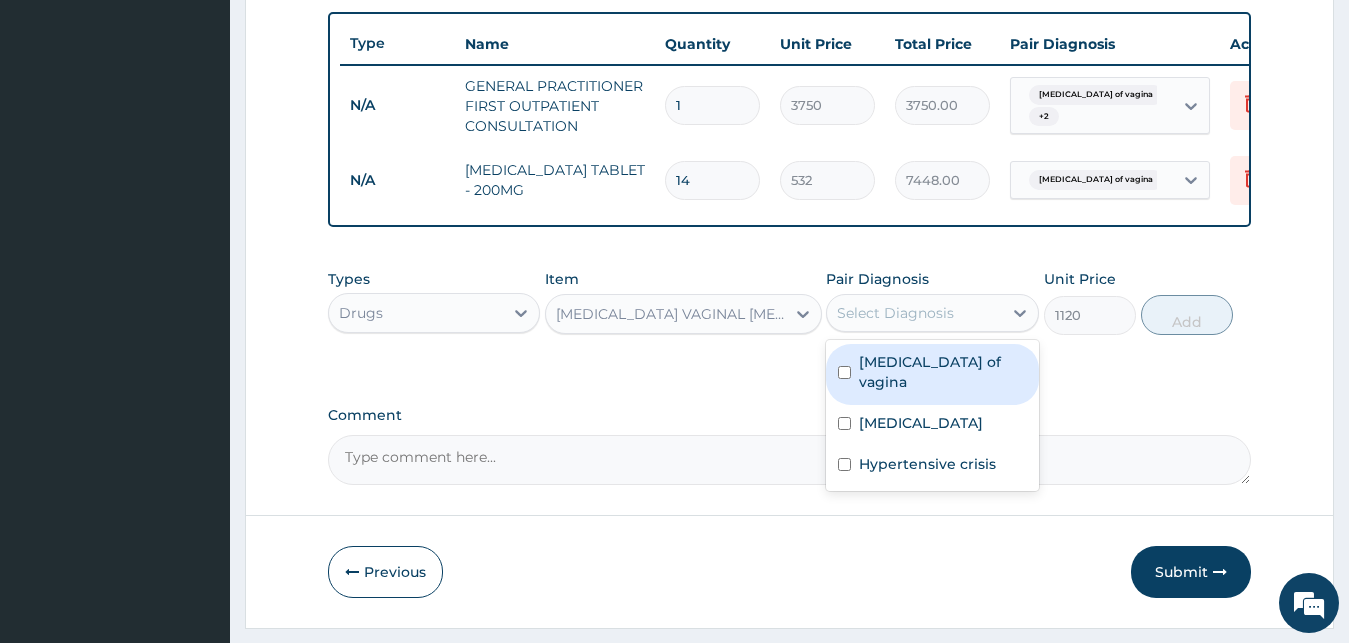 click on "Candidiasis of vagina" at bounding box center [943, 372] 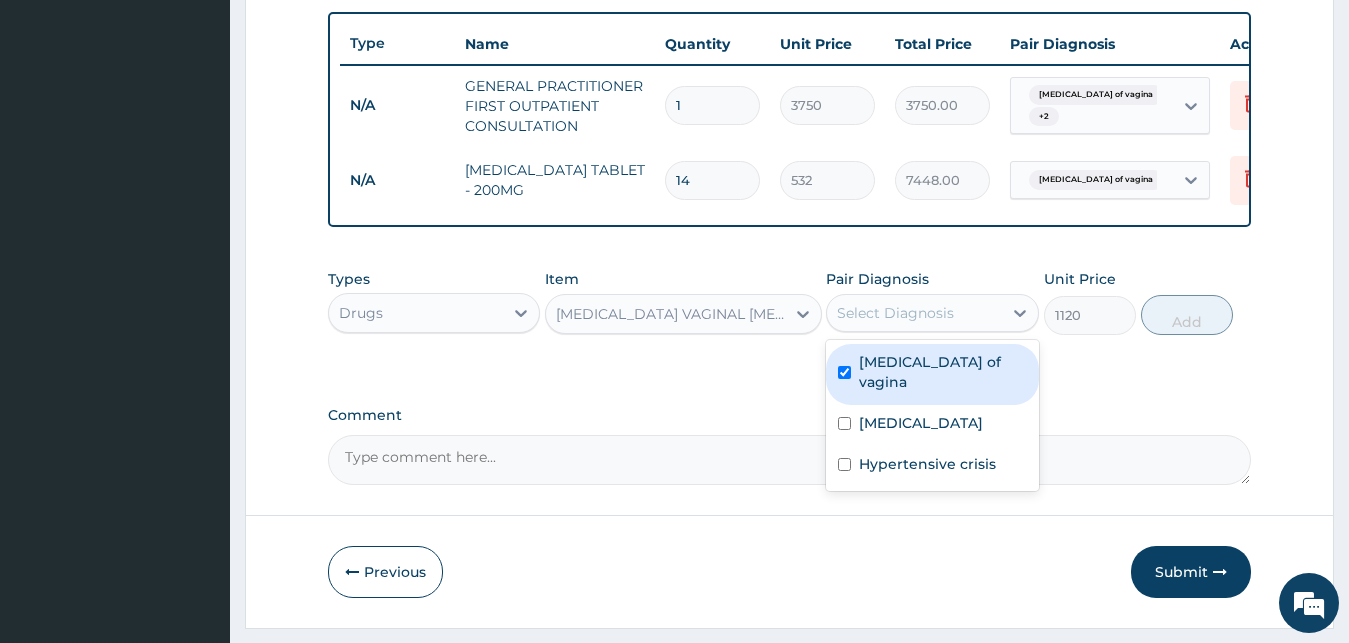 checkbox on "true" 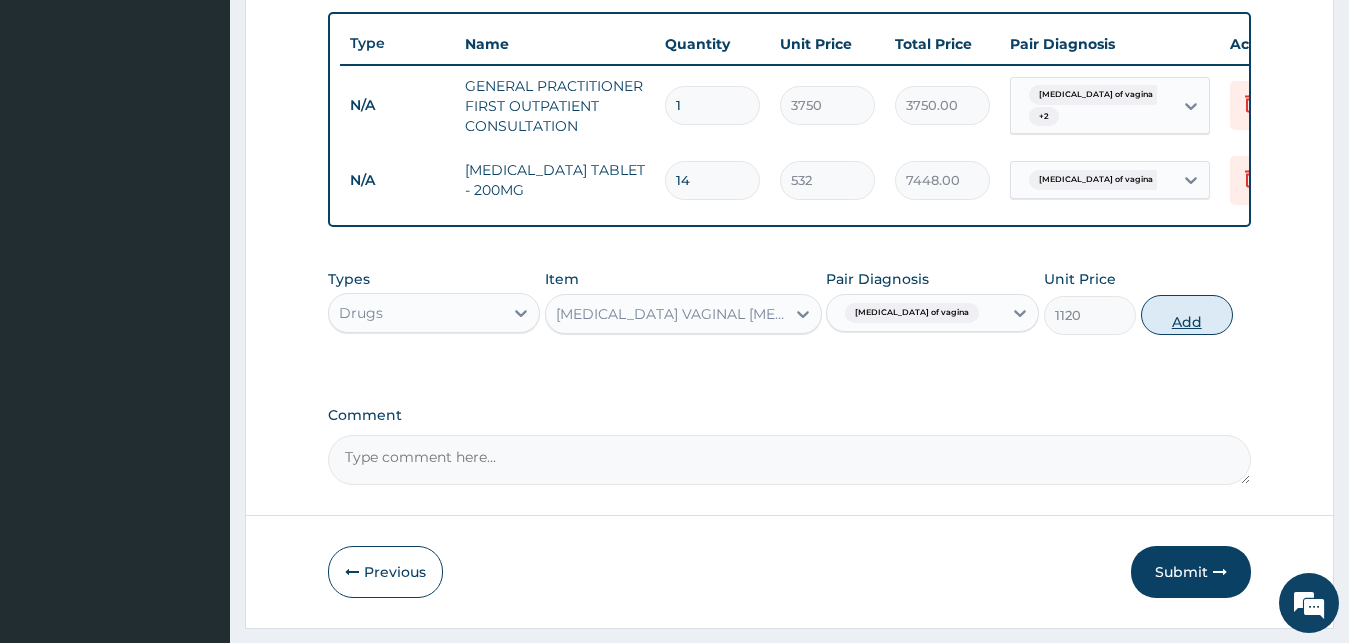 click on "Add" at bounding box center [1187, 315] 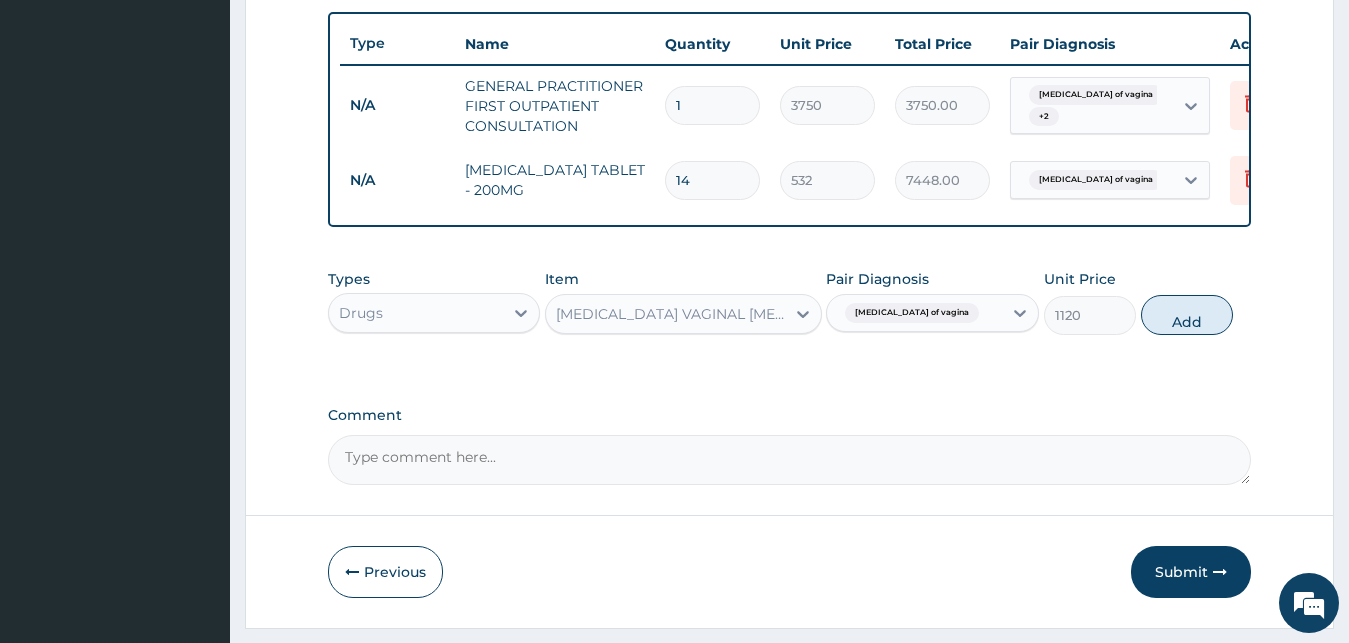 type on "0" 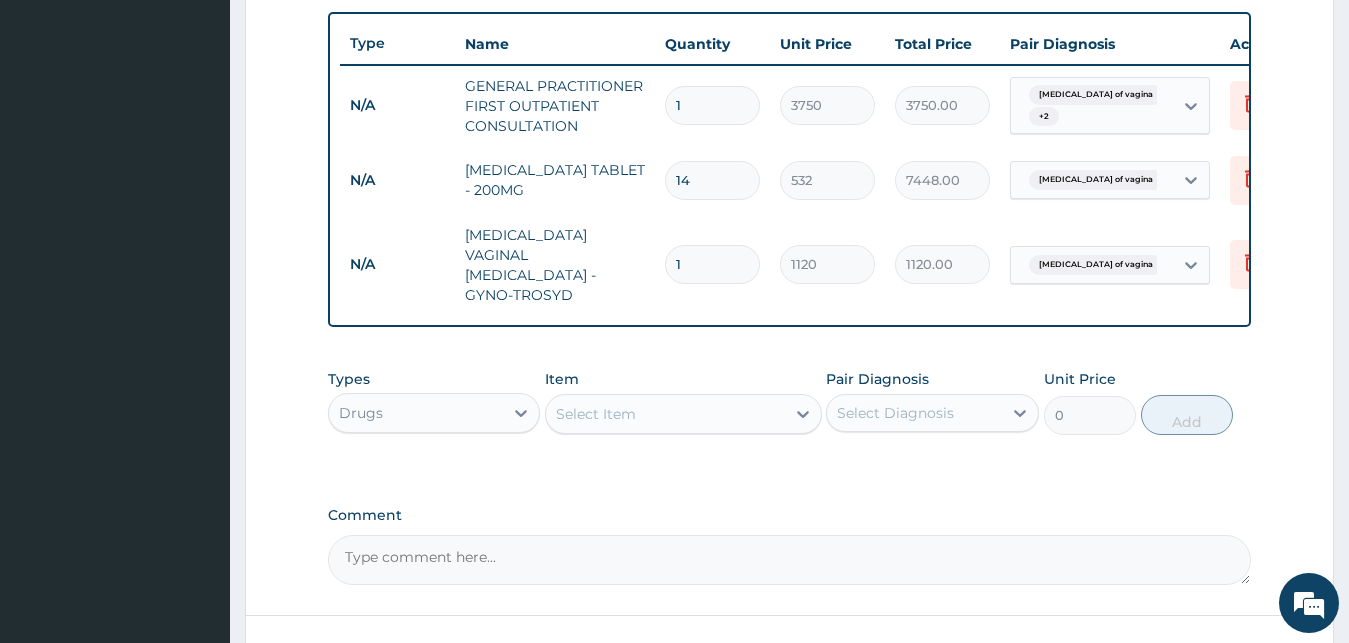 click on "Select Item" at bounding box center (665, 414) 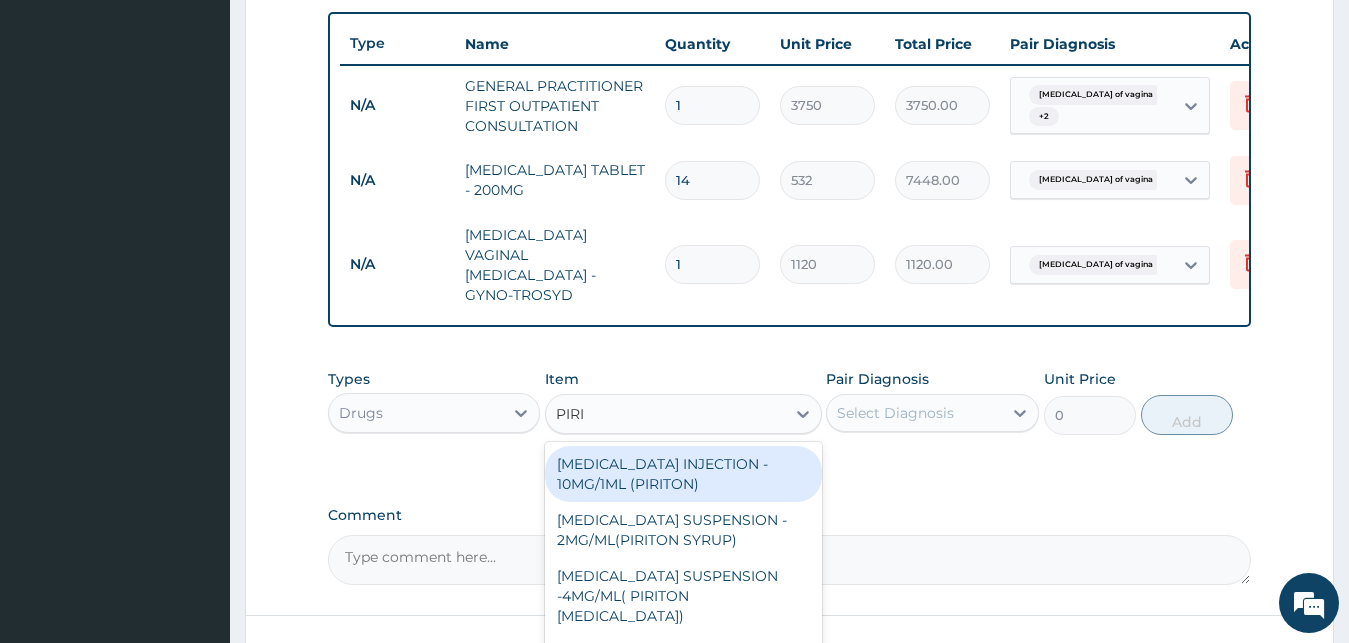 type on "PIRIT" 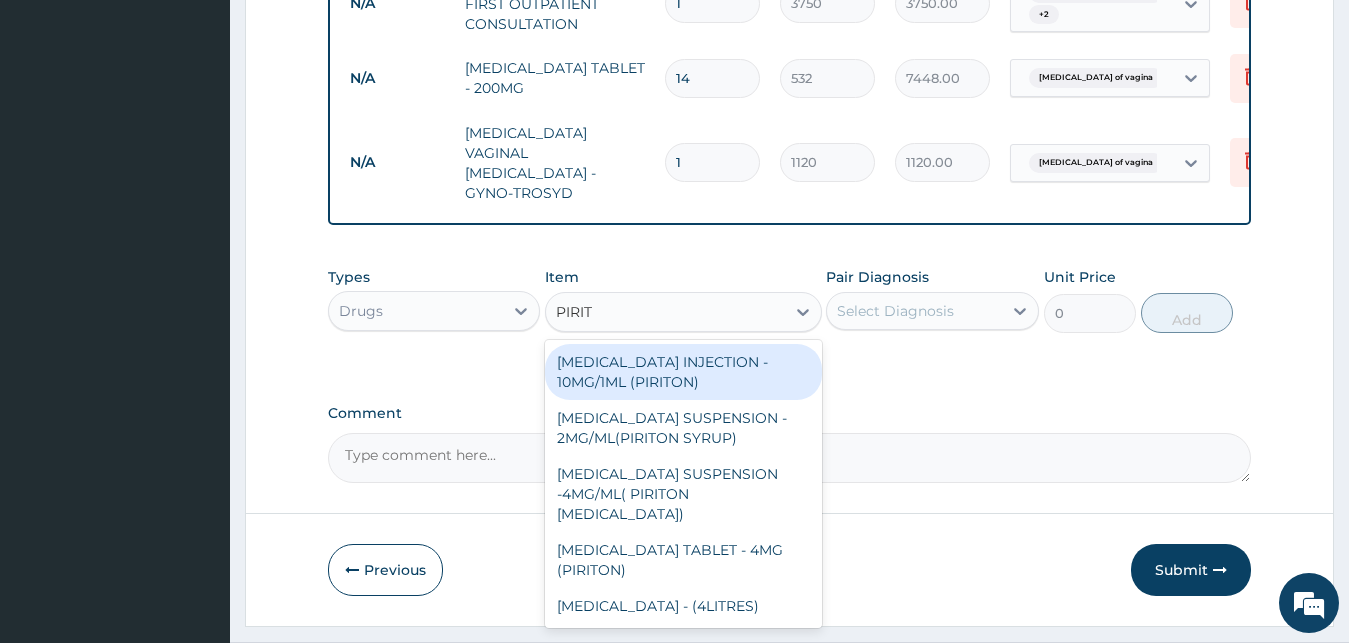 scroll, scrollTop: 844, scrollLeft: 0, axis: vertical 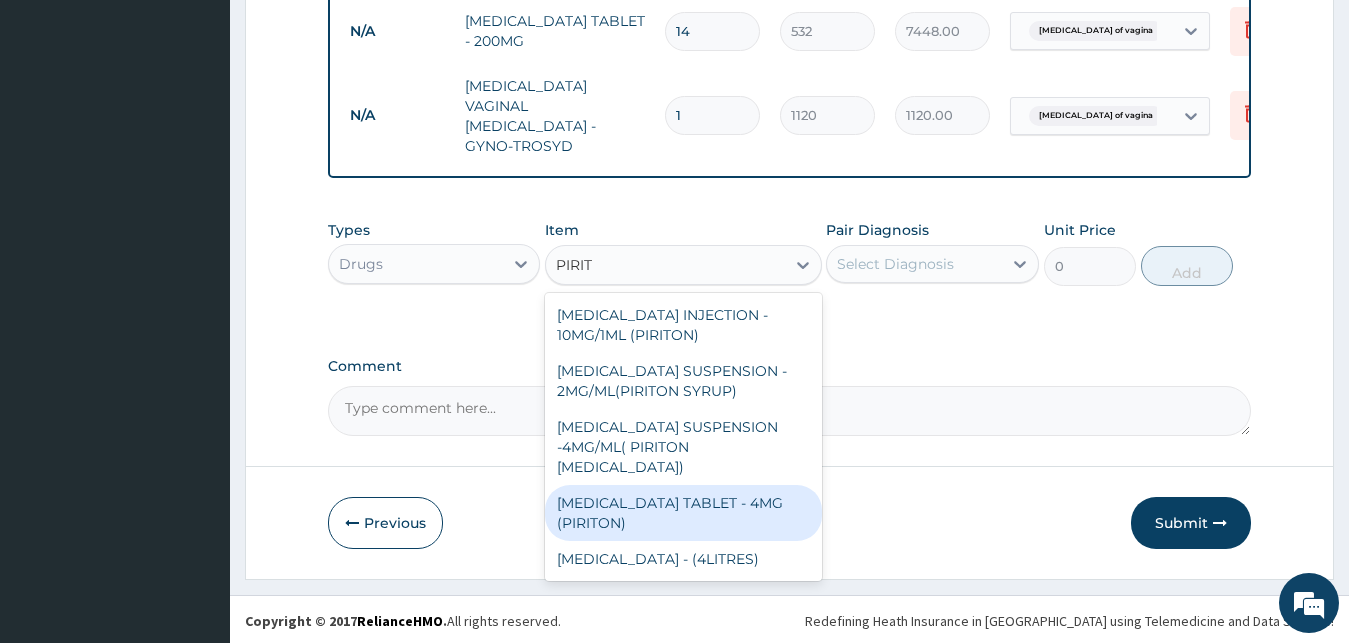 click on "CHLORPHENIRAMINE TABLET - 4MG (PIRITON)" at bounding box center (683, 513) 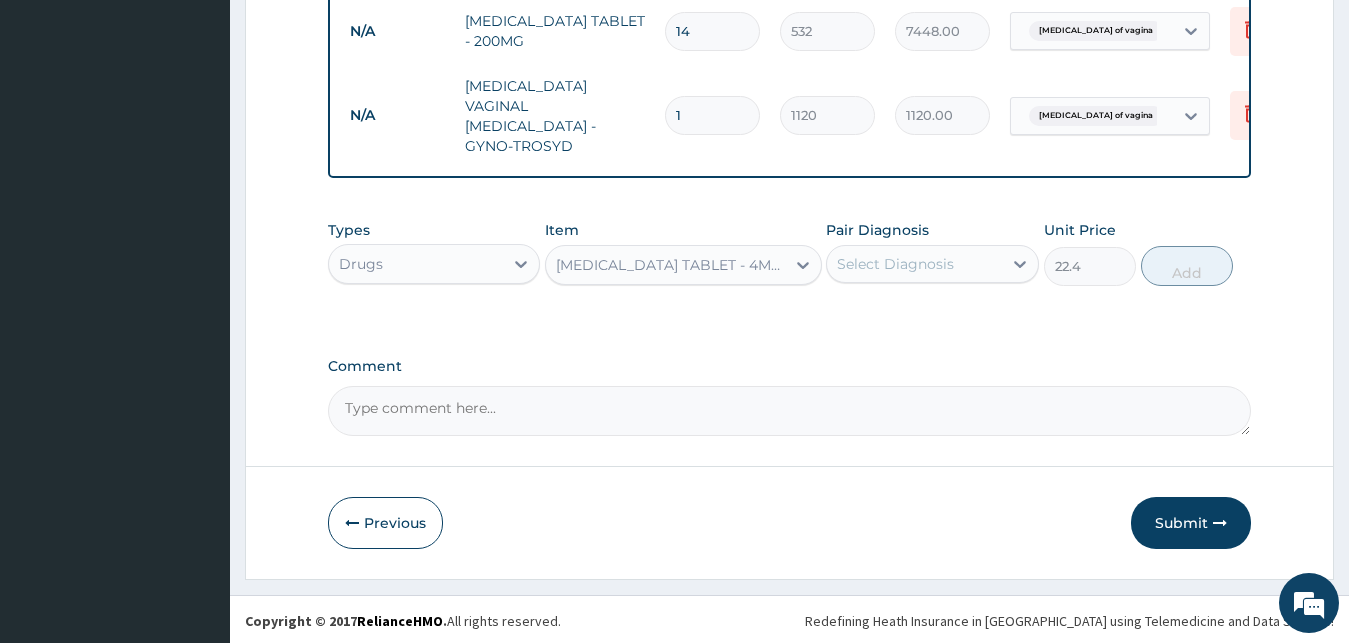 click on "Select Diagnosis" at bounding box center (895, 264) 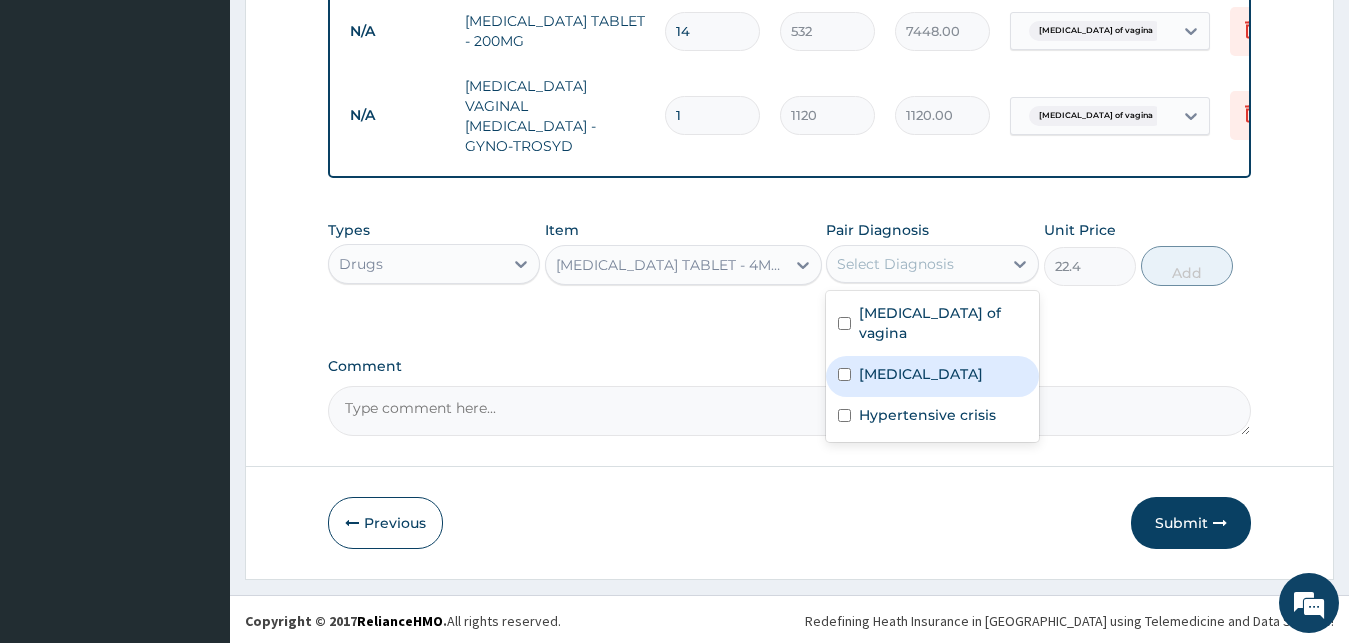 click on "Allergic conjunctivitis" at bounding box center (921, 374) 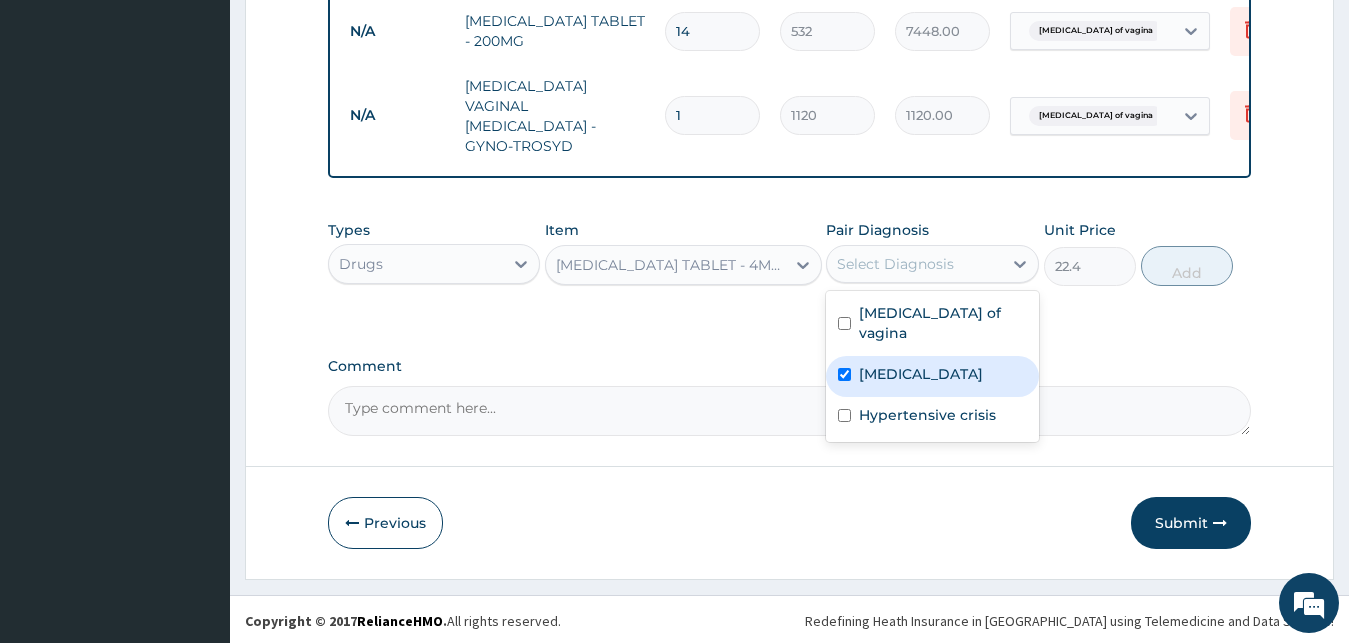 checkbox on "true" 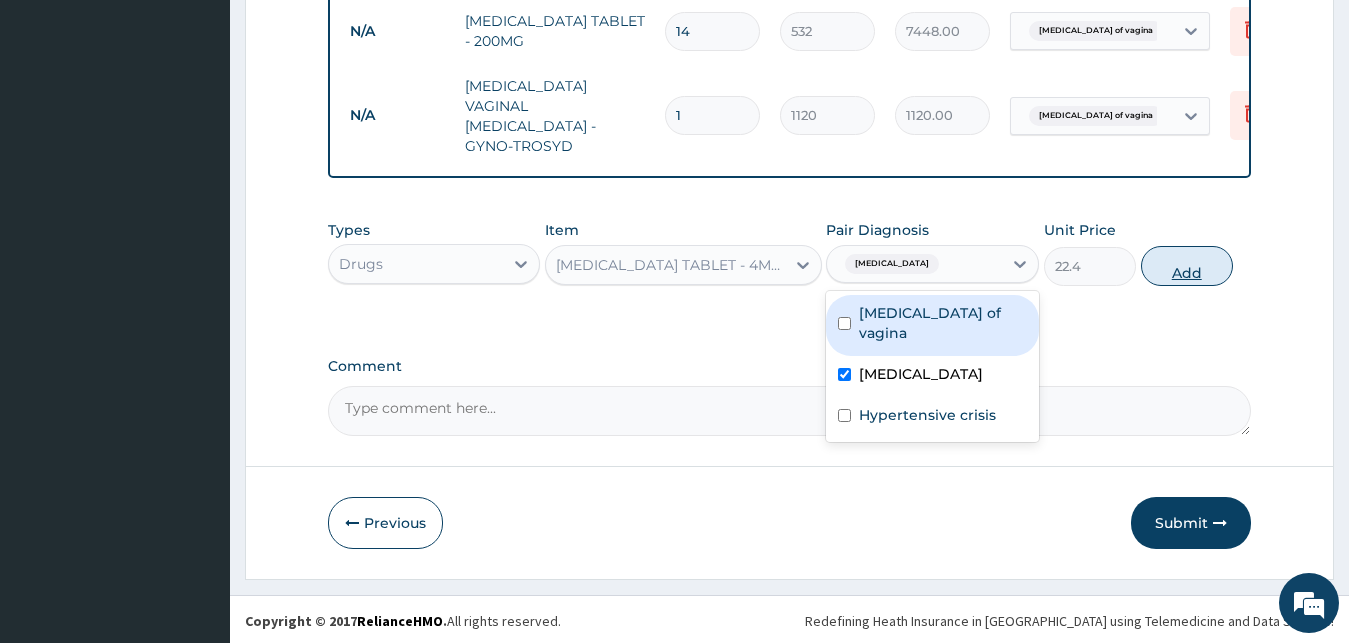 click on "Add" at bounding box center (1187, 266) 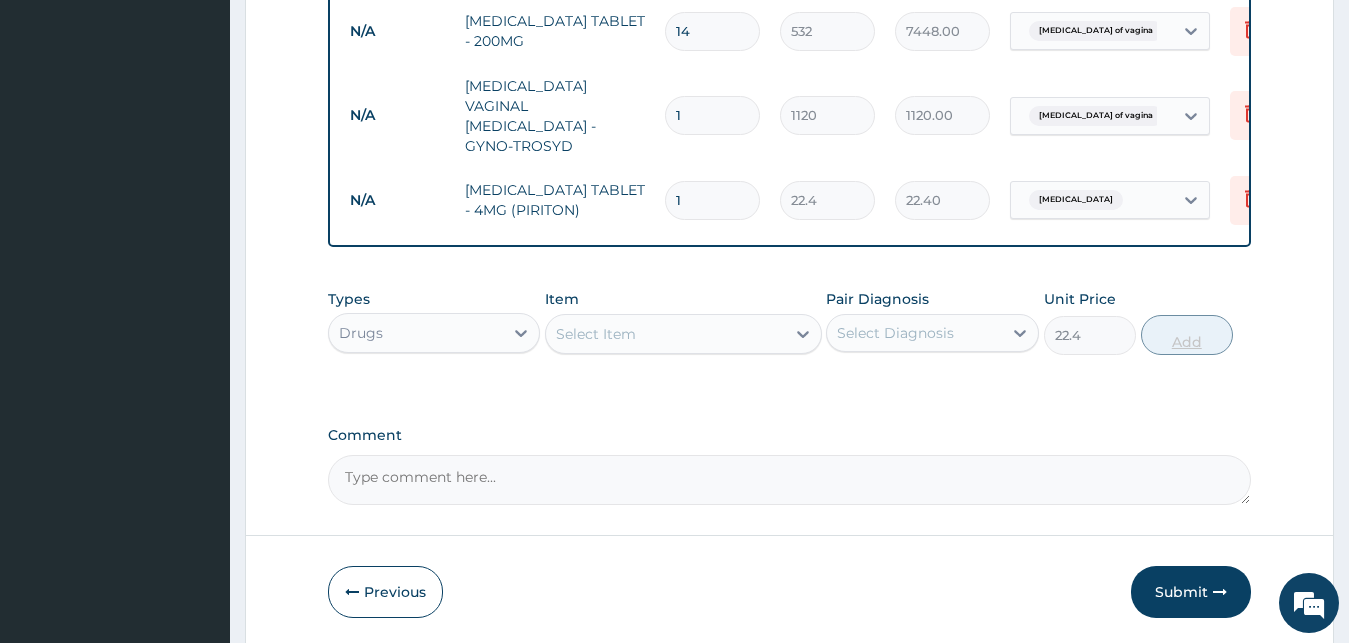 type on "0" 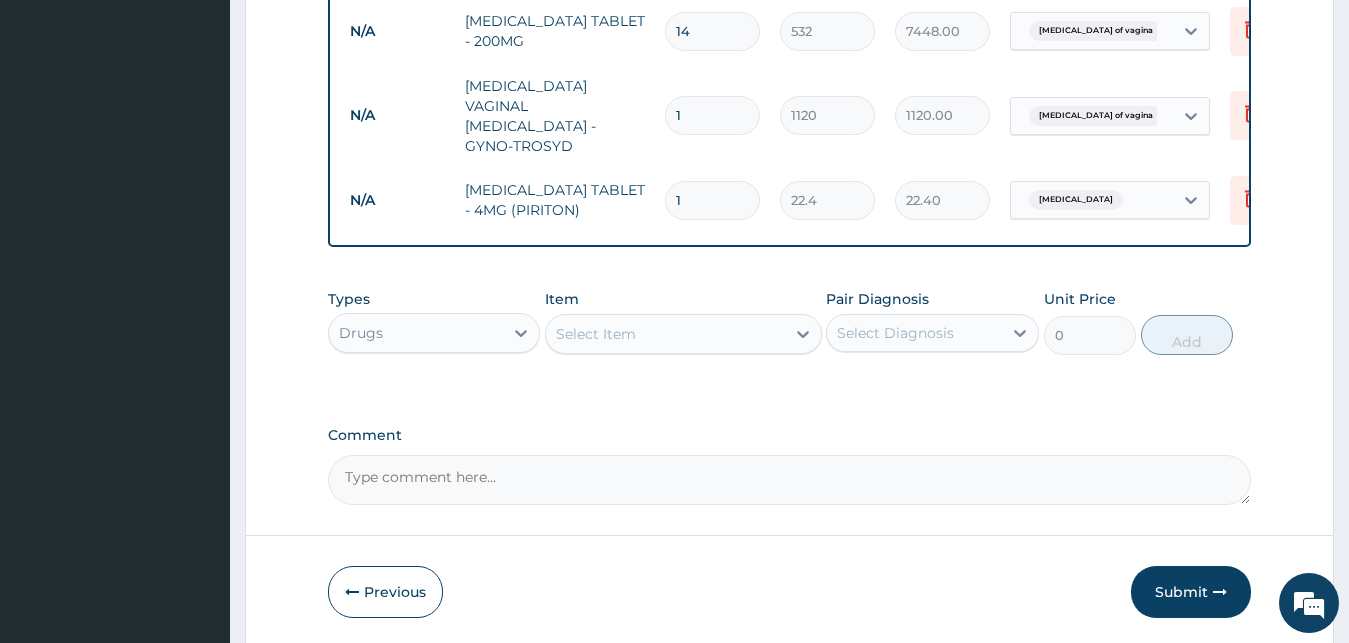 type 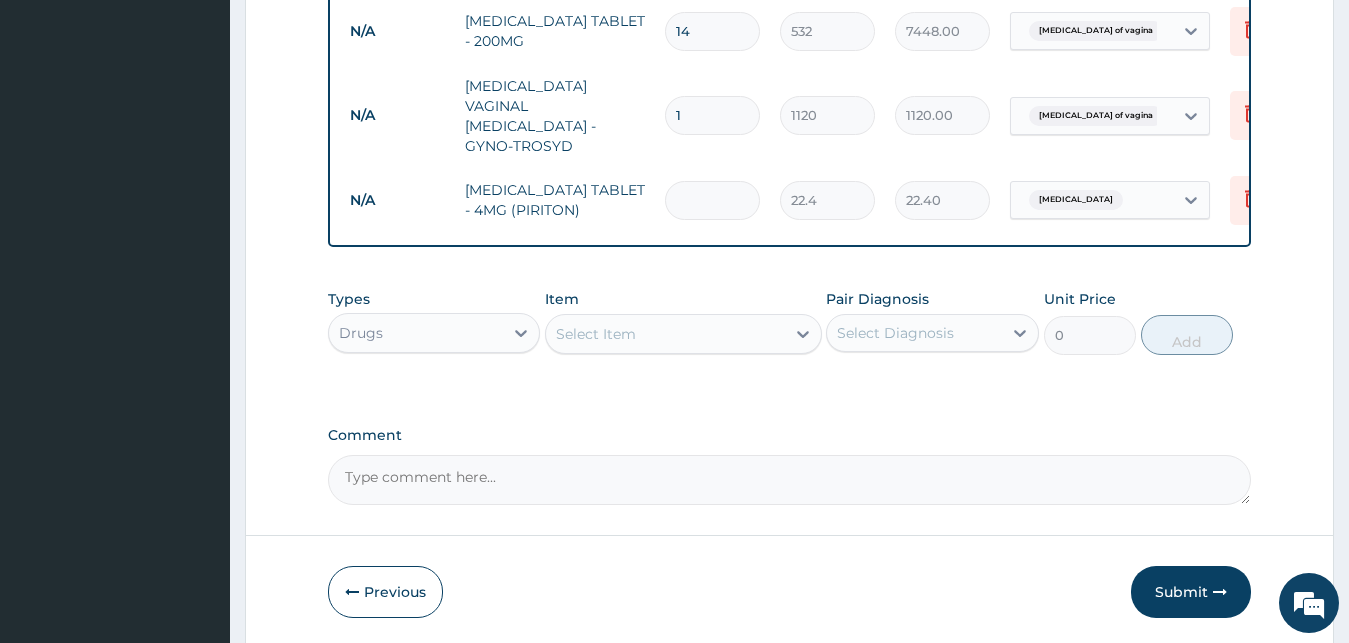 type on "0.00" 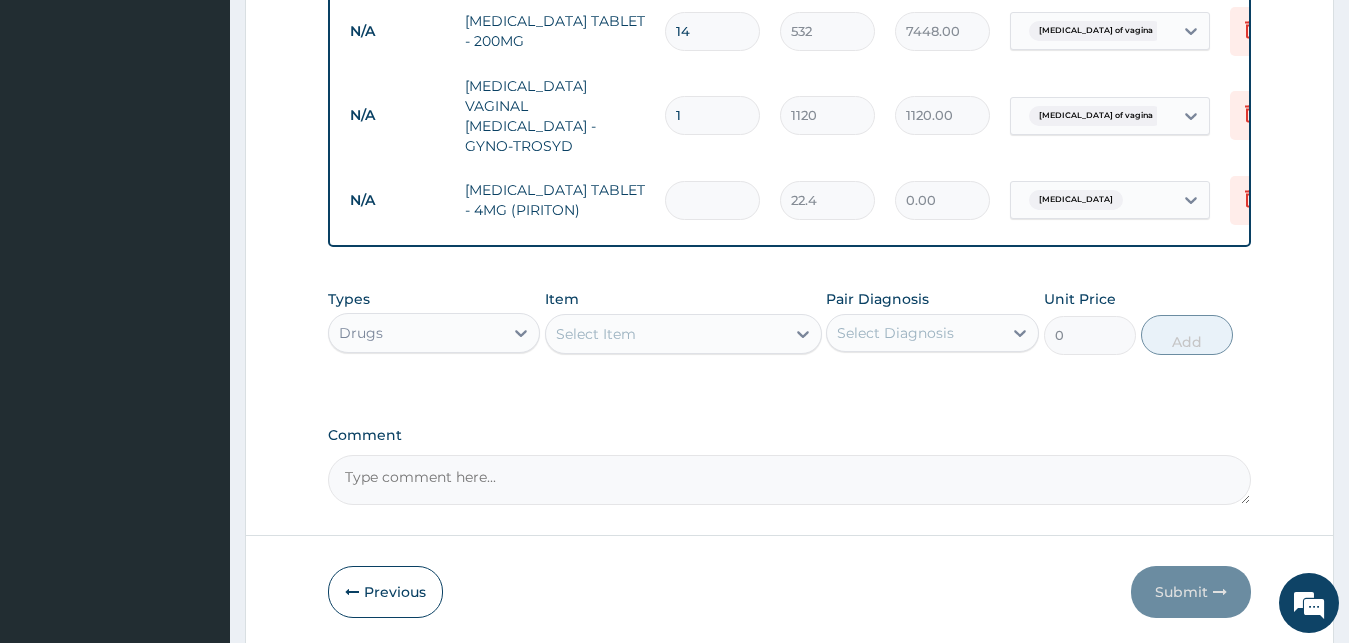 type on "5" 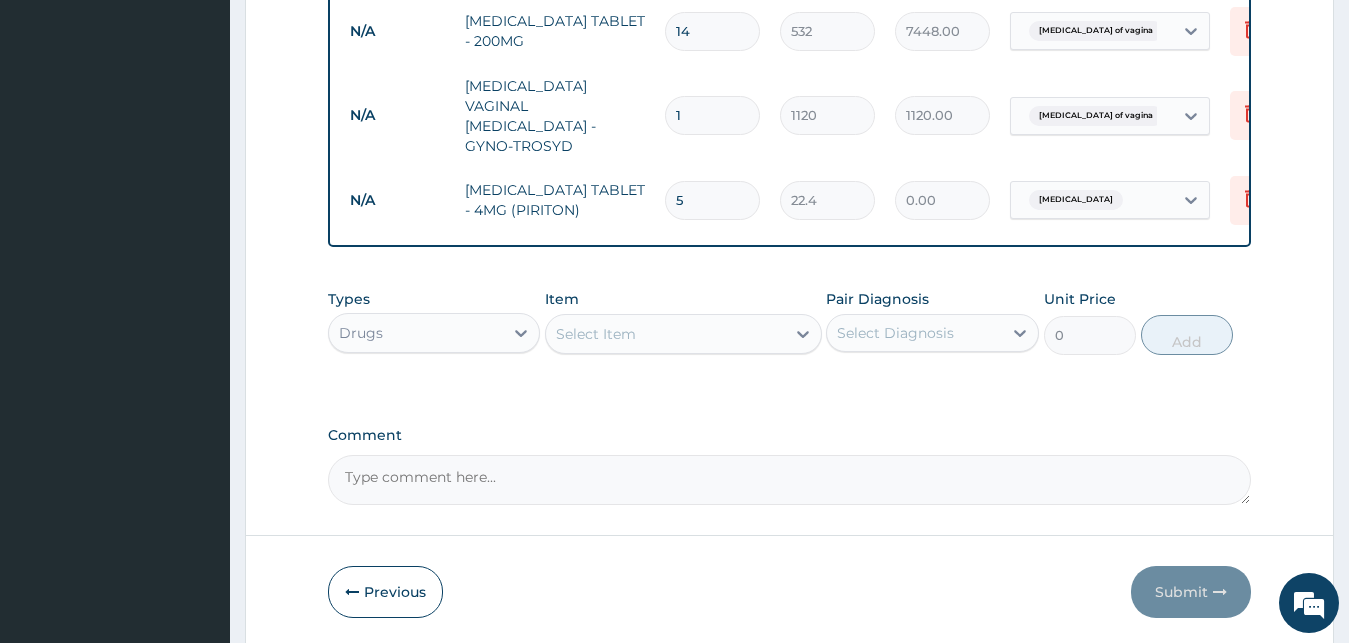 type on "112.00" 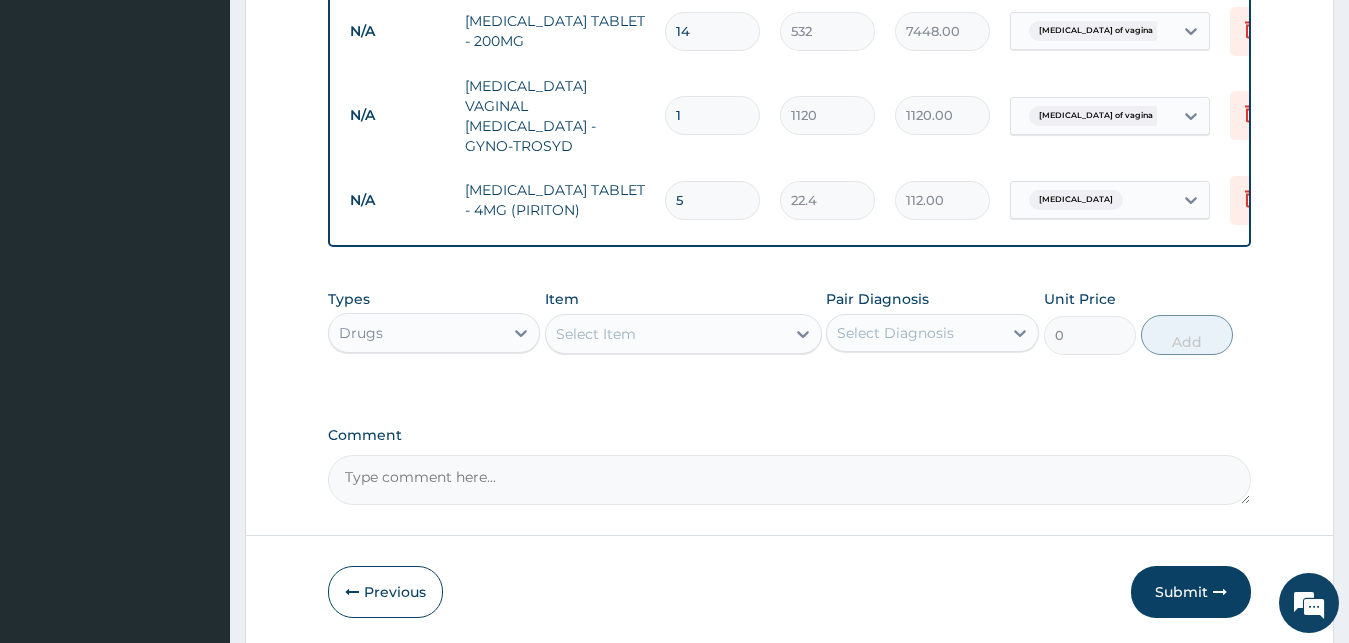 type on "5" 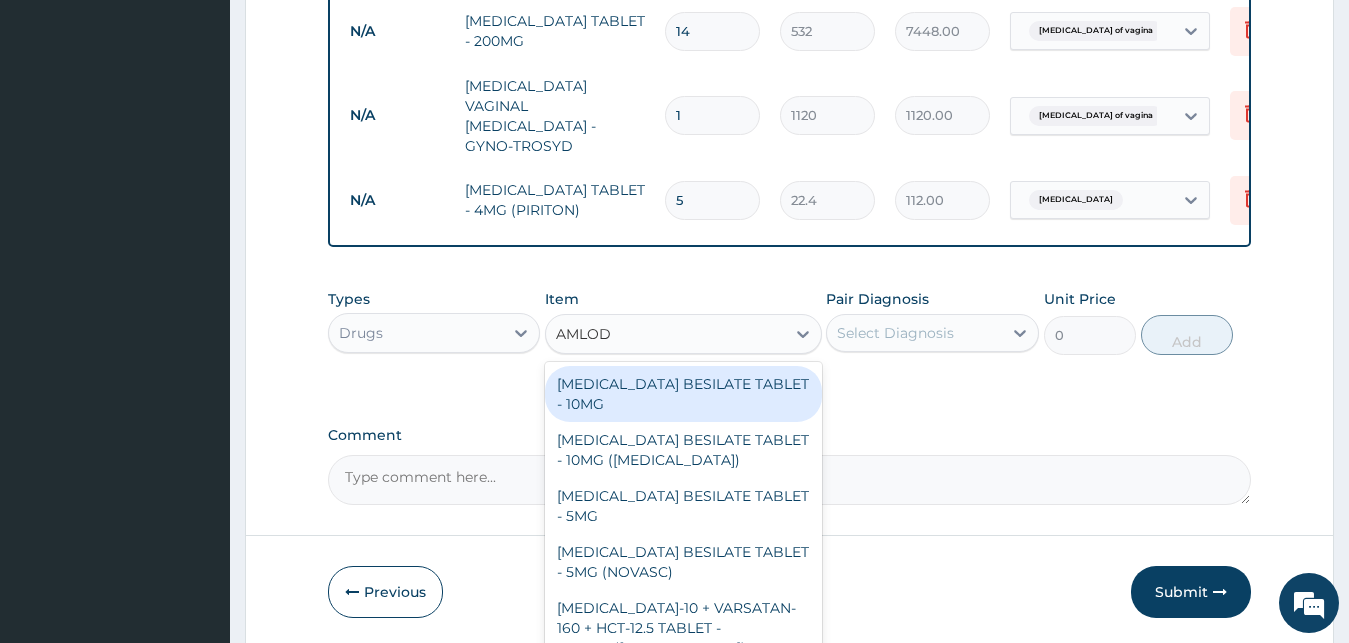 type on "AMLODI" 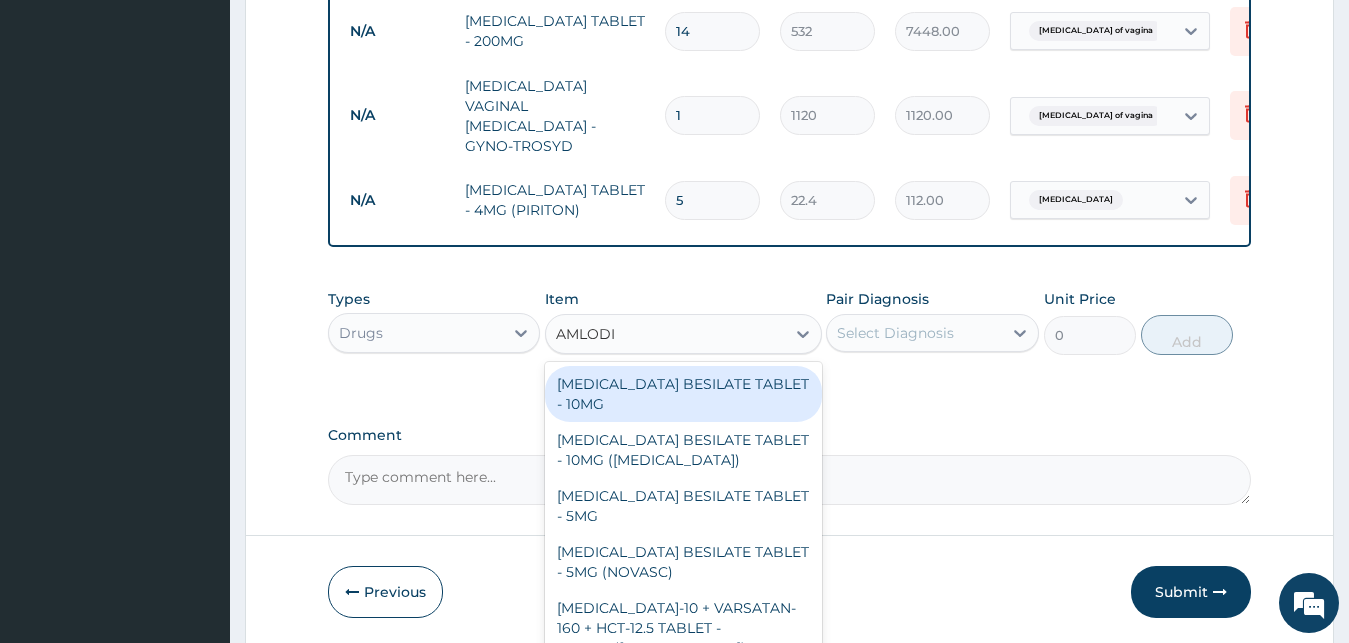click on "[MEDICAL_DATA] BESILATE TABLET - 10MG" at bounding box center [683, 394] 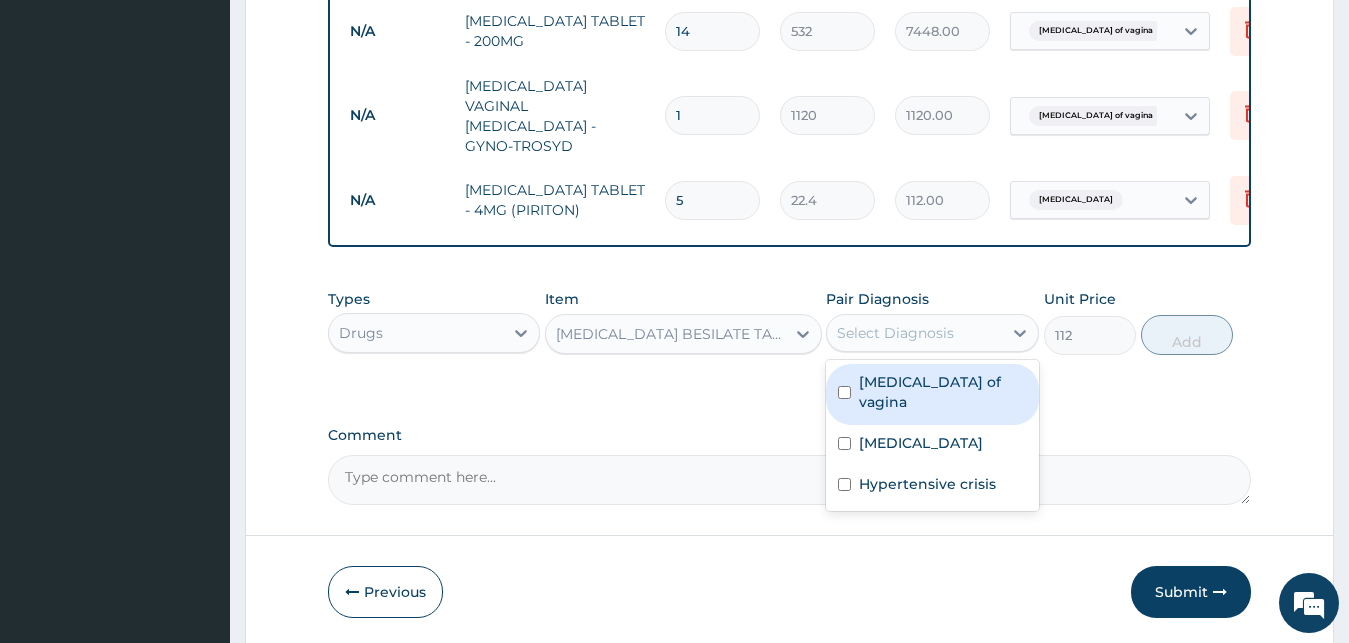 click on "Select Diagnosis" at bounding box center (895, 333) 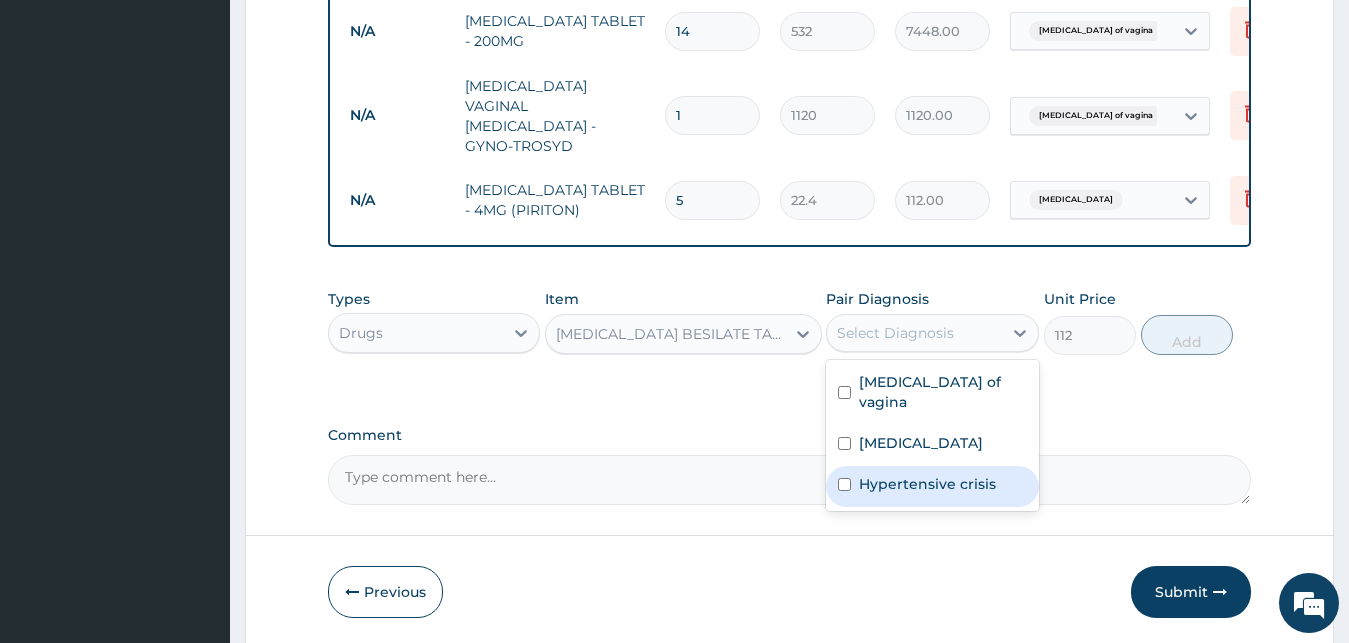 click on "Hypertensive crisis" at bounding box center [927, 484] 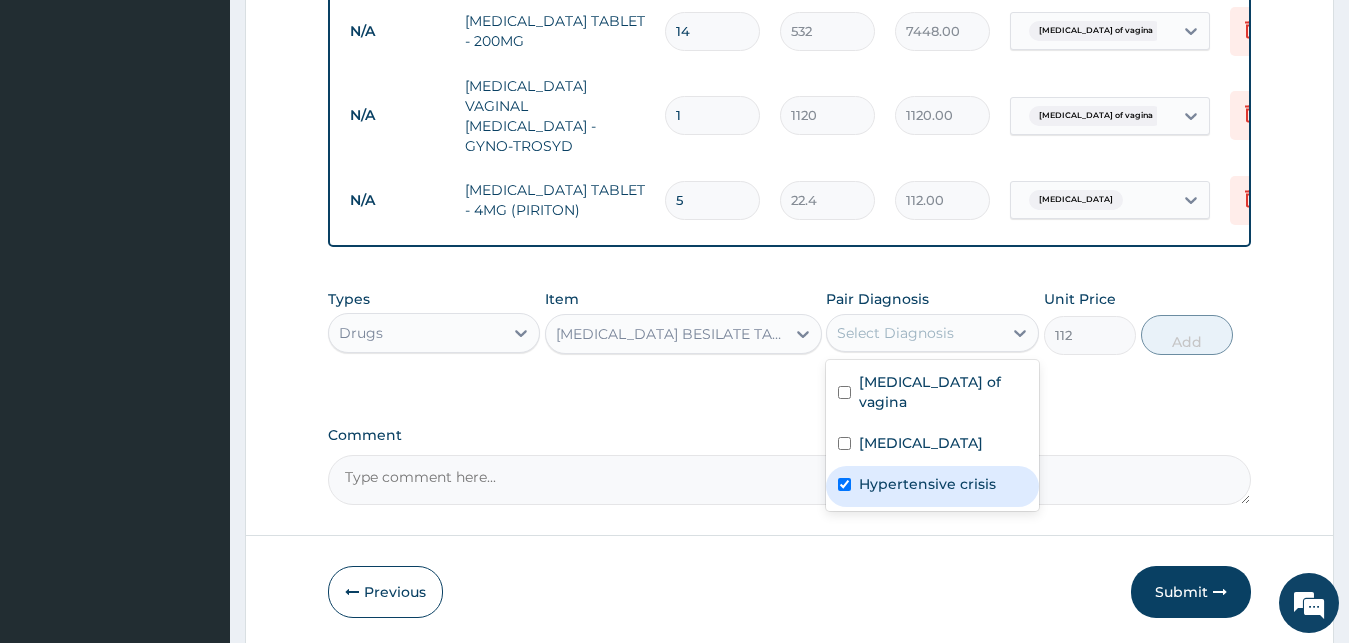 checkbox on "true" 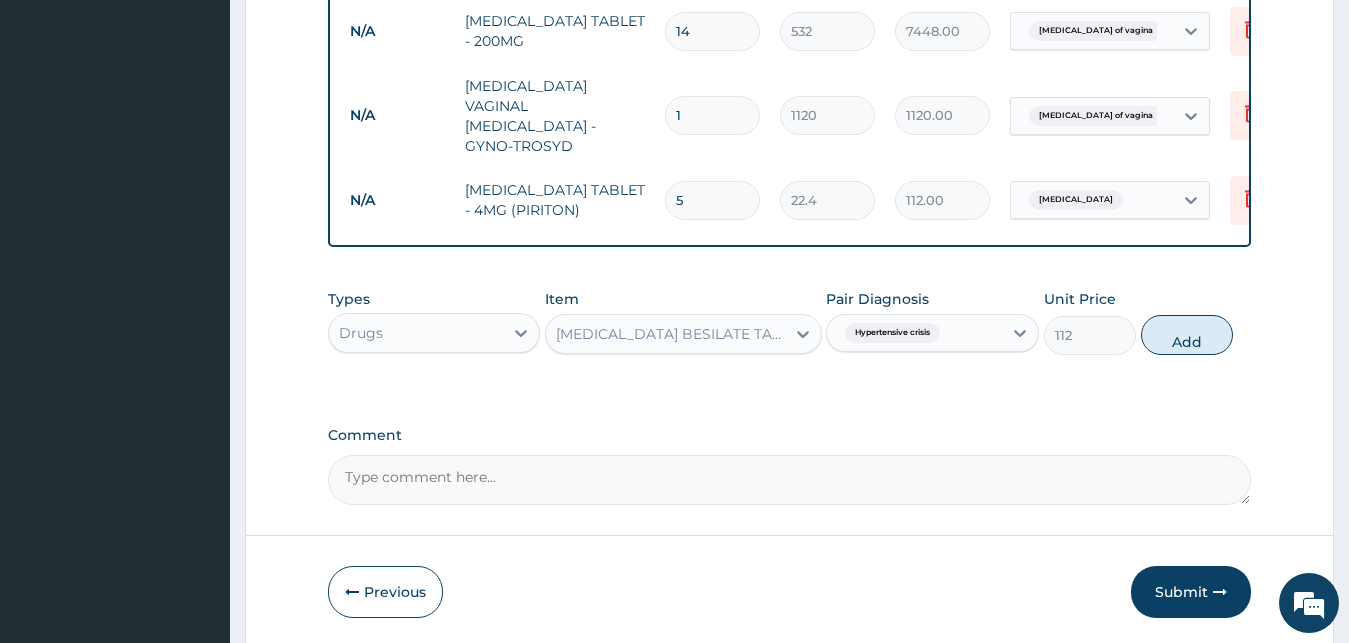 drag, startPoint x: 1198, startPoint y: 325, endPoint x: 1199, endPoint y: 339, distance: 14.035668 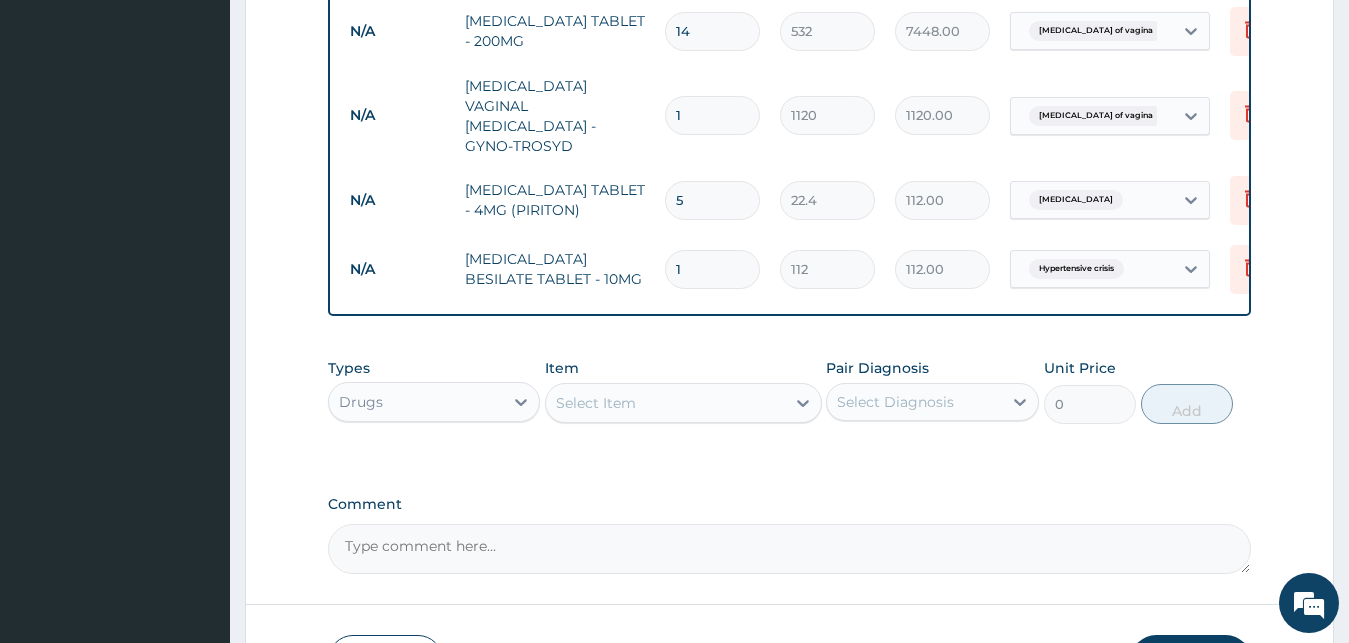type on "15" 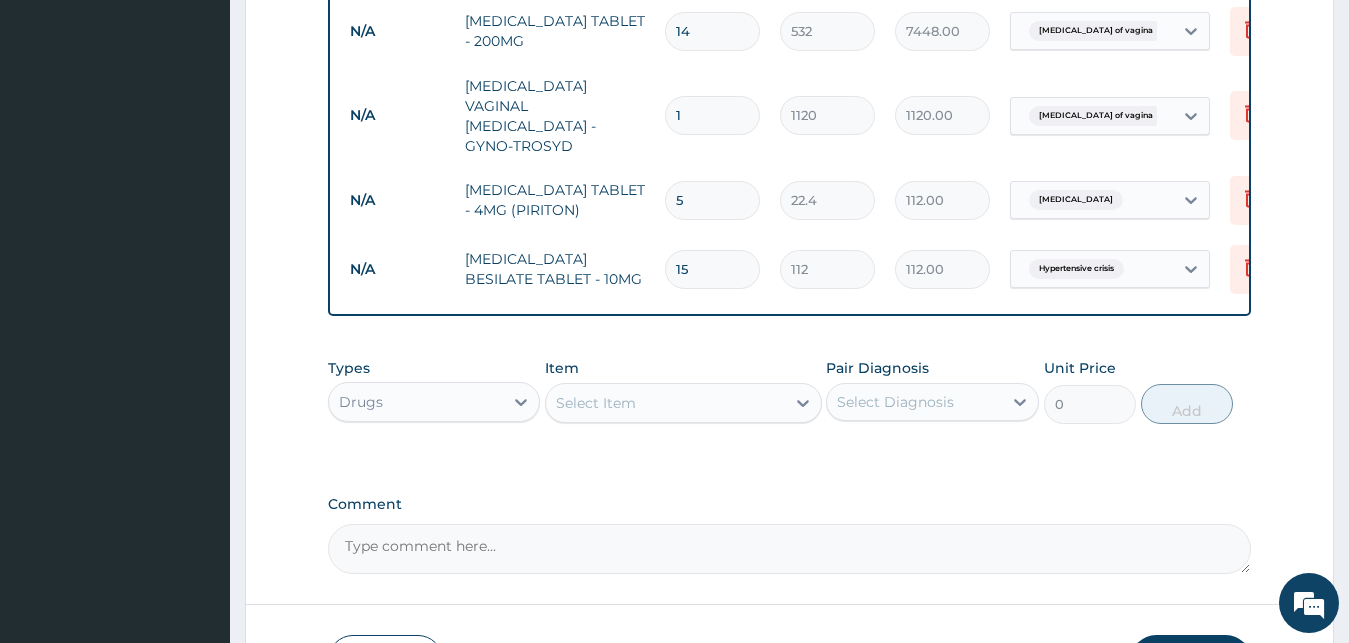 type on "1680.00" 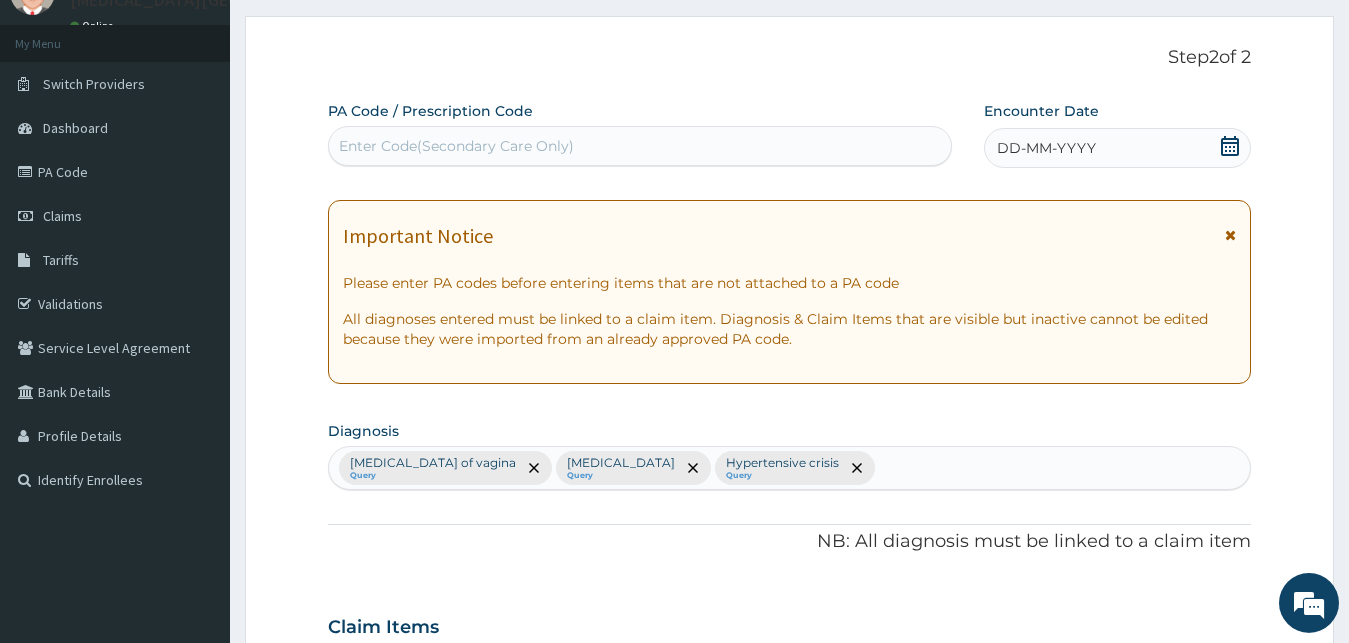 scroll, scrollTop: 65, scrollLeft: 0, axis: vertical 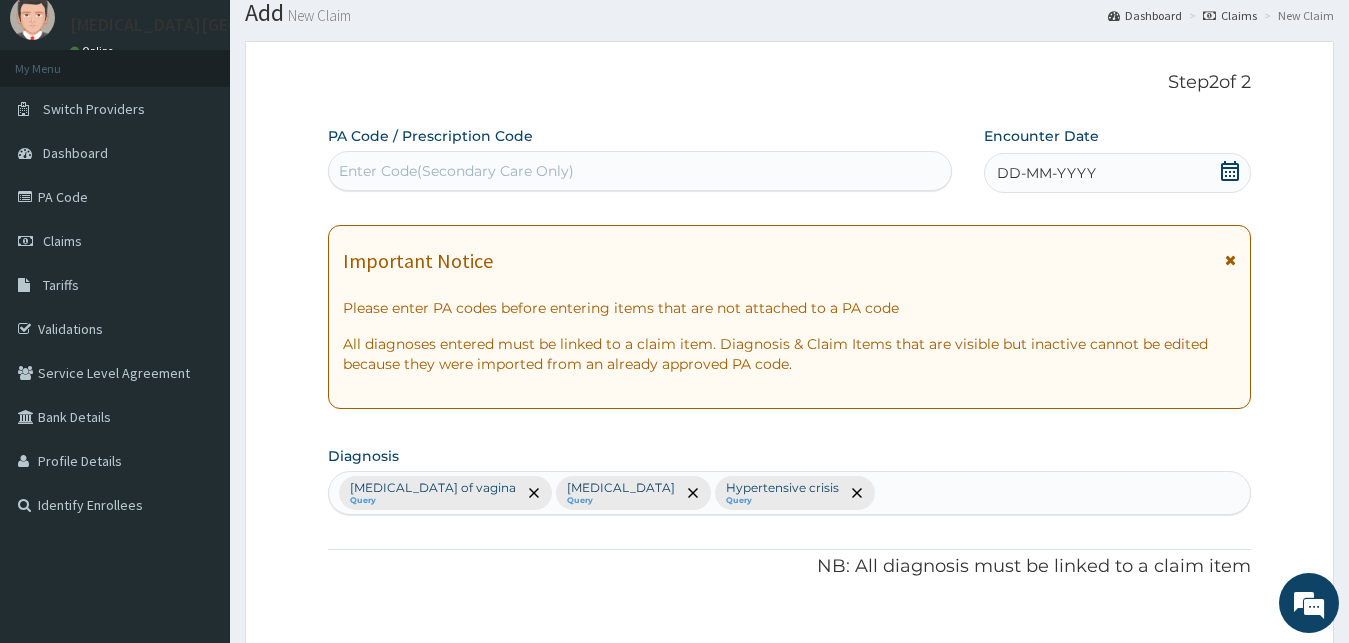 type on "15" 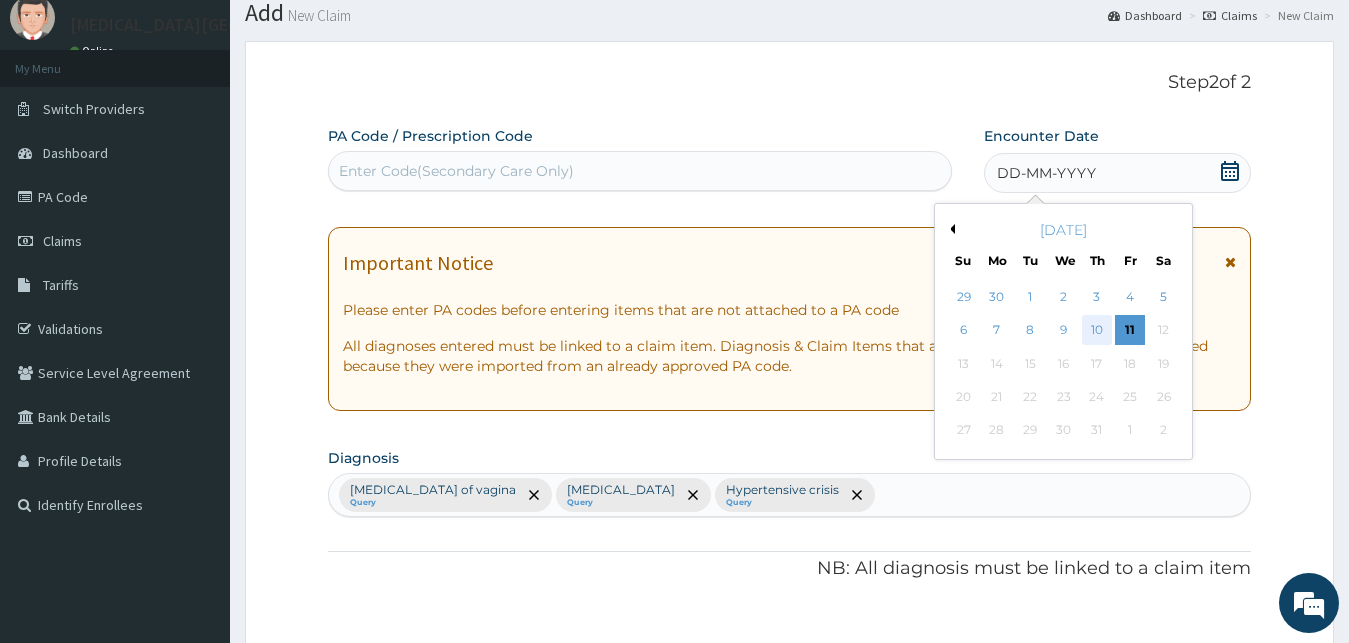 click on "10" at bounding box center (1097, 331) 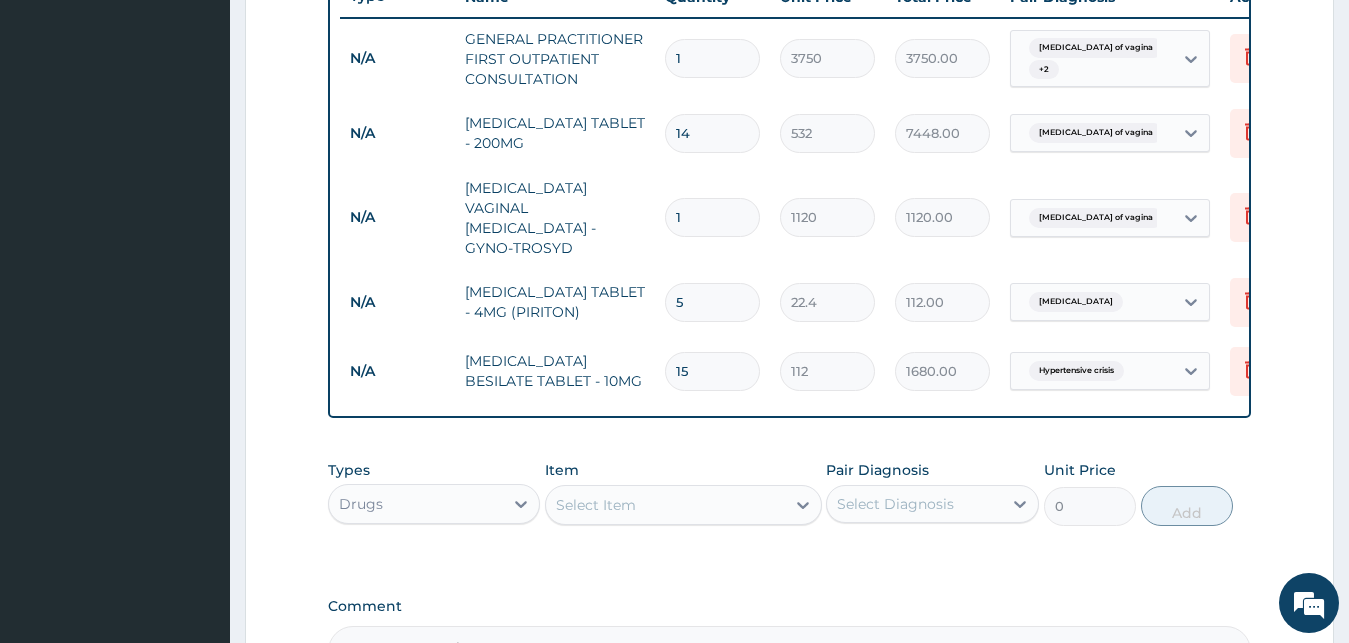 scroll, scrollTop: 1019, scrollLeft: 0, axis: vertical 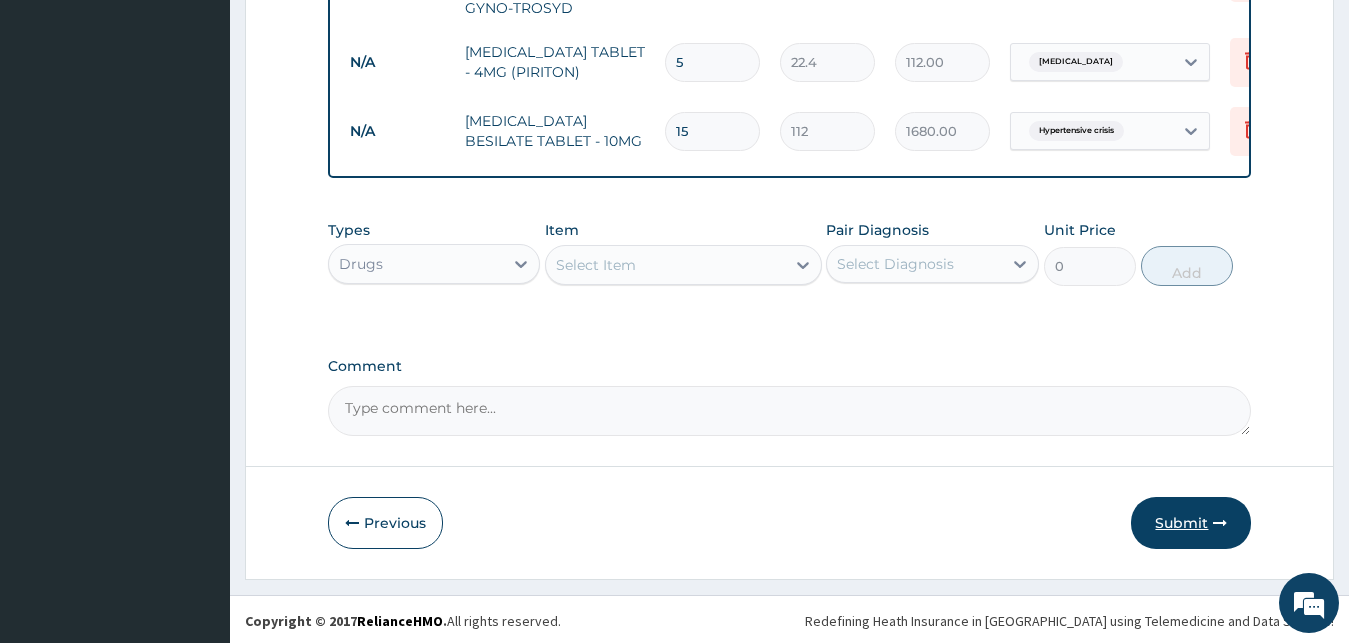 click on "Submit" at bounding box center [1191, 523] 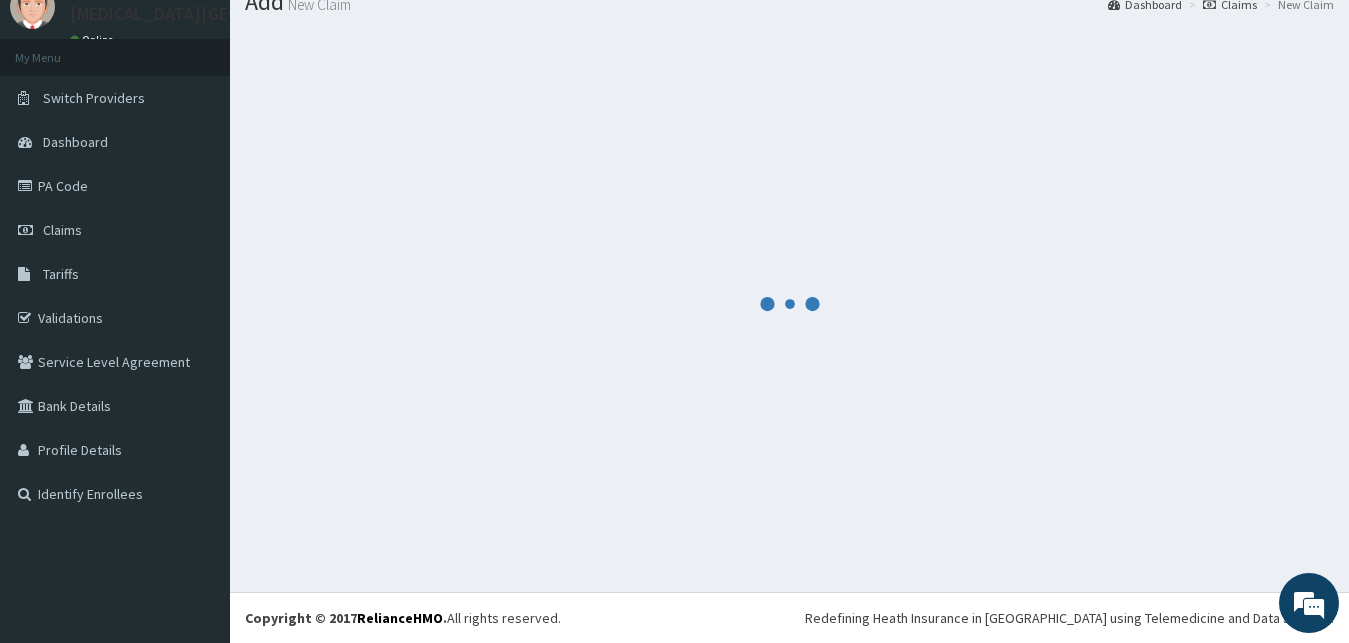 scroll, scrollTop: 76, scrollLeft: 0, axis: vertical 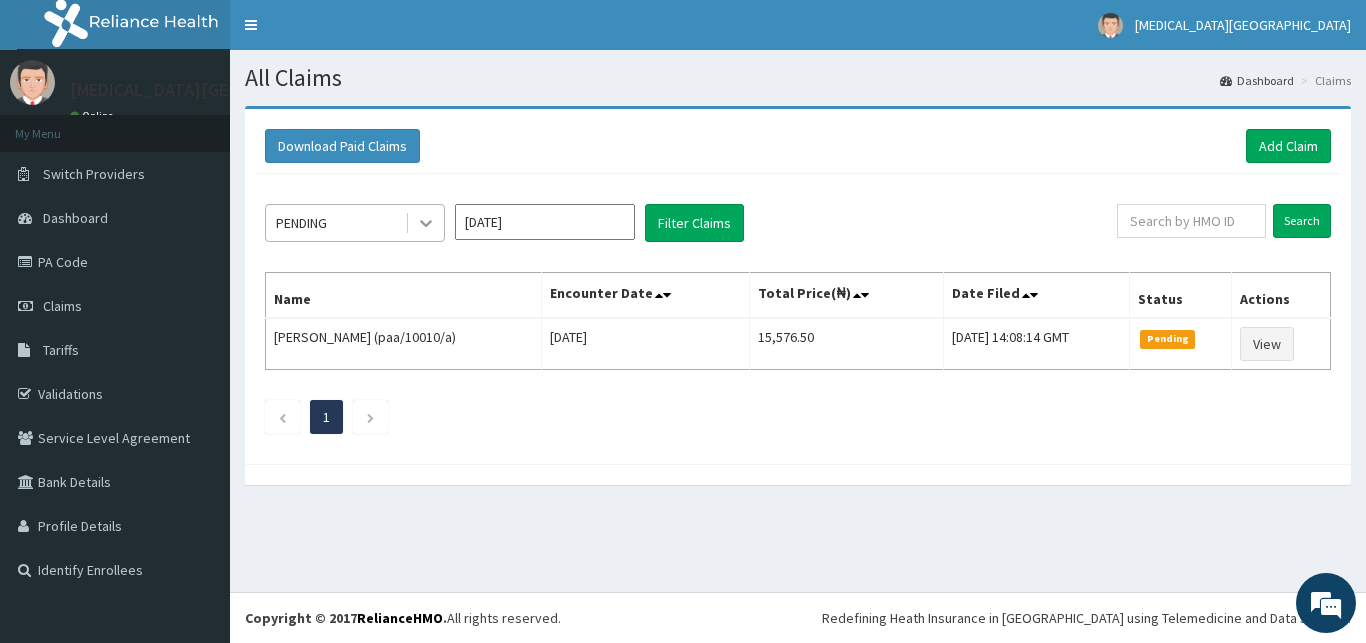 click 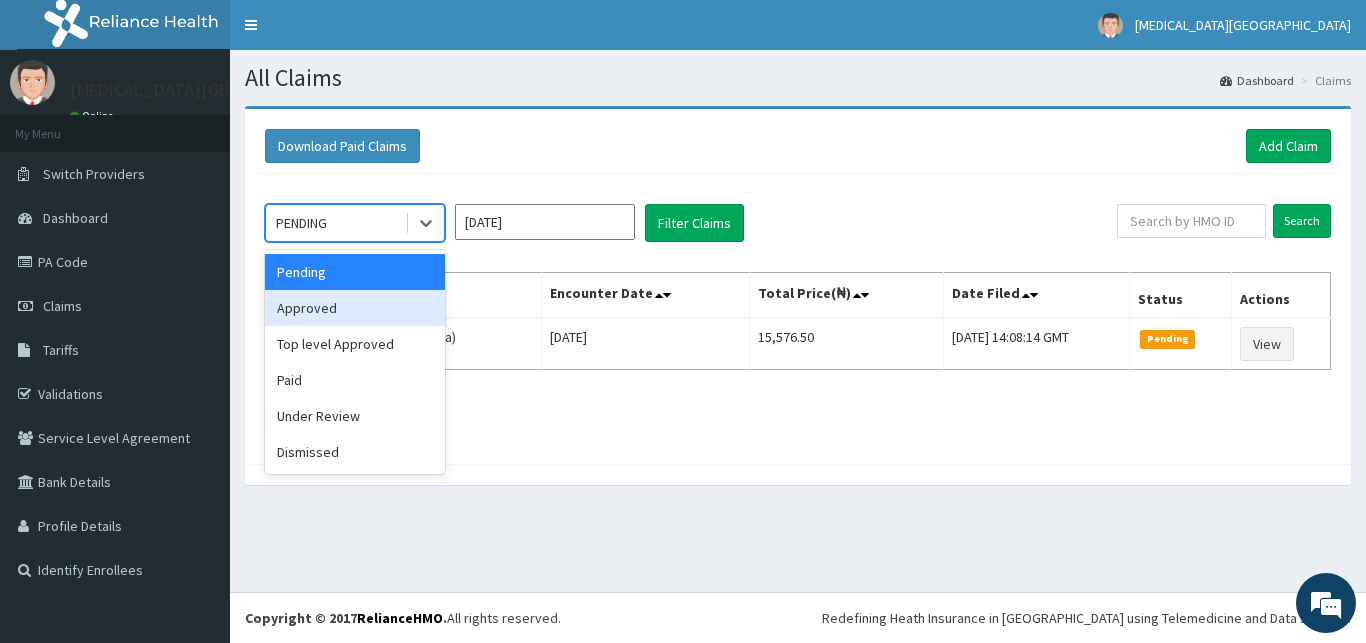 click on "Approved" at bounding box center [355, 308] 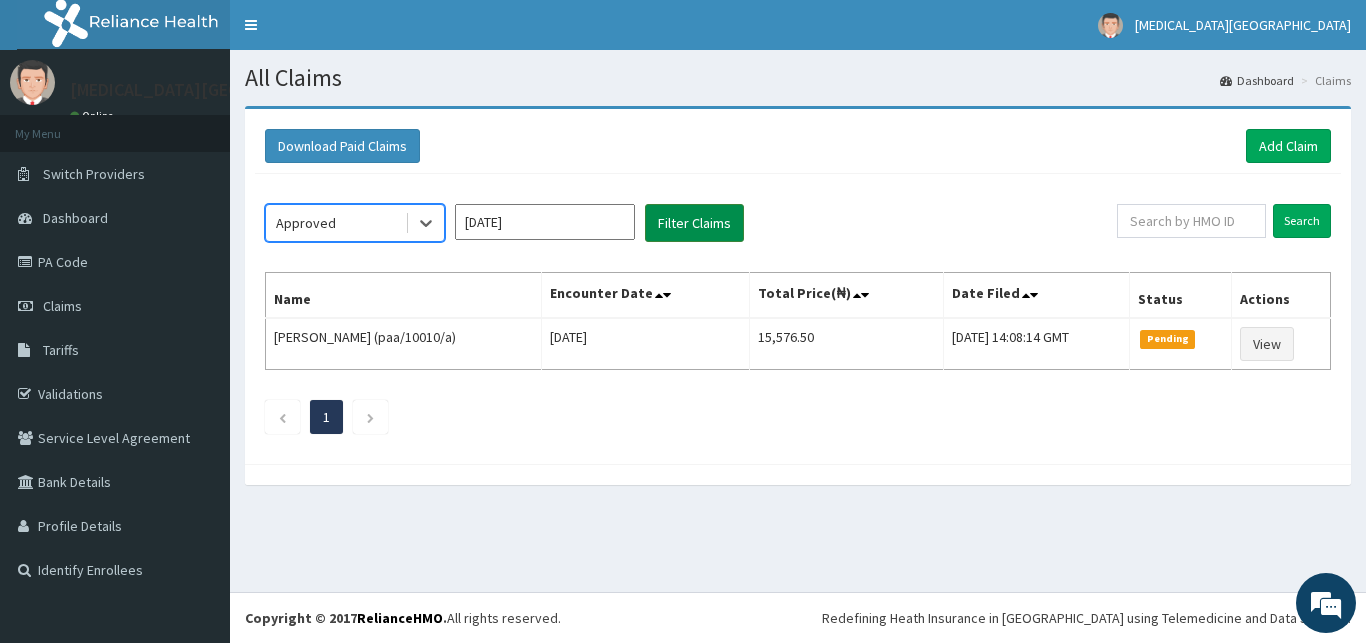 click on "Filter Claims" at bounding box center (694, 223) 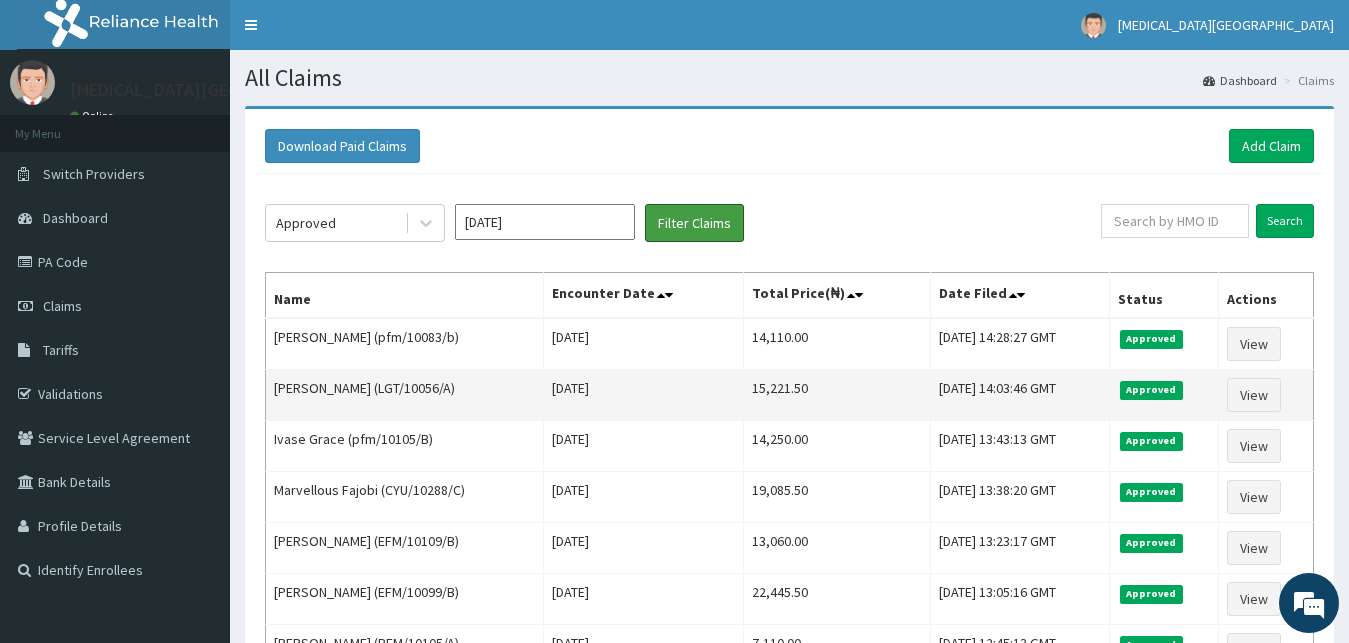 scroll, scrollTop: 0, scrollLeft: 0, axis: both 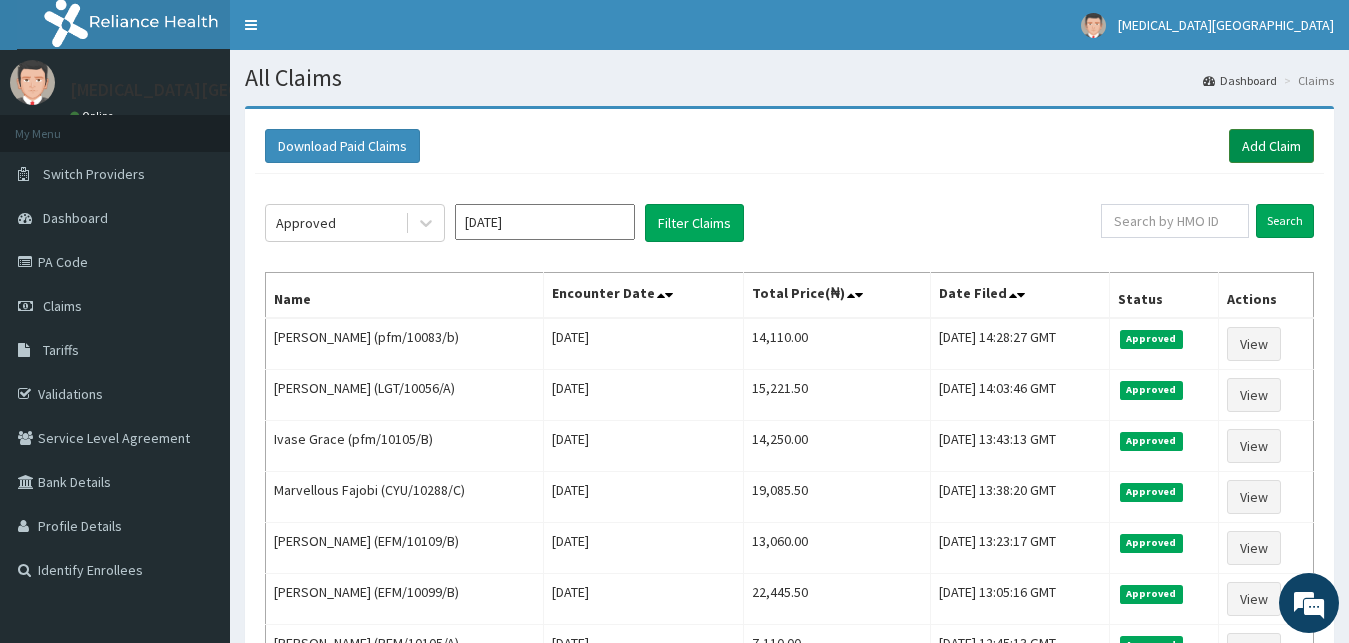 click on "Add Claim" at bounding box center [1271, 146] 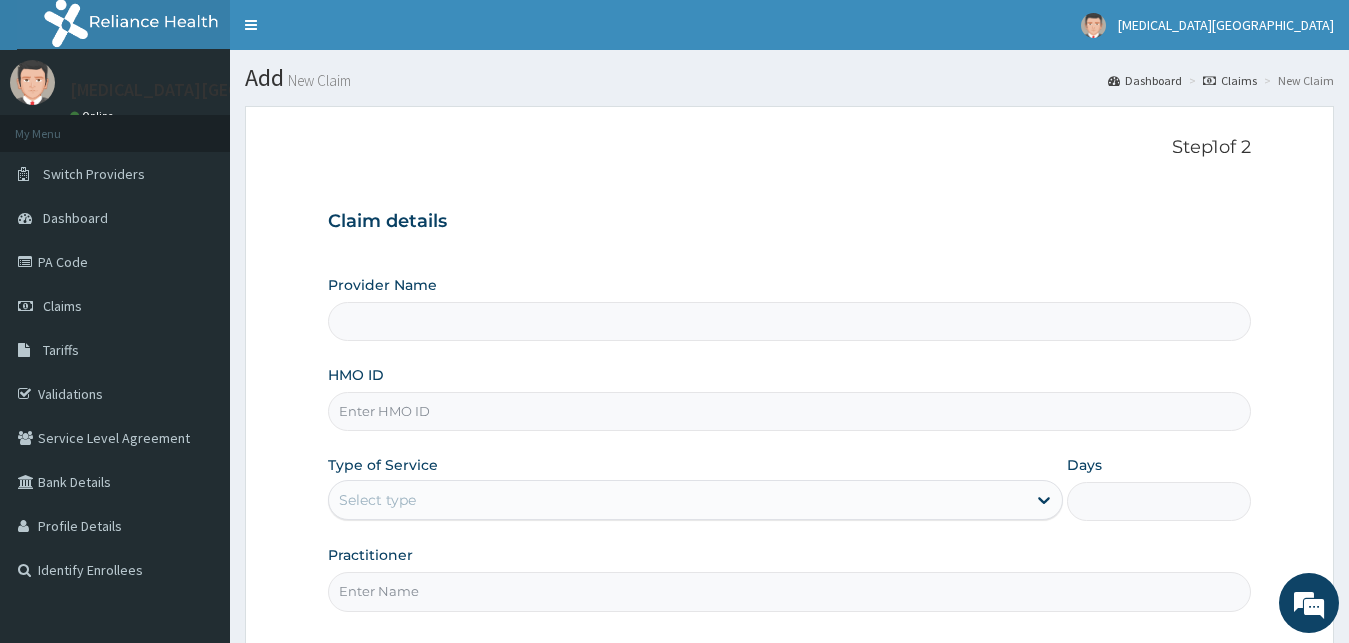scroll, scrollTop: 0, scrollLeft: 0, axis: both 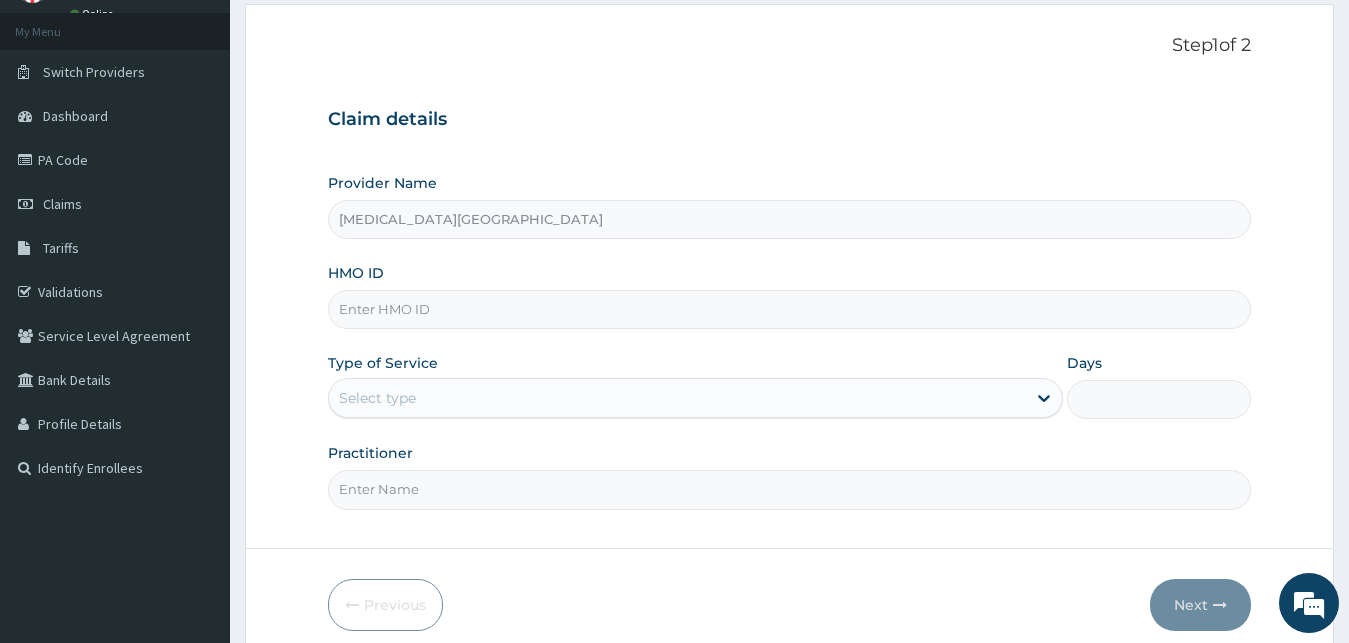 click on "HMO ID" at bounding box center (790, 309) 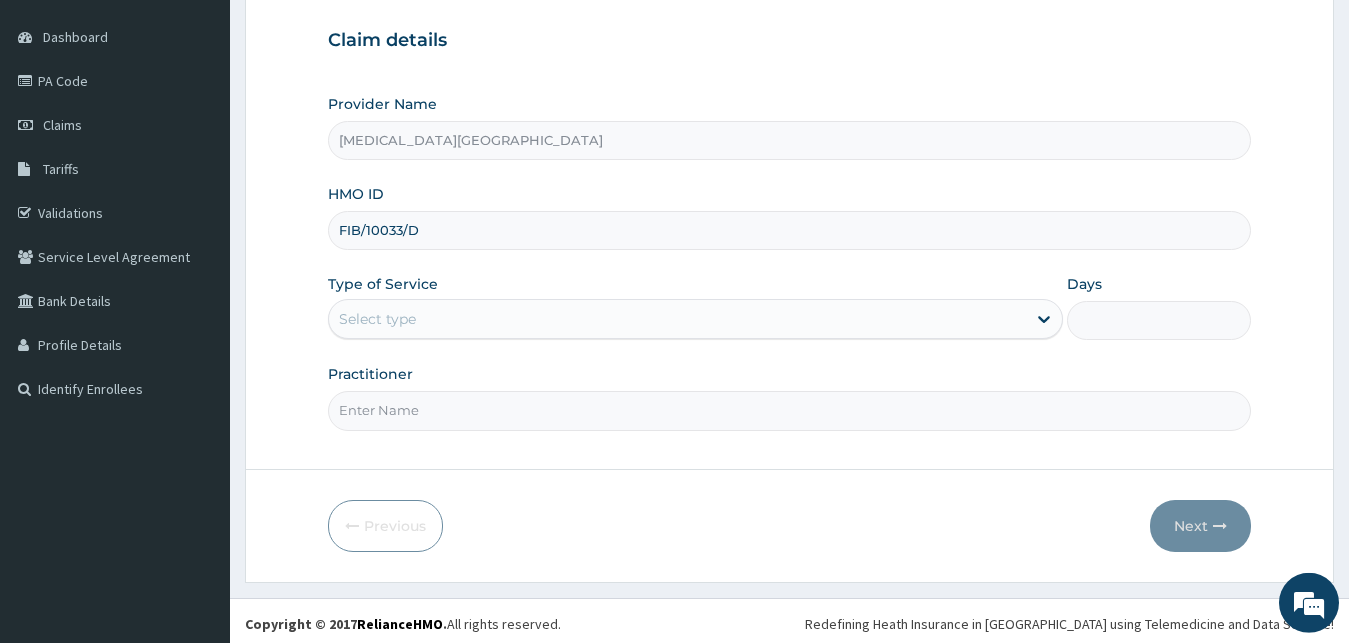 scroll, scrollTop: 187, scrollLeft: 0, axis: vertical 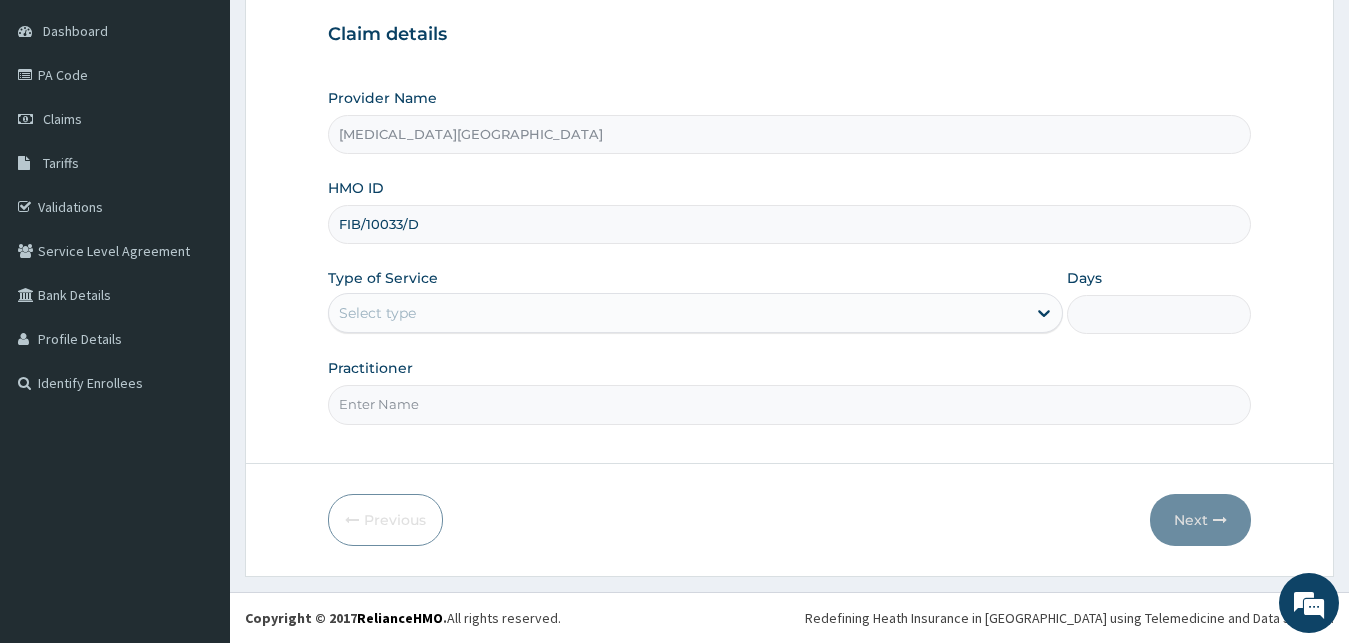 type on "FIB/10033/D" 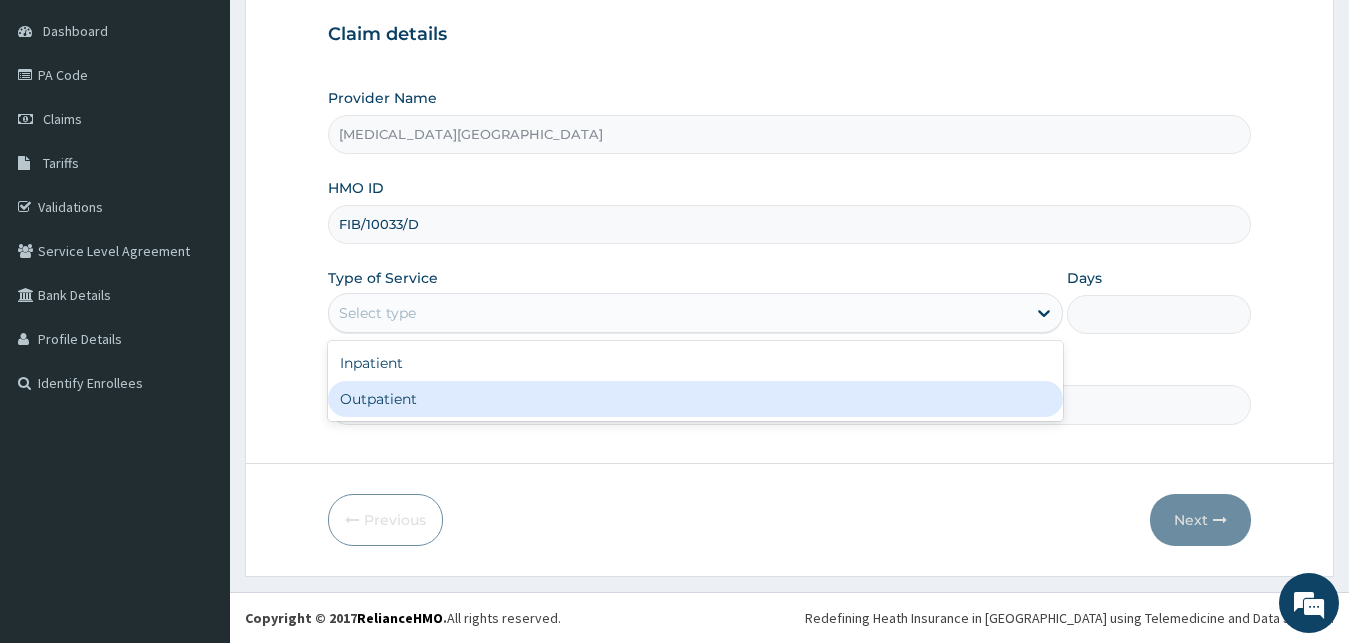 click on "Outpatient" at bounding box center (696, 399) 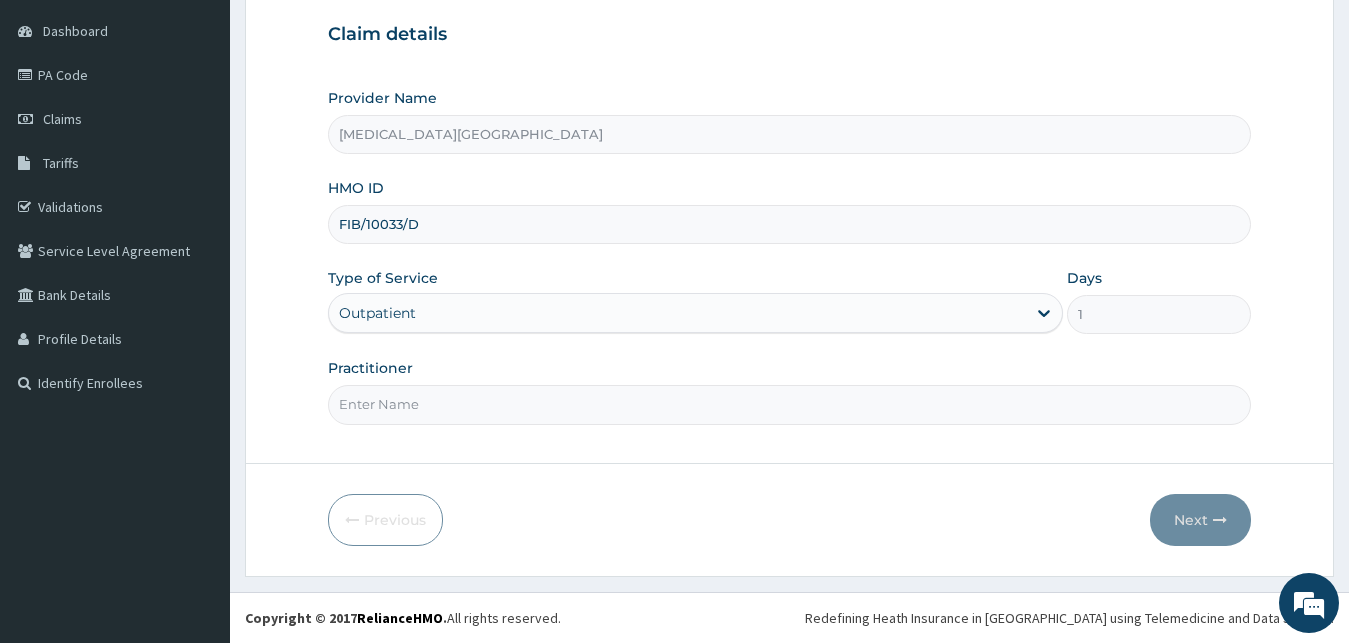click on "Practitioner" at bounding box center [790, 404] 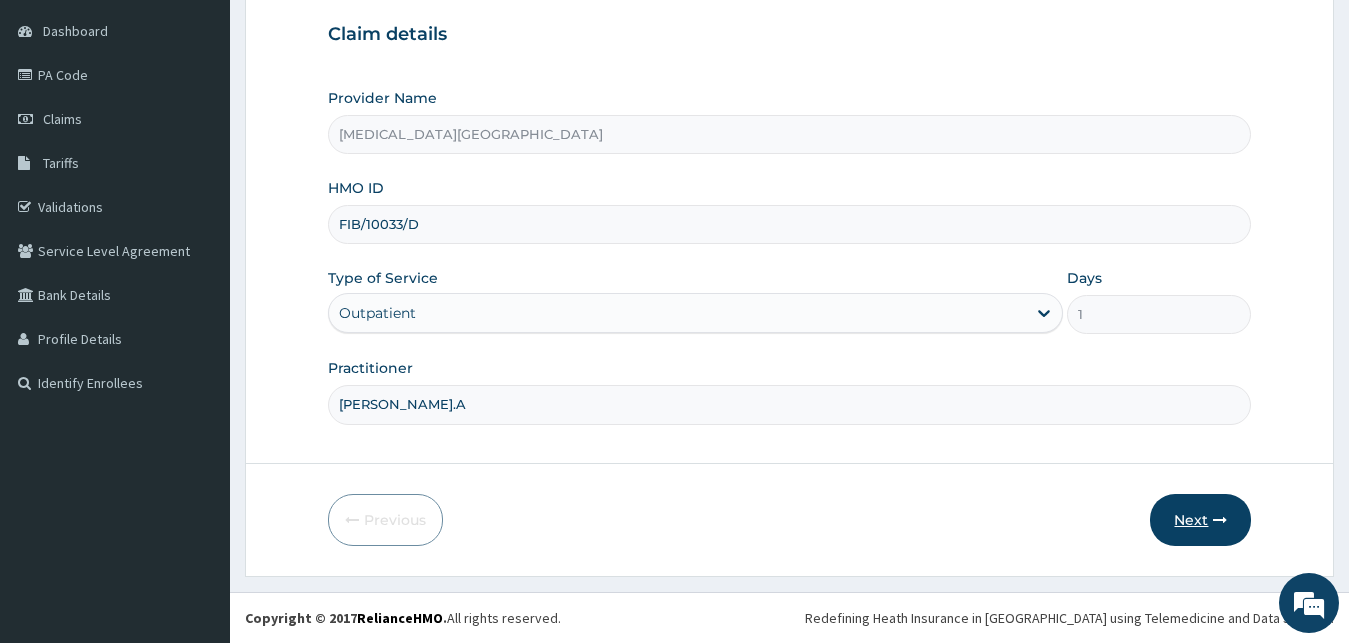 type on "[PERSON_NAME].A" 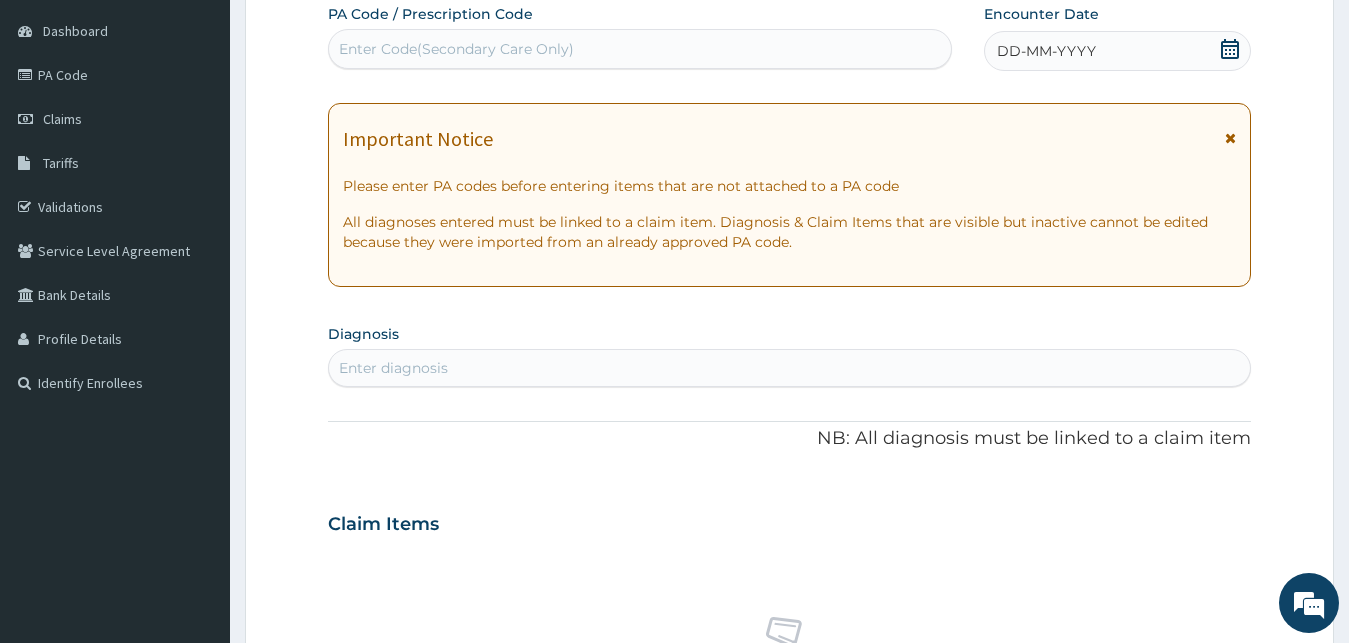 click 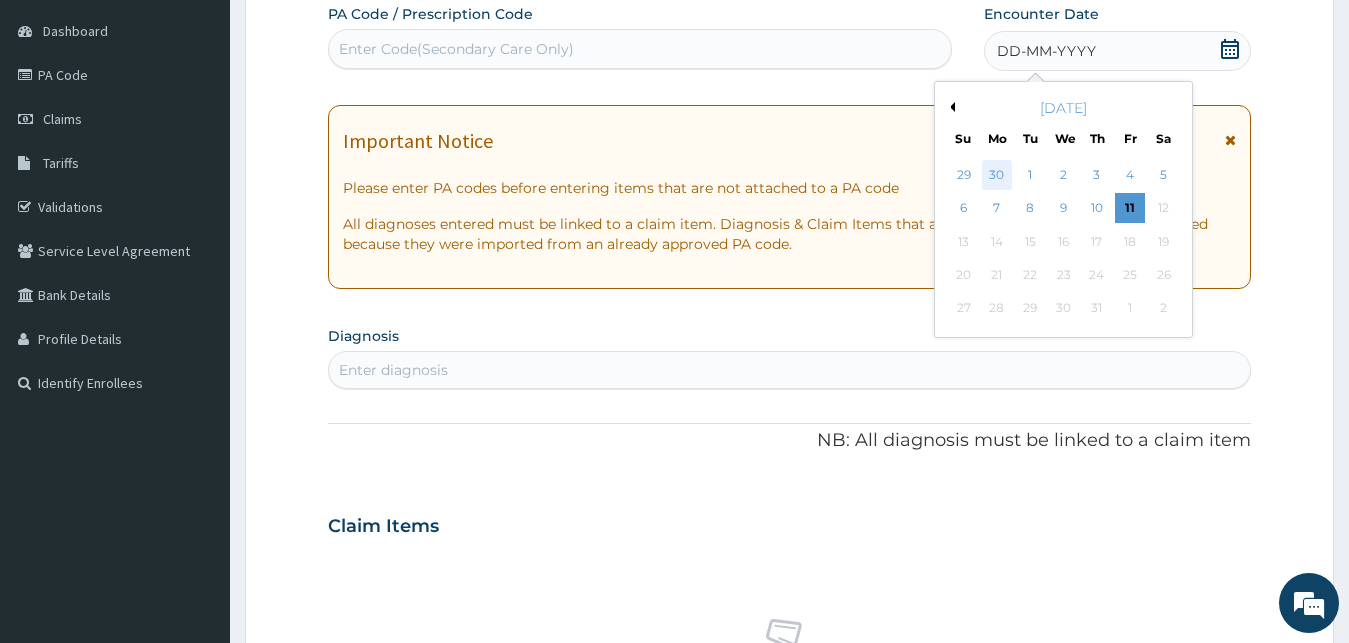 click on "30" at bounding box center [997, 175] 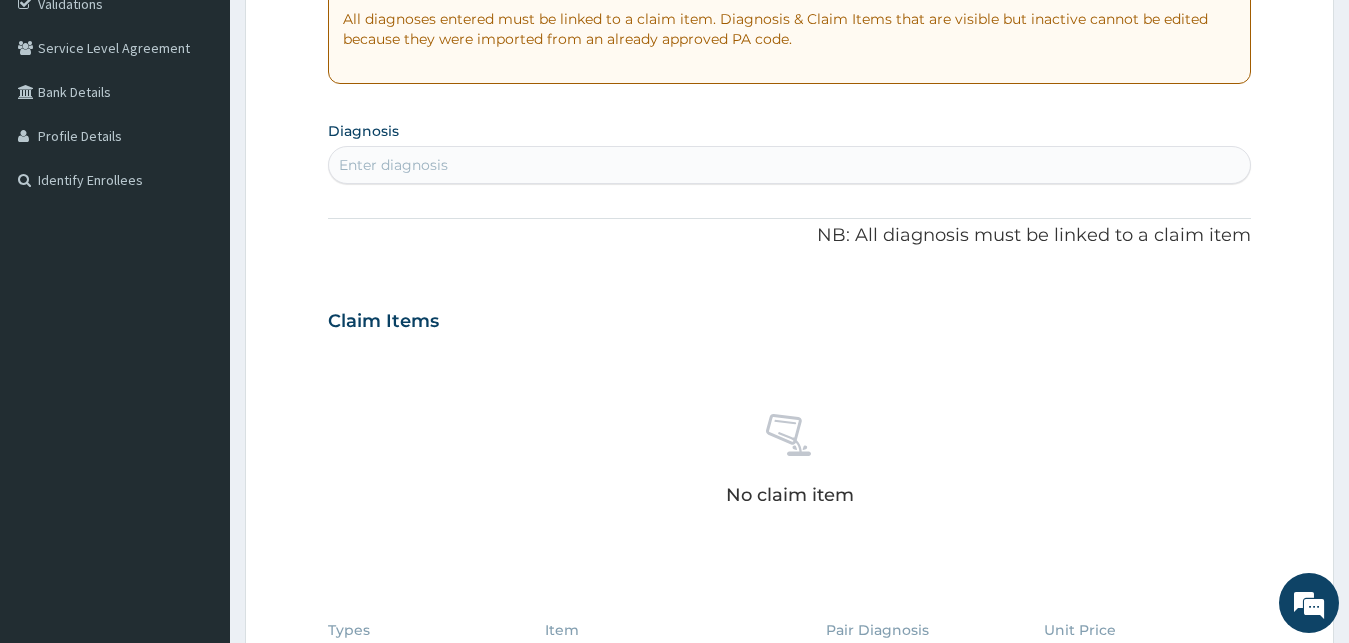 scroll, scrollTop: 493, scrollLeft: 0, axis: vertical 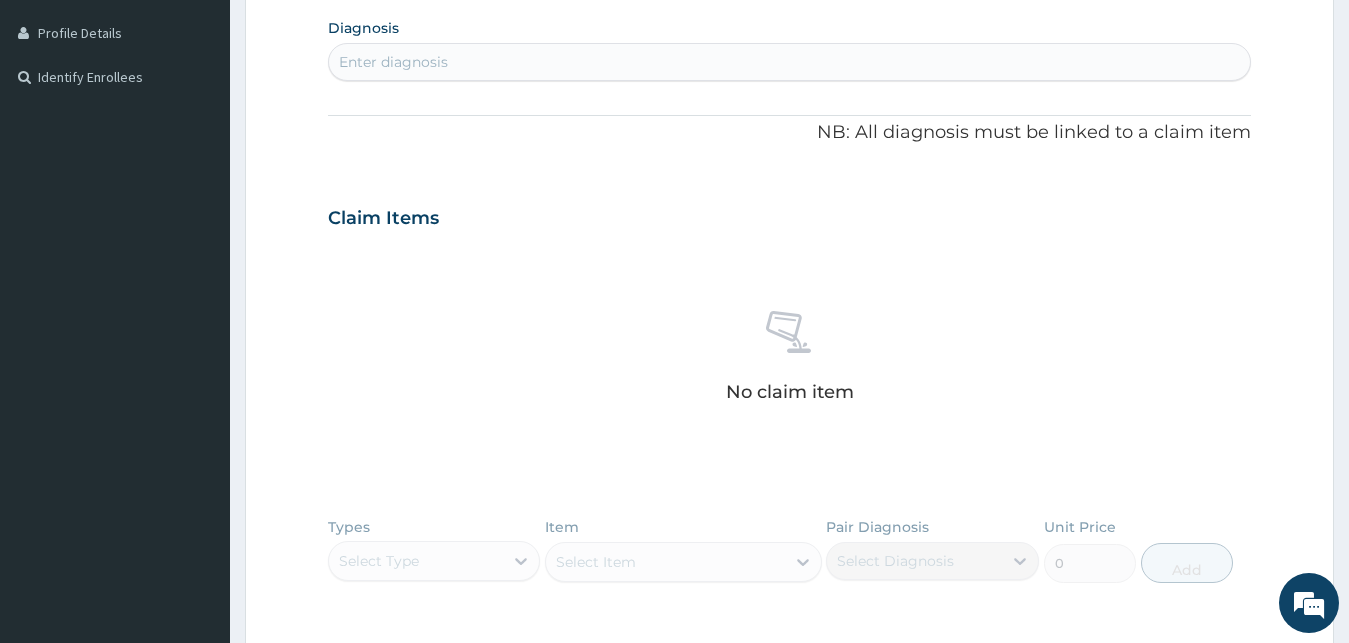 click on "Enter diagnosis" at bounding box center (790, 62) 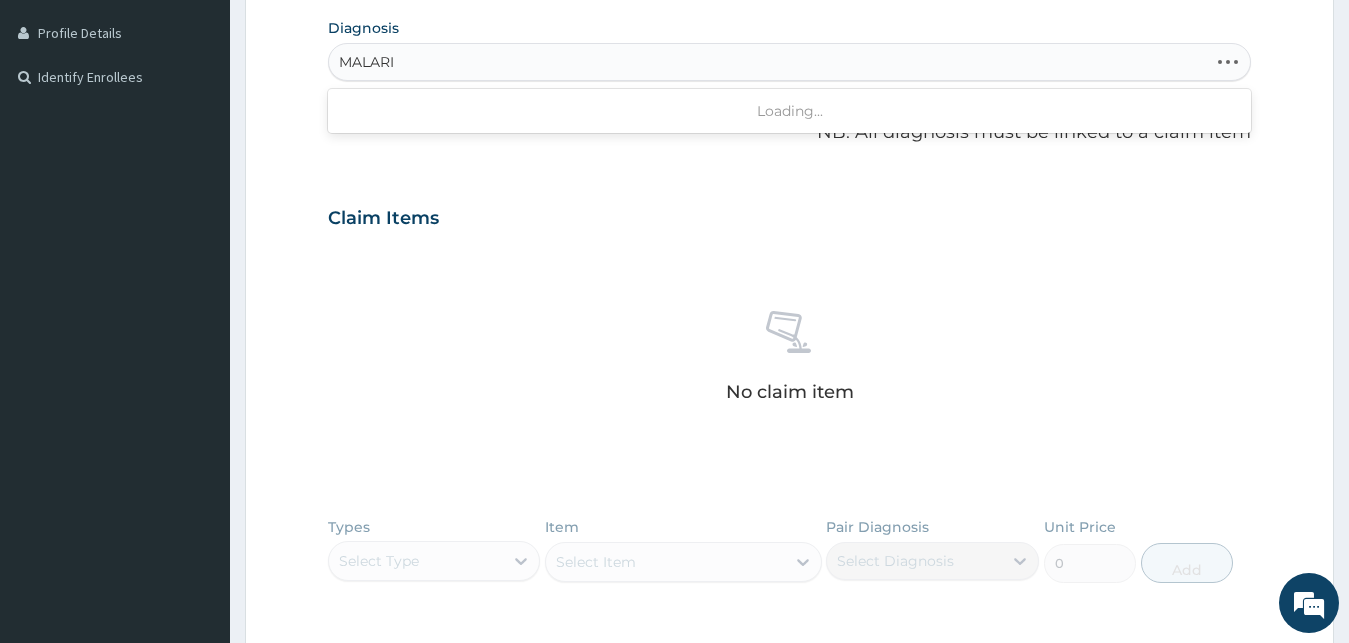 type on "[MEDICAL_DATA]" 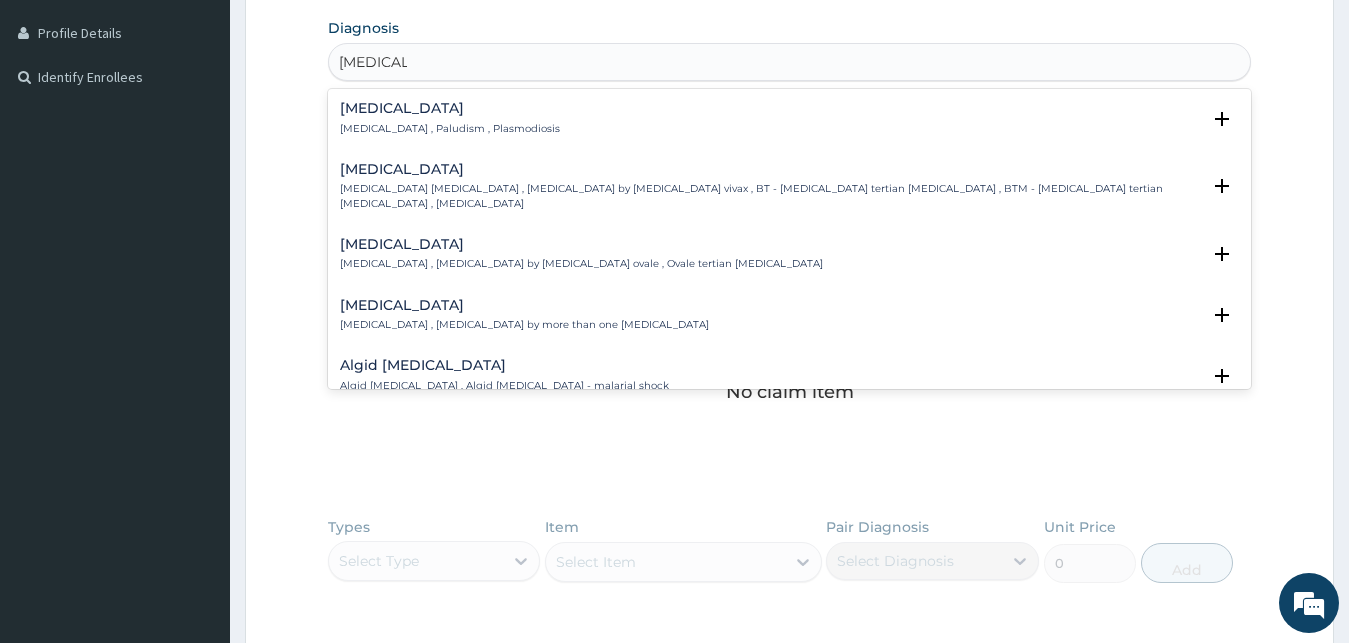 click on "[MEDICAL_DATA]" at bounding box center (450, 108) 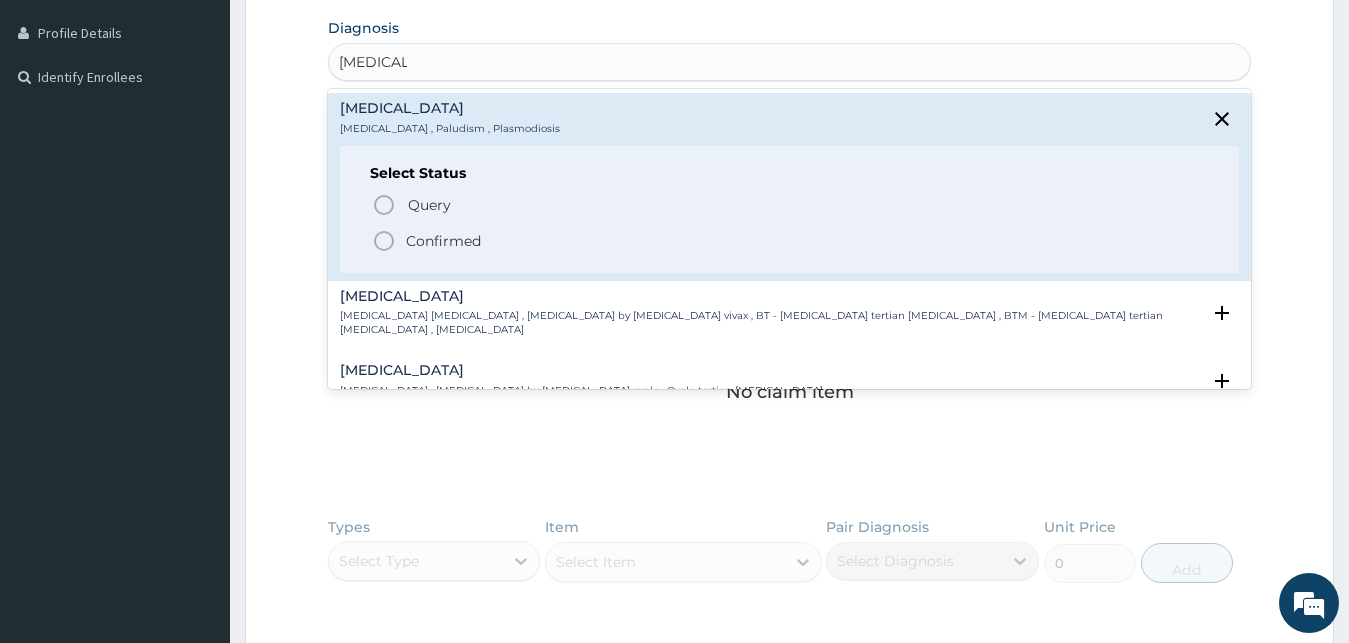 click on "Select Status Query Query covers suspected (?), Keep in view (kiv), Ruled out (r/o) Confirmed" at bounding box center (790, 209) 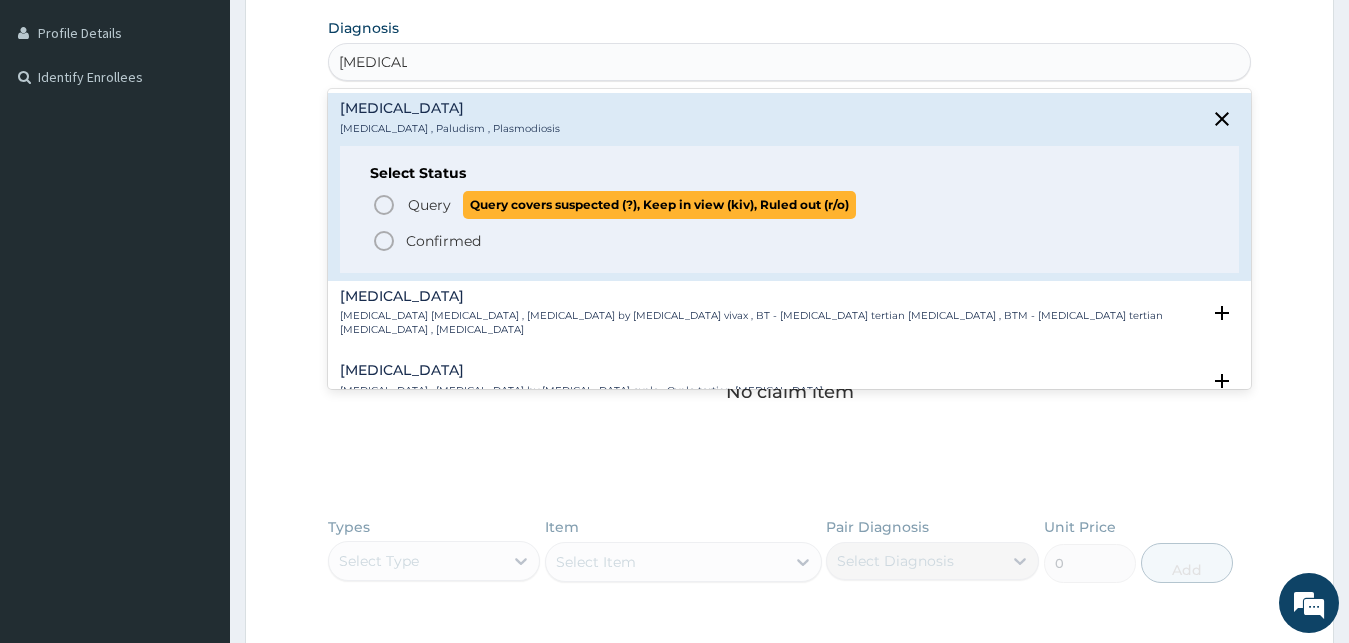 click 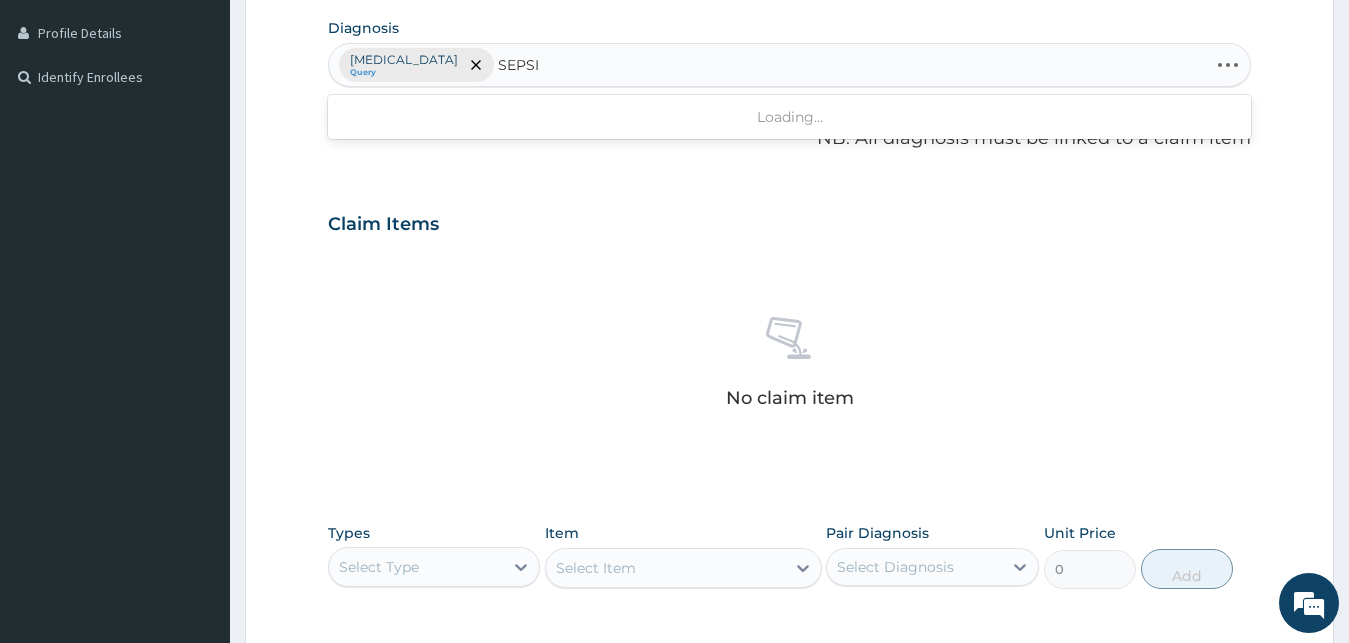 type on "[MEDICAL_DATA]" 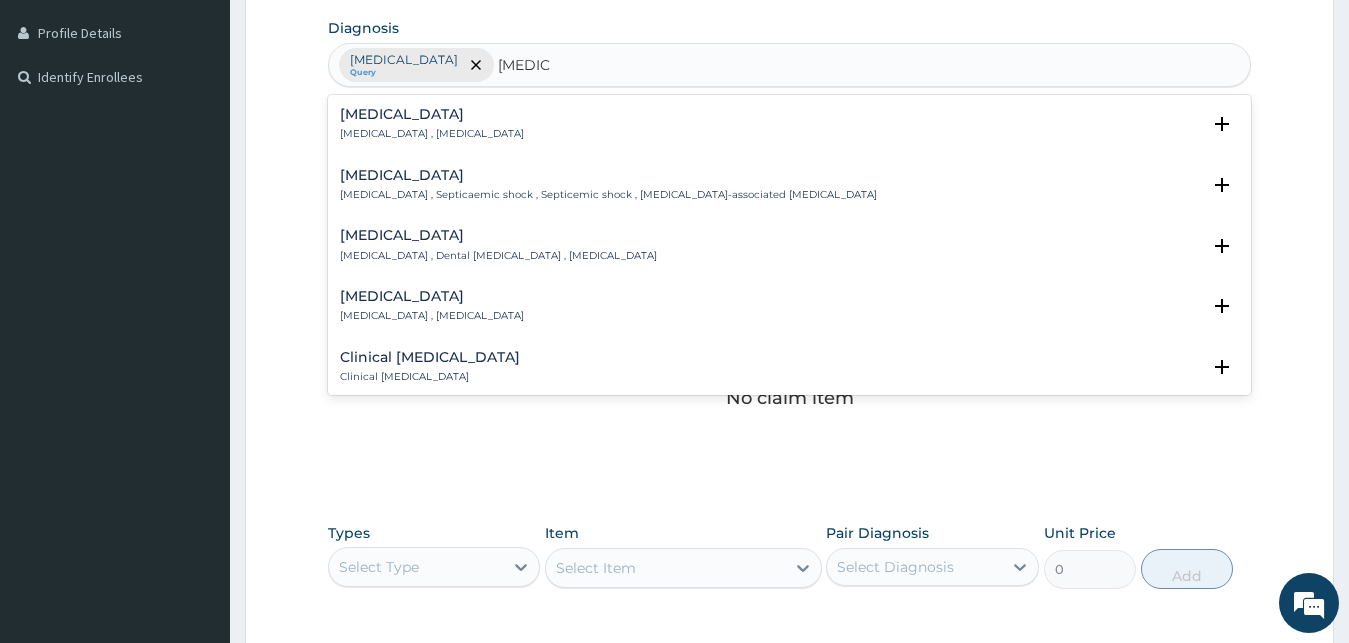 click on "[MEDICAL_DATA]" at bounding box center (432, 114) 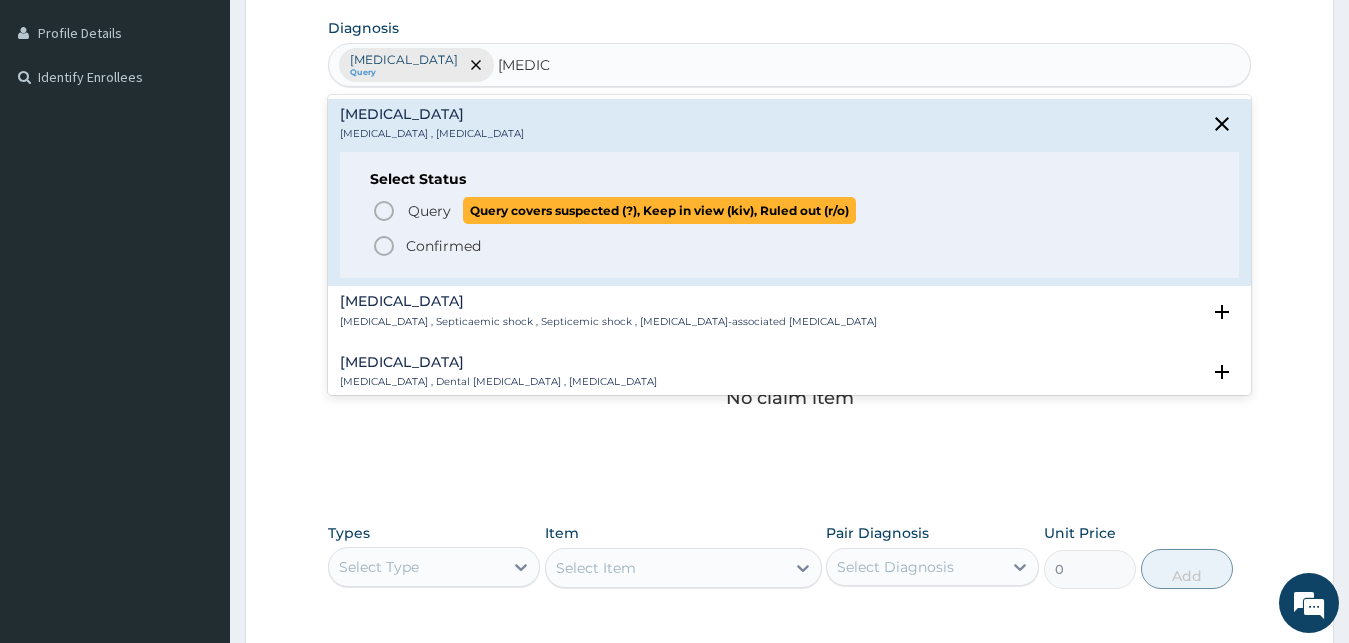 click 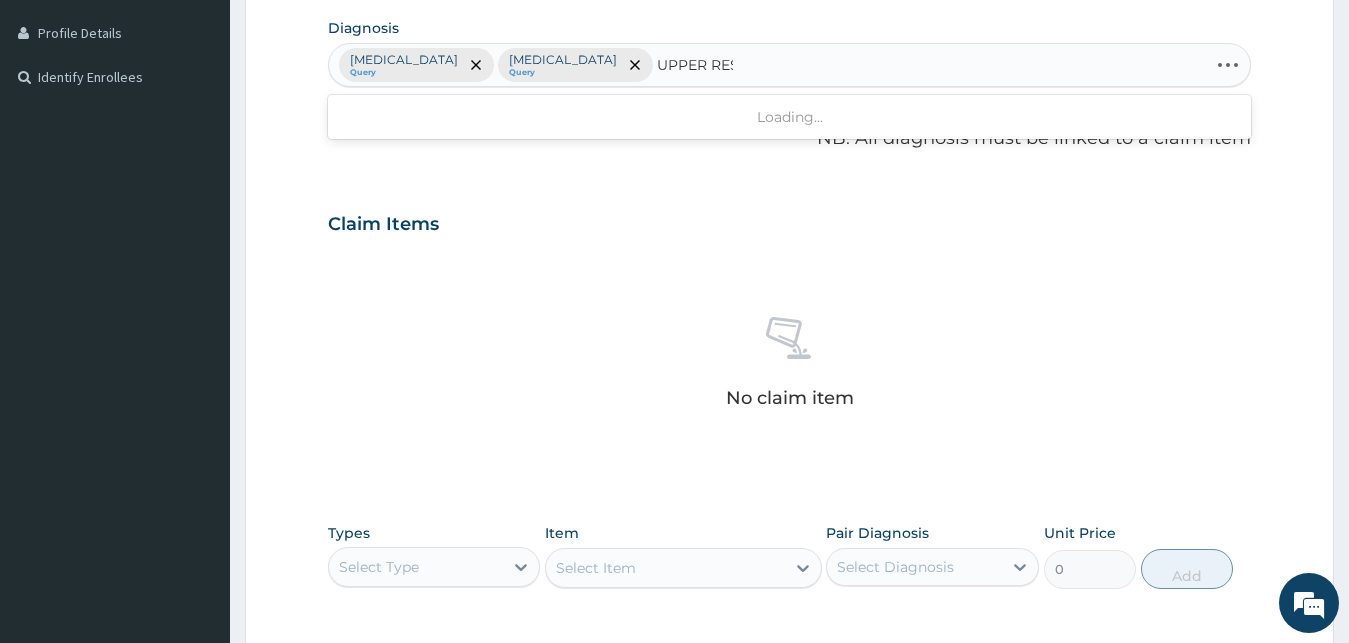type on "UPPER RESP" 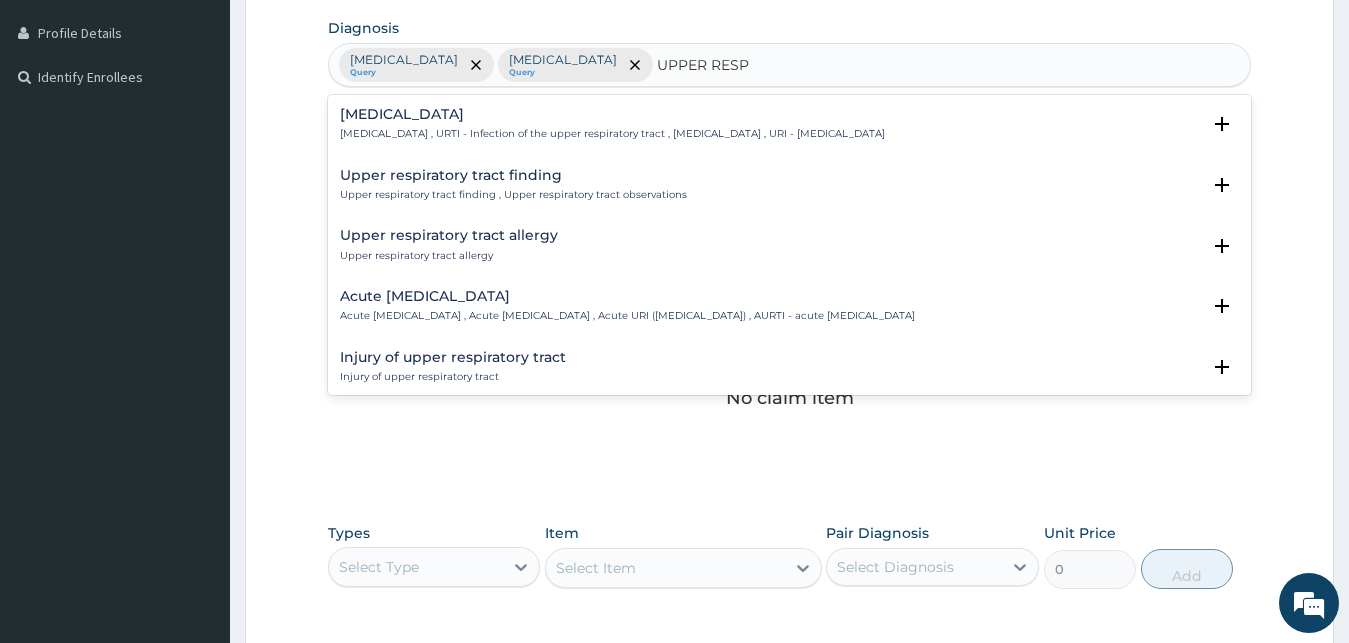 click on "[MEDICAL_DATA] , URTI - Infection of the upper respiratory tract , [MEDICAL_DATA] , URI - [MEDICAL_DATA]" at bounding box center (612, 134) 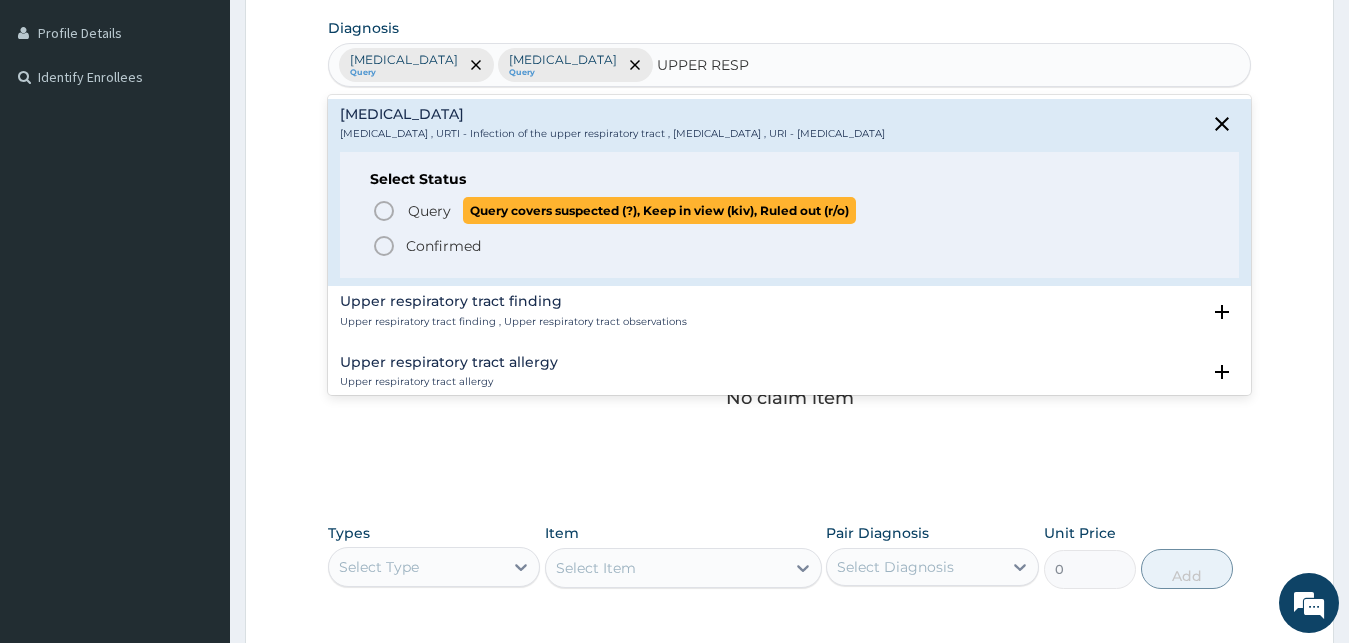click on "Query" at bounding box center (429, 211) 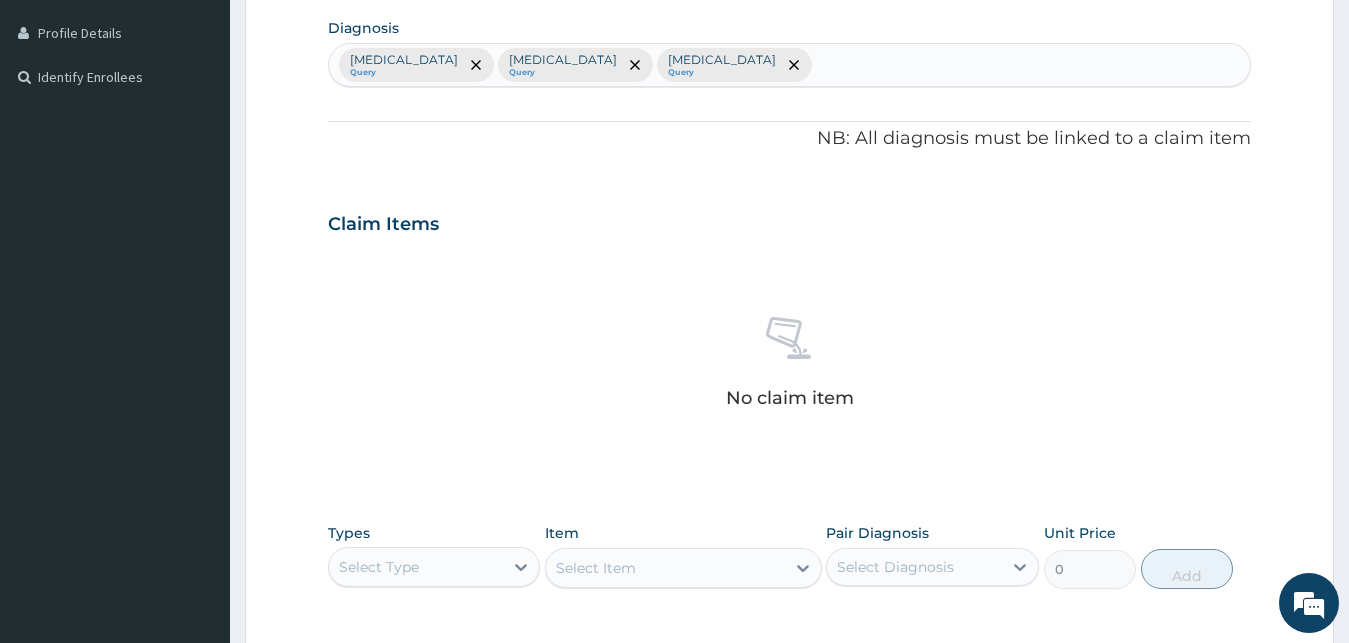scroll, scrollTop: 799, scrollLeft: 0, axis: vertical 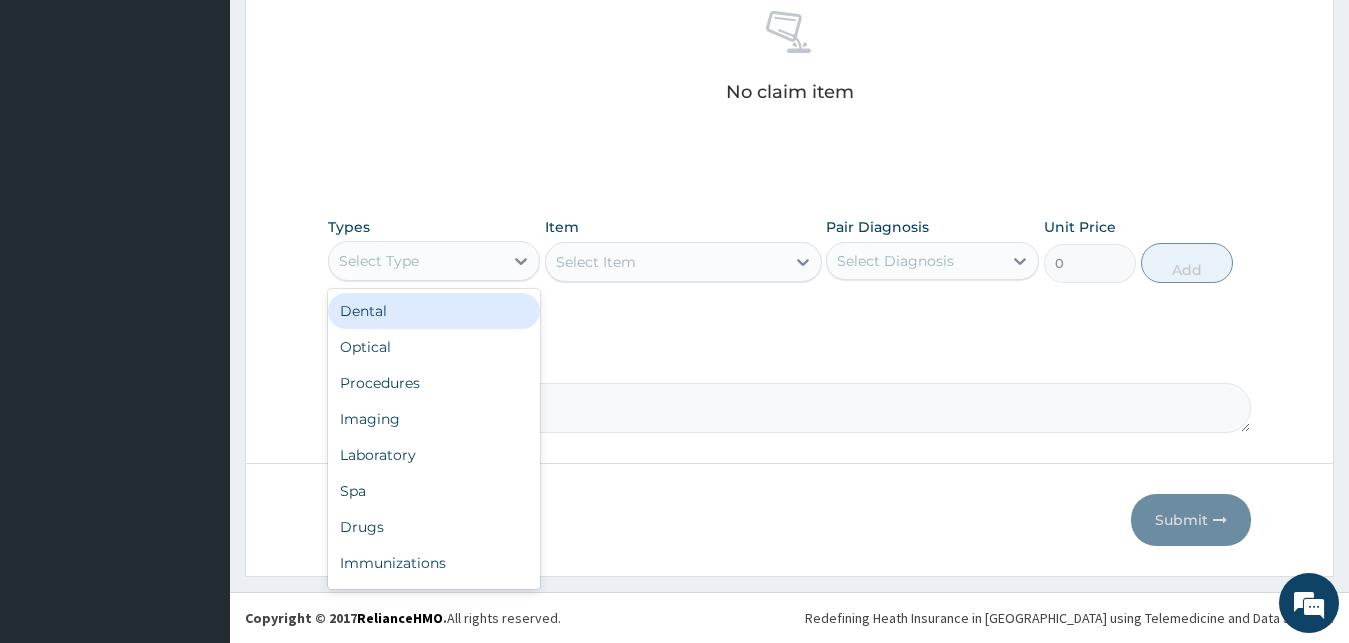 click on "Select Type" at bounding box center [416, 261] 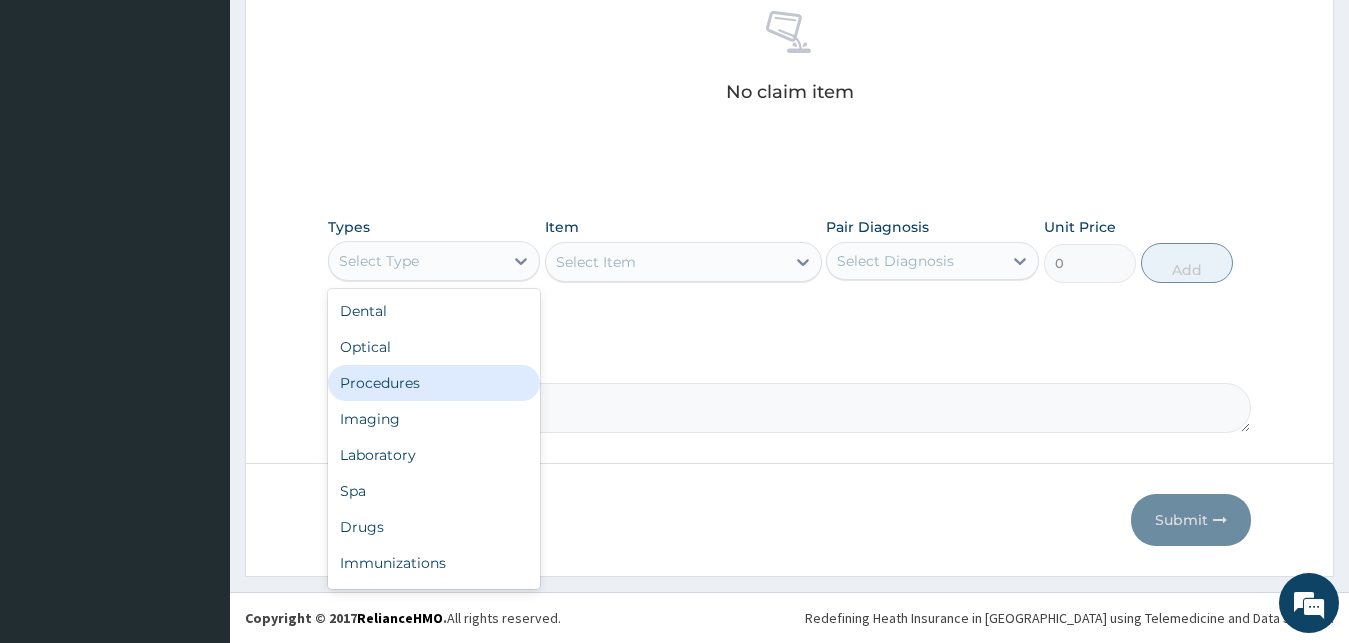 click on "Procedures" at bounding box center [434, 383] 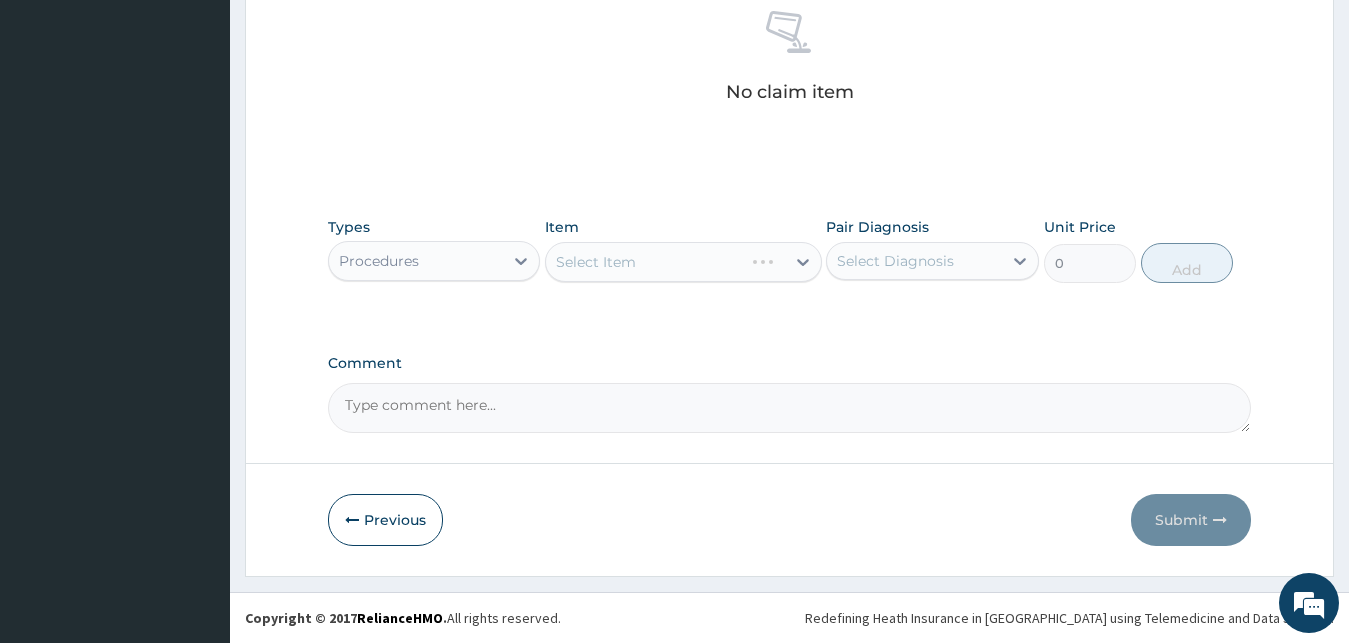 click on "Select Item" at bounding box center [683, 262] 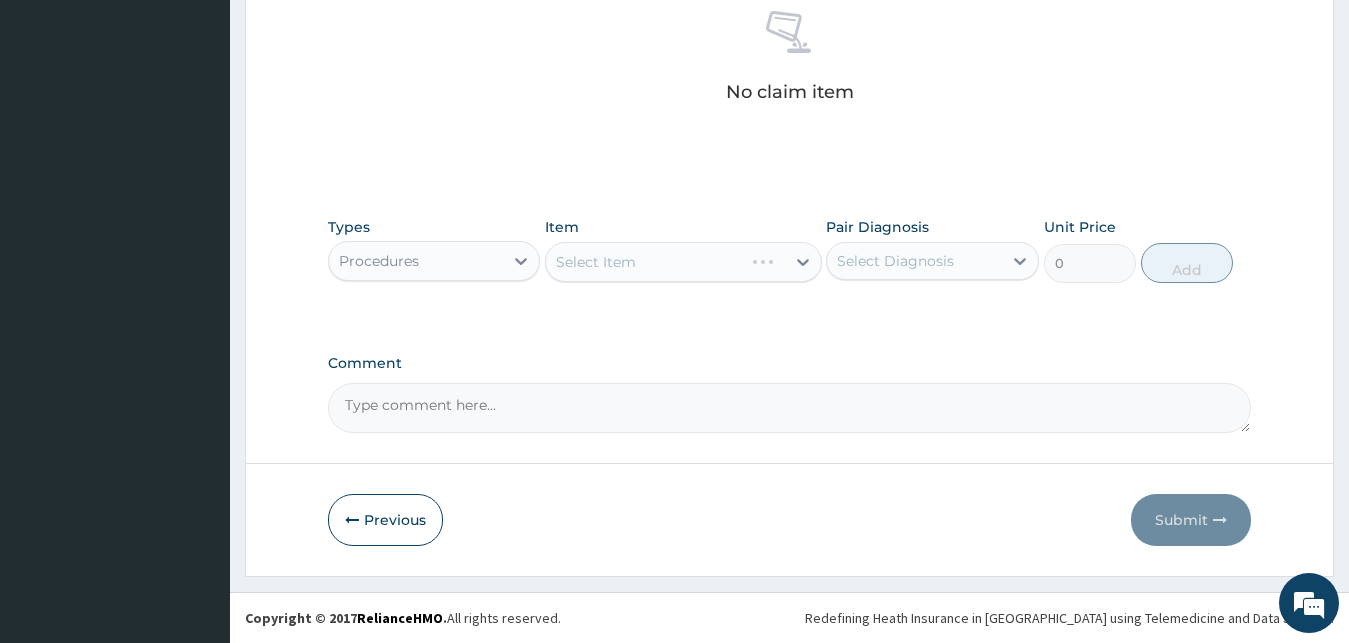 click on "Select Item" at bounding box center (683, 262) 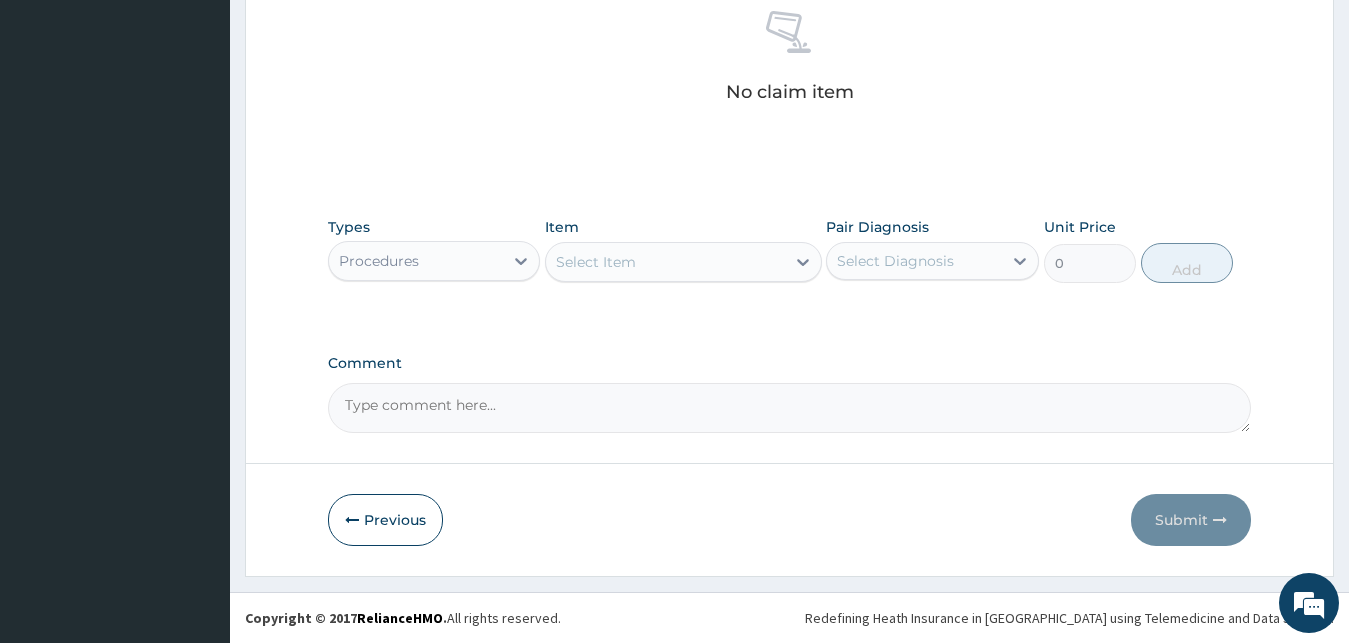 click on "Select Item" at bounding box center [596, 262] 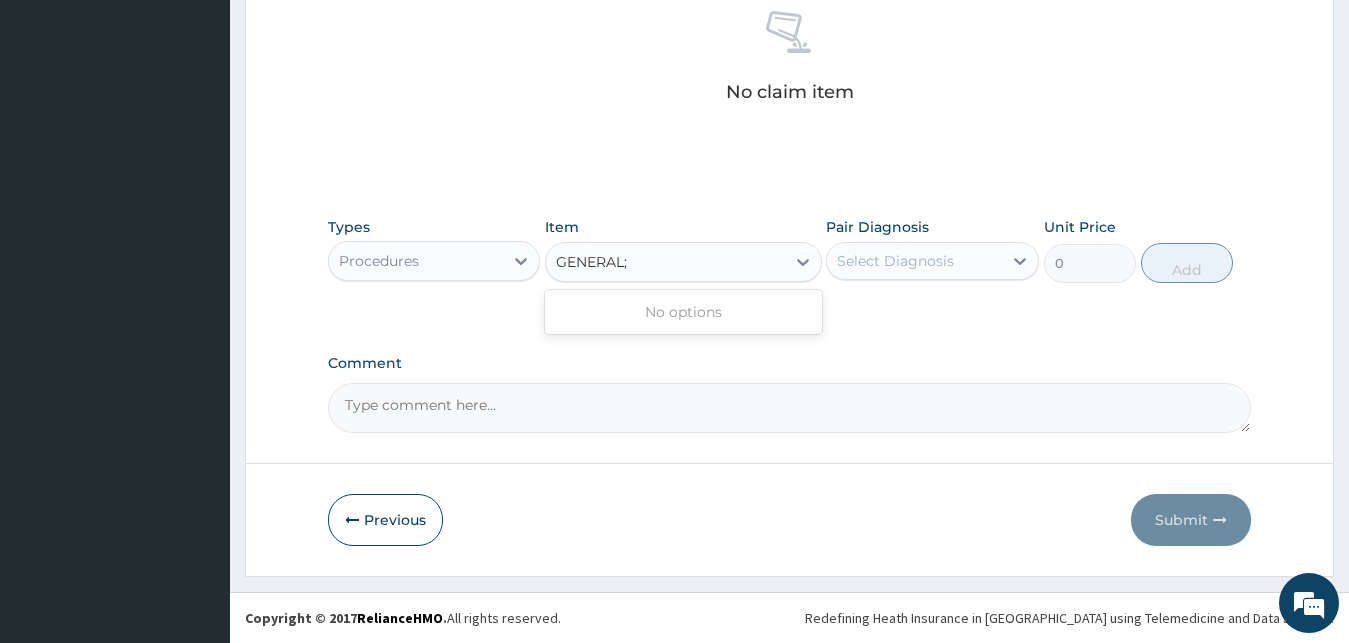type on "GENERAL" 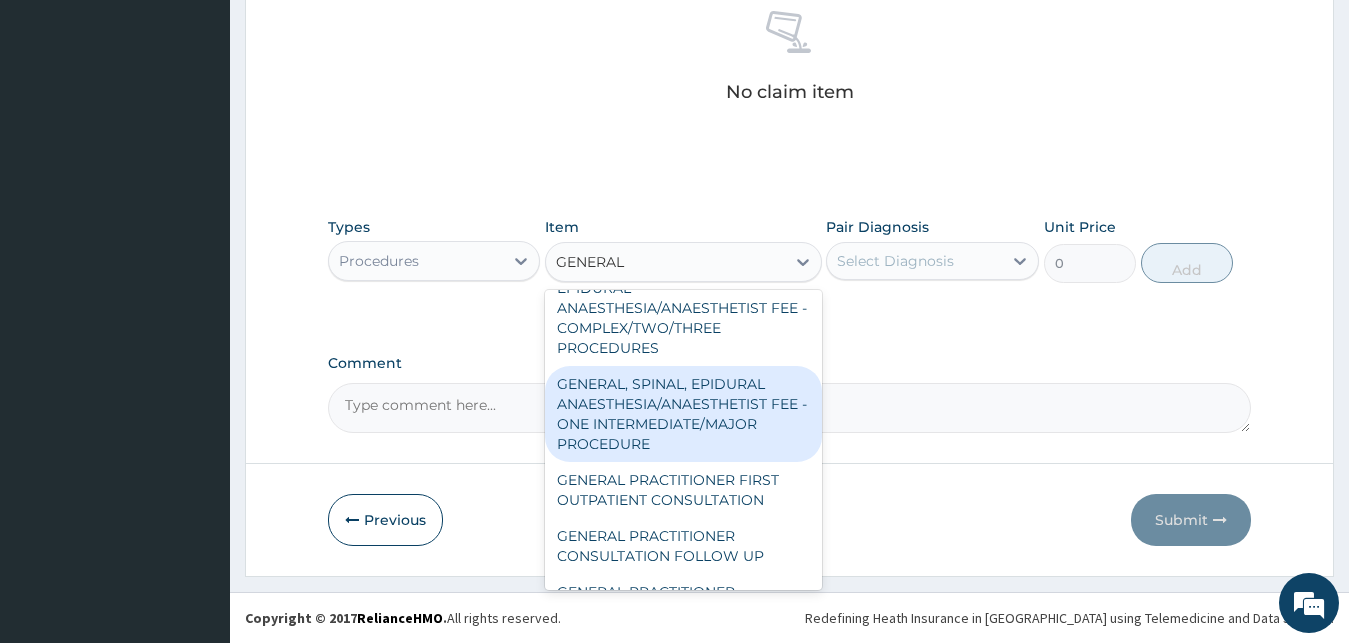scroll, scrollTop: 324, scrollLeft: 0, axis: vertical 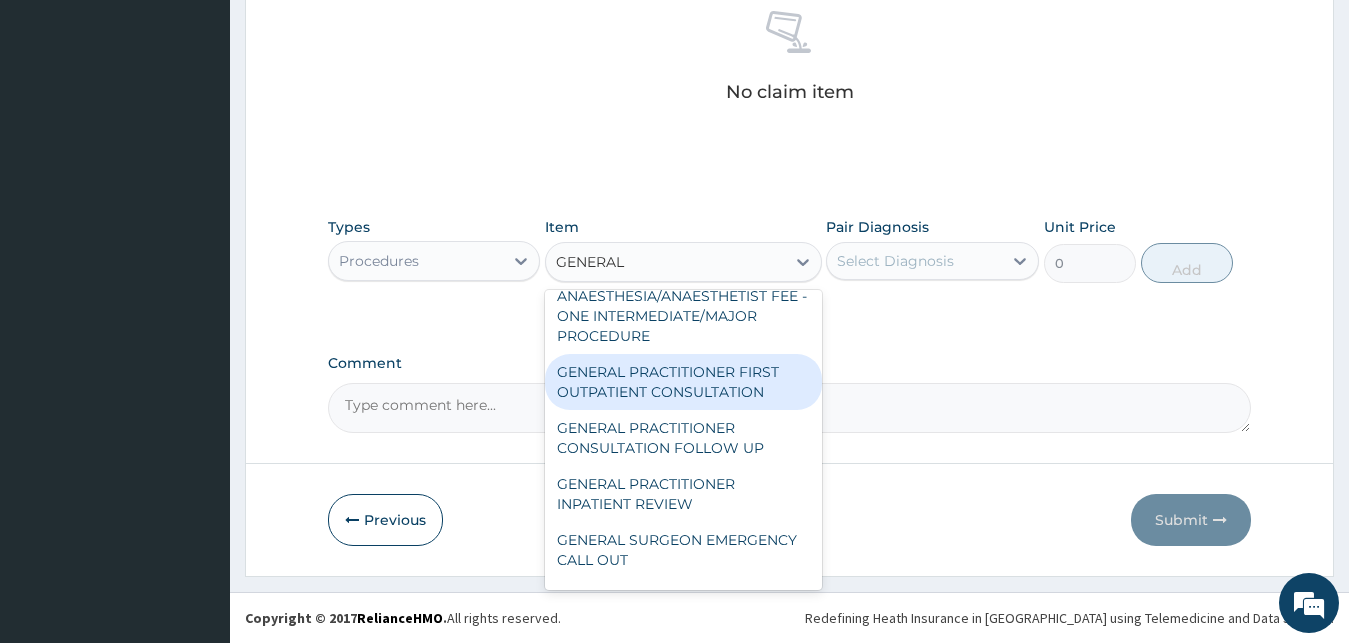 click on "GENERAL PRACTITIONER FIRST OUTPATIENT CONSULTATION" at bounding box center [683, 382] 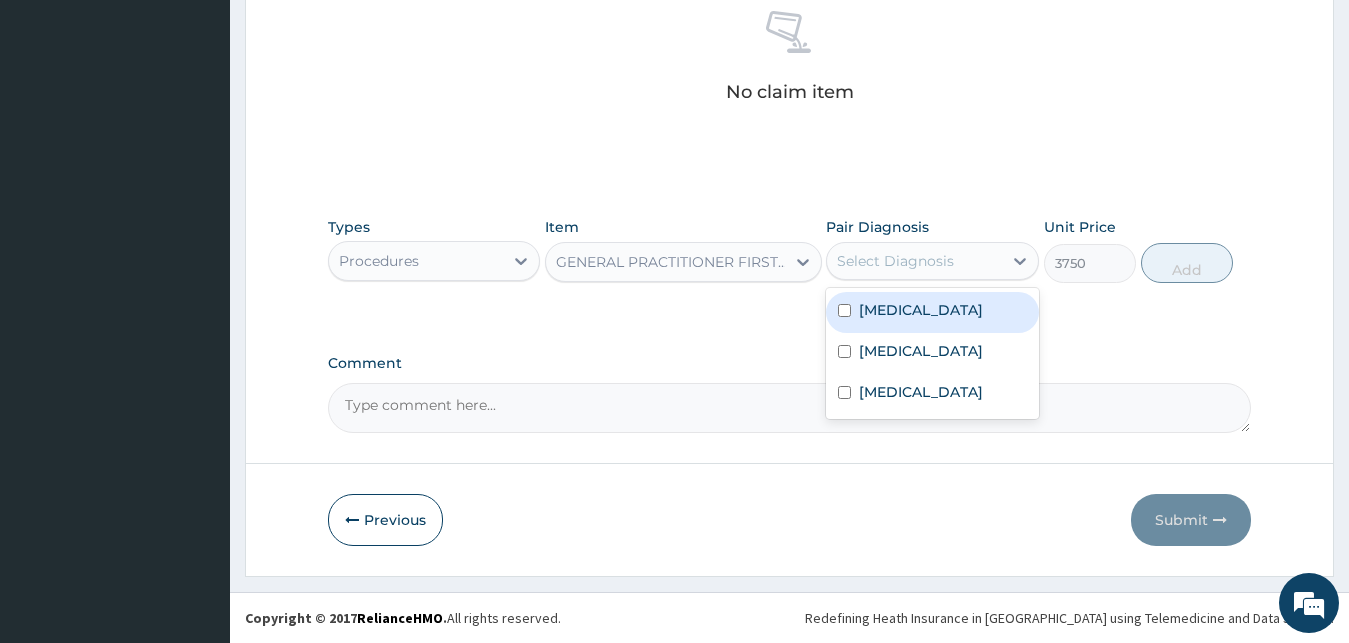 click on "Select Diagnosis" at bounding box center (895, 261) 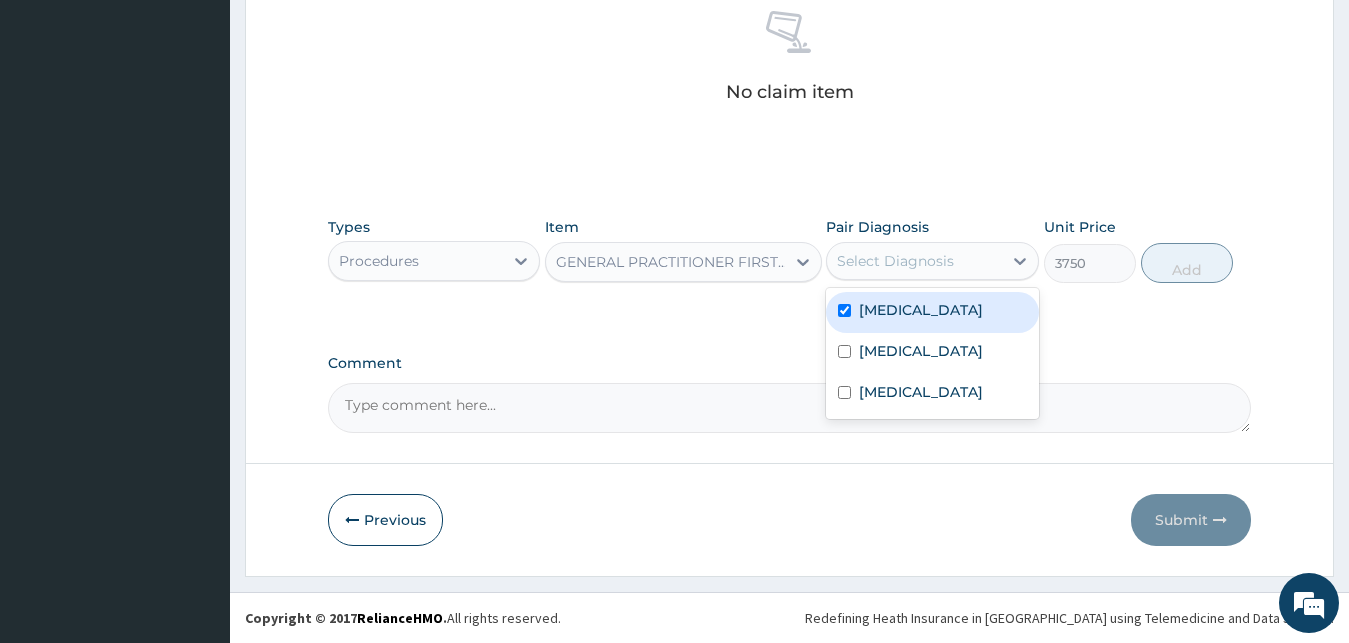 checkbox on "true" 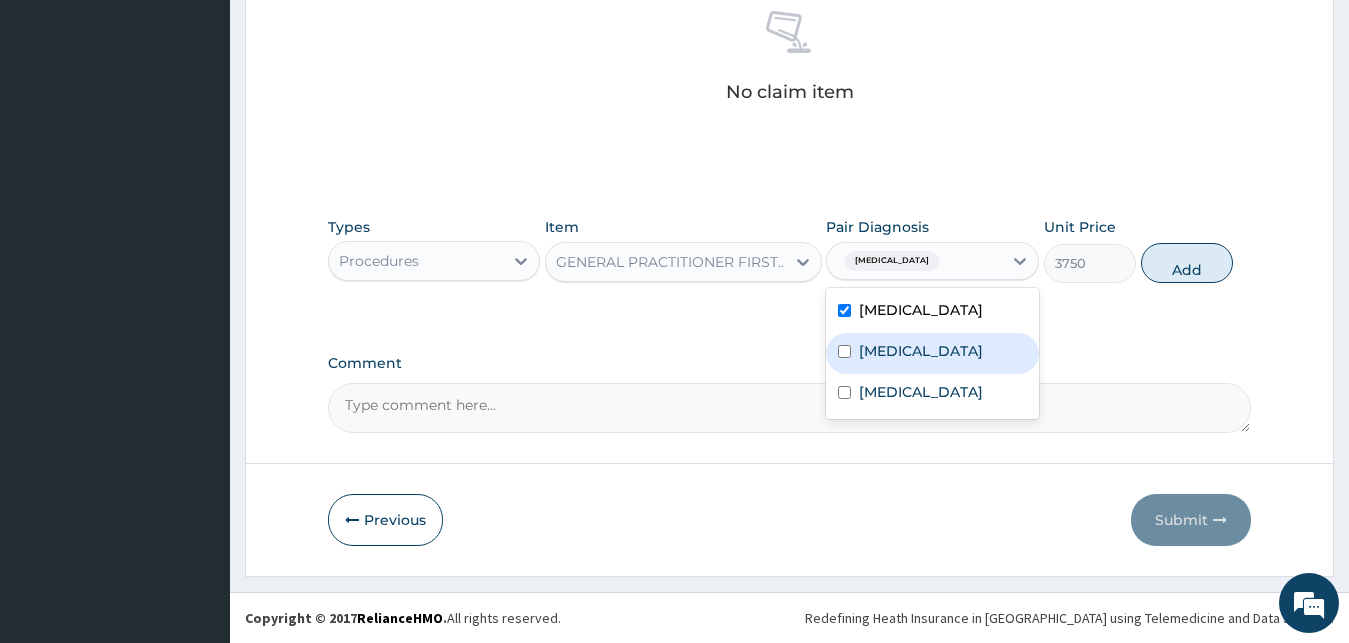 click on "[MEDICAL_DATA]" at bounding box center [921, 351] 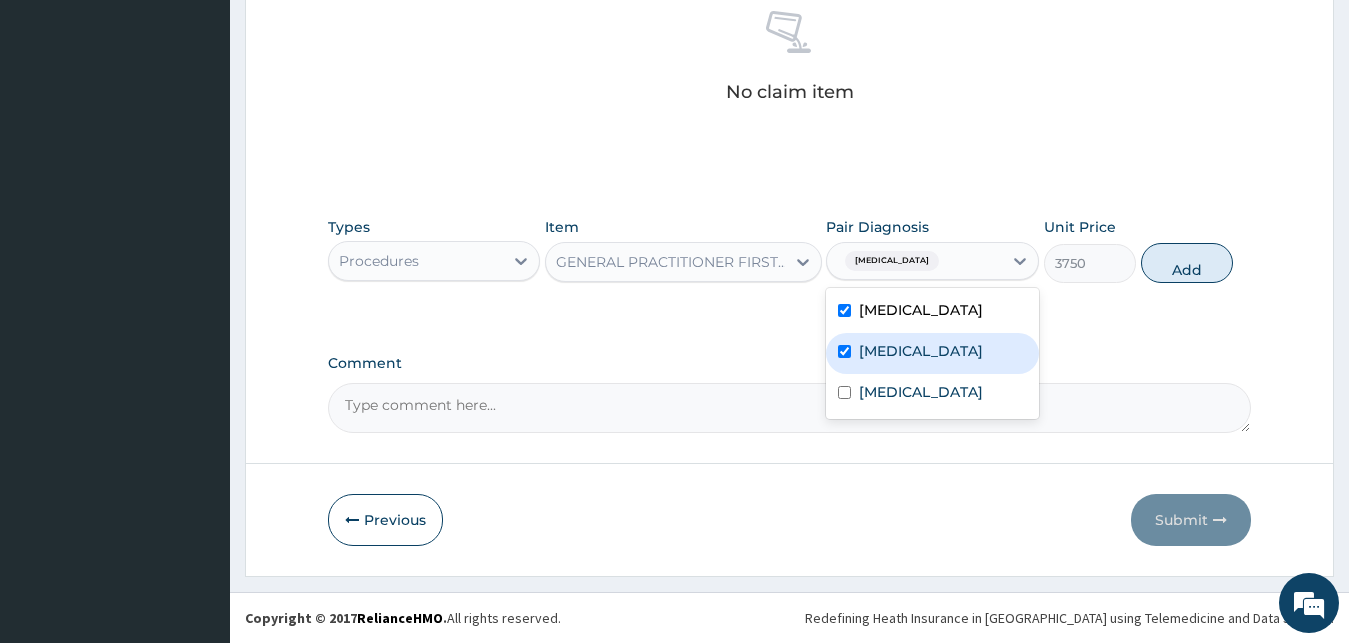checkbox on "true" 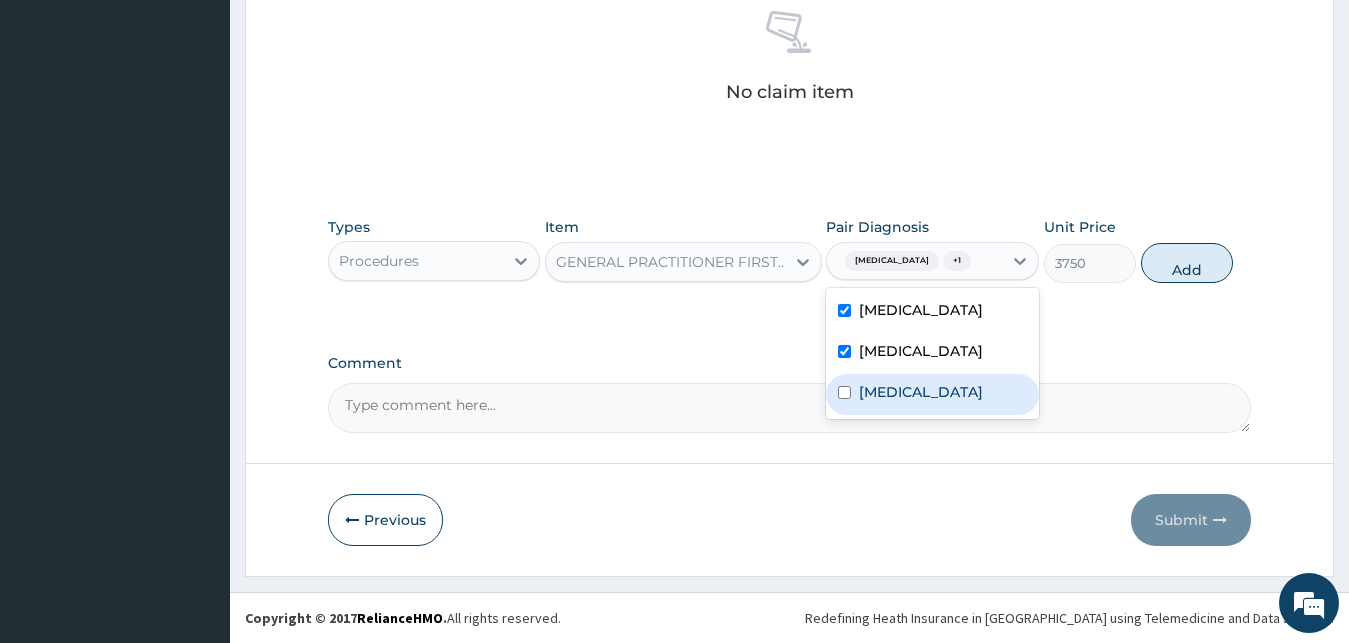 click on "[MEDICAL_DATA]" at bounding box center [921, 392] 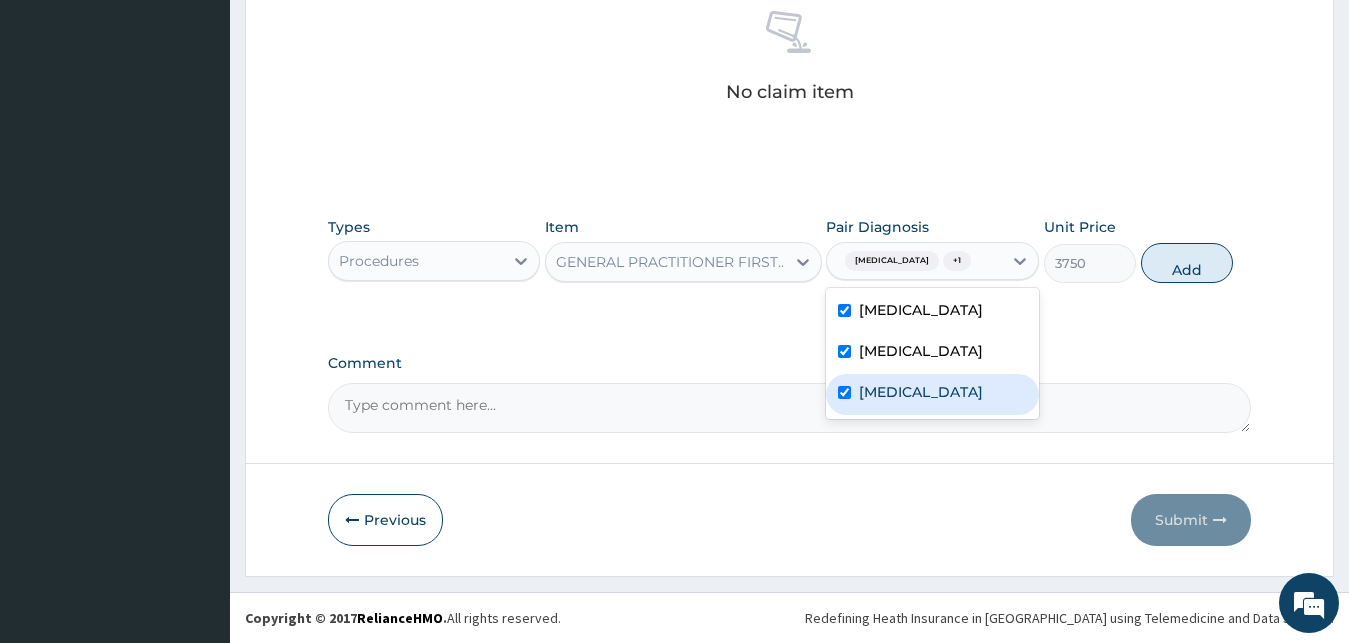 checkbox on "true" 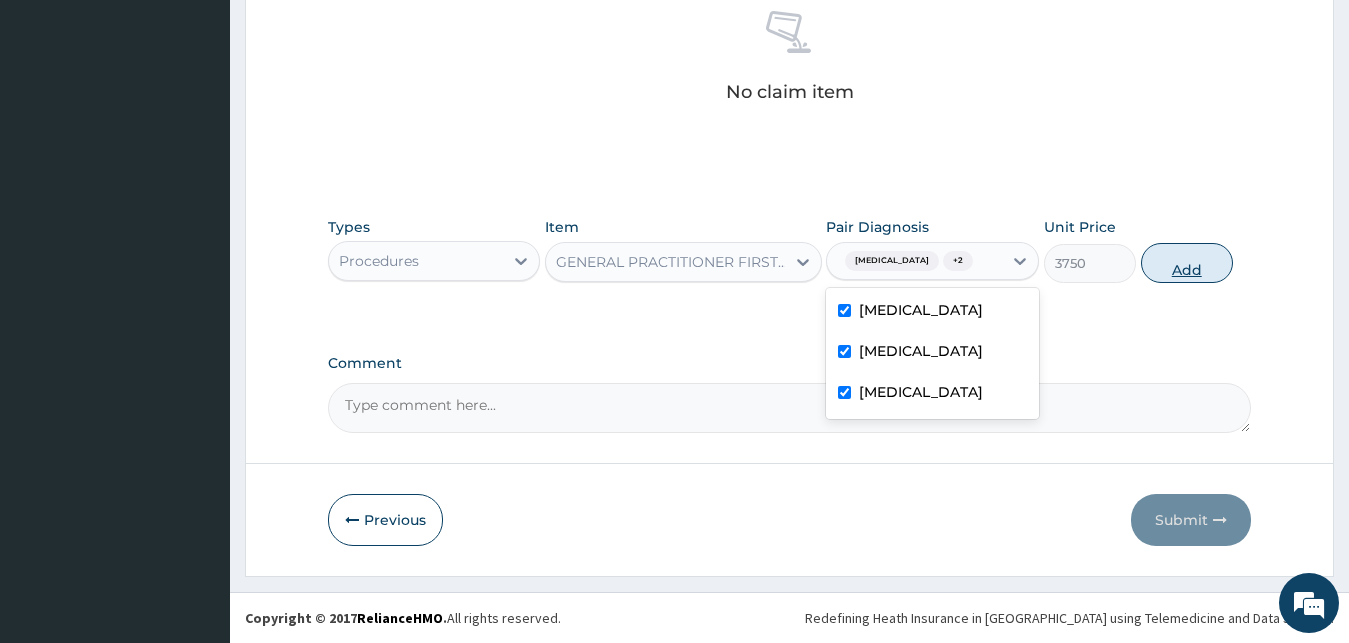 click on "Add" at bounding box center [1187, 263] 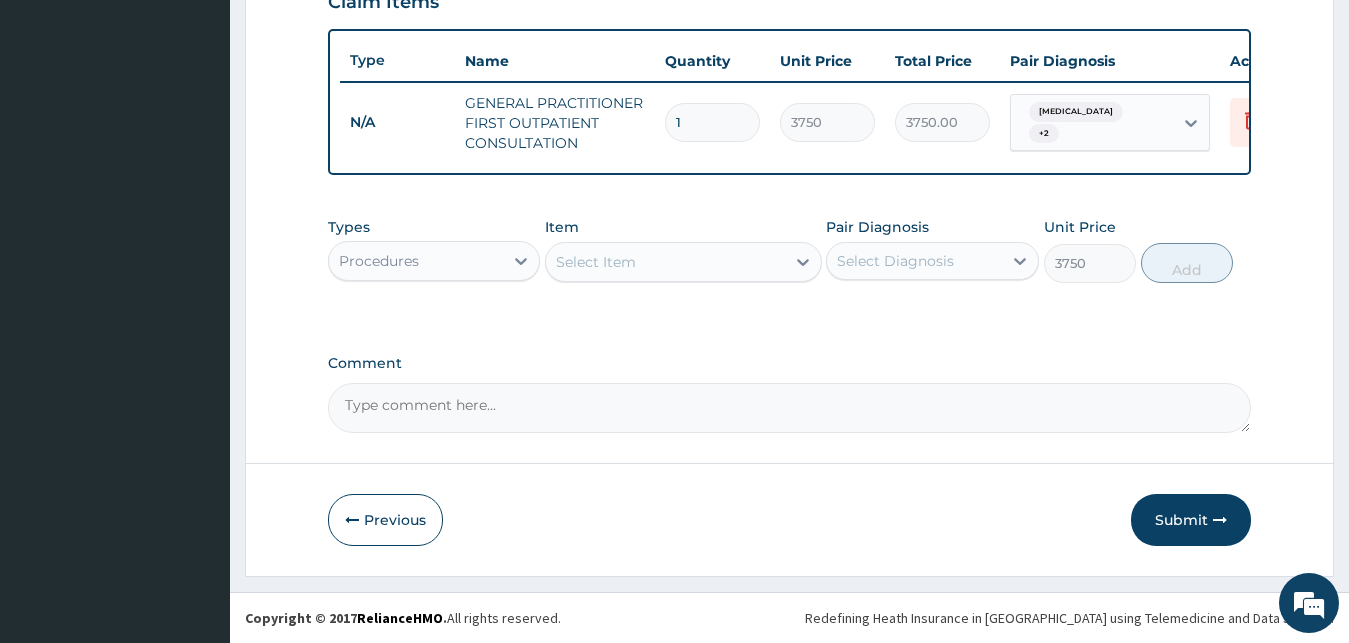 type on "0" 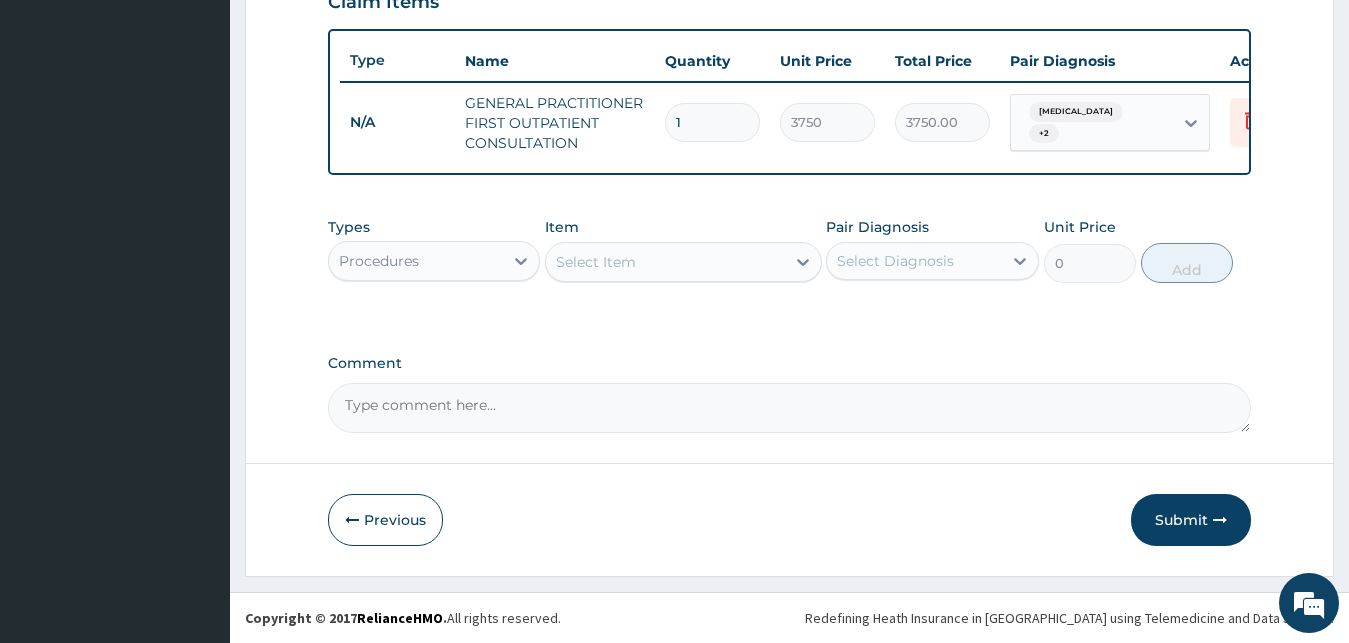 scroll, scrollTop: 732, scrollLeft: 0, axis: vertical 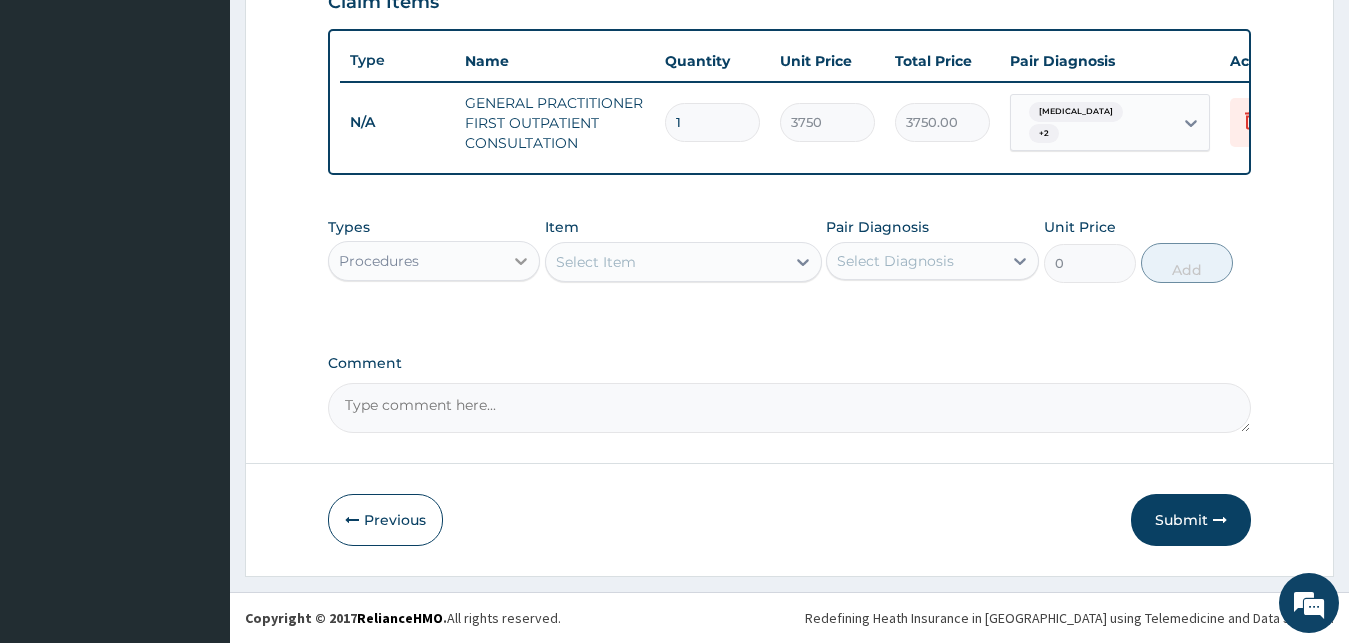 click at bounding box center [521, 261] 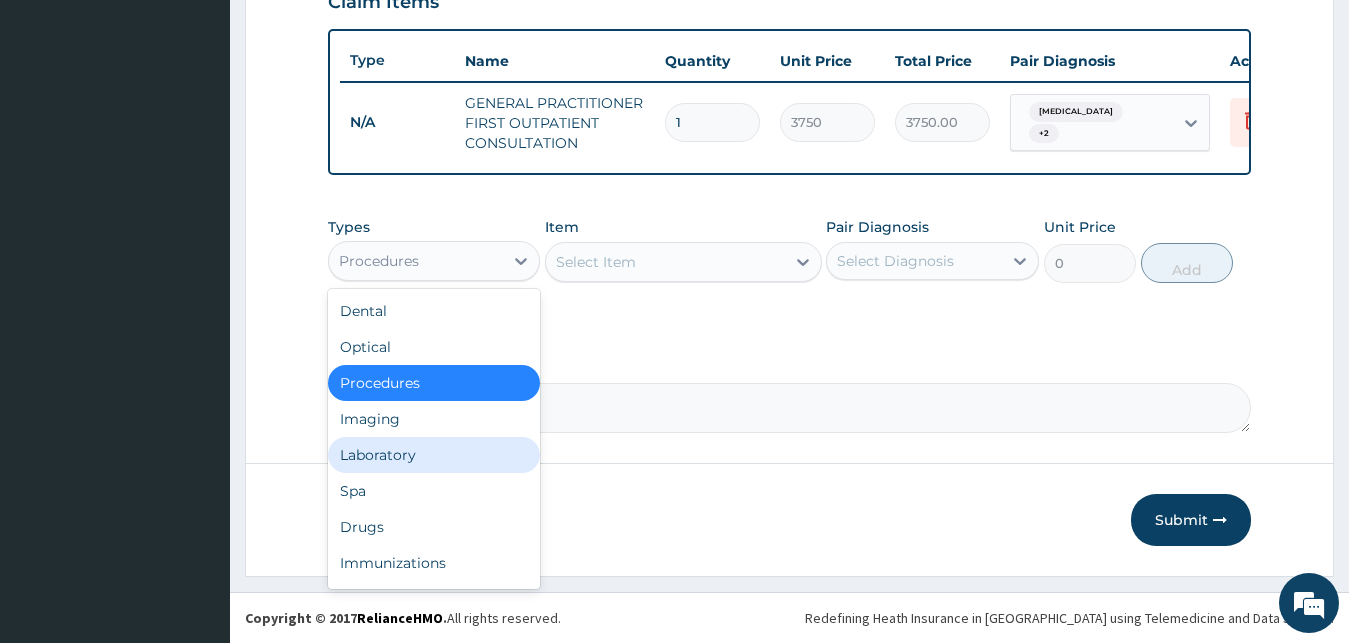 click on "Laboratory" at bounding box center (434, 455) 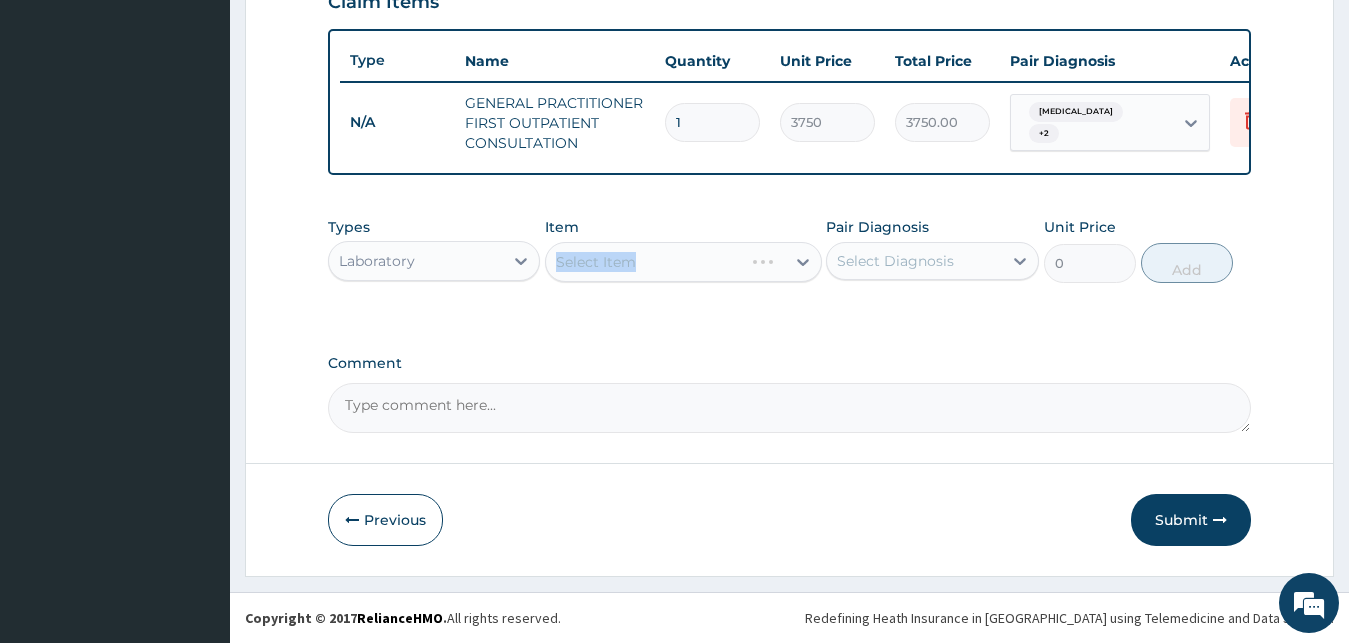 click on "Select Item" at bounding box center (683, 262) 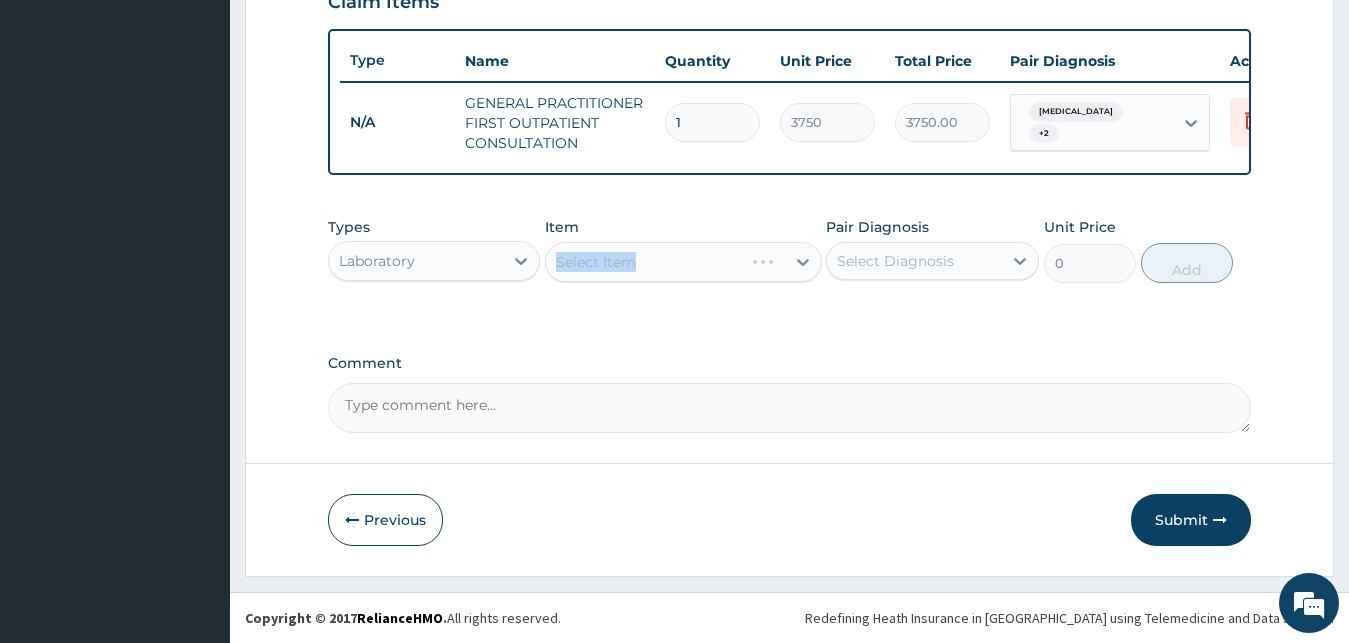 click on "Select Item" at bounding box center (683, 262) 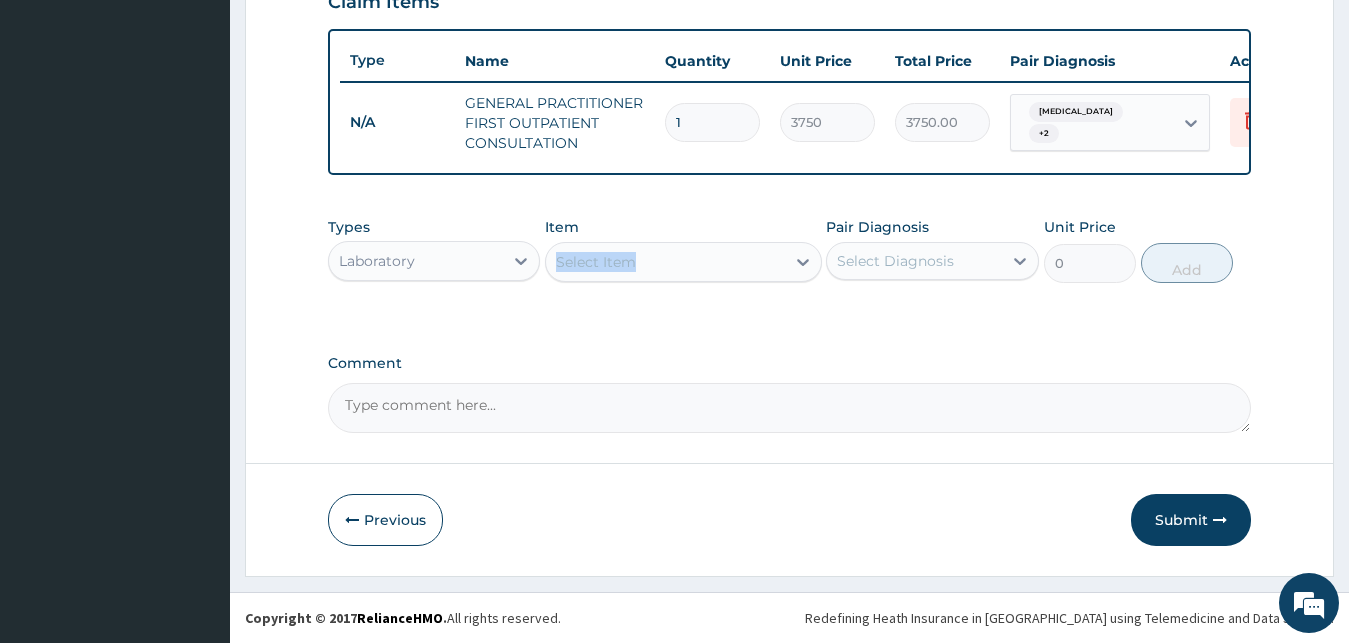 click on "Select Item" at bounding box center [665, 262] 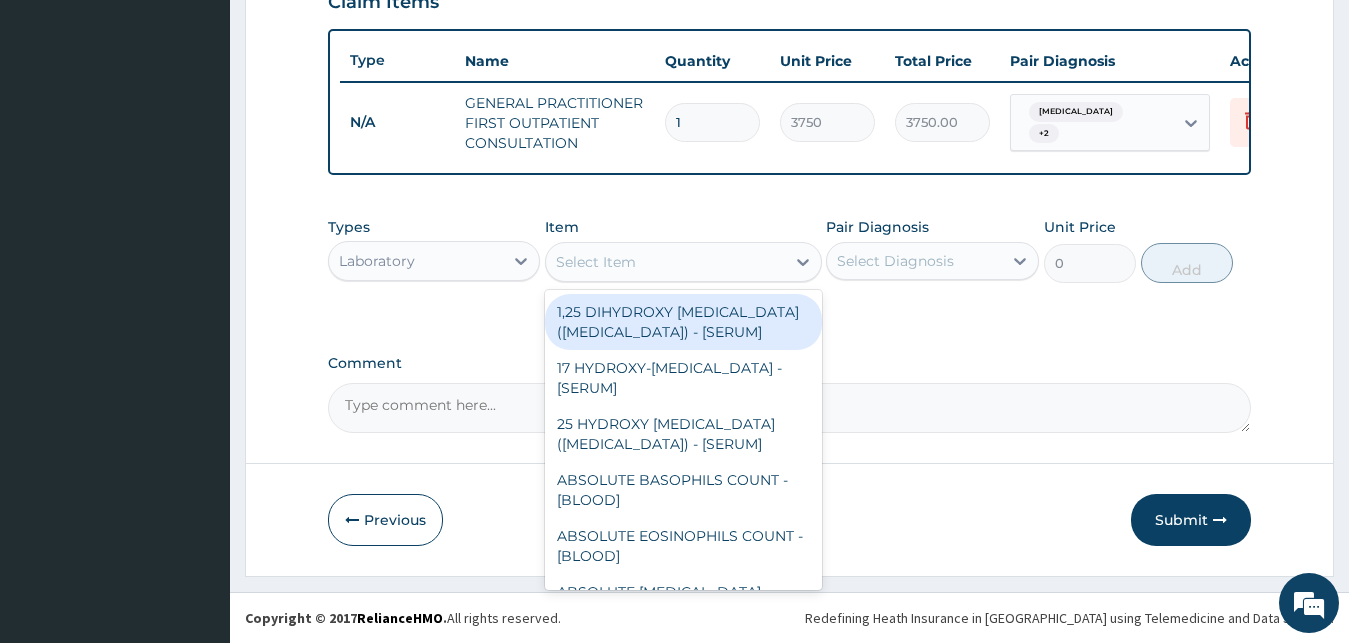 click on "Select Item" at bounding box center (665, 262) 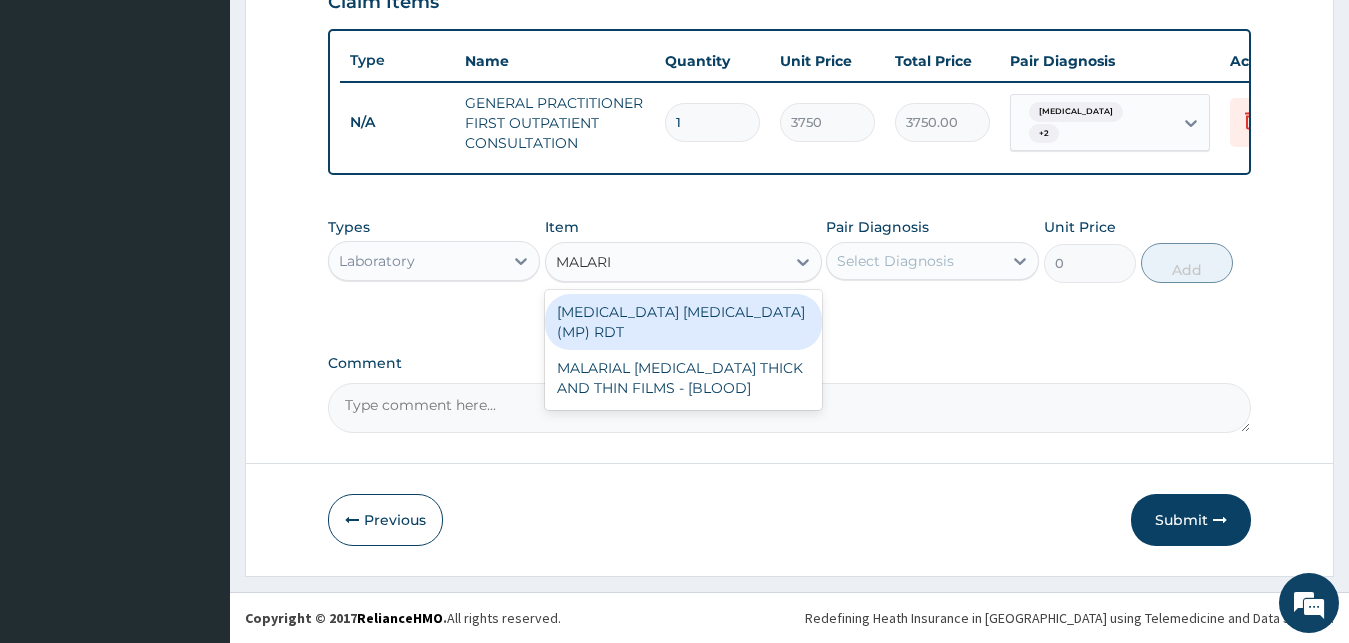 type on "[MEDICAL_DATA]" 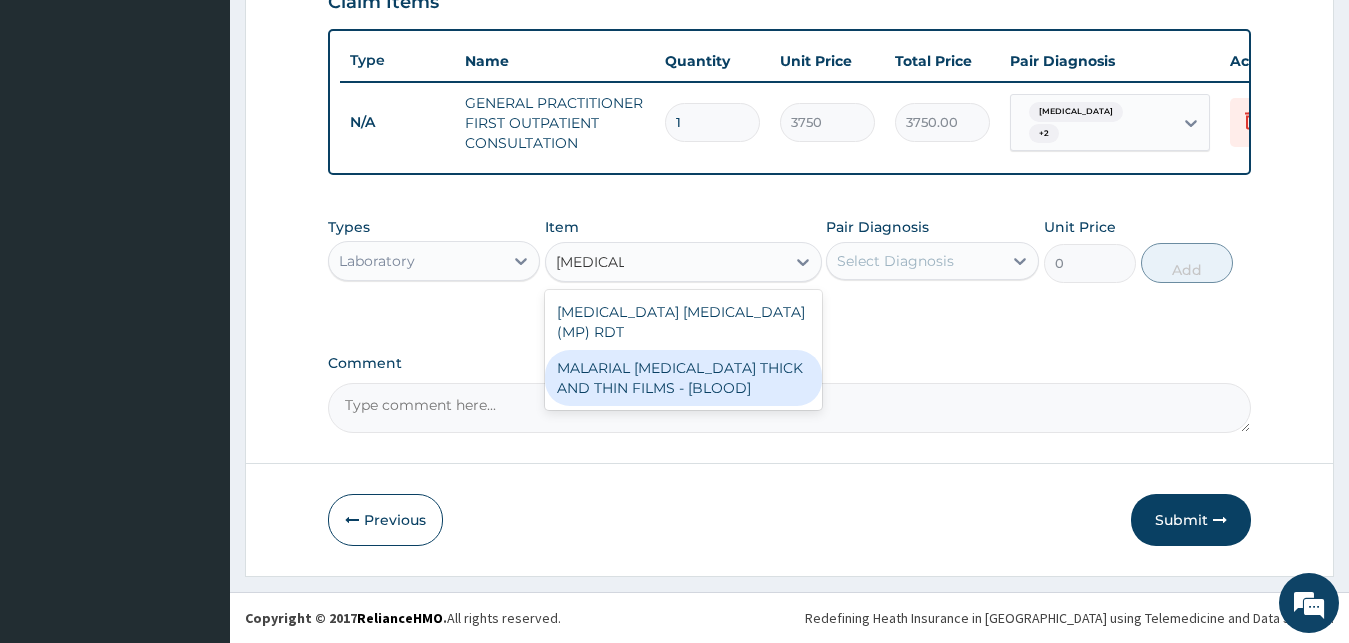 click on "MALARIAL [MEDICAL_DATA] THICK AND THIN FILMS - [BLOOD]" at bounding box center (683, 378) 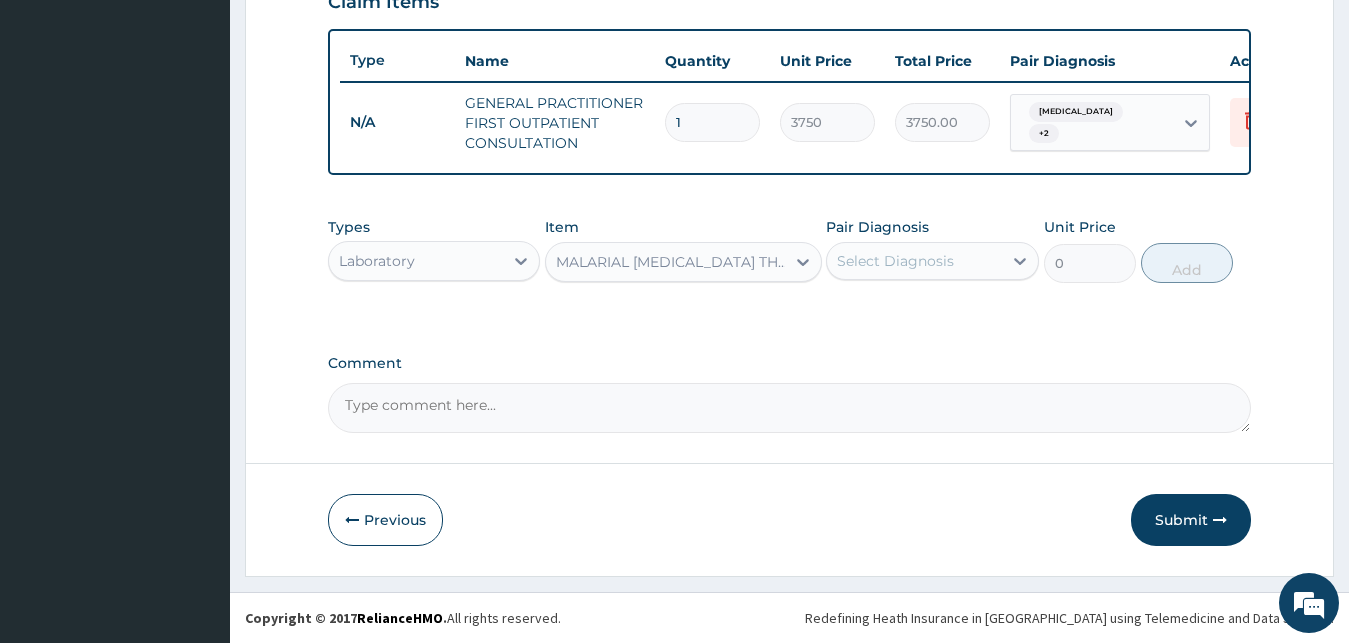 type 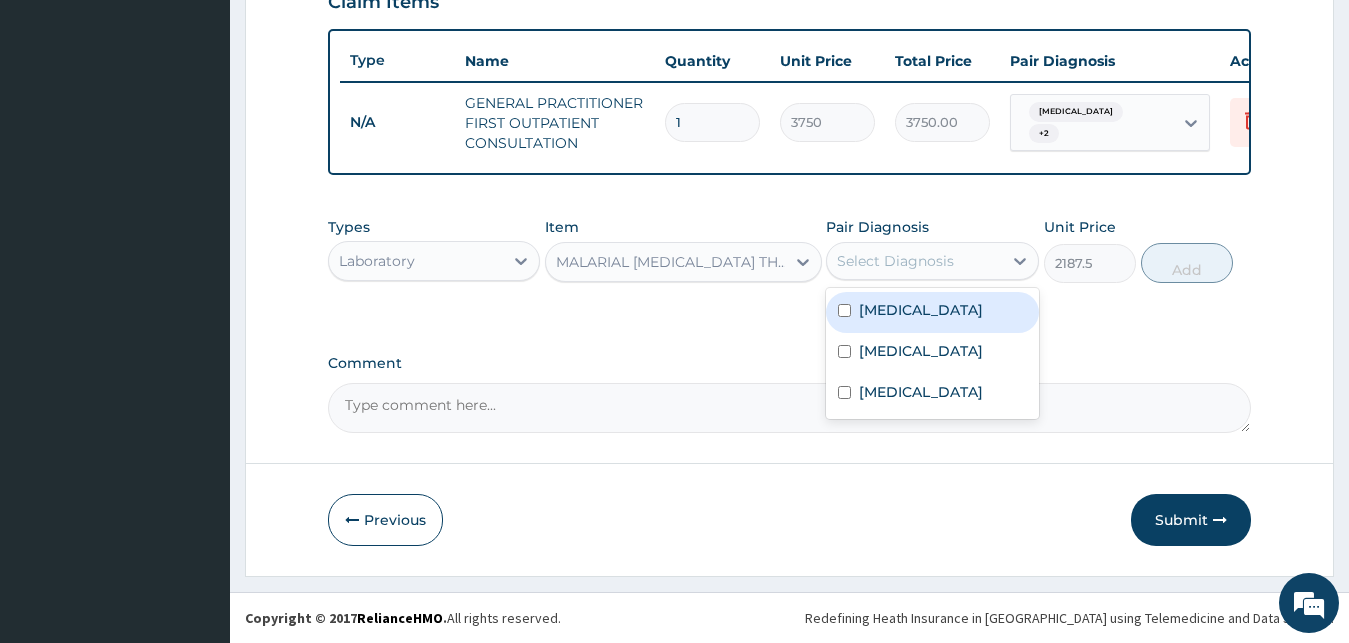 click on "Select Diagnosis" at bounding box center [895, 261] 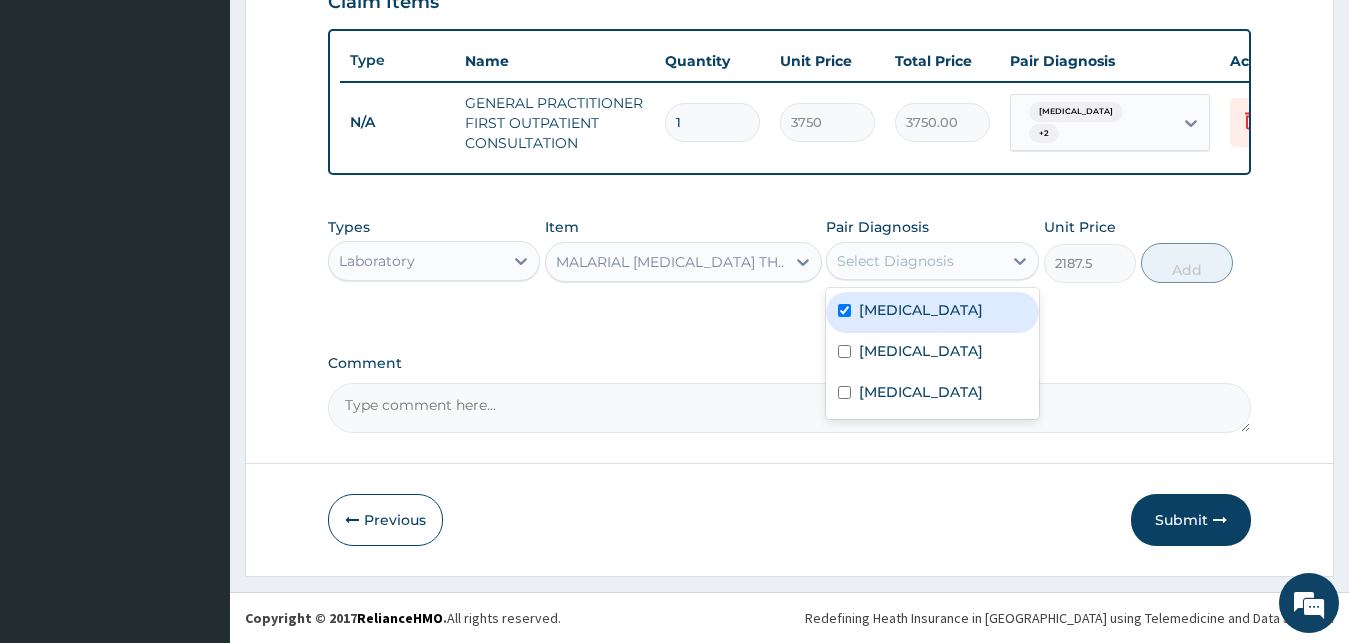 checkbox on "true" 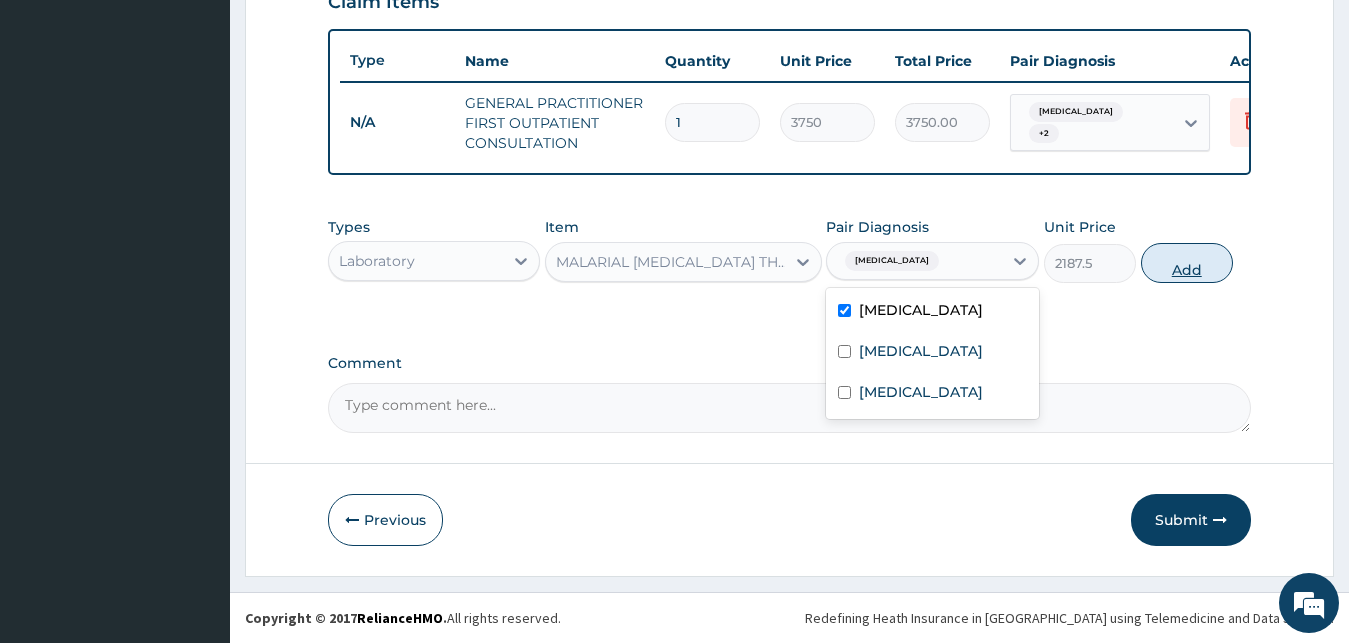 click on "Add" at bounding box center (1187, 263) 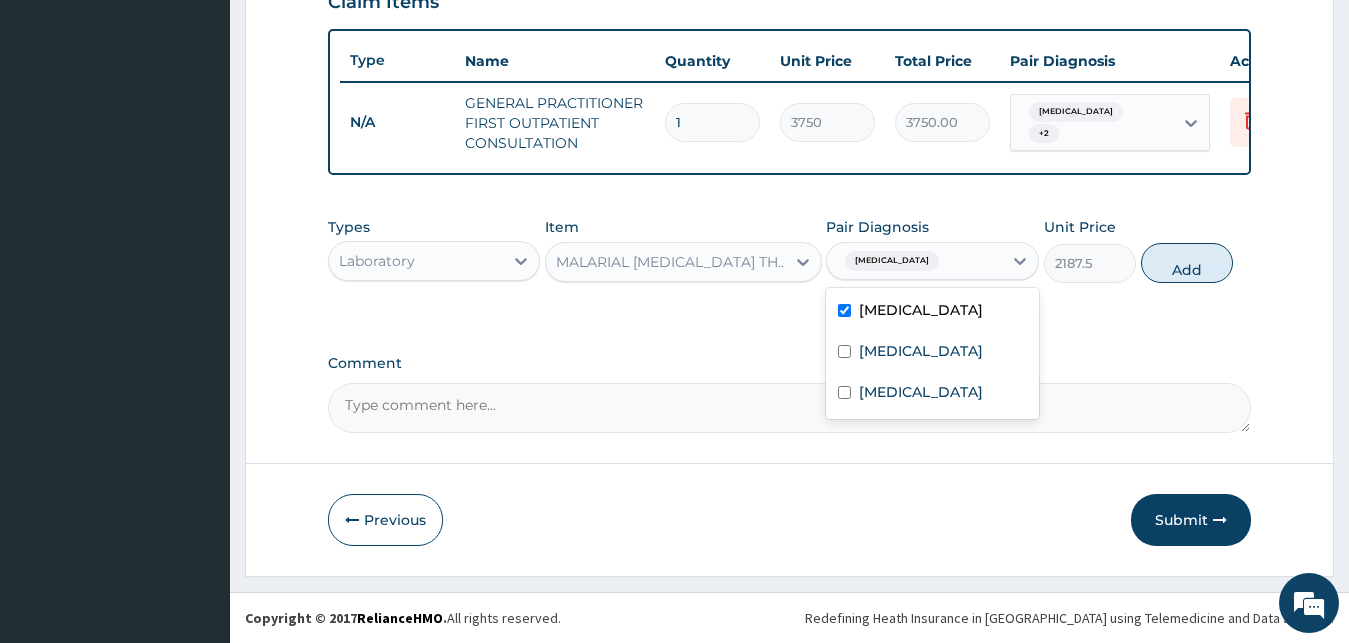 type on "0" 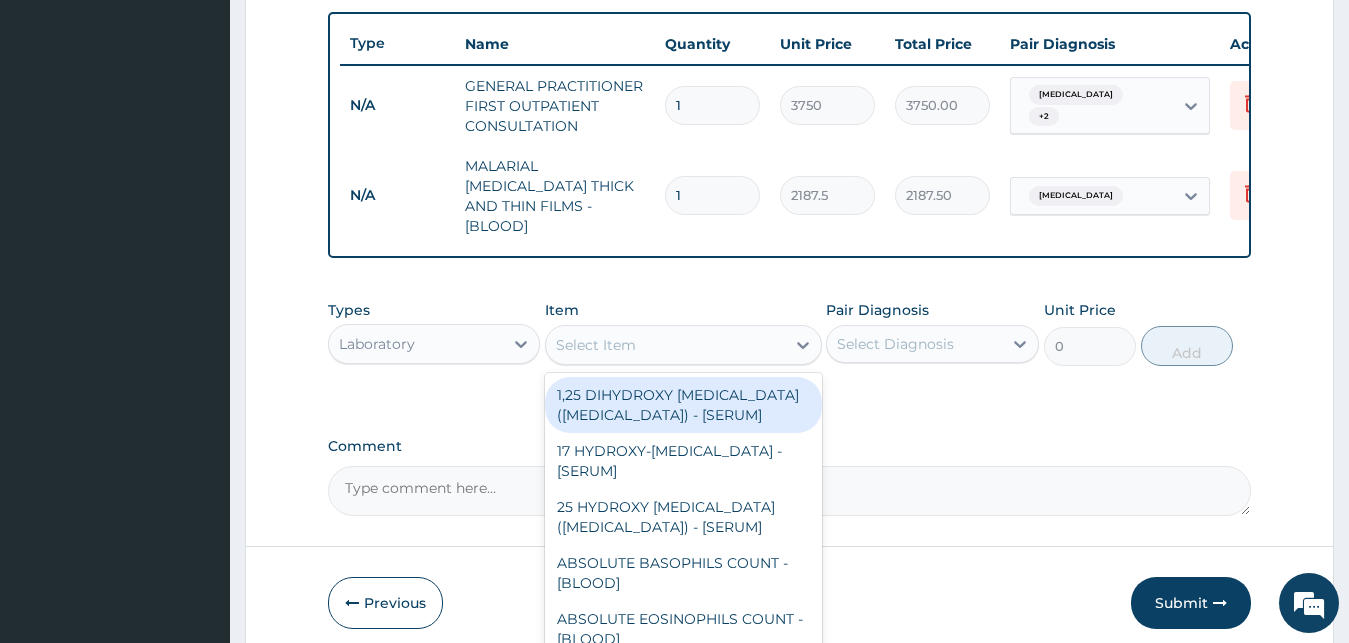 click on "Select Item" at bounding box center (665, 345) 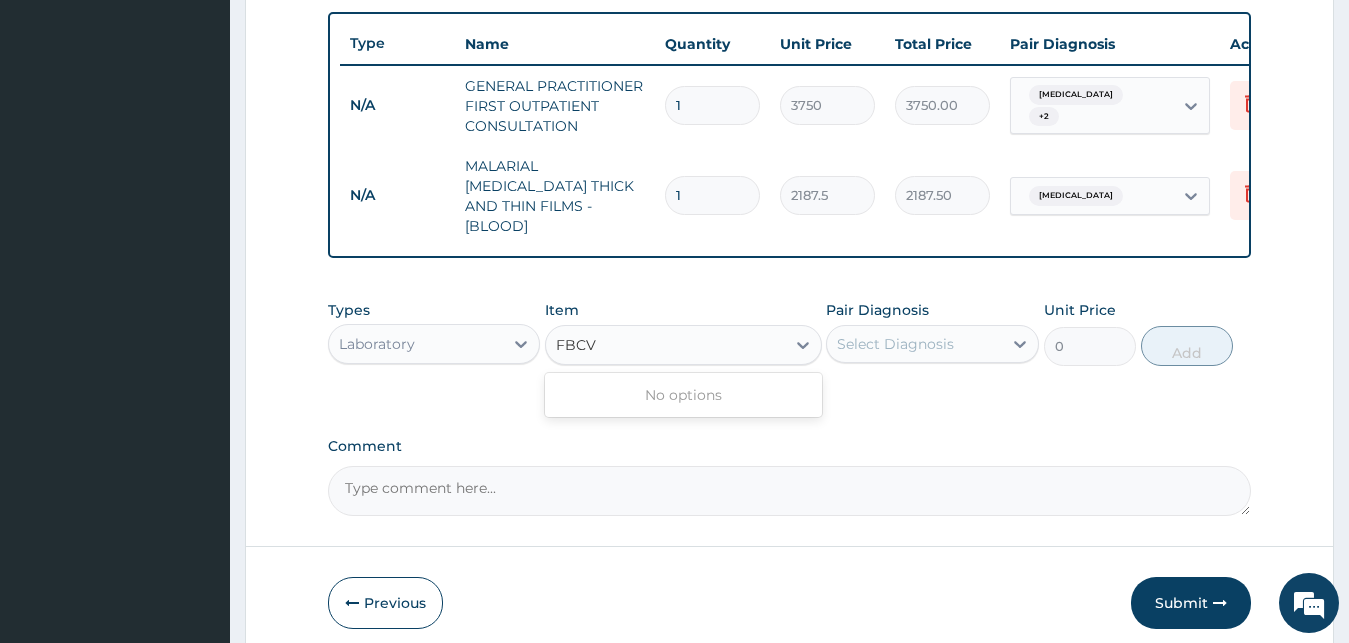 type on "FBC" 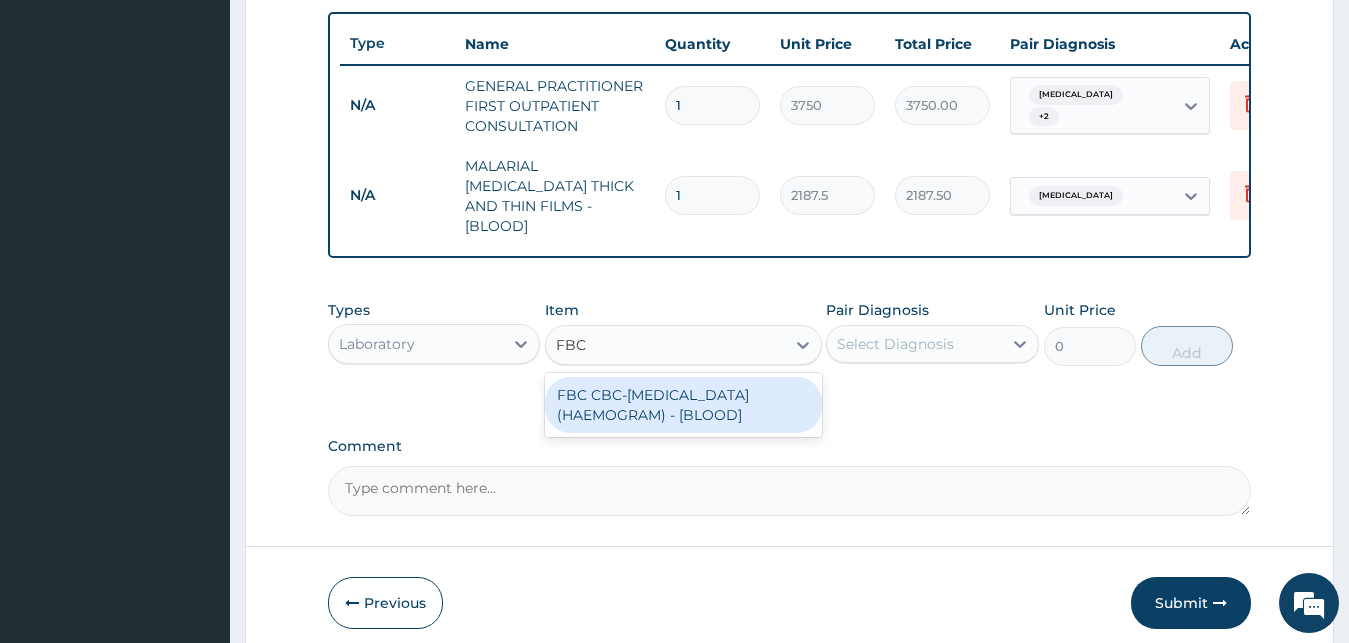 drag, startPoint x: 730, startPoint y: 397, endPoint x: 853, endPoint y: 388, distance: 123.32883 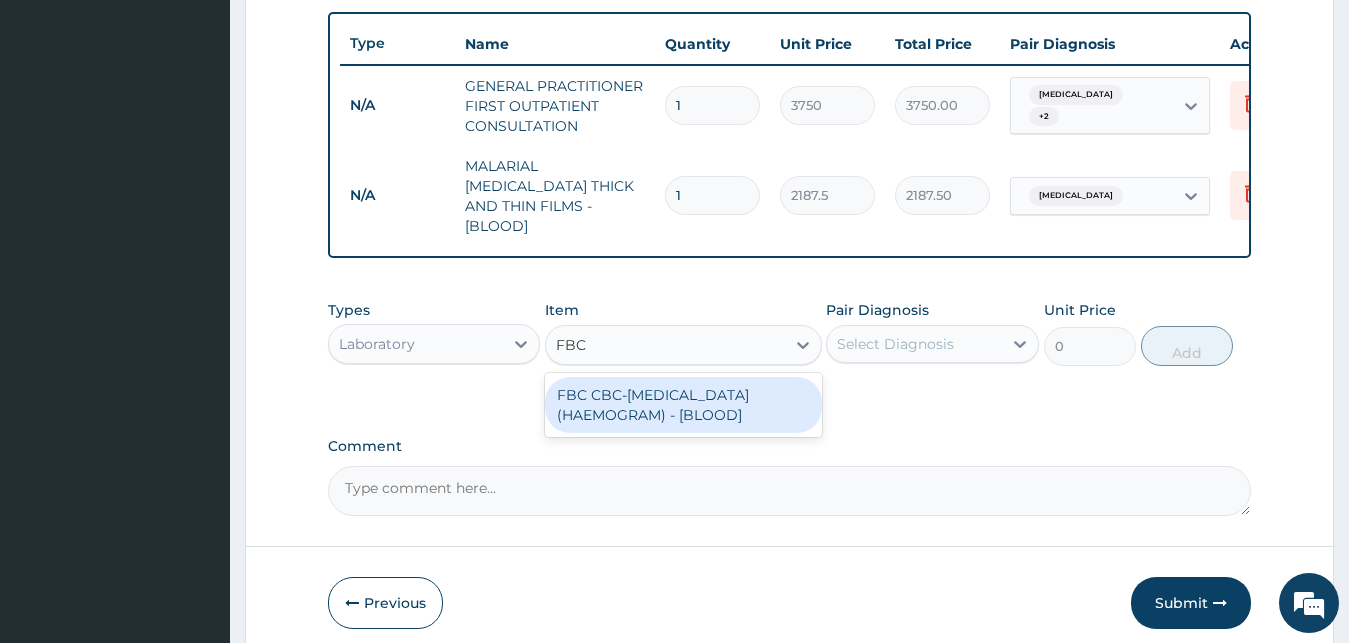 click on "FBC CBC-[MEDICAL_DATA] (HAEMOGRAM) - [BLOOD]" at bounding box center (683, 405) 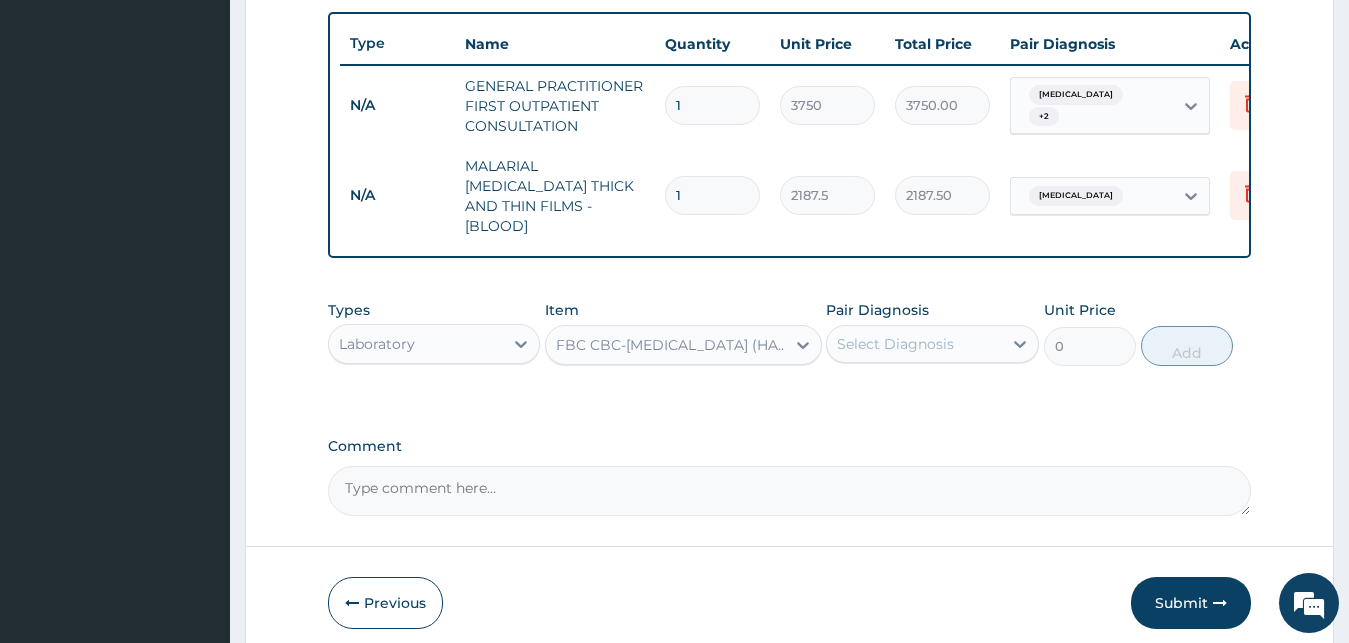 type 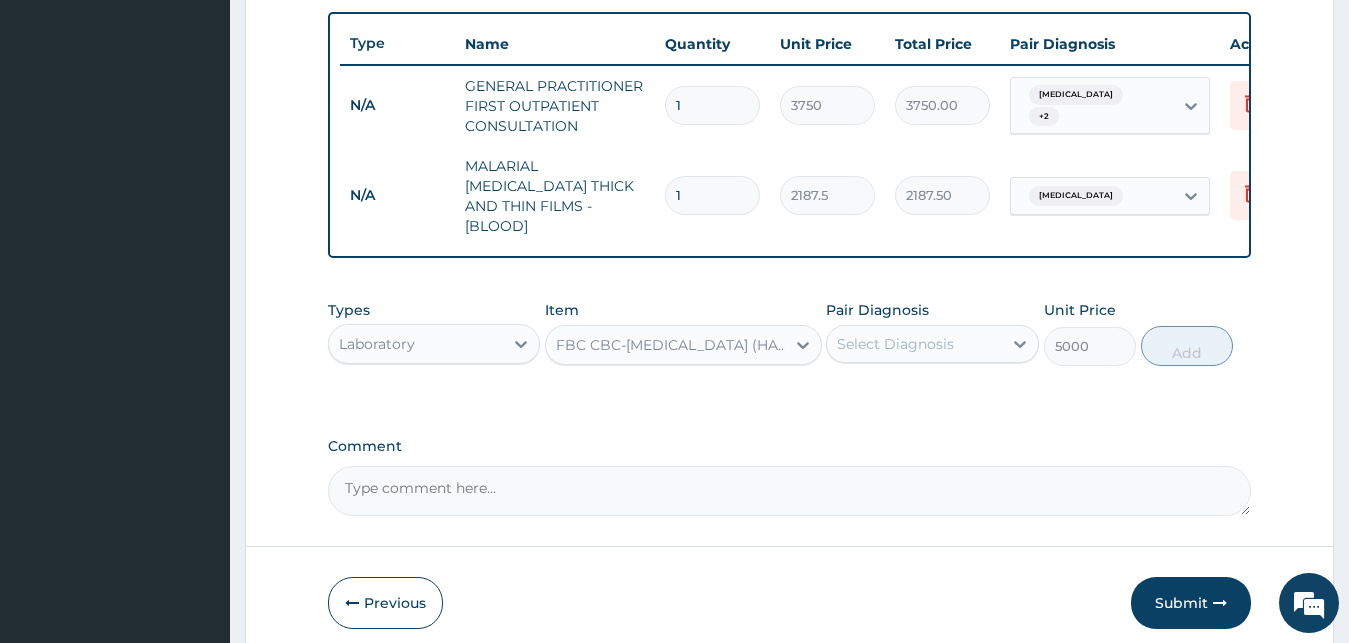 click on "Select Diagnosis" at bounding box center [914, 344] 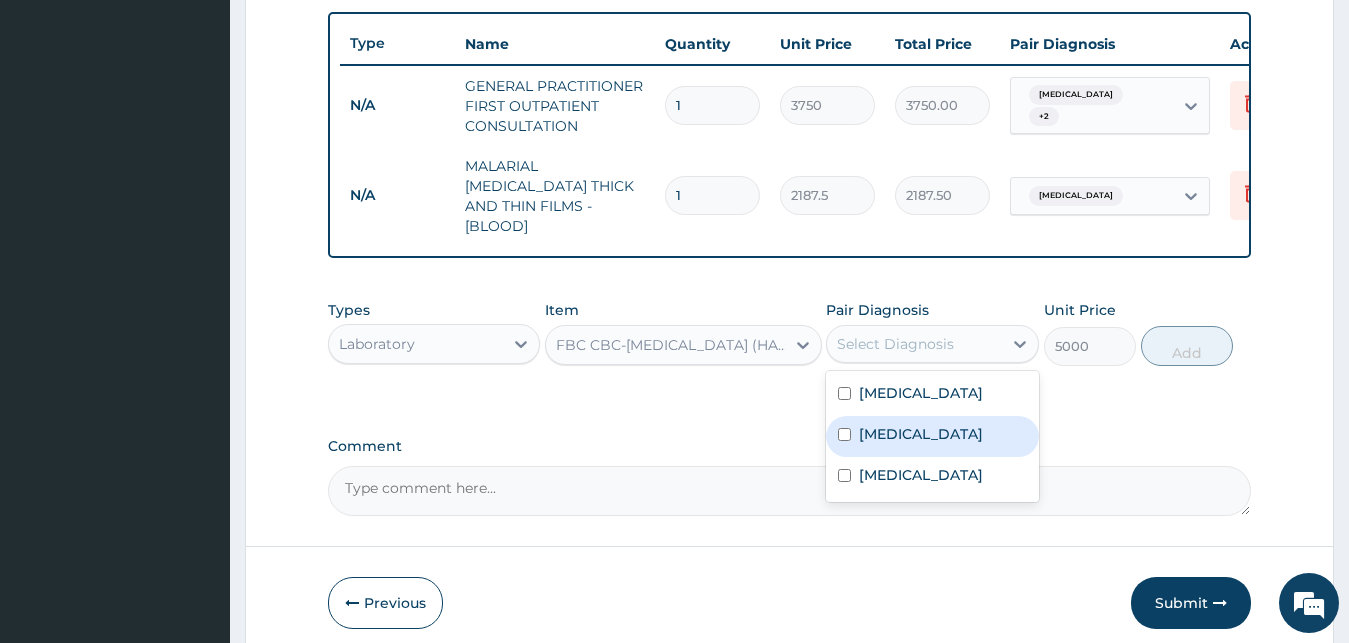 click on "[MEDICAL_DATA]" at bounding box center [921, 434] 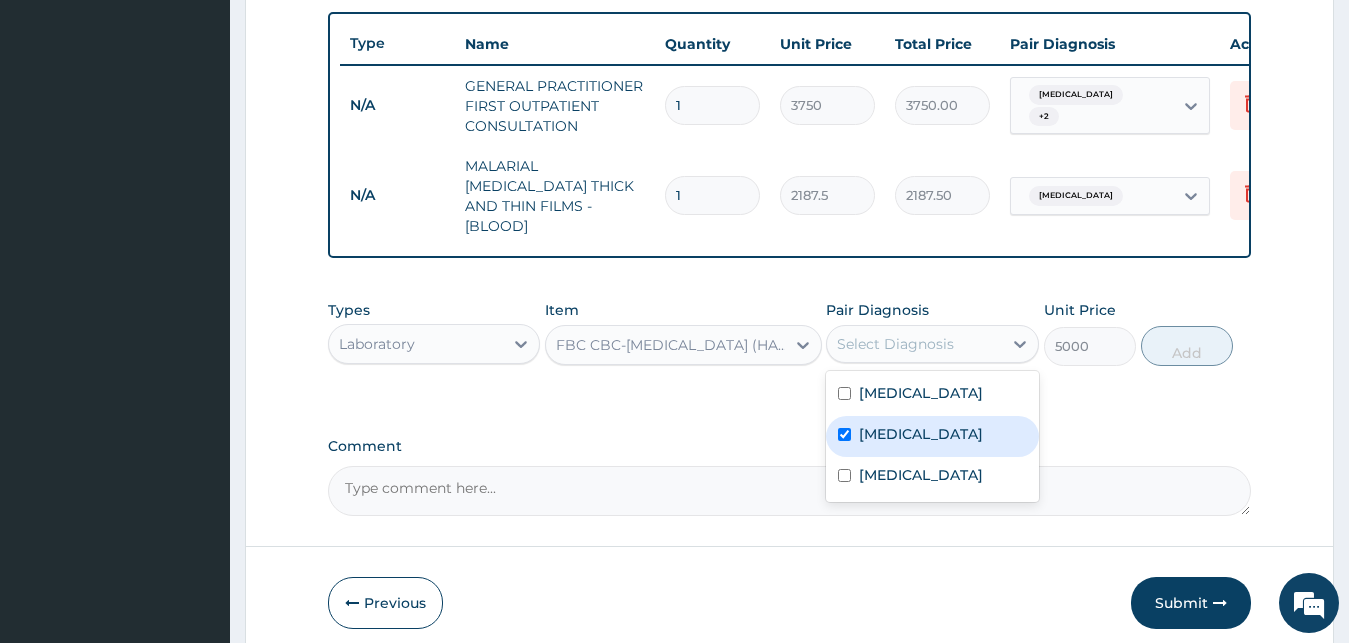 checkbox on "true" 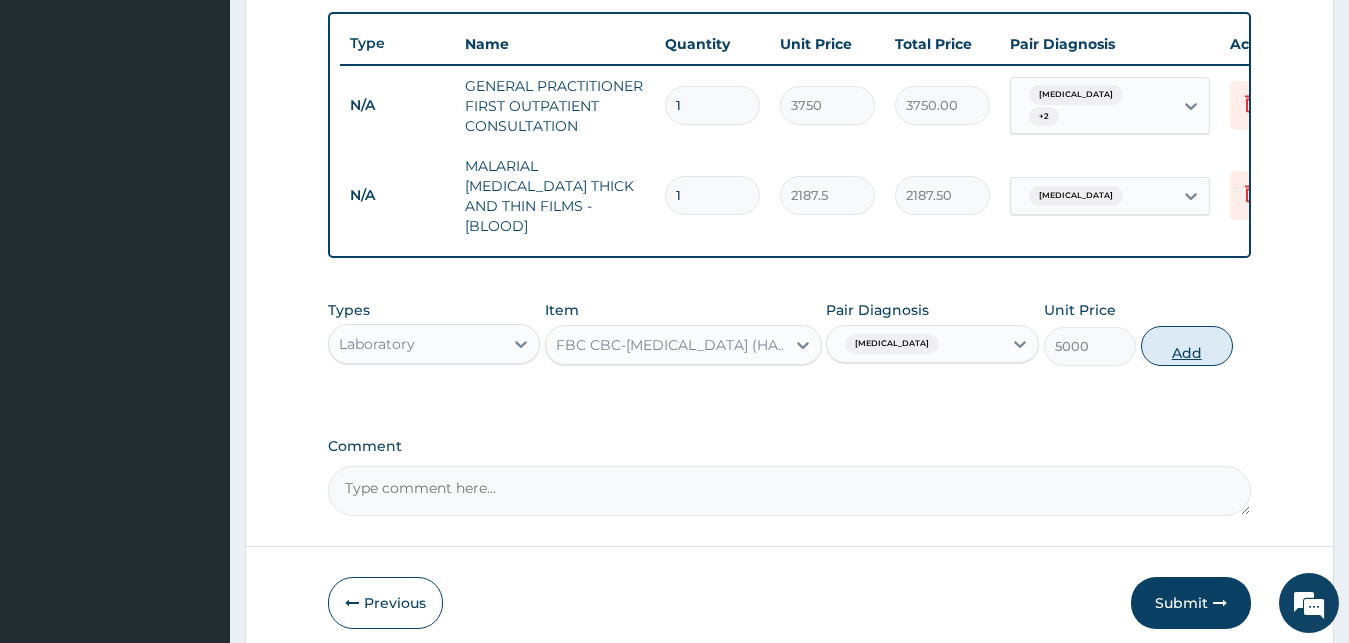 click on "Add" at bounding box center (1187, 346) 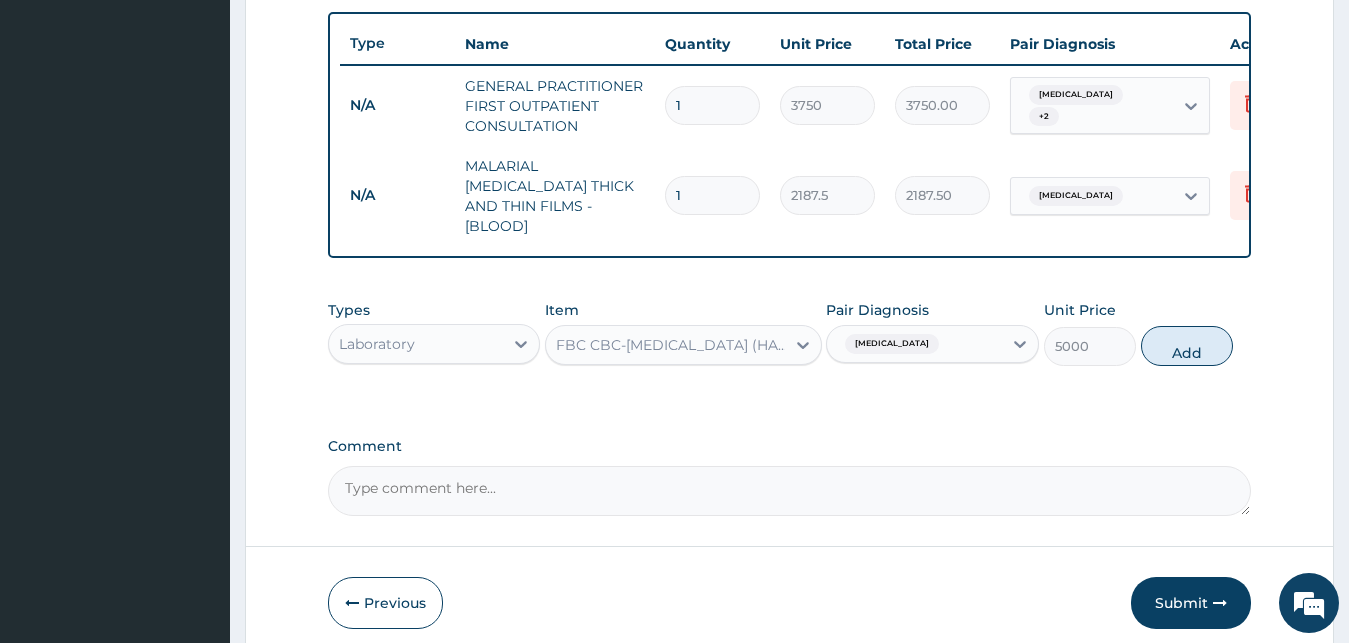 type on "0" 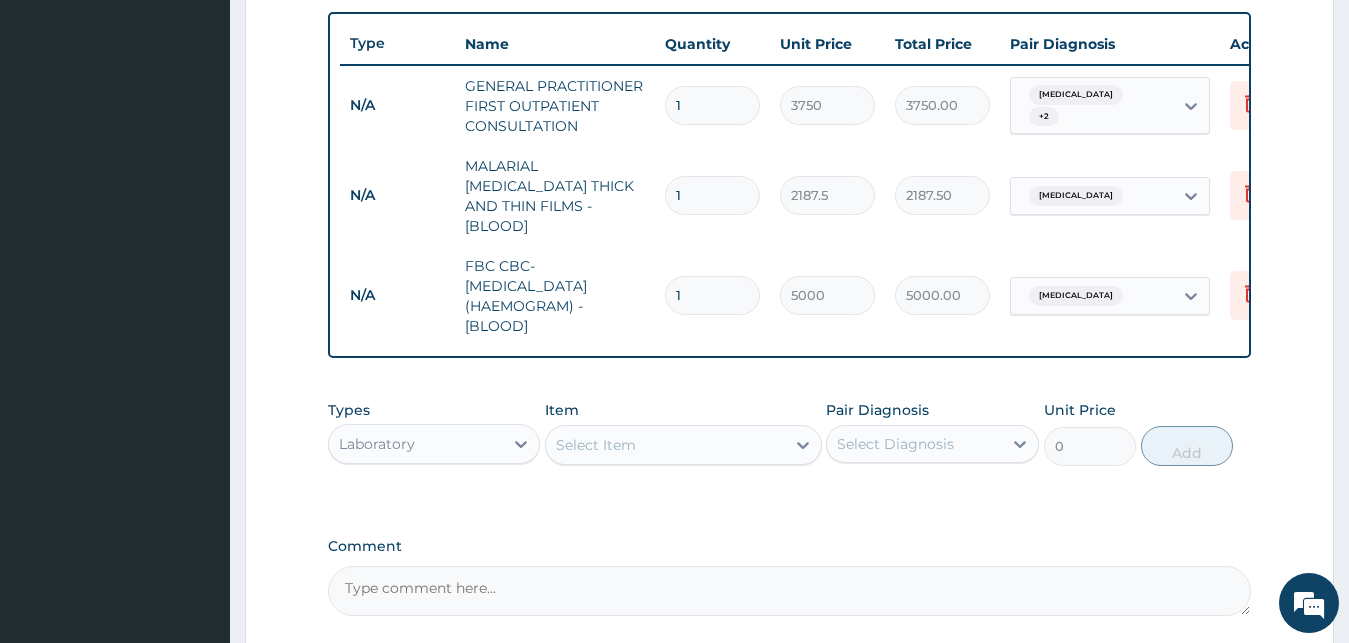click on "Select Item" at bounding box center (665, 445) 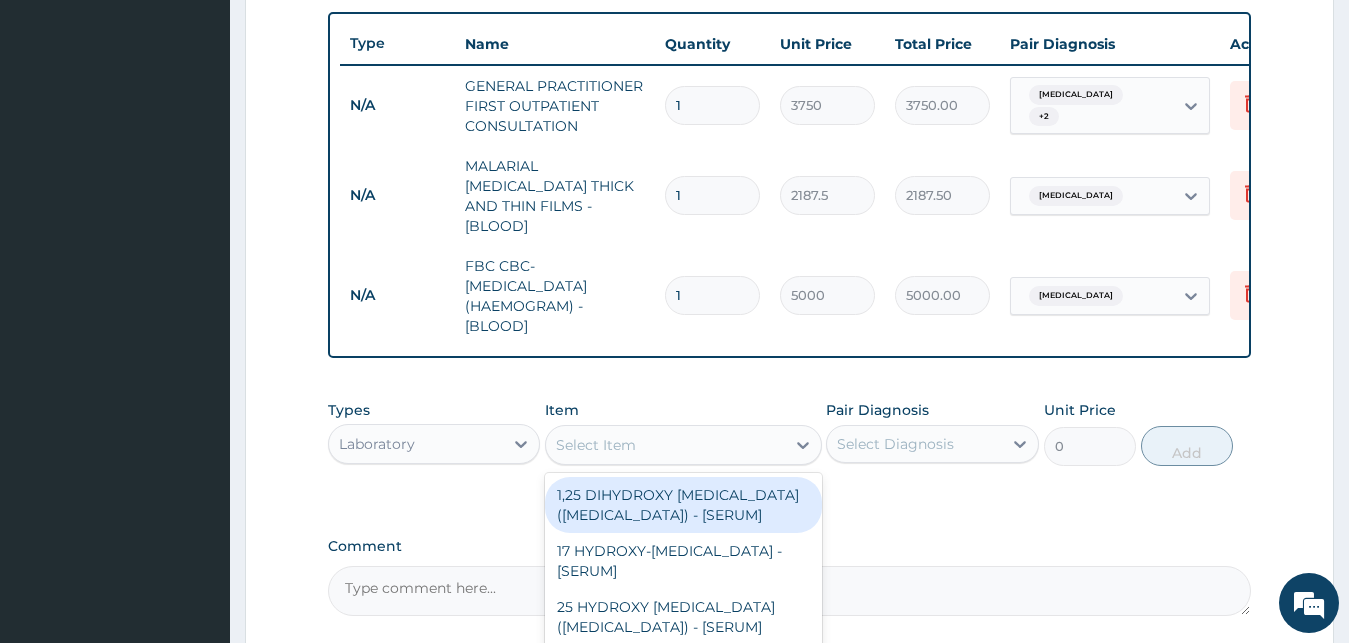 click on "Laboratory" at bounding box center [416, 444] 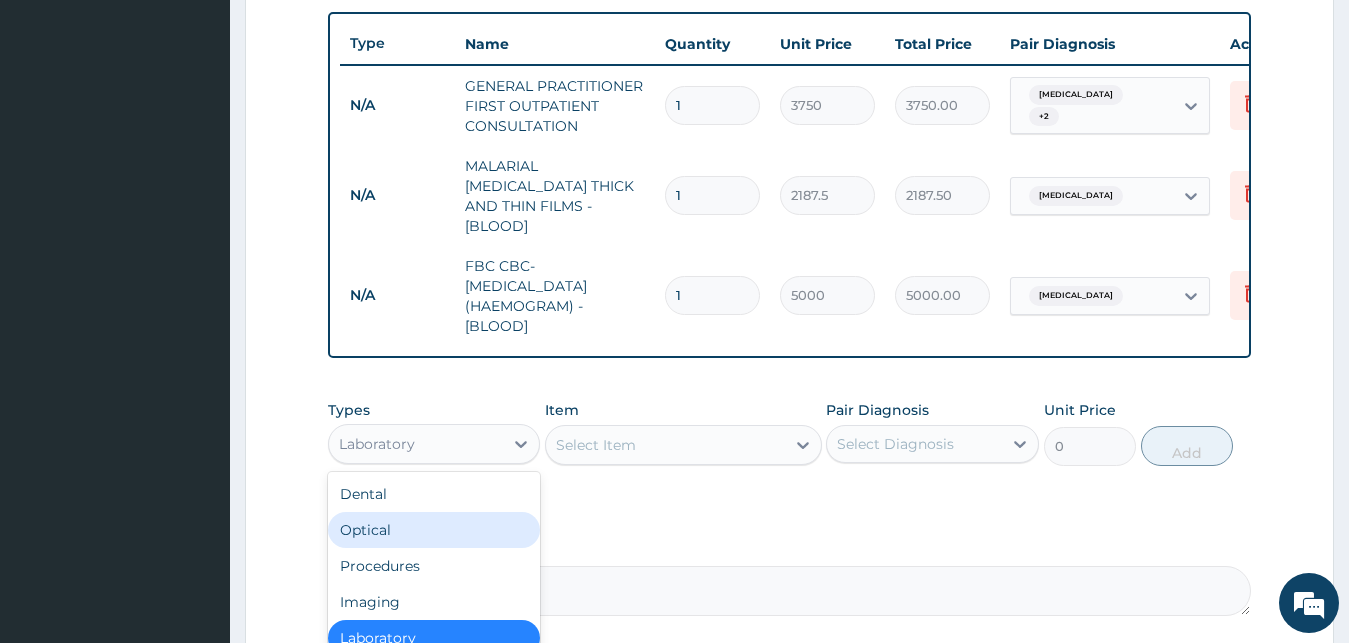 scroll, scrollTop: 68, scrollLeft: 0, axis: vertical 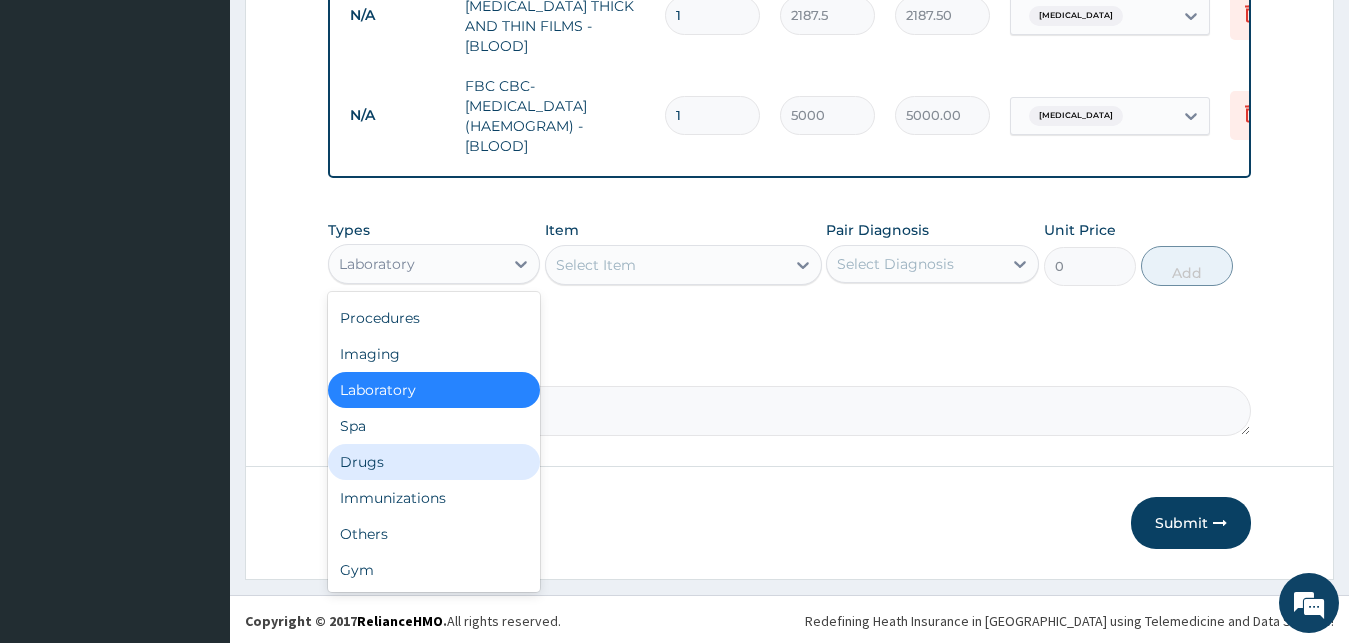 click on "Drugs" at bounding box center [434, 462] 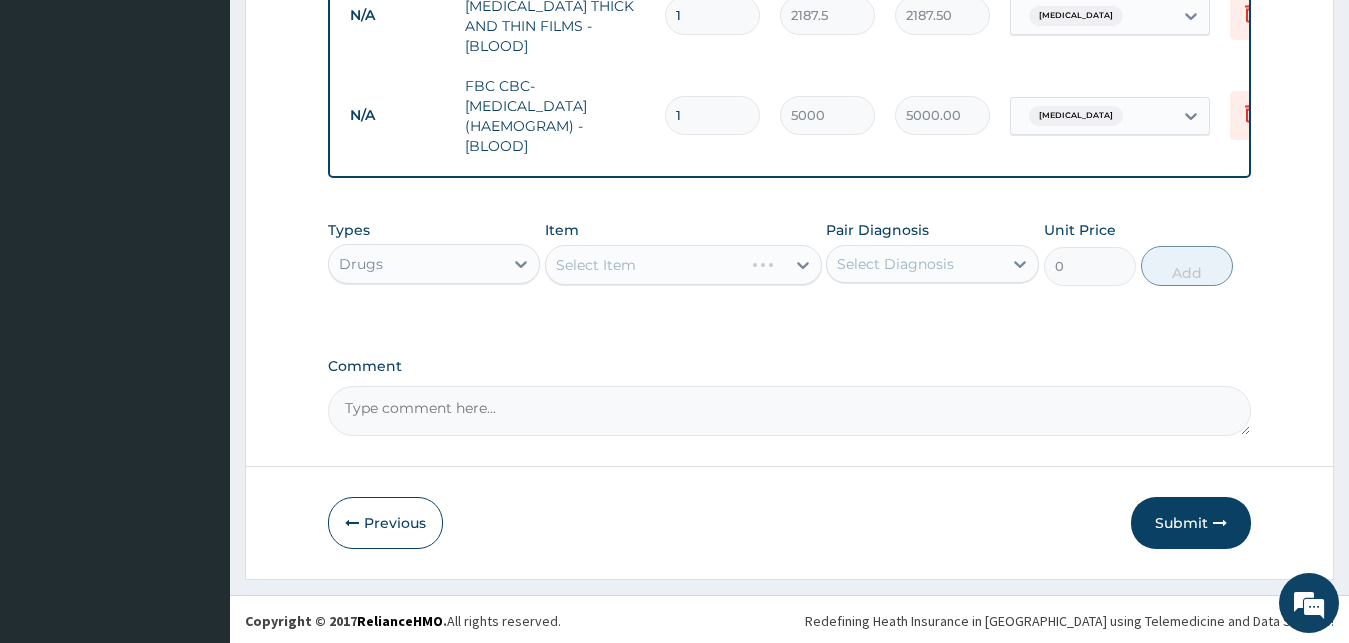 click on "Select Item" at bounding box center (683, 265) 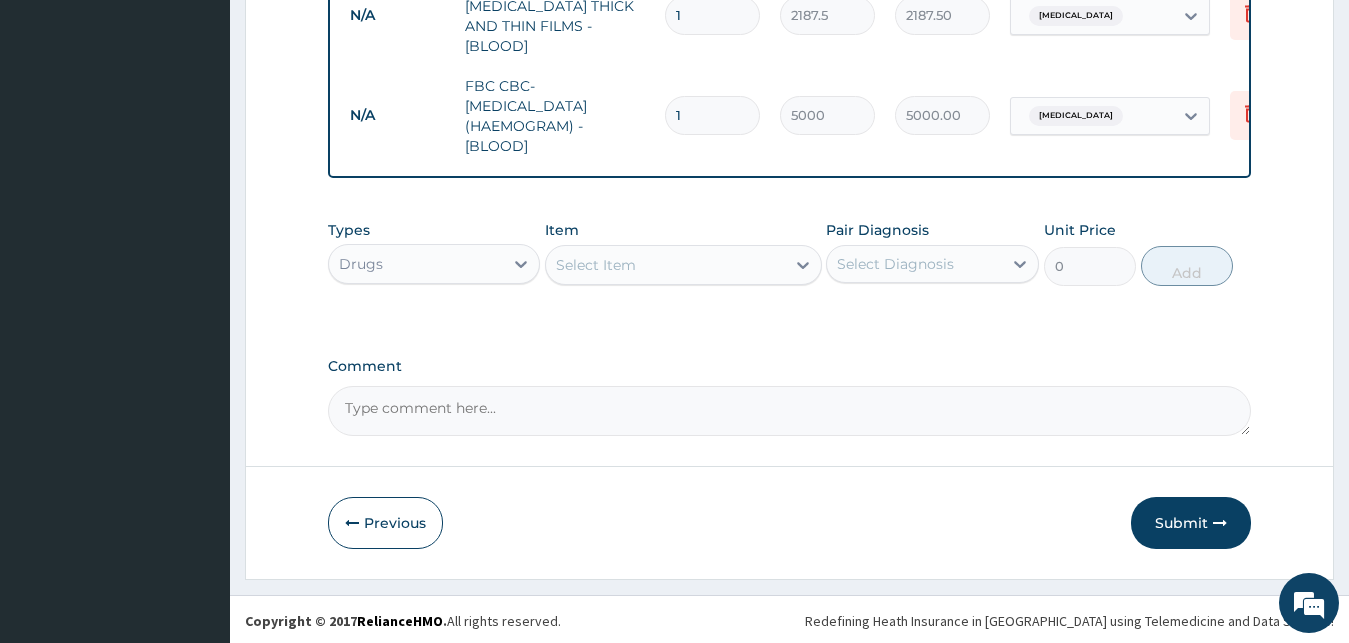 click on "Select Item" at bounding box center (665, 265) 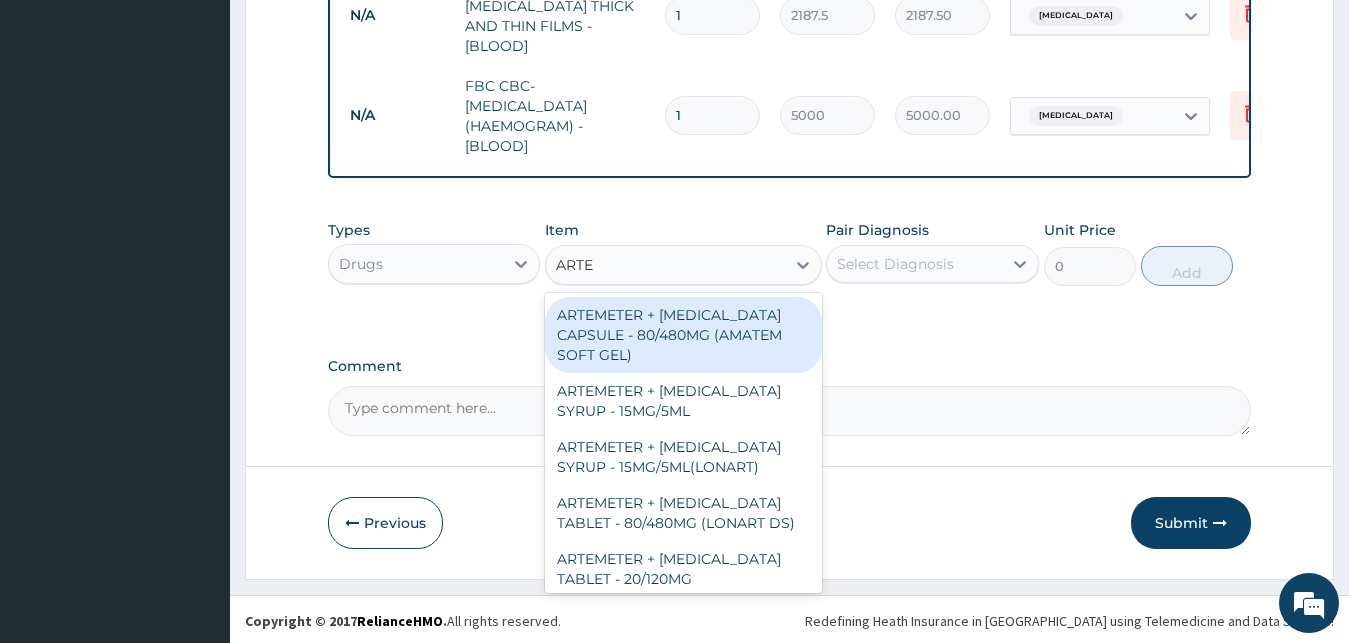 type on "ARTEM" 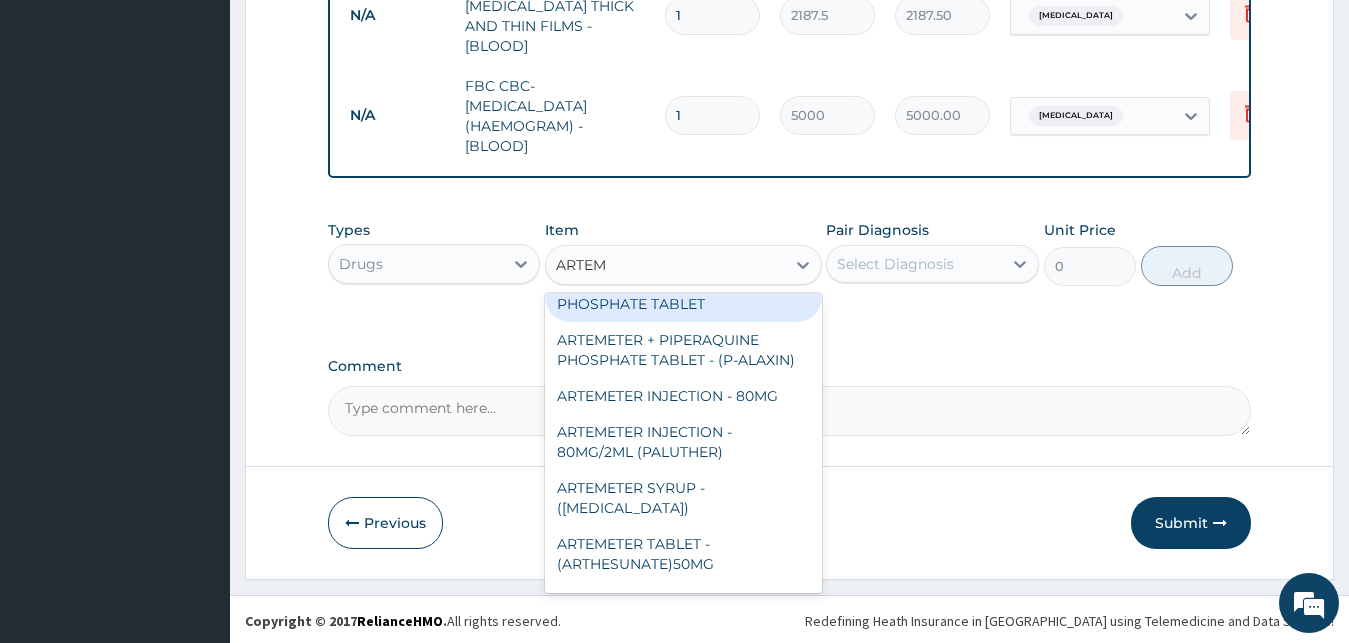 scroll, scrollTop: 540, scrollLeft: 0, axis: vertical 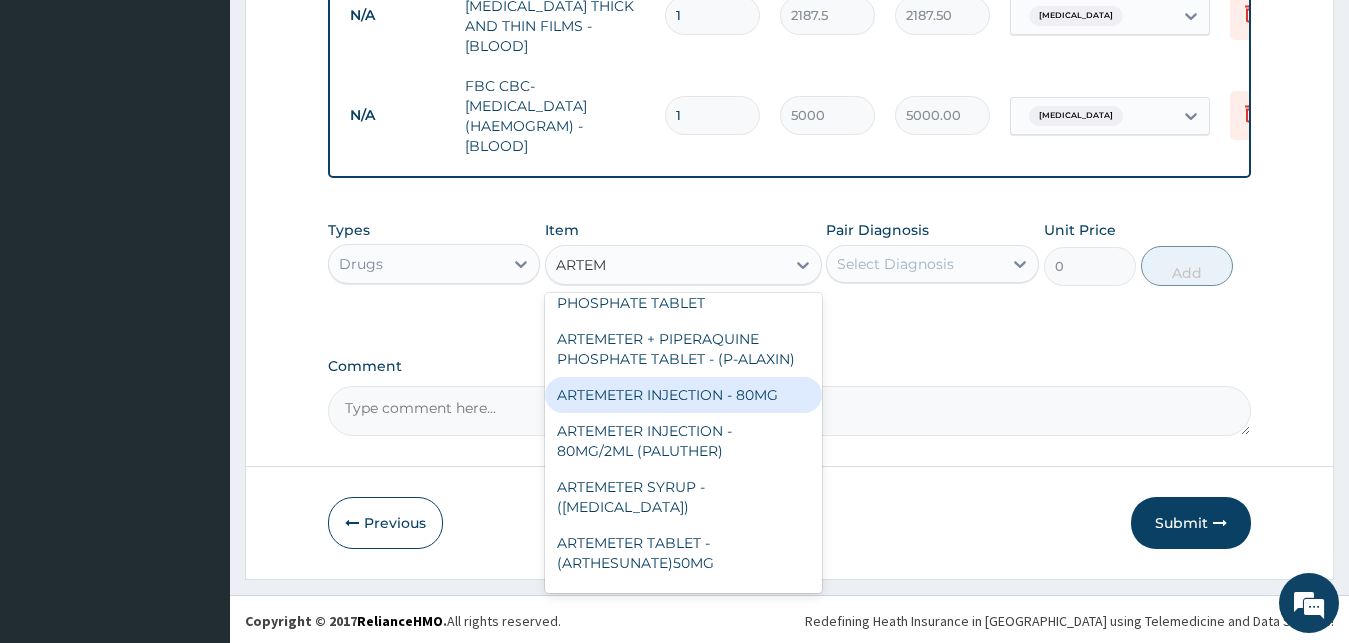 click on "ARTEMETER INJECTION - 80MG" at bounding box center [683, 395] 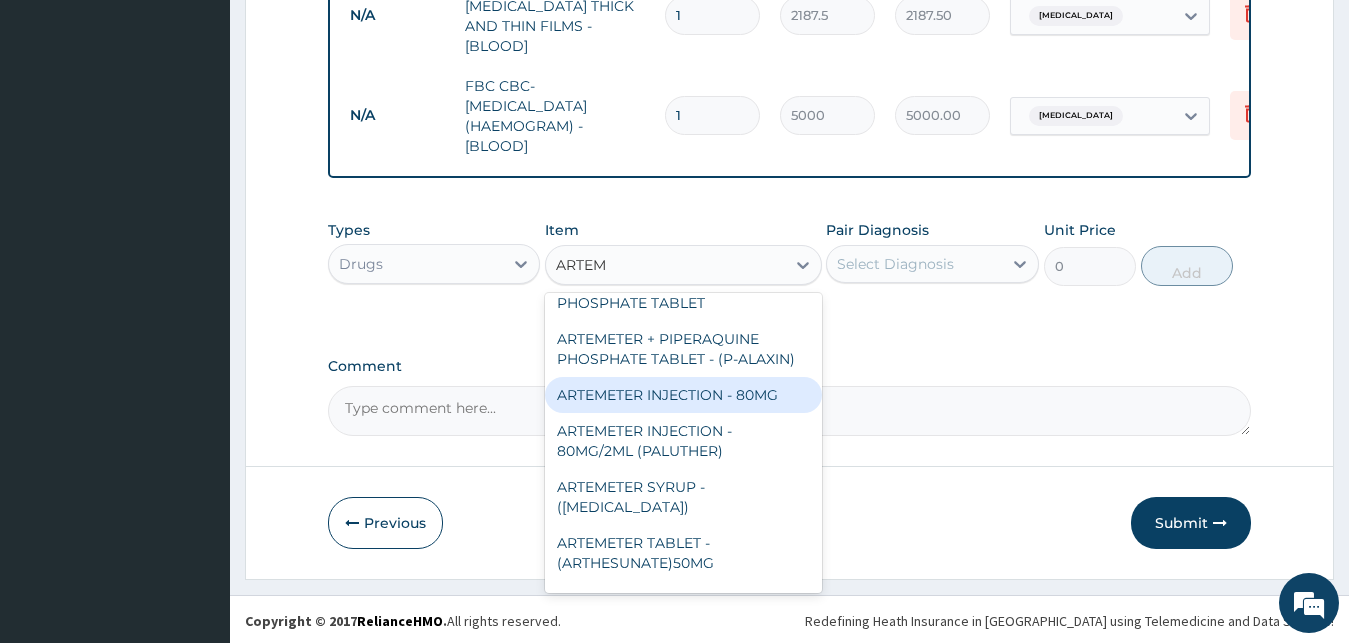 type 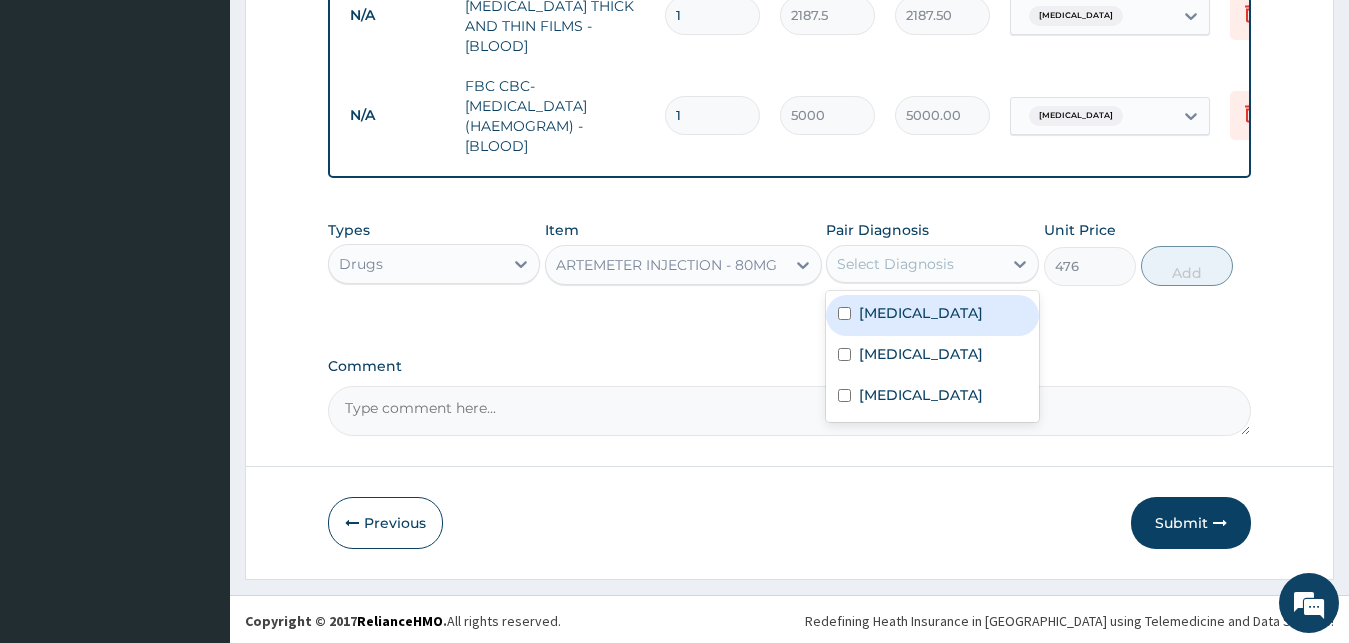 click on "Select Diagnosis" at bounding box center (895, 264) 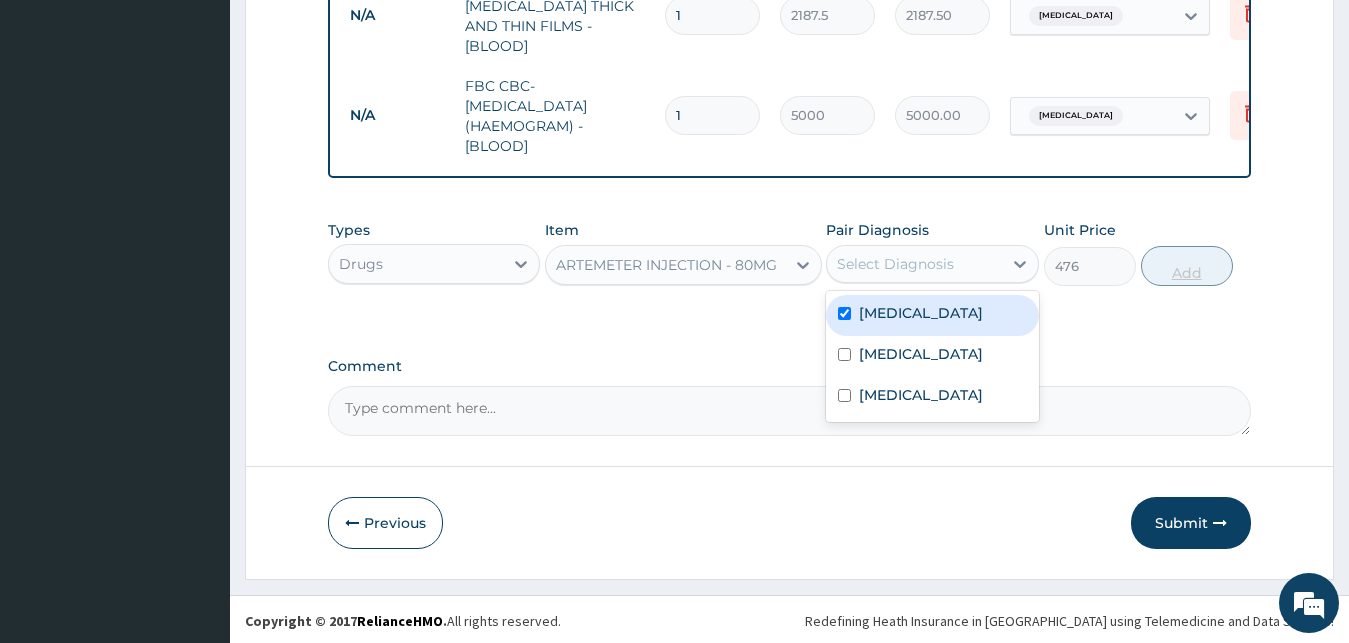checkbox on "true" 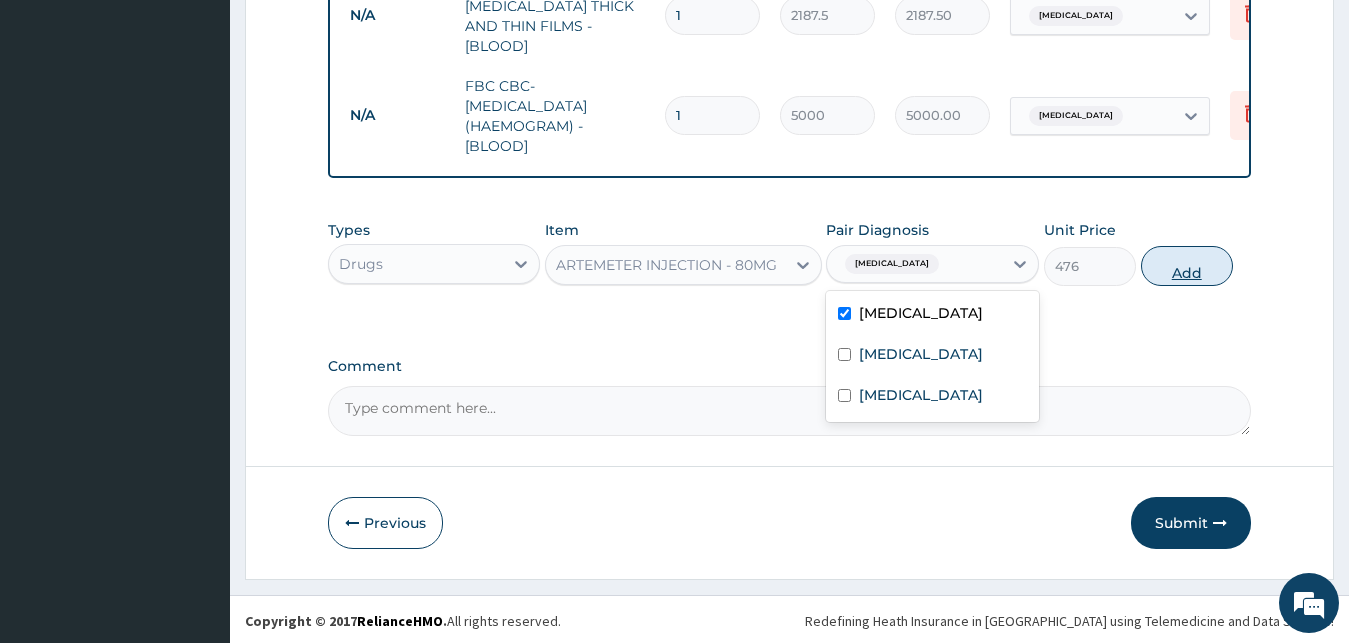 click on "Add" at bounding box center [1187, 266] 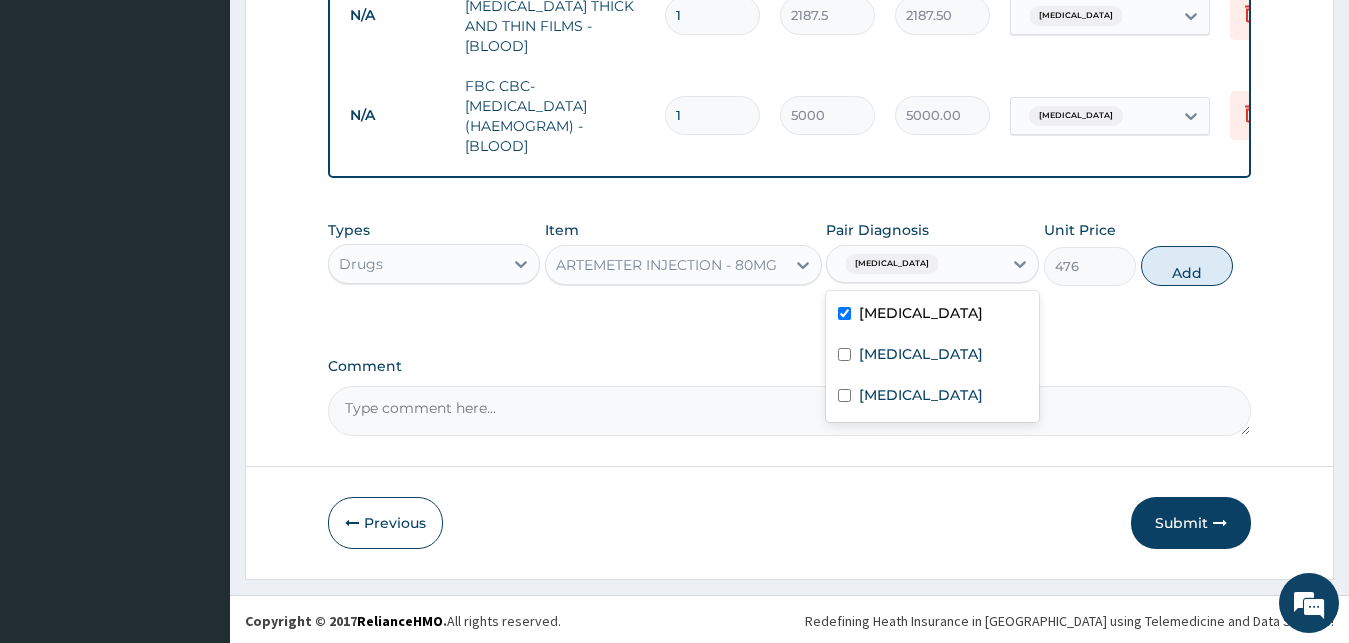 type on "0" 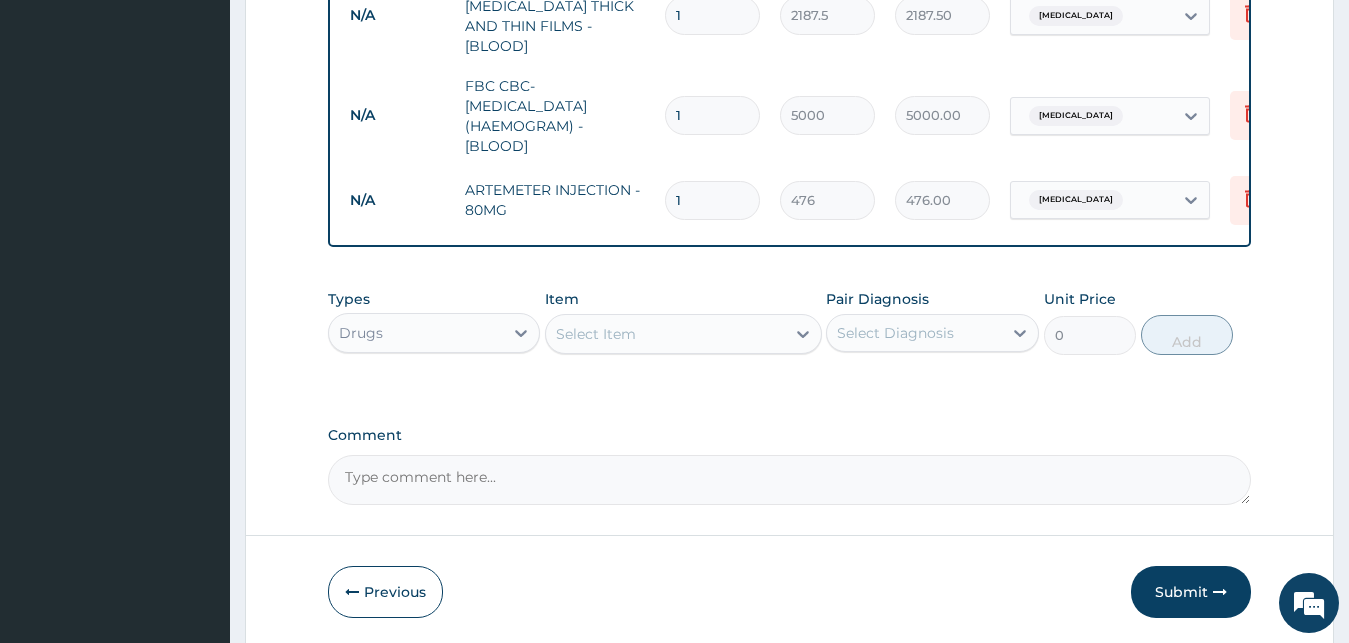 type 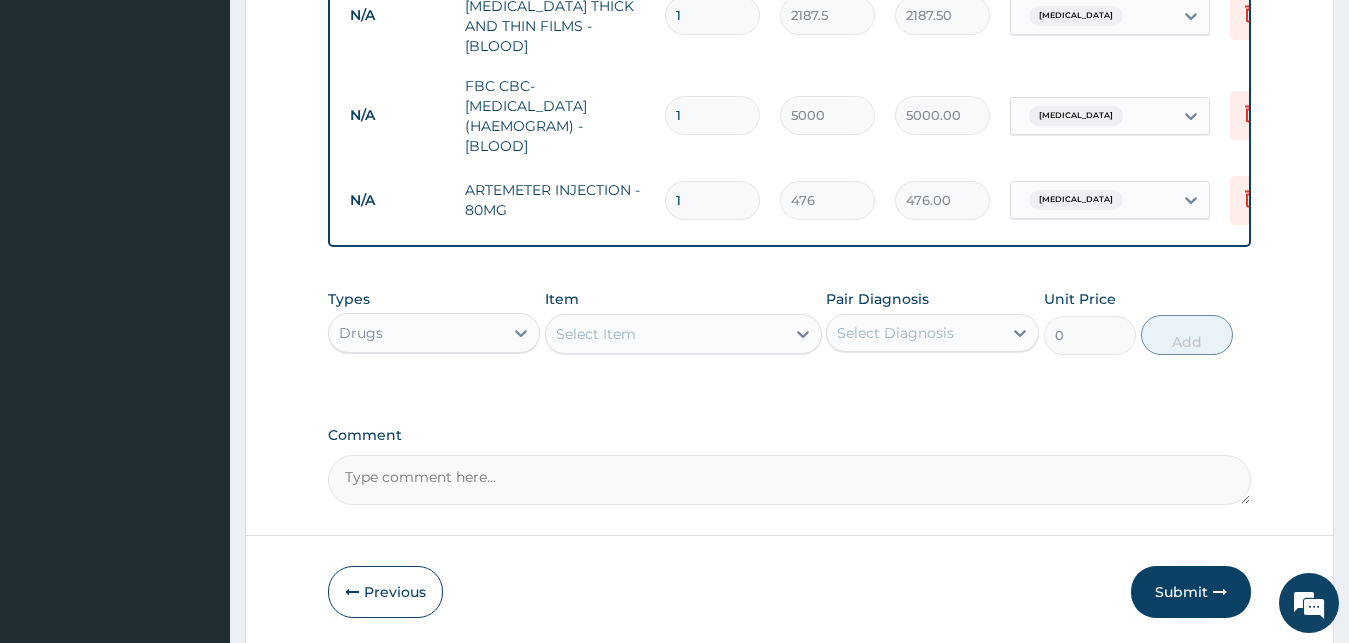 type on "0.00" 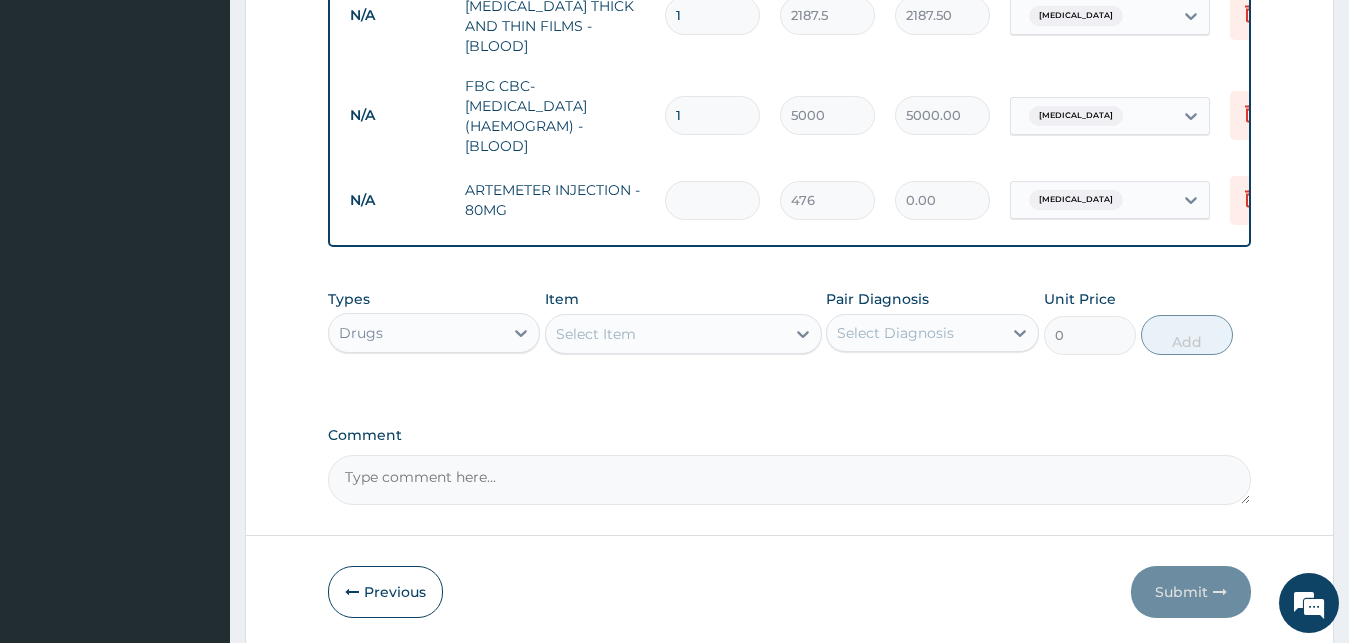 type on "2" 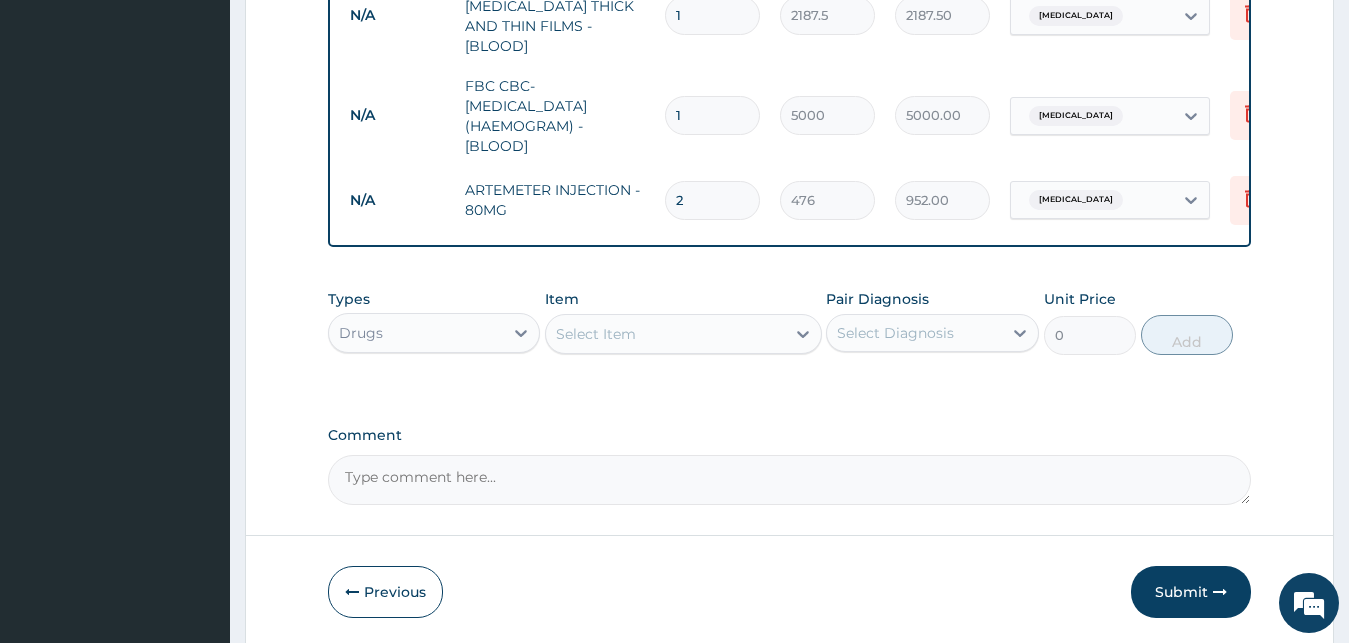 type on "2" 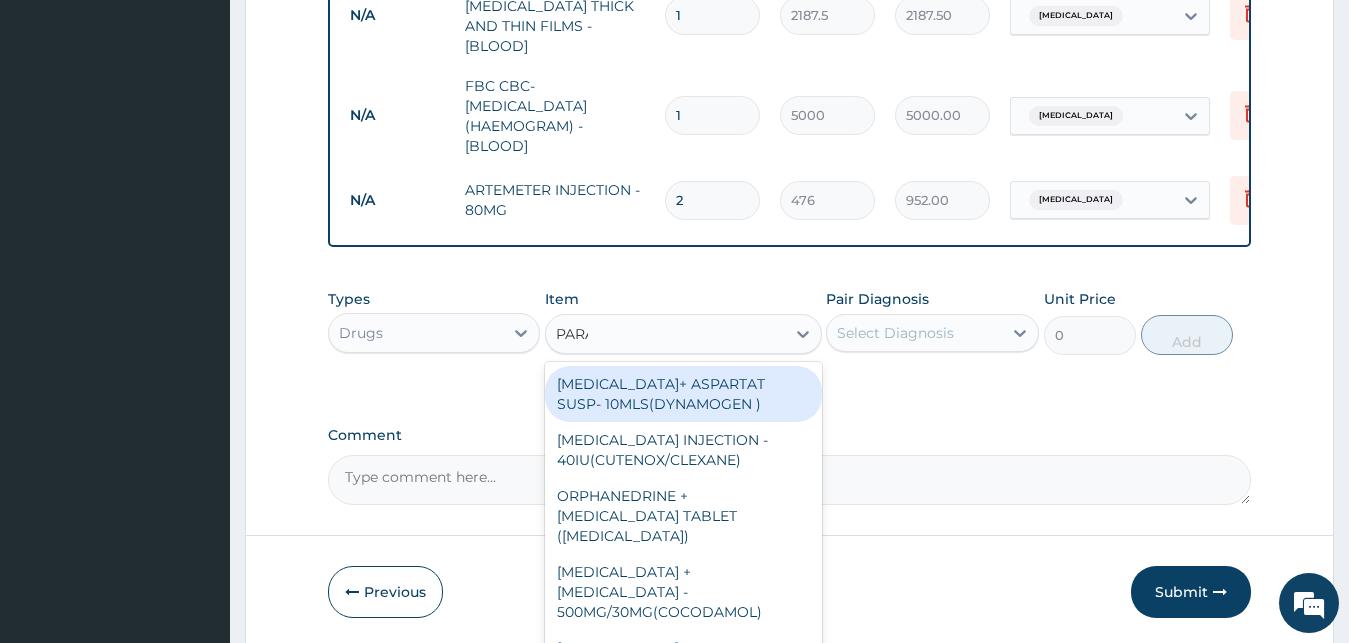 type on "PARAC" 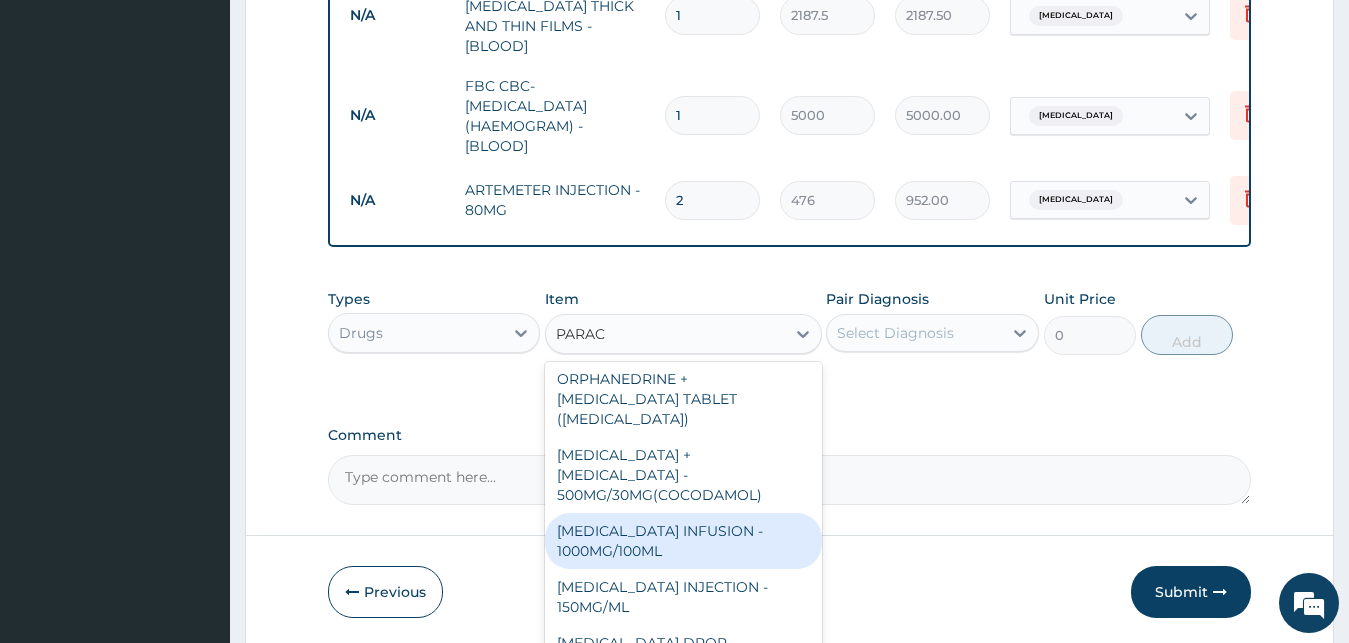 scroll, scrollTop: 0, scrollLeft: 0, axis: both 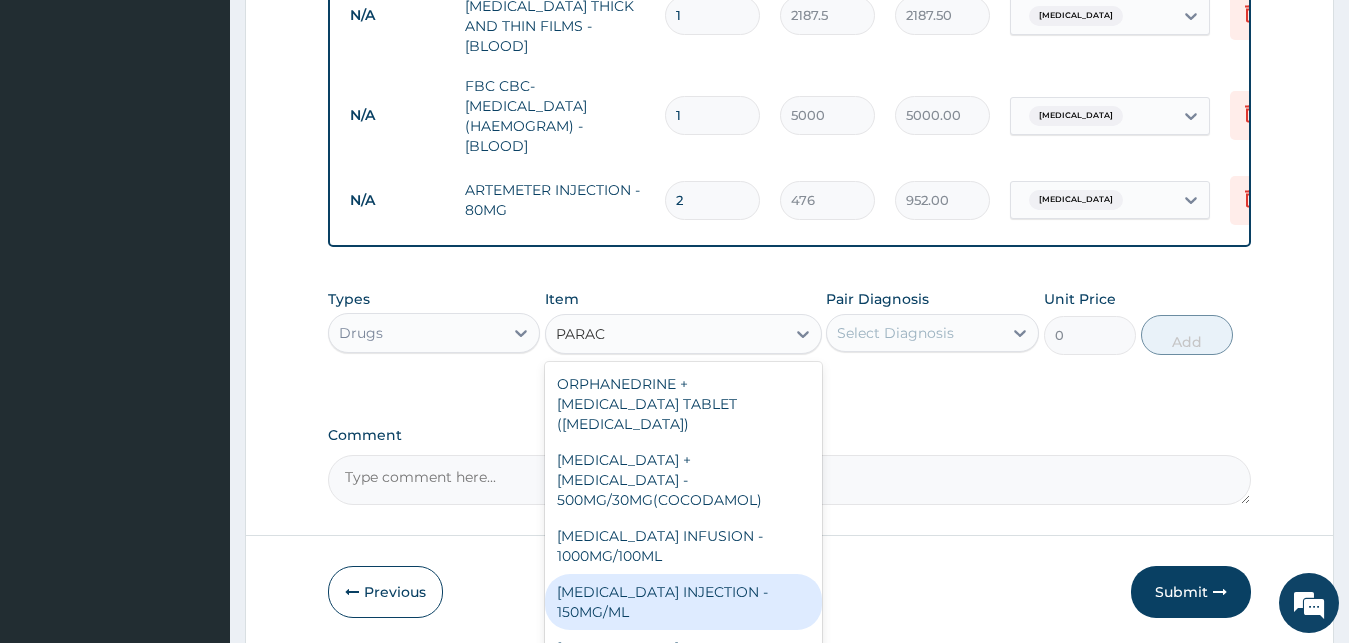 click on "[MEDICAL_DATA] INJECTION - 150MG/ML" at bounding box center [683, 602] 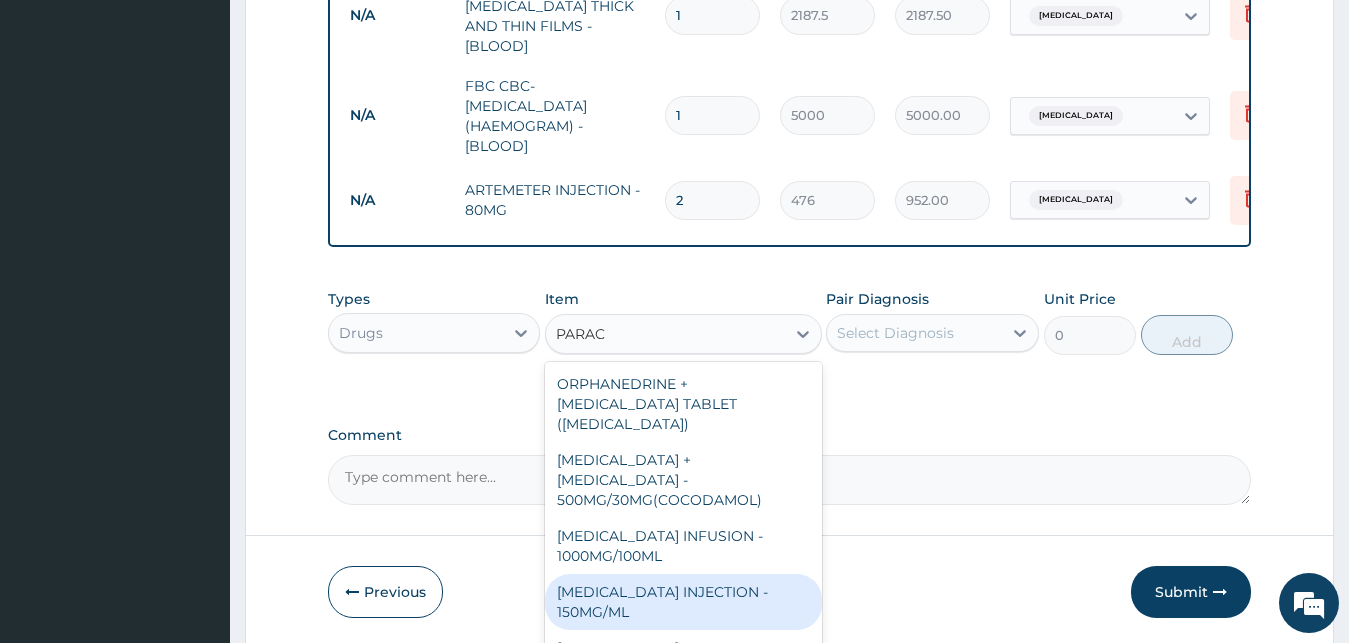 type 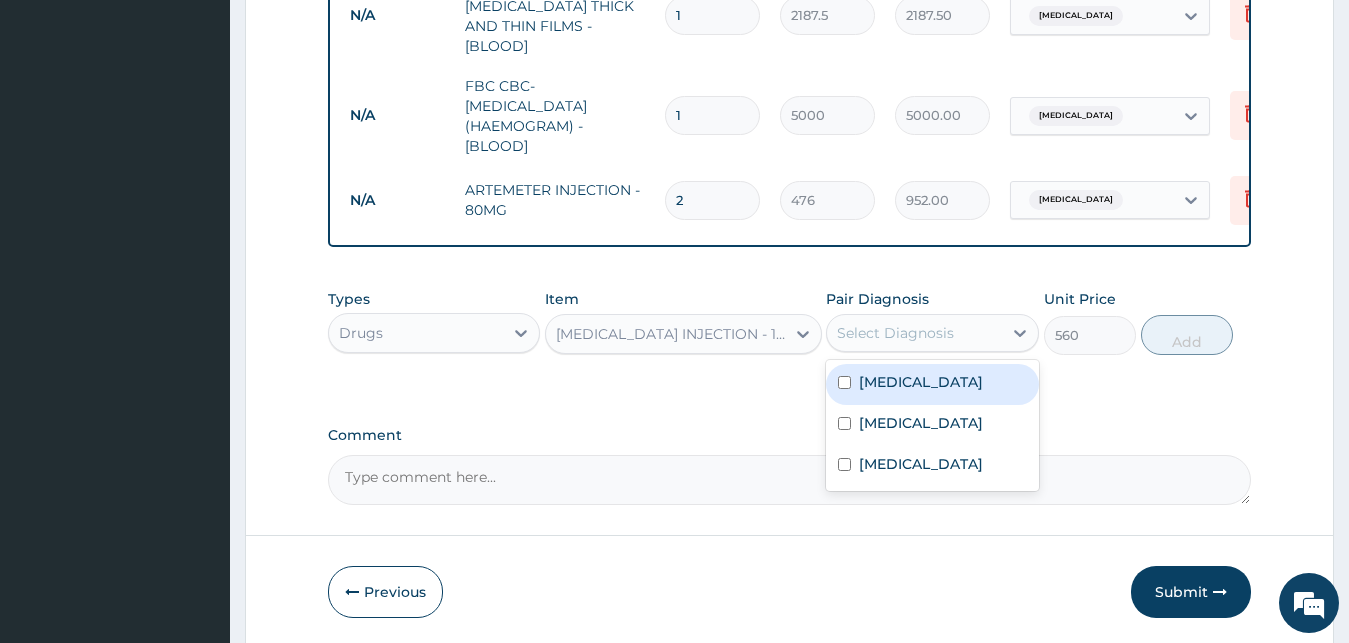 drag, startPoint x: 896, startPoint y: 320, endPoint x: 973, endPoint y: 341, distance: 79.81228 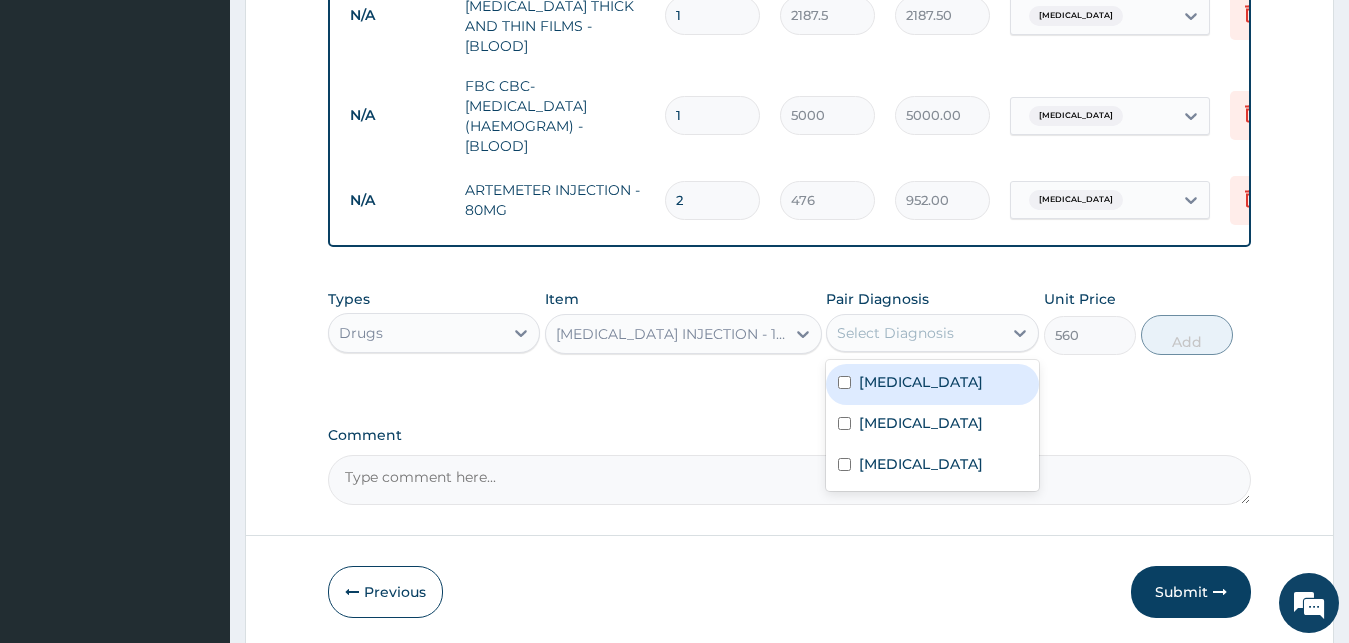 click on "Select Diagnosis" at bounding box center [895, 333] 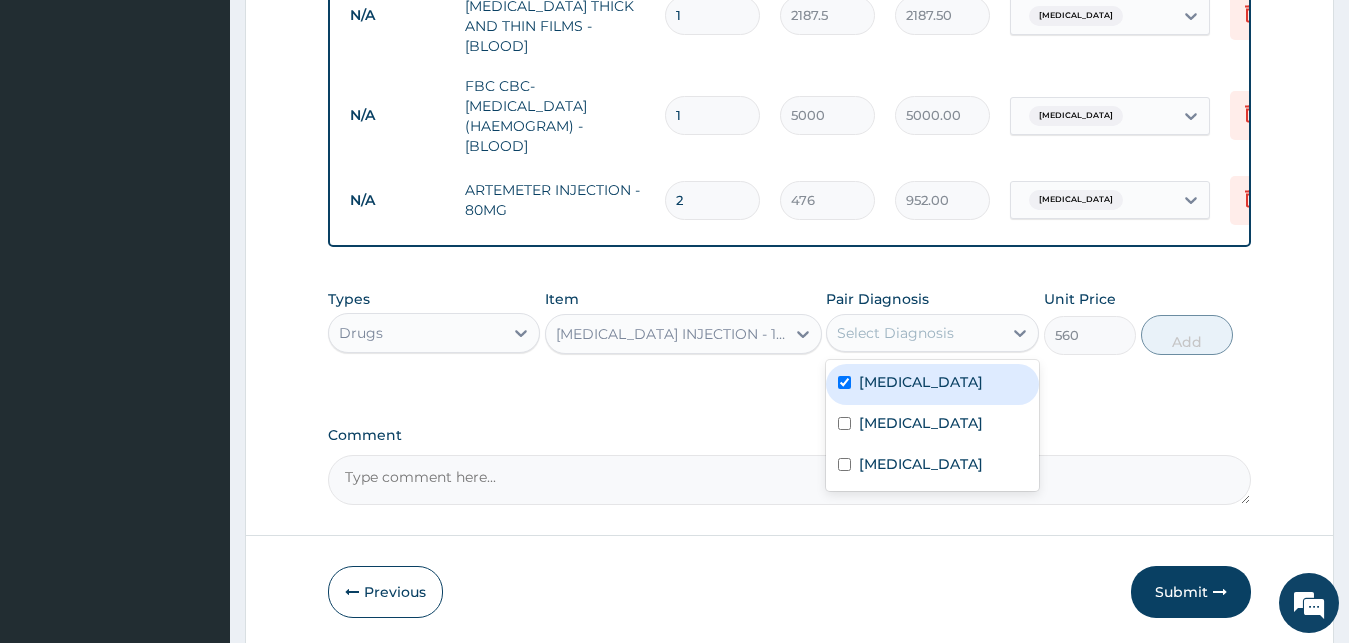 checkbox on "true" 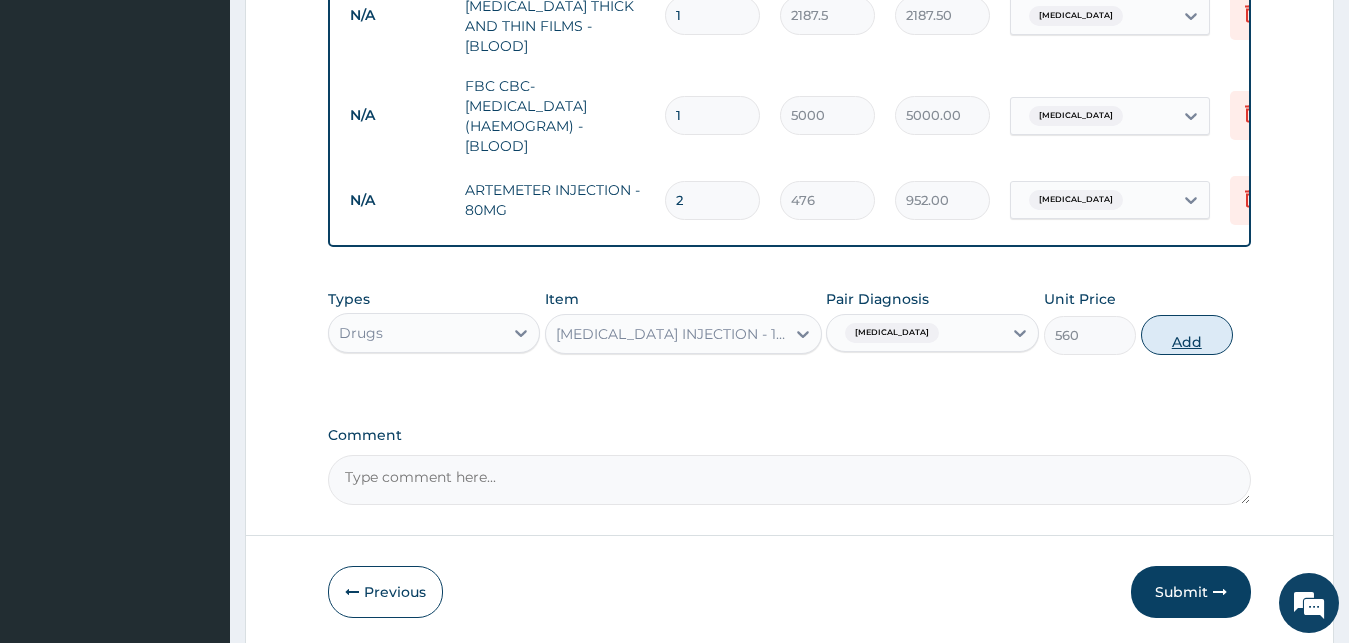 click on "Add" at bounding box center (1187, 335) 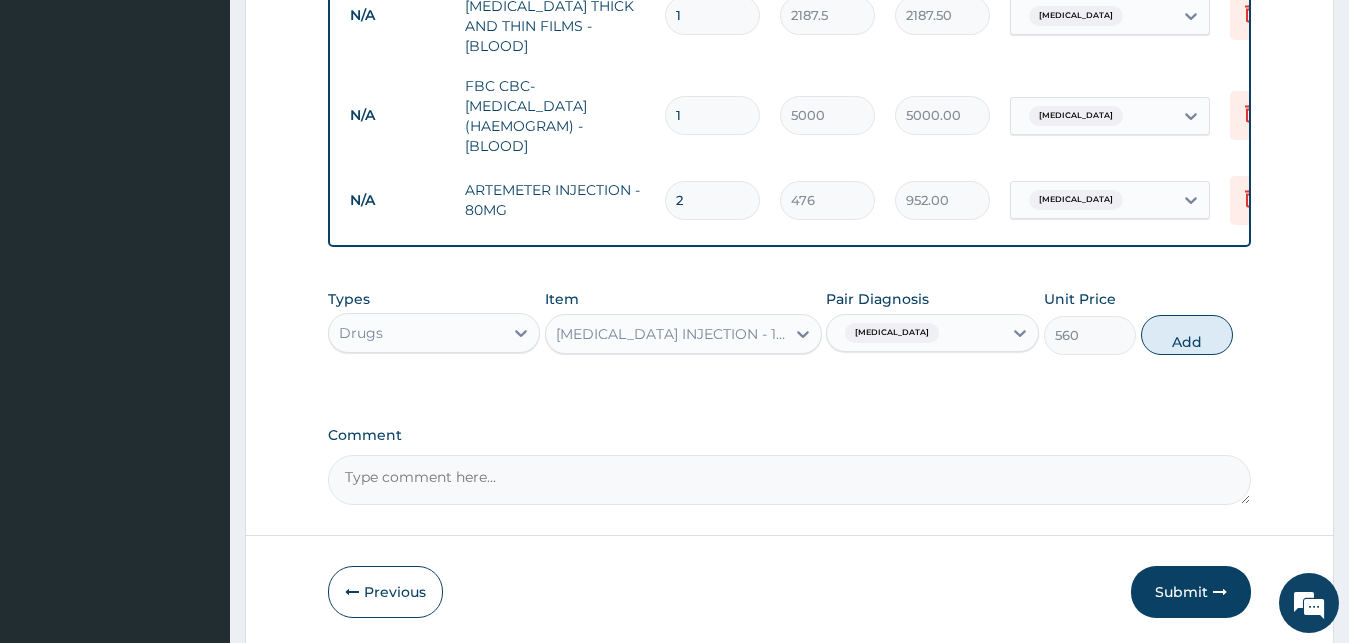 type on "0" 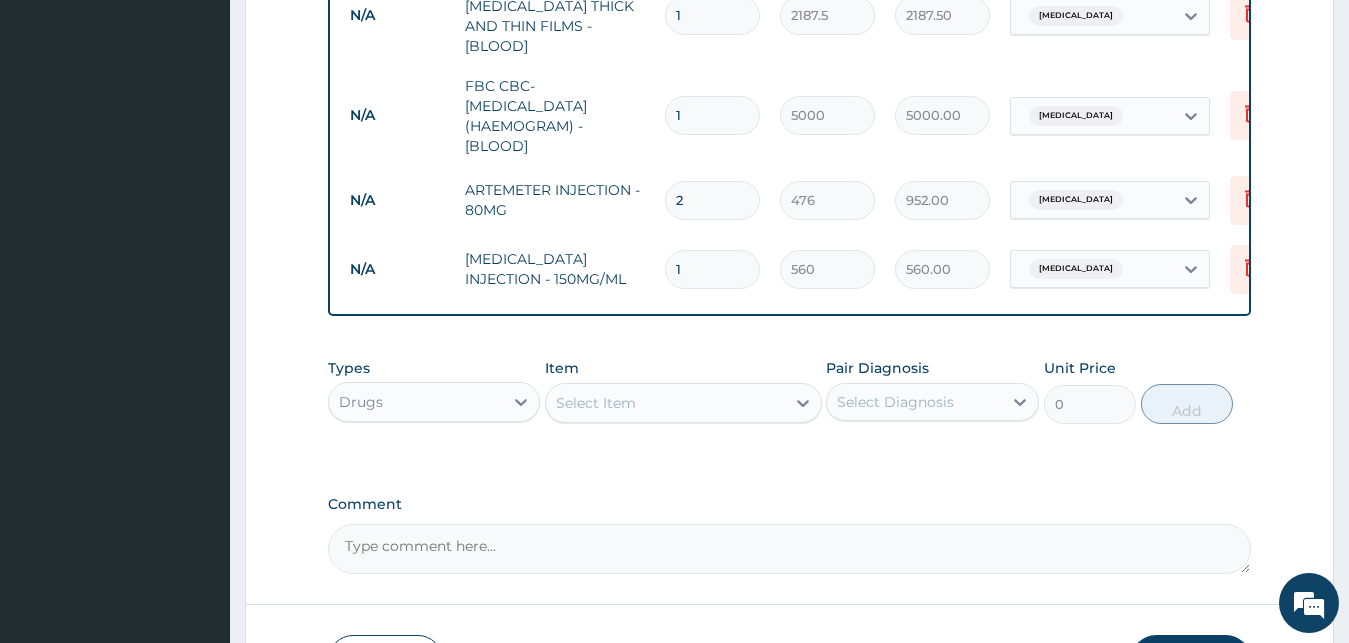 type 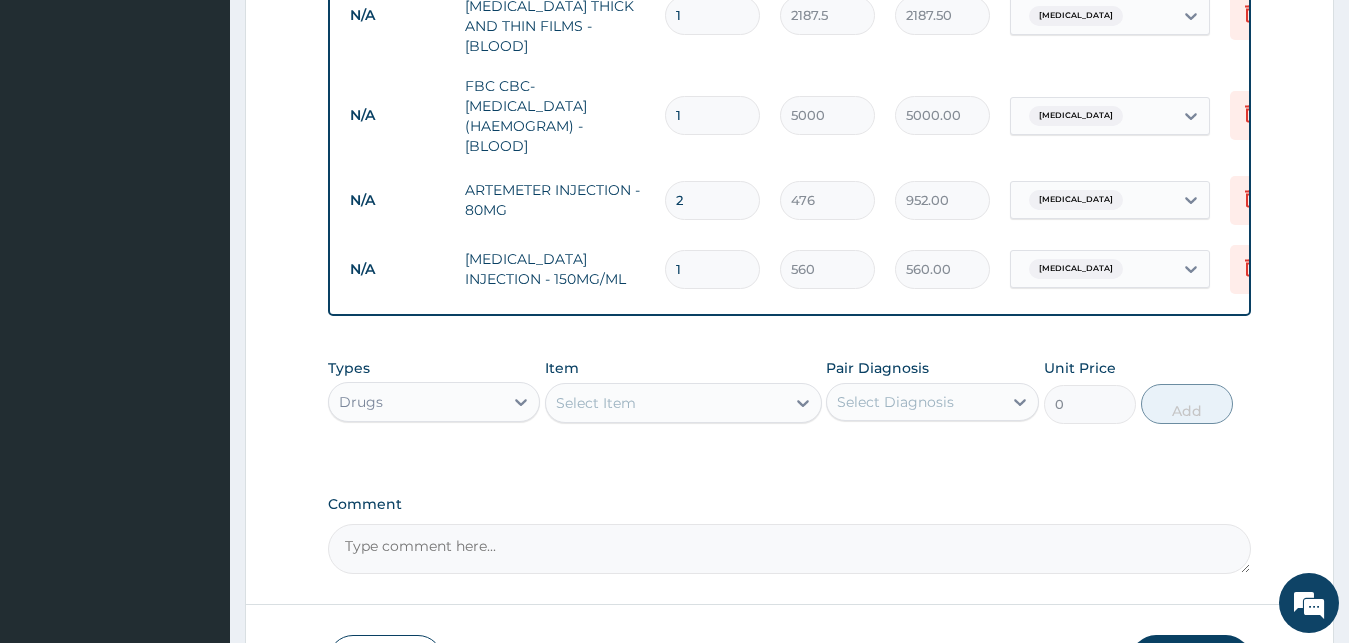 type on "0.00" 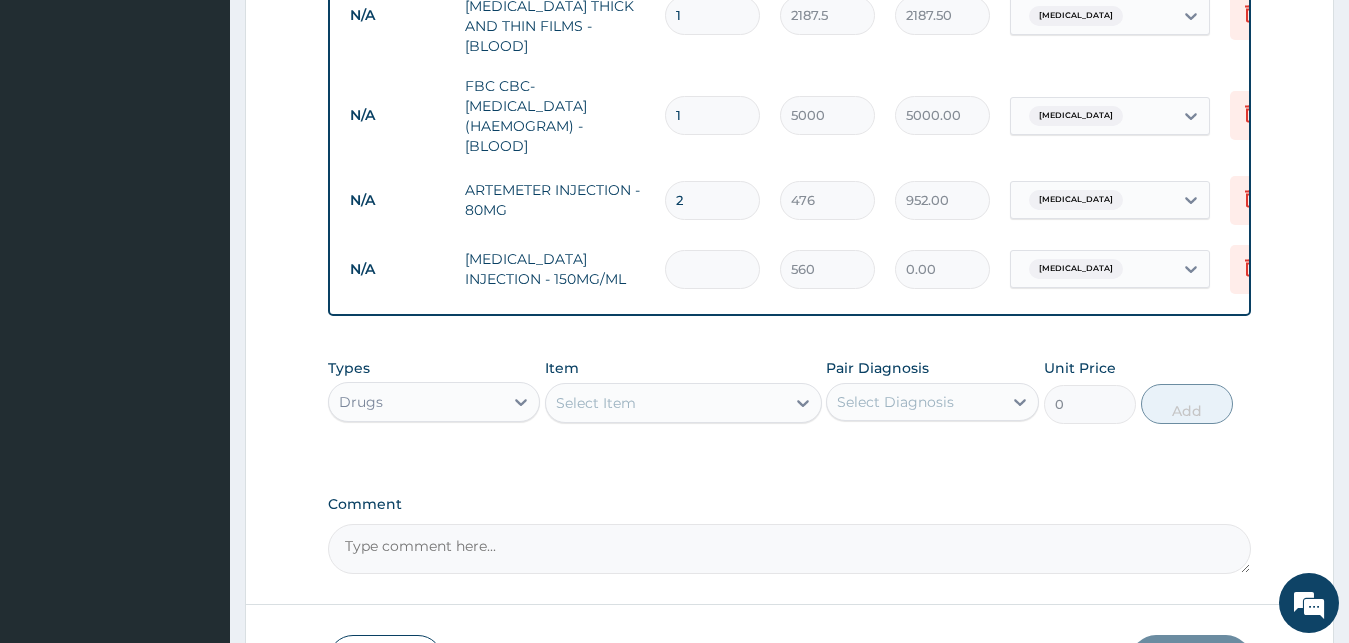 type on "2" 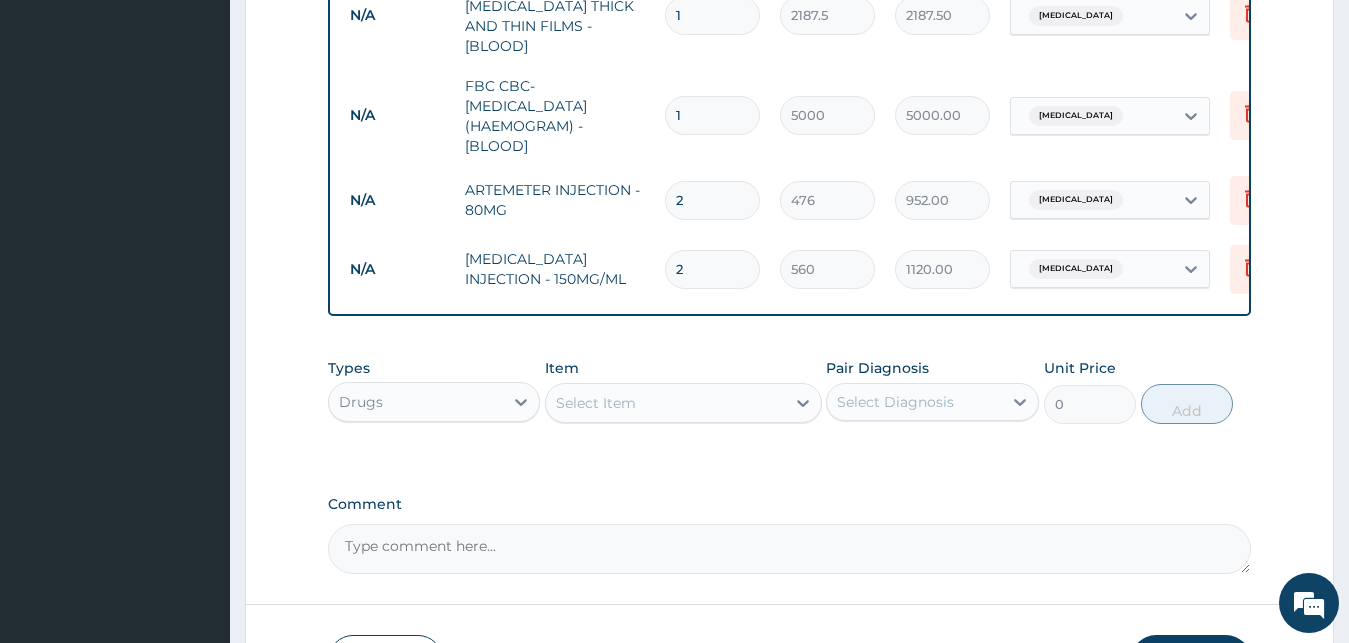 type on "2" 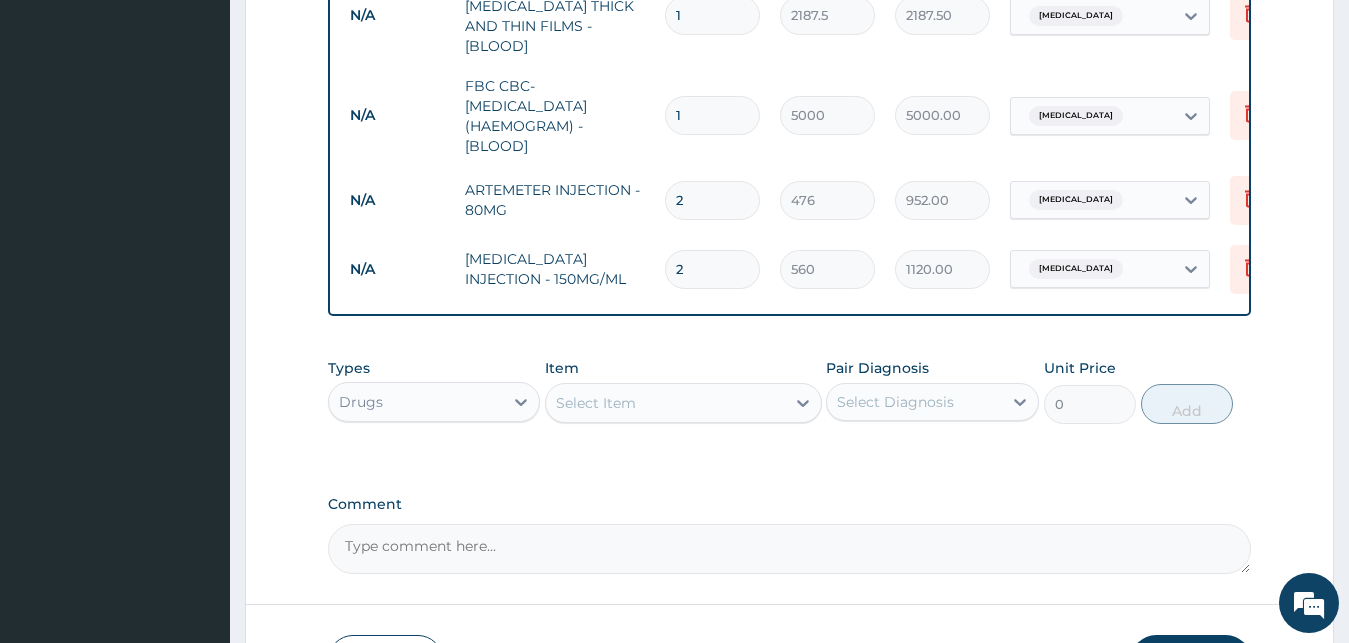 click on "Select Item" at bounding box center (596, 403) 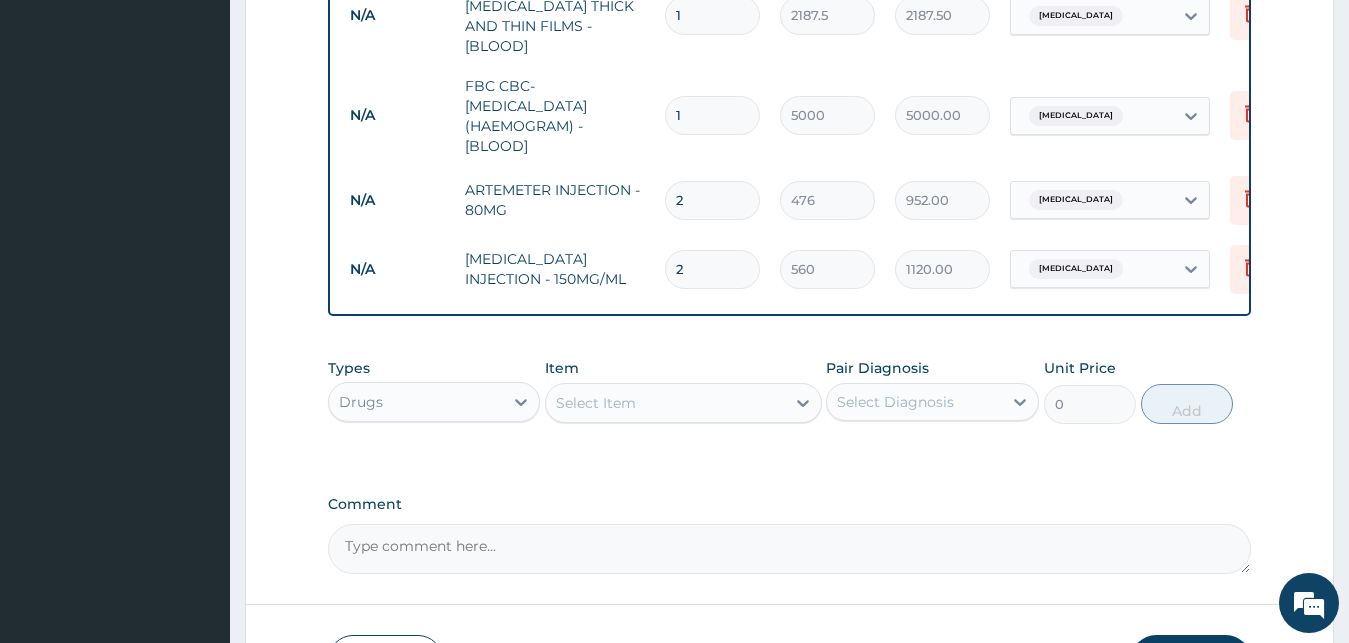 type 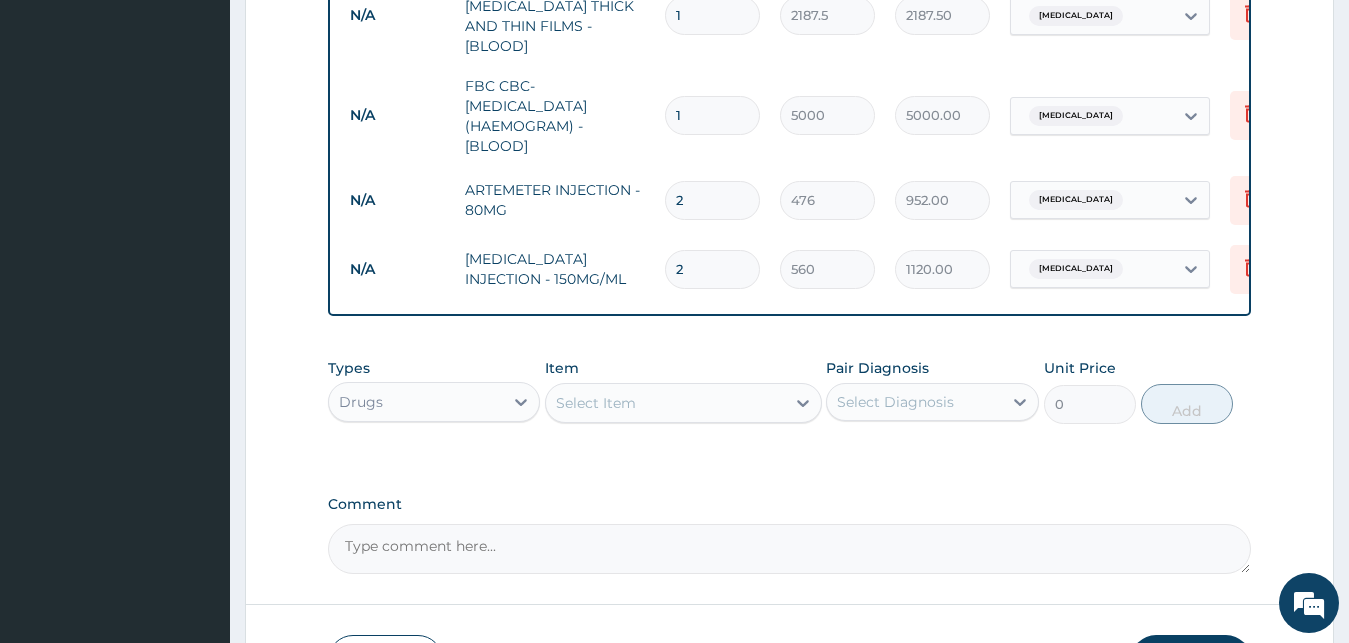 type on "0.00" 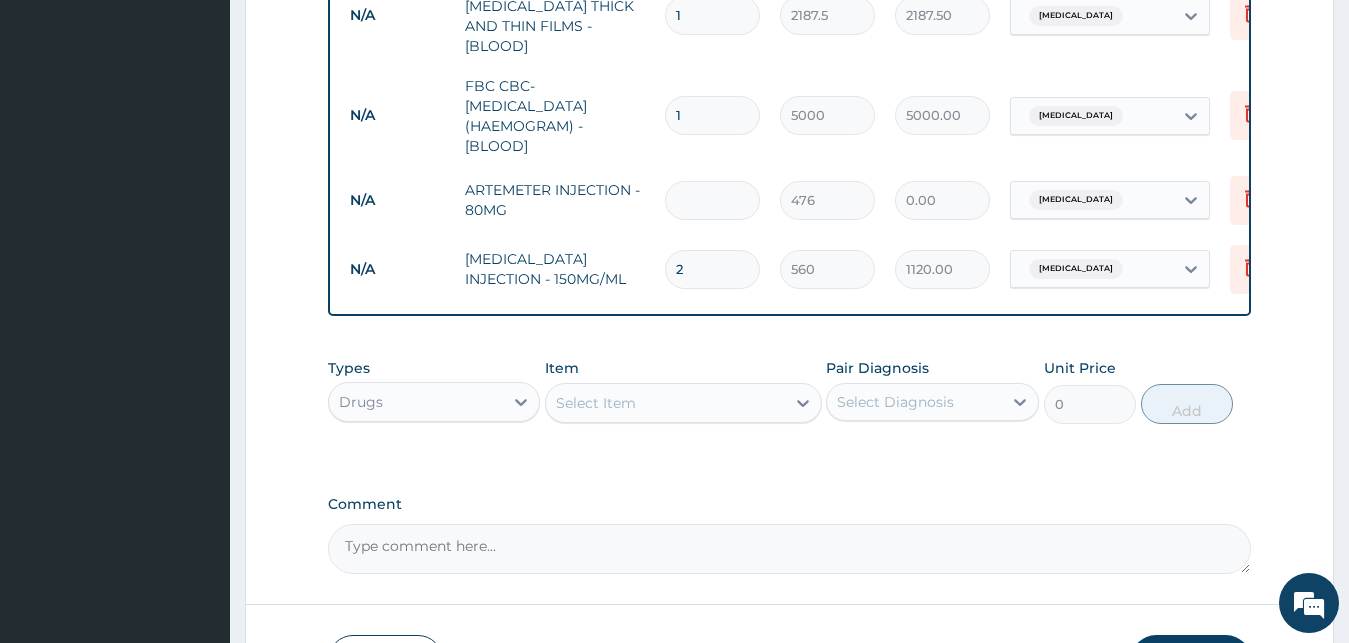 type on "6" 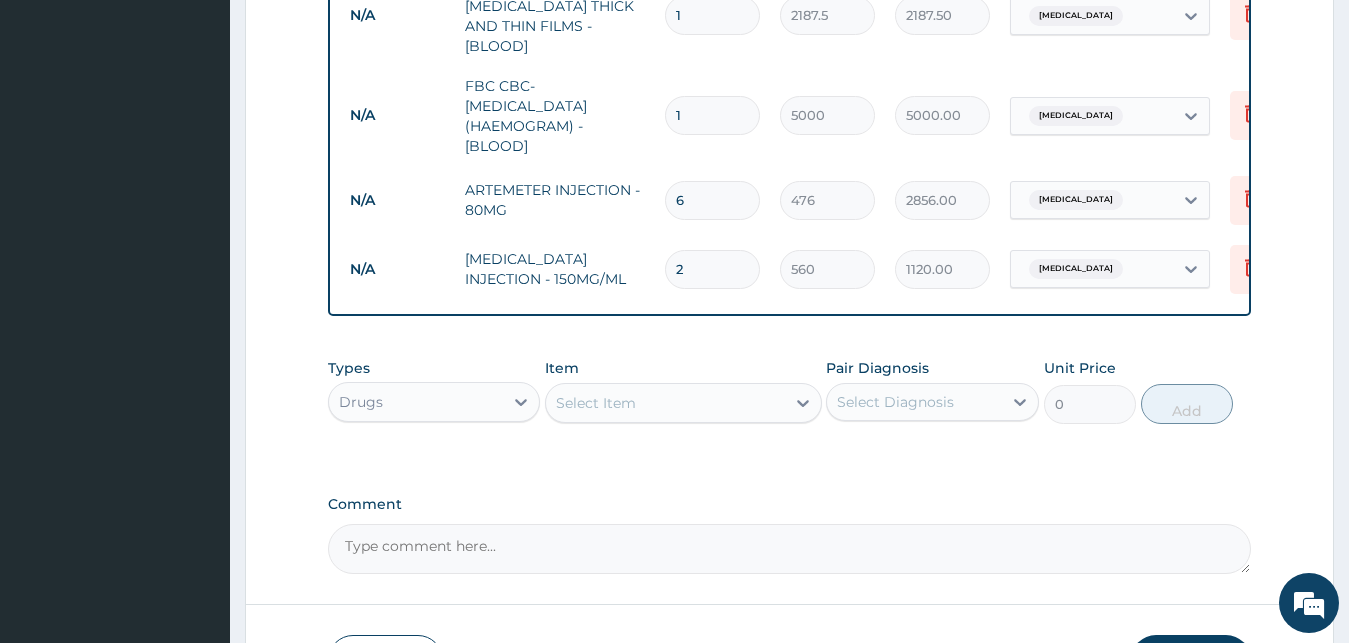 type on "6" 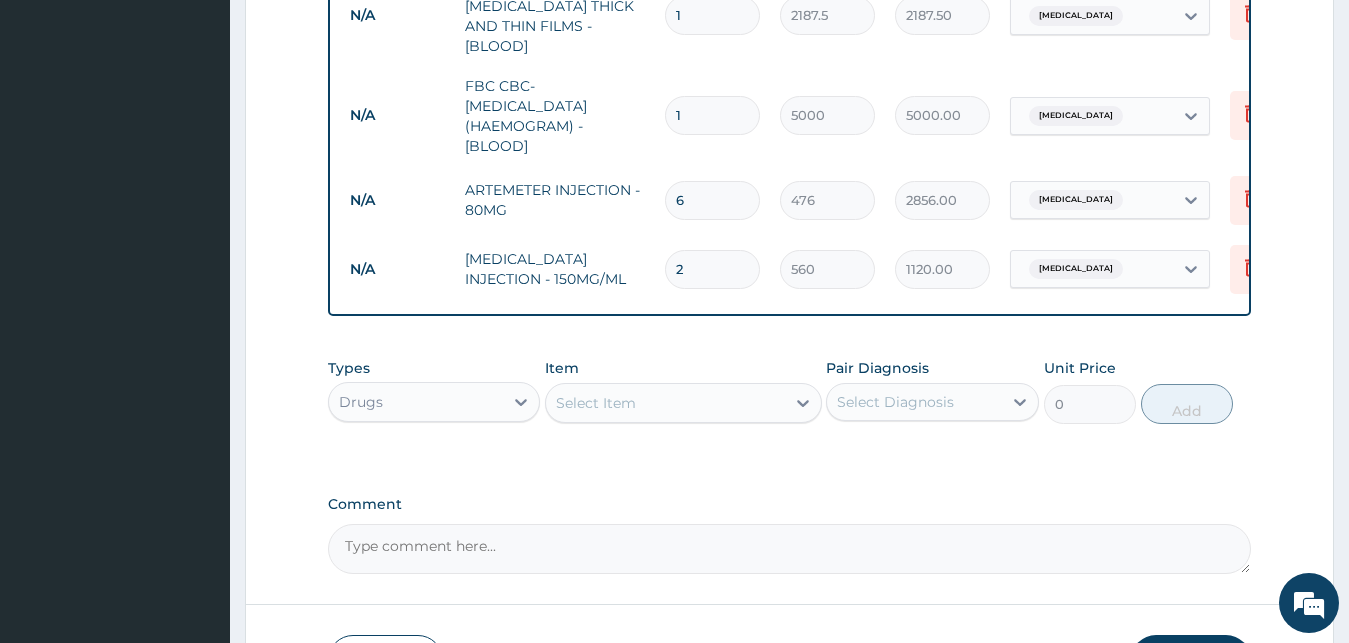type 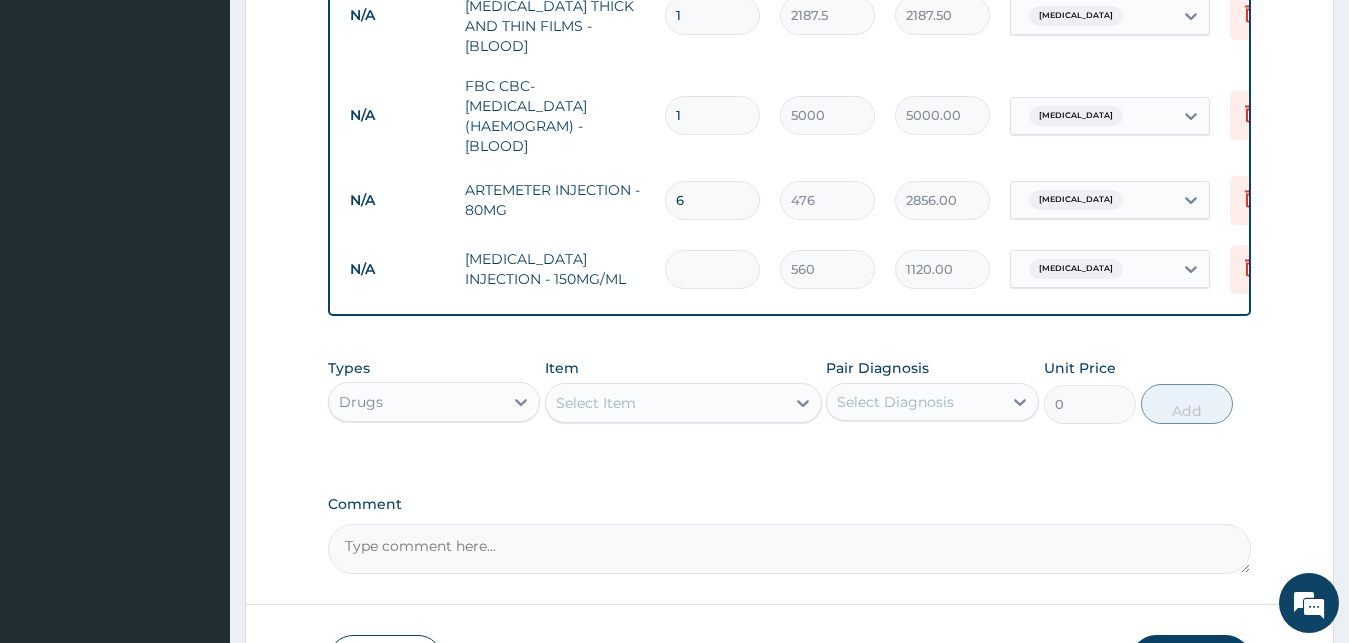 type on "0.00" 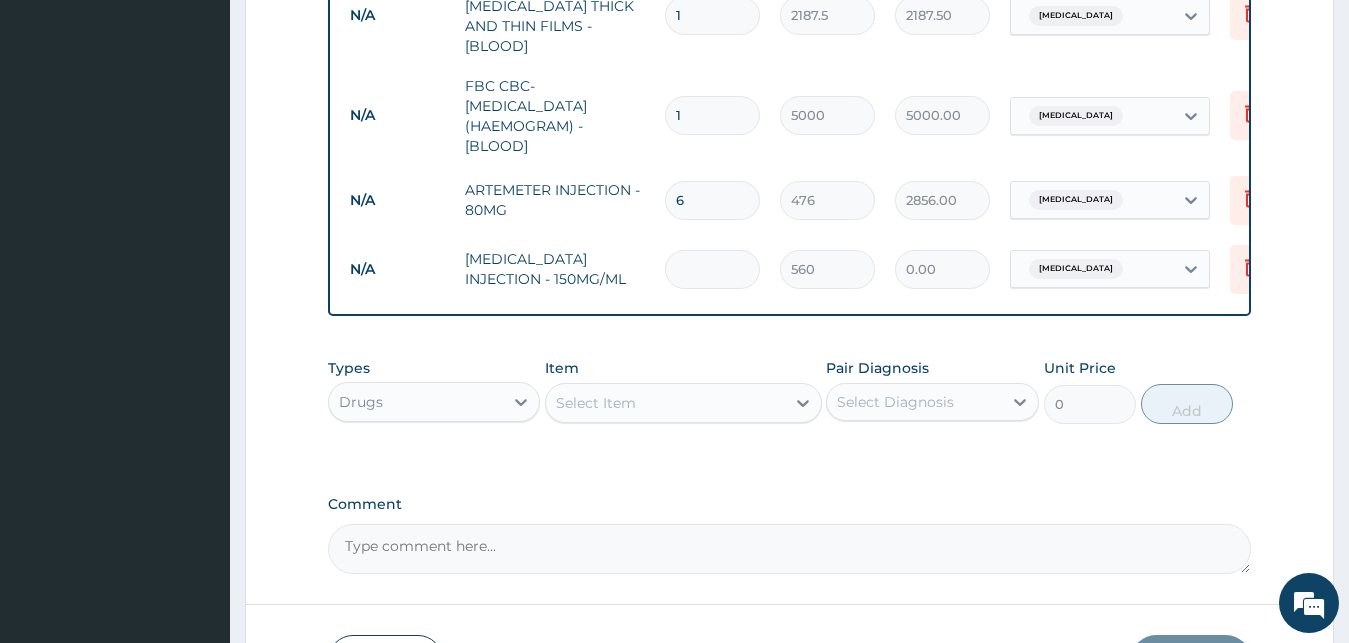 type on "6" 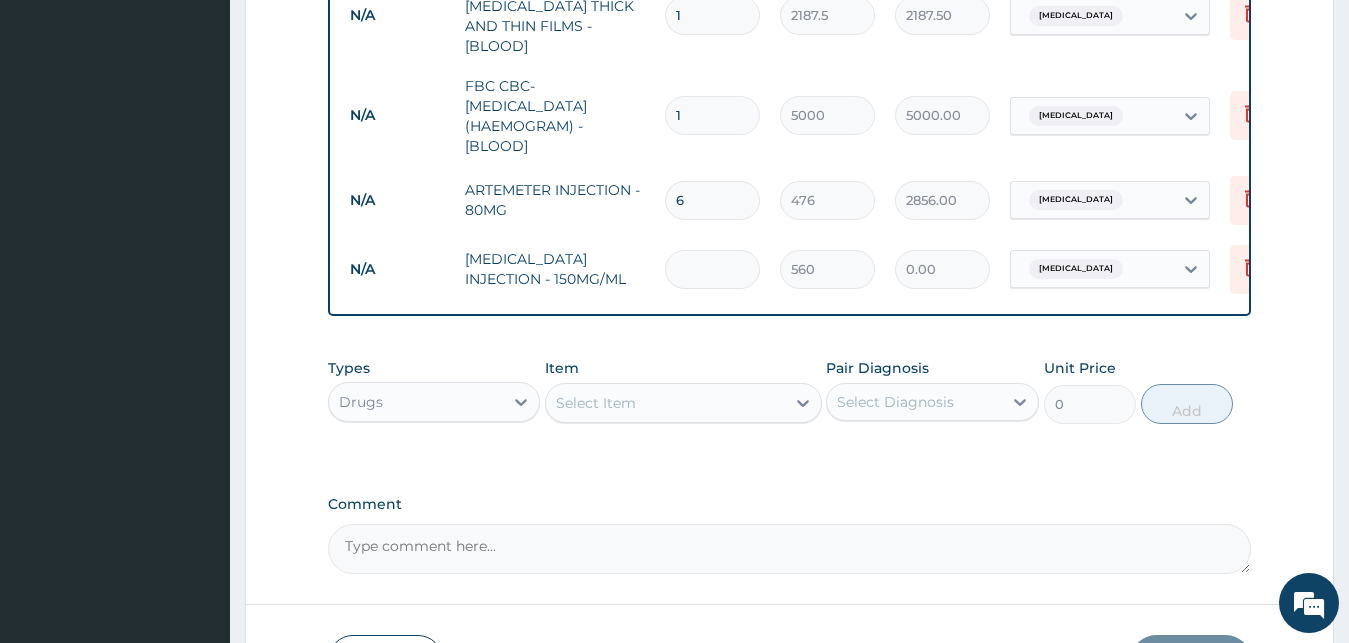 type on "3360.00" 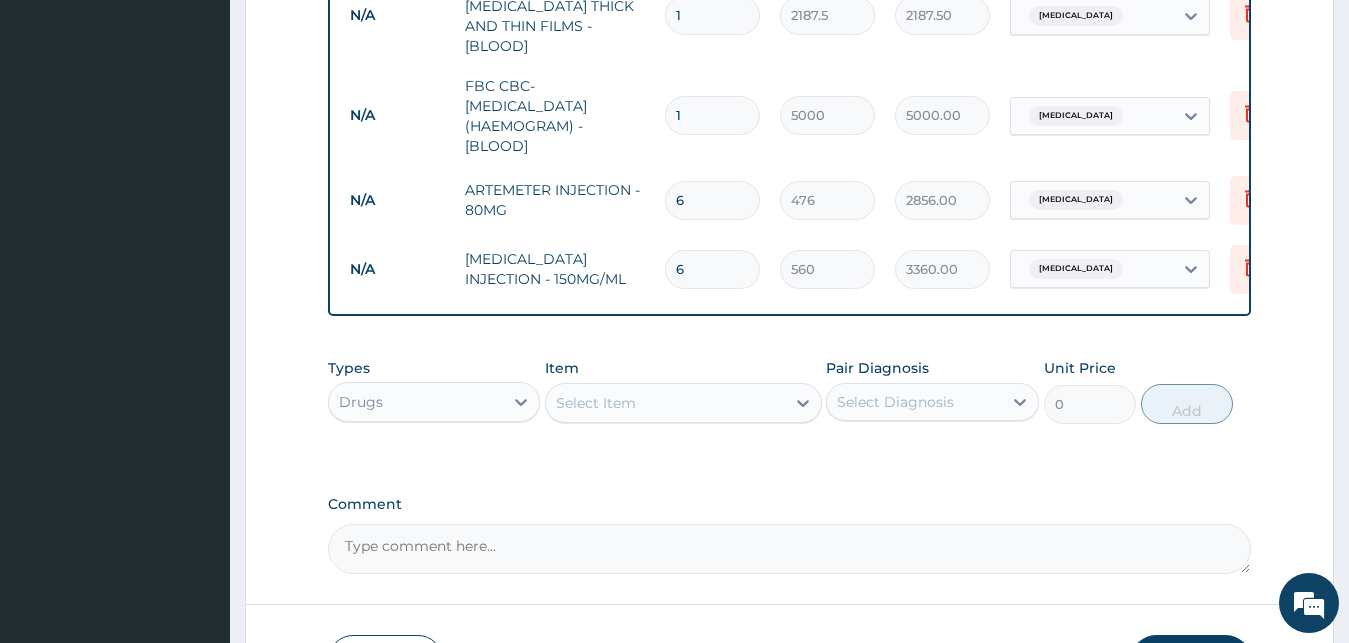 type on "6" 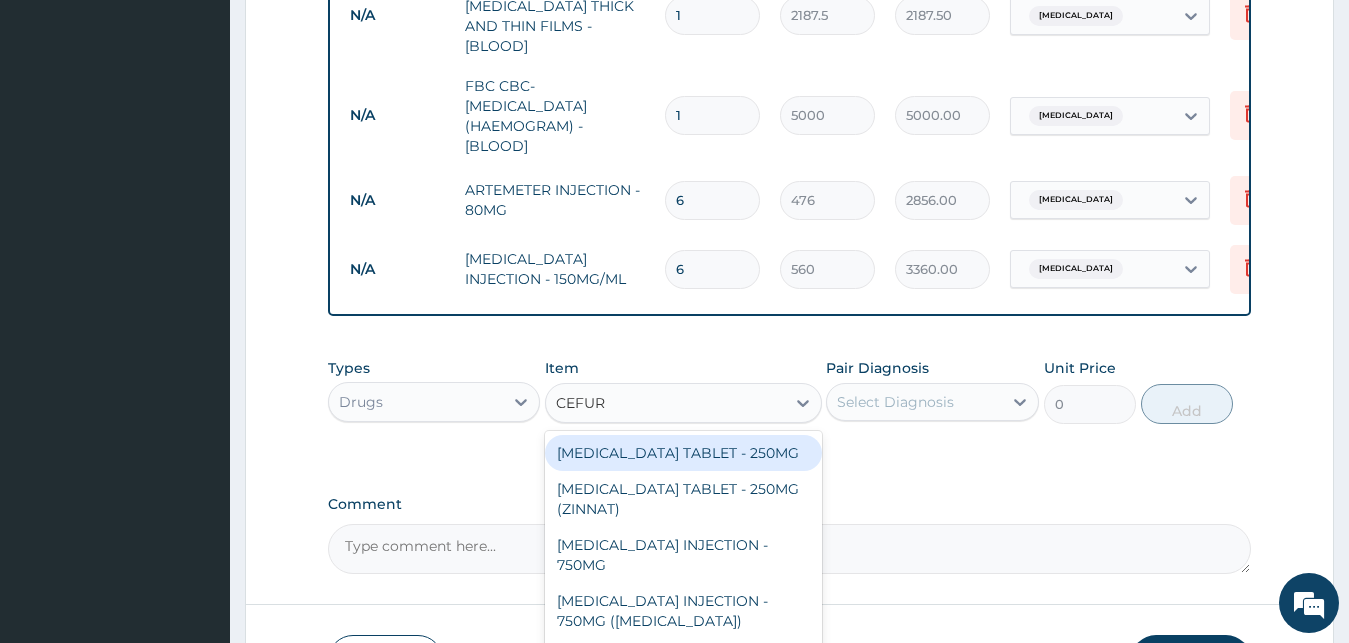 type on "CEFURO" 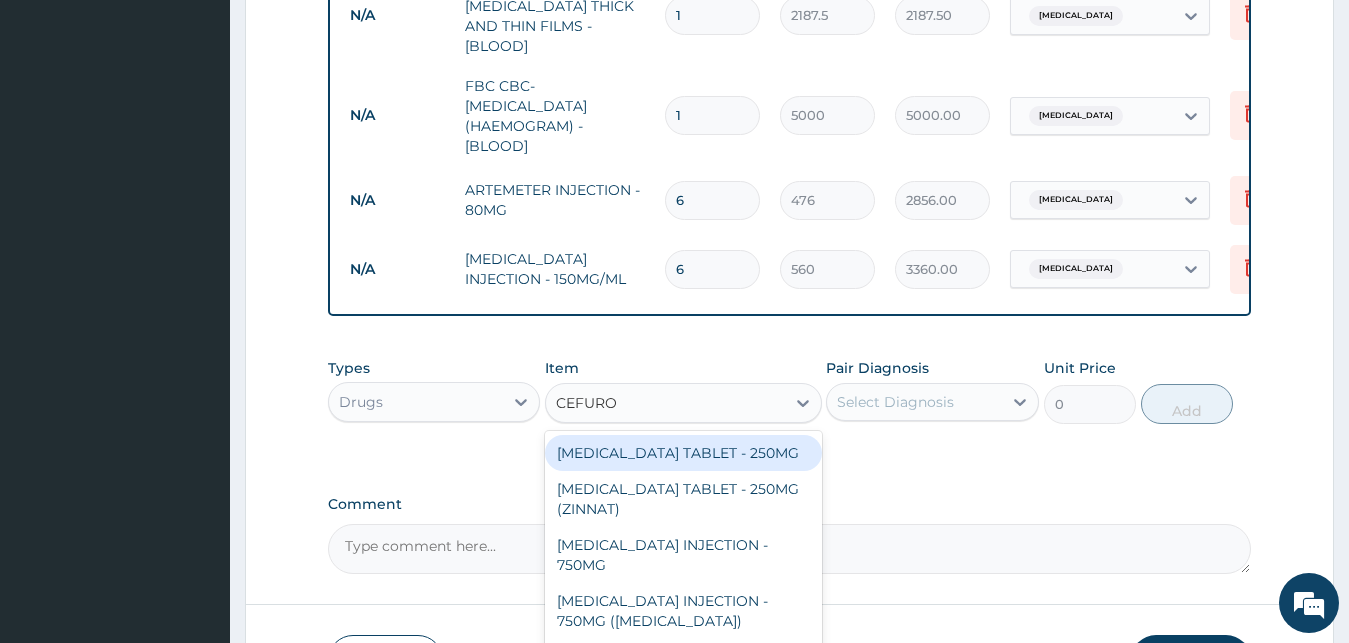 click on "CEFUROXIME  TABLET - 250MG" at bounding box center (683, 453) 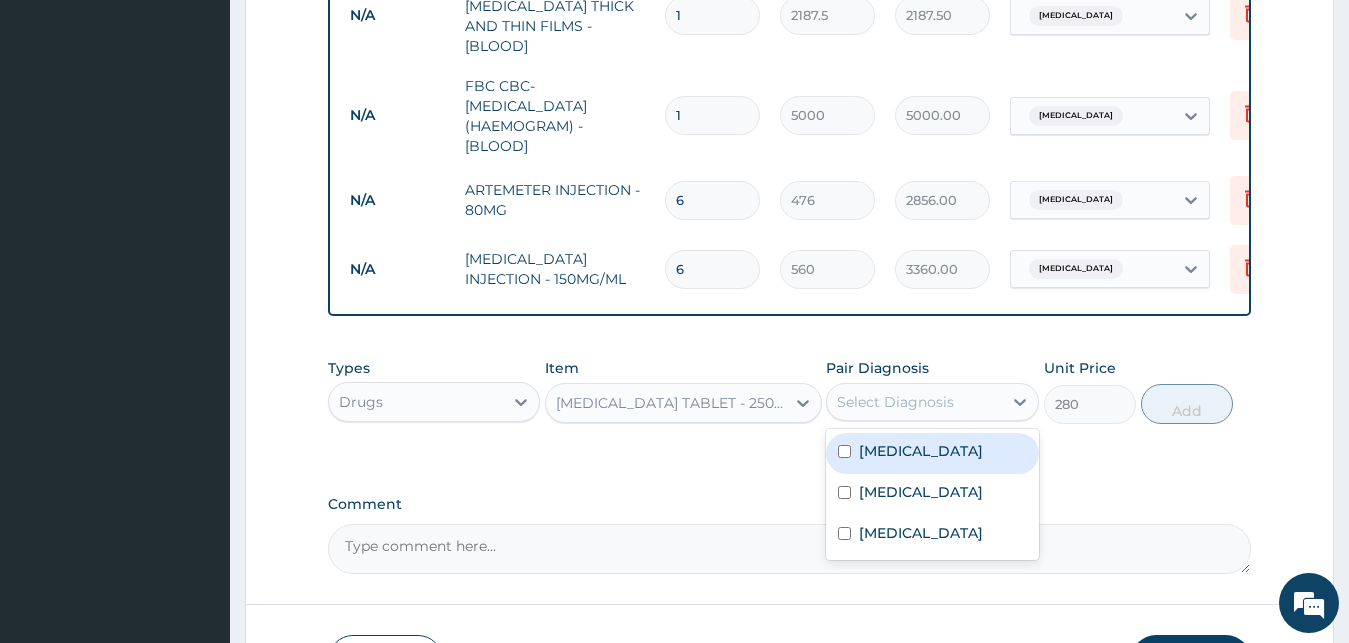 click on "Select Diagnosis" at bounding box center [895, 402] 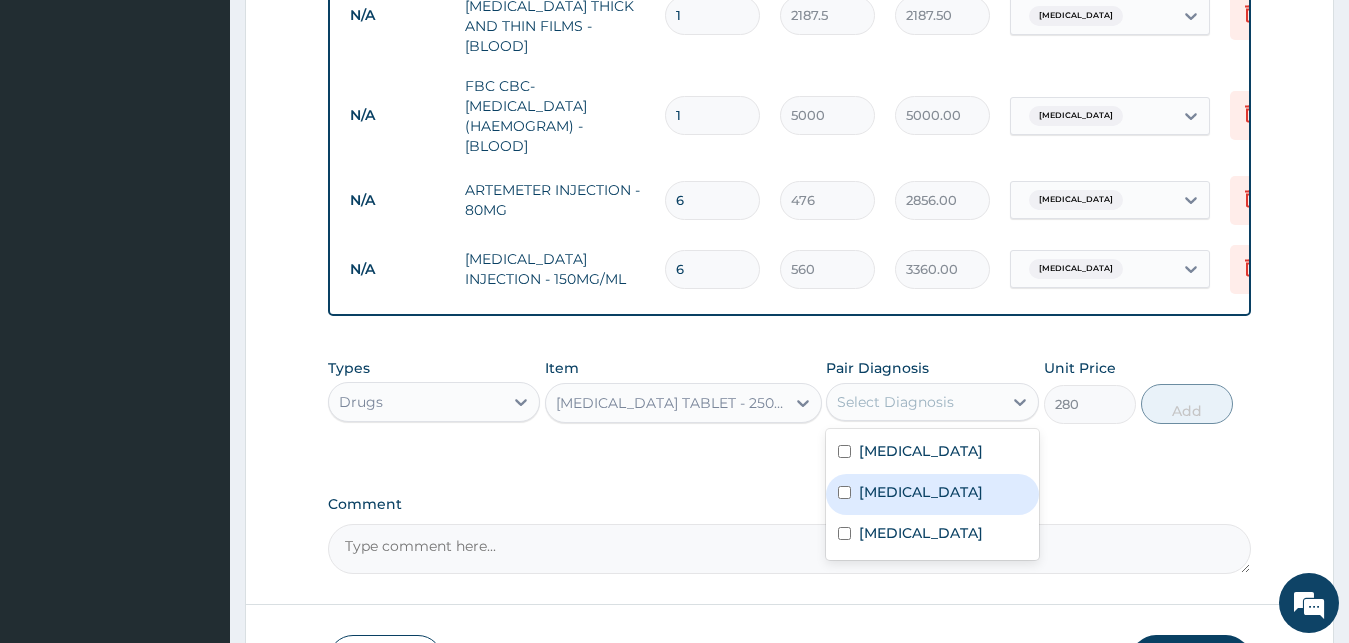 click on "Sepsis" at bounding box center [932, 494] 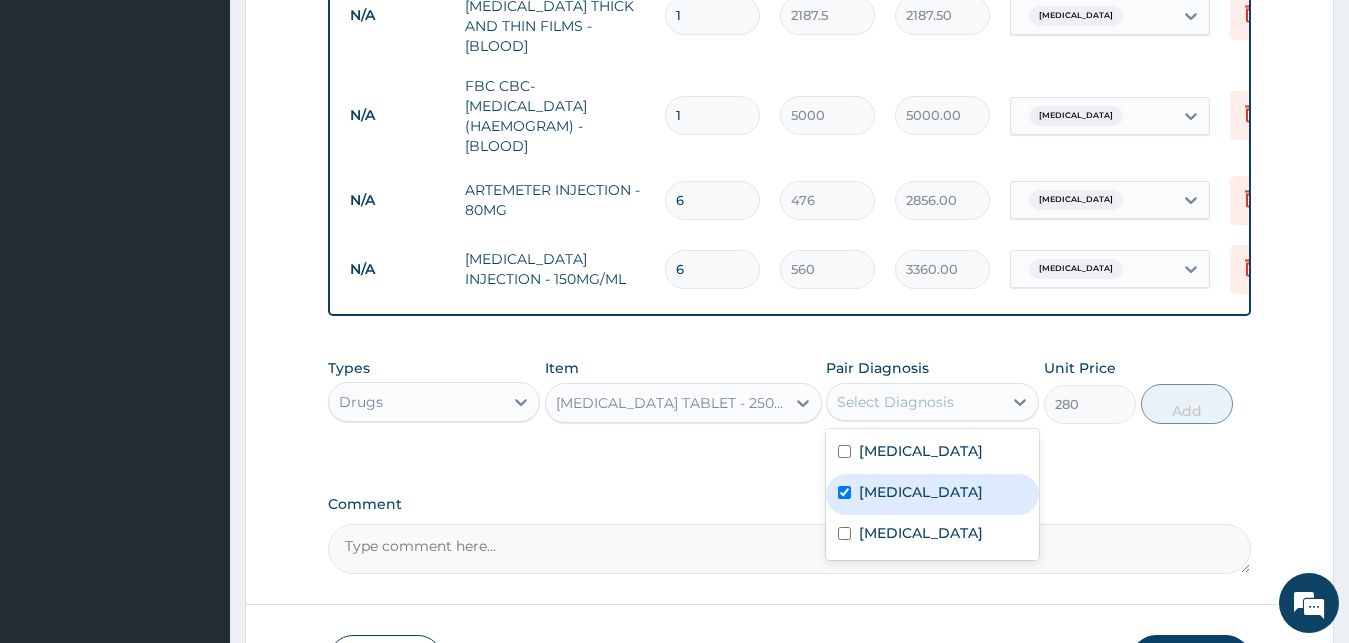 checkbox on "true" 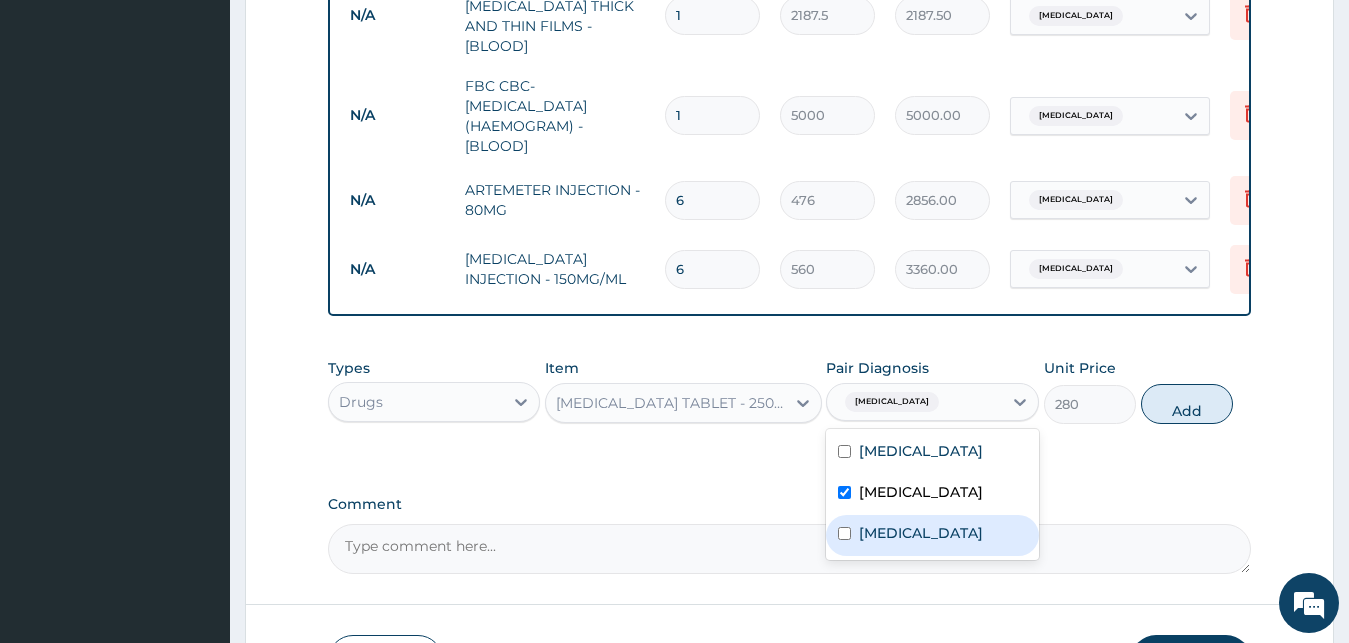 click on "Upper respiratory infection" at bounding box center (921, 533) 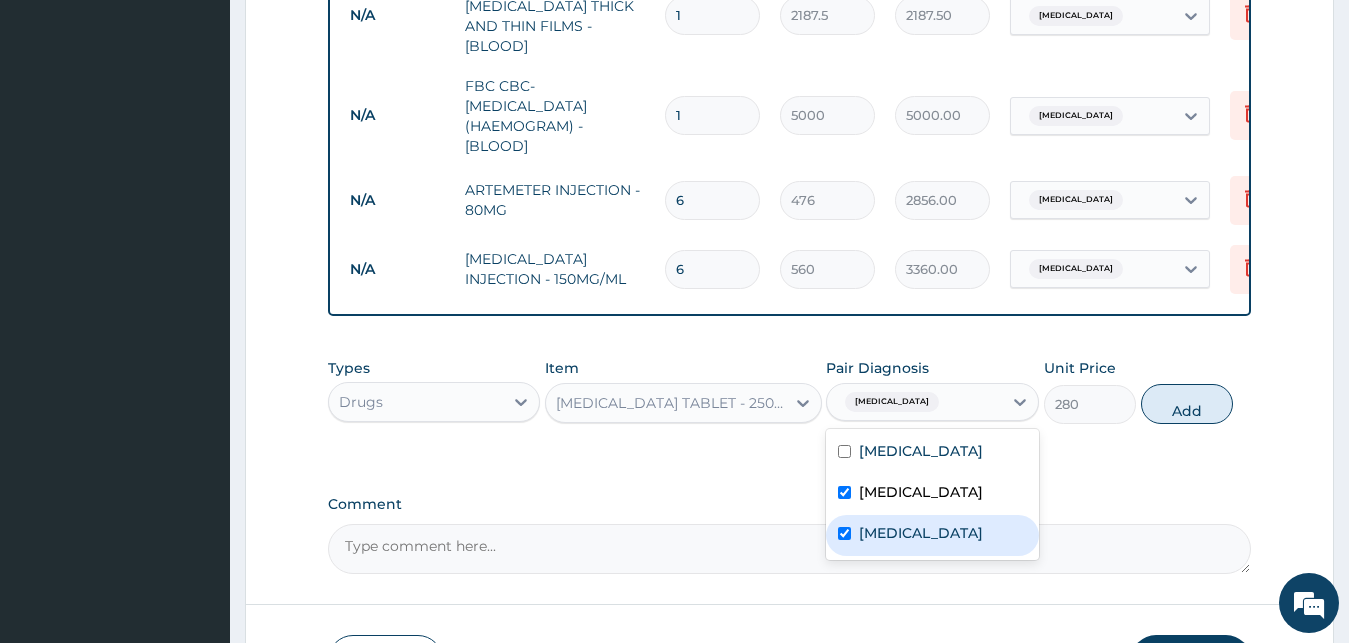 checkbox on "true" 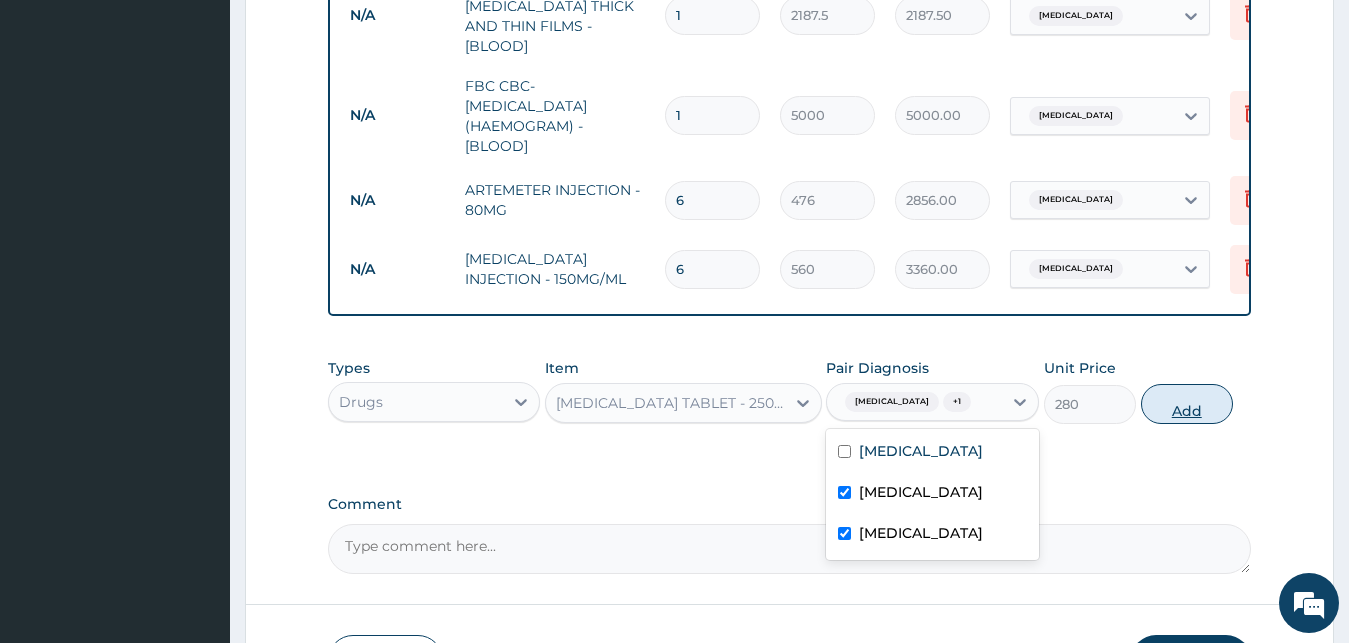 click on "Add" at bounding box center [1187, 404] 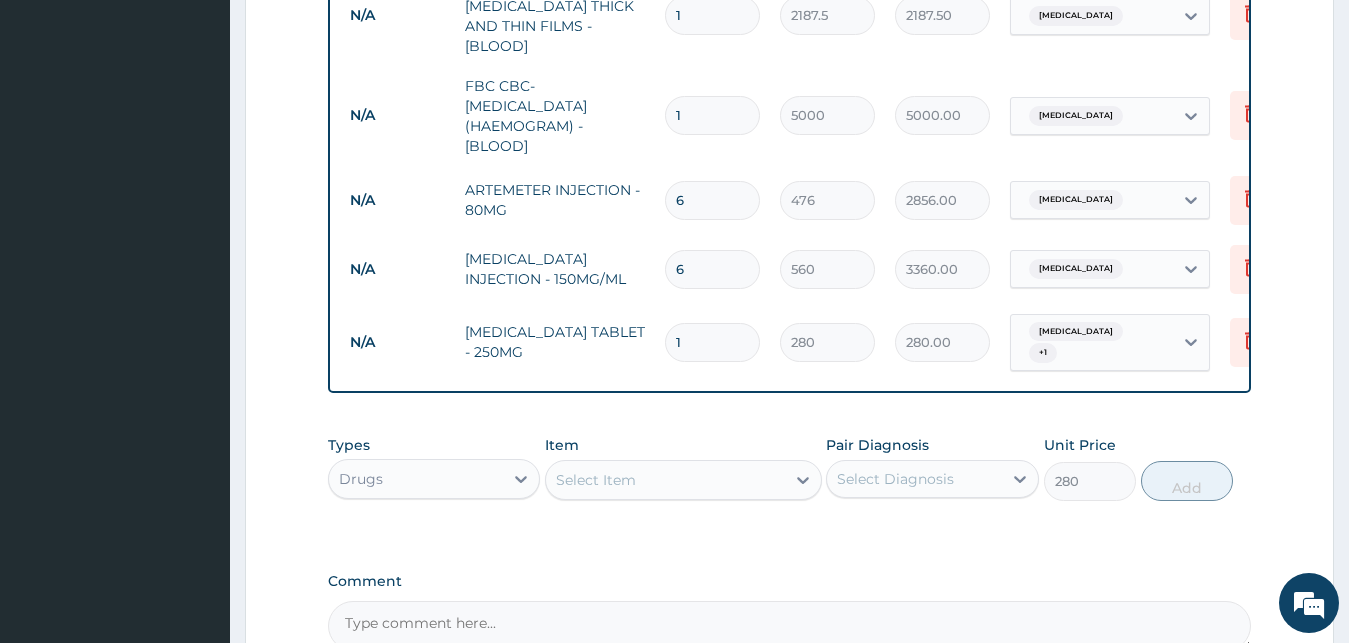 type on "0" 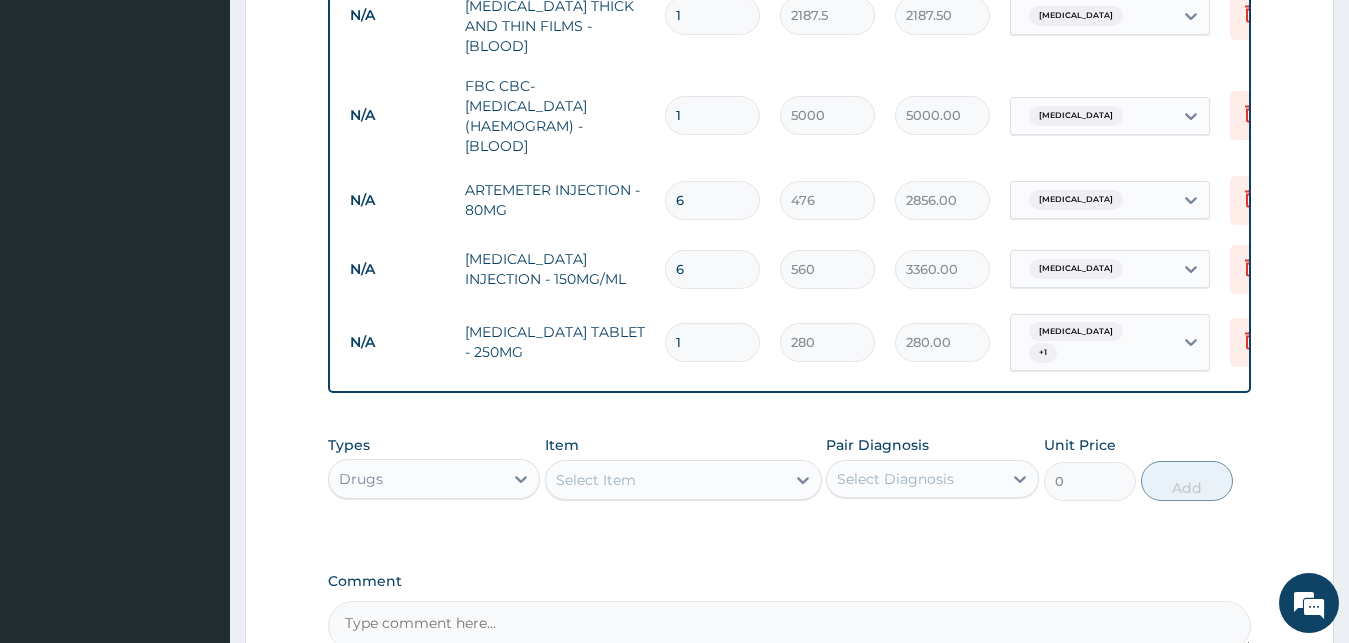 type on "10" 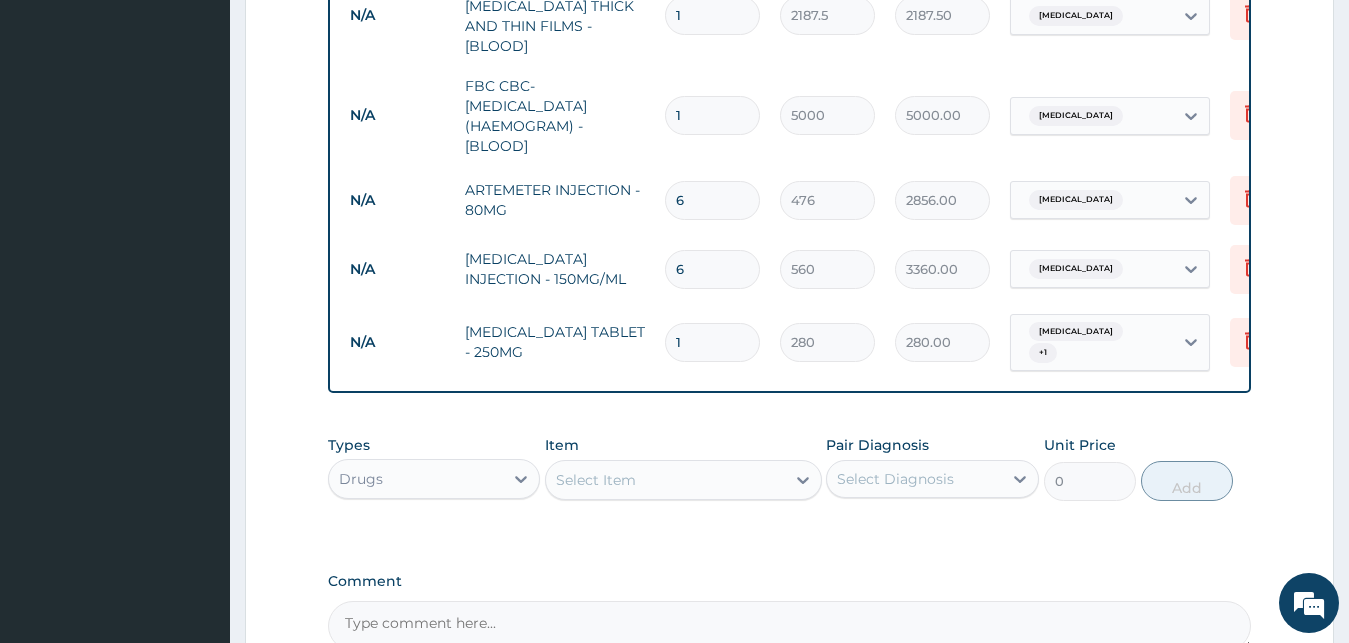type on "2800.00" 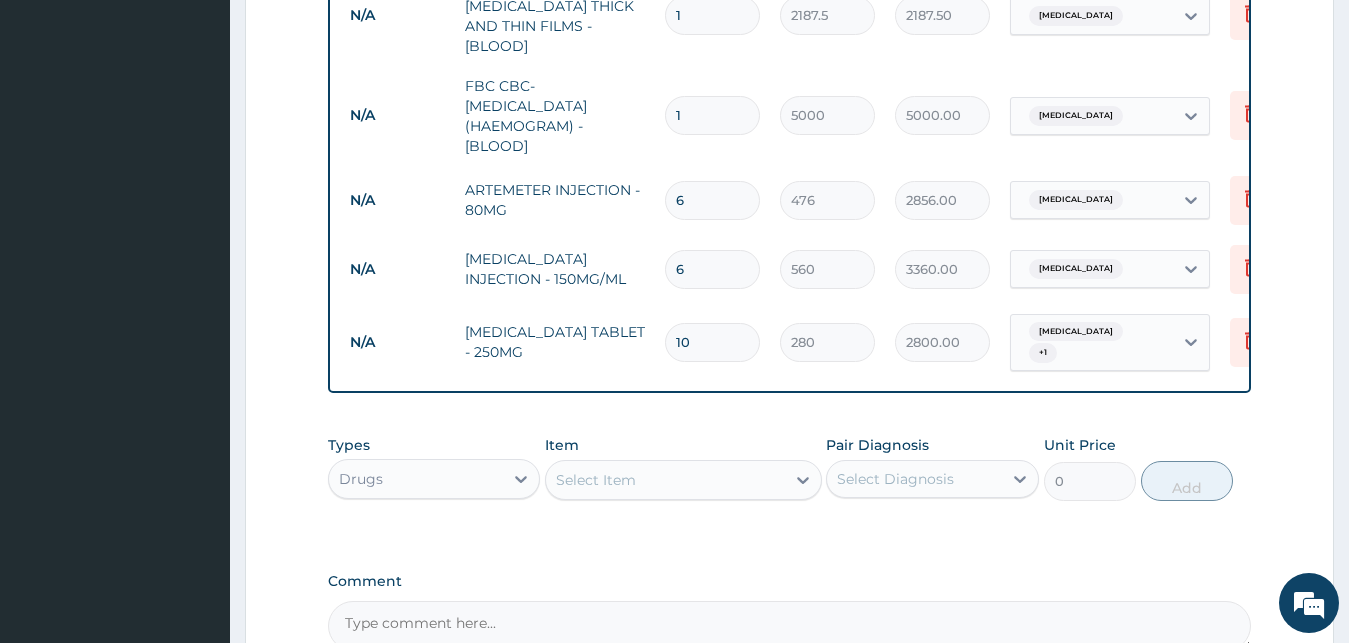 type on "10" 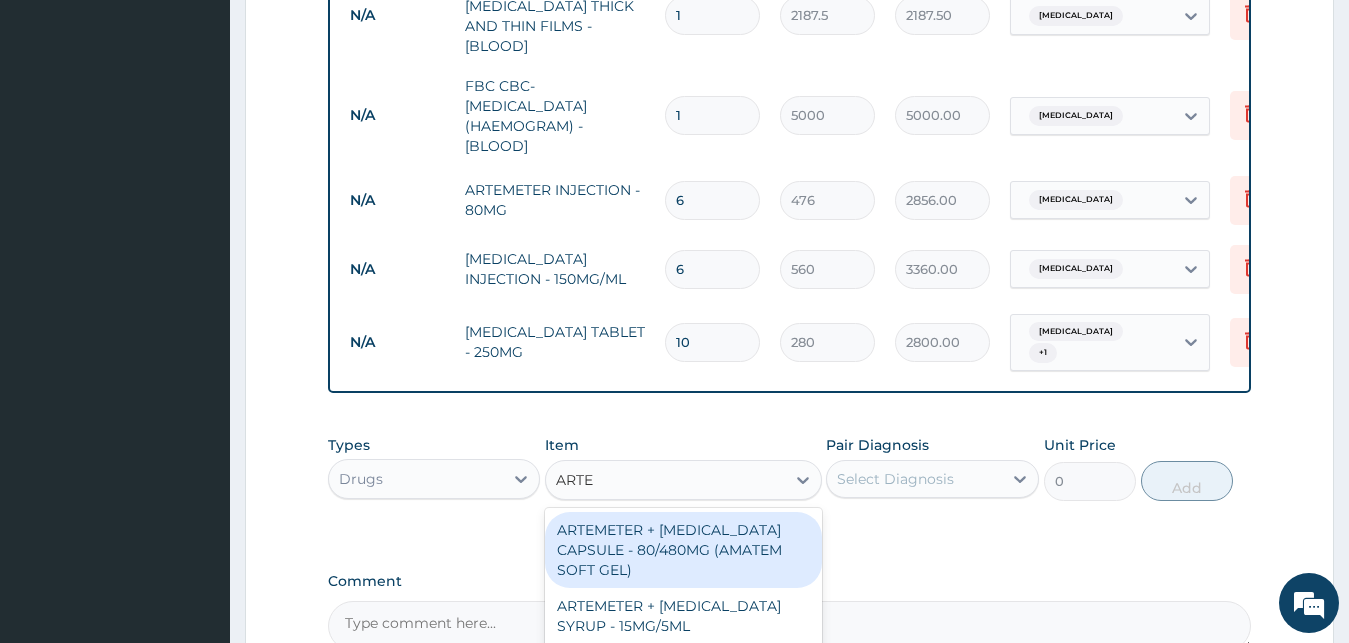 type on "ARTEM" 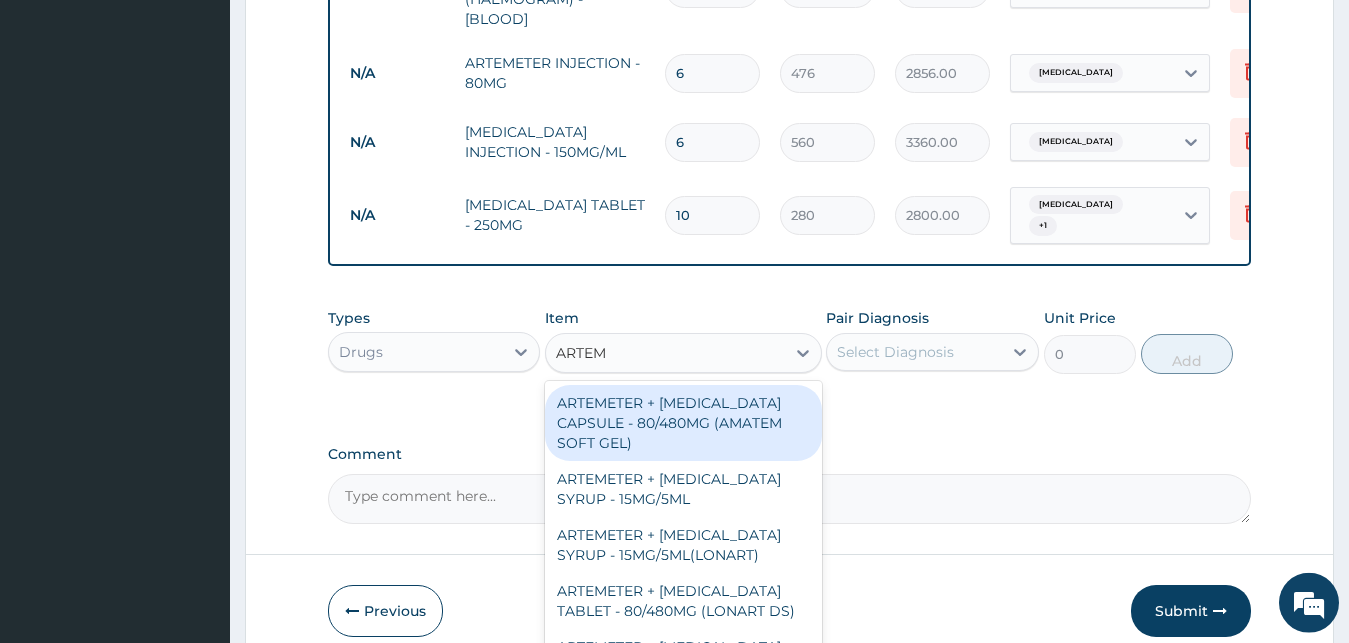 scroll, scrollTop: 1119, scrollLeft: 0, axis: vertical 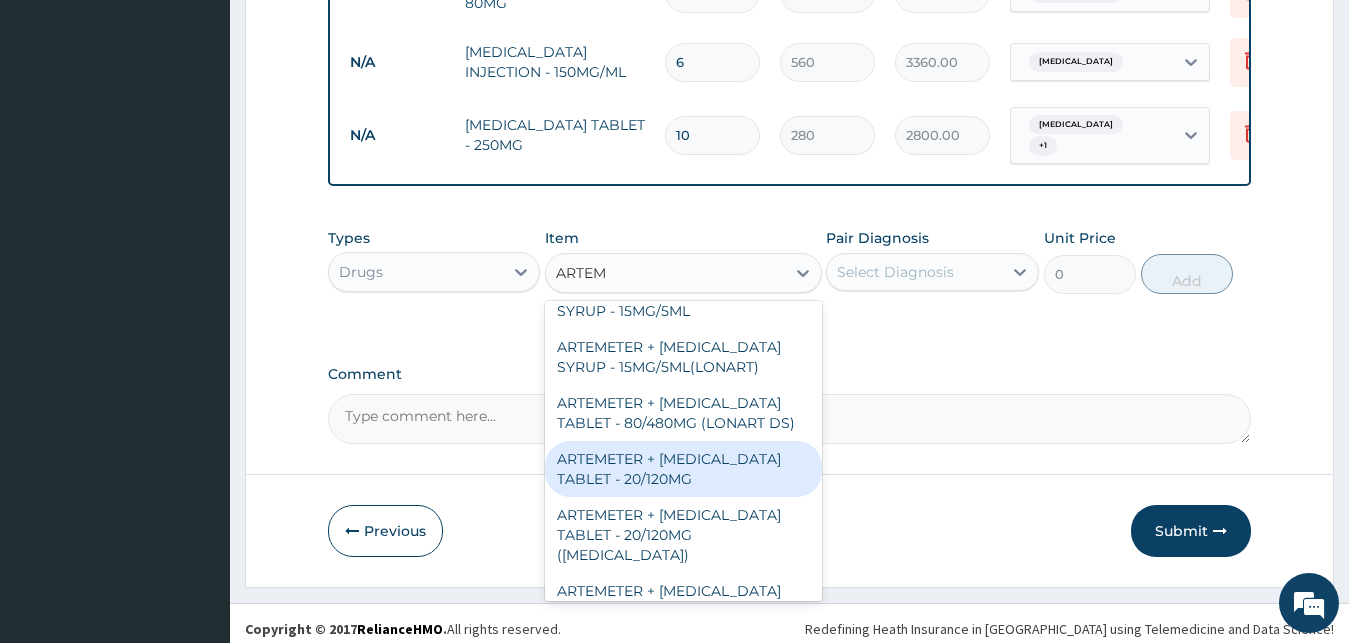 click on "ARTEMETER + LUMEFANTRINE TABLET - 20/120MG" at bounding box center (683, 469) 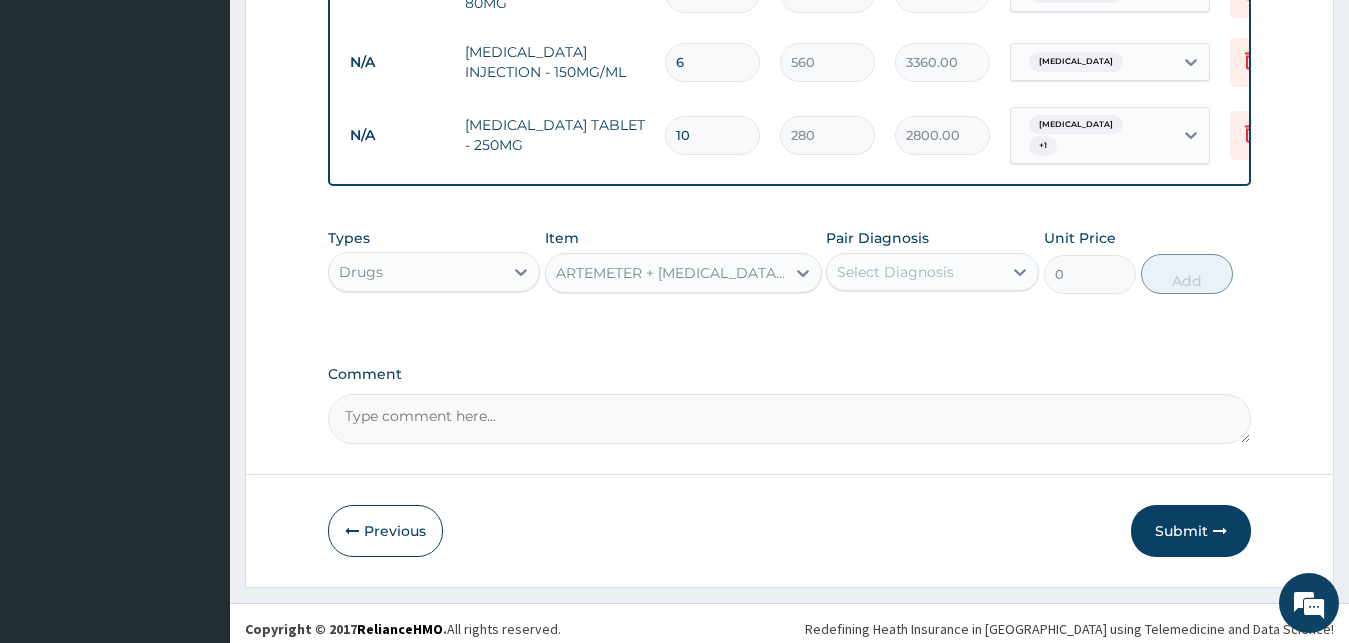 type 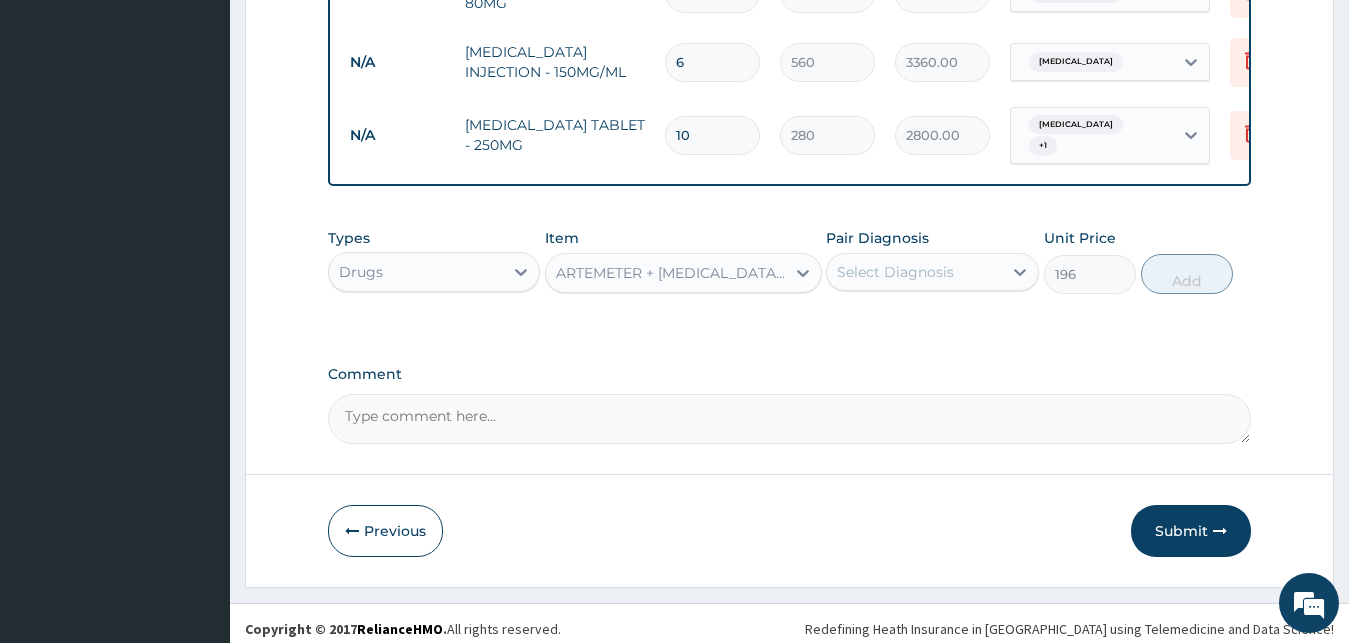 click on "Select Diagnosis" at bounding box center [895, 272] 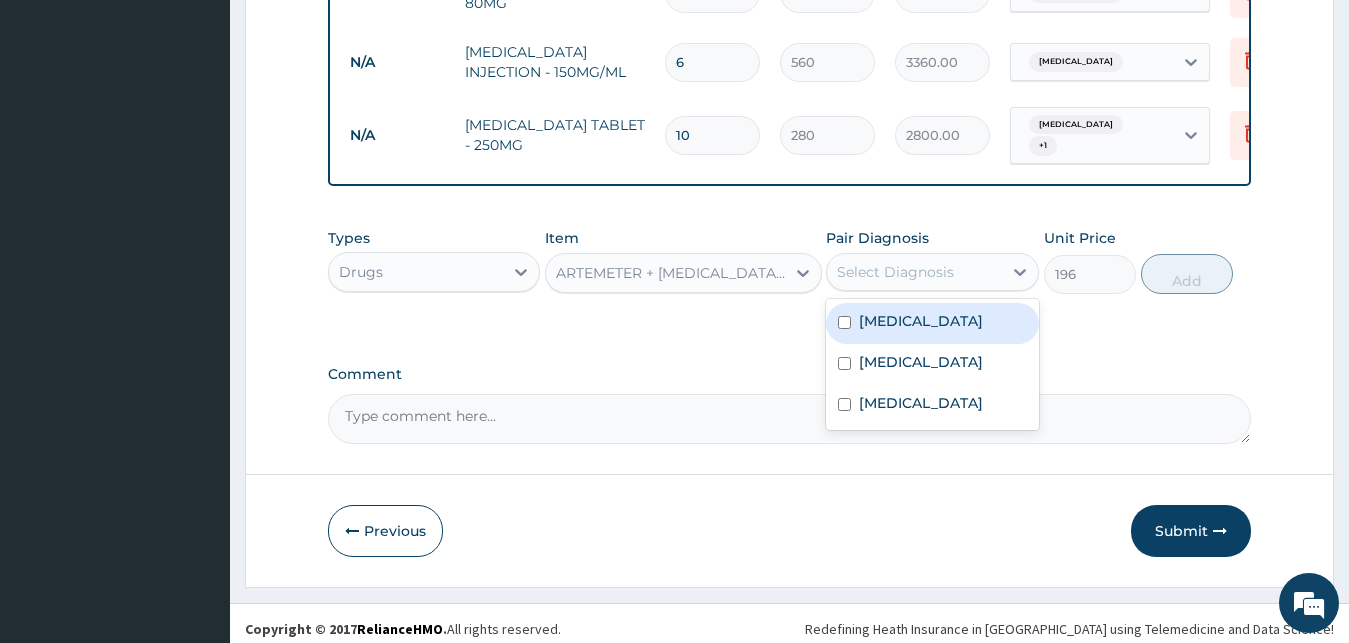 click on "Malaria" at bounding box center [921, 321] 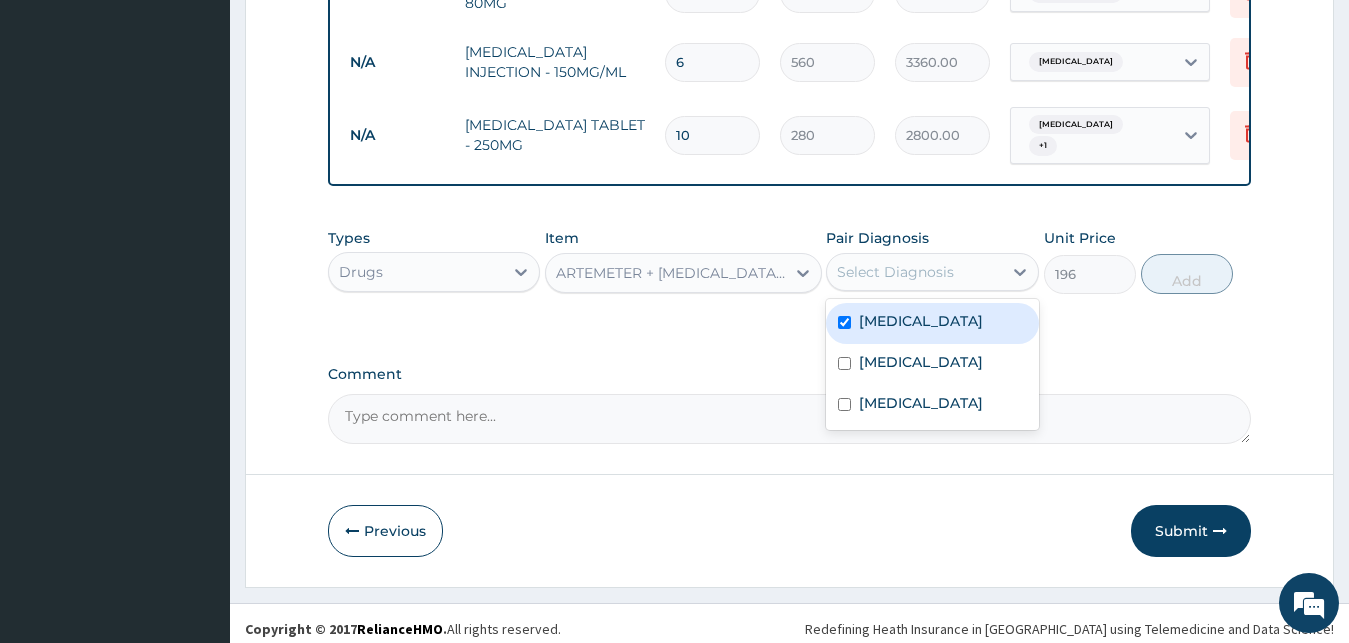 checkbox on "true" 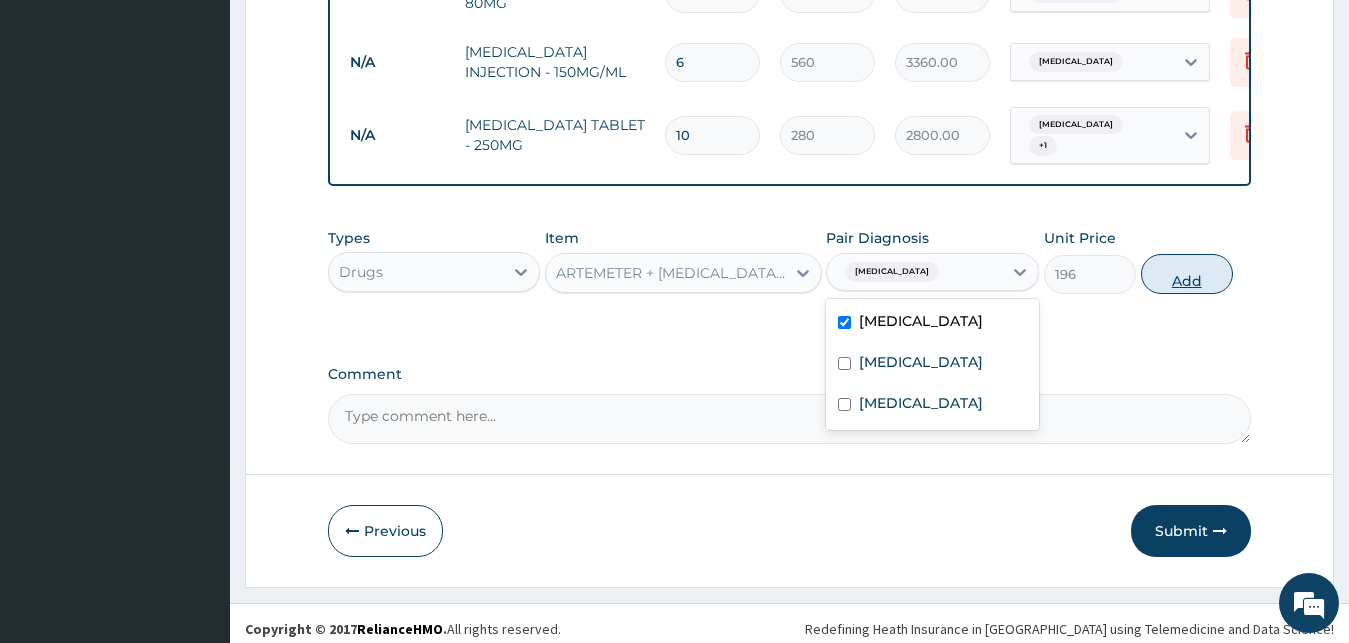 click on "Add" at bounding box center [1187, 274] 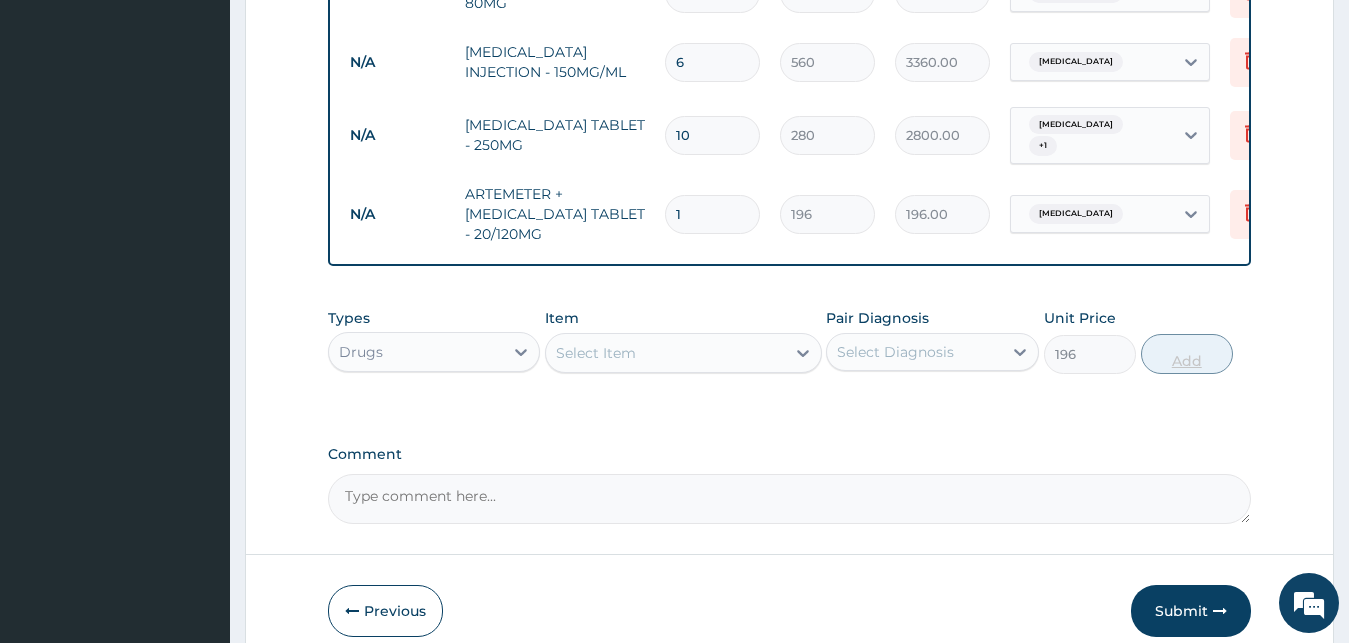 type on "0" 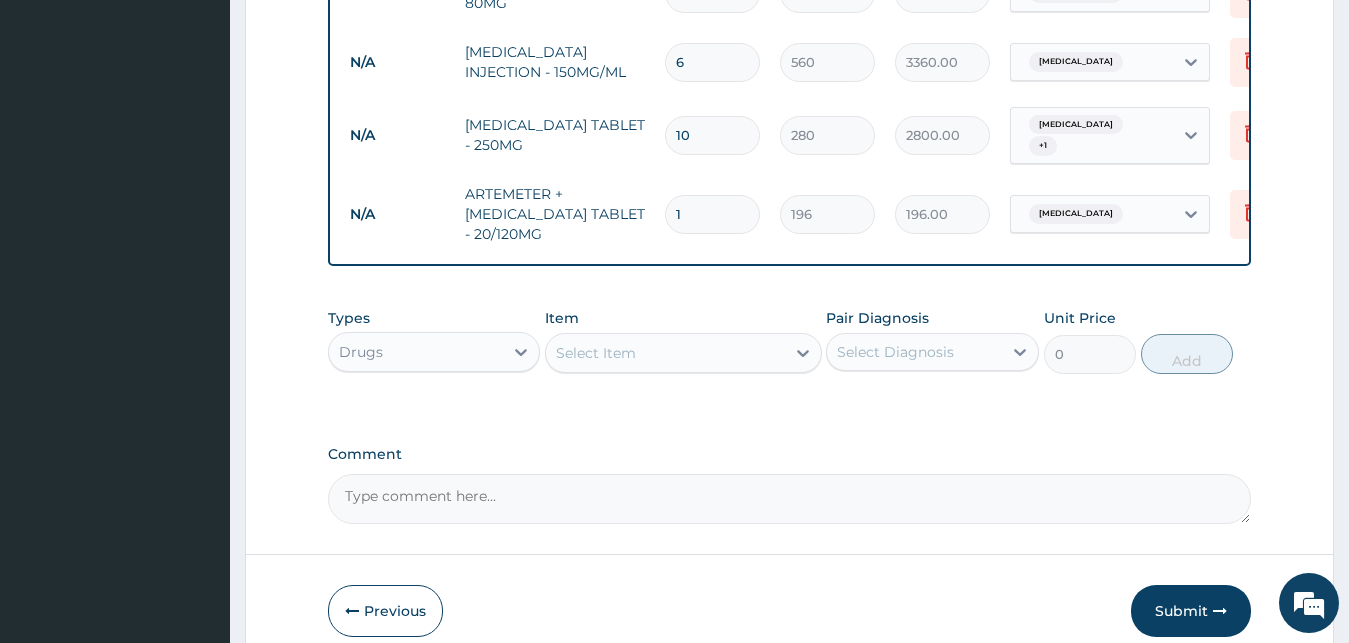 type on "12" 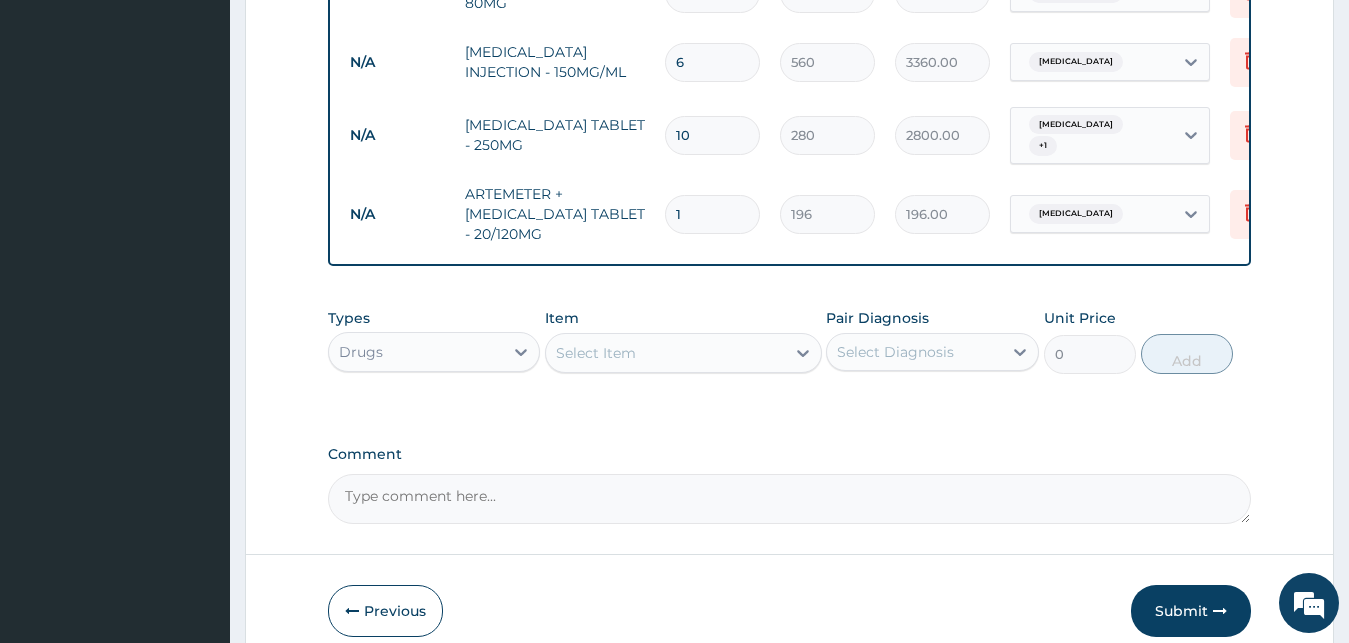 type on "2352.00" 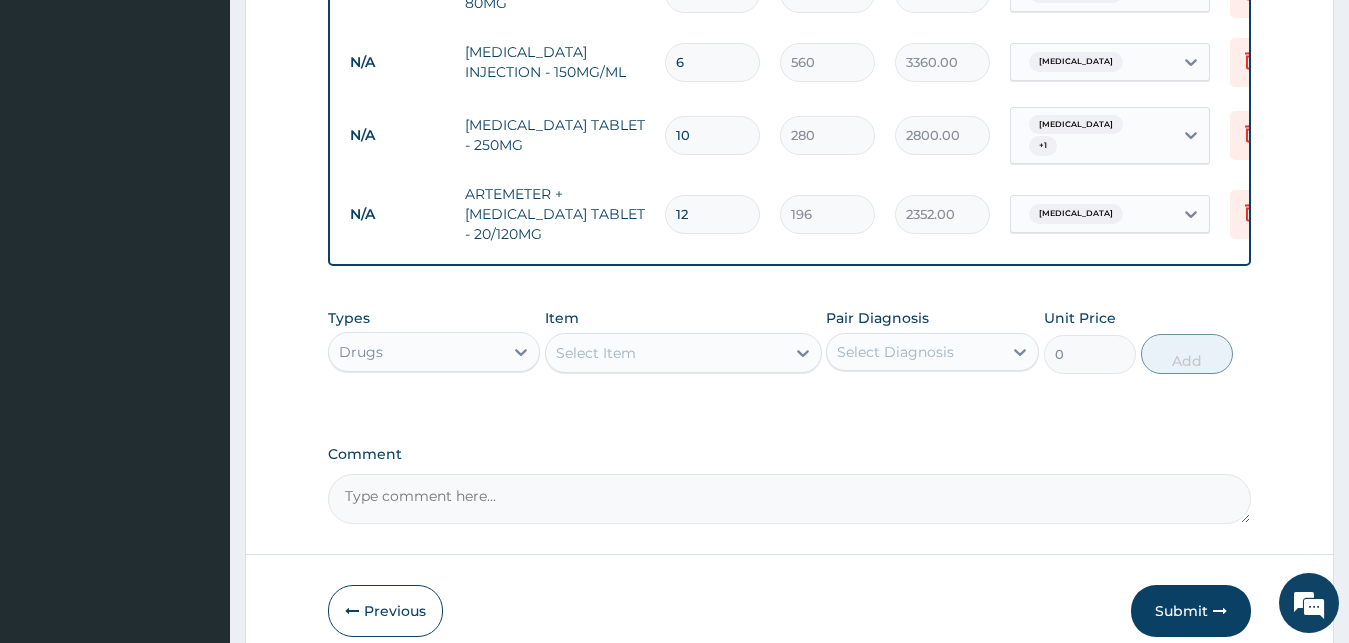 type on "12" 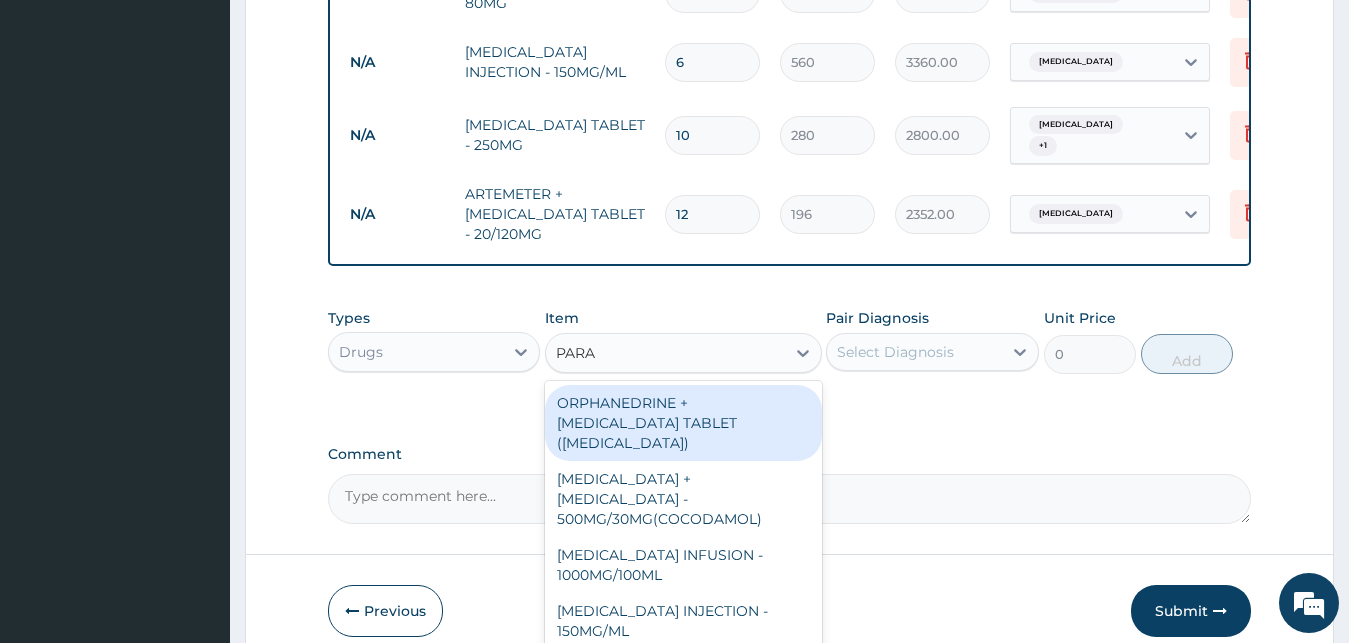 type on "PARAC" 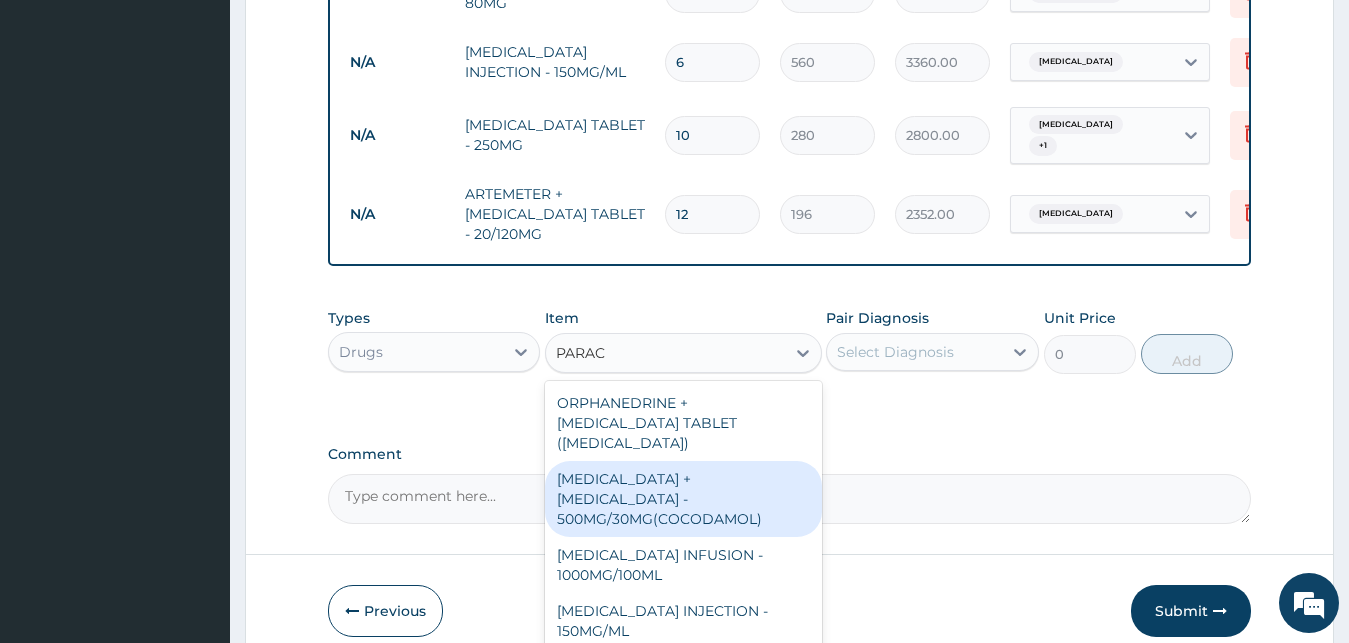 scroll, scrollTop: 212, scrollLeft: 0, axis: vertical 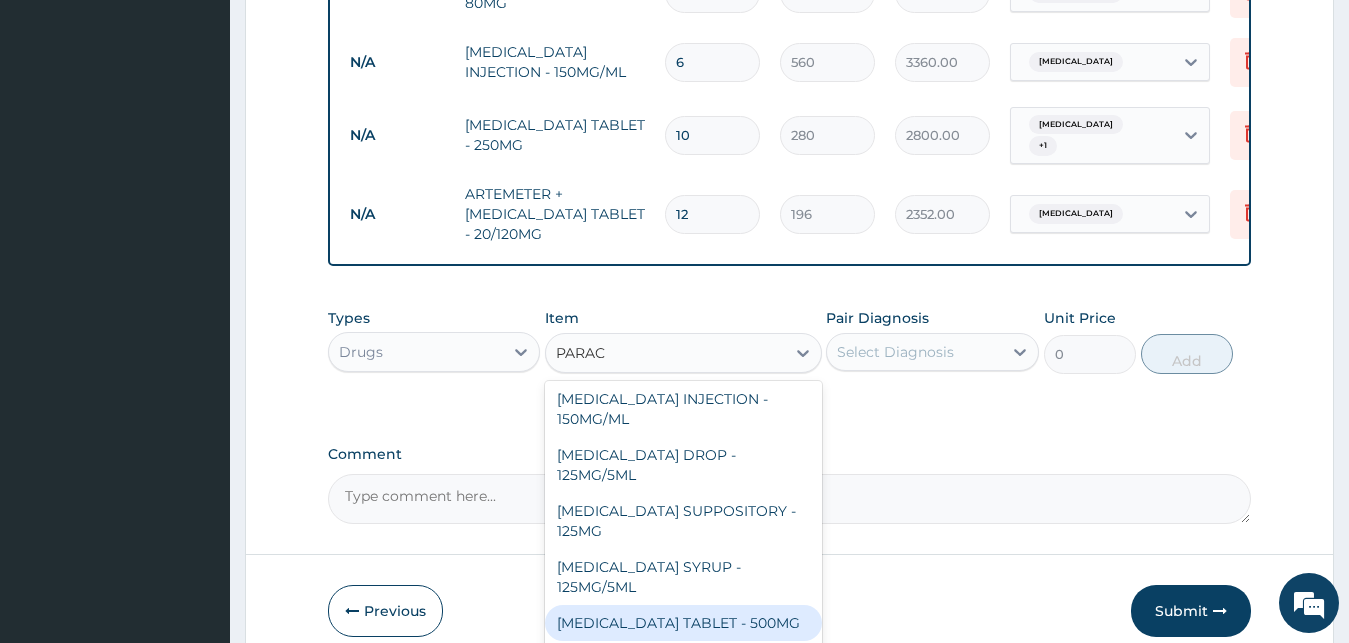 click on "[MEDICAL_DATA] TABLET - 500MG" at bounding box center [683, 623] 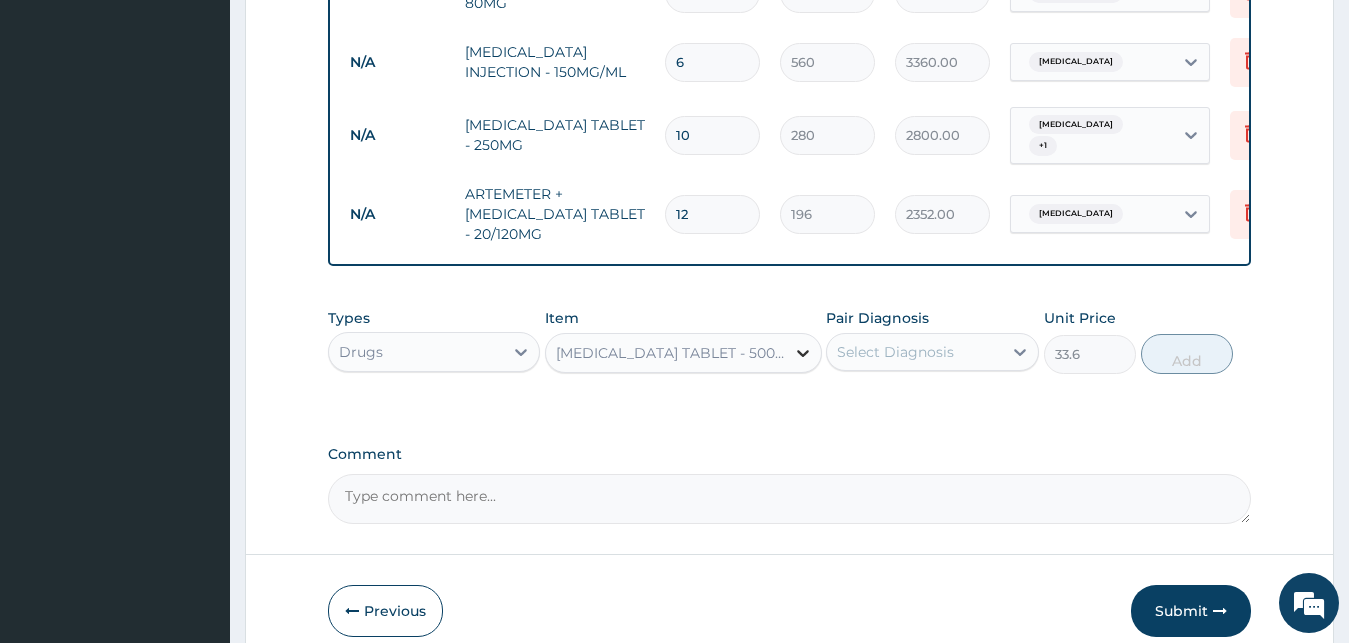 click 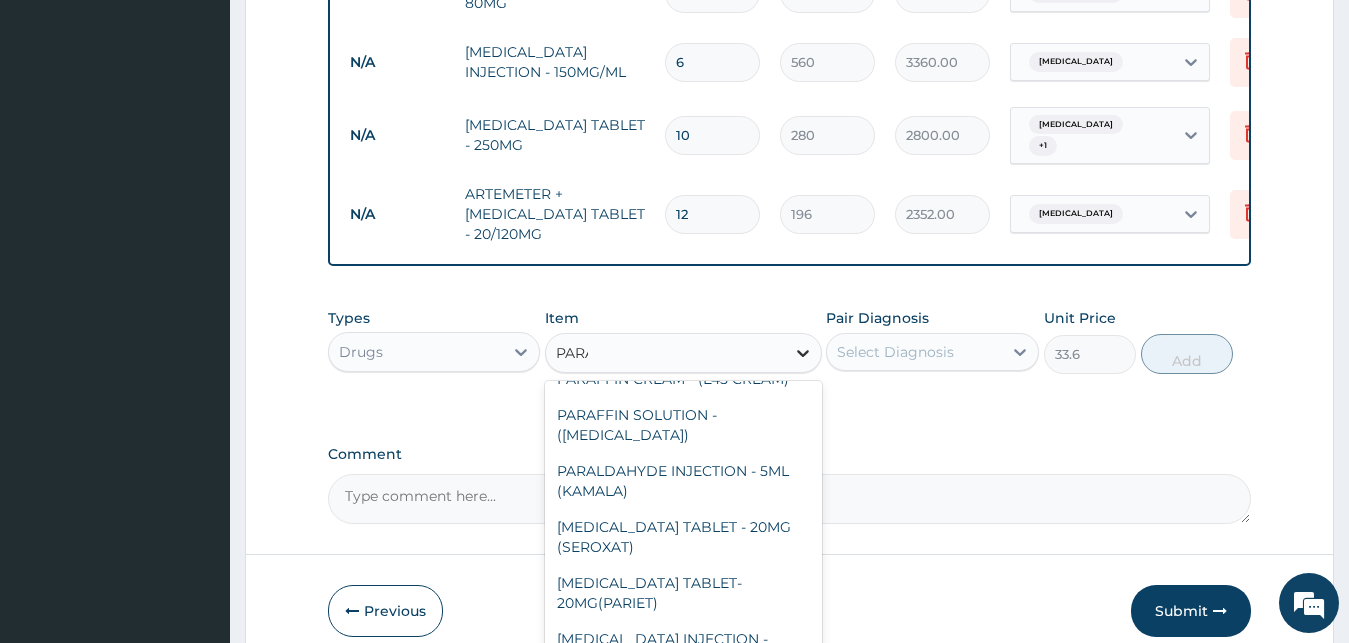 scroll, scrollTop: 164, scrollLeft: 0, axis: vertical 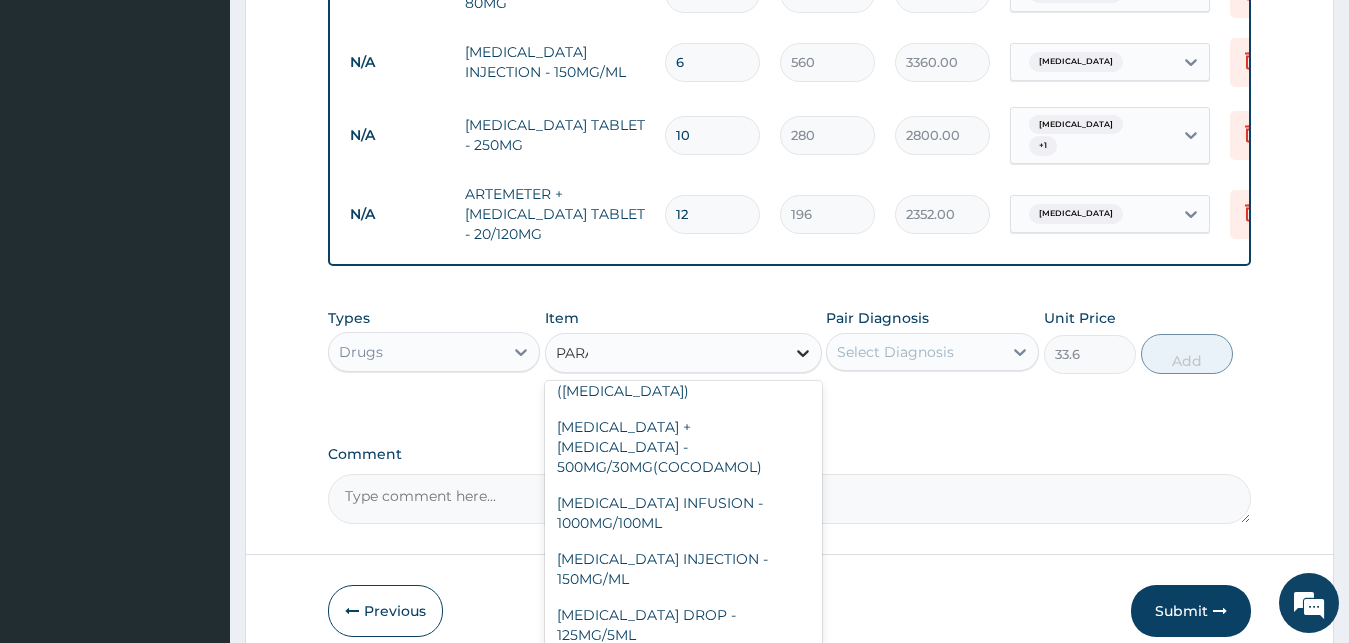 type on "PARAC" 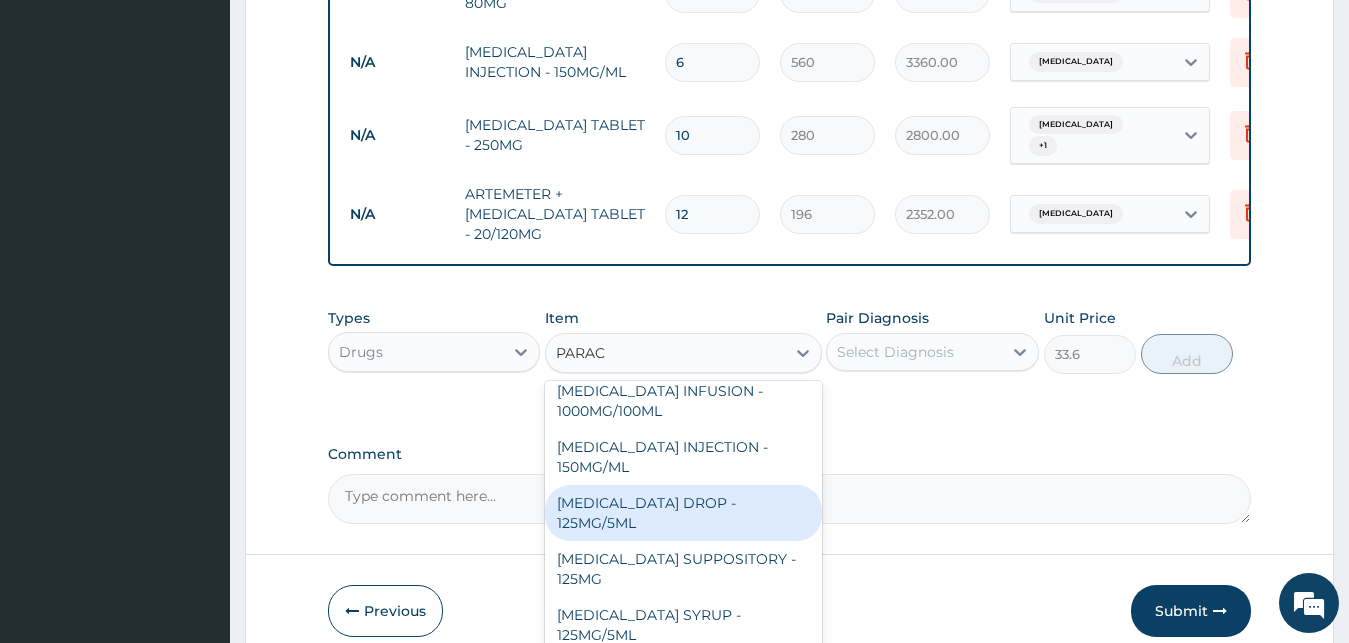 scroll, scrollTop: 212, scrollLeft: 0, axis: vertical 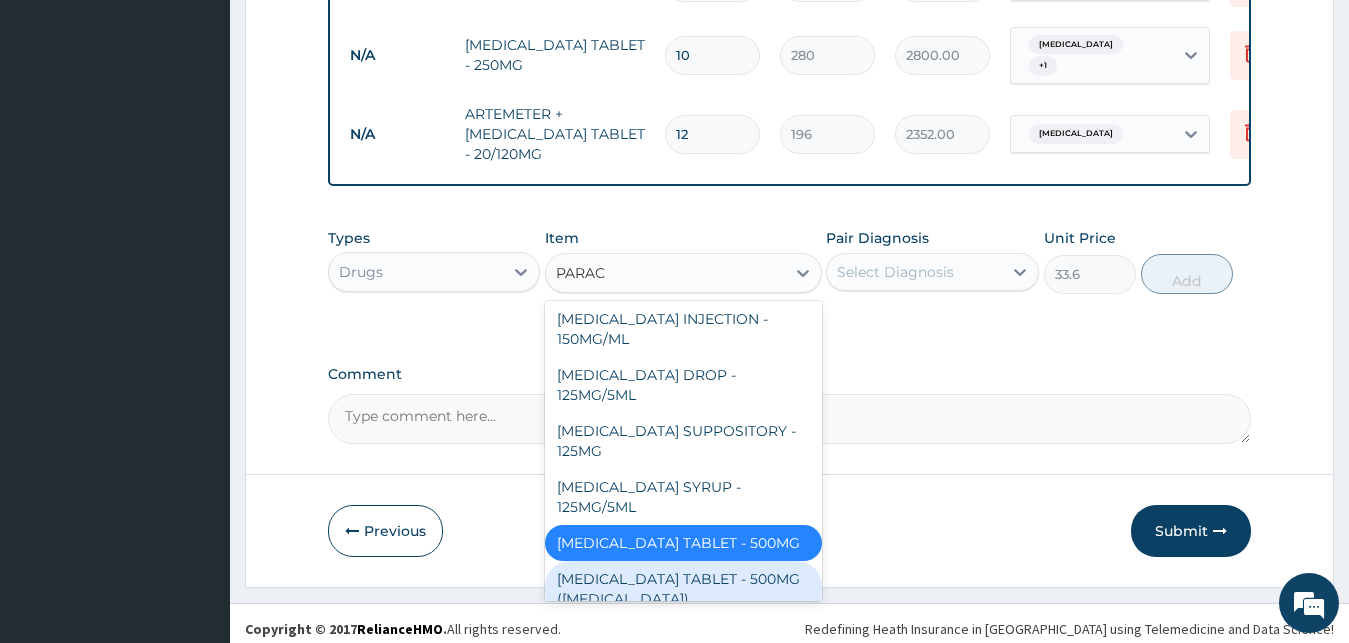 click on "[MEDICAL_DATA] TABLET - 500MG ([MEDICAL_DATA])" at bounding box center [683, 589] 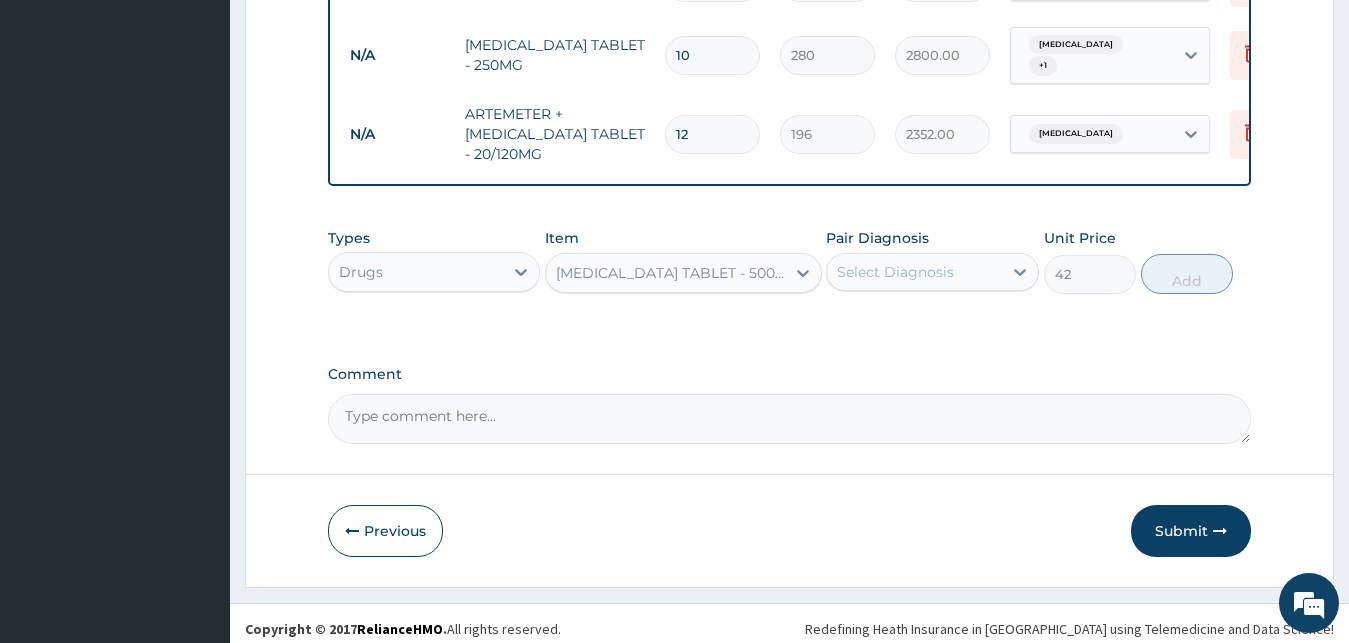 click on "Select Diagnosis" at bounding box center [914, 272] 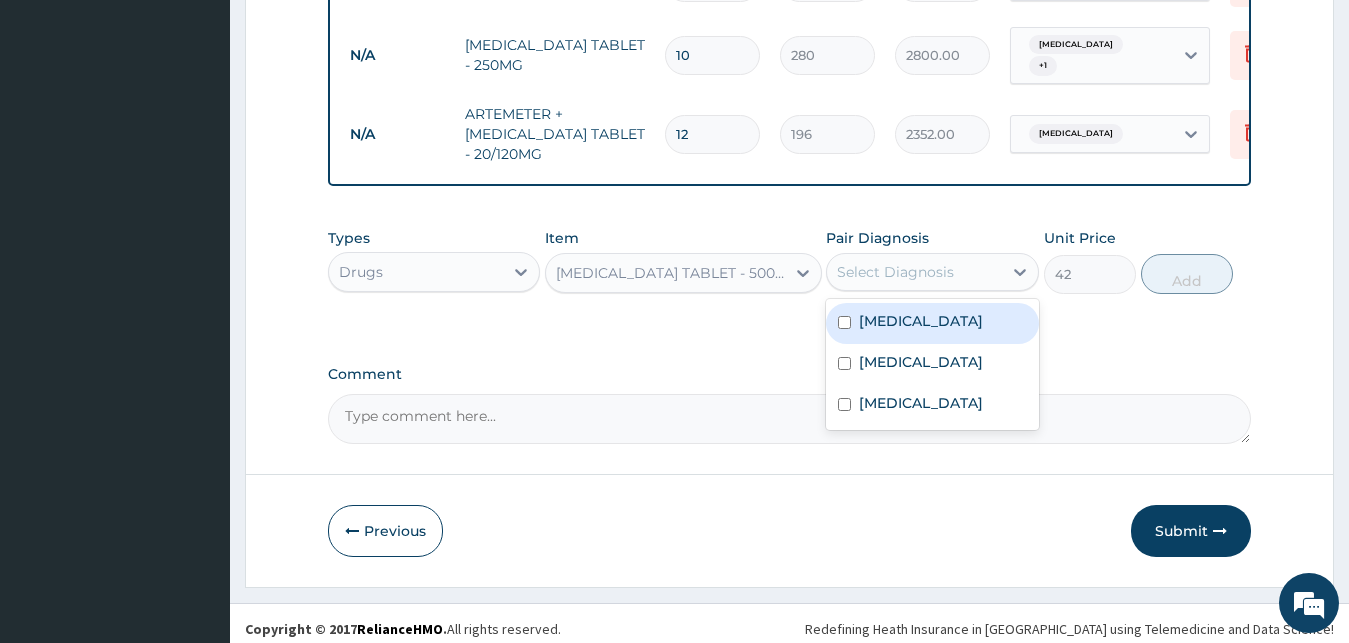 click on "[MEDICAL_DATA]" at bounding box center (932, 323) 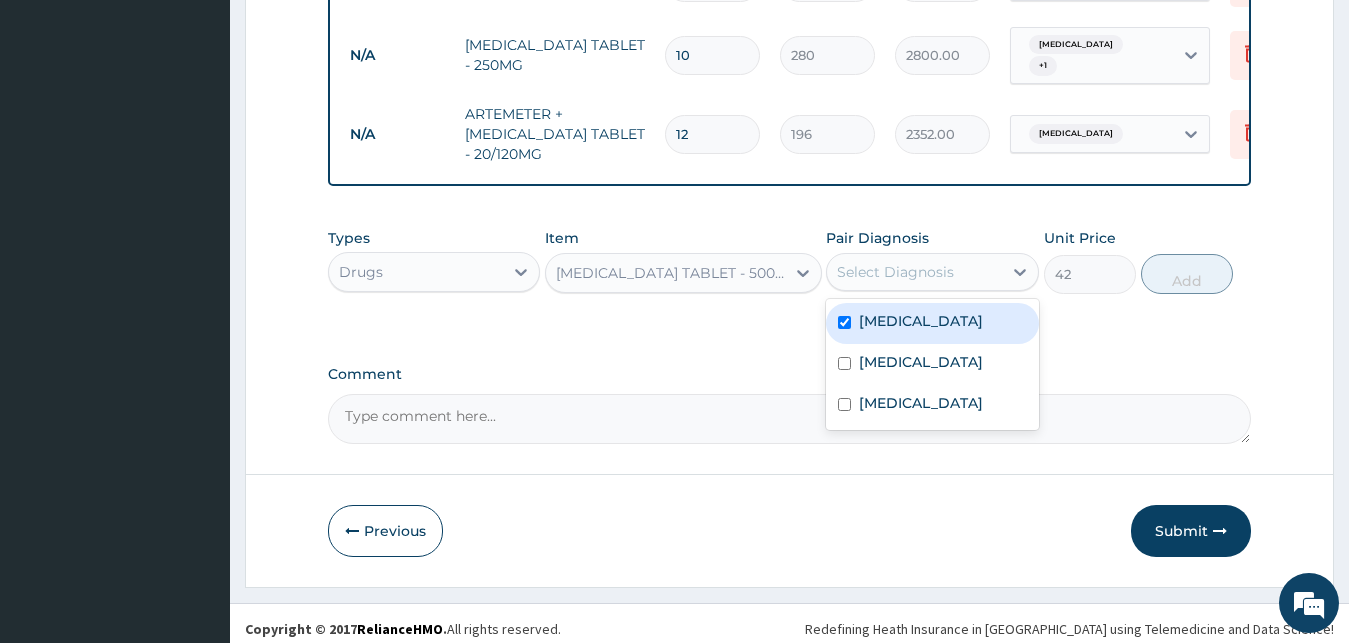 checkbox on "true" 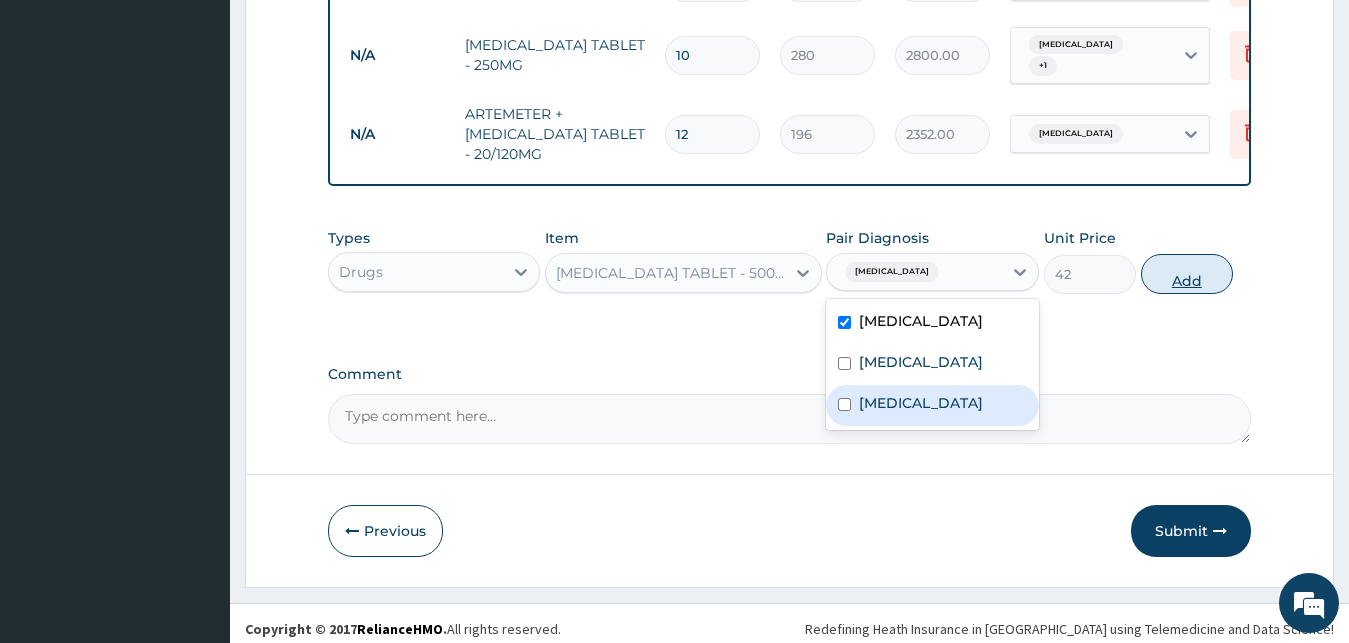 click on "Add" at bounding box center (1187, 274) 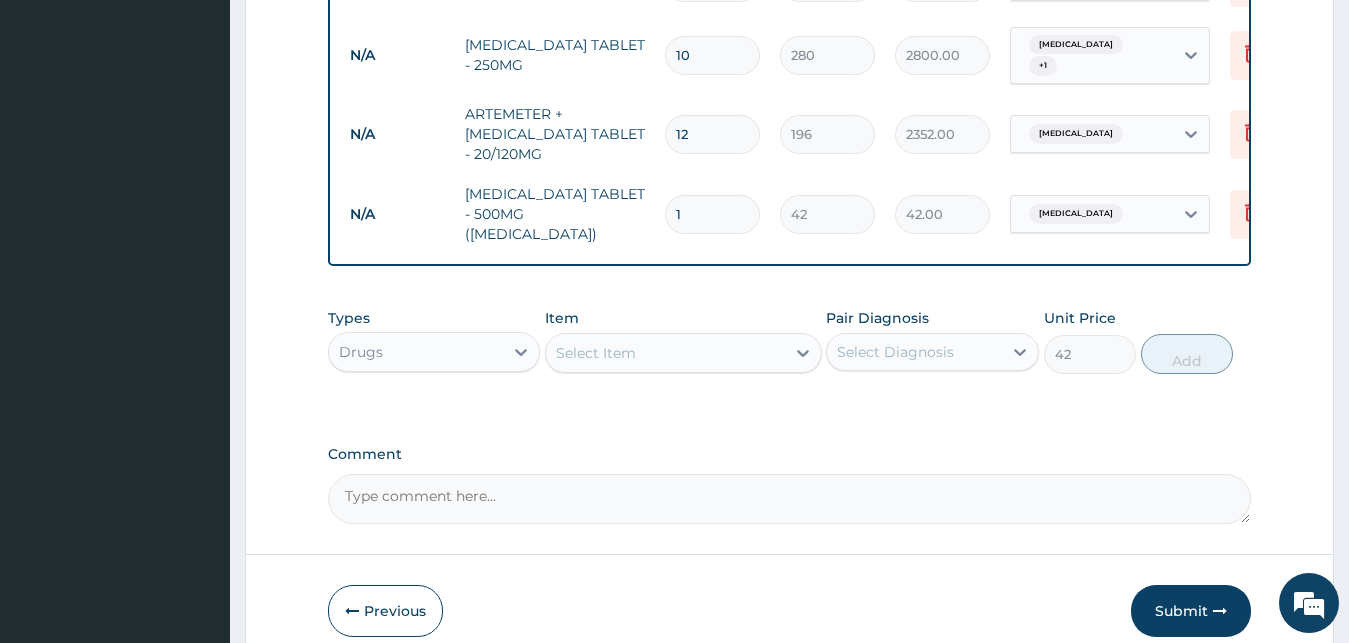 type on "0" 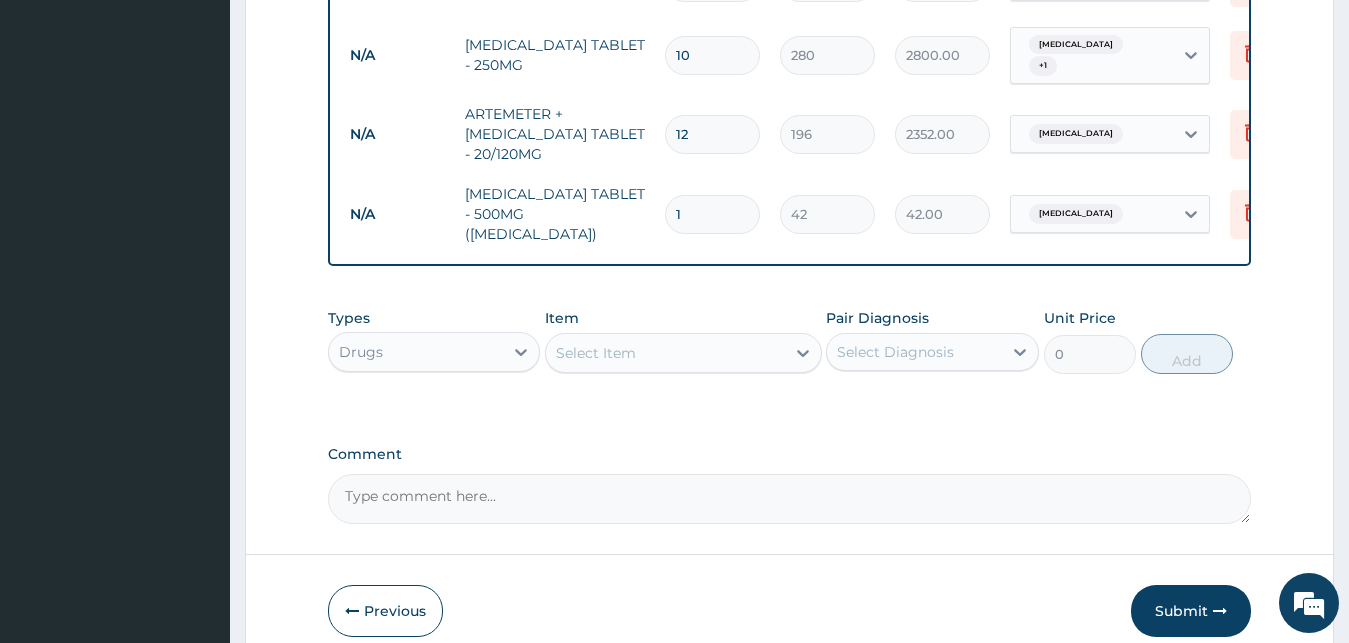 type on "18" 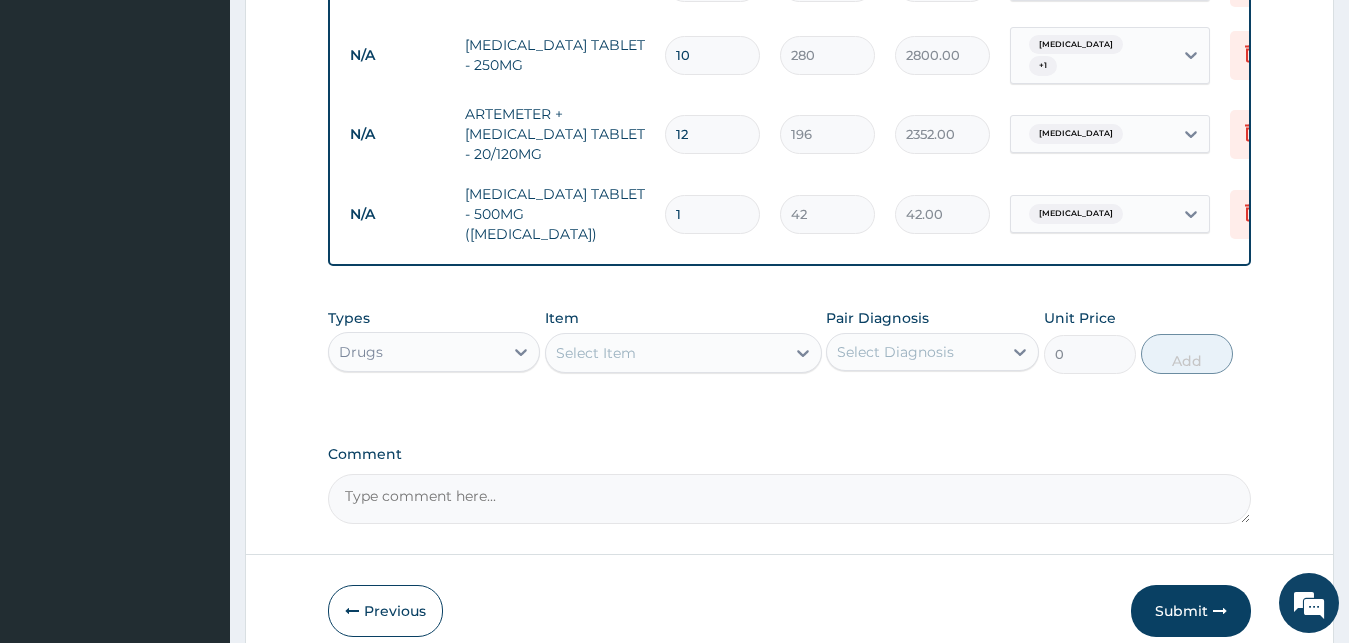 type on "756.00" 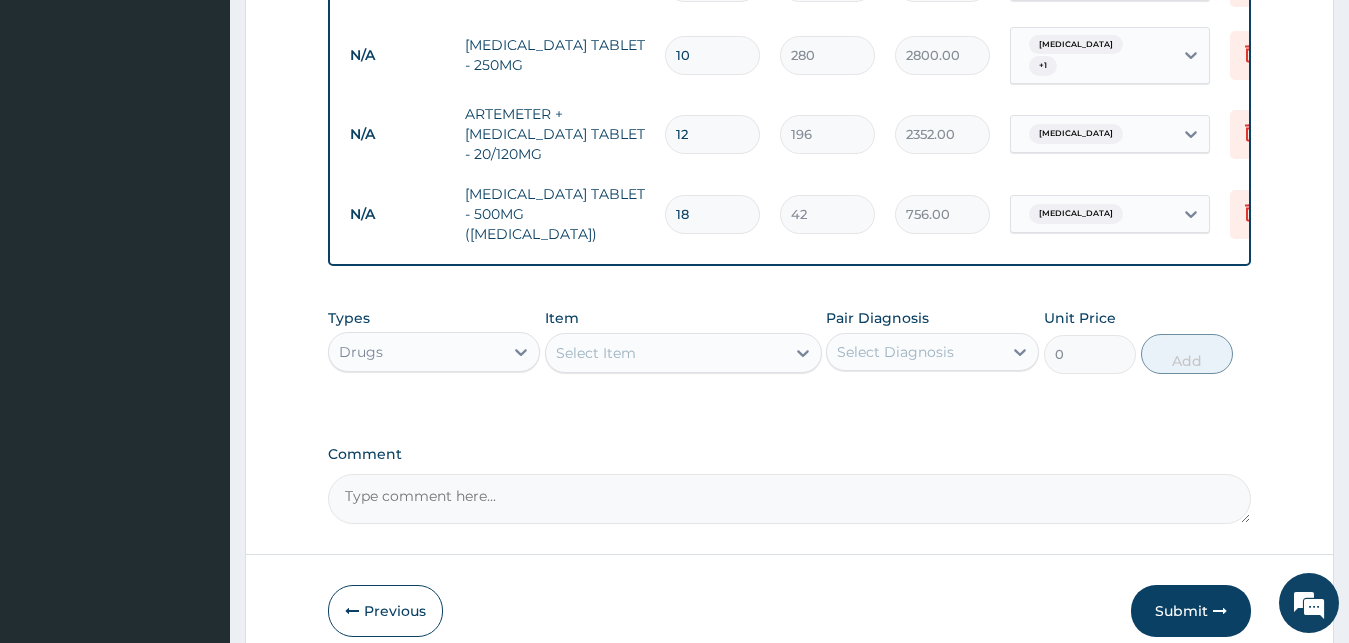 click on "Select Item" at bounding box center [665, 353] 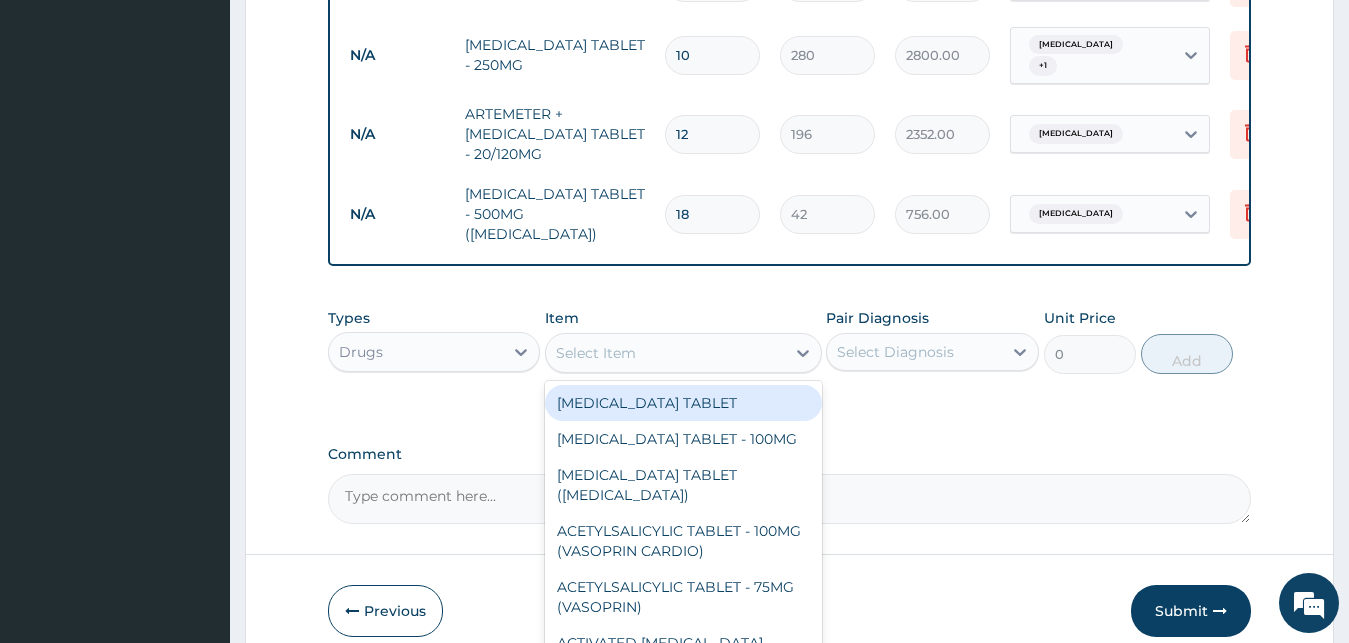 click on "18" at bounding box center (712, 214) 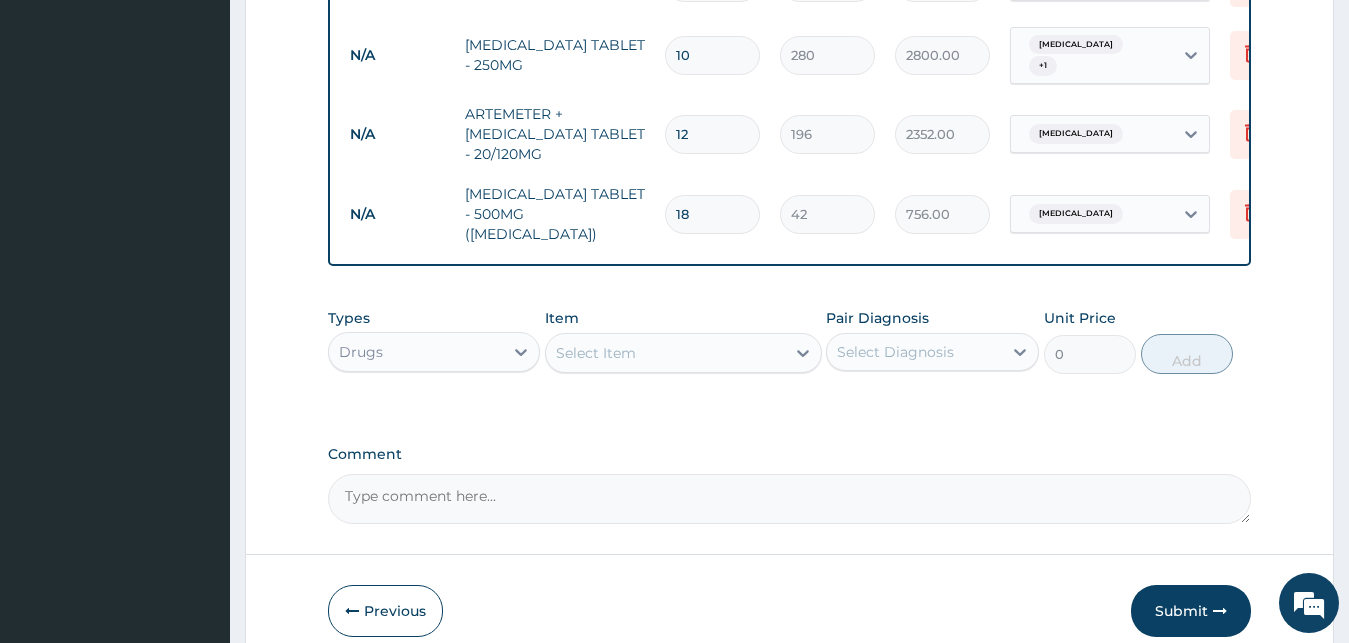 type on "1" 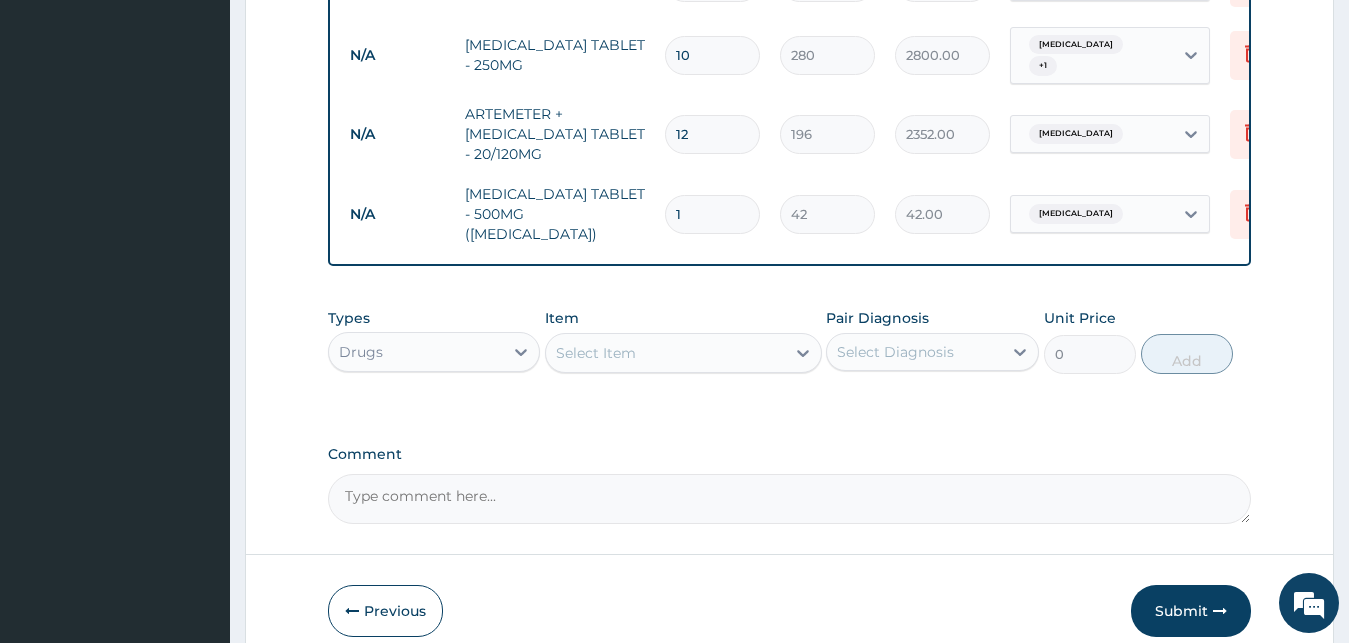 type 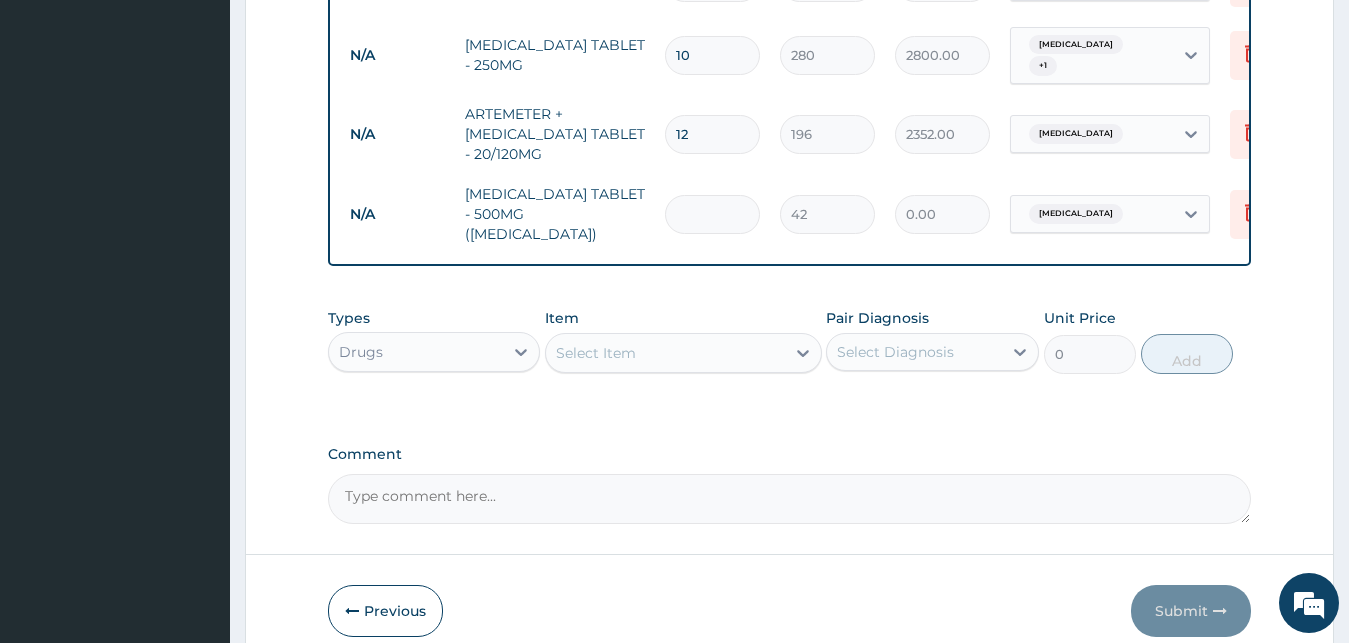 type on "9" 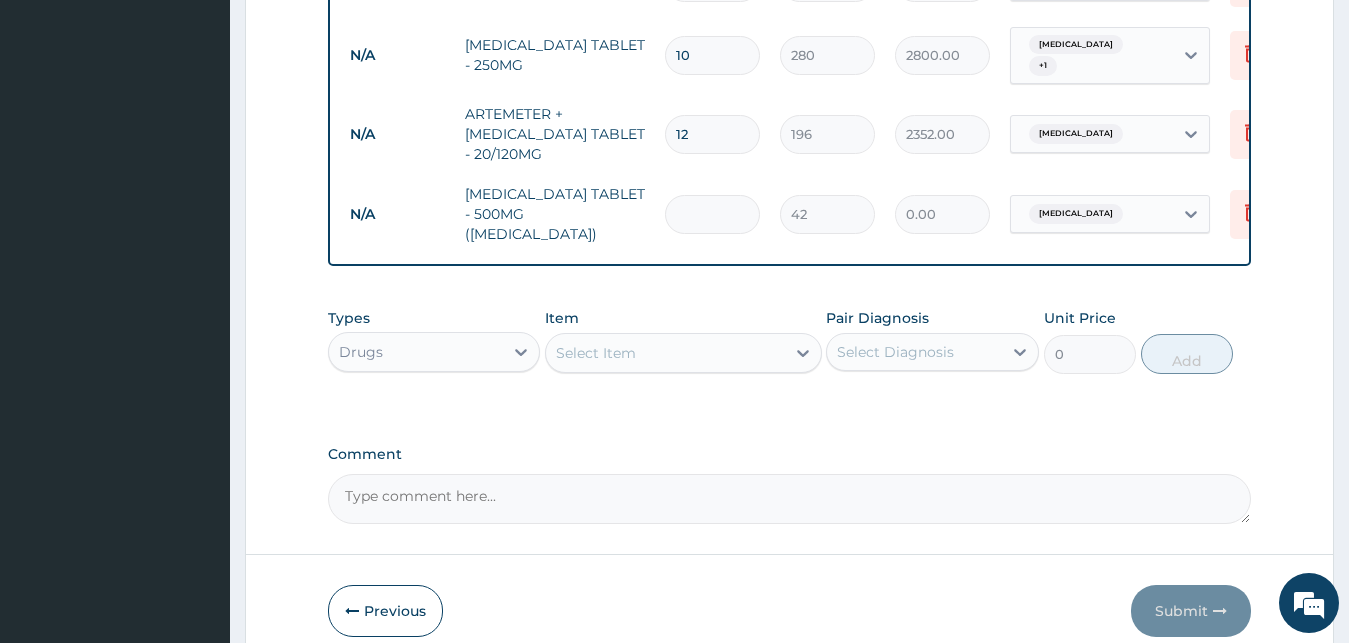 type on "378.00" 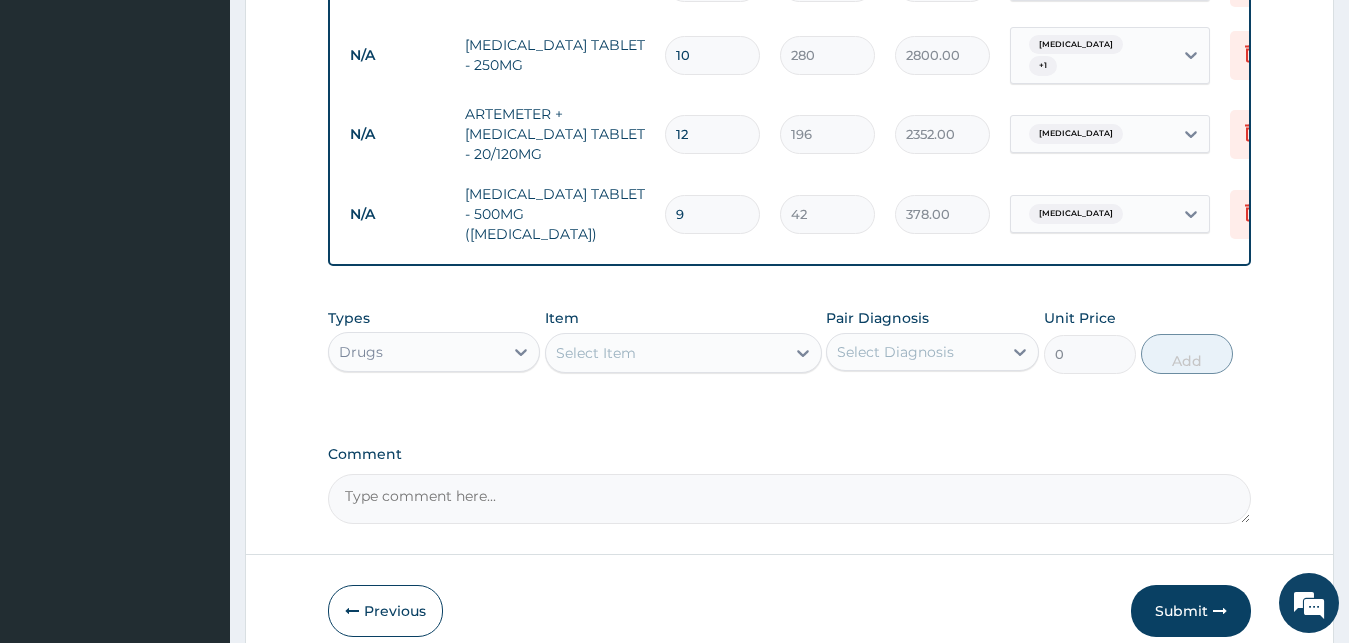 type on "9" 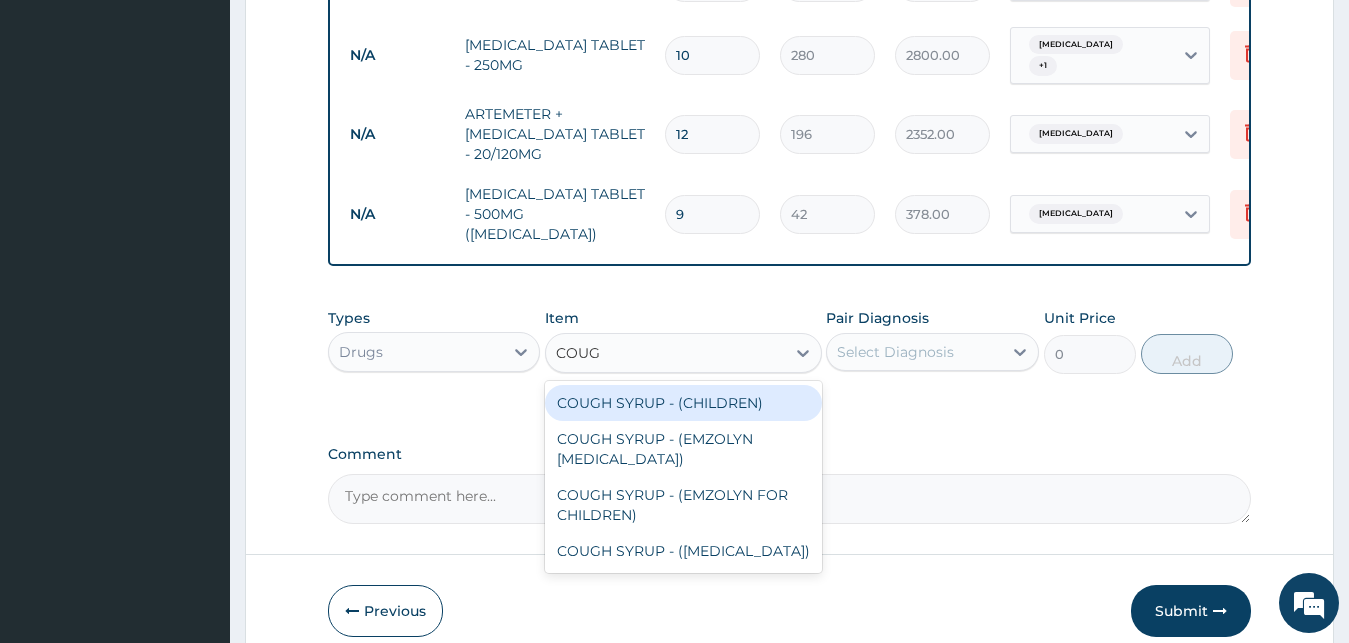 type on "COUGH" 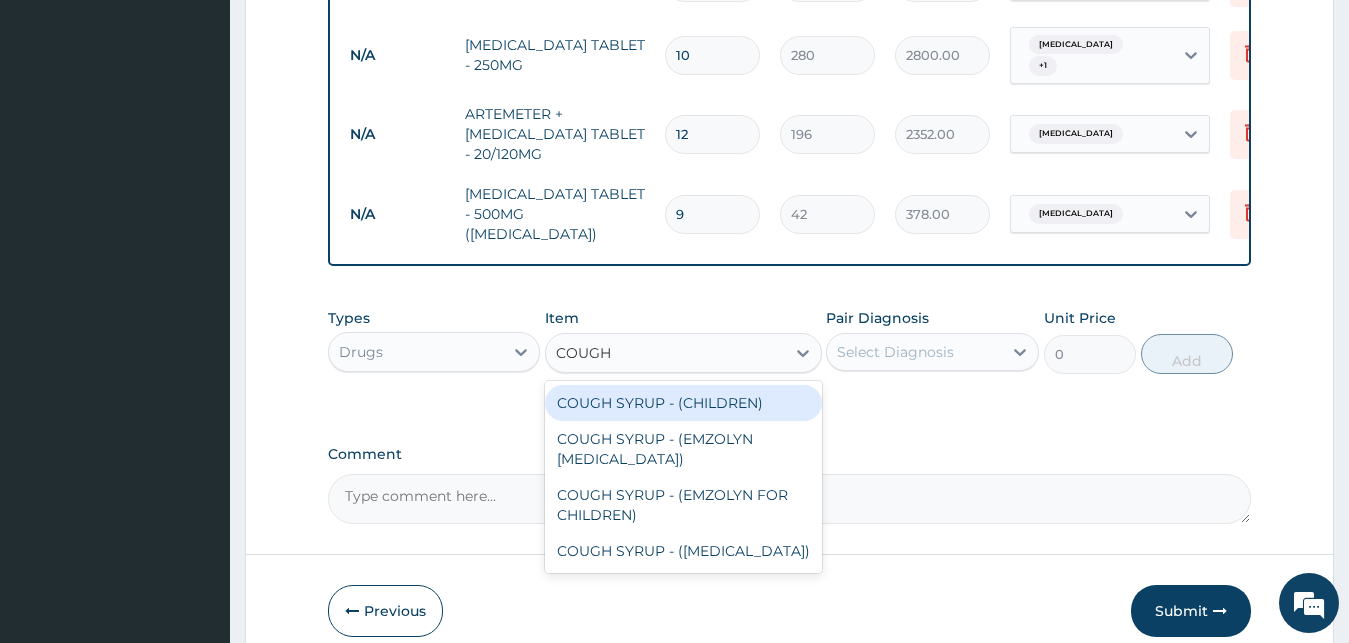 click on "COUGH SYRUP - (CHILDREN)" at bounding box center [683, 403] 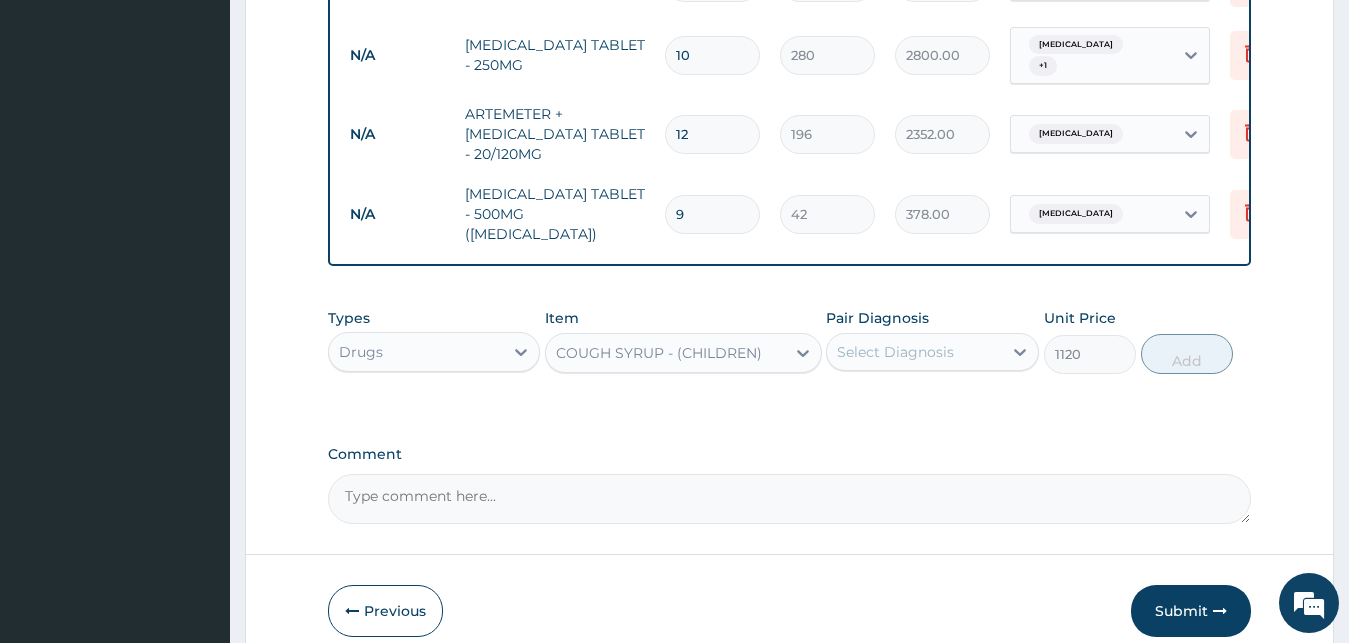 click on "Select Diagnosis" at bounding box center [895, 352] 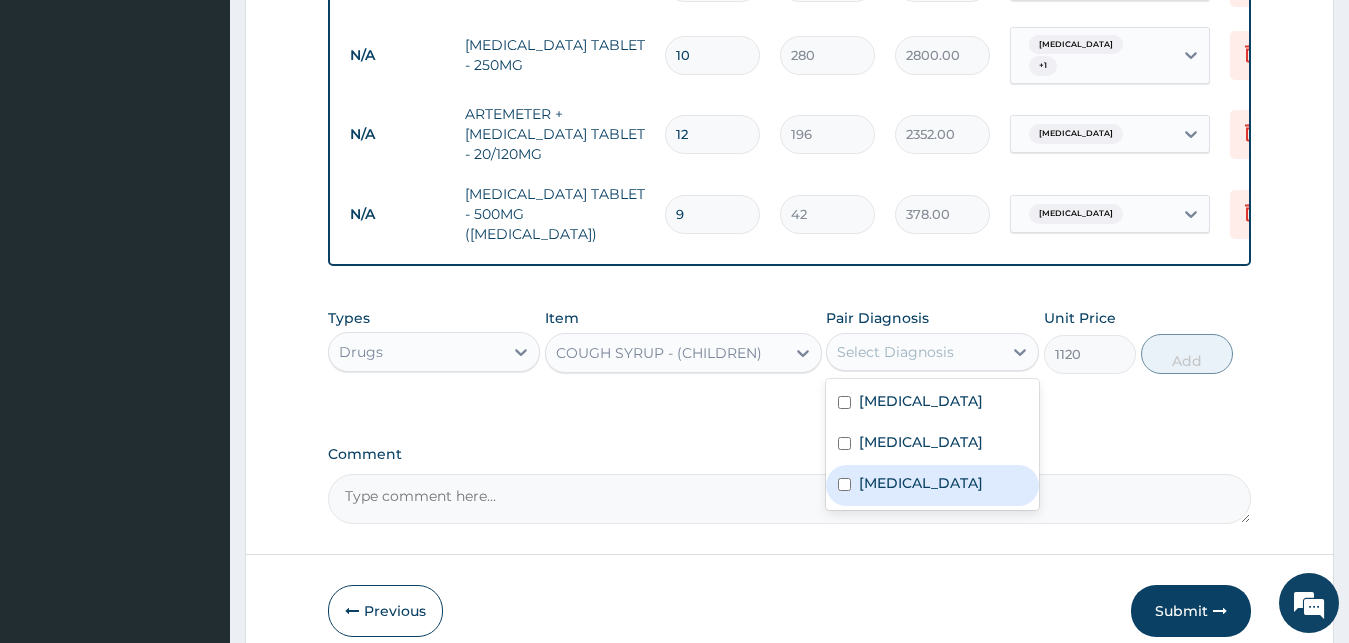 click on "Upper respiratory infection" at bounding box center [921, 483] 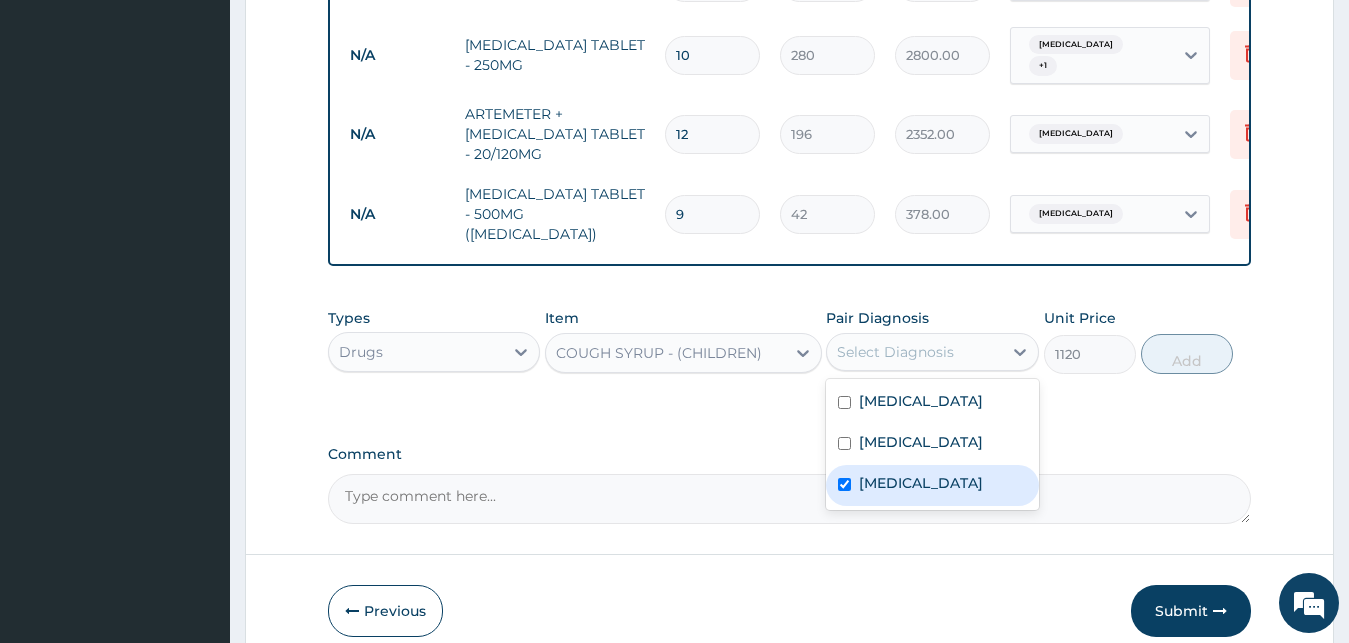 checkbox on "true" 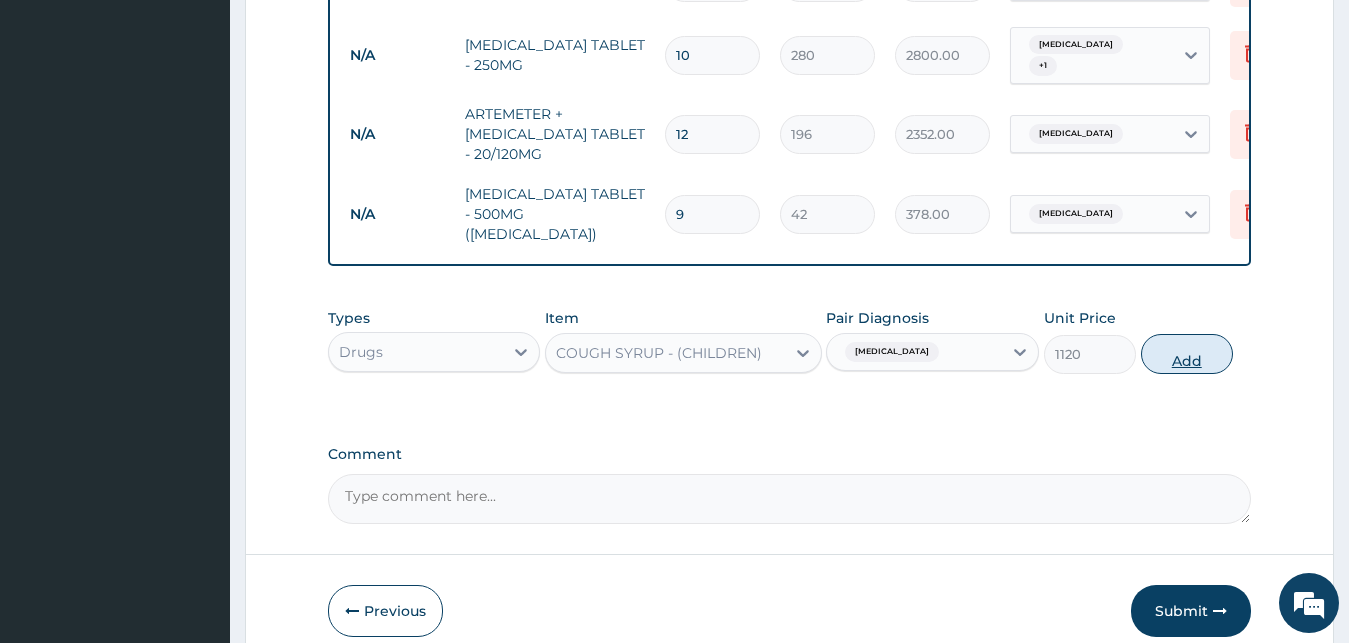click on "Add" at bounding box center [1187, 354] 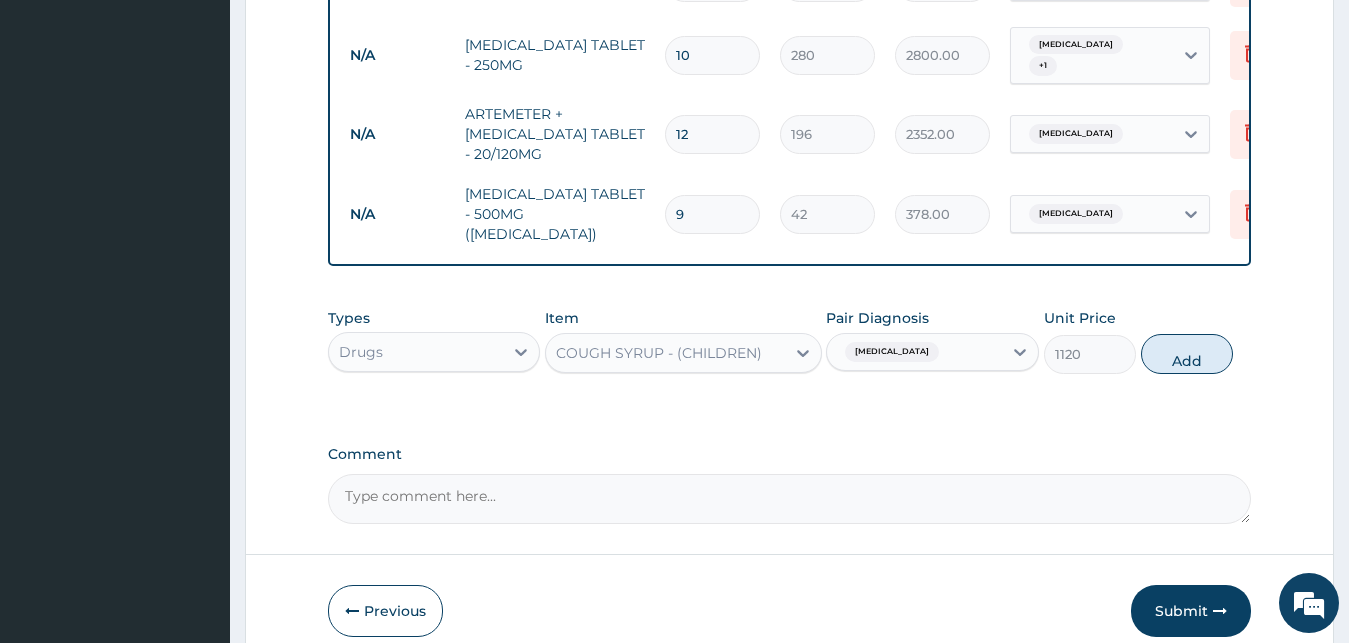 type on "0" 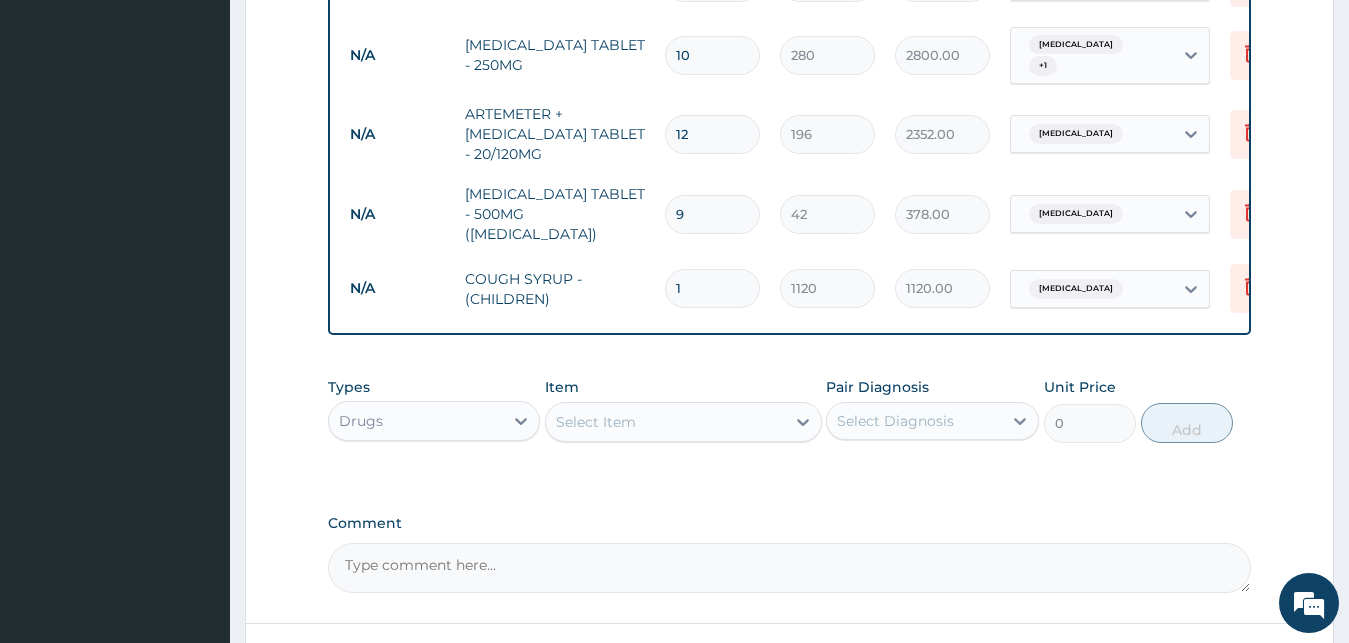 click on "Select Item" at bounding box center [665, 422] 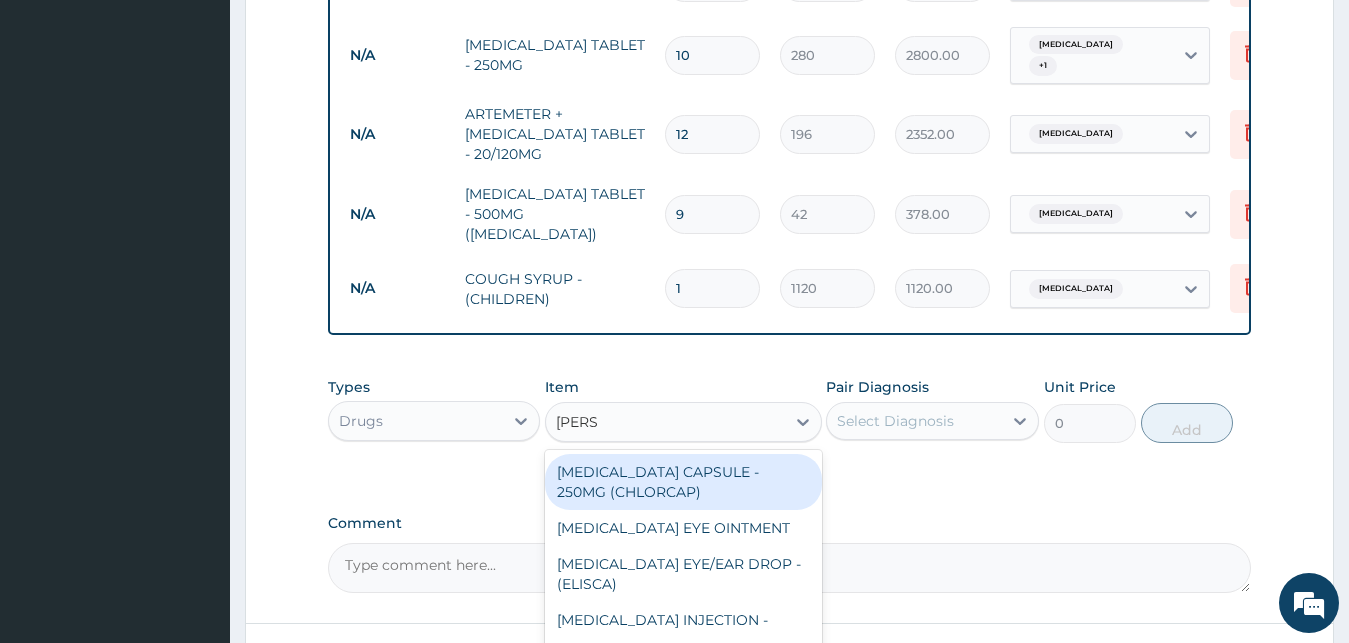 type on "LORAT" 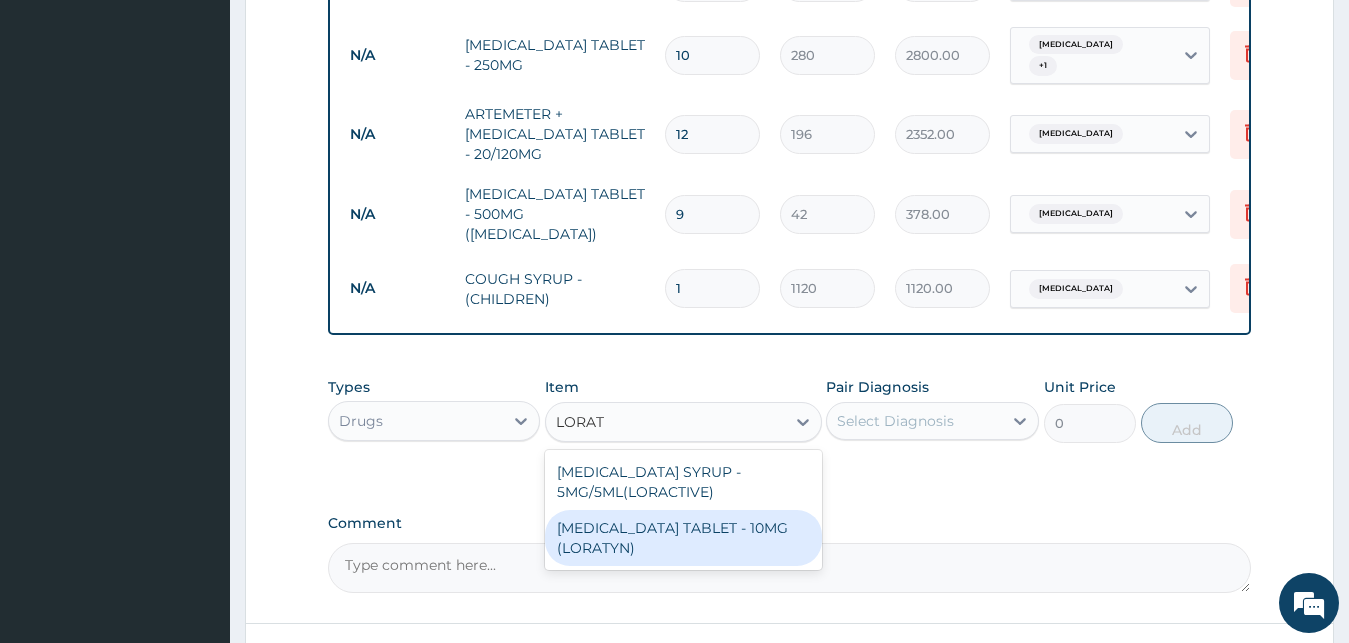 click on "[MEDICAL_DATA] TABLET - 10MG (LORATYN)" at bounding box center (683, 538) 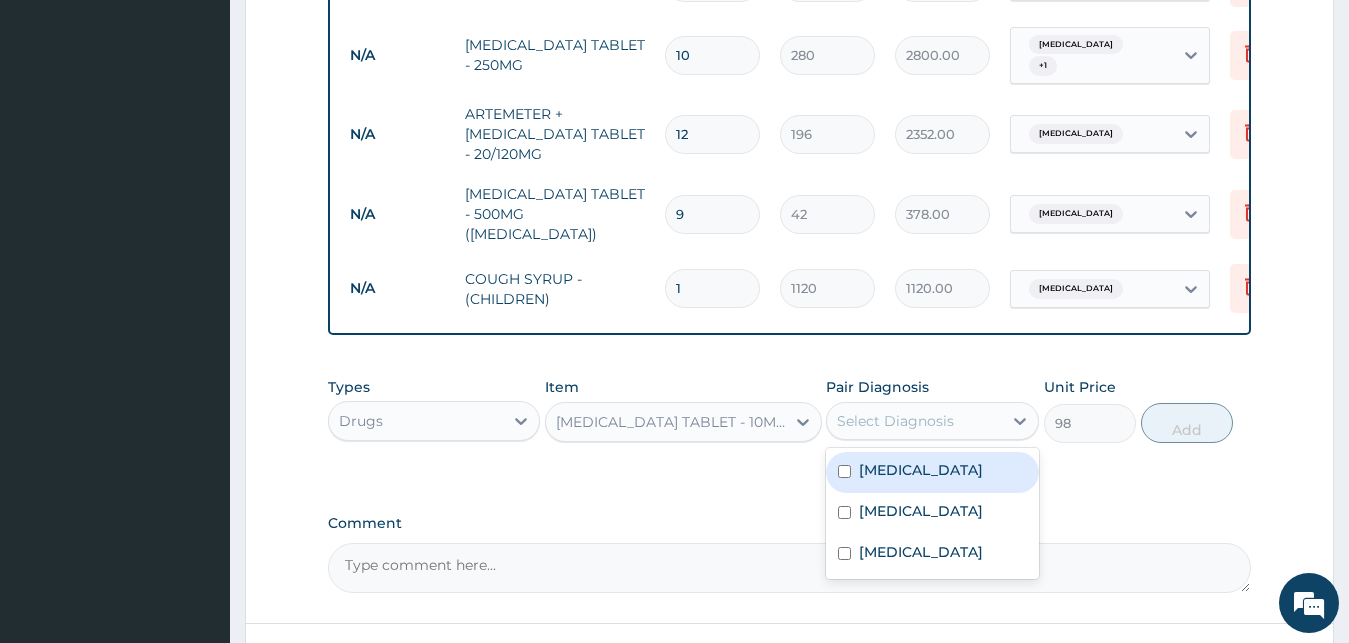 click on "Select Diagnosis" at bounding box center [895, 421] 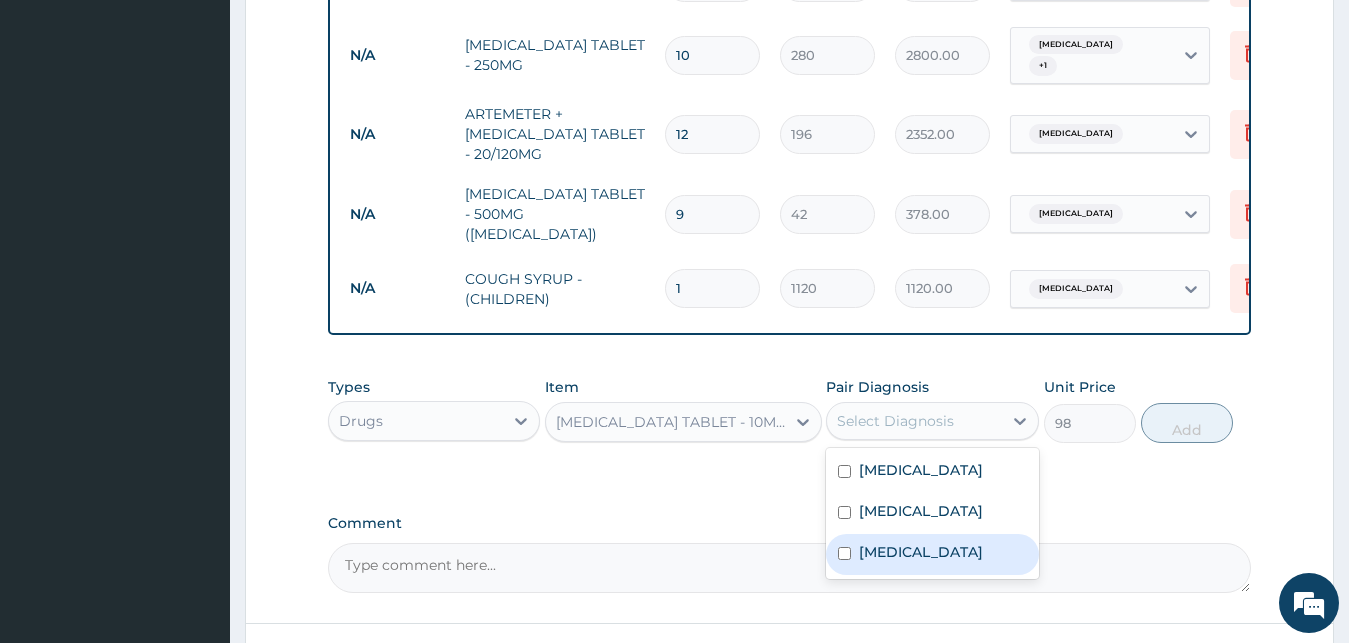 click on "Upper respiratory infection" at bounding box center (921, 552) 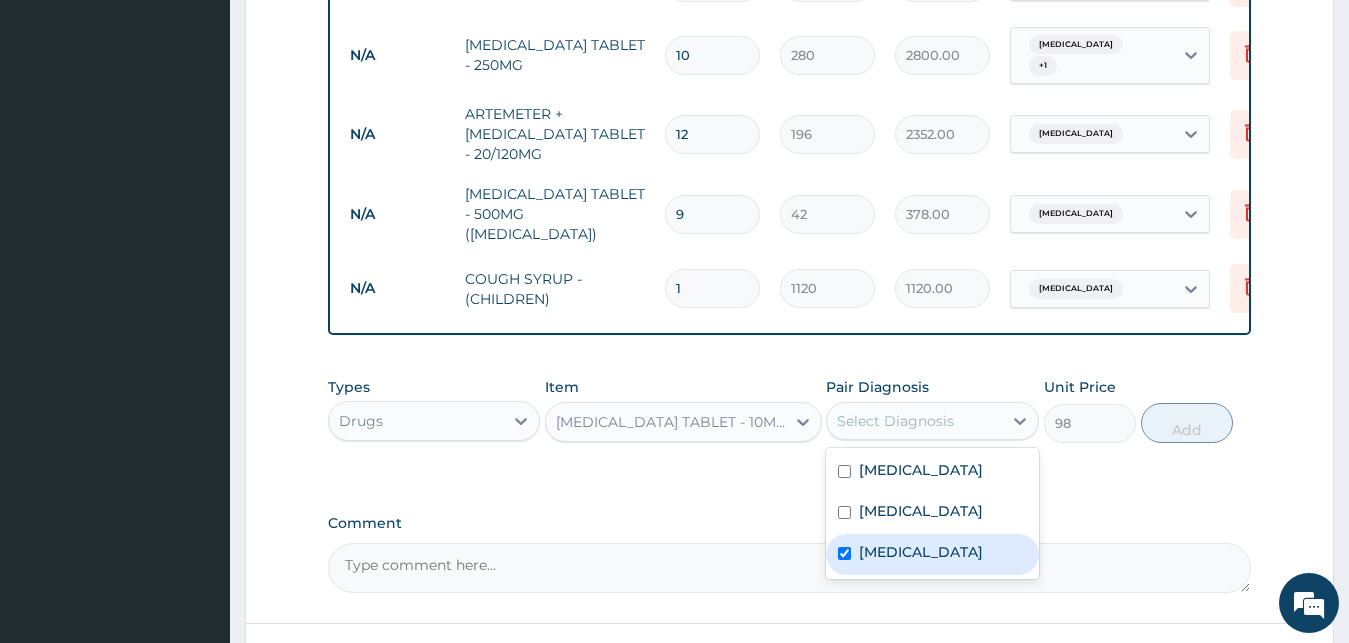 checkbox on "true" 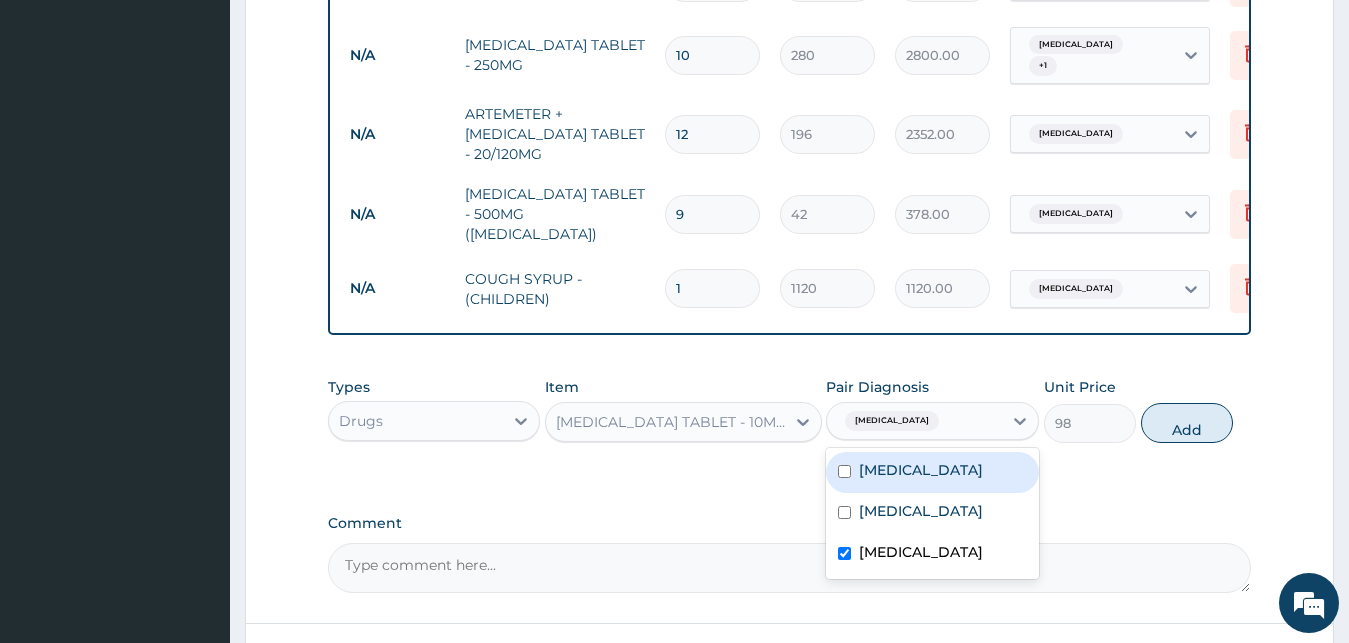 click on "Add" at bounding box center (1187, 423) 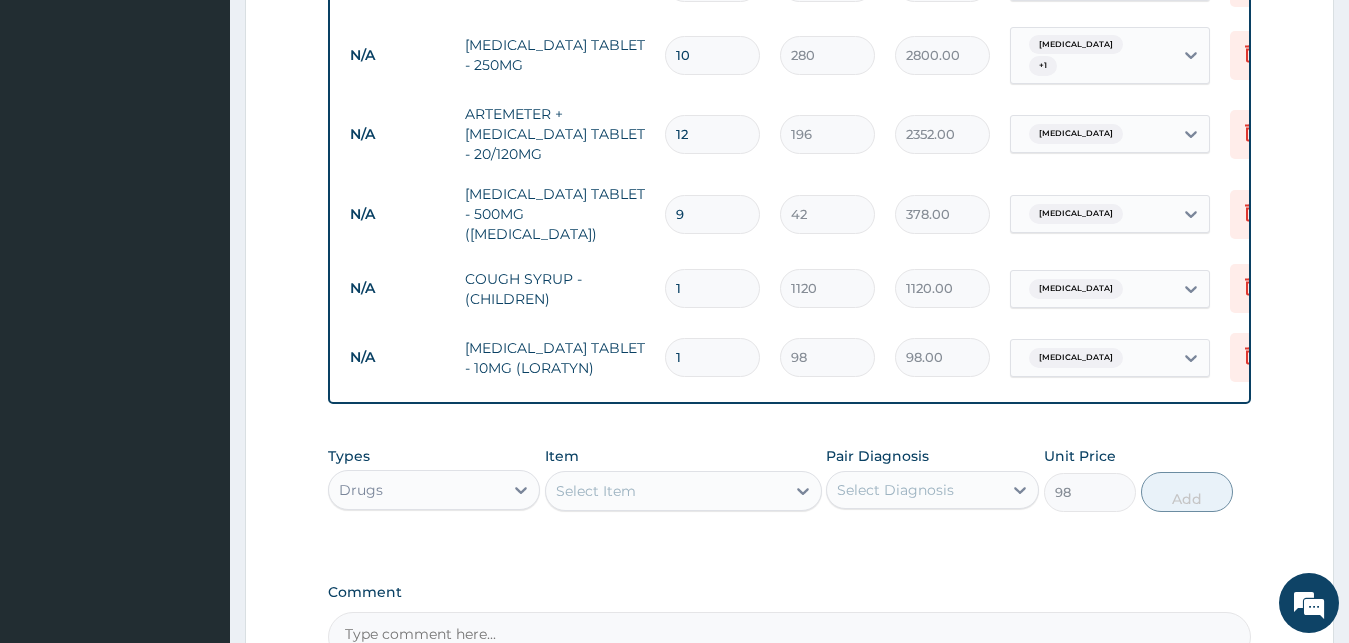 type on "0" 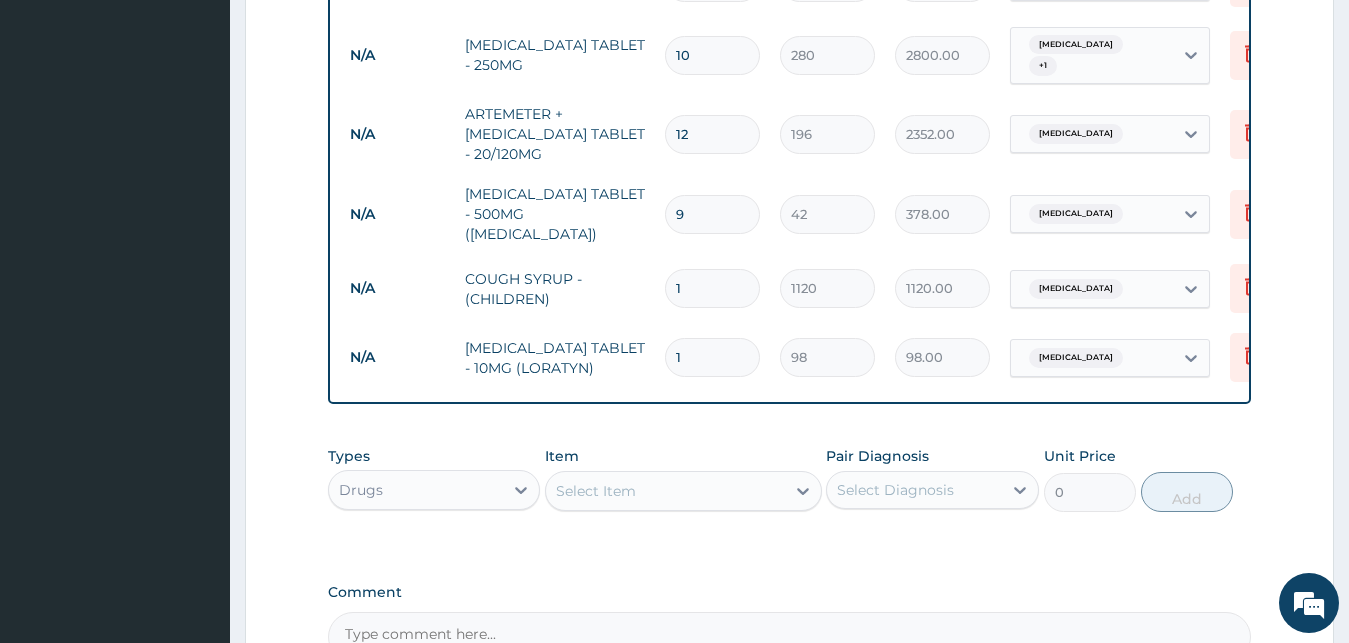 type 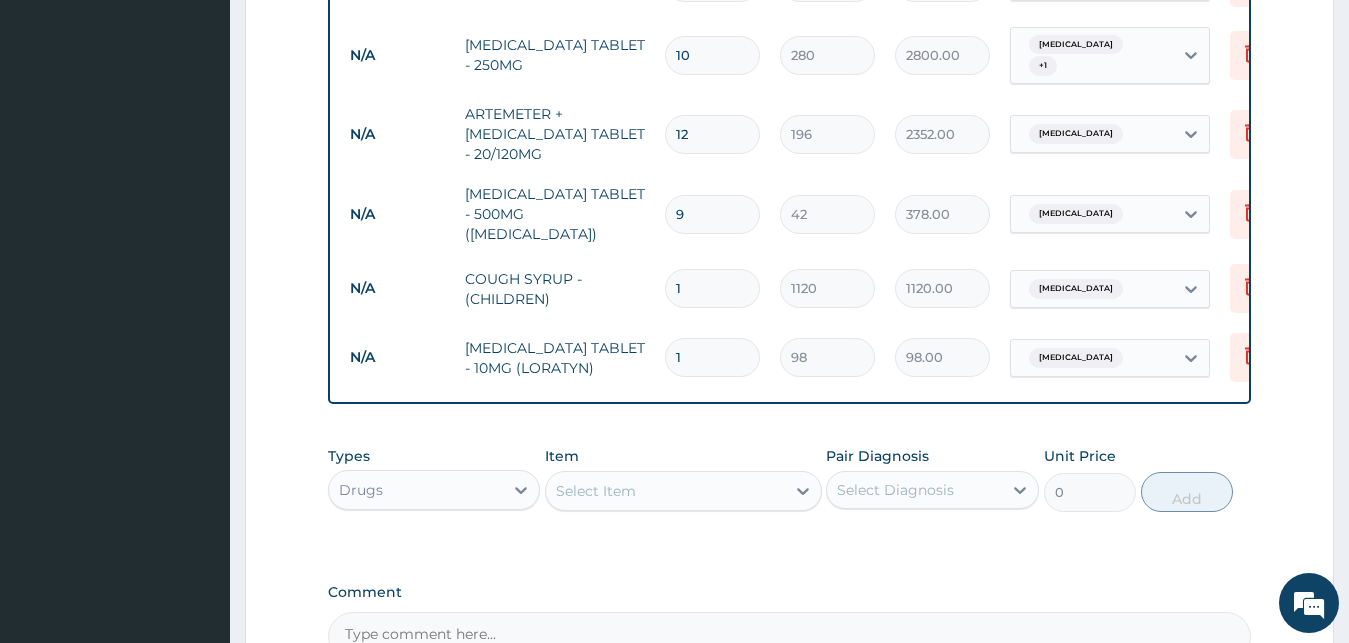 type on "0.00" 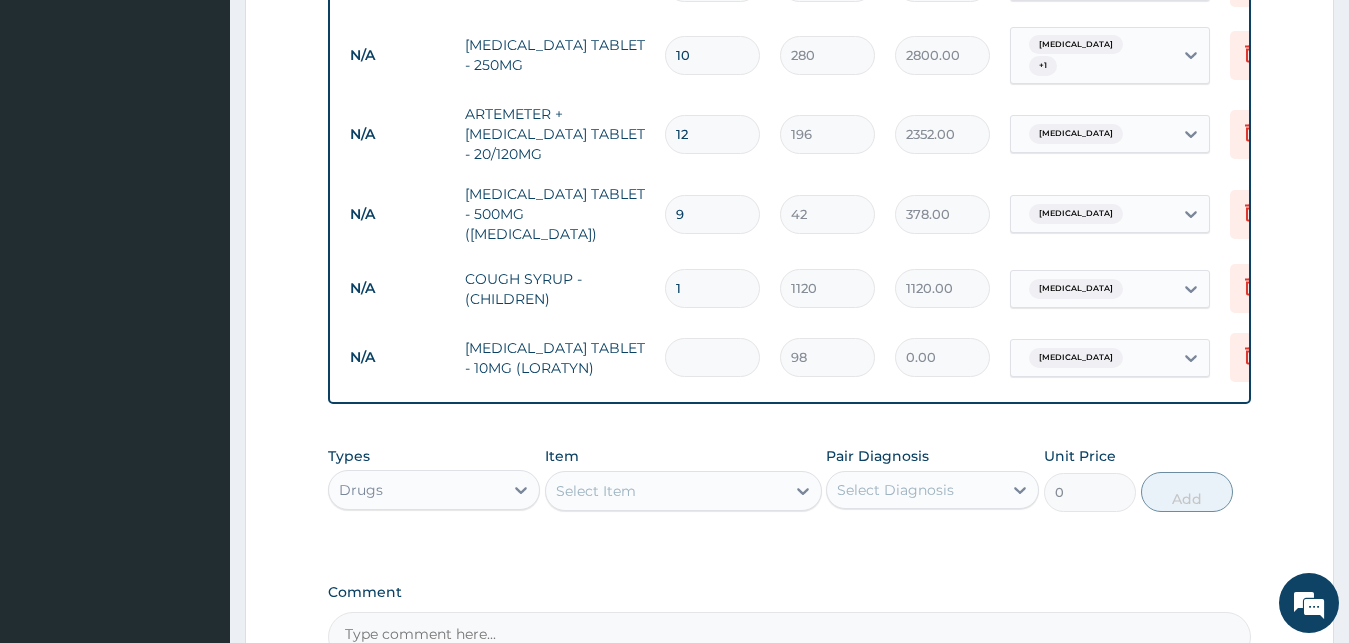 type on "5" 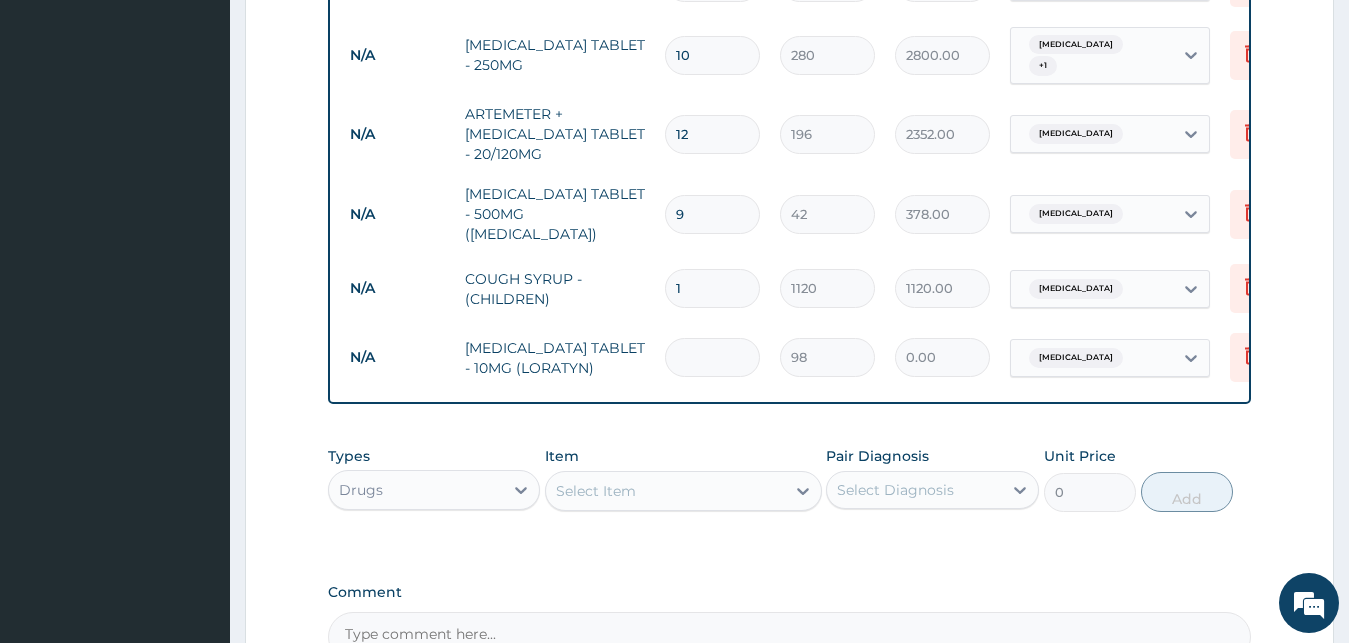 type on "490.00" 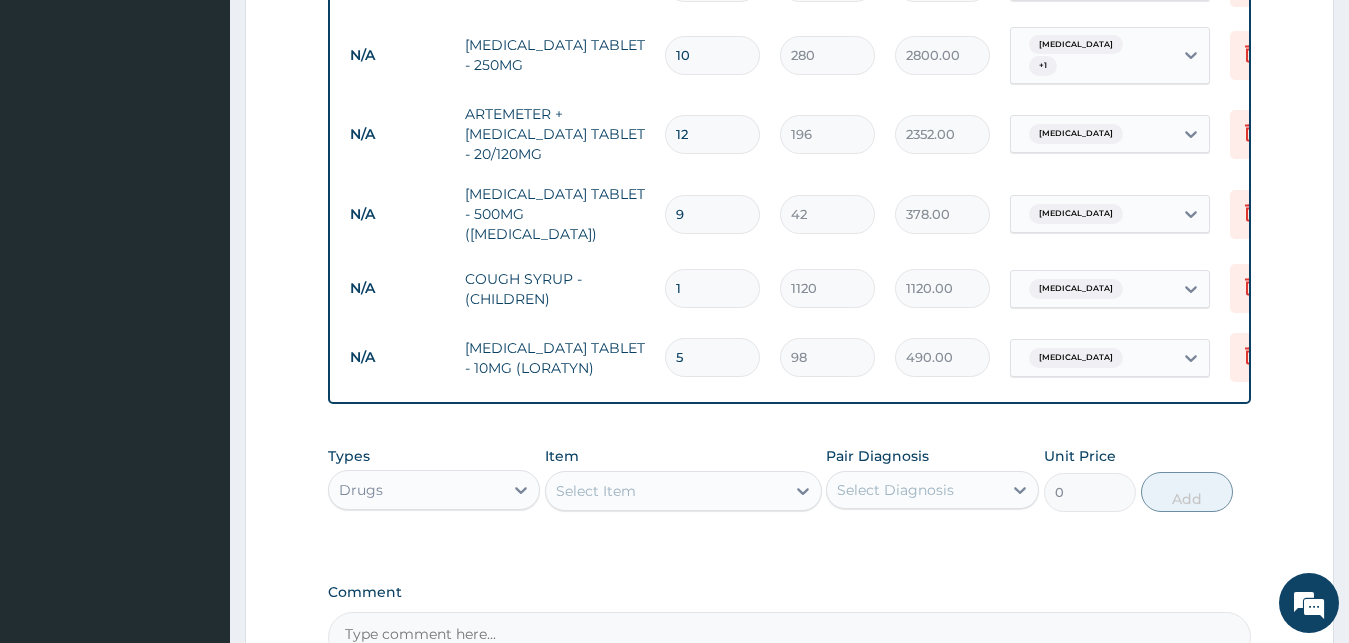type on "5" 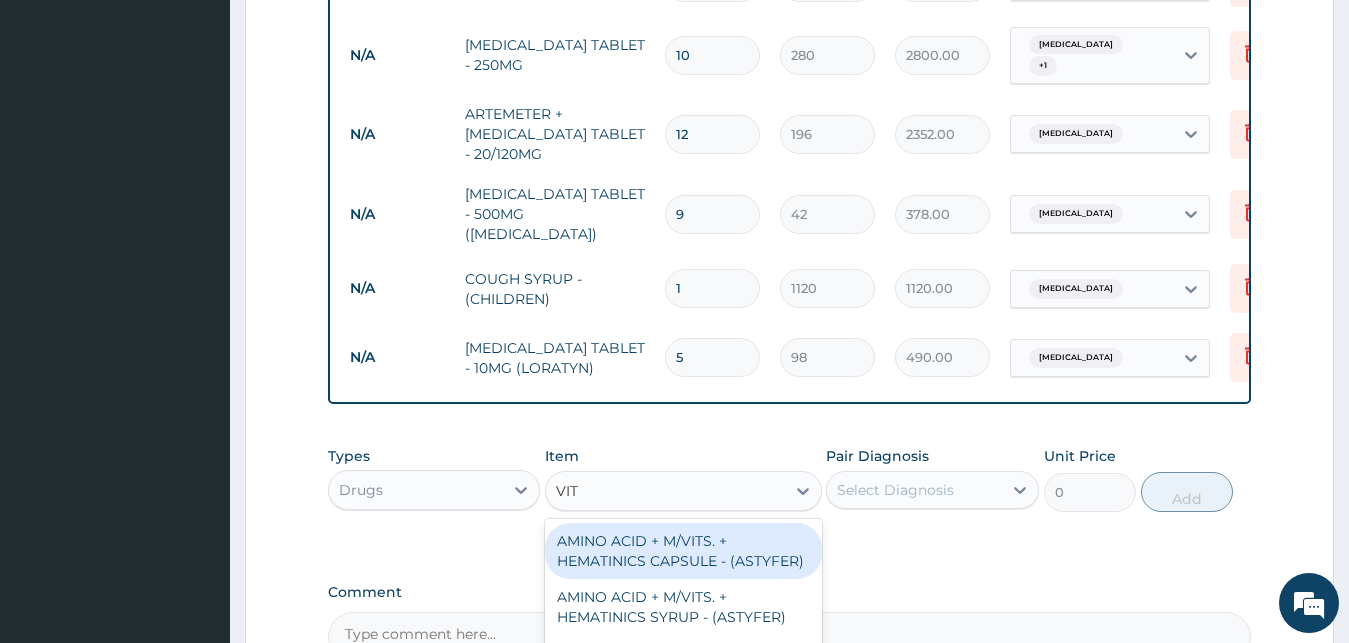 type on "VIT B" 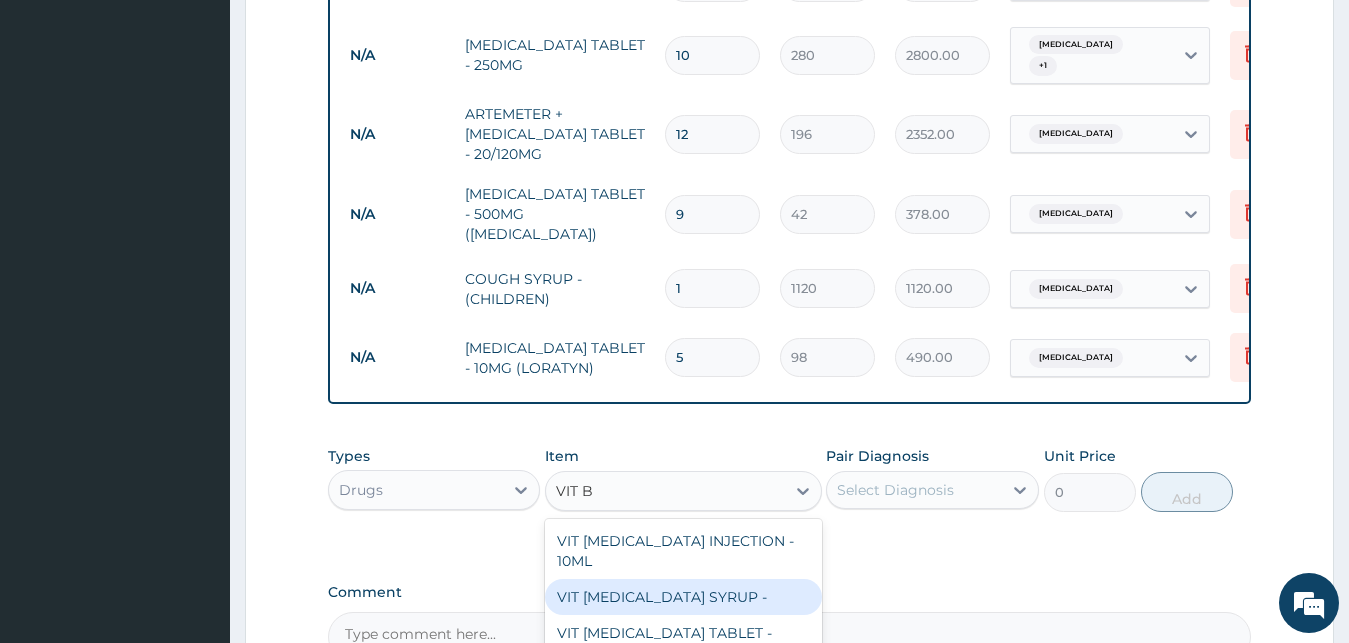 click on "VIT [MEDICAL_DATA] SYRUP -" at bounding box center (683, 597) 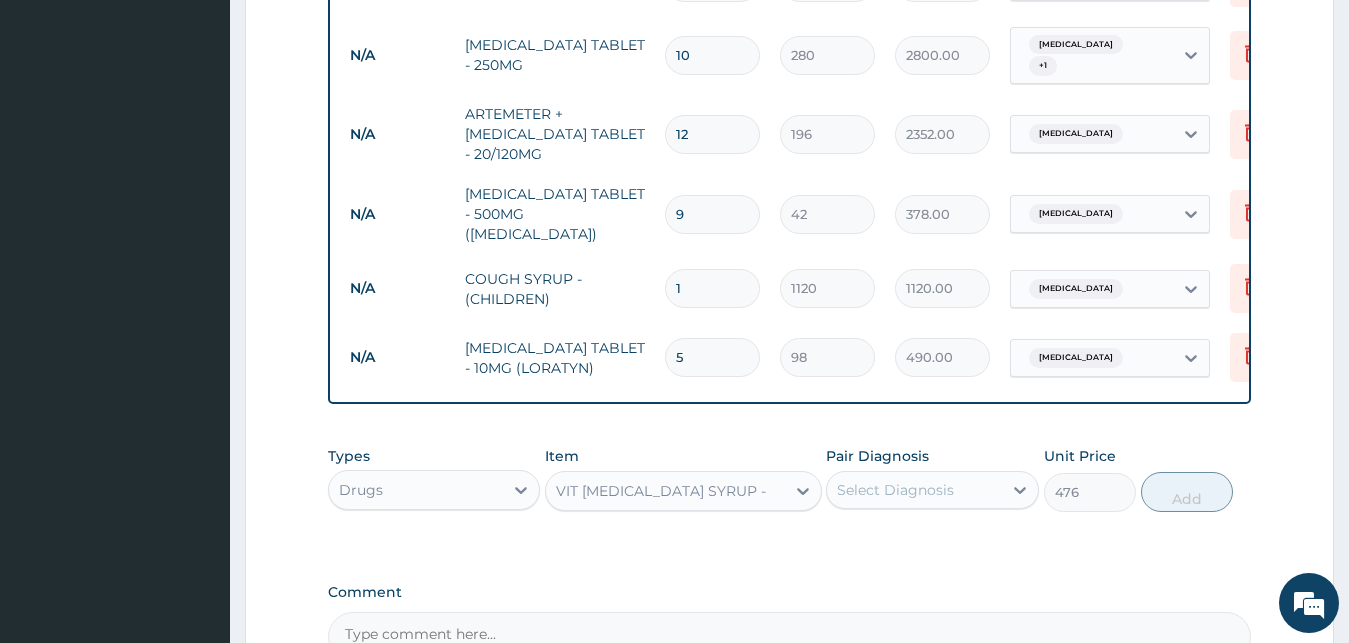 click on "Select Diagnosis" at bounding box center [895, 490] 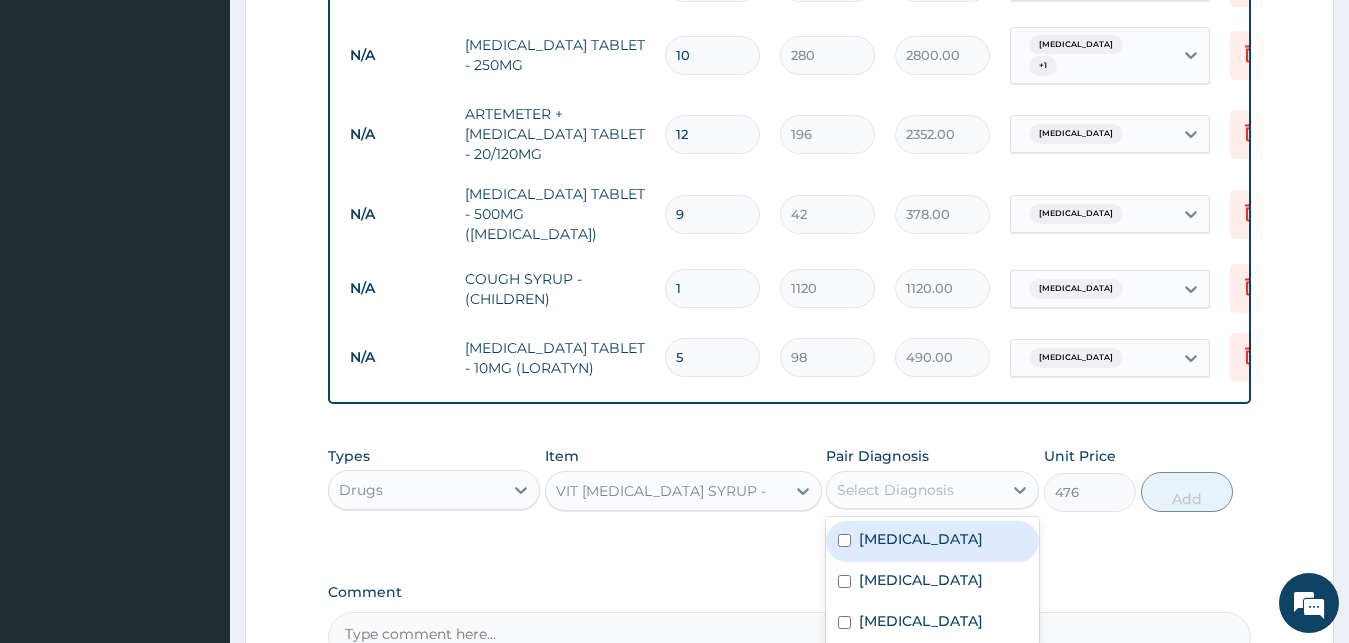 click on "Malaria Sepsis Upper respiratory infection" at bounding box center [932, 582] 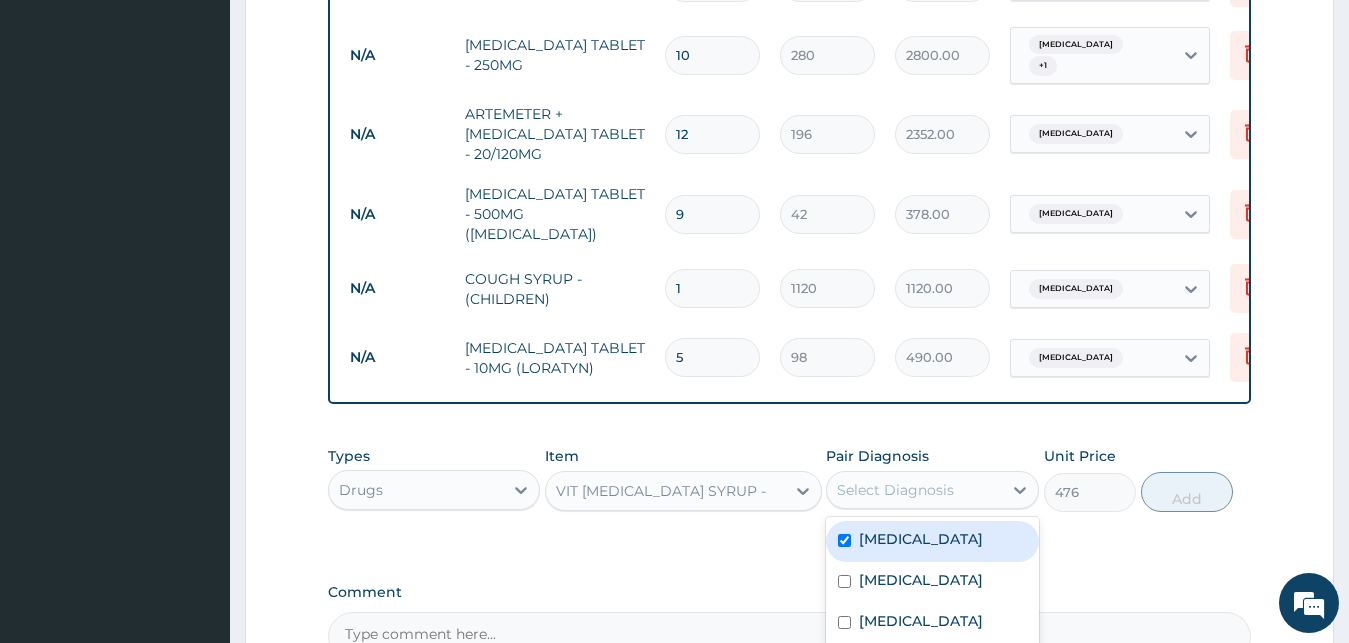 checkbox on "true" 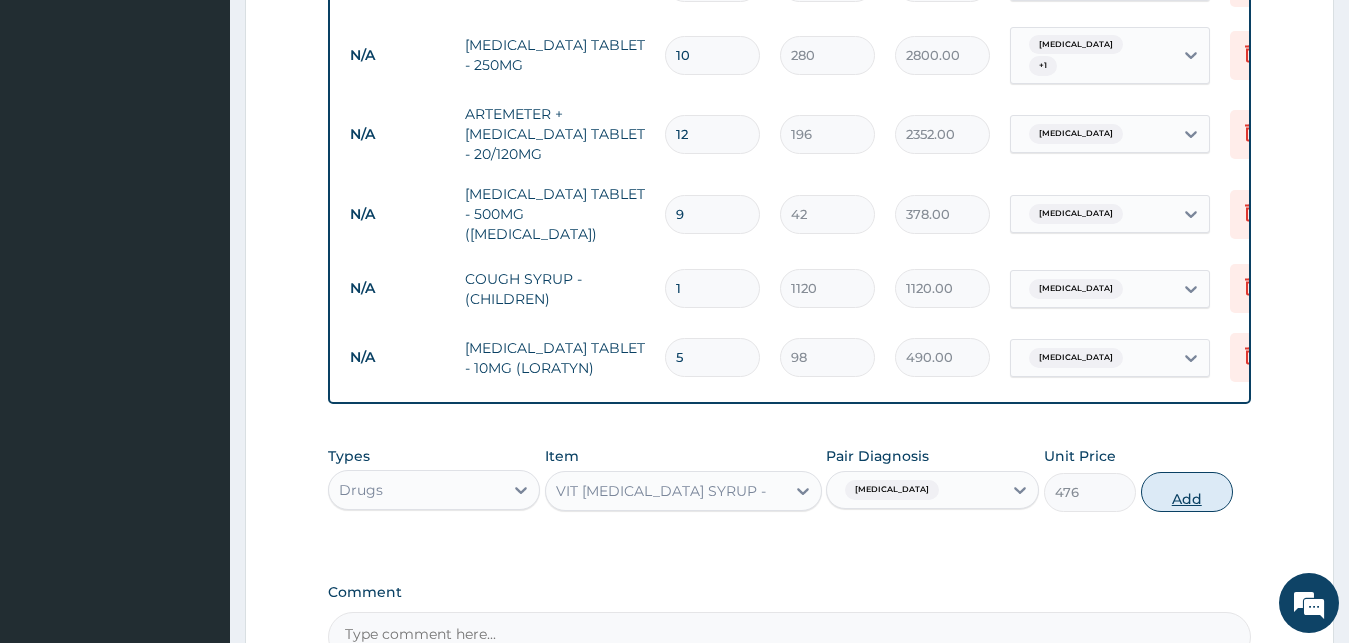 click on "Add" at bounding box center [1187, 492] 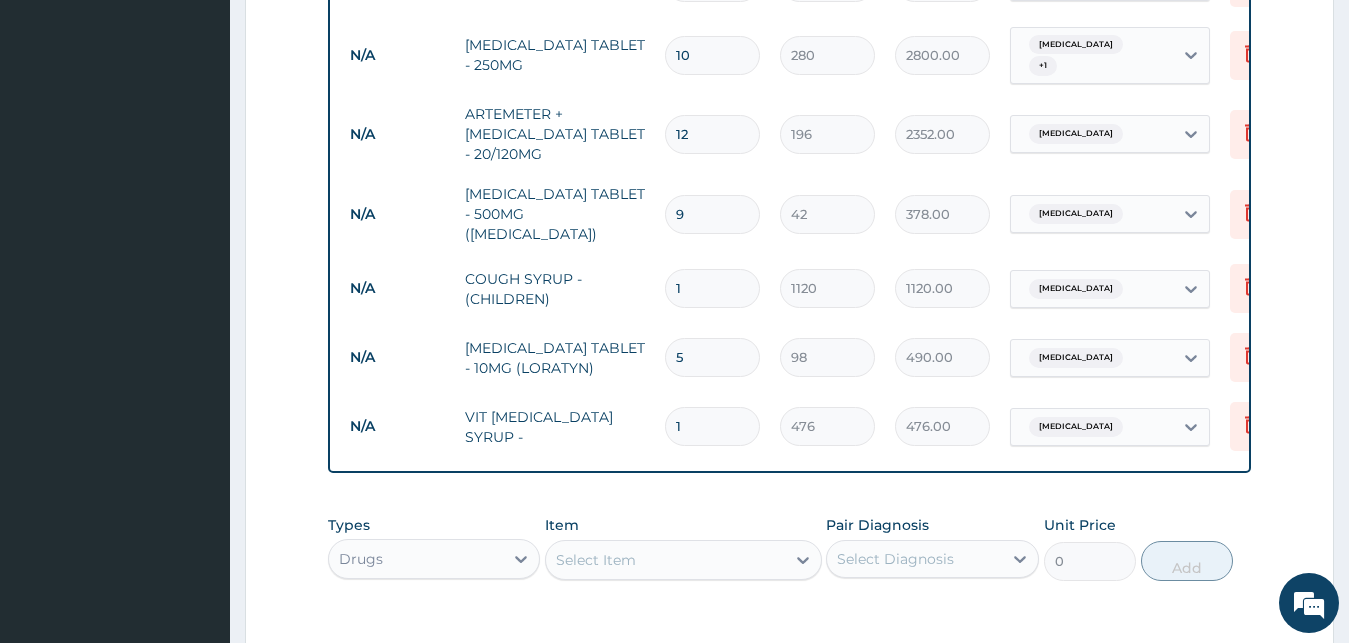 scroll, scrollTop: 1475, scrollLeft: 0, axis: vertical 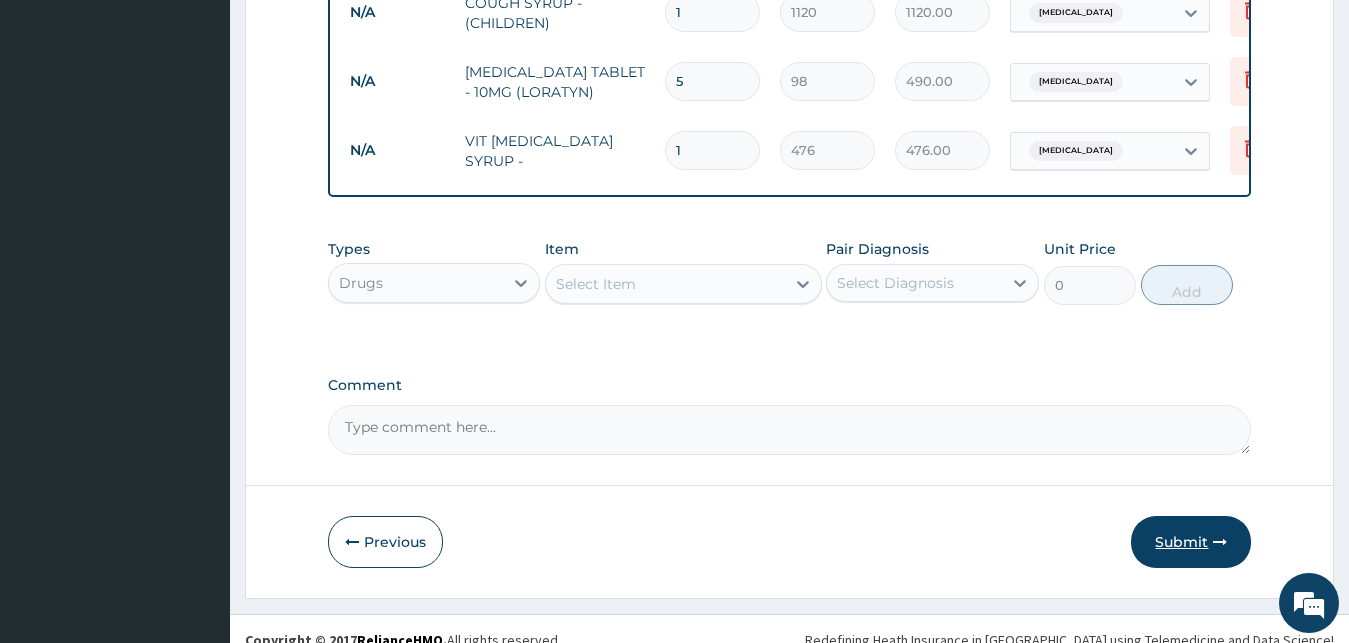 click on "Submit" at bounding box center [1191, 542] 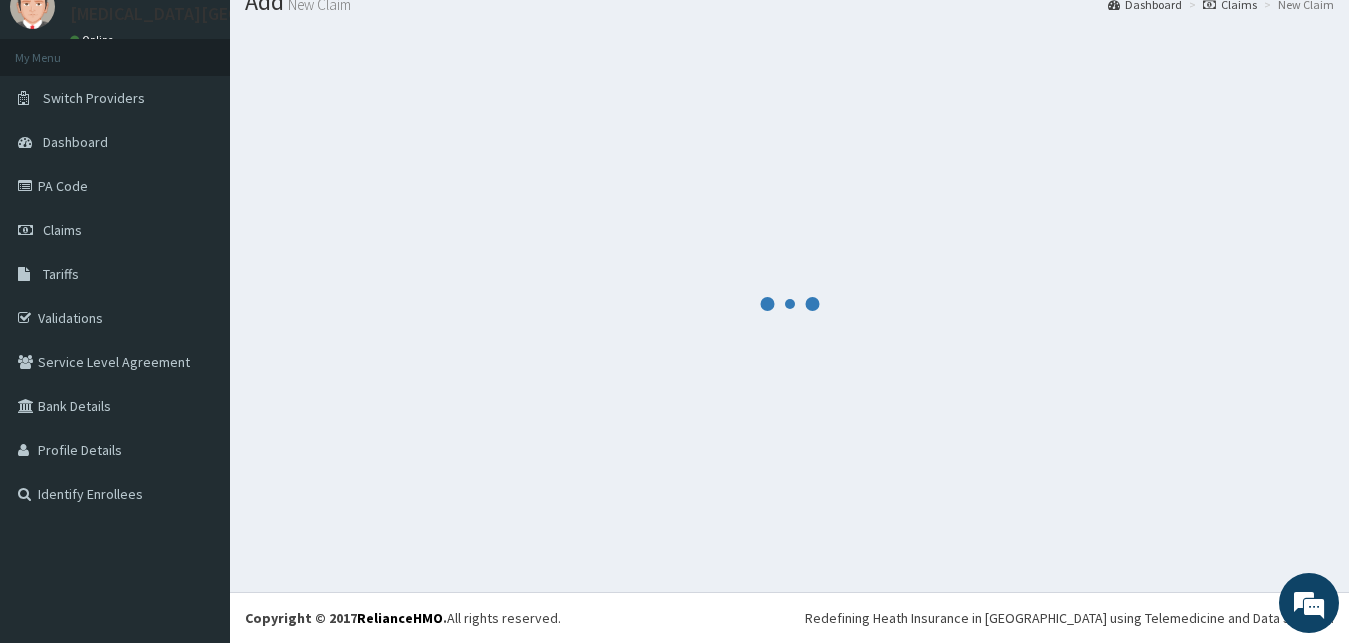 scroll, scrollTop: 76, scrollLeft: 0, axis: vertical 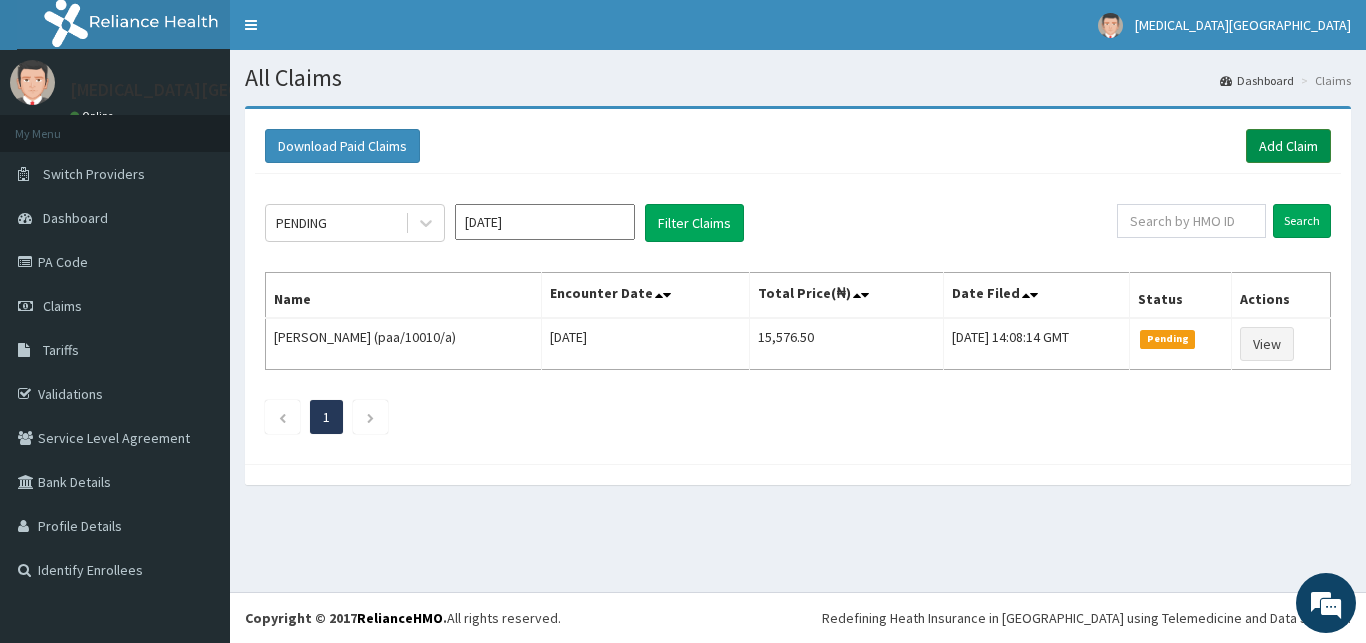 click on "Add Claim" at bounding box center [1288, 146] 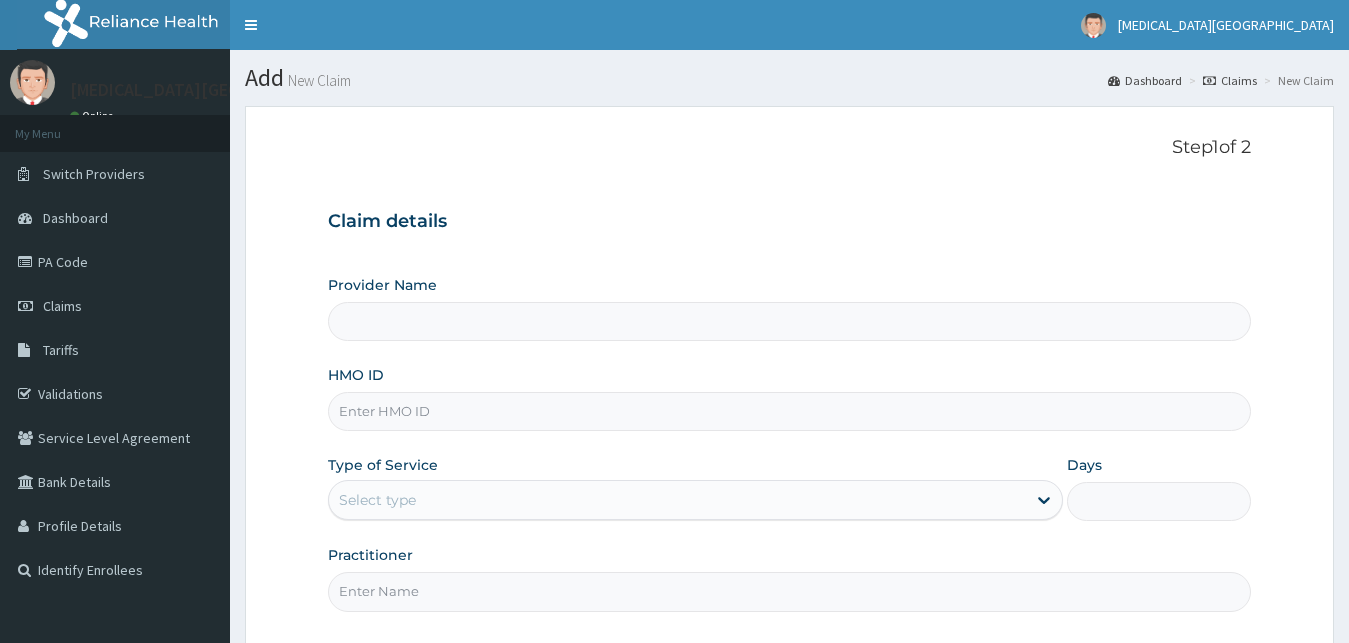 scroll, scrollTop: 0, scrollLeft: 0, axis: both 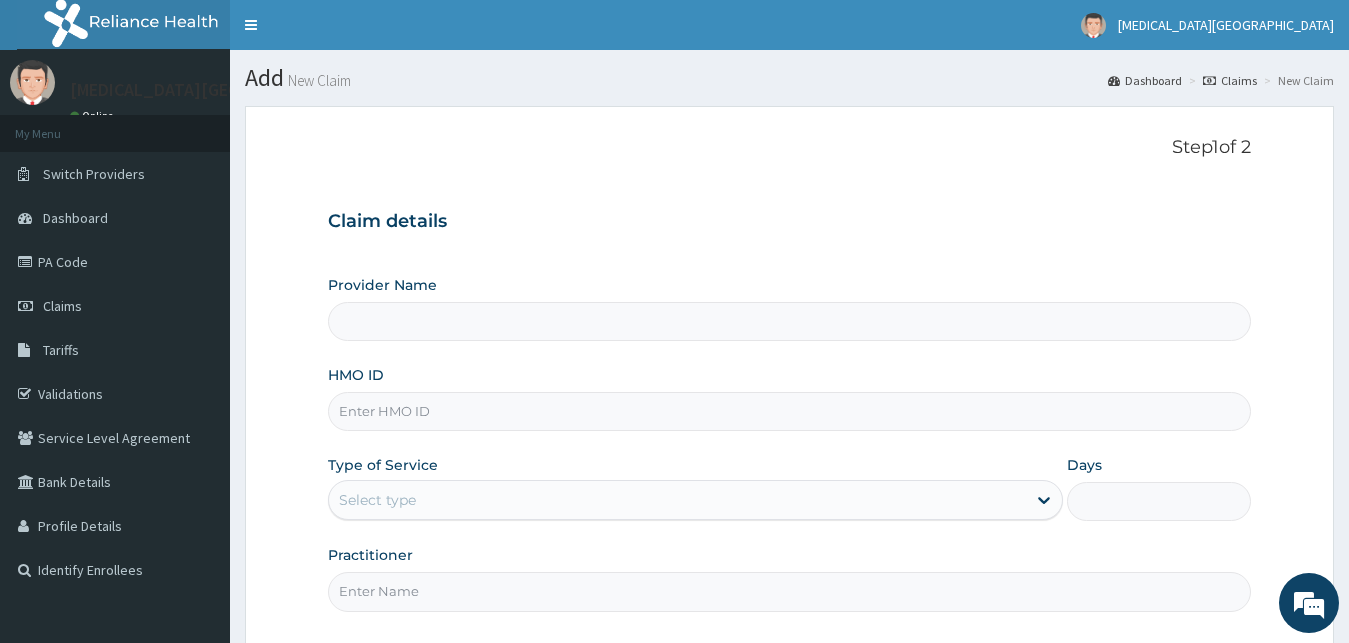type on "[MEDICAL_DATA][GEOGRAPHIC_DATA]" 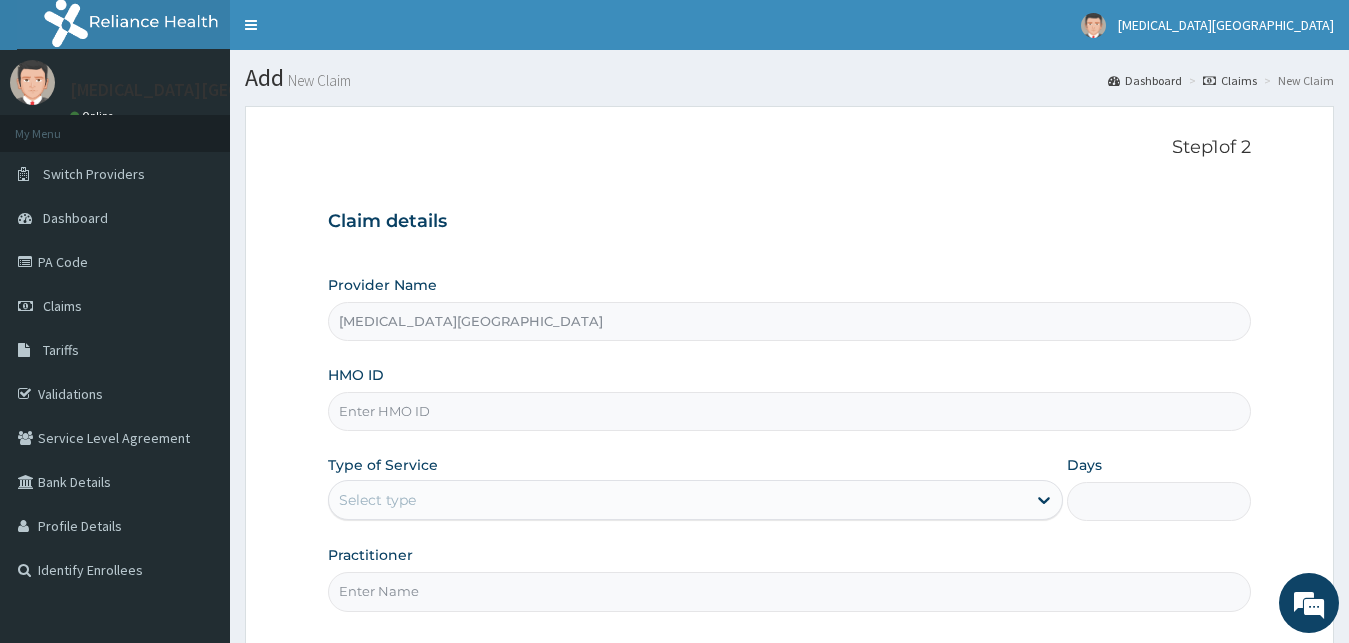 scroll, scrollTop: 0, scrollLeft: 0, axis: both 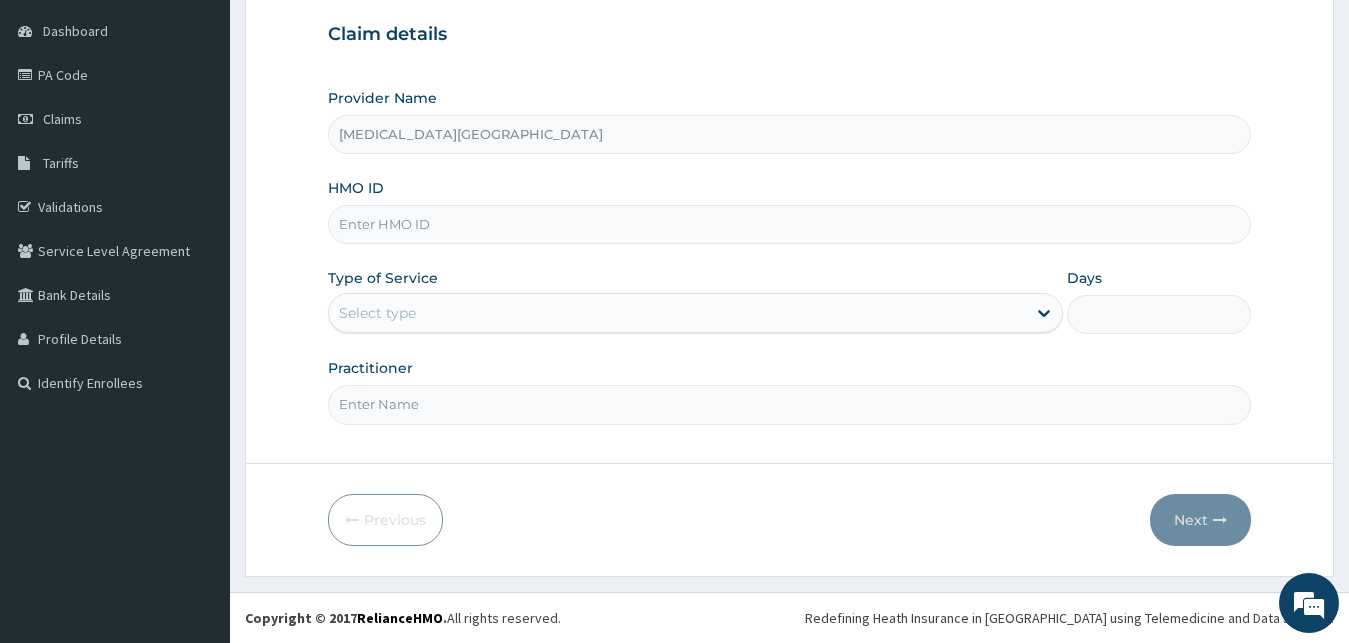 click on "HMO ID" at bounding box center [790, 224] 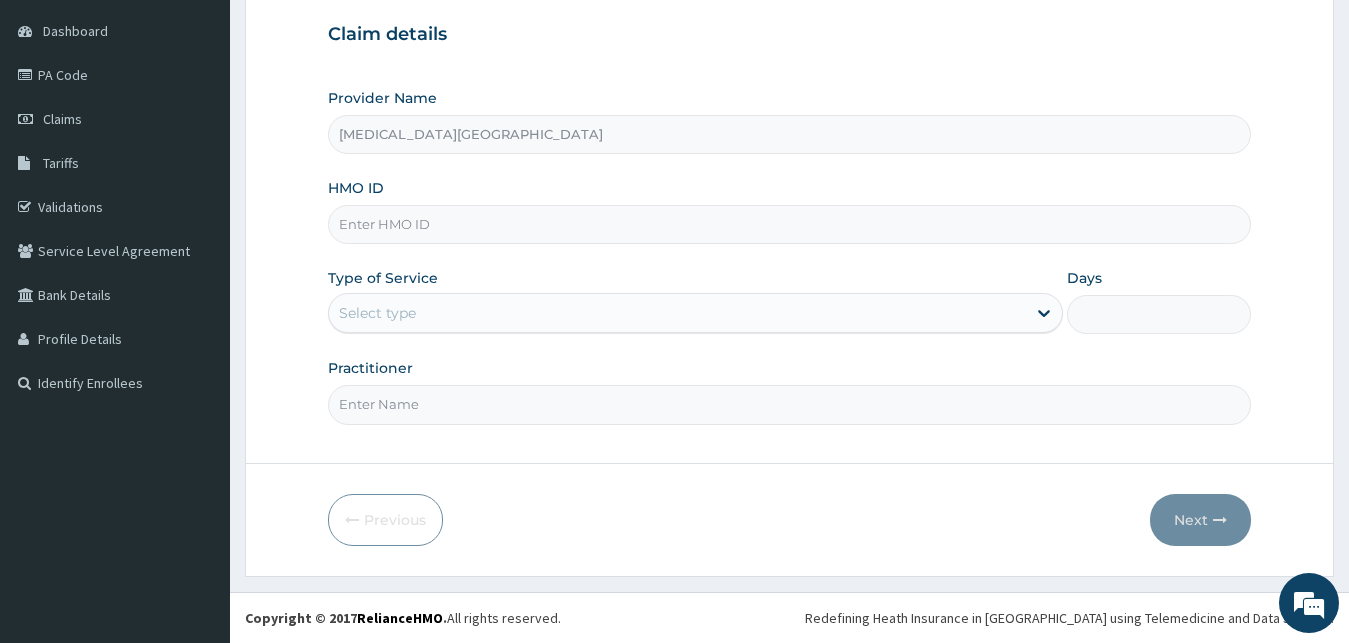 paste on "FIB/10033/B" 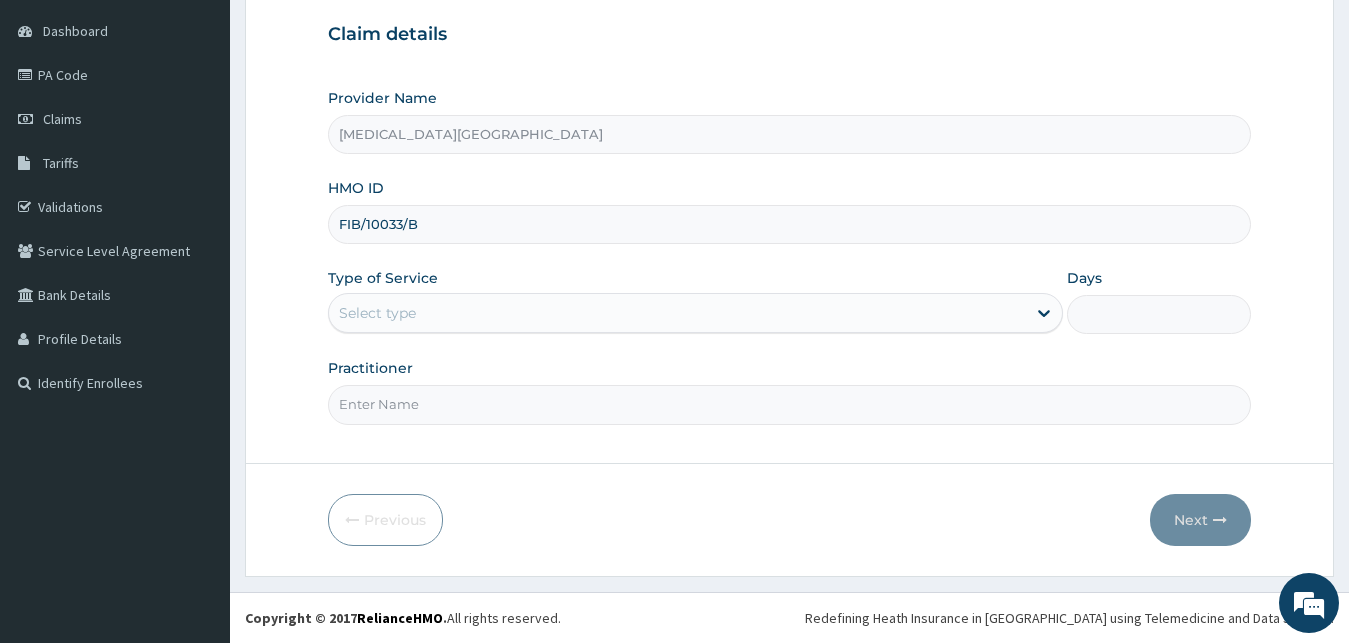 type on "FIB/10033/B" 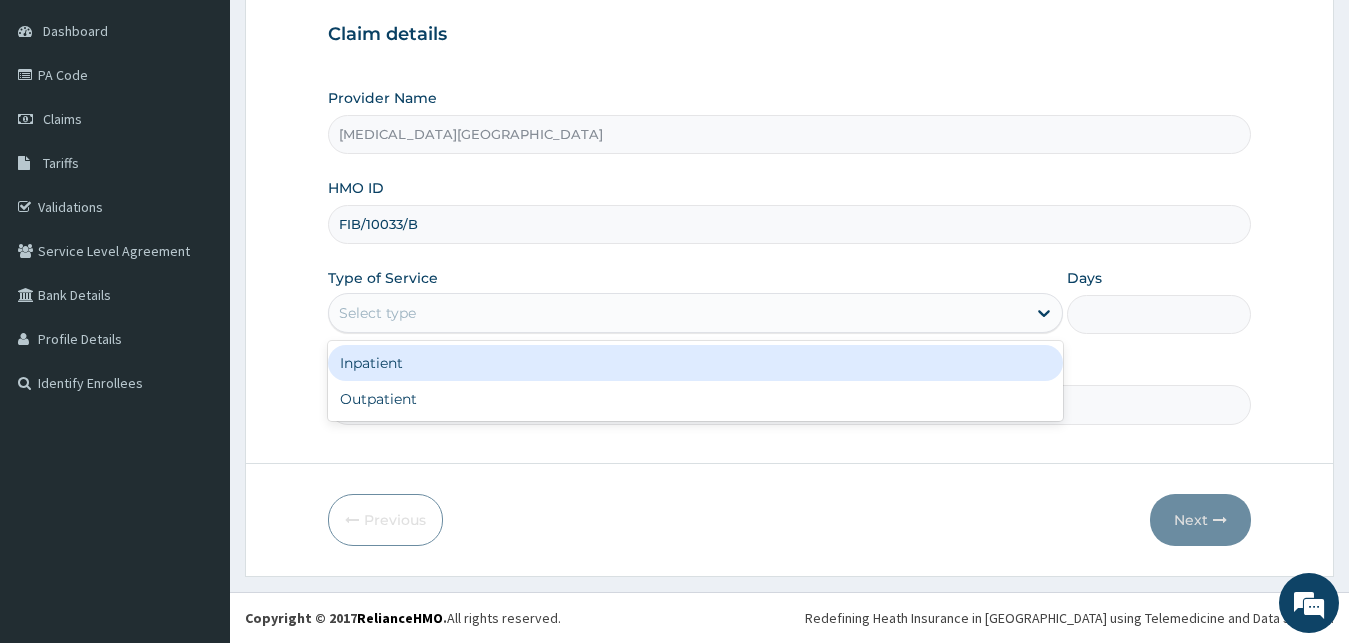 click on "Select type" at bounding box center (678, 313) 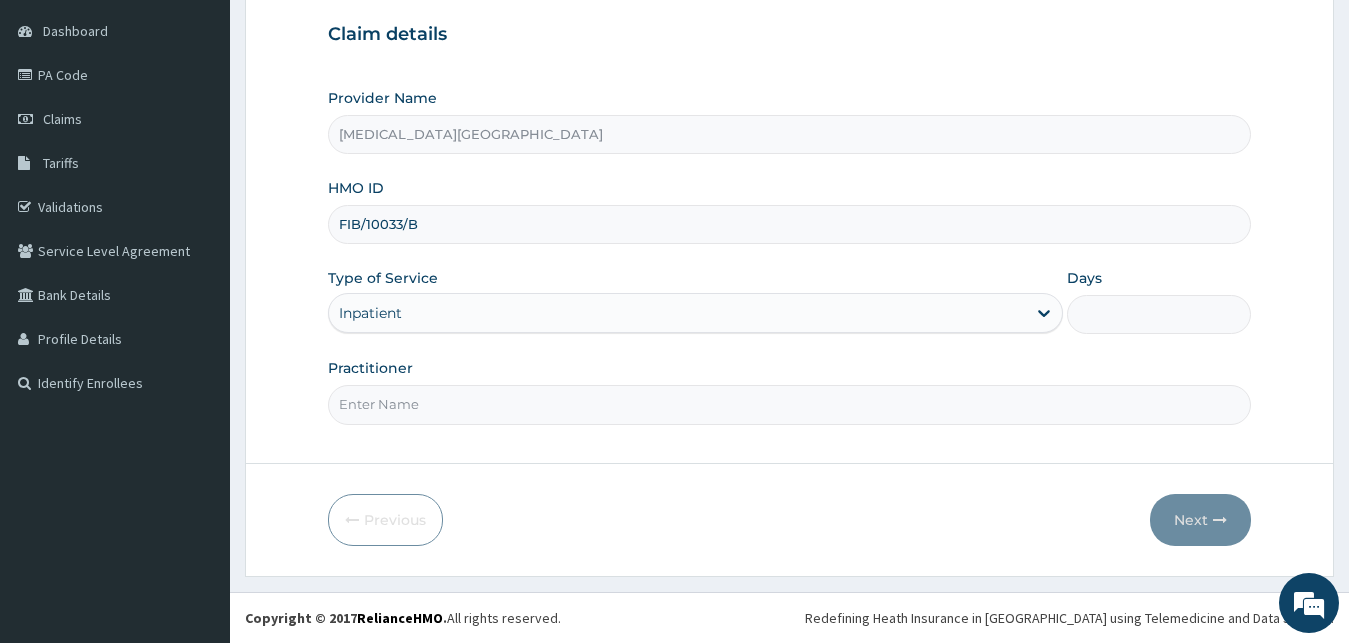 click on "Inpatient" at bounding box center [678, 313] 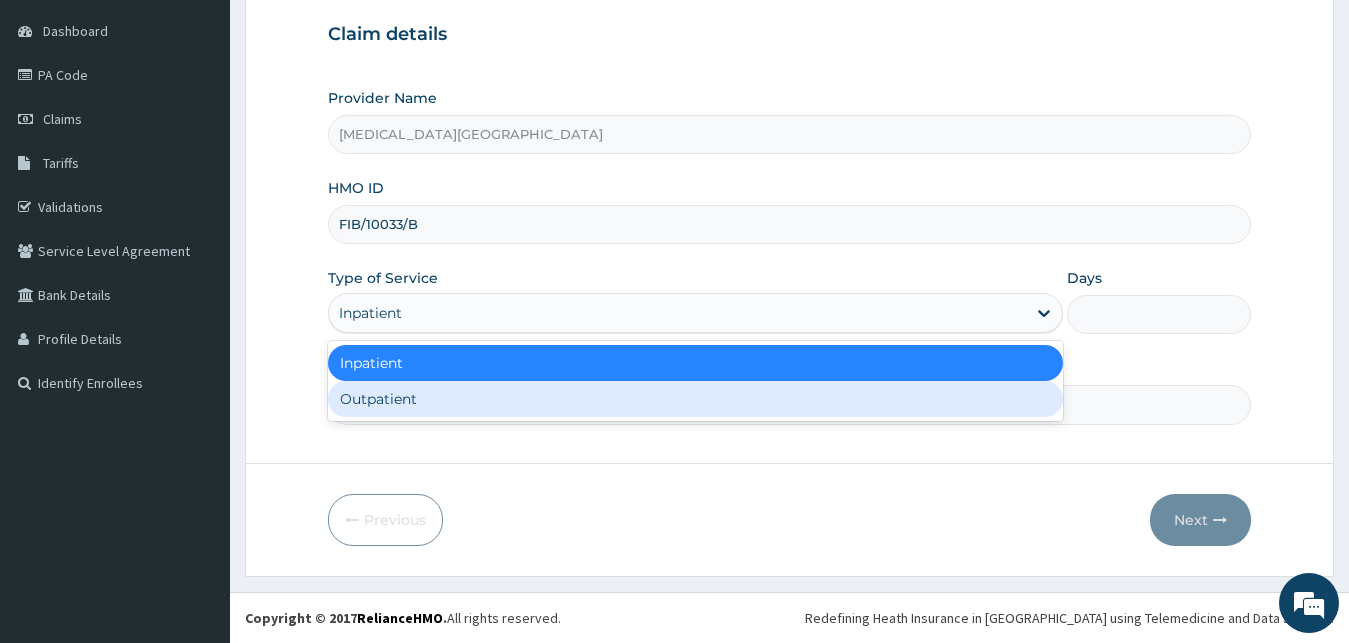 click on "Outpatient" at bounding box center [696, 399] 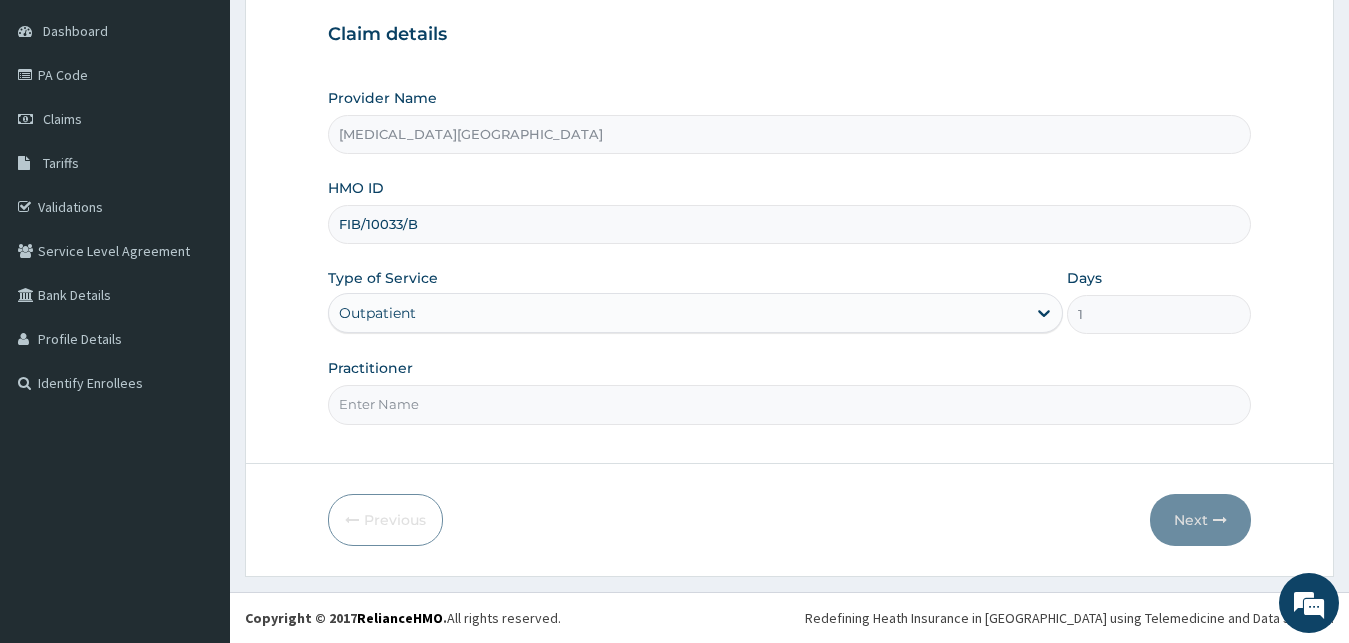 click on "Practitioner" at bounding box center [790, 404] 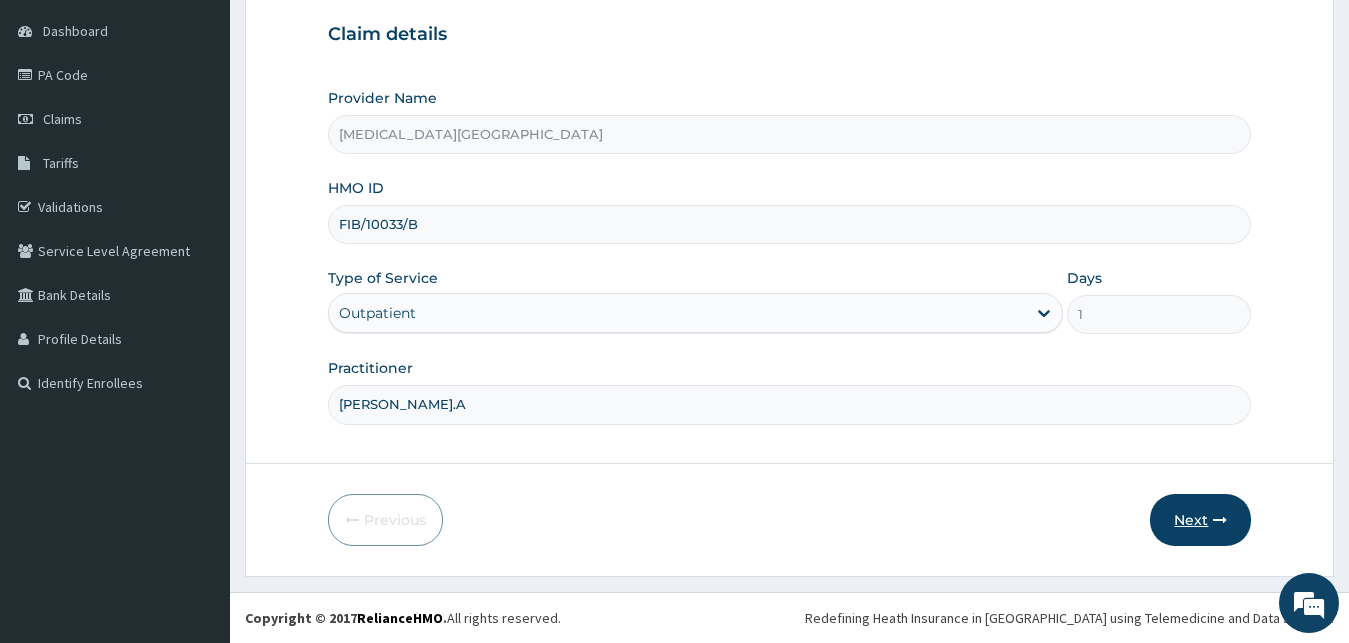 type on "[PERSON_NAME].A" 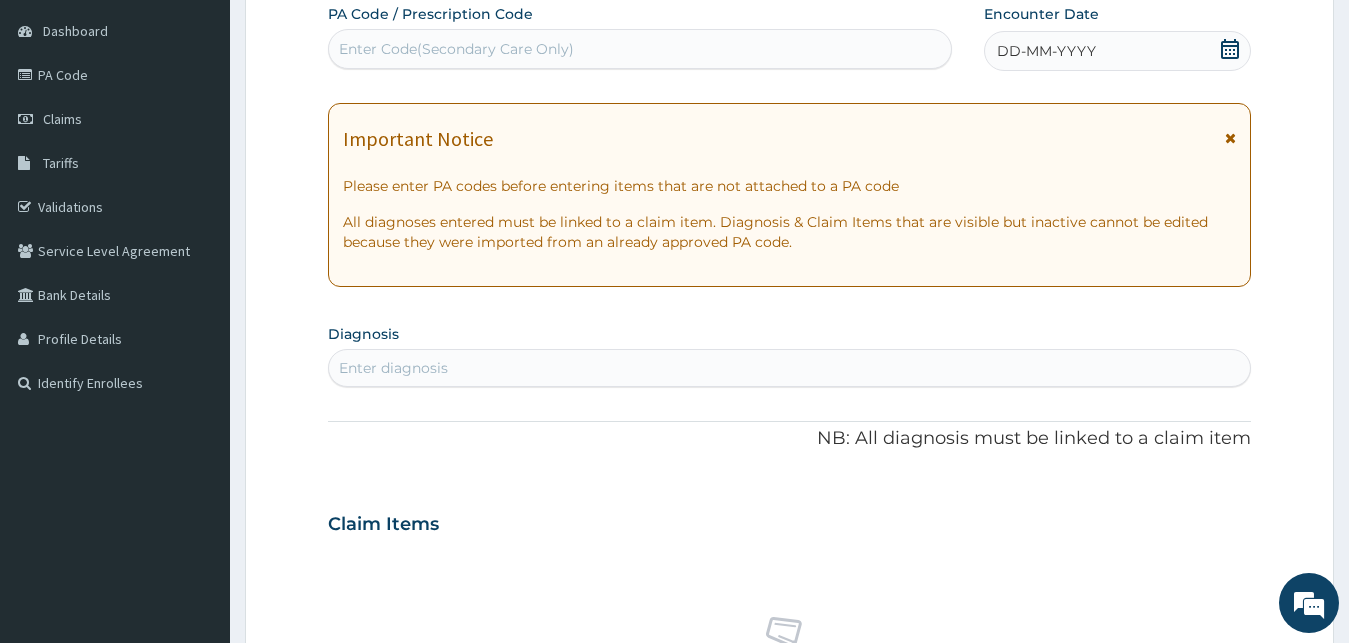 click 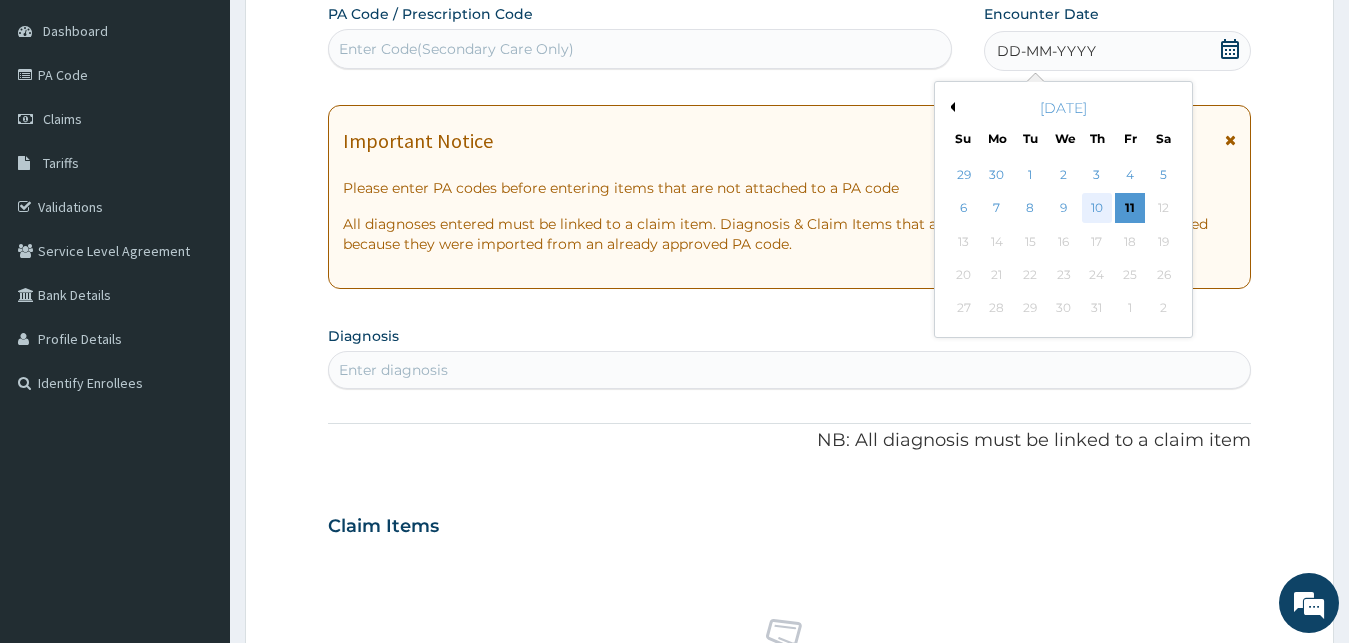 click on "10" at bounding box center (1097, 209) 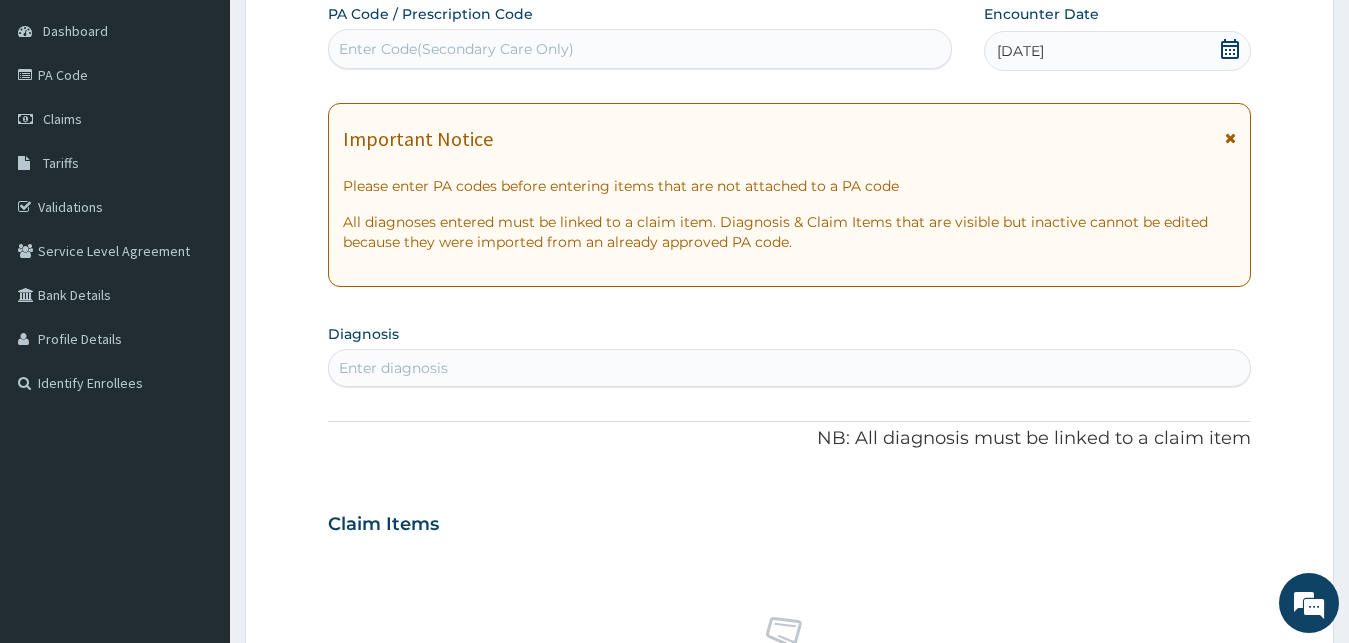click on "Enter diagnosis" at bounding box center [790, 368] 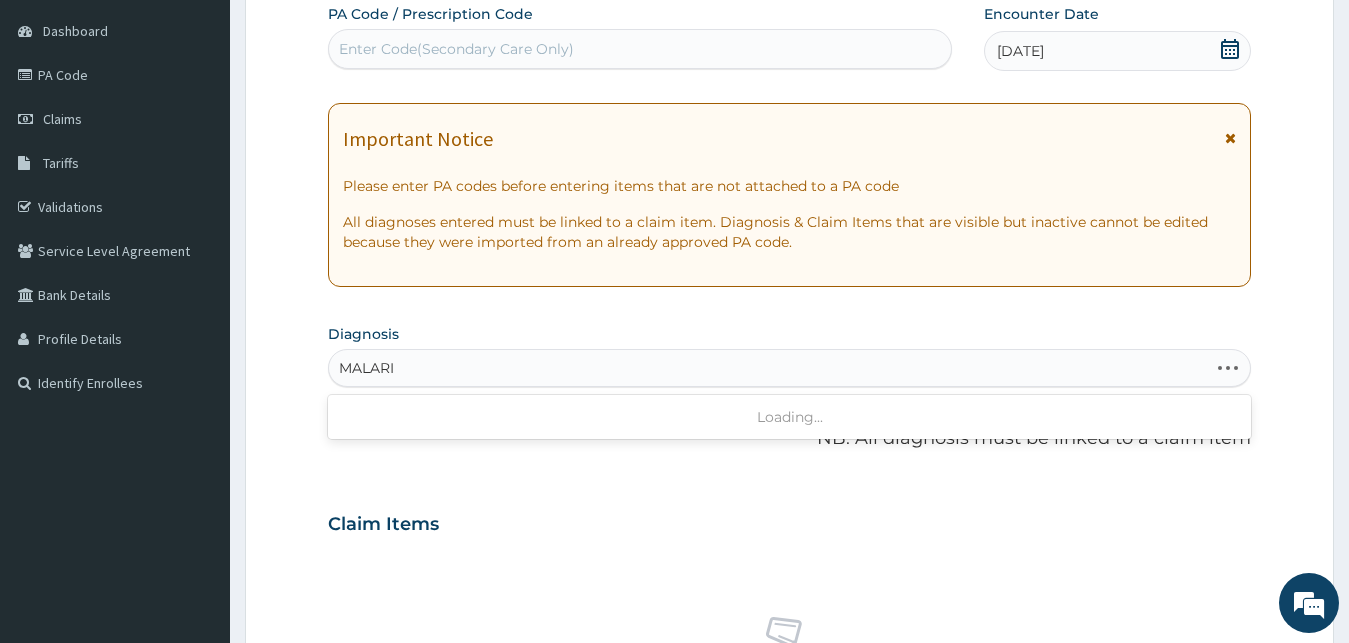 type on "[MEDICAL_DATA]" 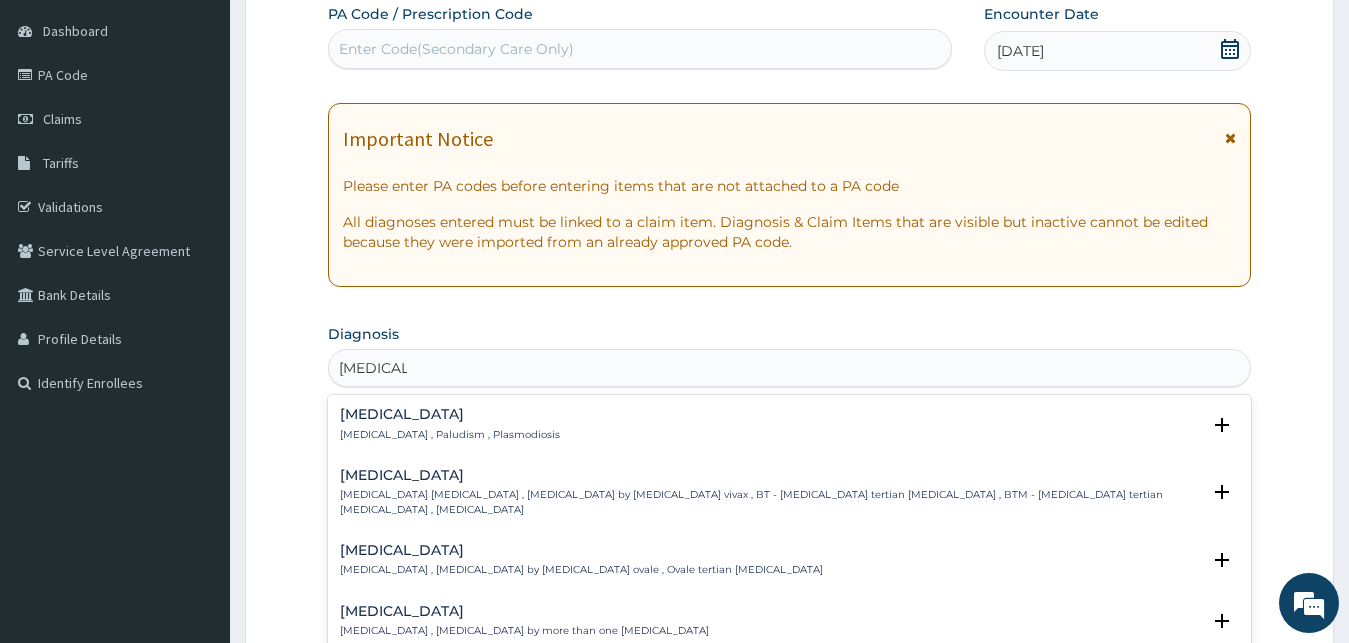 click on "Malaria" at bounding box center [450, 414] 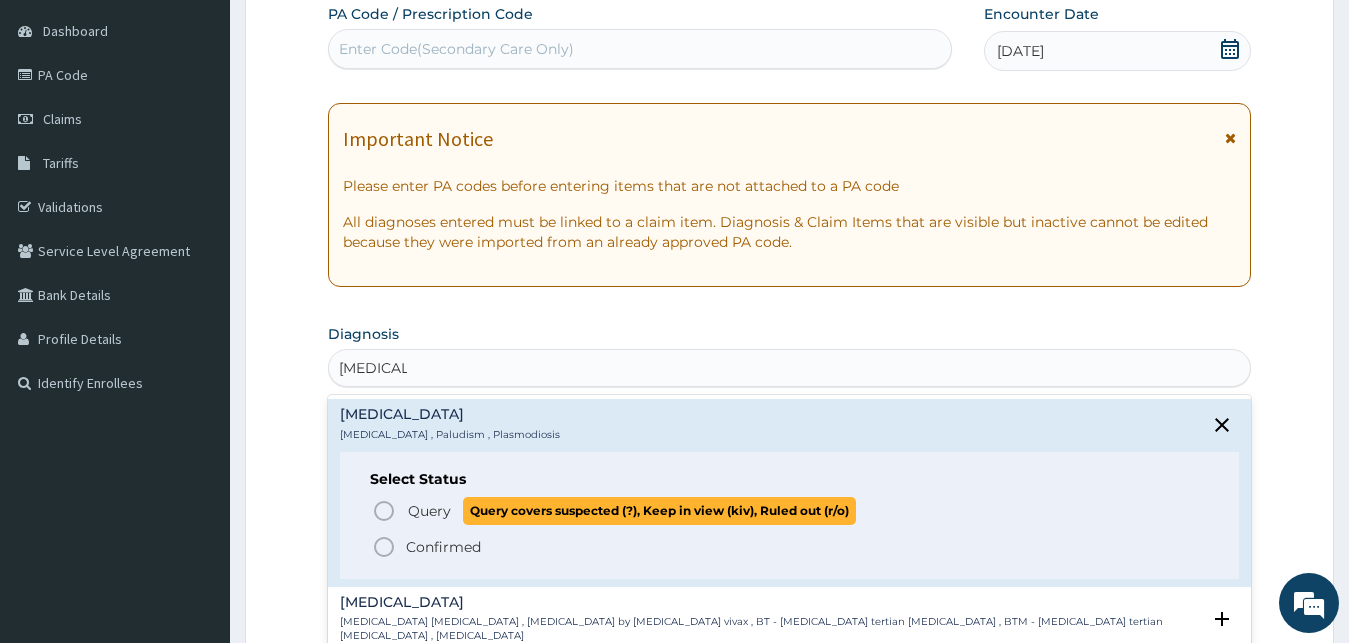 click on "Query" at bounding box center (429, 511) 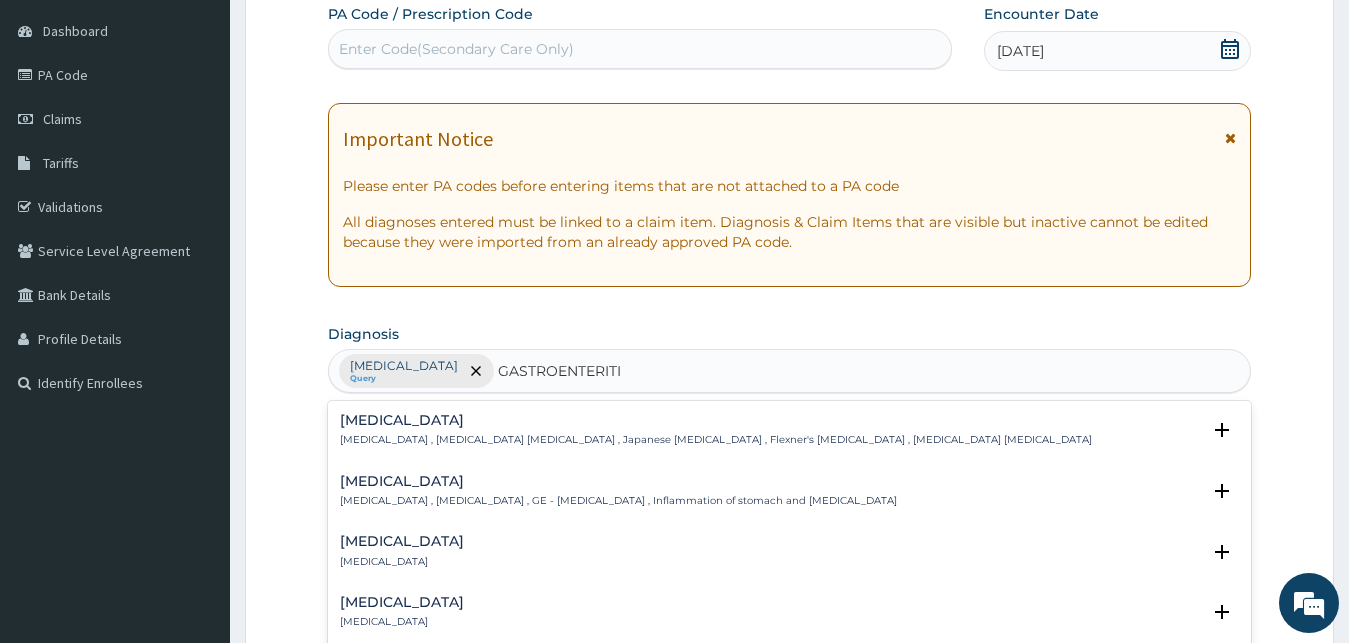type on "GASTROENTERITIS" 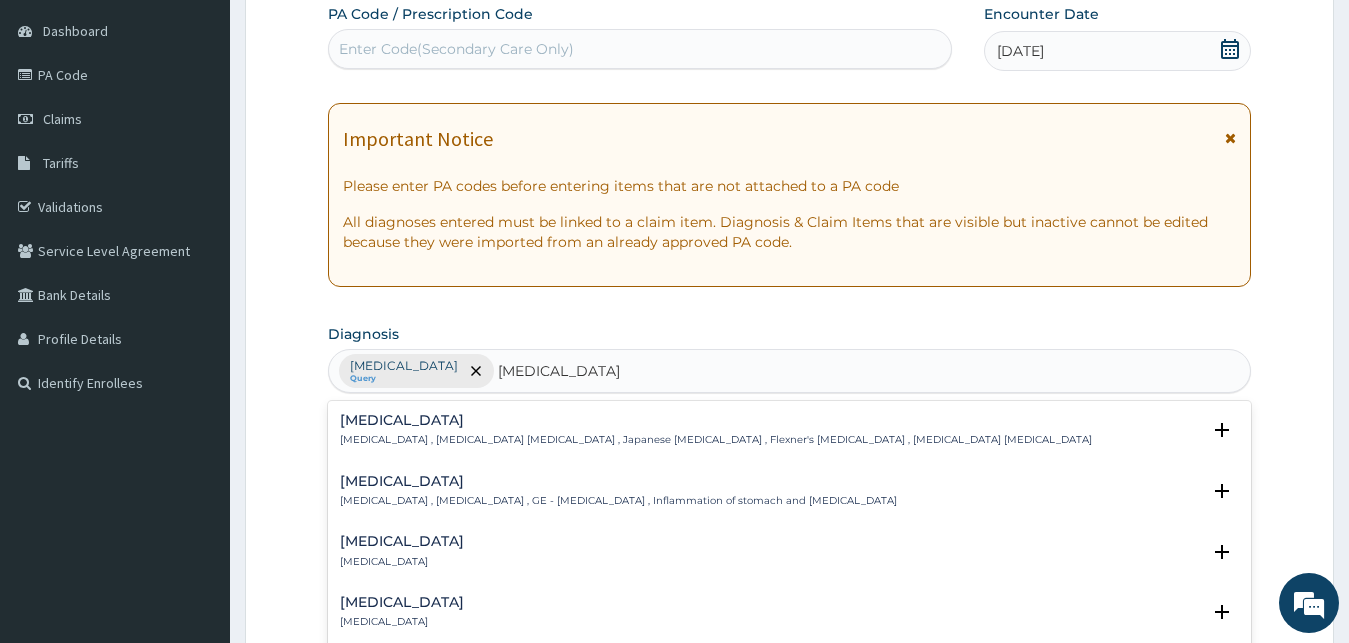 click on "Gastroenteritis , Gastroenteropathy , GE - Gastroenteritis , Inflammation of stomach and intestine" at bounding box center [618, 501] 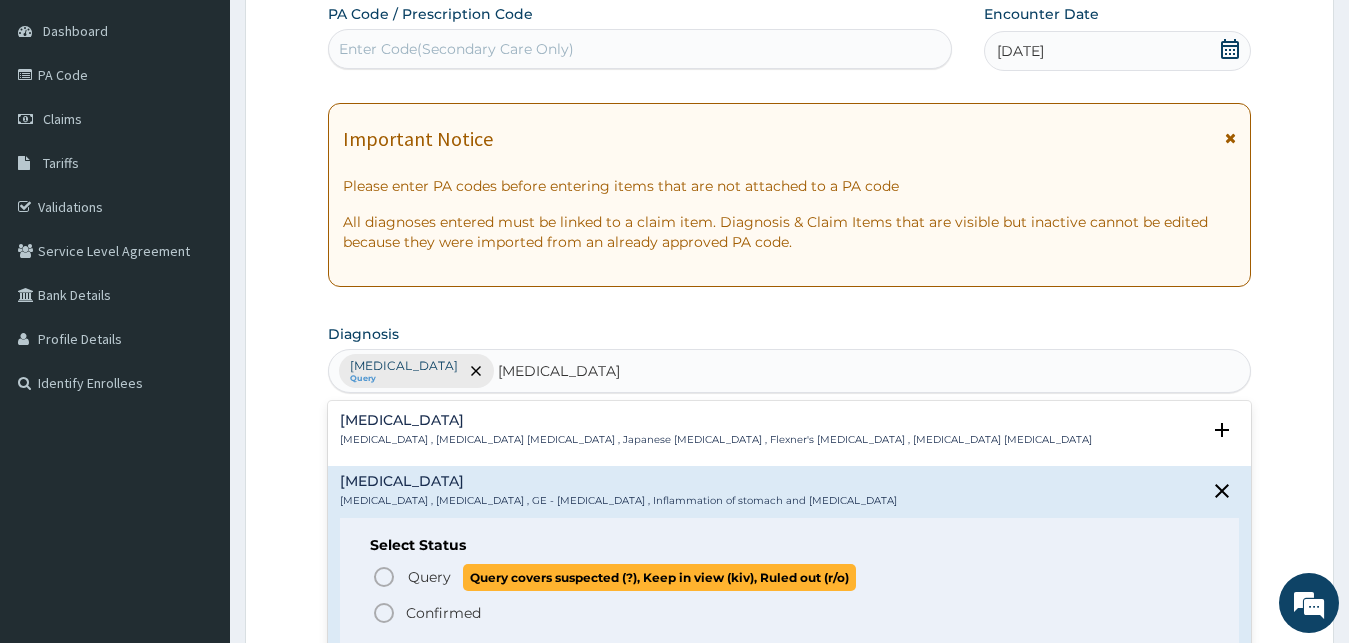 click on "Query" at bounding box center (429, 577) 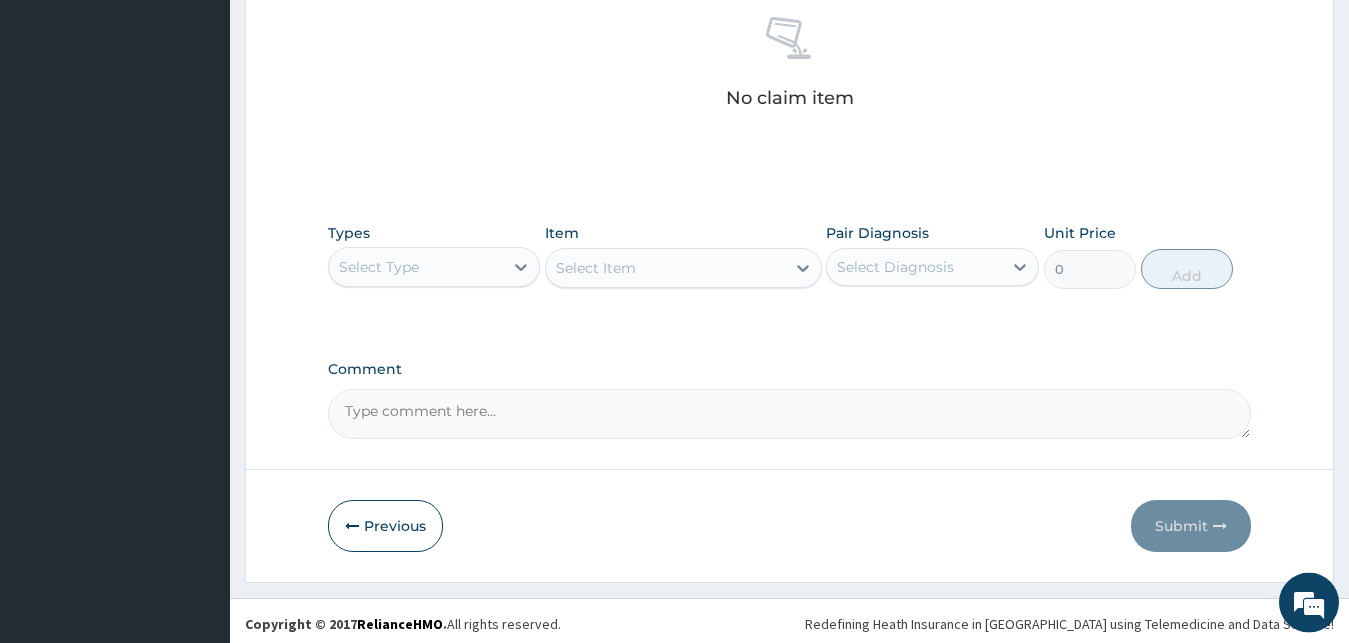 scroll, scrollTop: 799, scrollLeft: 0, axis: vertical 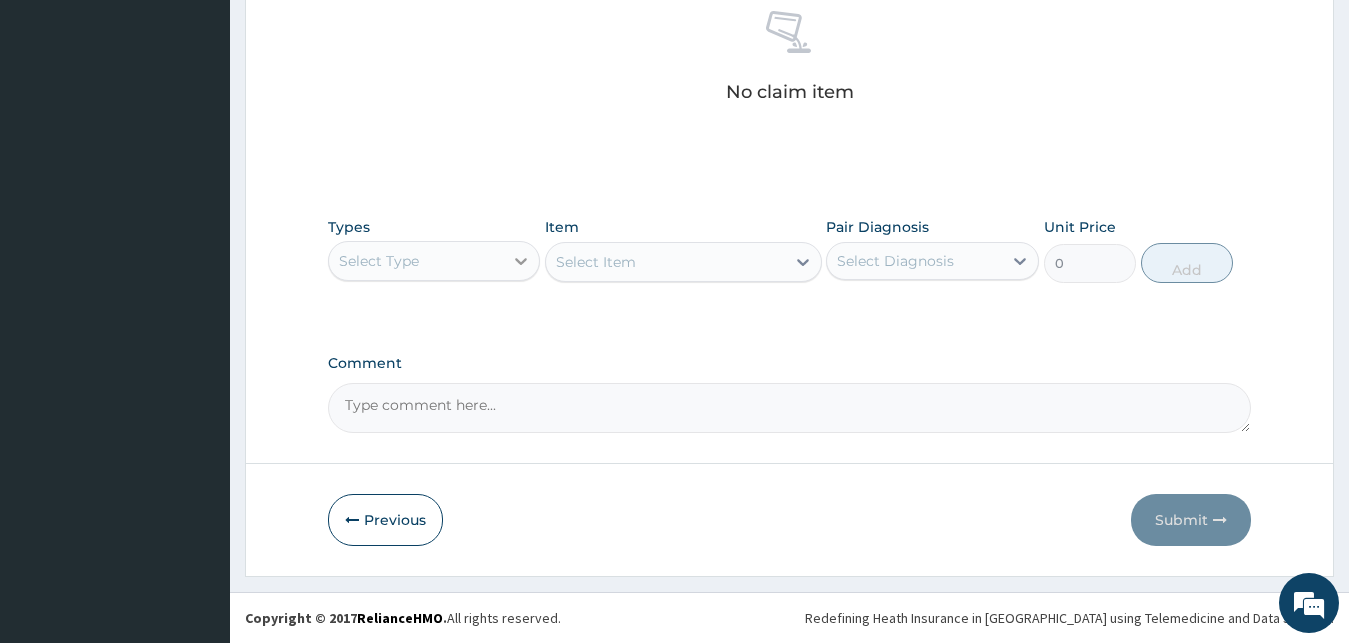 click 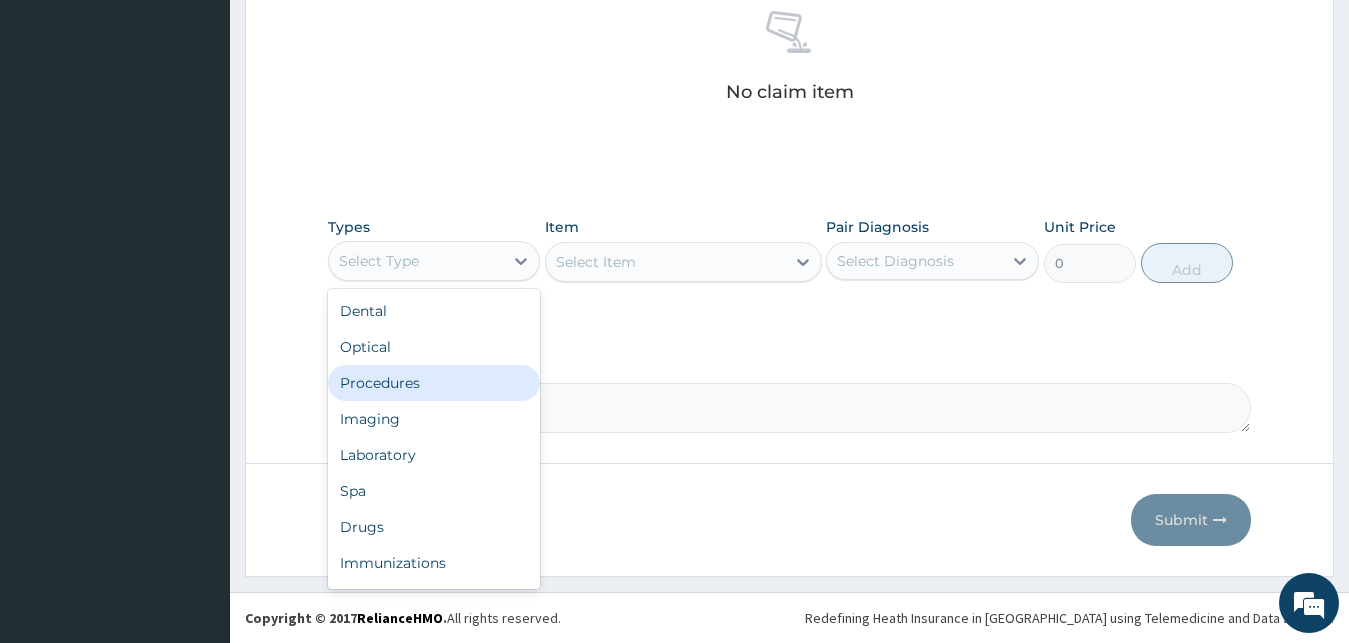 click on "Procedures" at bounding box center [434, 383] 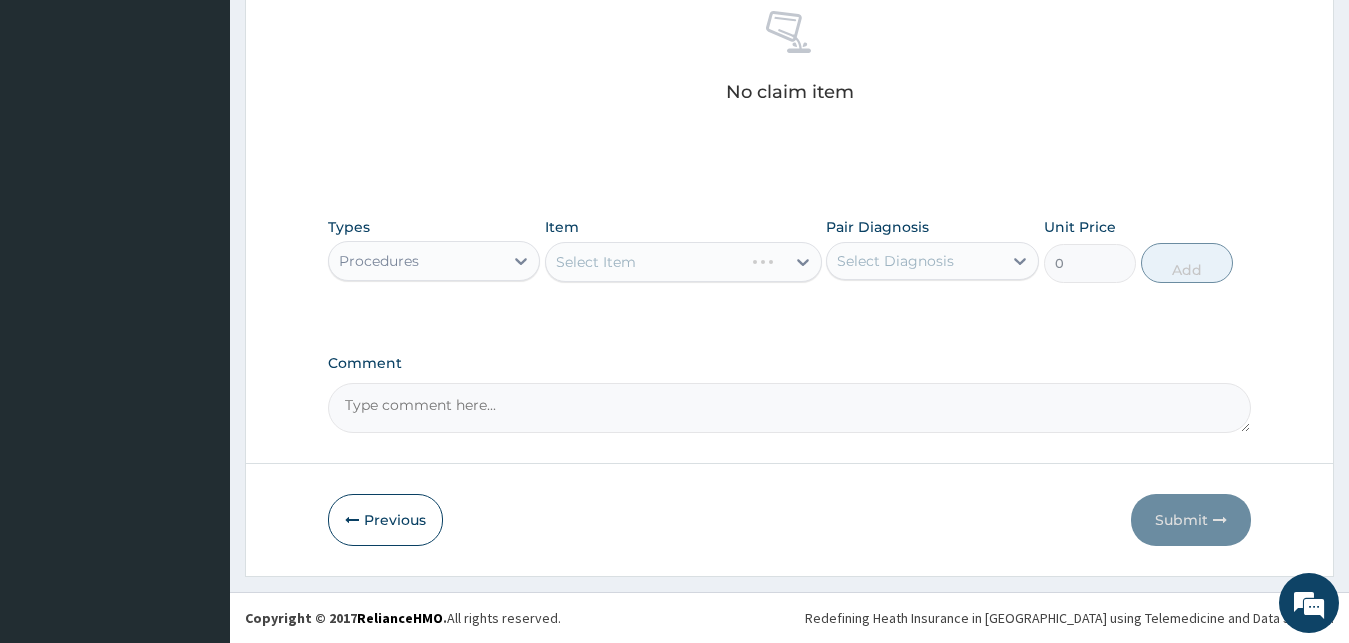 click on "Select Item" at bounding box center [683, 262] 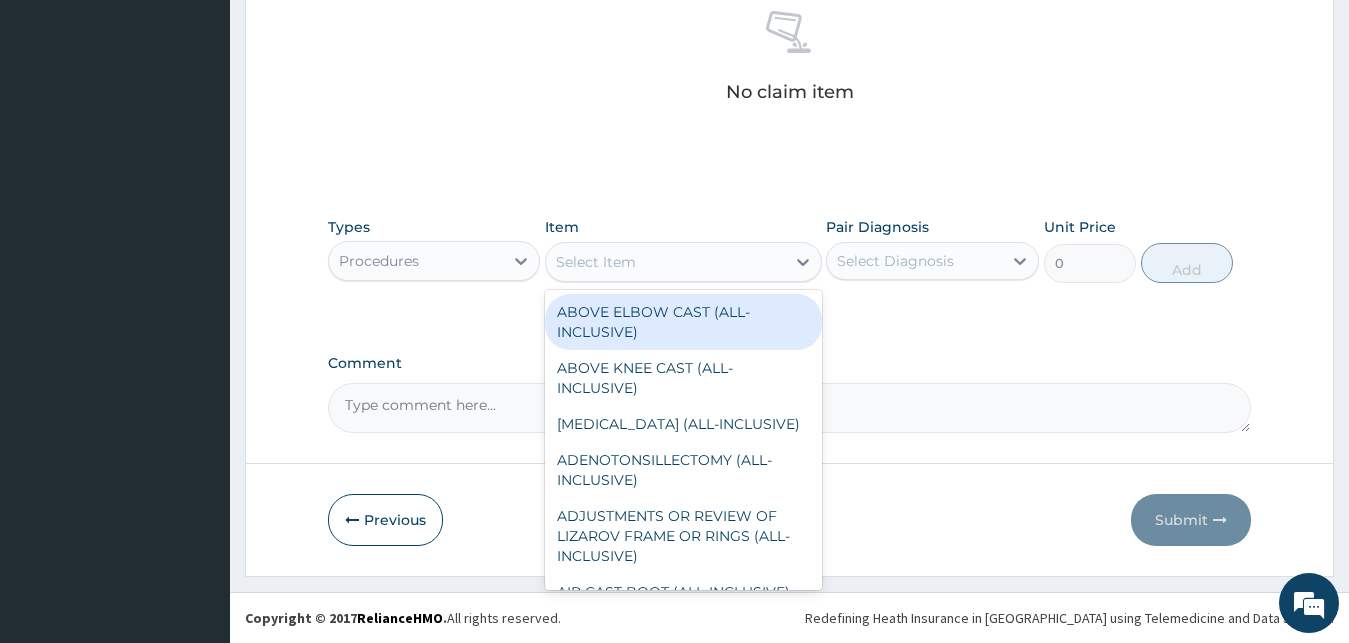 click on "Select Item" at bounding box center [665, 262] 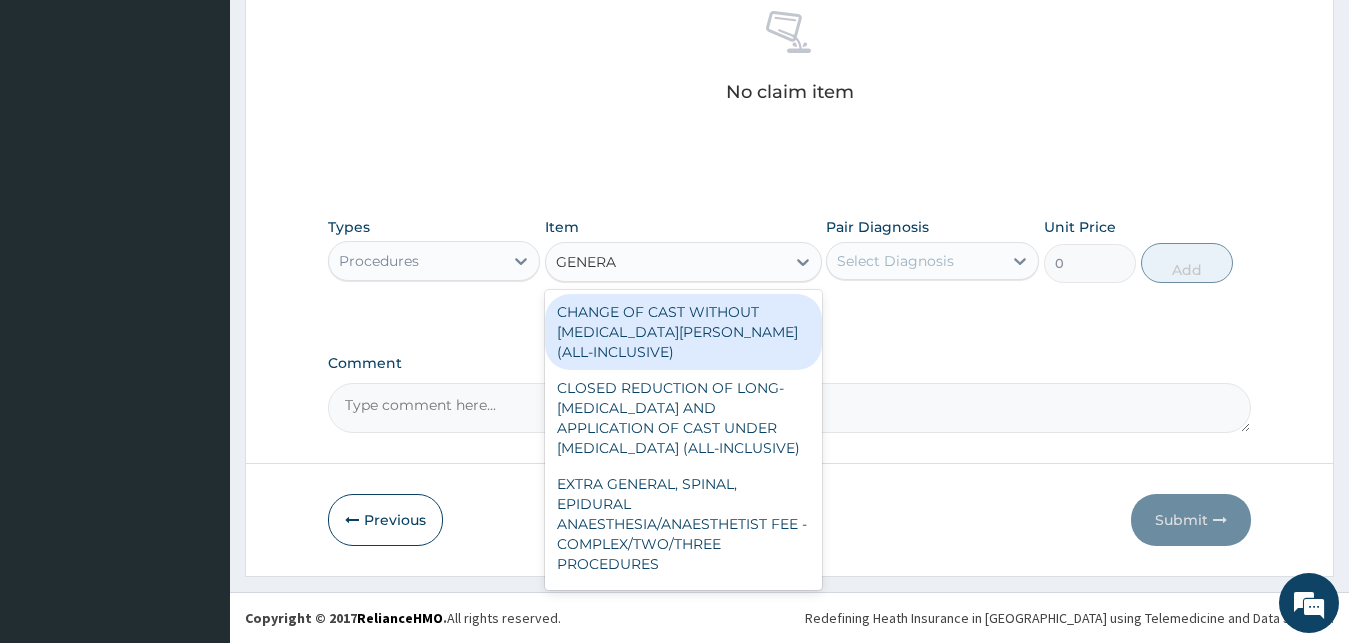 type on "GENERAL" 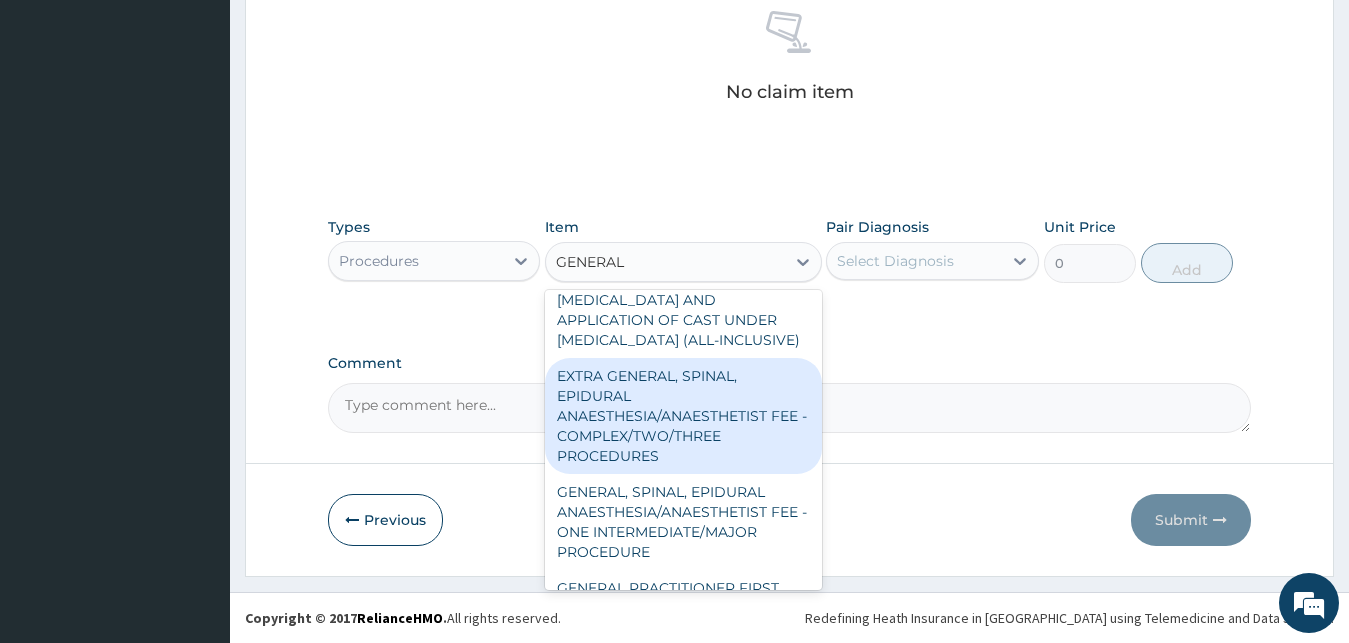 scroll, scrollTop: 216, scrollLeft: 0, axis: vertical 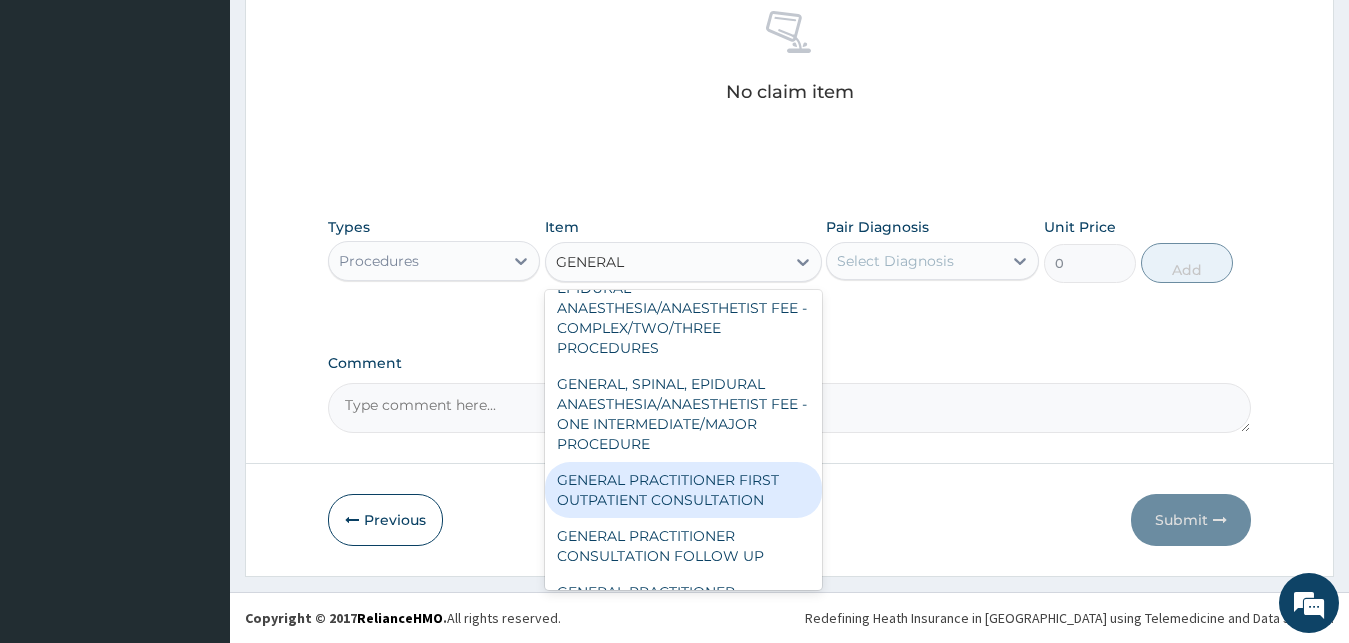 click on "GENERAL PRACTITIONER FIRST OUTPATIENT CONSULTATION" at bounding box center [683, 490] 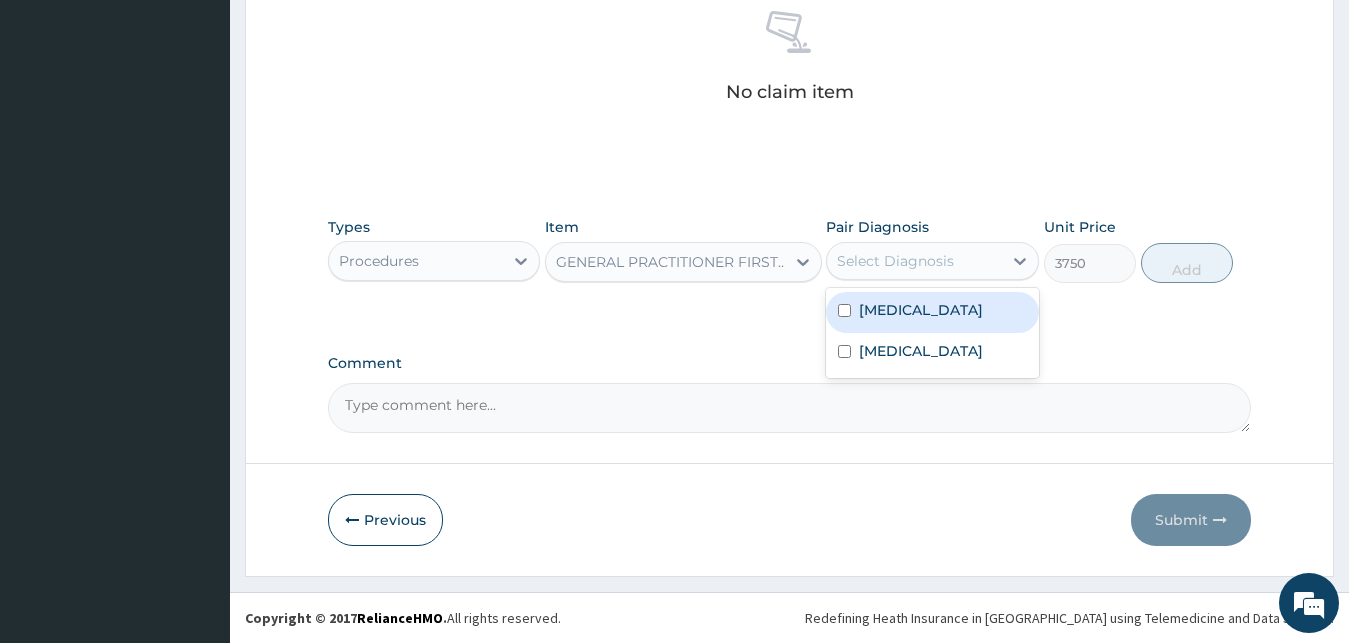 click on "Select Diagnosis" at bounding box center (895, 261) 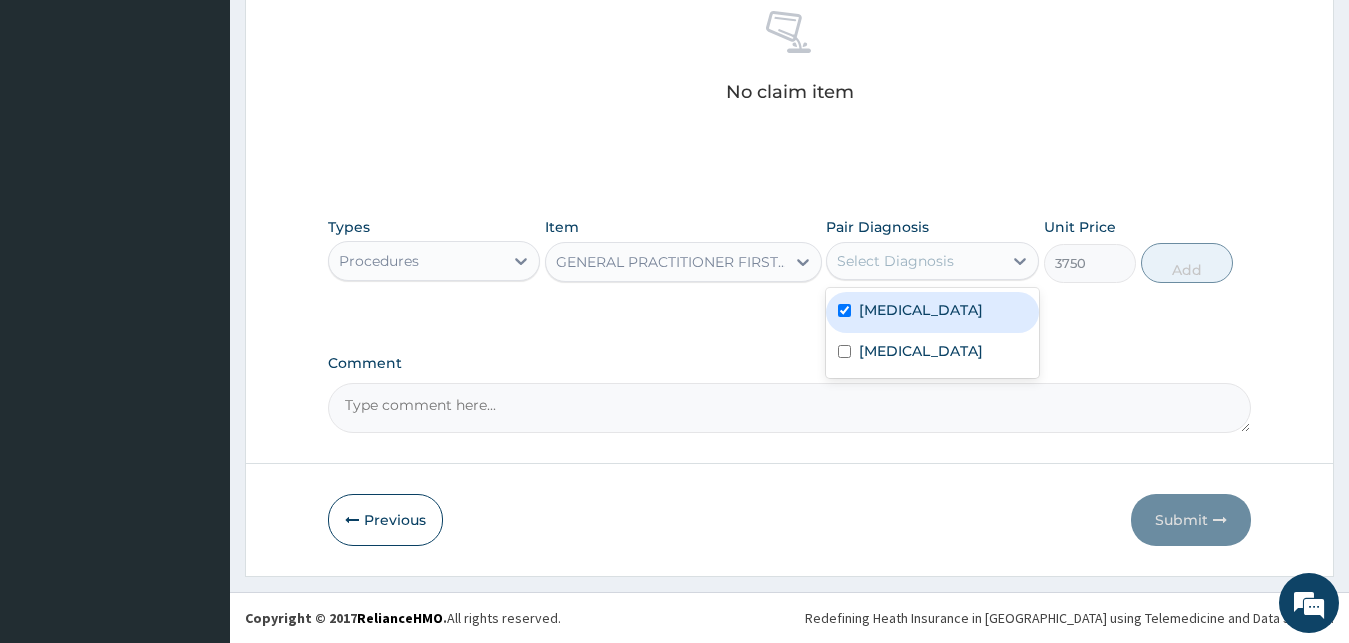 checkbox on "true" 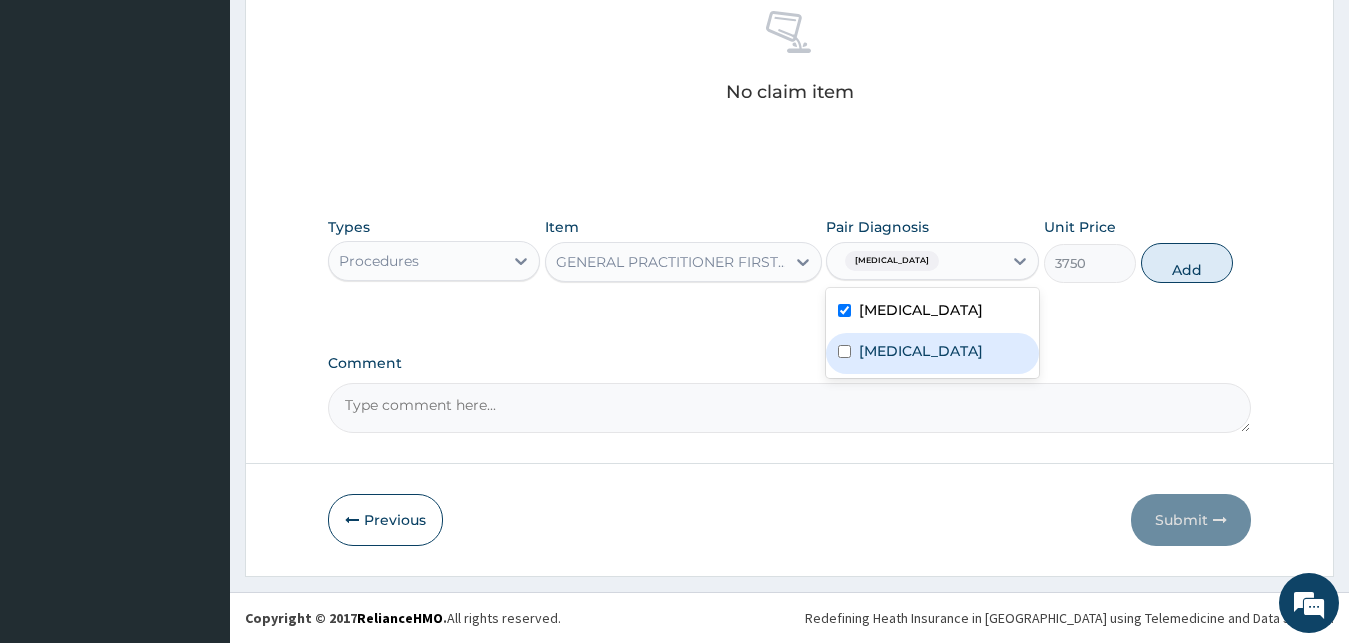 click on "Gastroenteritis" at bounding box center (932, 353) 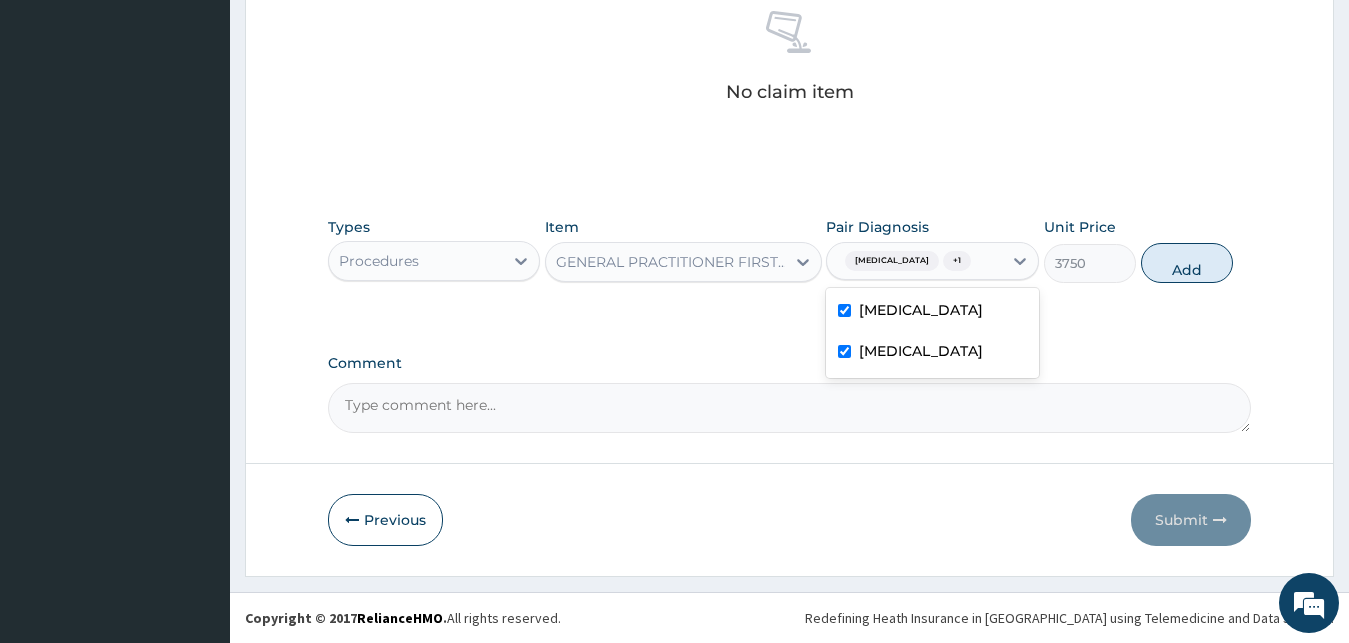 checkbox on "true" 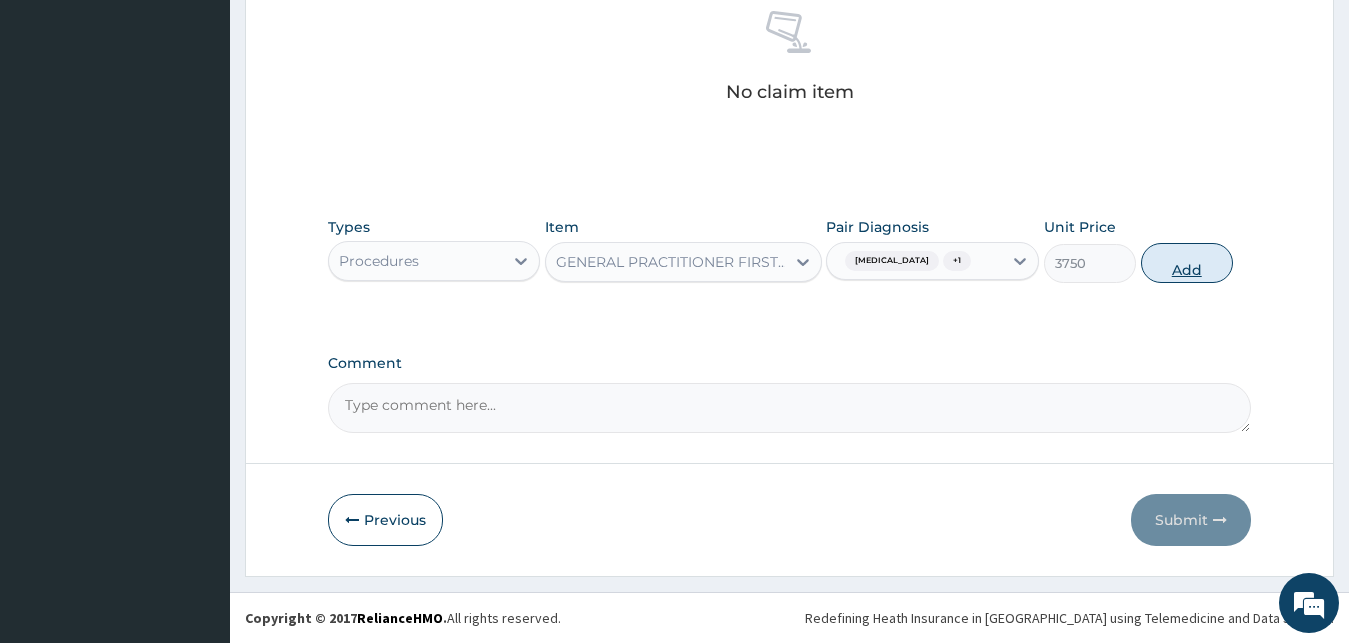 click on "Add" at bounding box center [1187, 263] 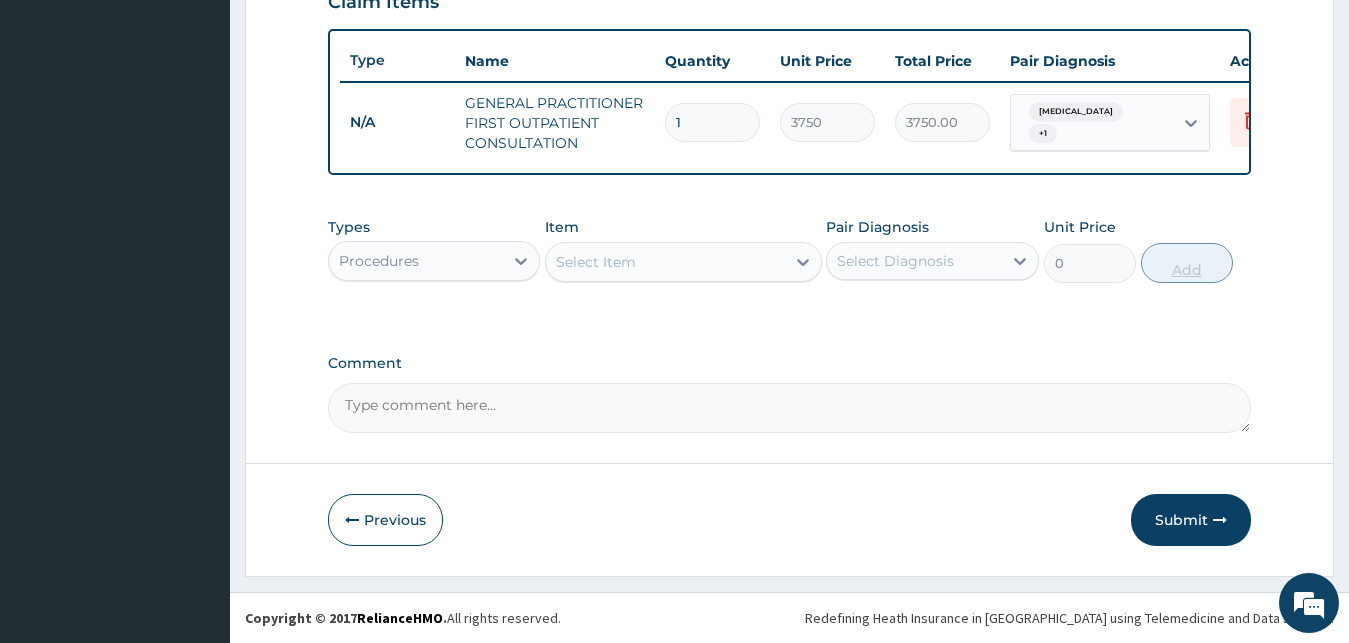 scroll, scrollTop: 732, scrollLeft: 0, axis: vertical 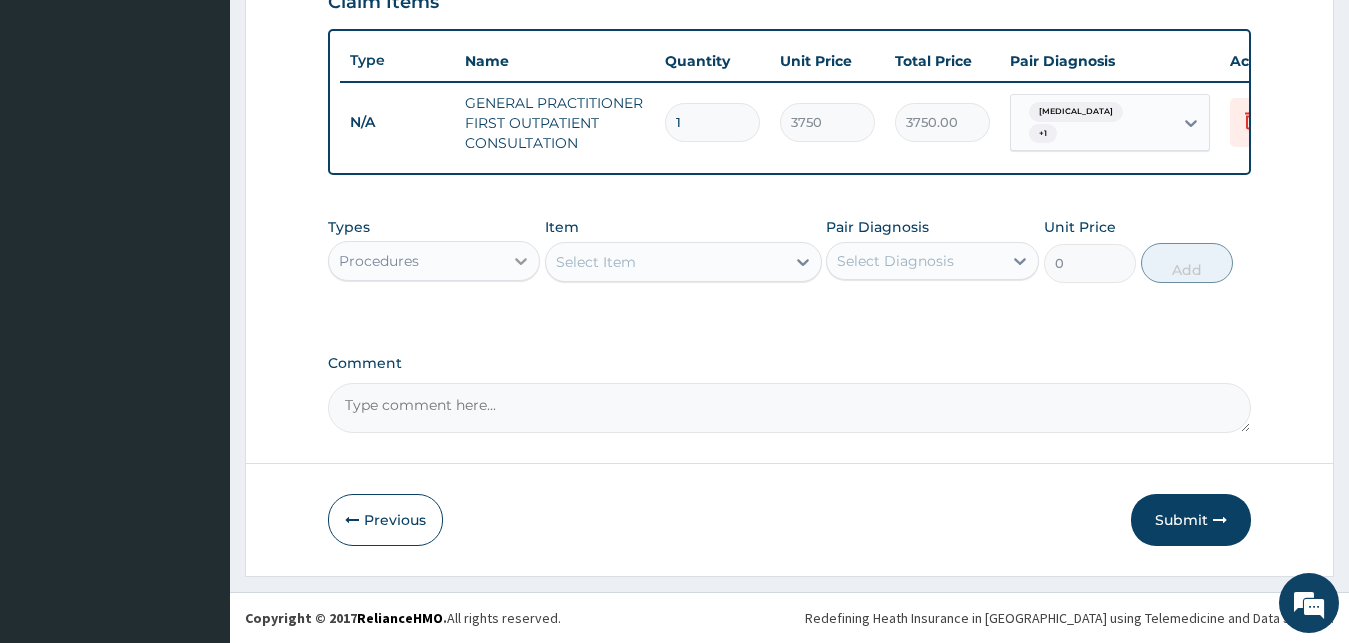 click 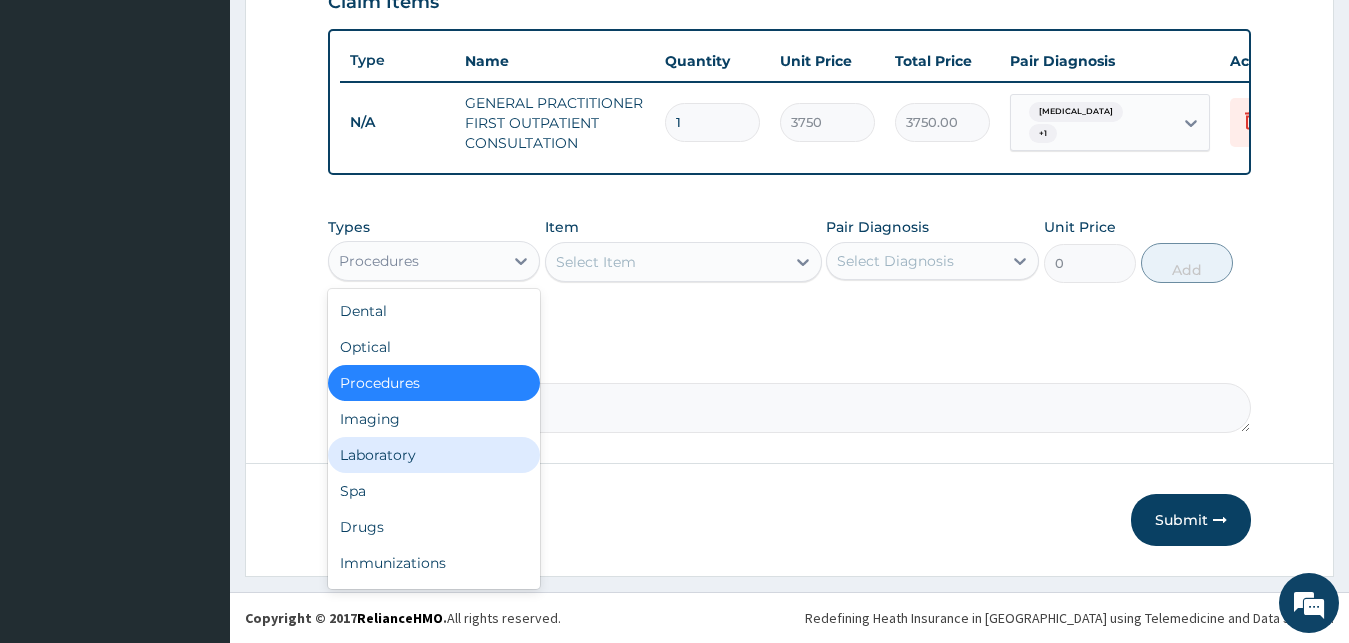 click on "Laboratory" at bounding box center [434, 455] 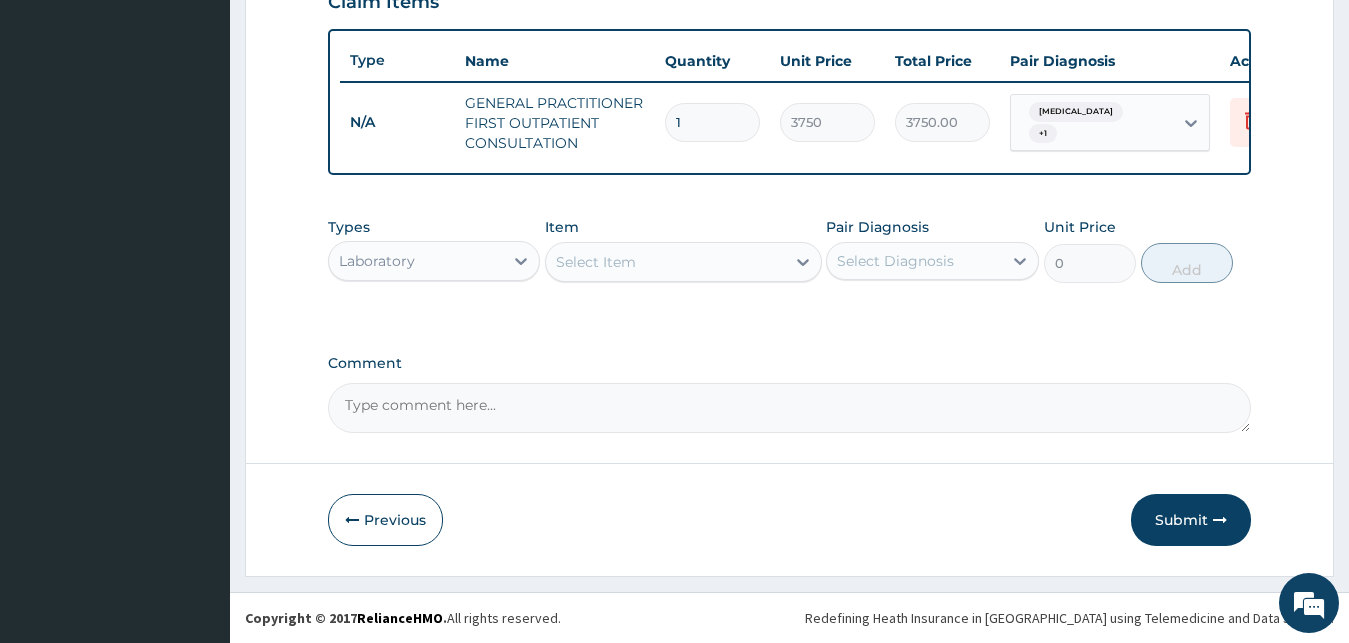 click on "Select Item" at bounding box center [665, 262] 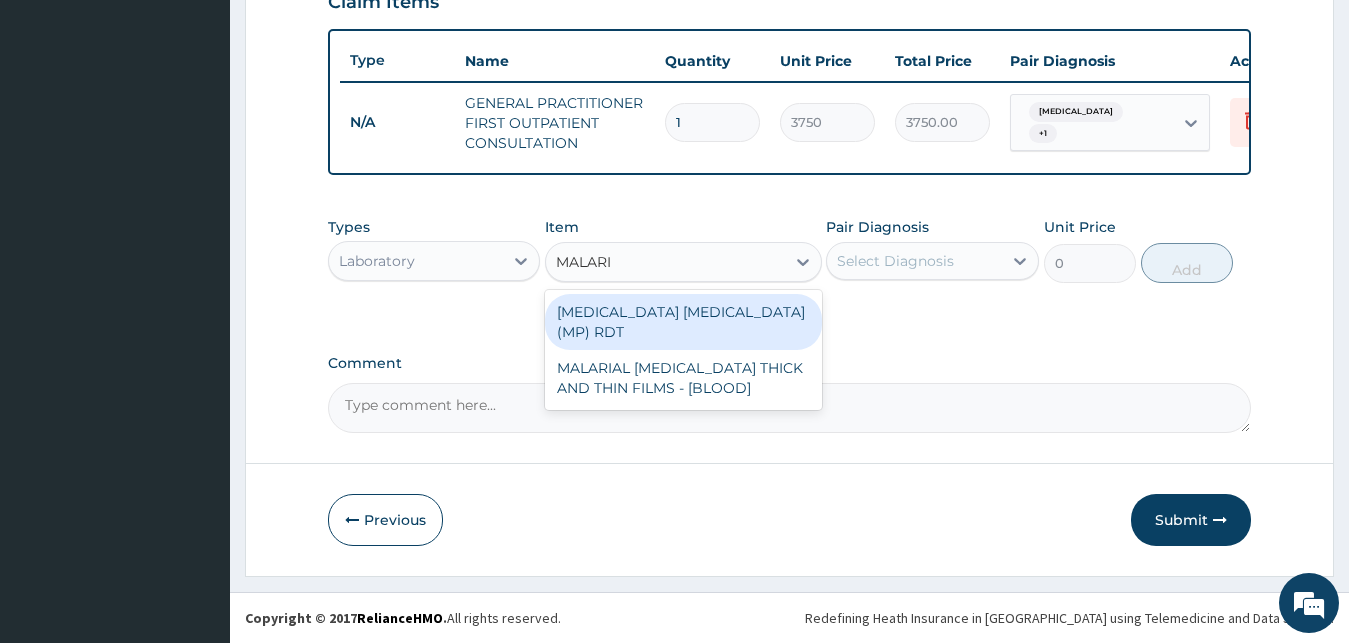 type on "MALARIA" 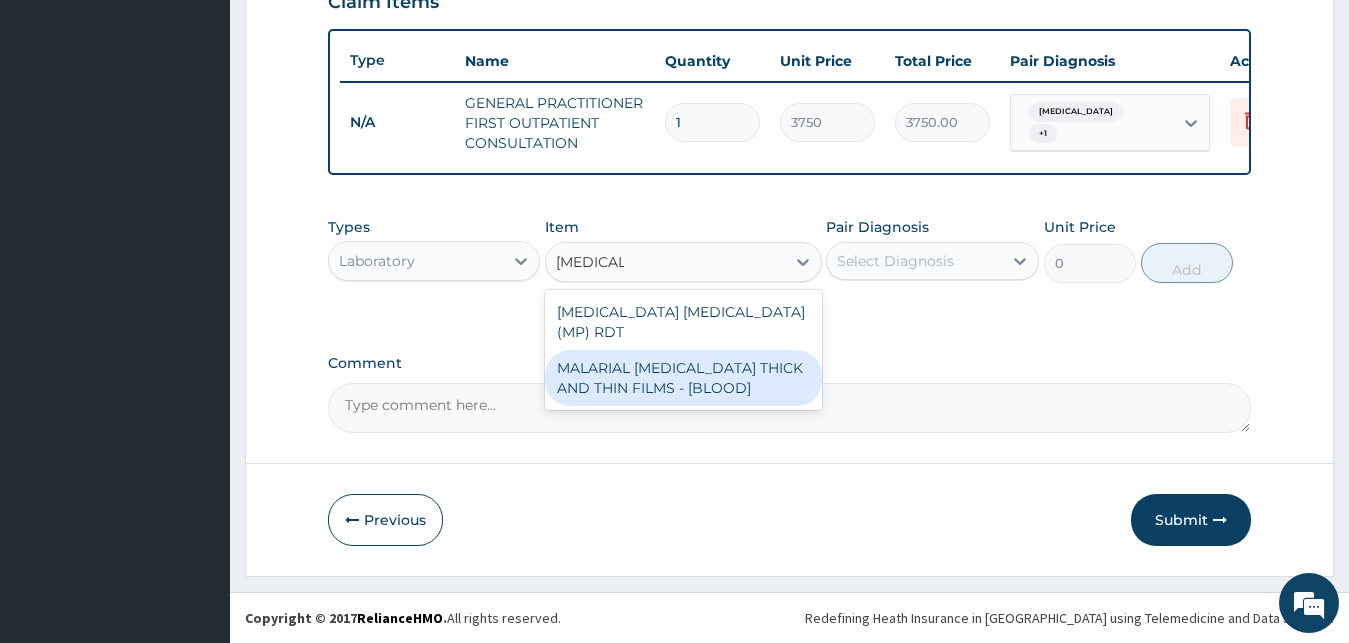 click on "MALARIAL [MEDICAL_DATA] THICK AND THIN FILMS - [BLOOD]" at bounding box center (683, 378) 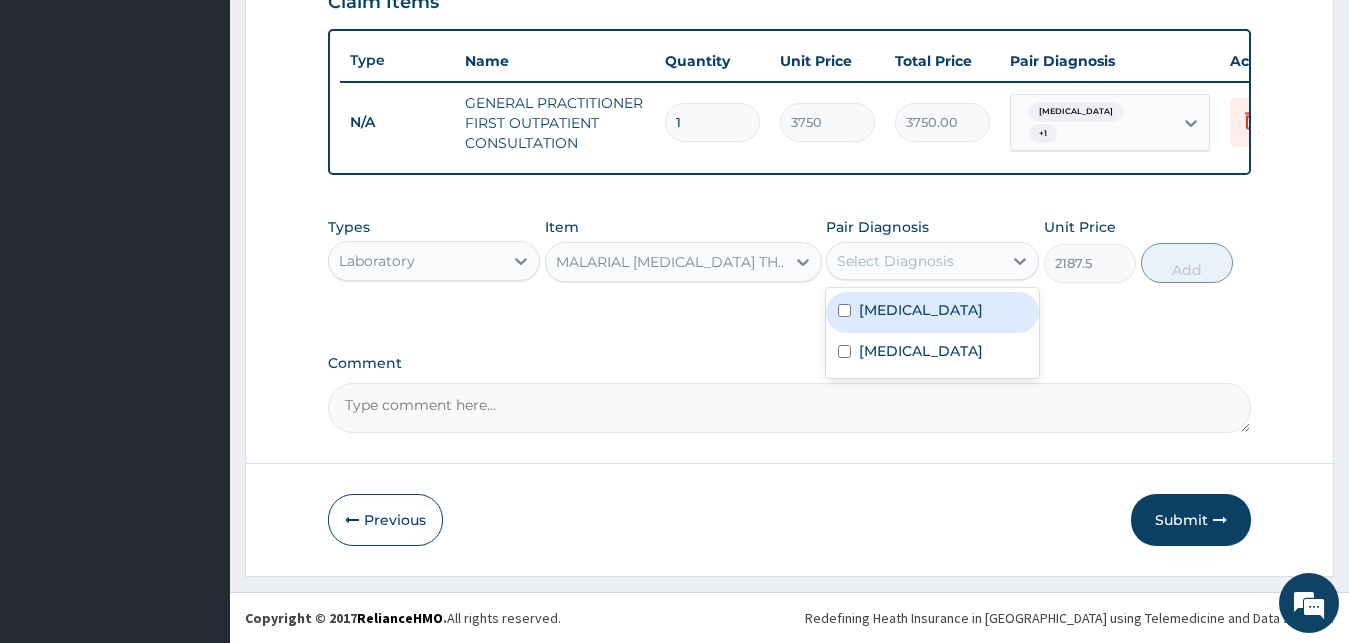 click on "Select Diagnosis" at bounding box center (914, 261) 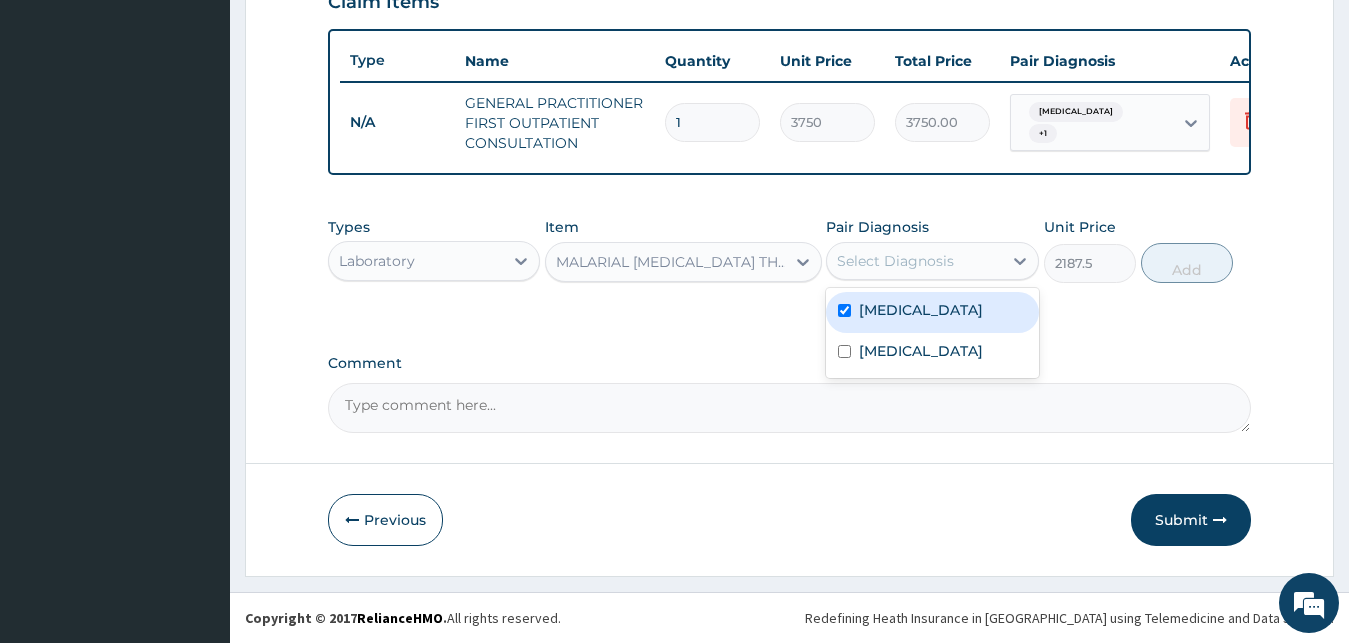 checkbox on "true" 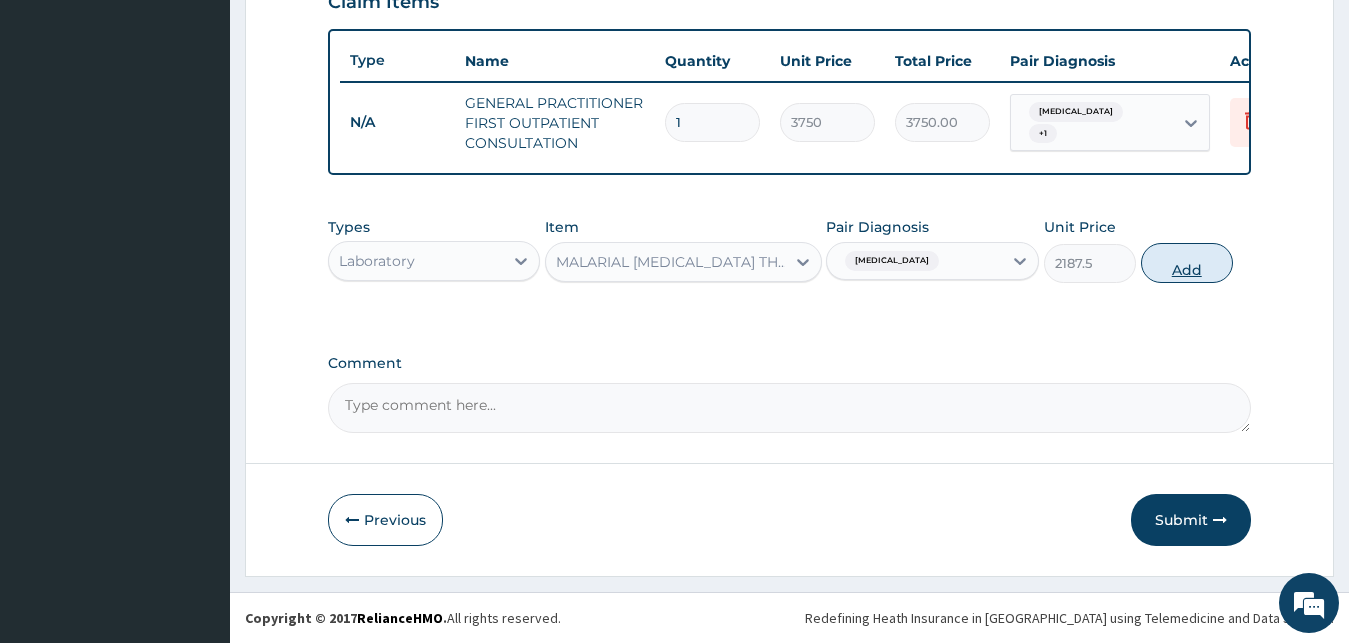click on "Add" at bounding box center (1187, 263) 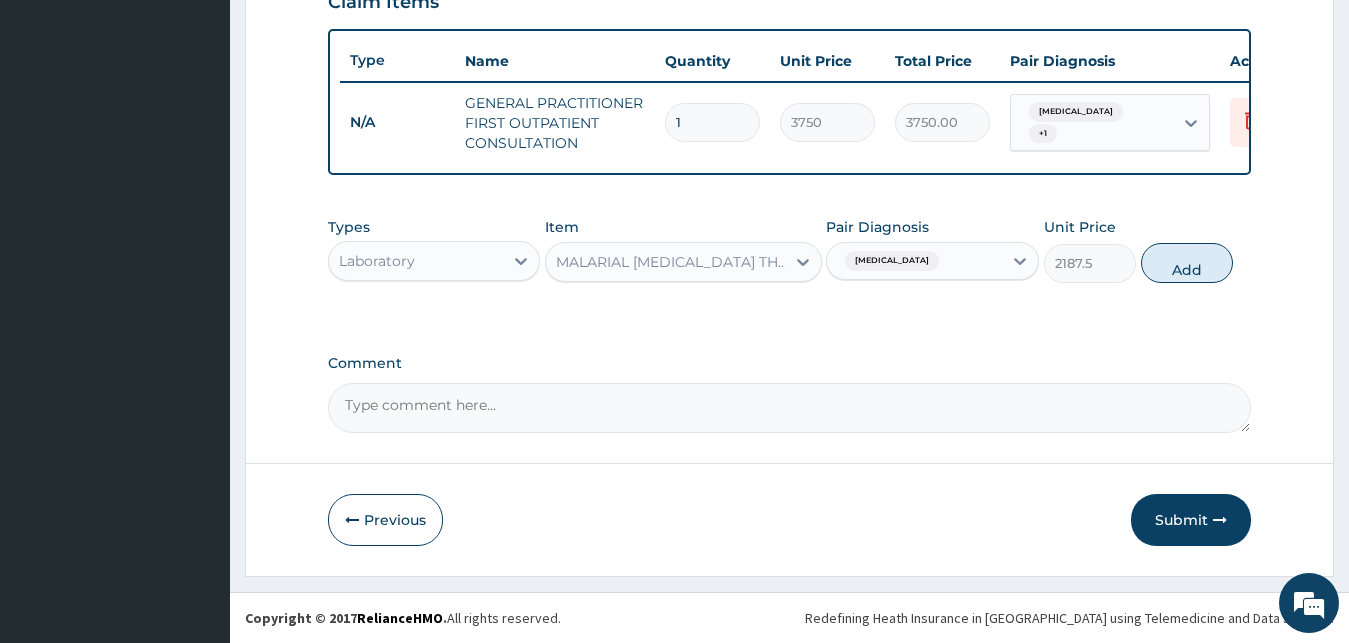 type on "0" 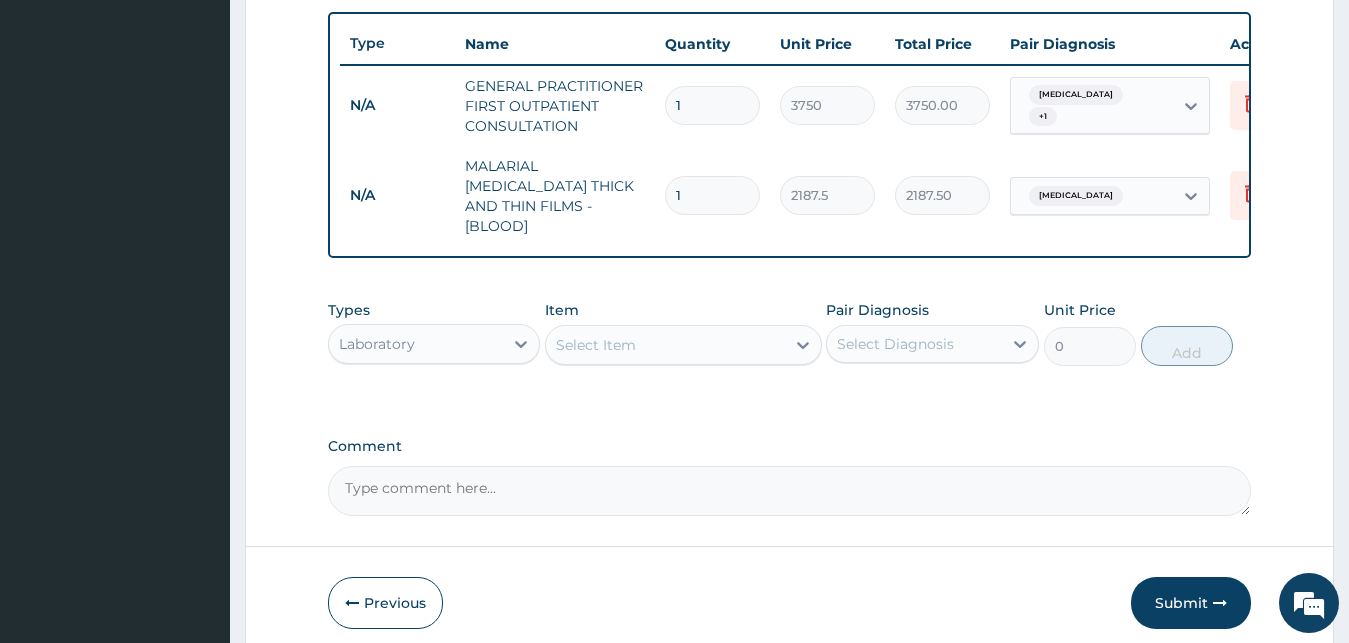 click on "Select Item" at bounding box center (596, 345) 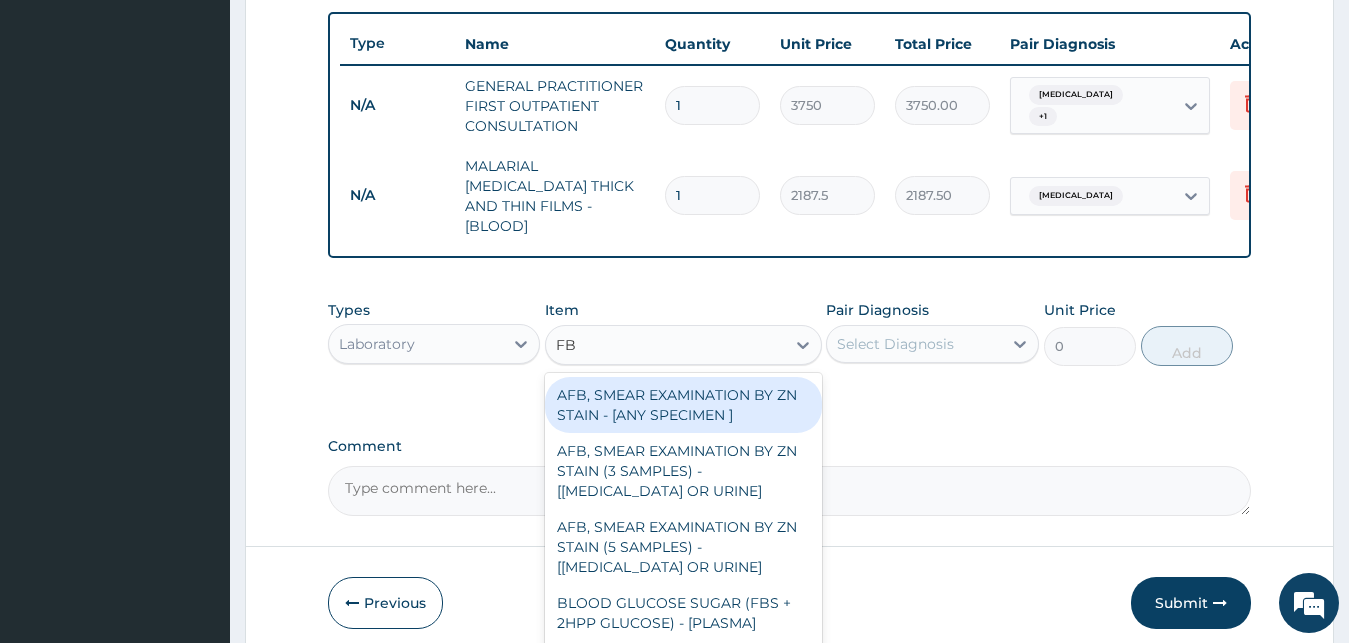 type on "FBC" 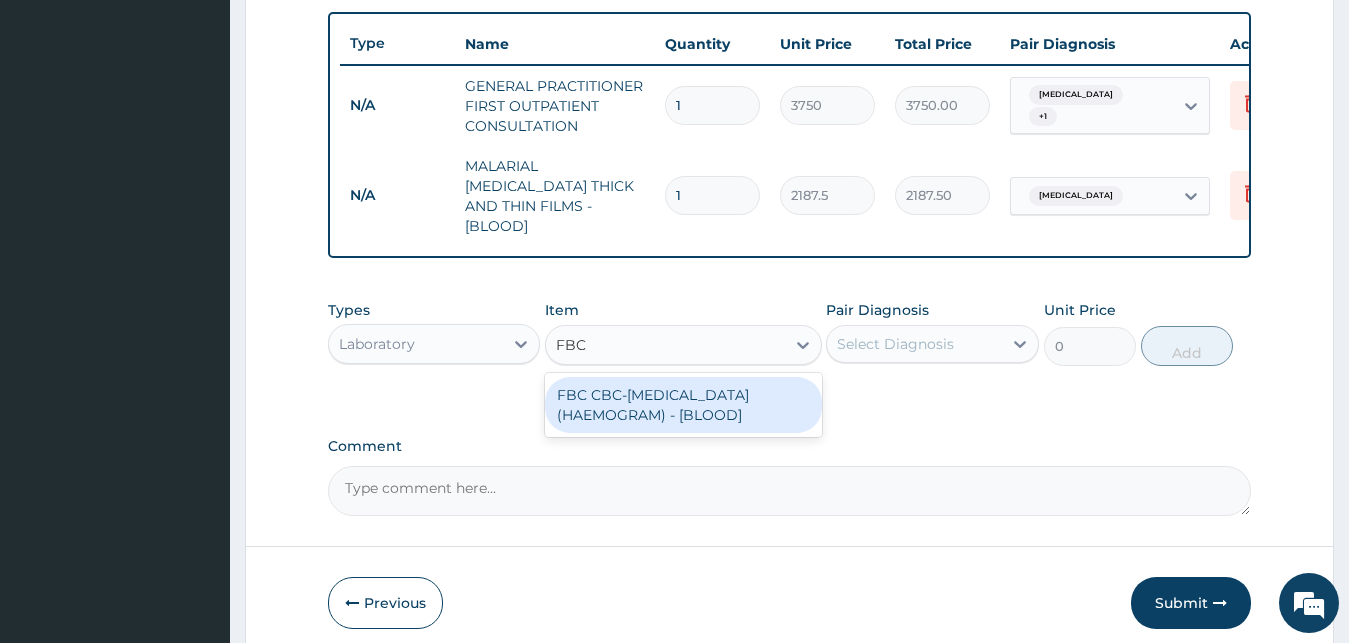 click on "FBC CBC-[MEDICAL_DATA] (HAEMOGRAM) - [BLOOD]" at bounding box center (683, 405) 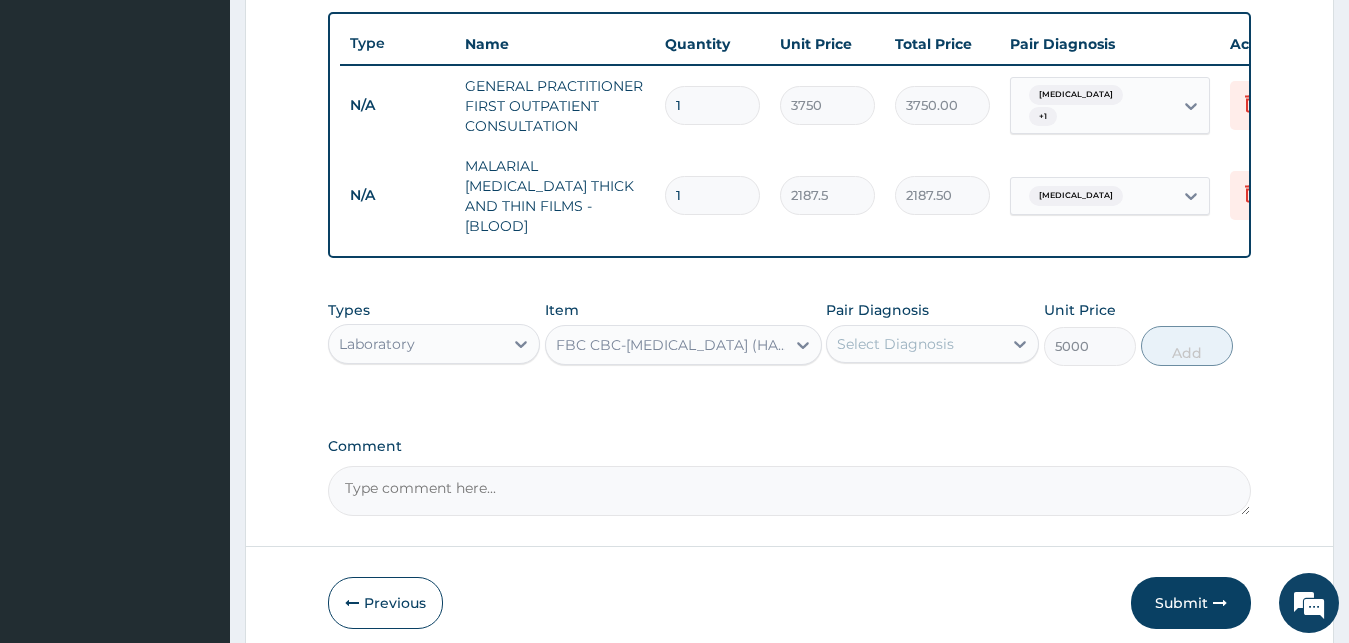 click on "Pair Diagnosis Select Diagnosis" at bounding box center (932, 333) 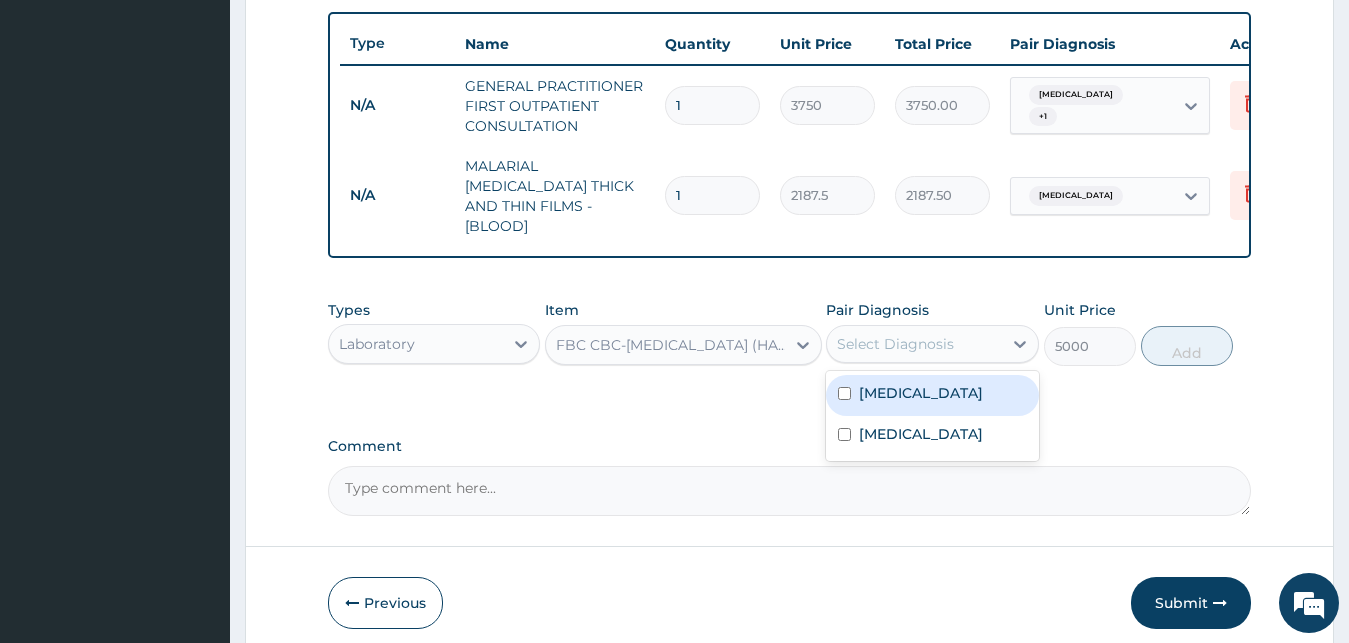 click on "[MEDICAL_DATA]" at bounding box center (921, 393) 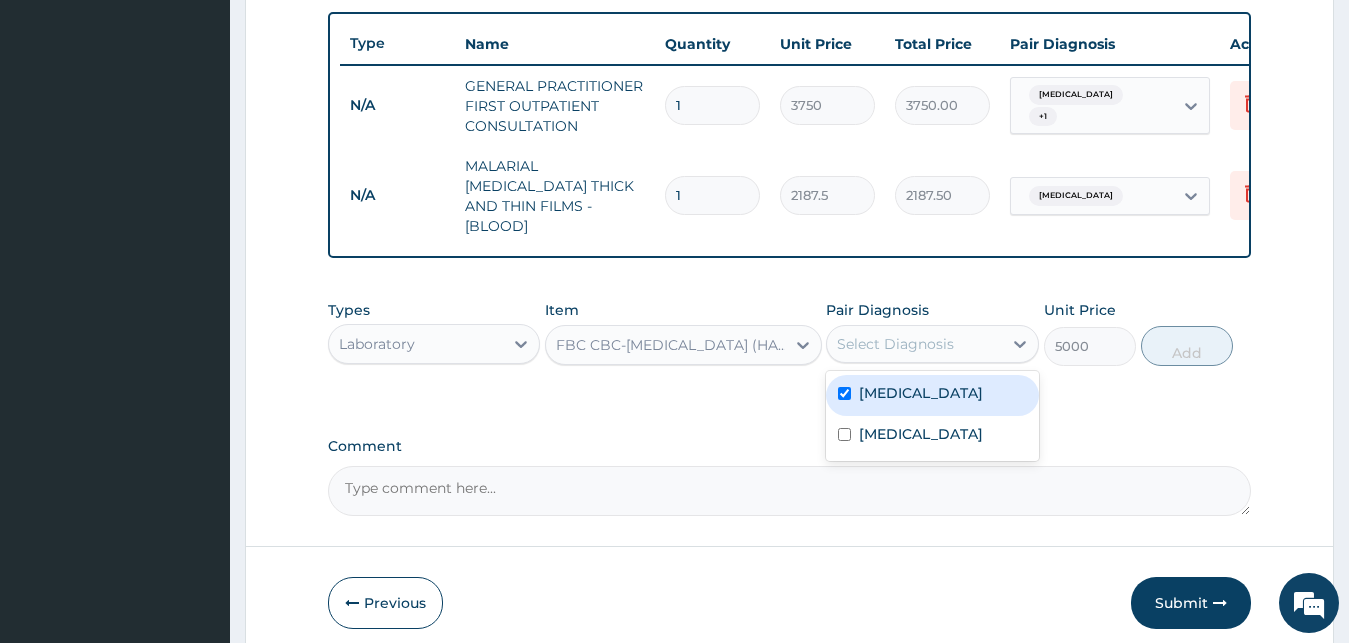 checkbox on "true" 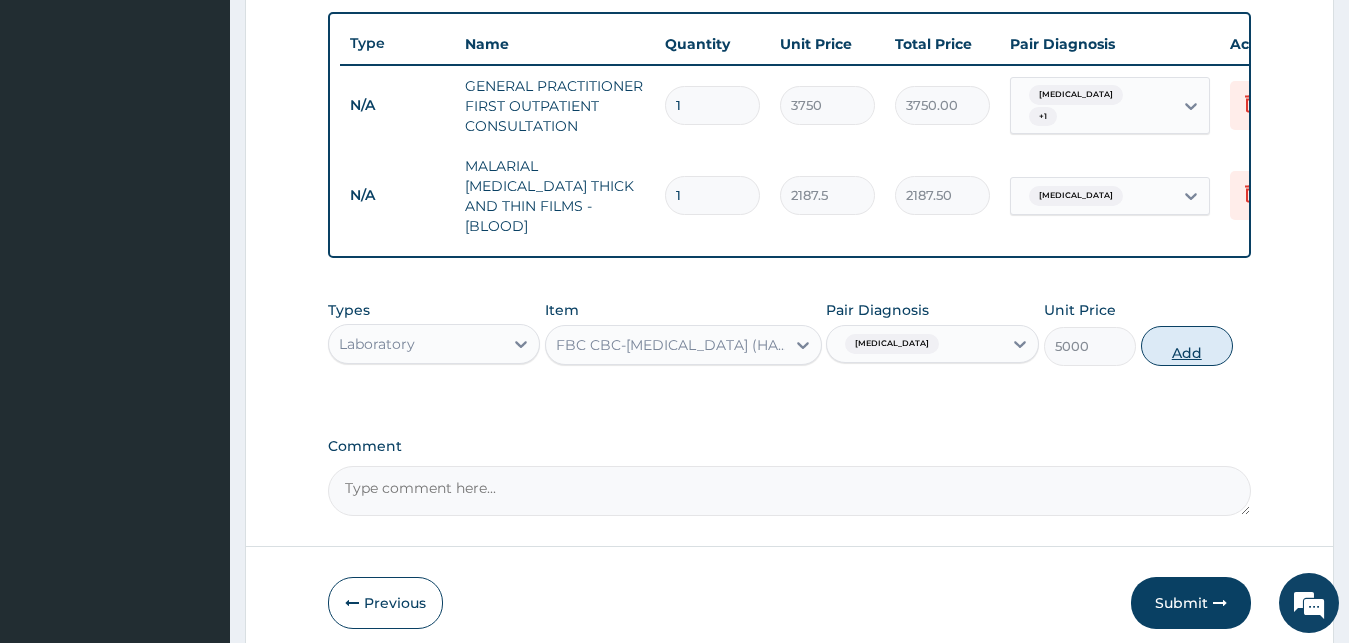 click on "Add" at bounding box center (1187, 346) 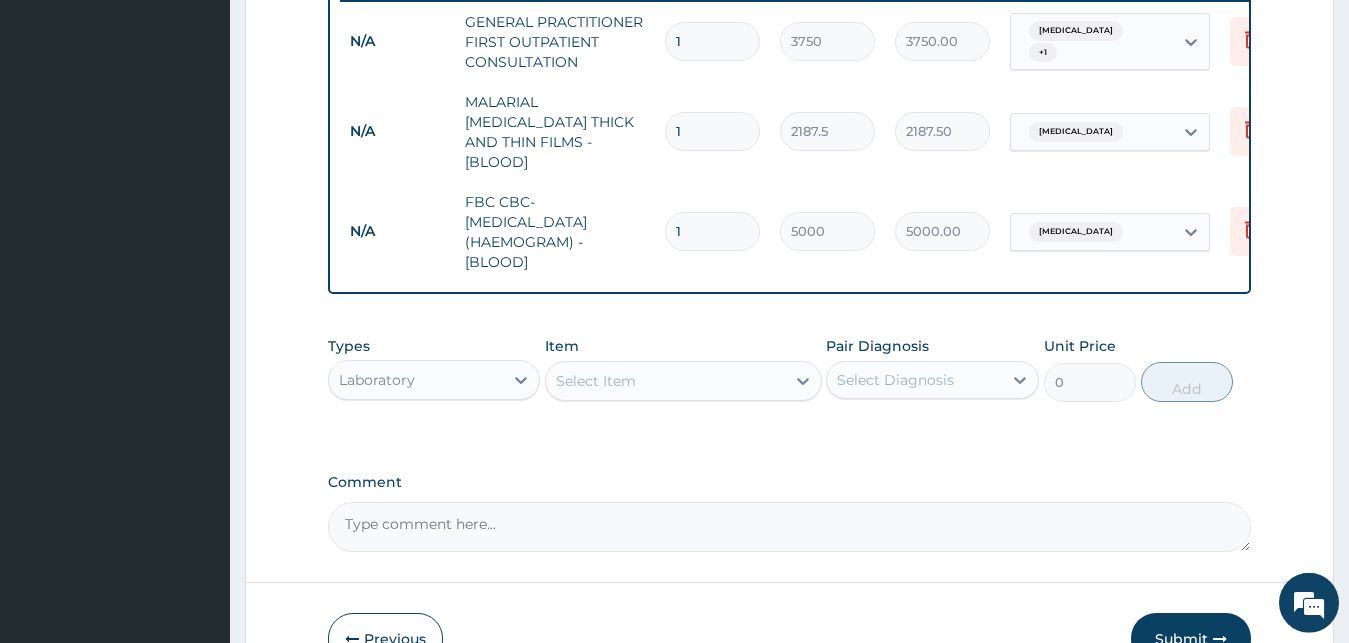 scroll, scrollTop: 834, scrollLeft: 0, axis: vertical 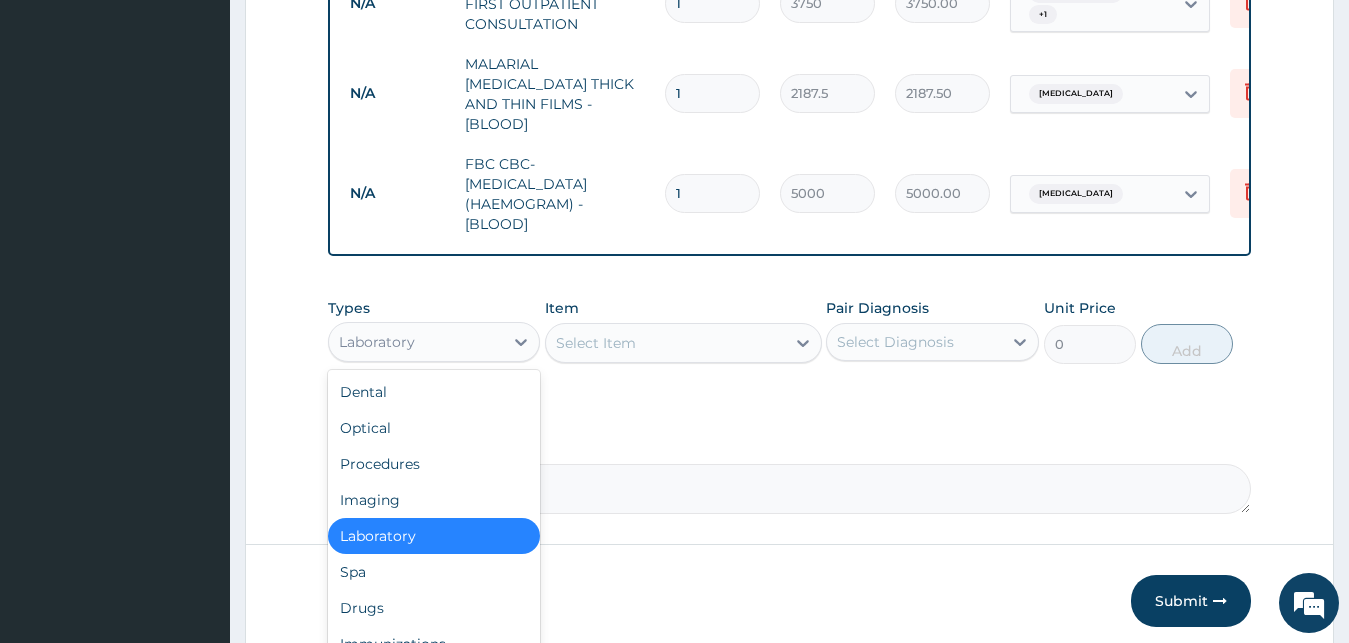 click on "Laboratory" at bounding box center [416, 342] 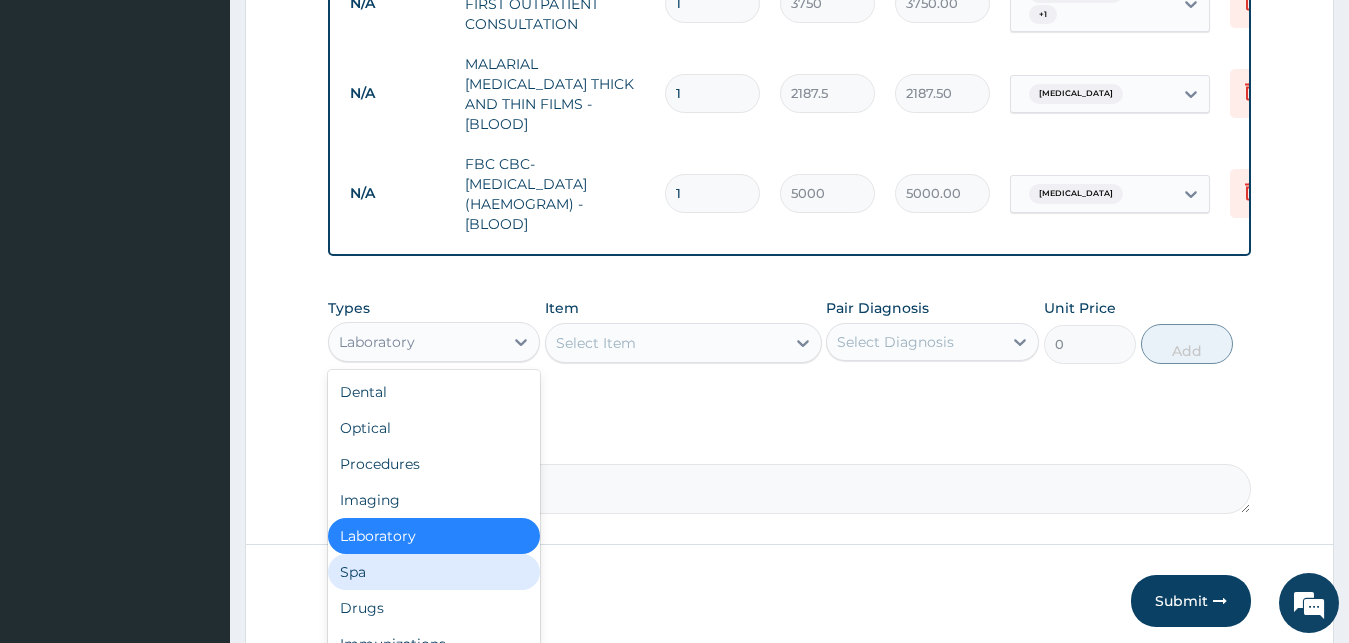 scroll, scrollTop: 68, scrollLeft: 0, axis: vertical 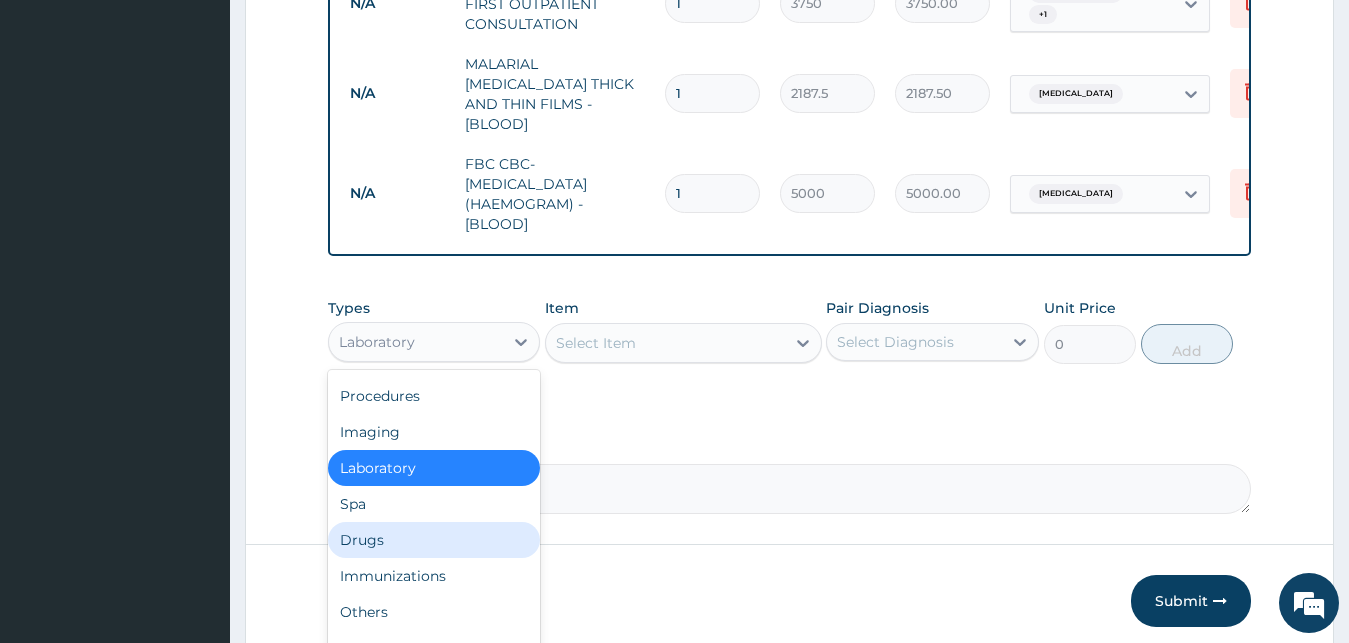 click on "Drugs" at bounding box center (434, 540) 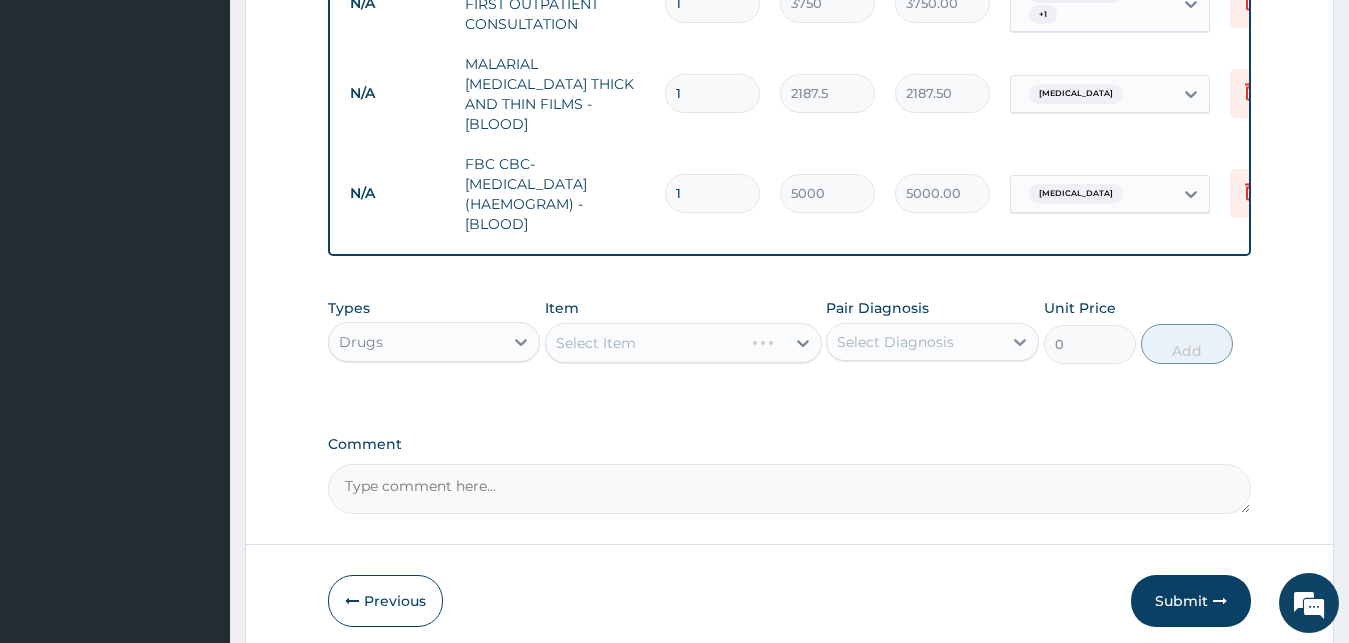 click on "Select Item" at bounding box center [683, 343] 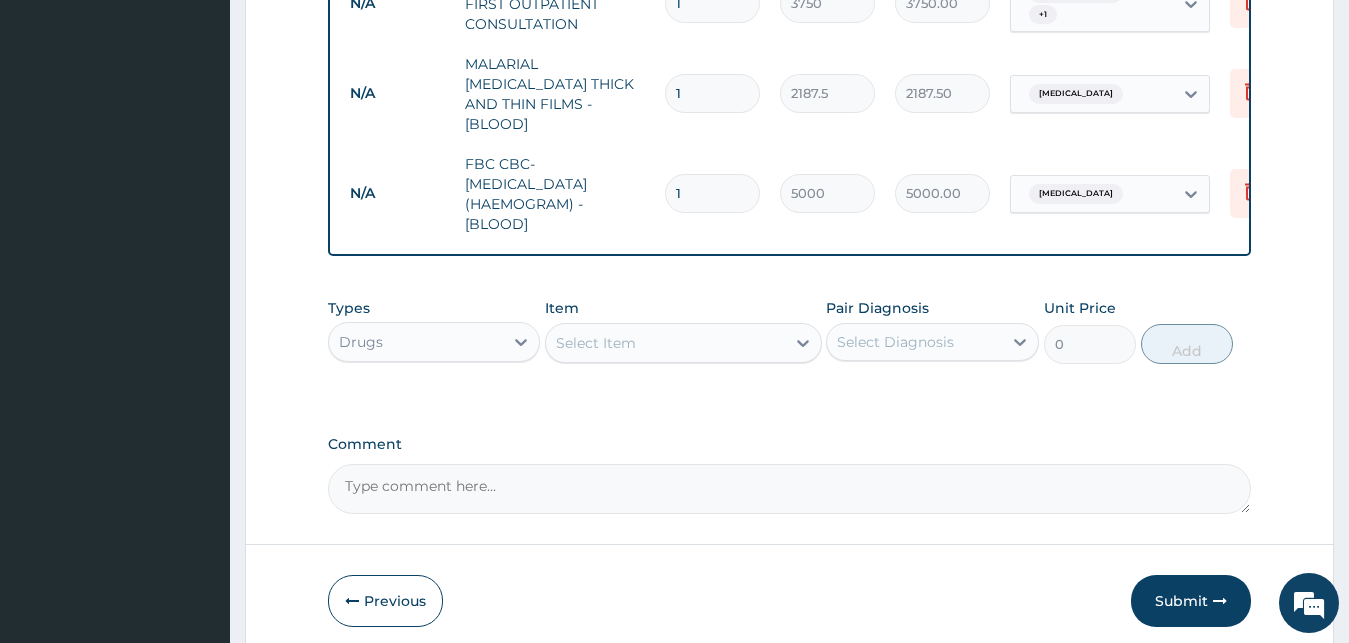 click on "Select Item" at bounding box center (665, 343) 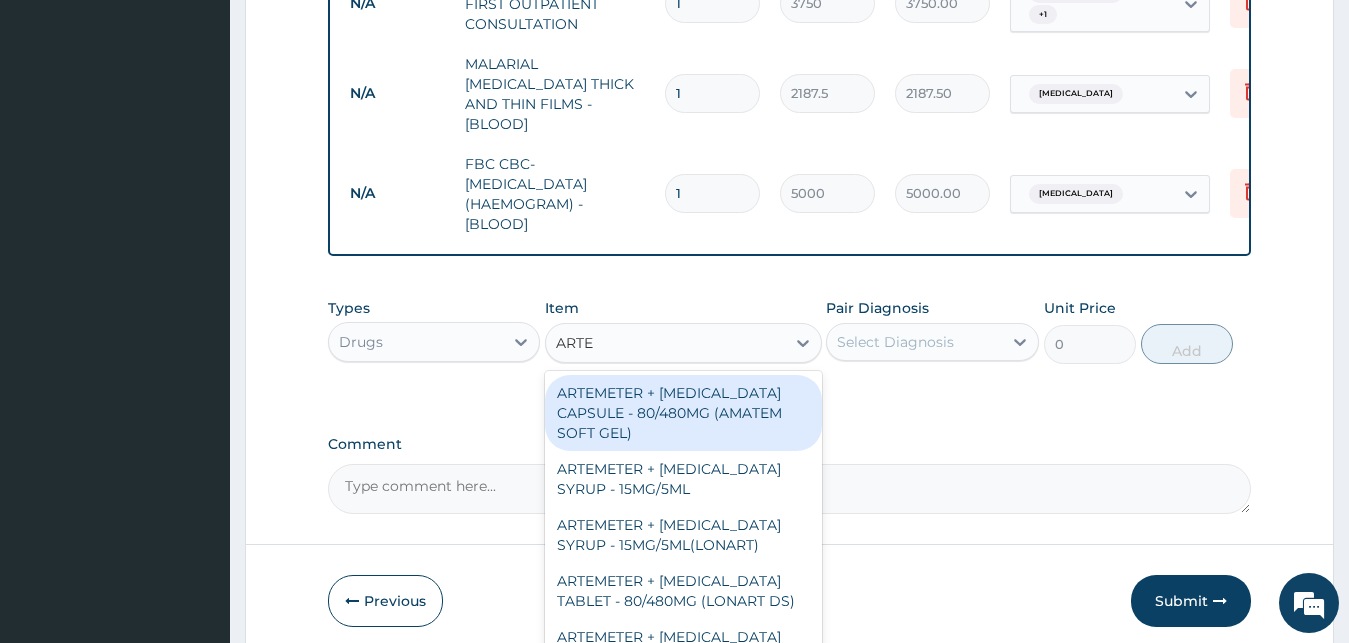 type on "ARTEM" 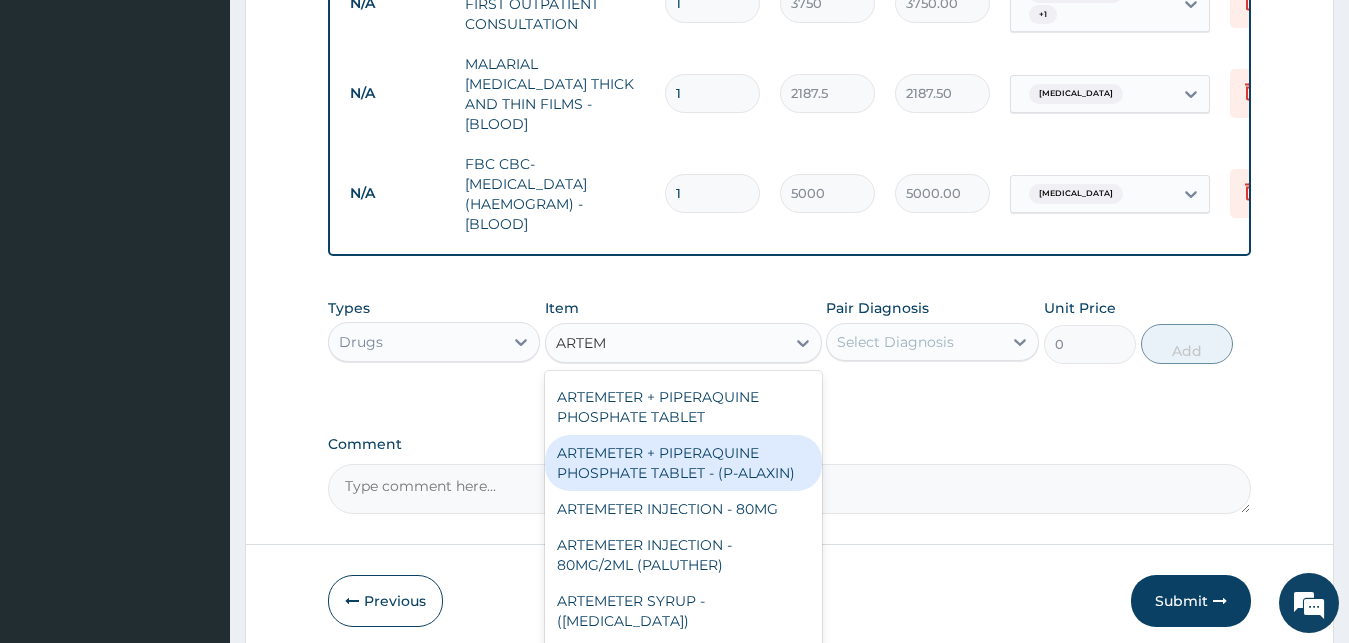 scroll, scrollTop: 540, scrollLeft: 0, axis: vertical 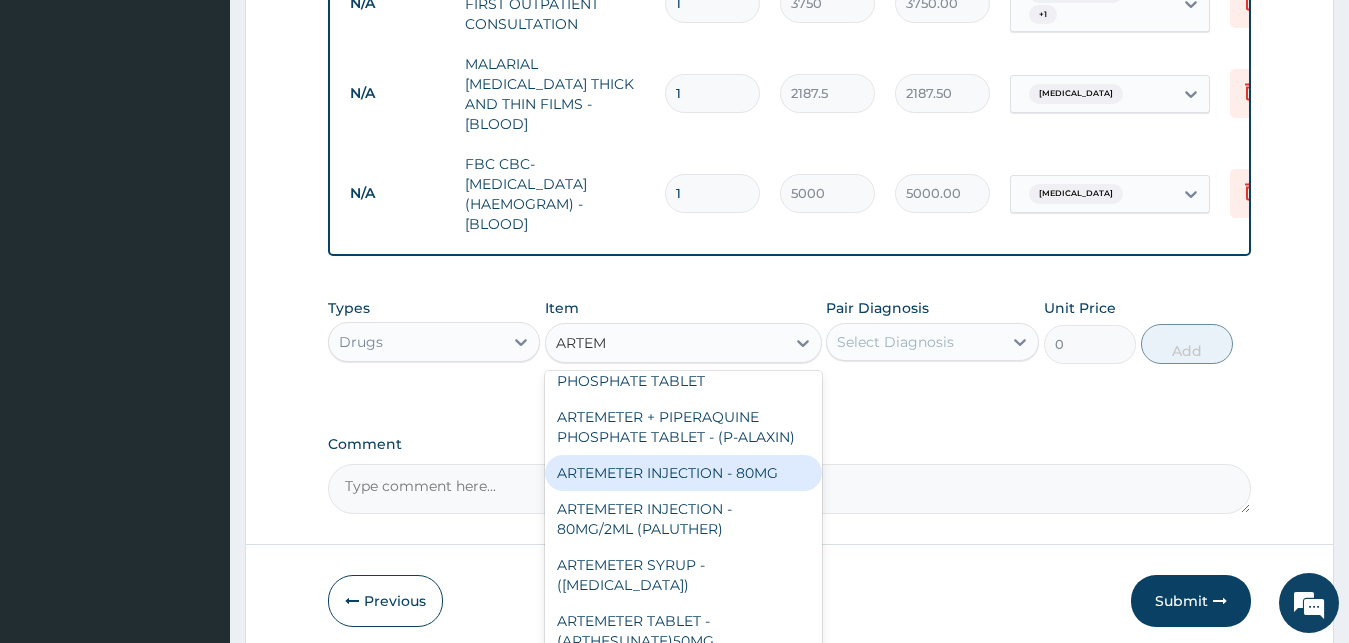 click on "ARTEMETER INJECTION - 80MG" at bounding box center (683, 473) 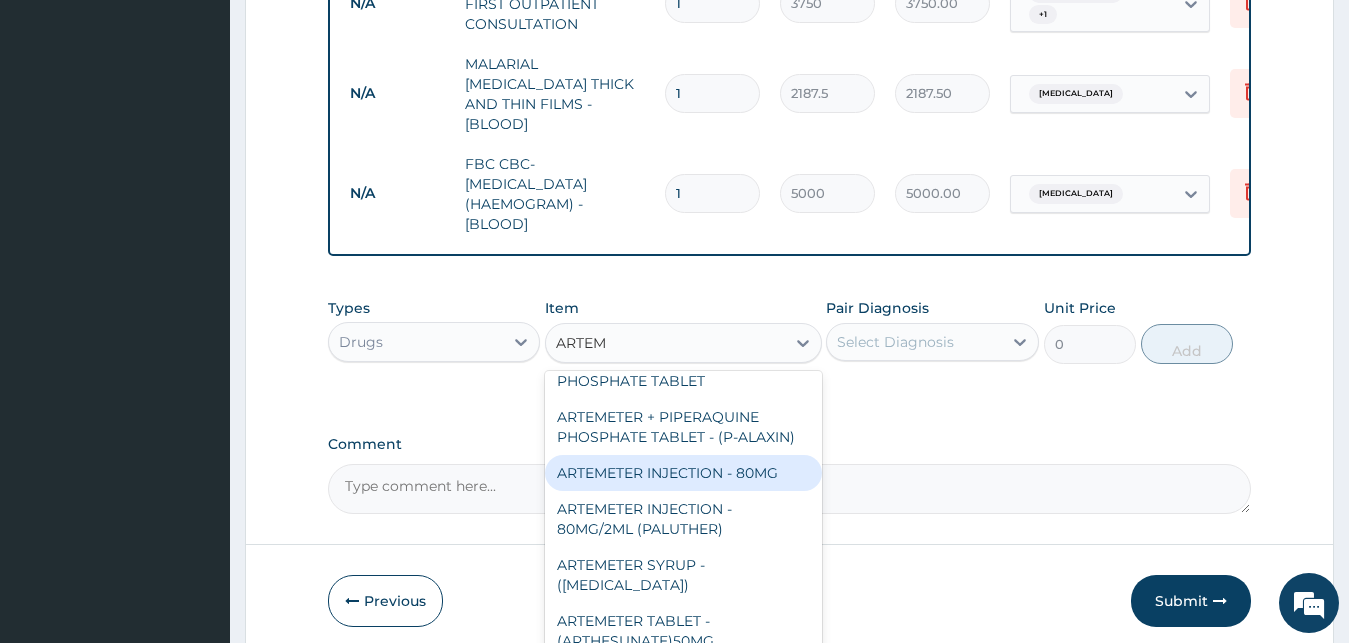 type 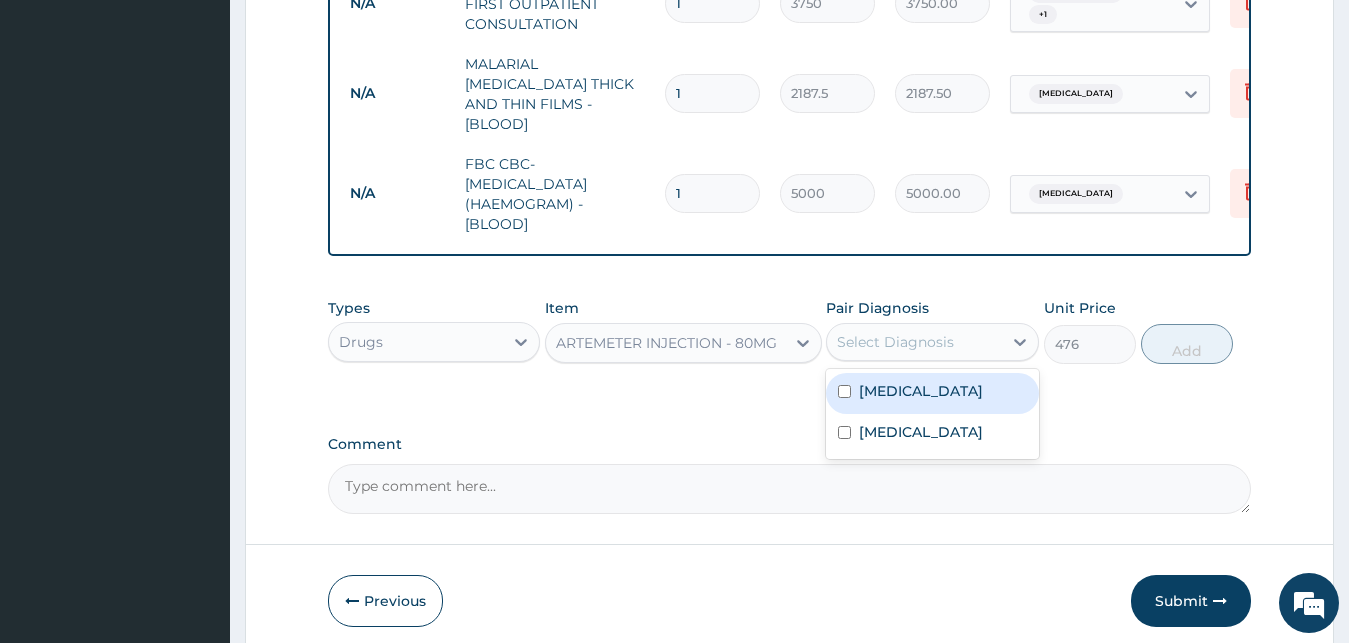 click on "Select Diagnosis" at bounding box center [895, 342] 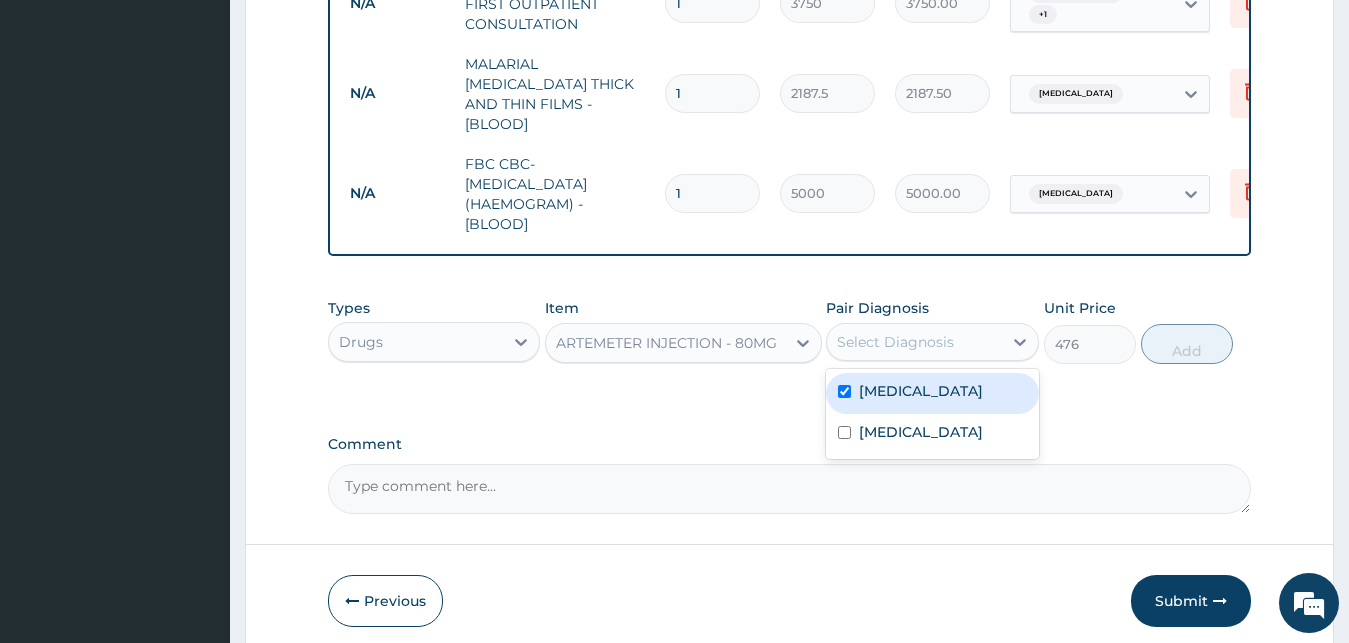 checkbox on "true" 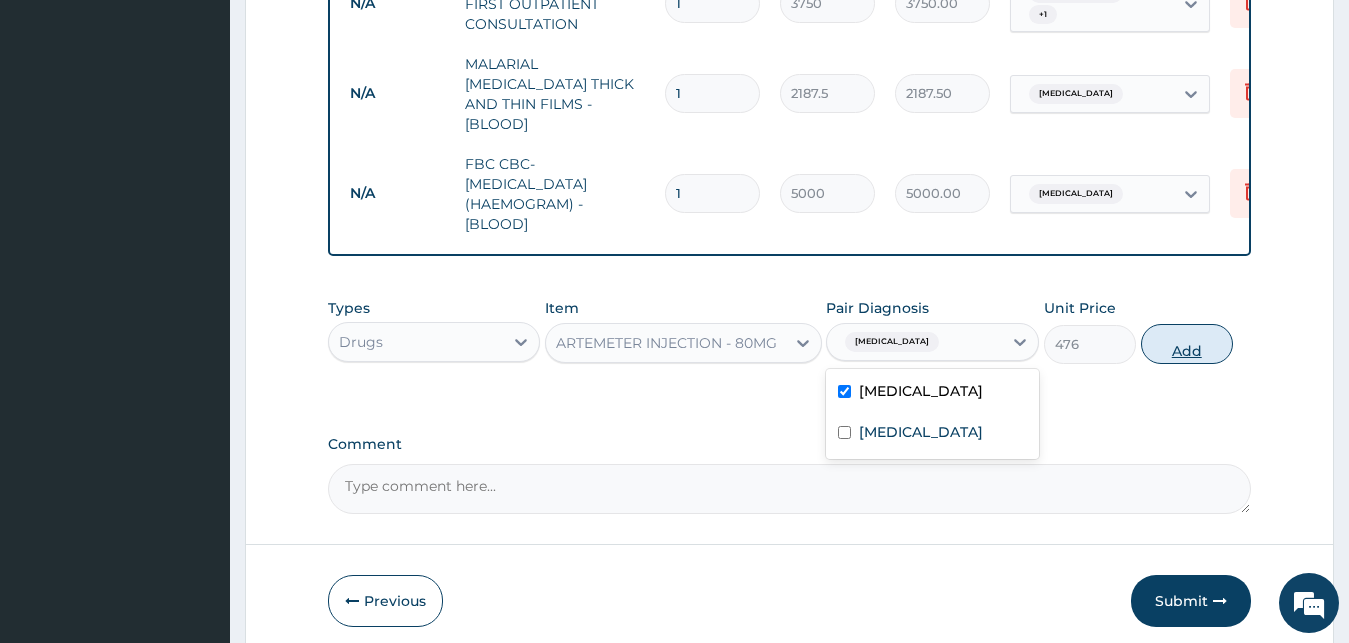 click on "Add" at bounding box center [1187, 344] 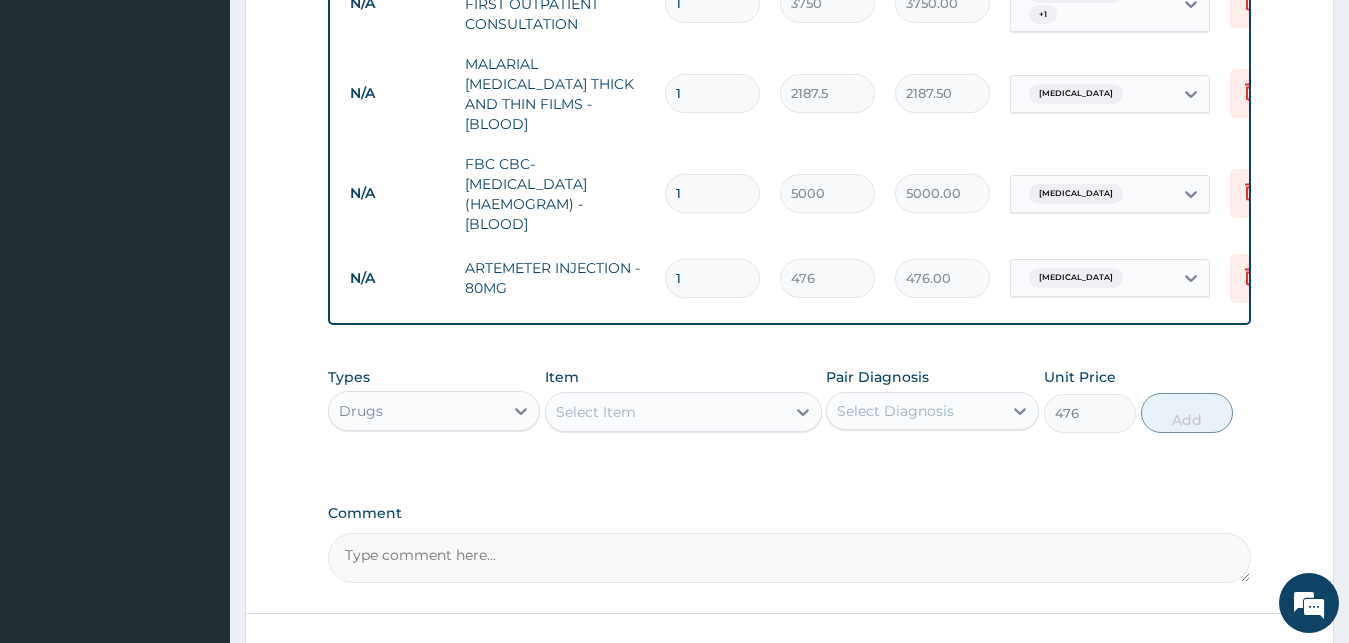 type on "0" 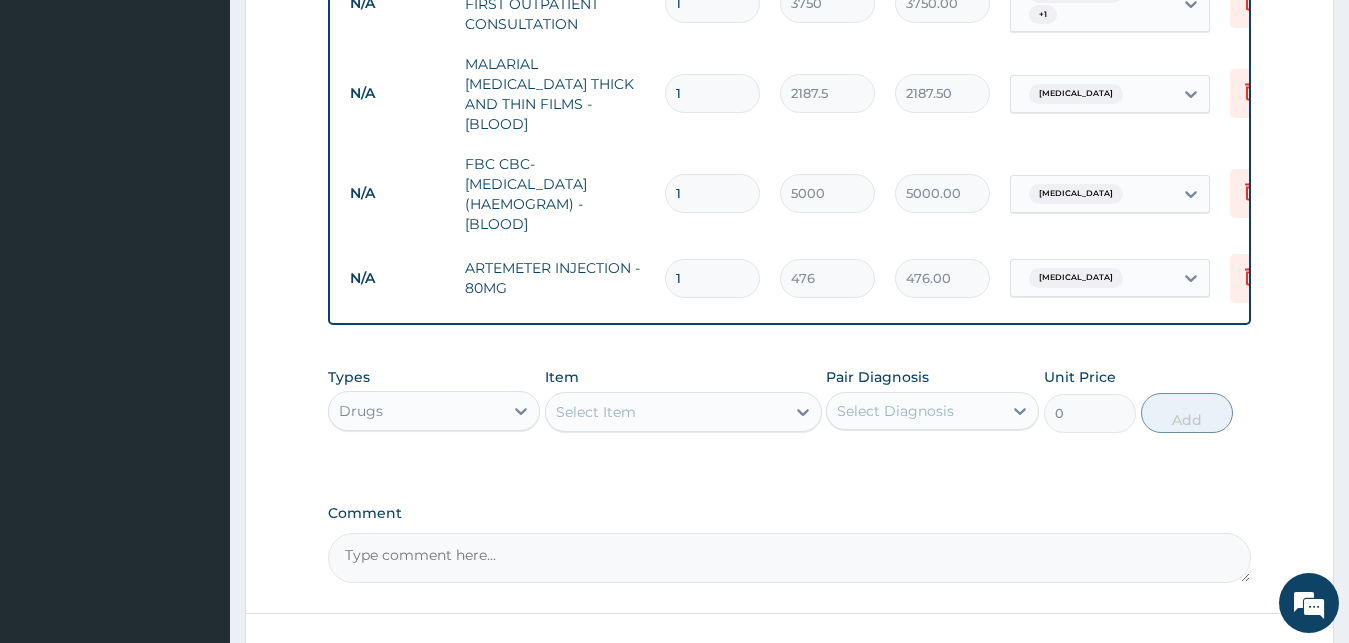 type 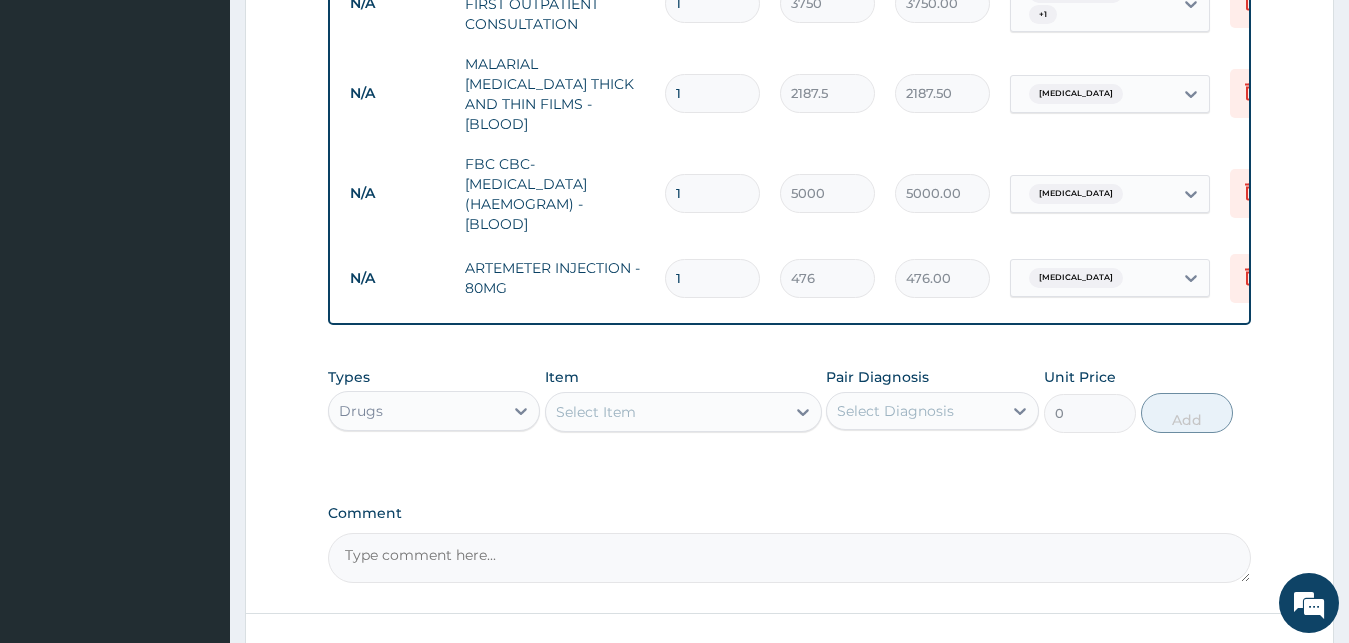 type on "0.00" 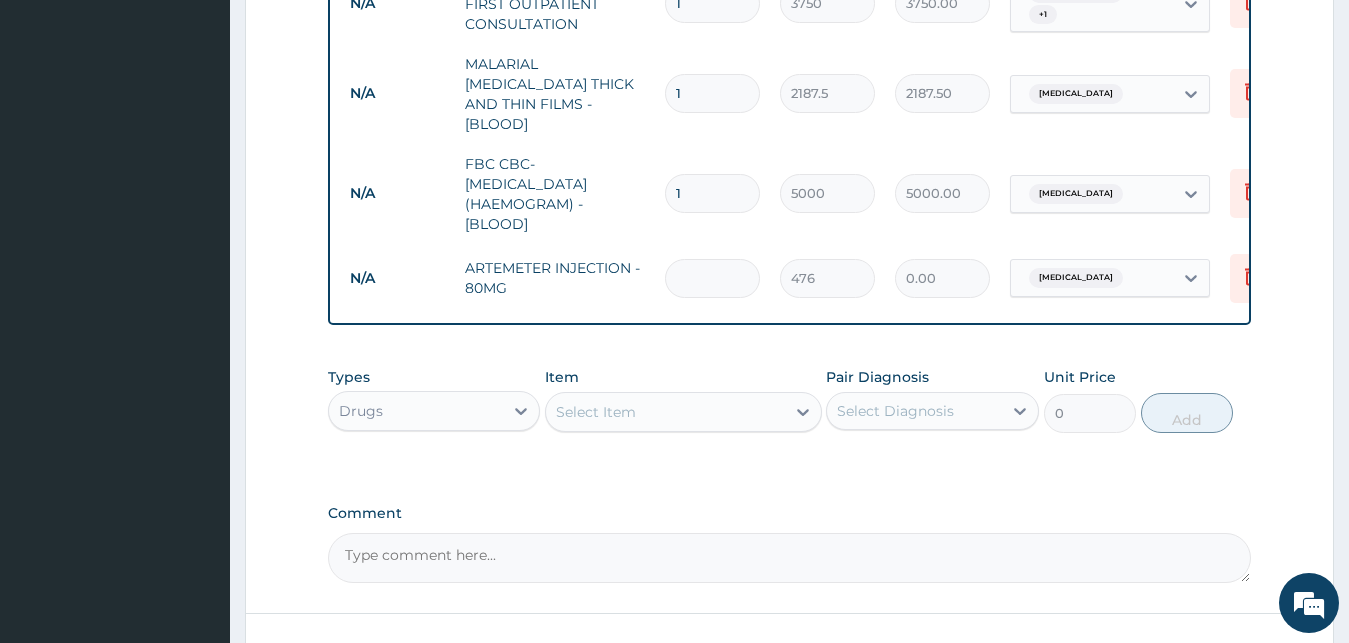 type on "2" 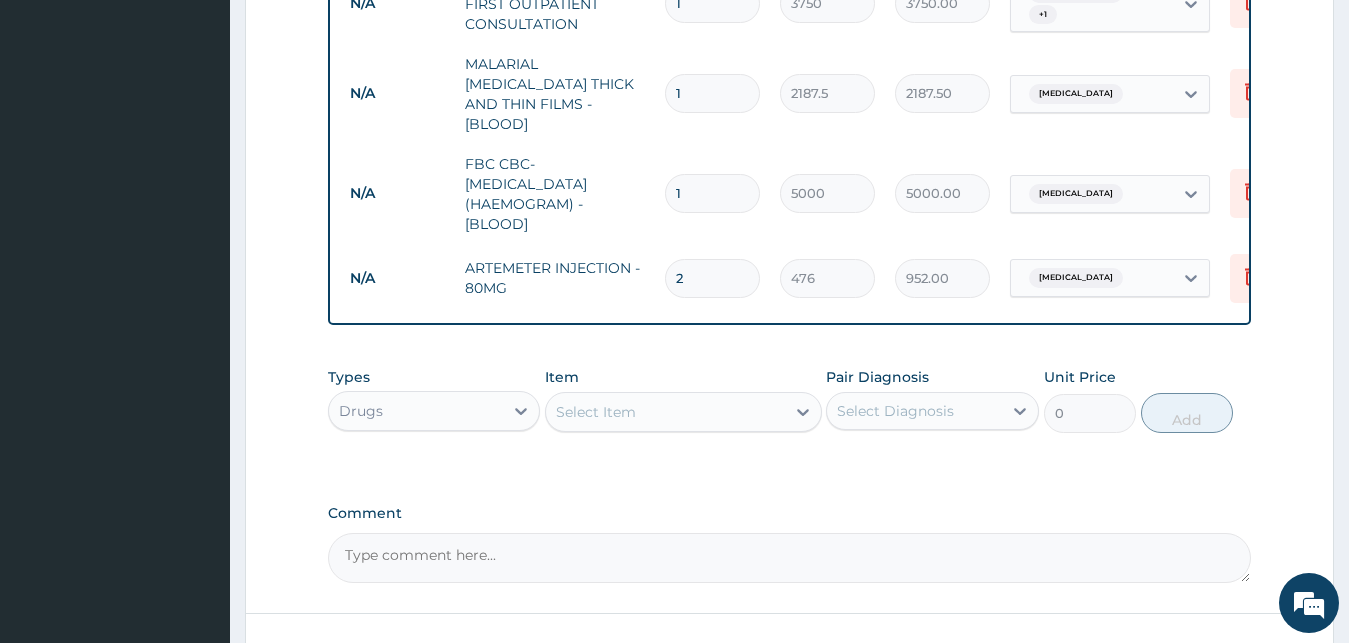 type on "2" 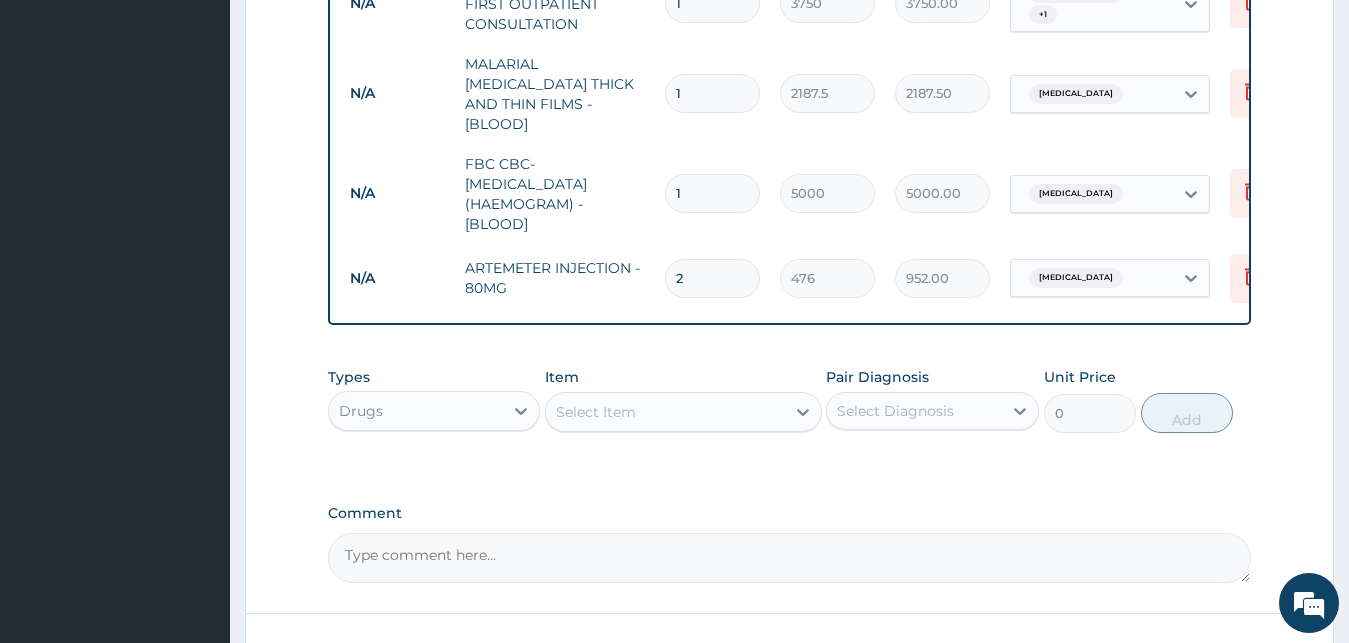 click on "Select Item" at bounding box center (665, 412) 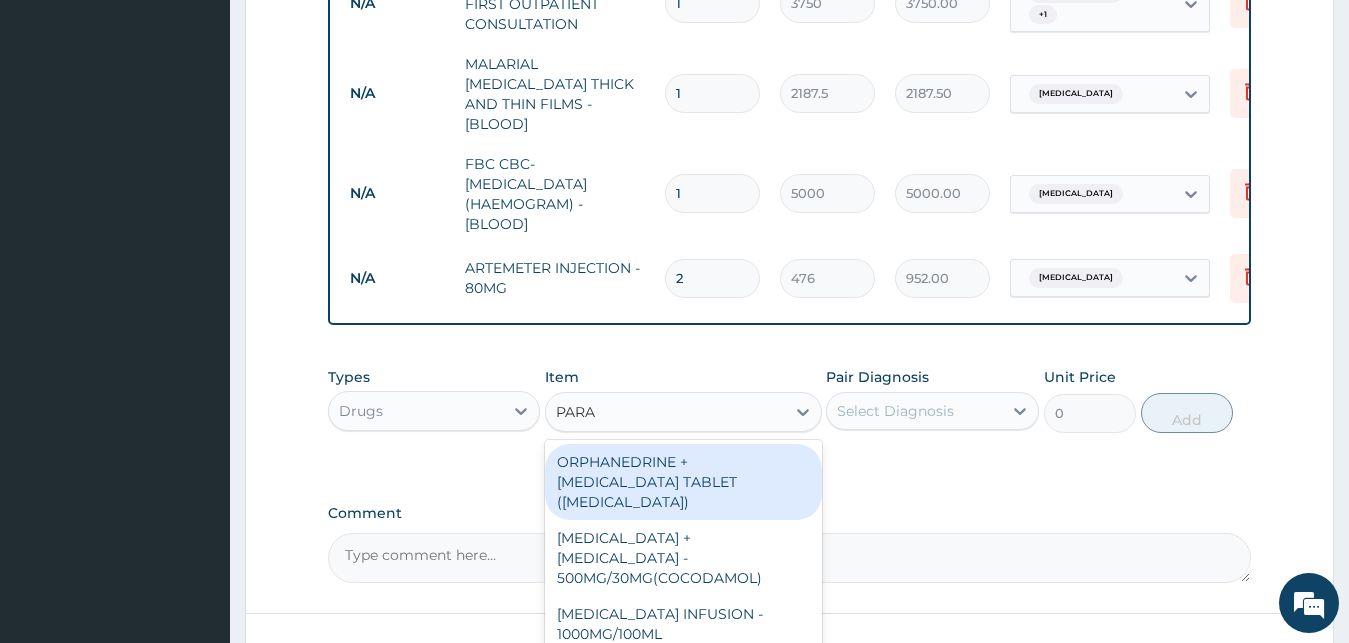 type on "PARAC" 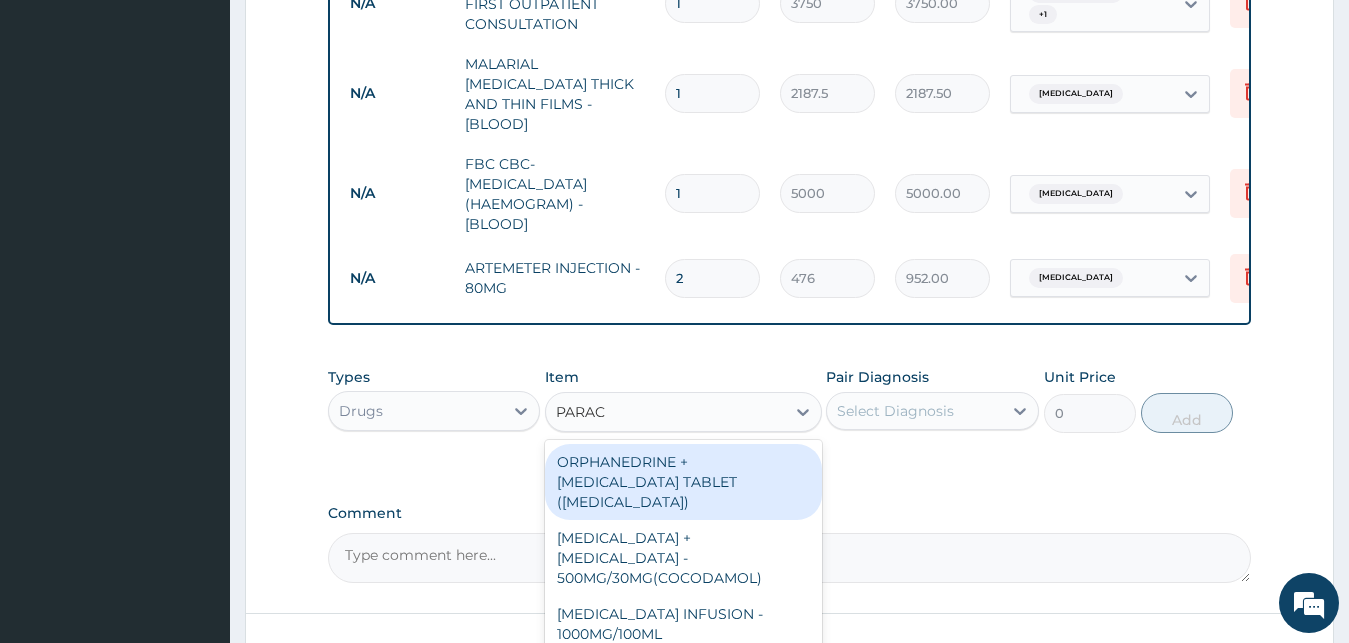 scroll, scrollTop: 108, scrollLeft: 0, axis: vertical 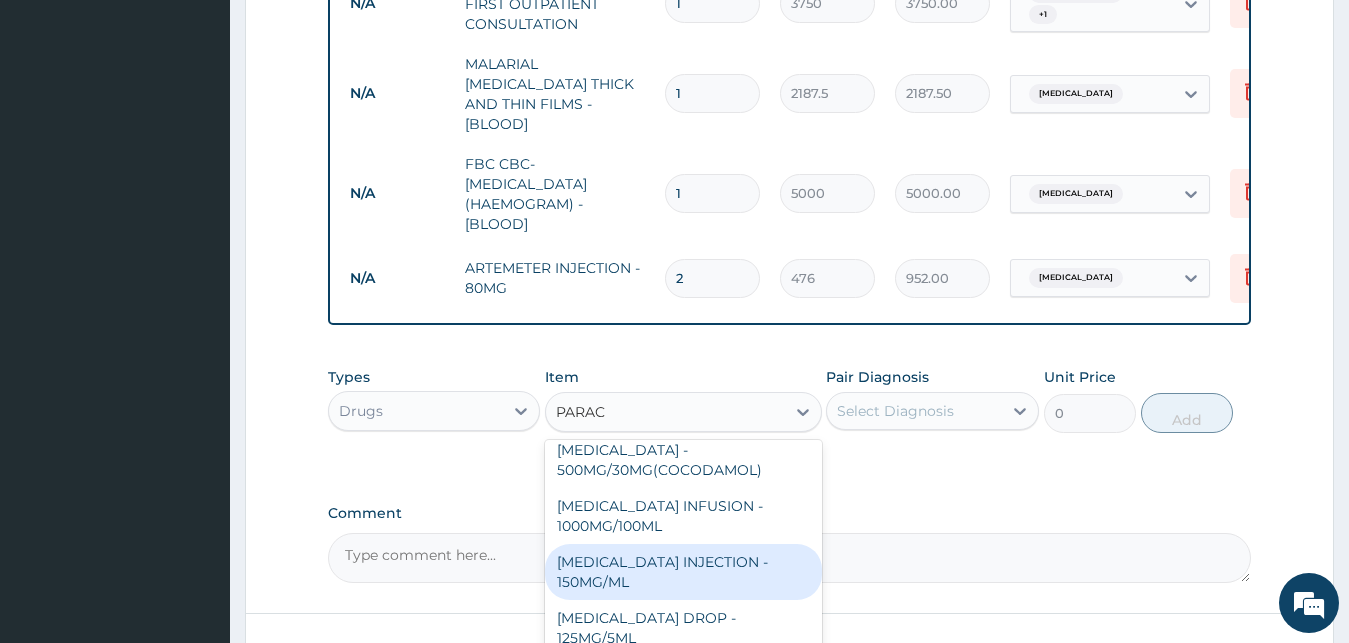 click on "[MEDICAL_DATA] INJECTION - 150MG/ML" at bounding box center [683, 572] 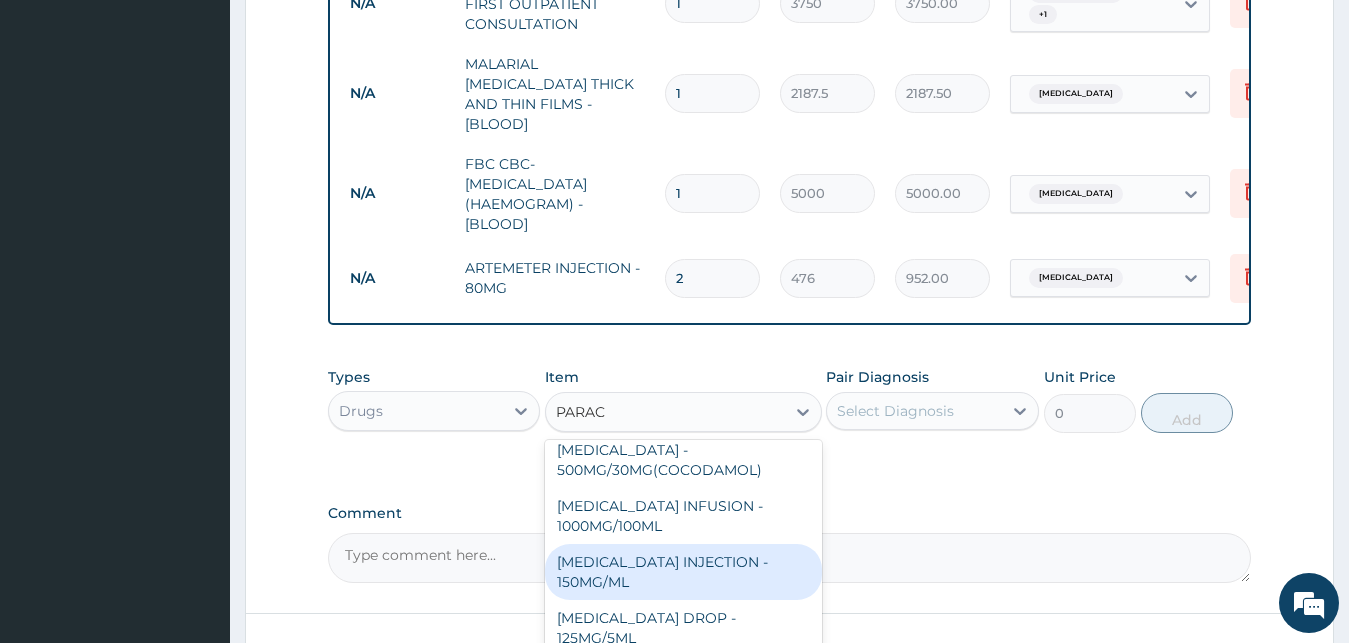 type 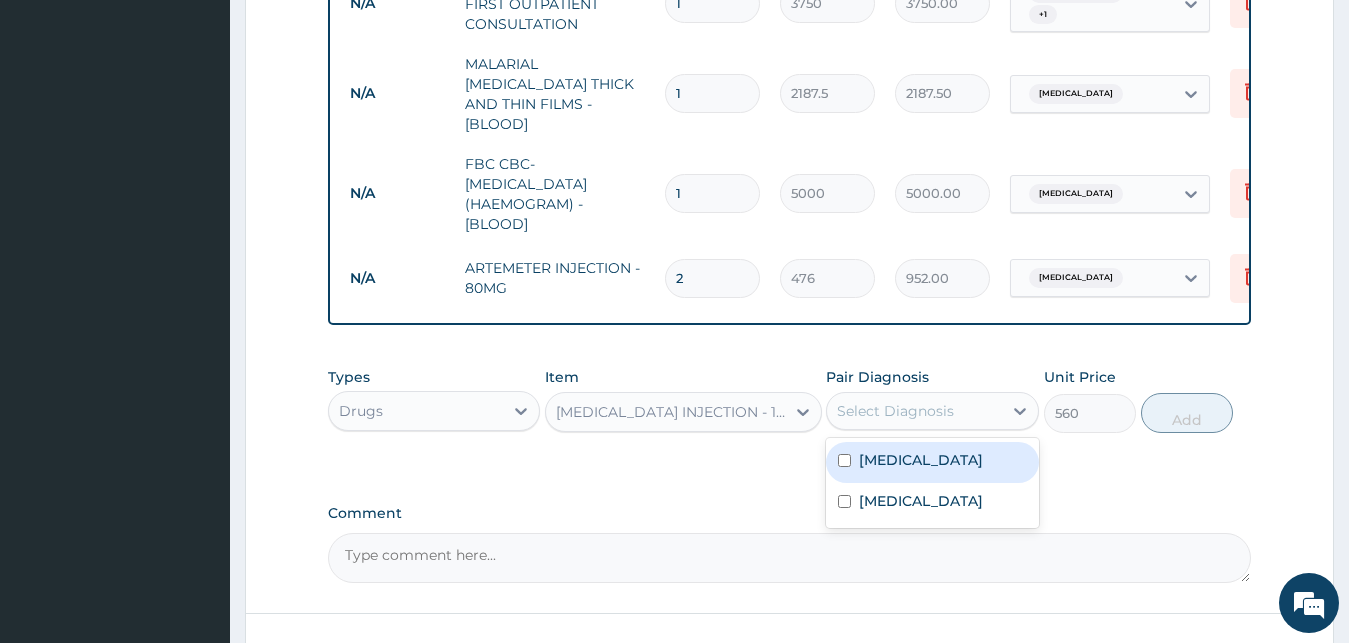 click on "Select Diagnosis" at bounding box center (932, 411) 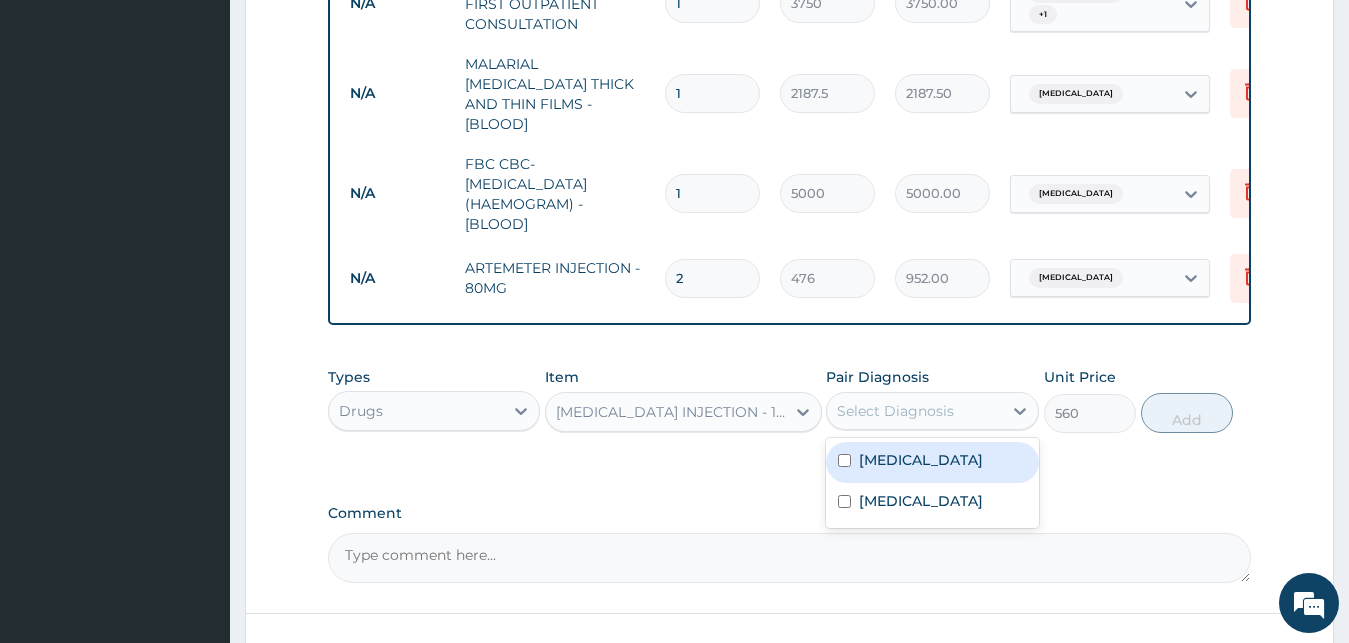 click on "[MEDICAL_DATA]" at bounding box center [921, 460] 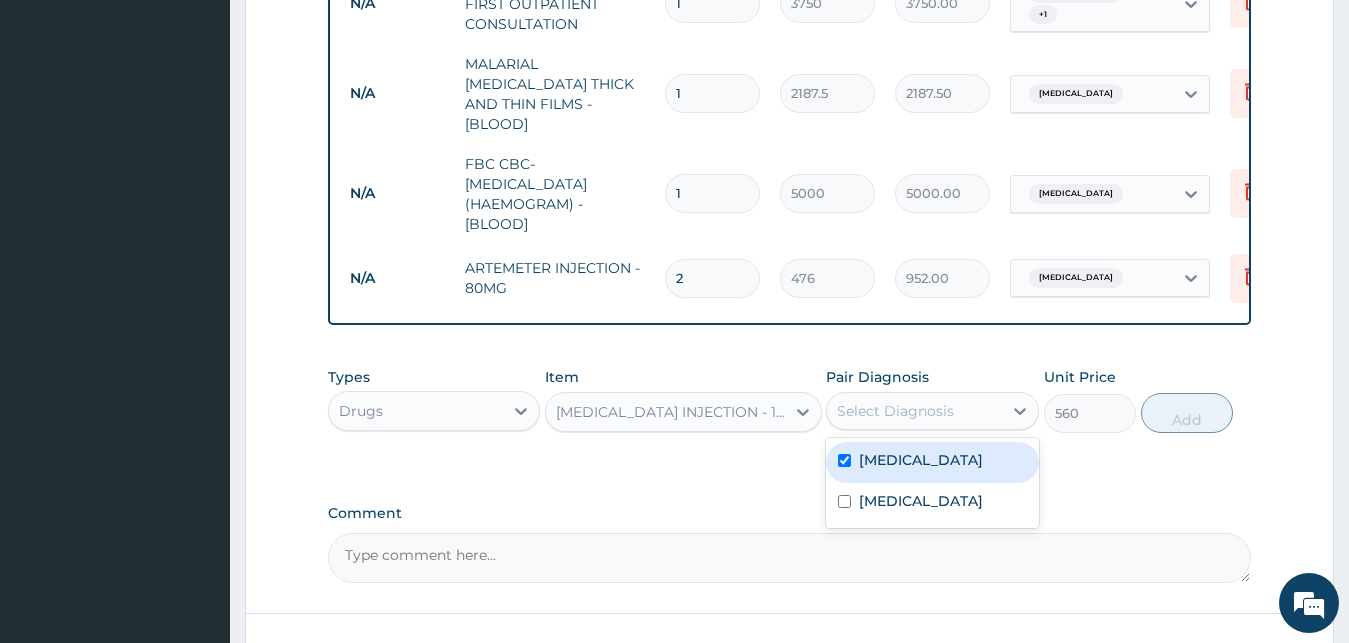 checkbox on "true" 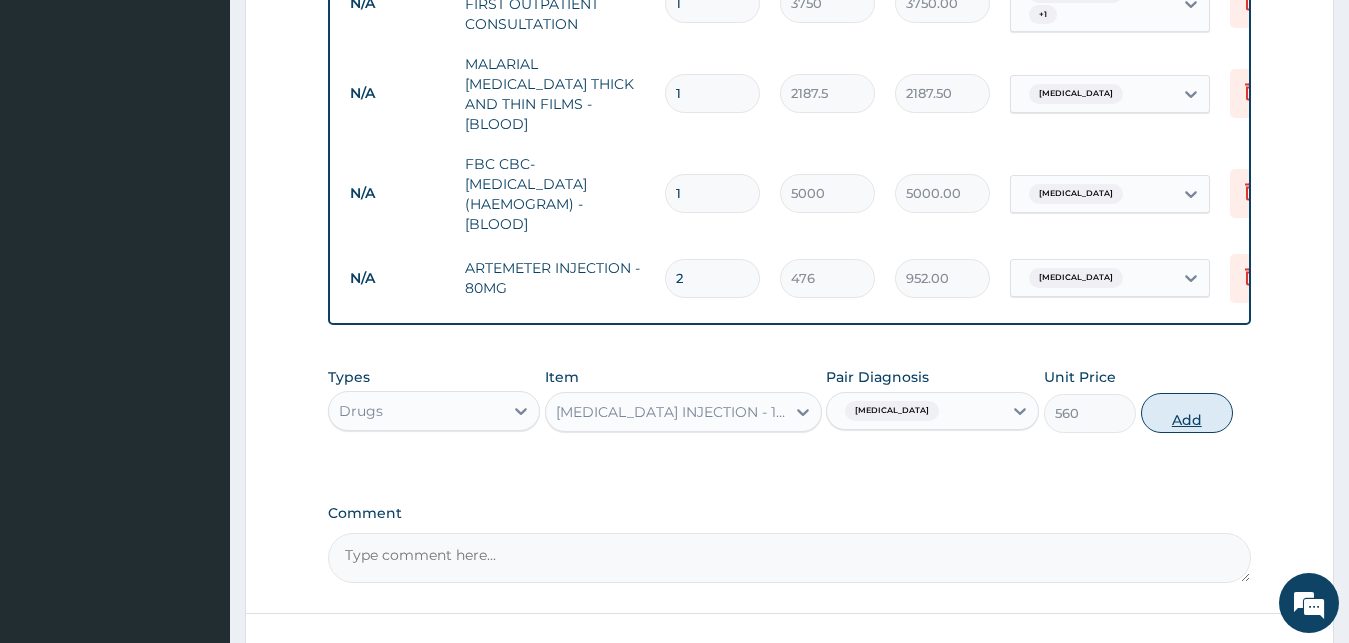 click on "Add" at bounding box center [1187, 413] 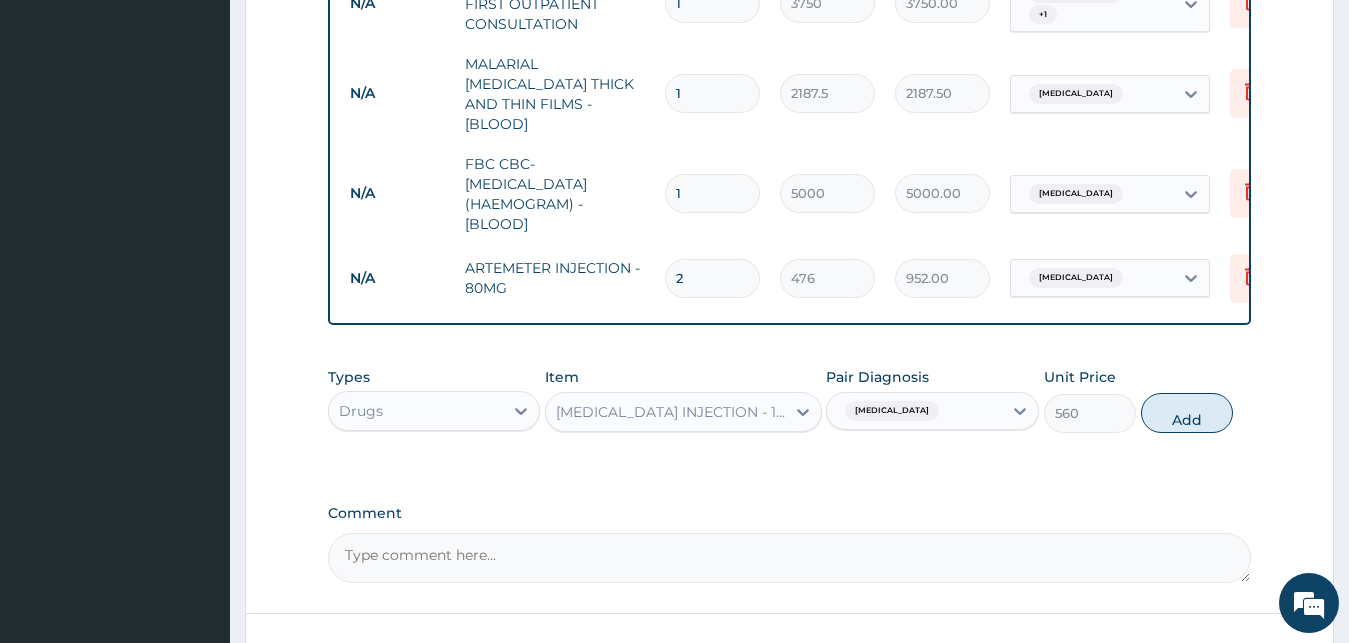 type on "0" 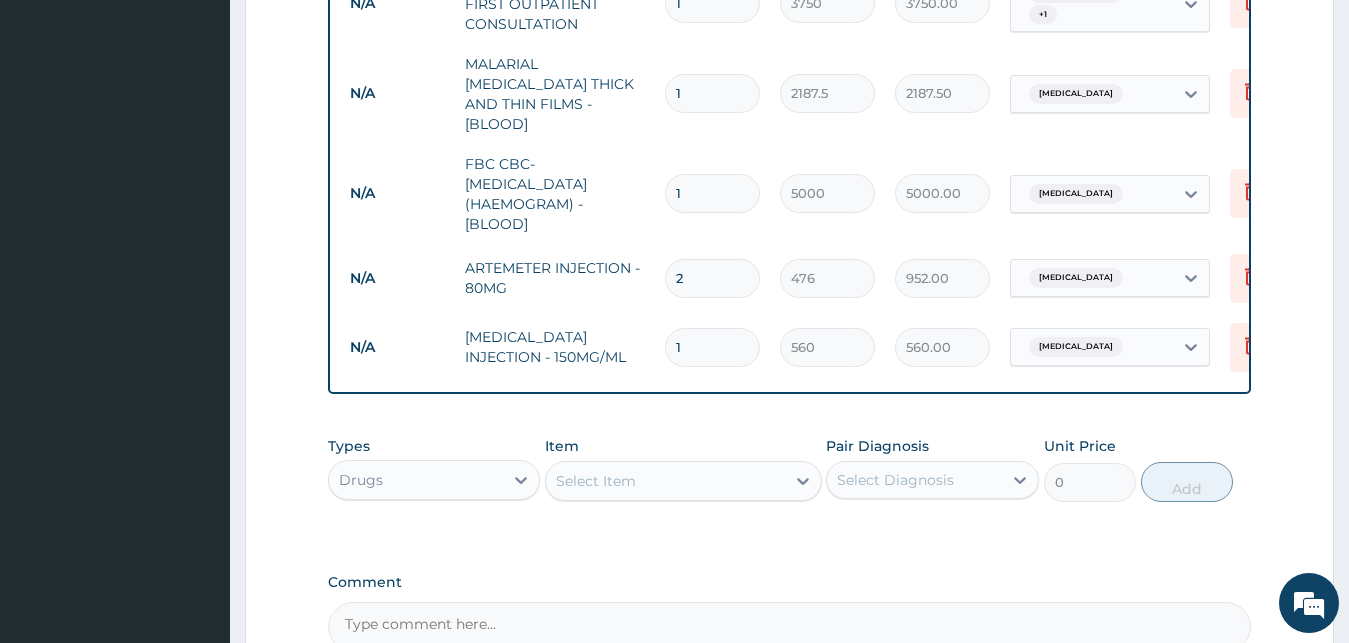 type 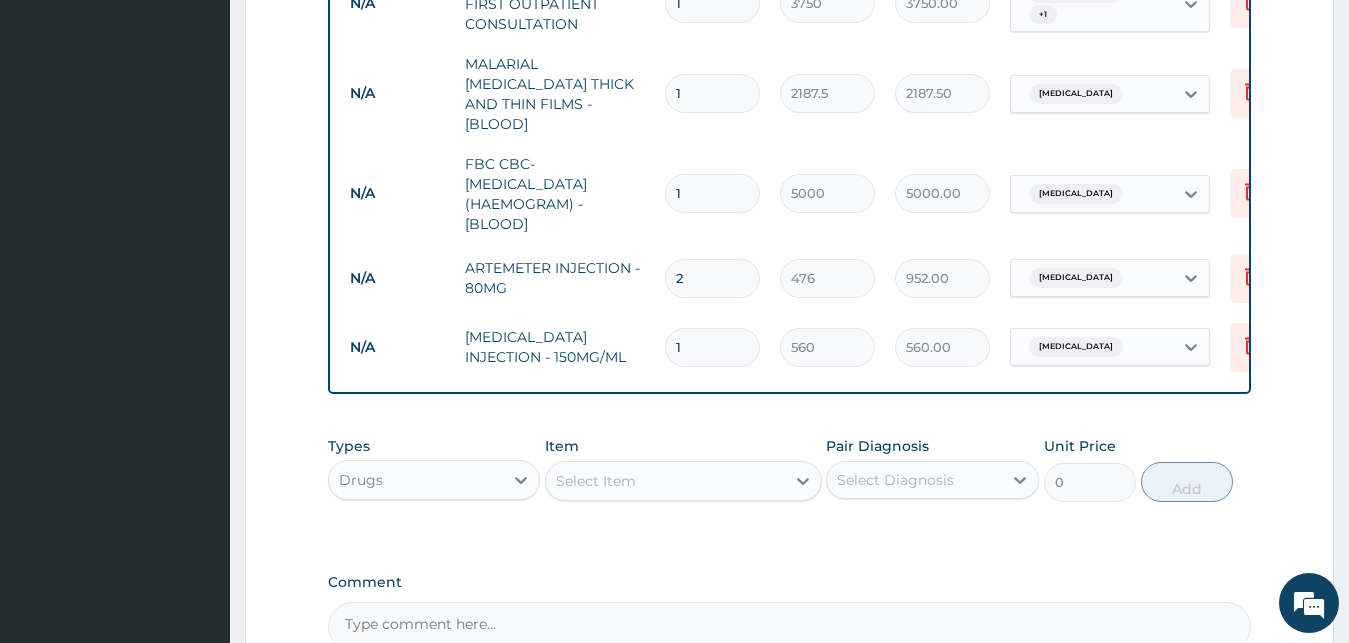 type on "0.00" 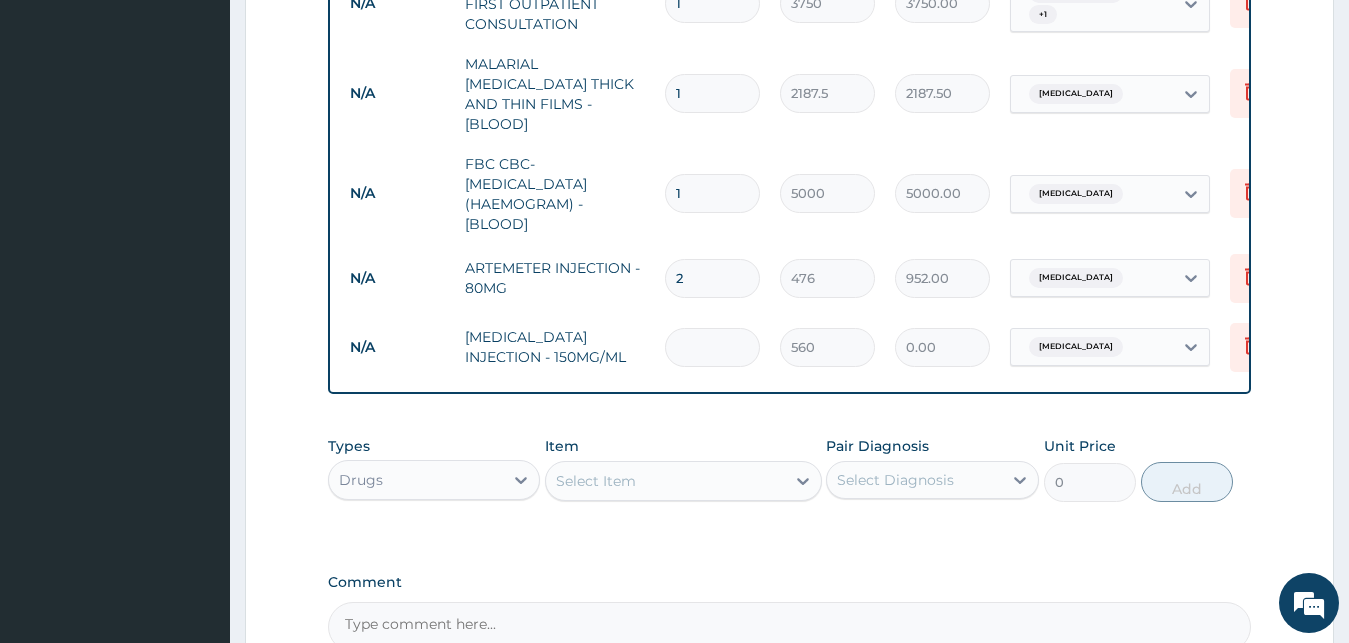 type on "2" 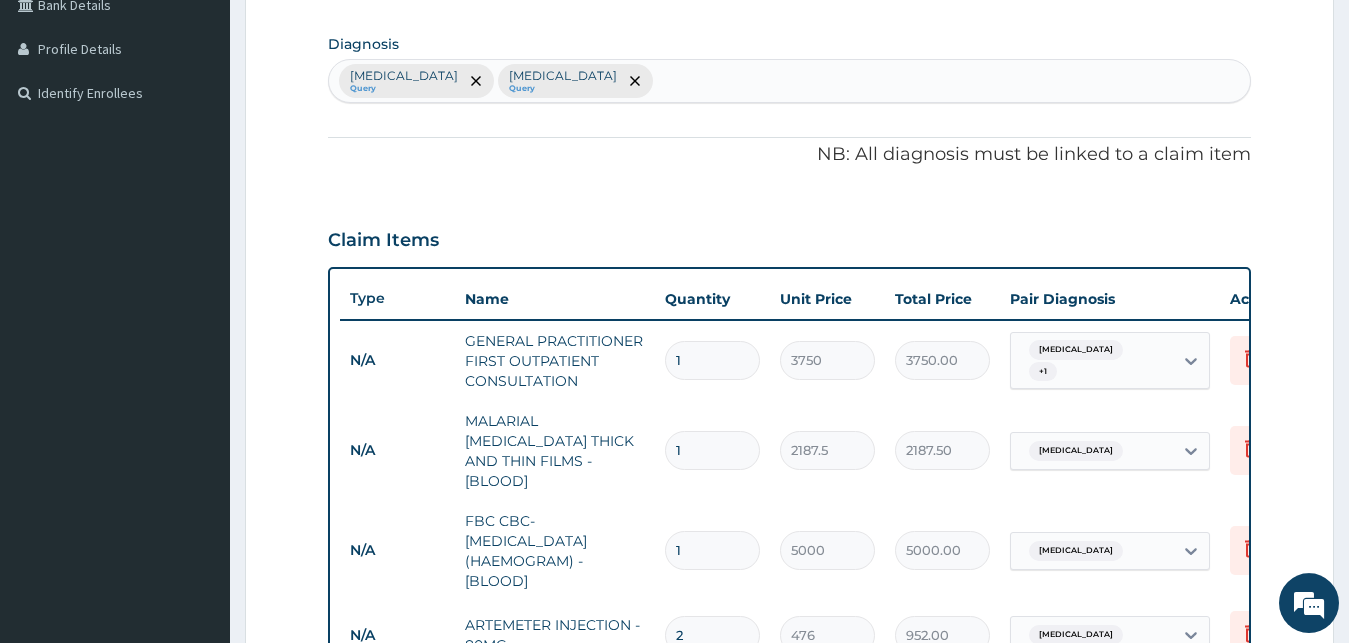 scroll, scrollTop: 426, scrollLeft: 0, axis: vertical 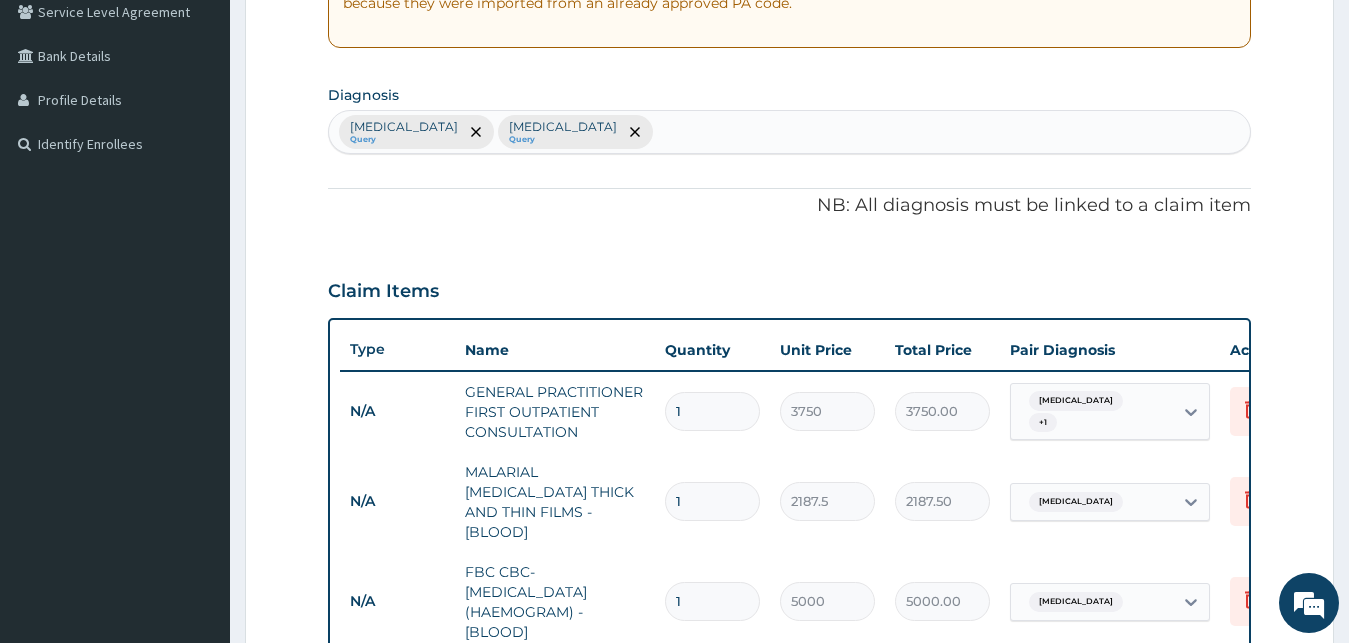 type on "2" 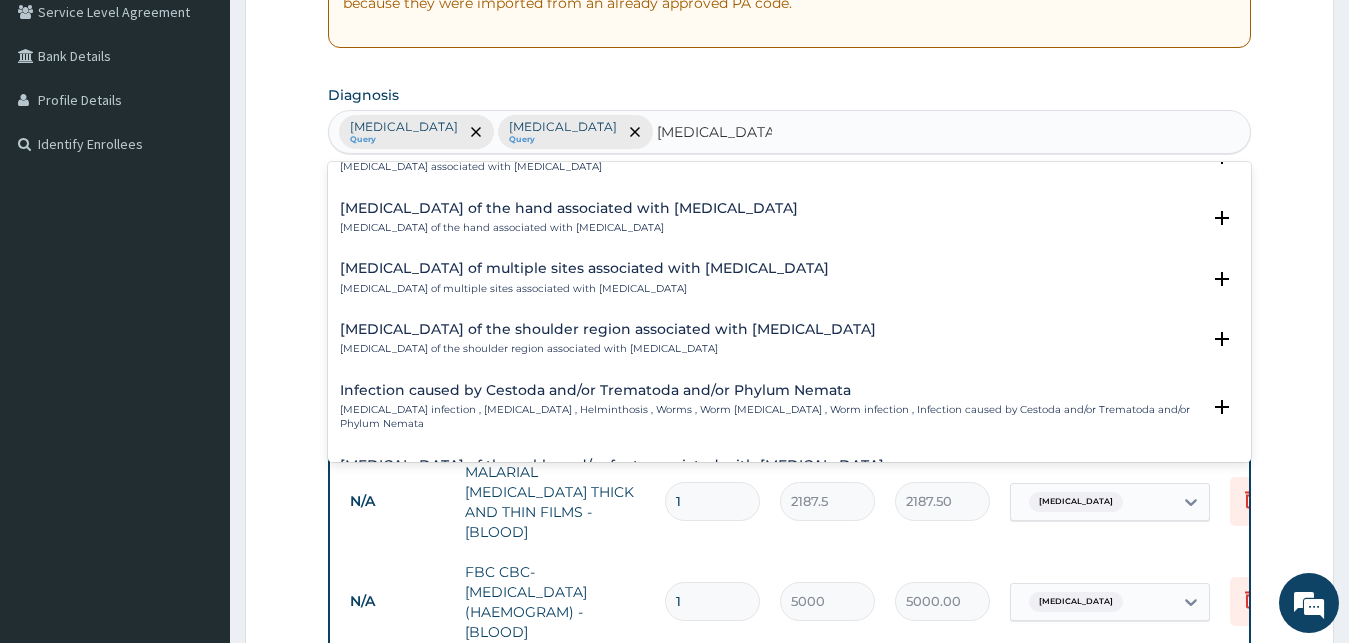 scroll, scrollTop: 0, scrollLeft: 0, axis: both 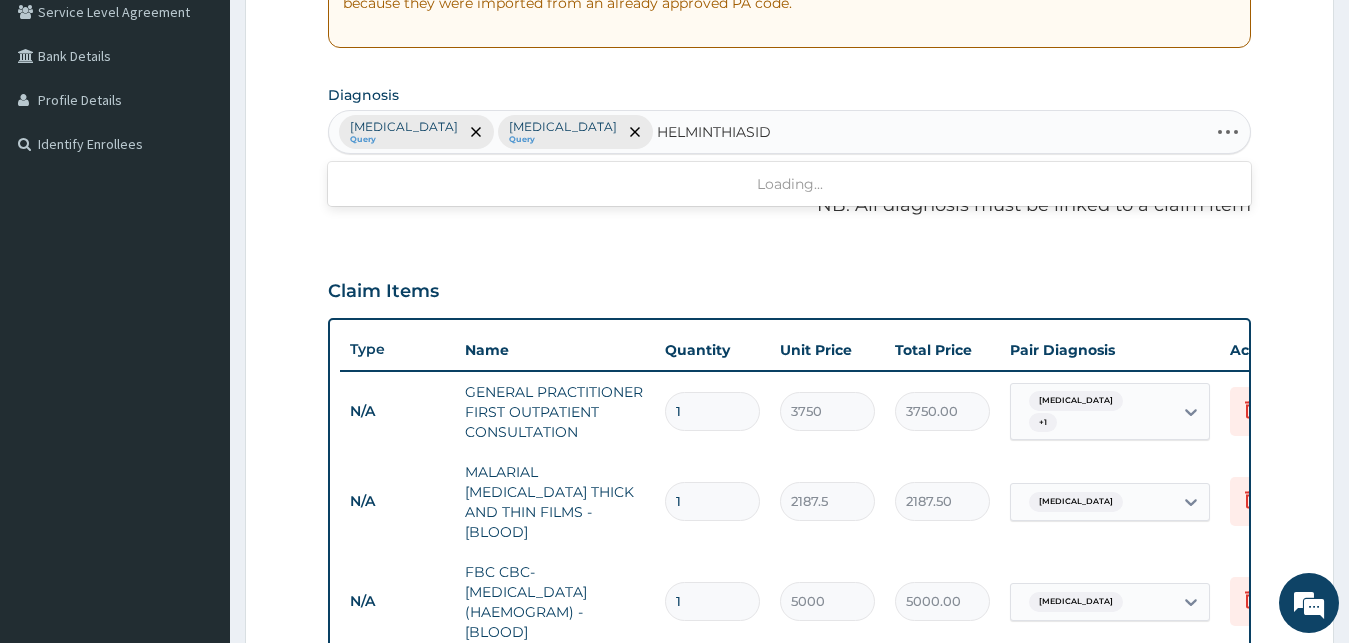 type on "HELMINTHIASI" 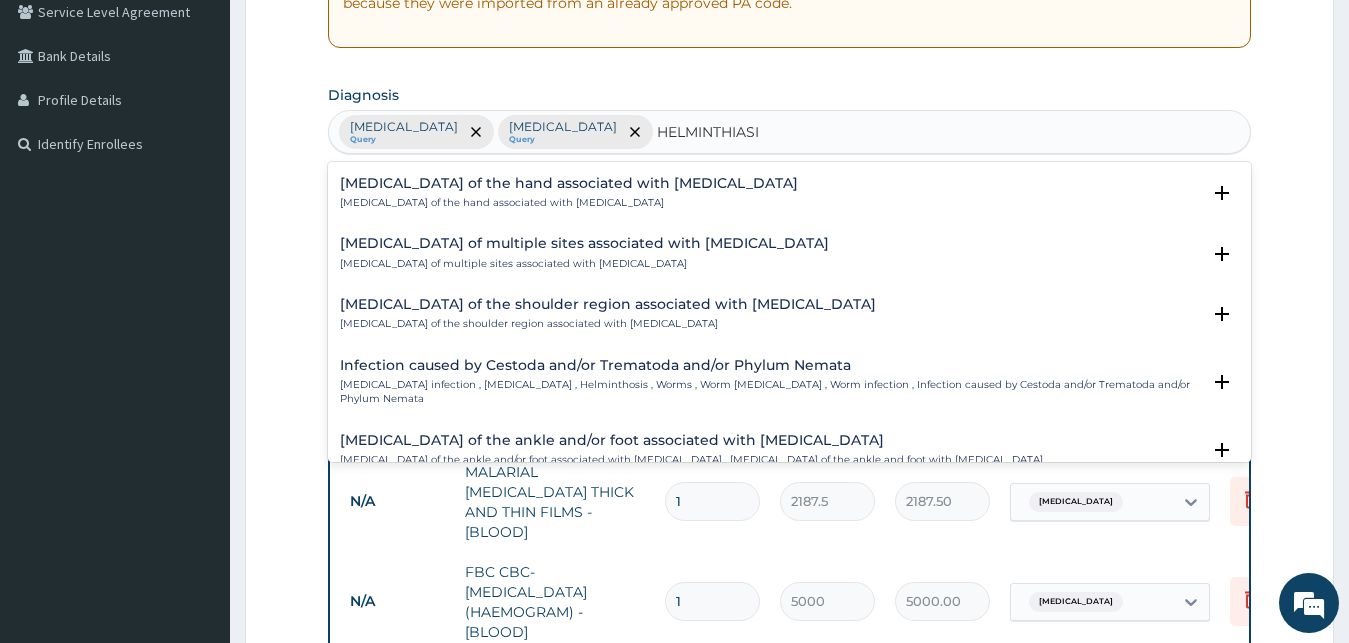 scroll, scrollTop: 38, scrollLeft: 0, axis: vertical 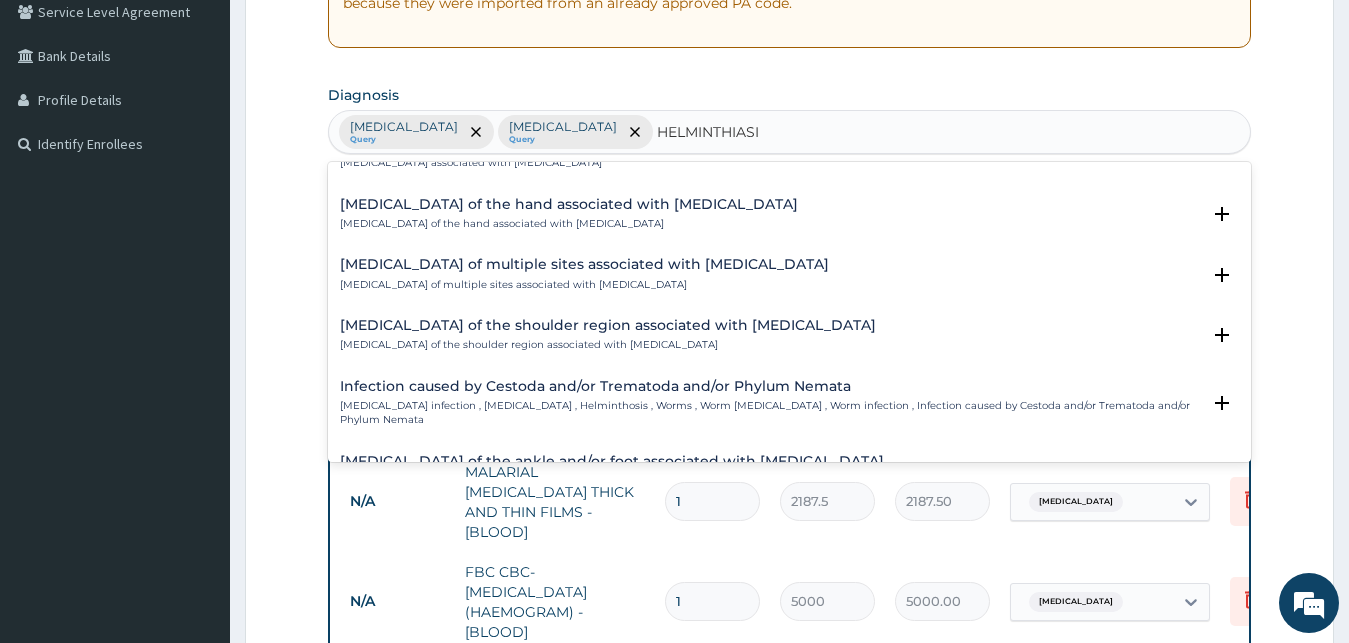 click on "Arthropathy of the hand associated with helminthiasis" at bounding box center [569, 224] 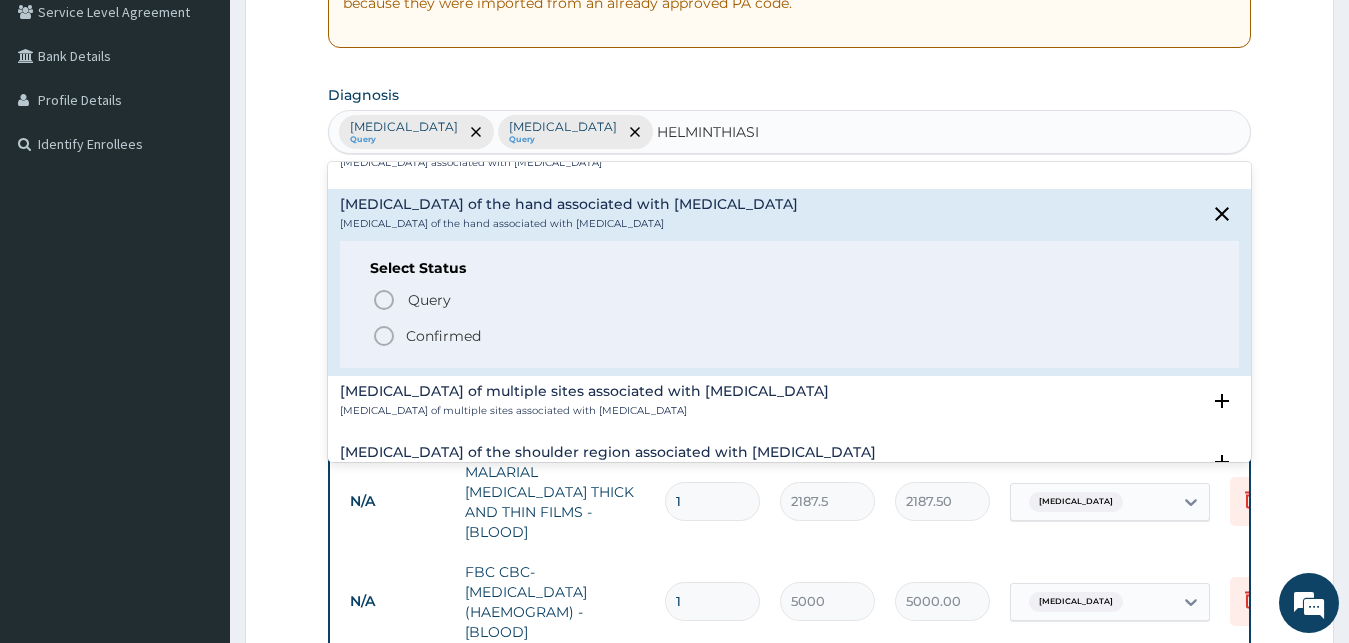 scroll, scrollTop: 0, scrollLeft: 0, axis: both 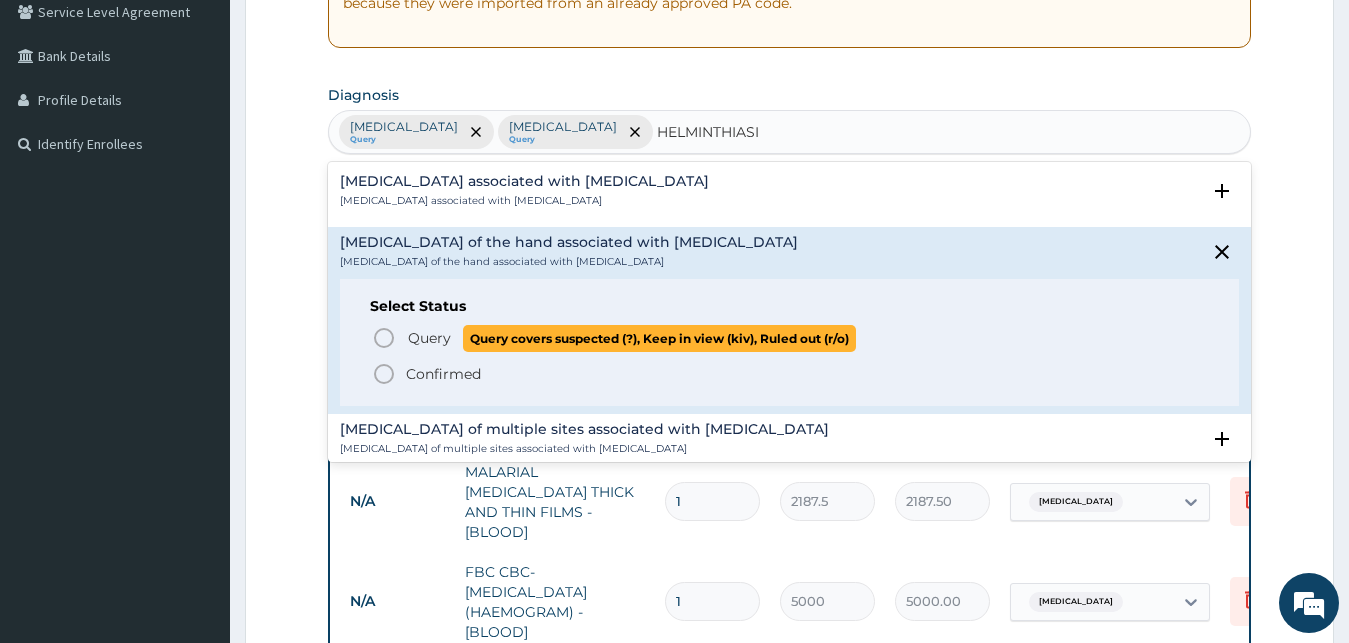 click on "Query" at bounding box center (429, 338) 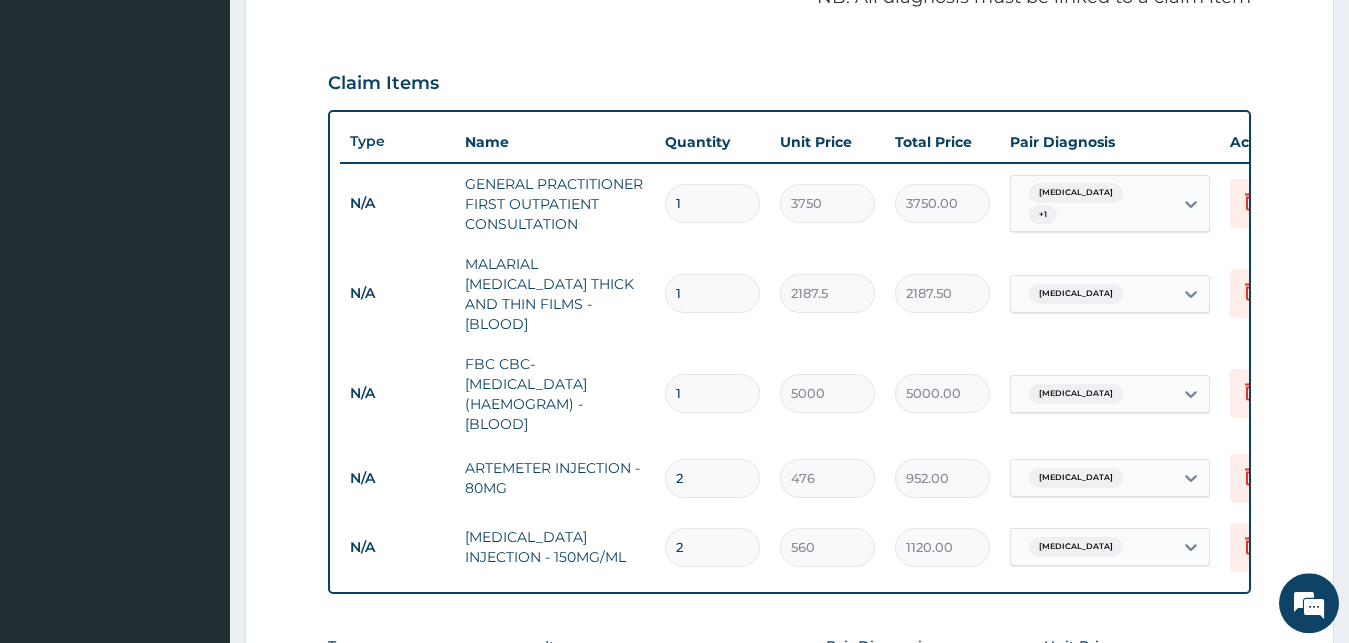 scroll, scrollTop: 834, scrollLeft: 0, axis: vertical 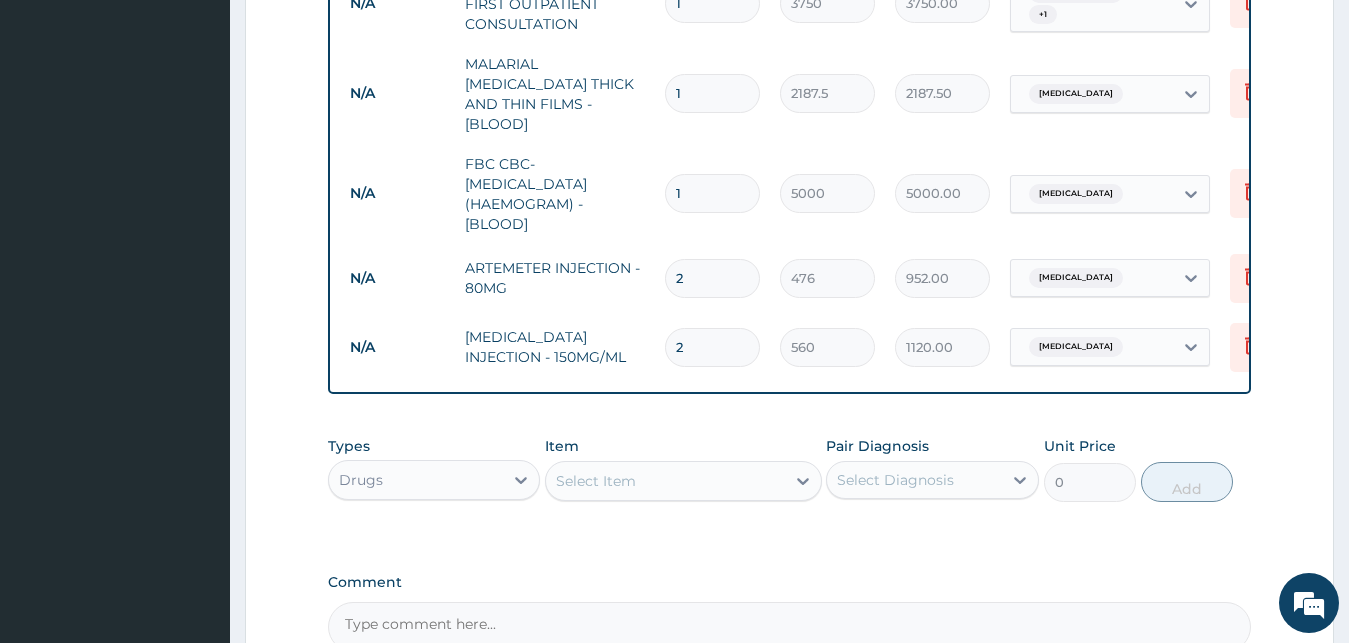 click on "Select Item" at bounding box center [596, 481] 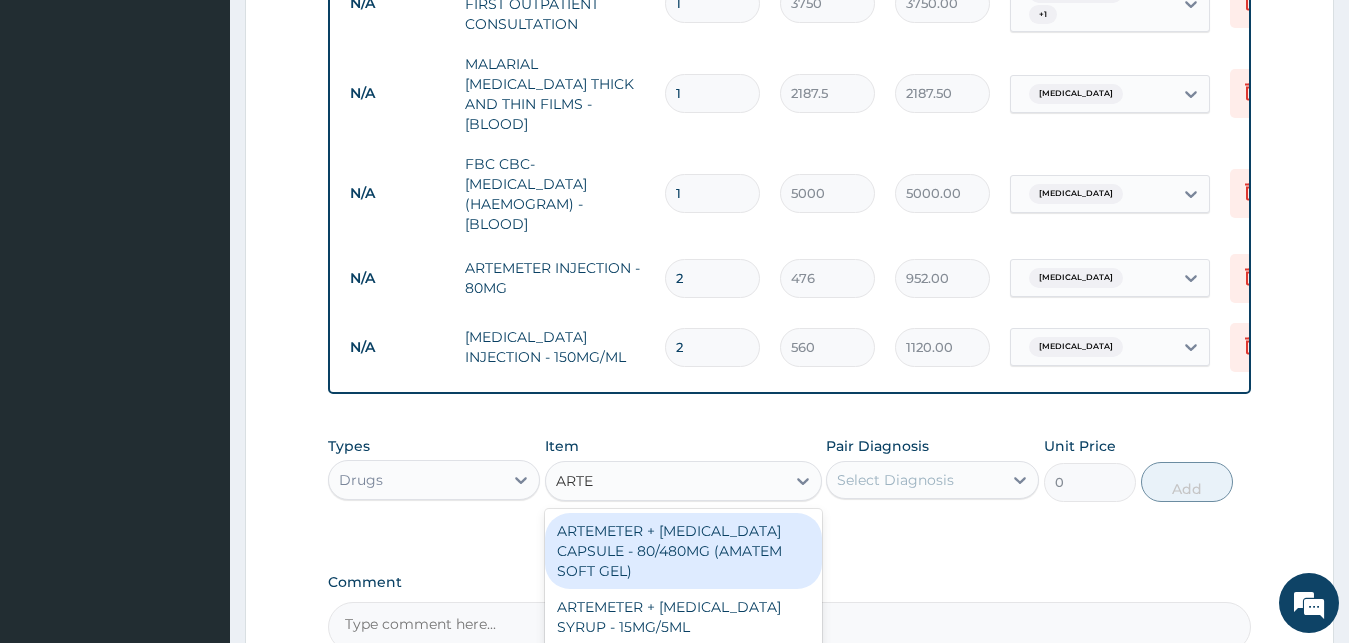 type on "ARTEM" 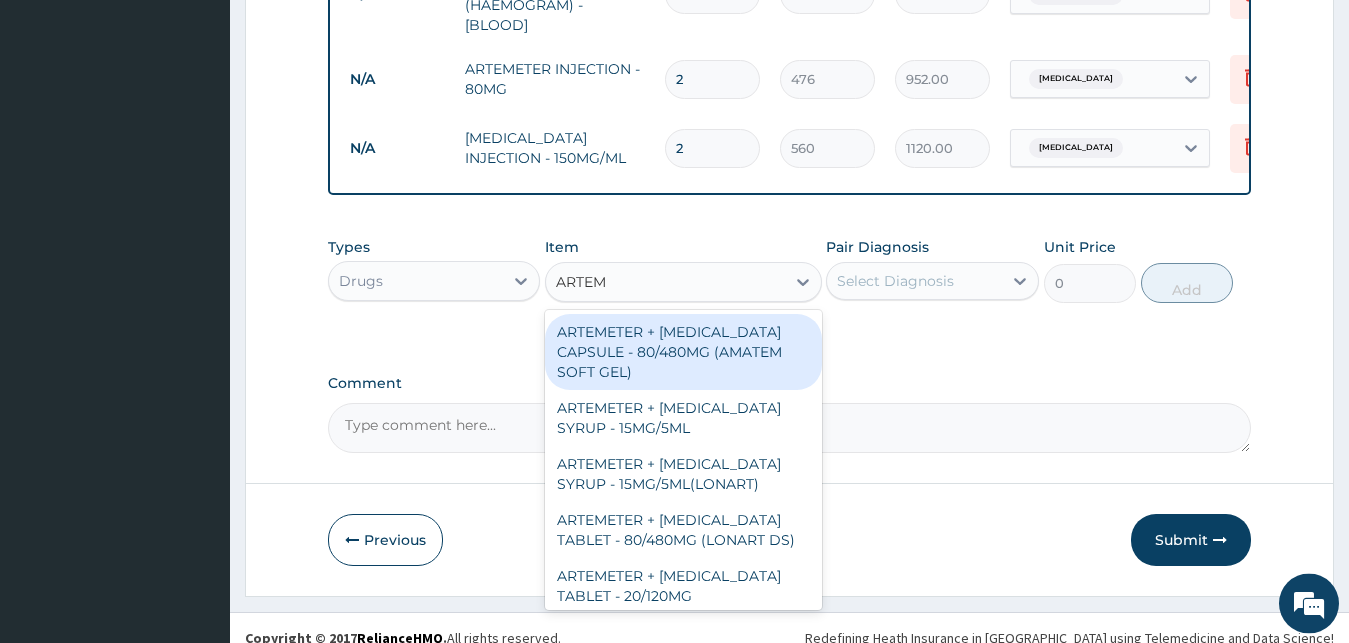 scroll, scrollTop: 1038, scrollLeft: 0, axis: vertical 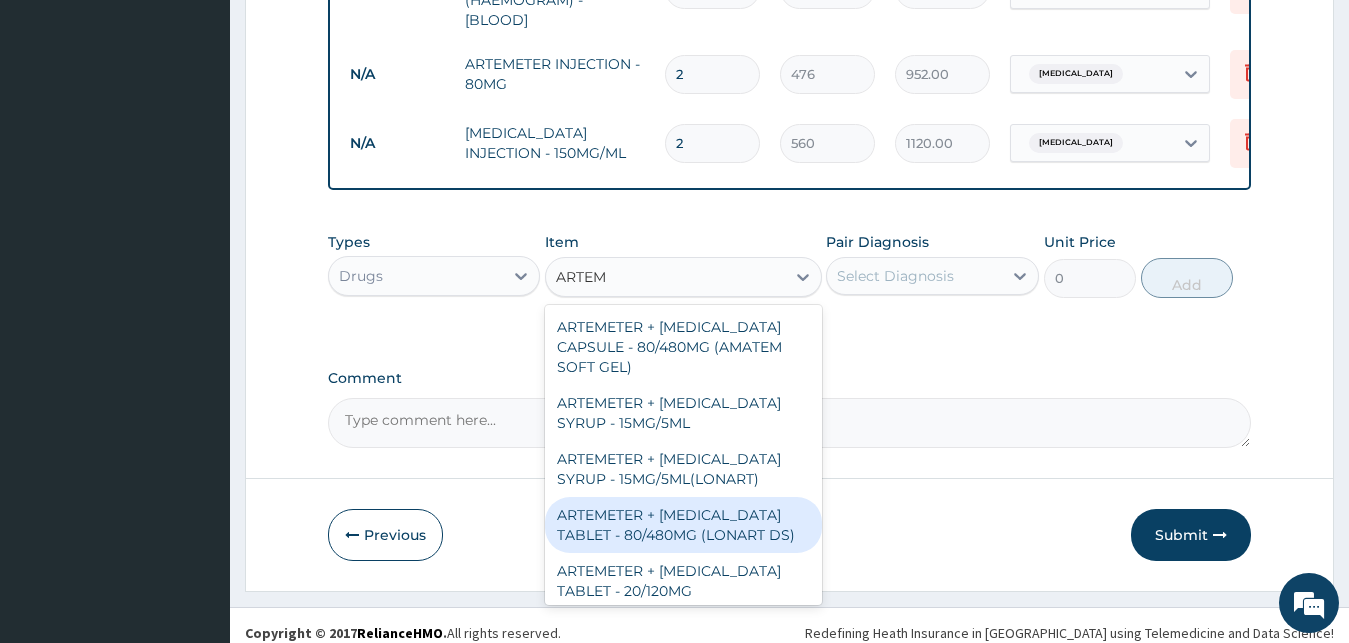 click on "ARTEMETER + [MEDICAL_DATA] TABLET -  80/480MG (LONART DS)" at bounding box center [683, 525] 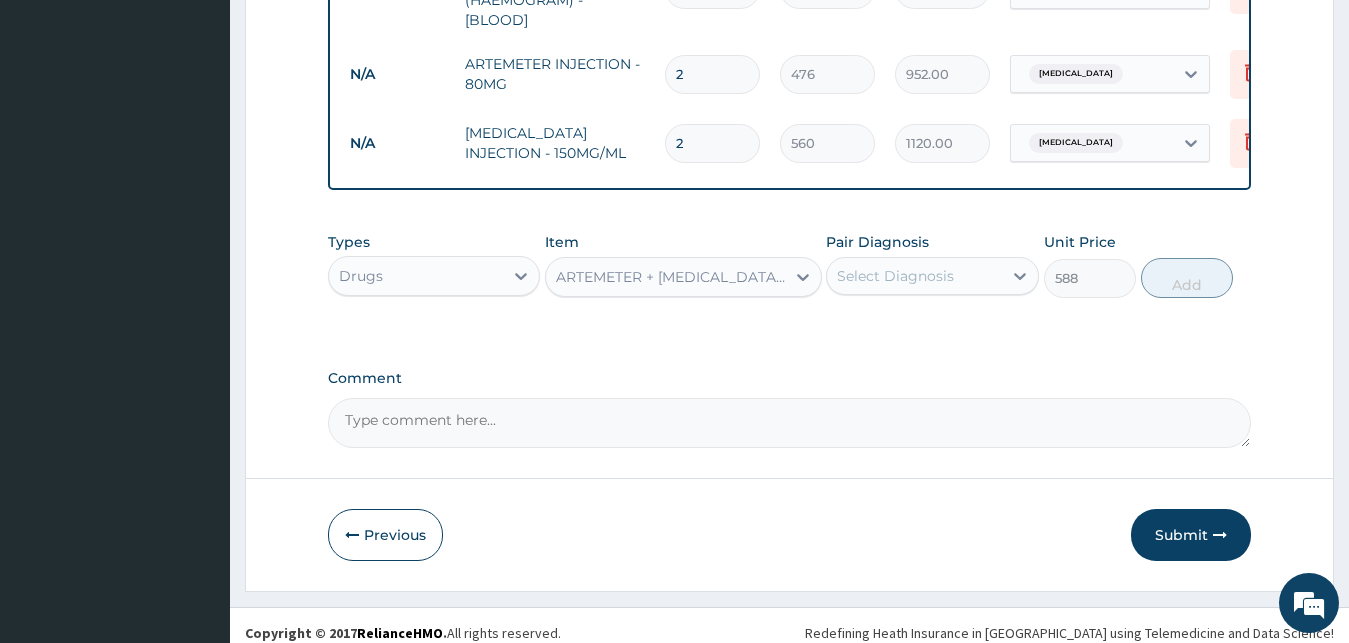 click on "Select Diagnosis" at bounding box center [914, 276] 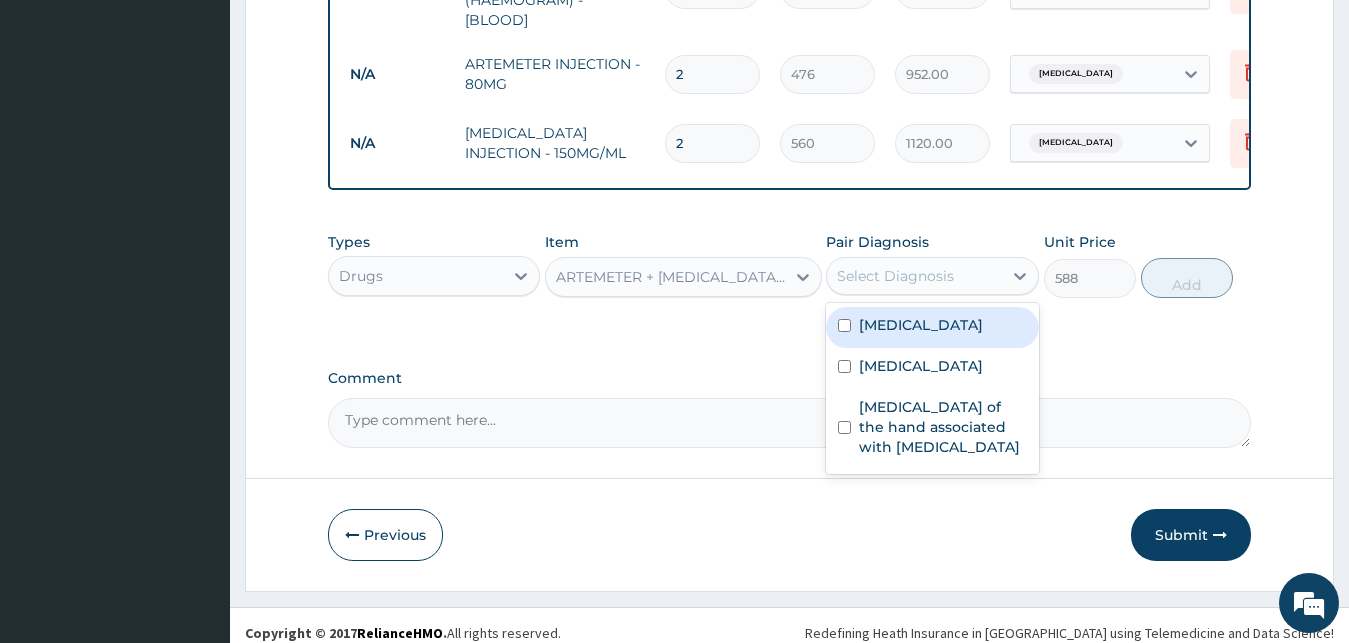 click on "[MEDICAL_DATA]" at bounding box center (932, 327) 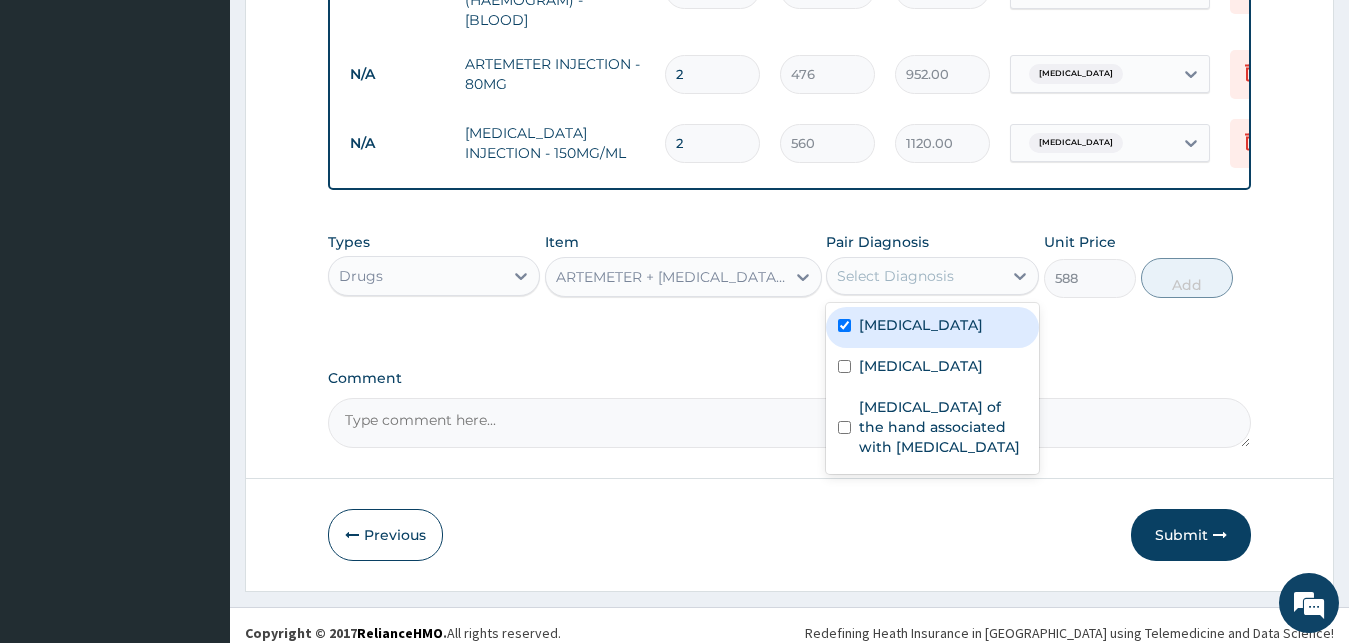 checkbox on "true" 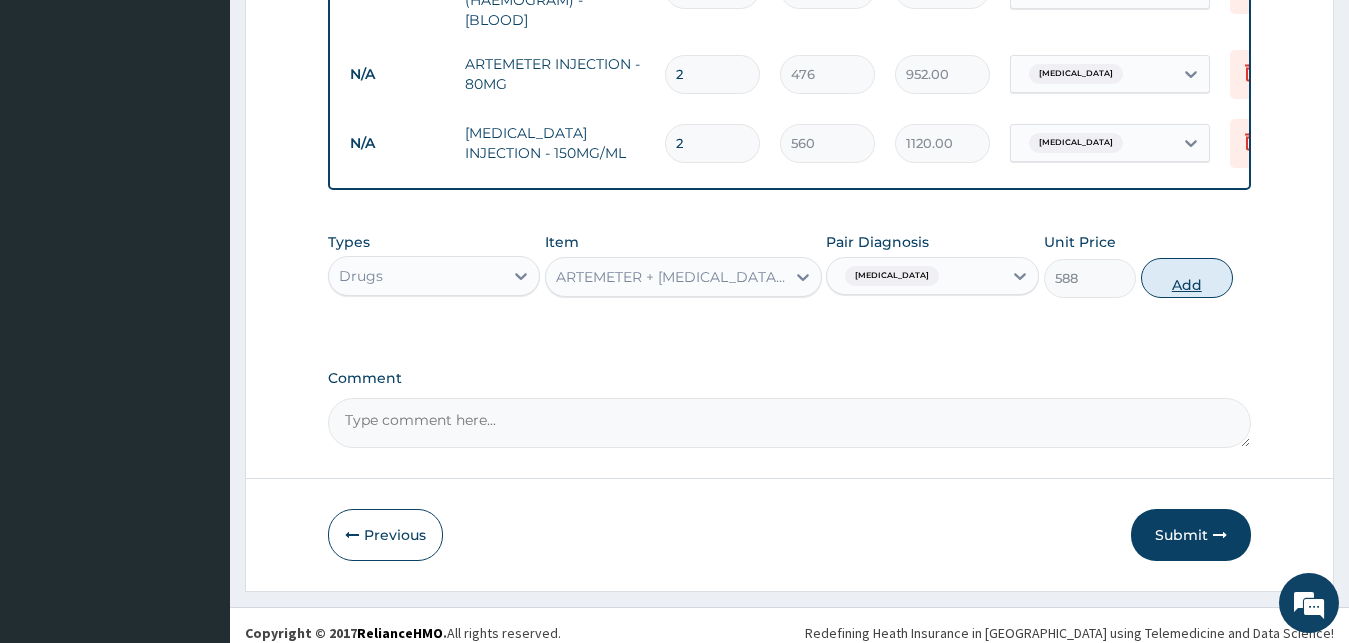 click on "Add" at bounding box center (1187, 278) 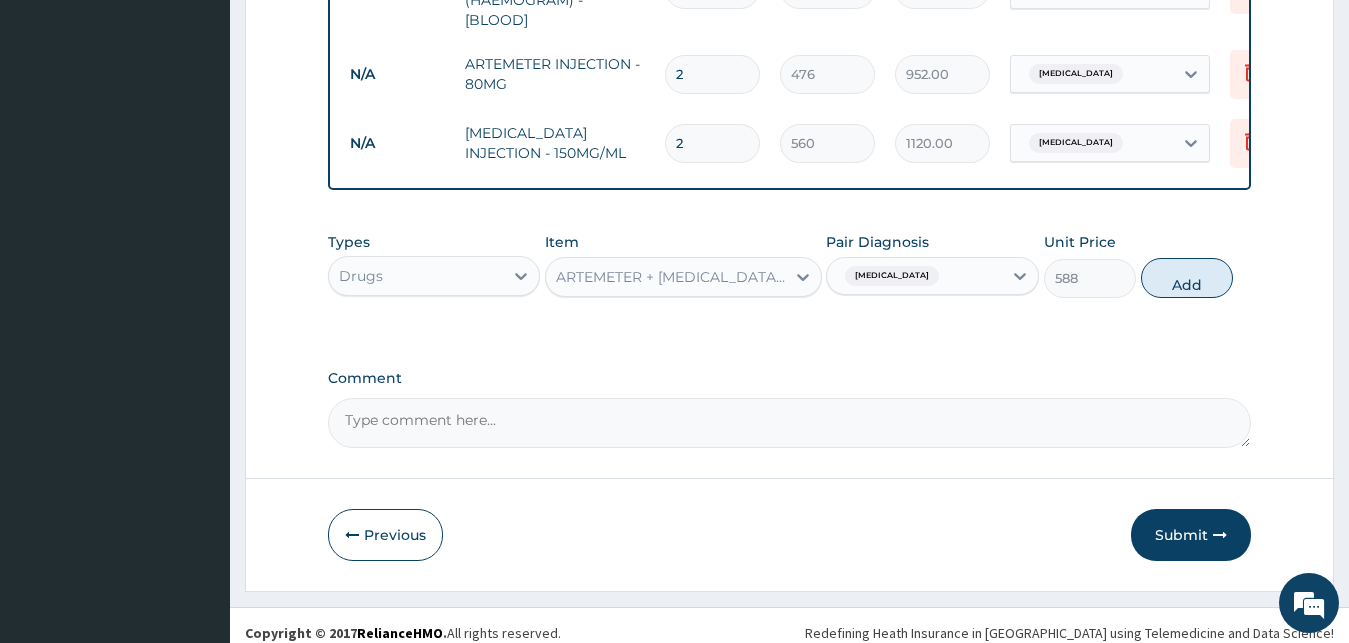 type on "0" 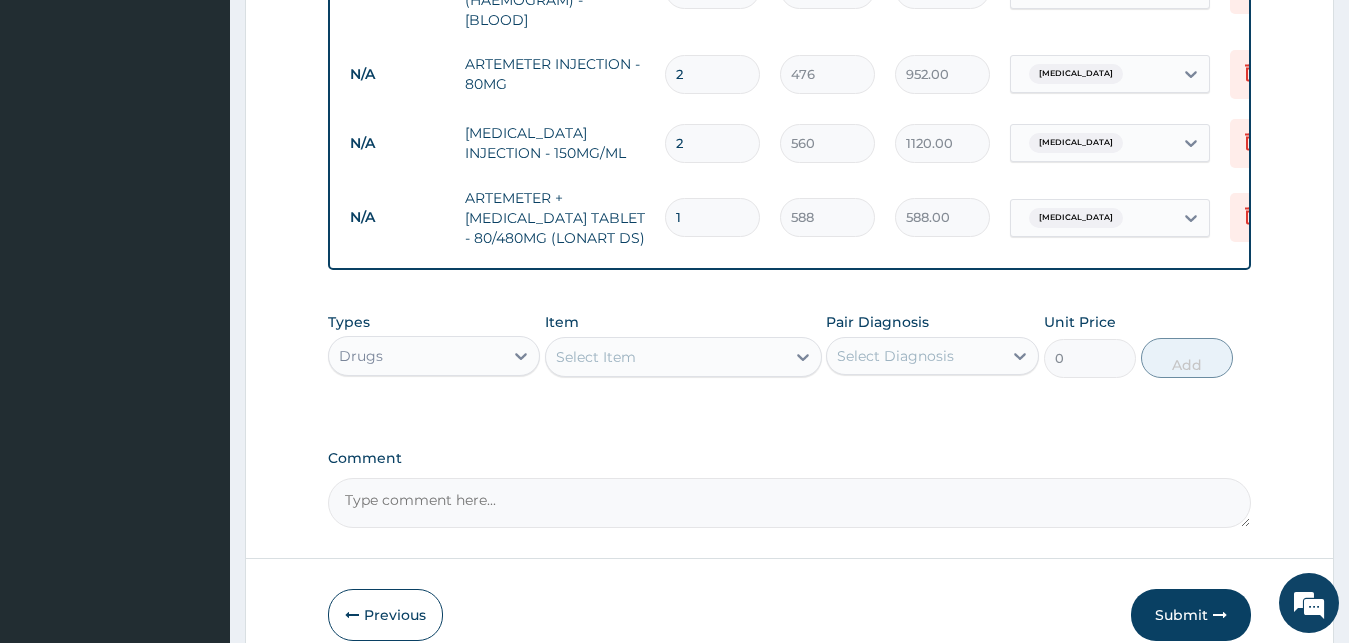 type 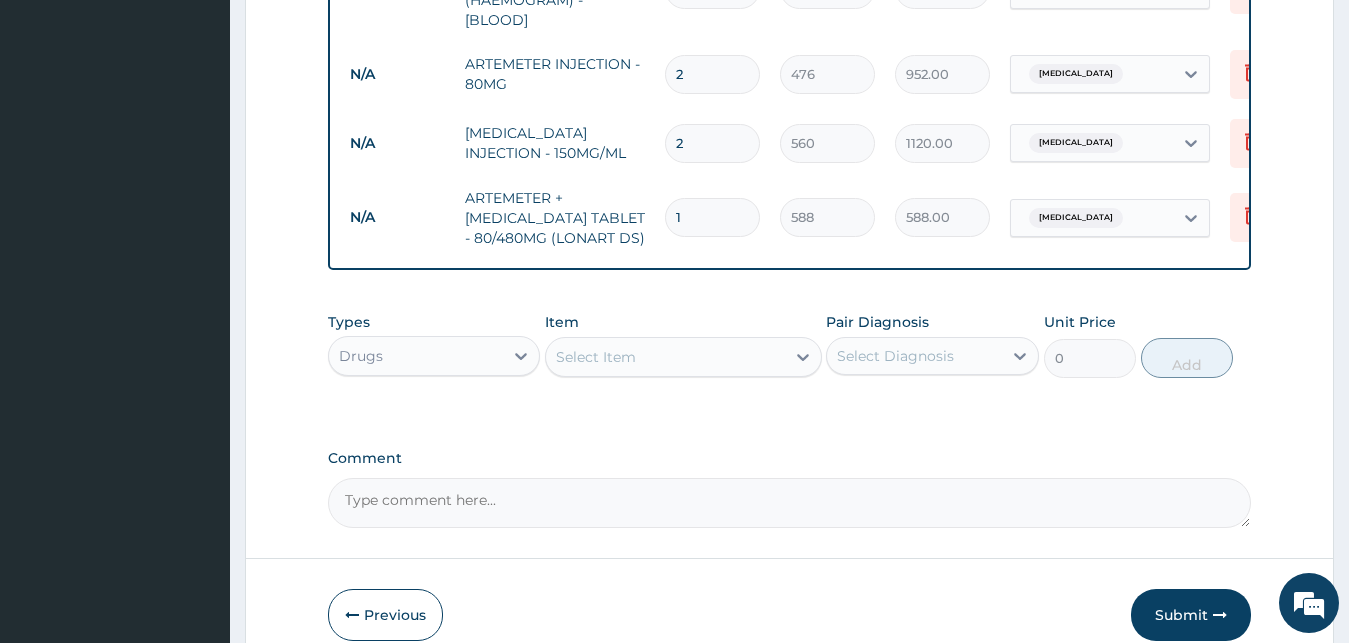 type on "0.00" 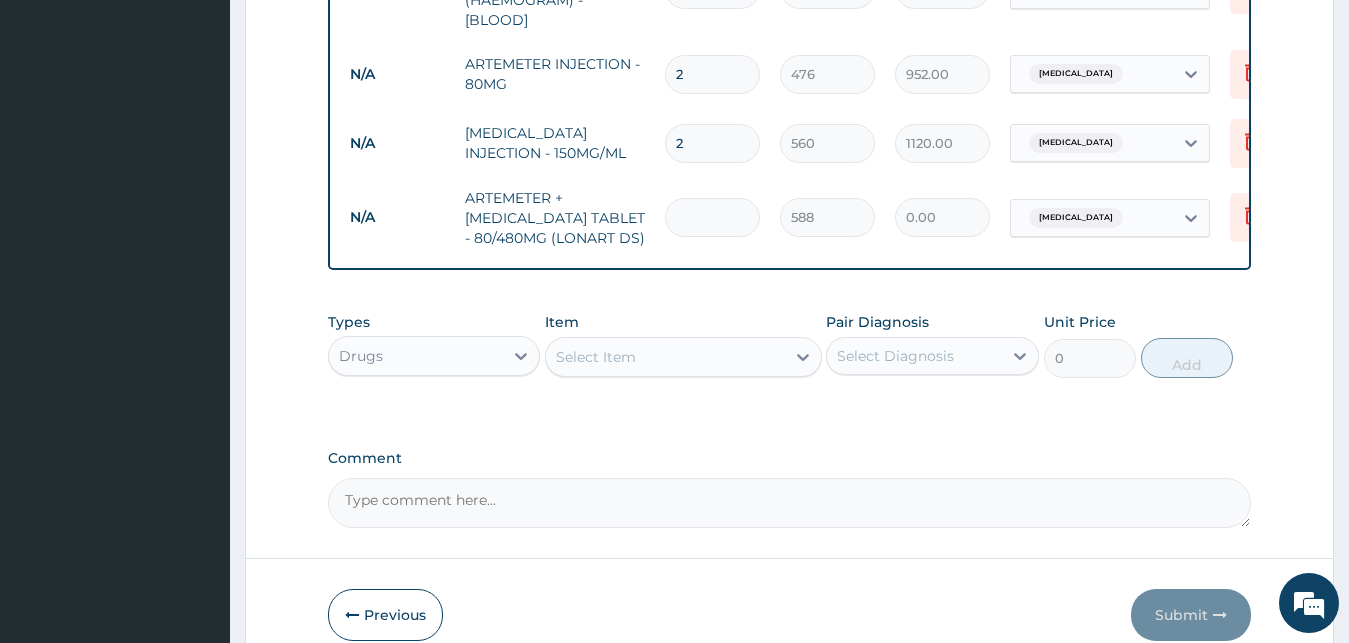 type on "6" 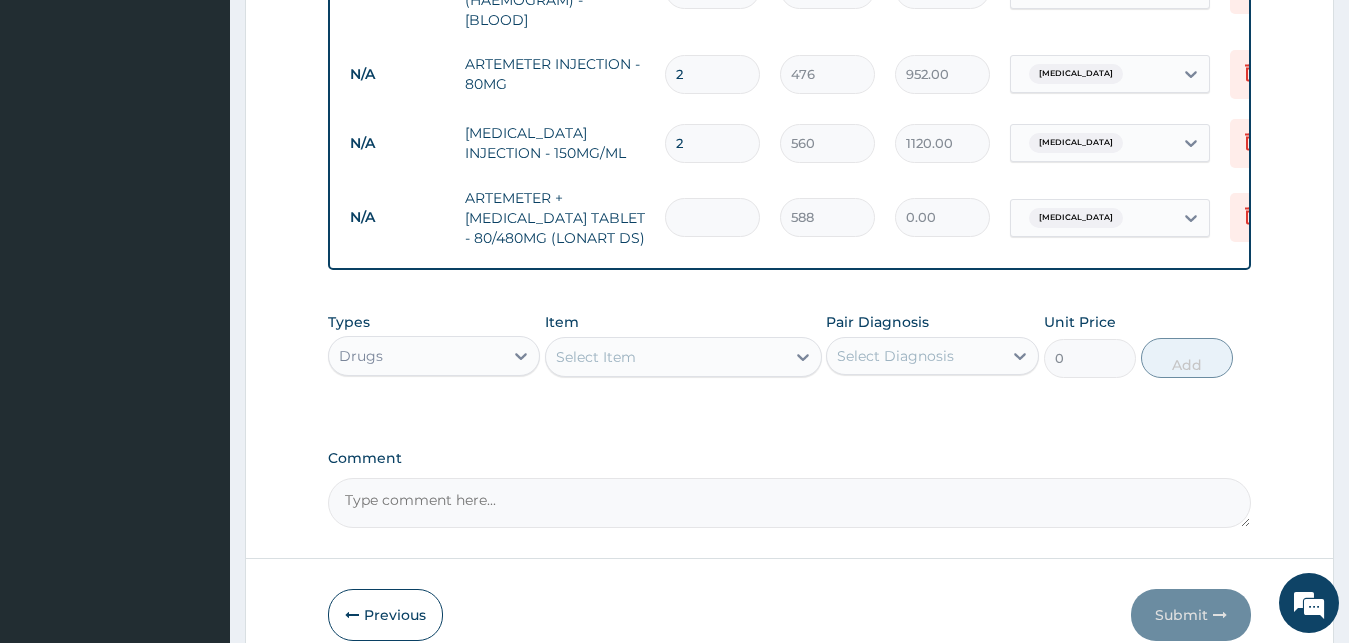 type on "3528.00" 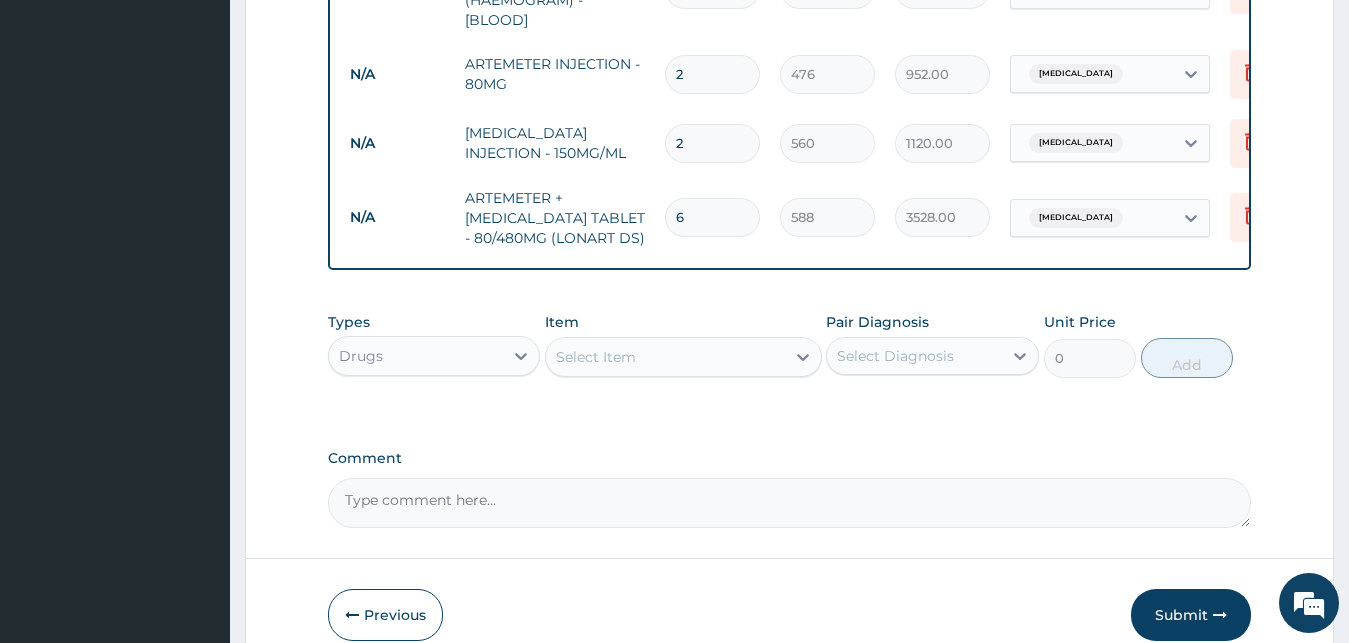 type on "6" 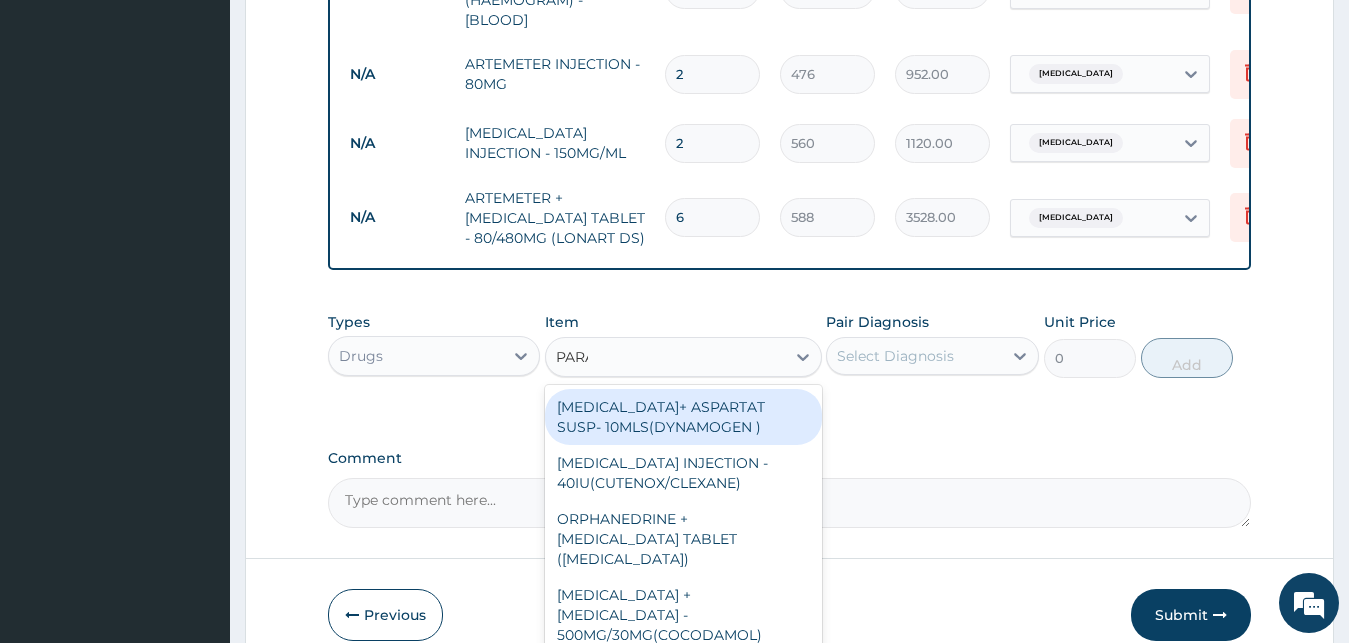 type on "PARAC" 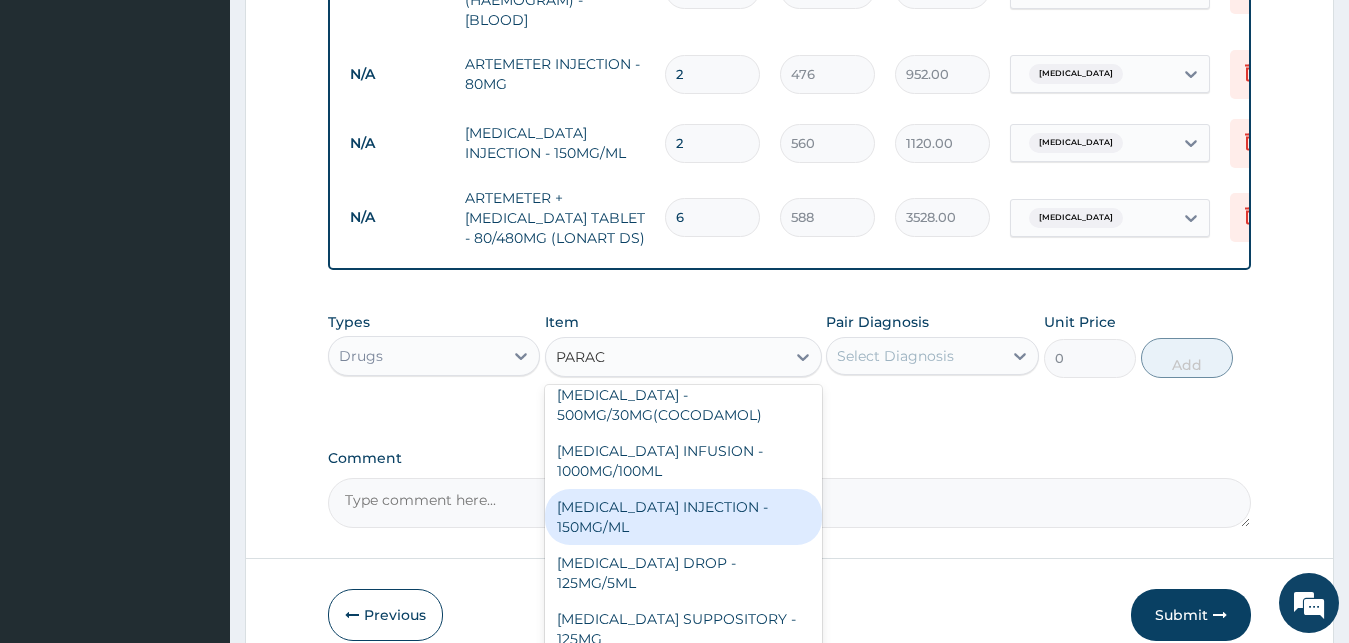scroll, scrollTop: 212, scrollLeft: 0, axis: vertical 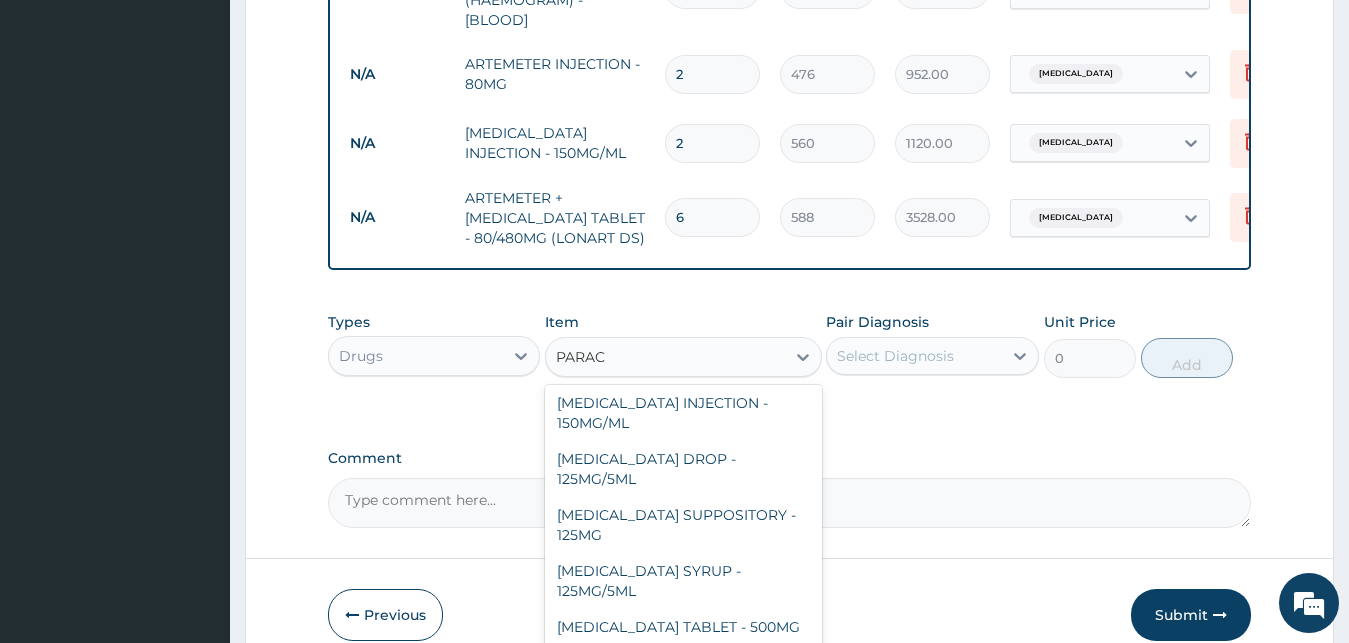 click on "[MEDICAL_DATA] TABLET - 500MG ([MEDICAL_DATA])" at bounding box center [683, 673] 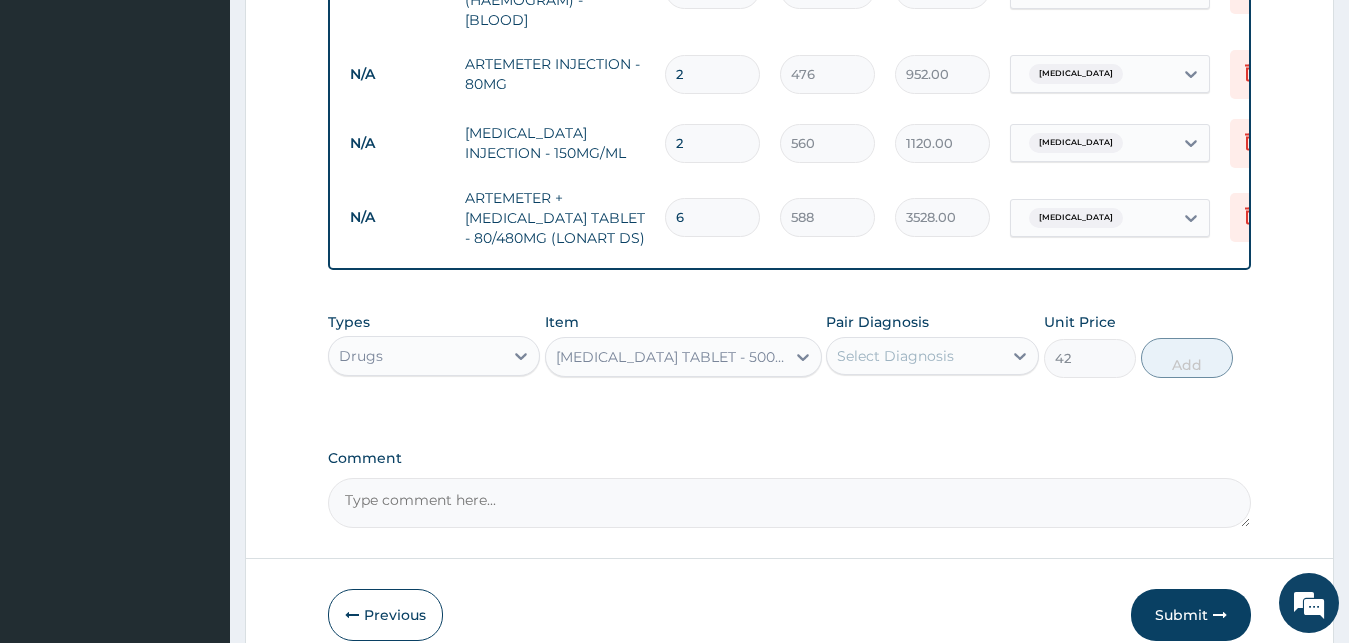 click on "Pair Diagnosis" at bounding box center [877, 322] 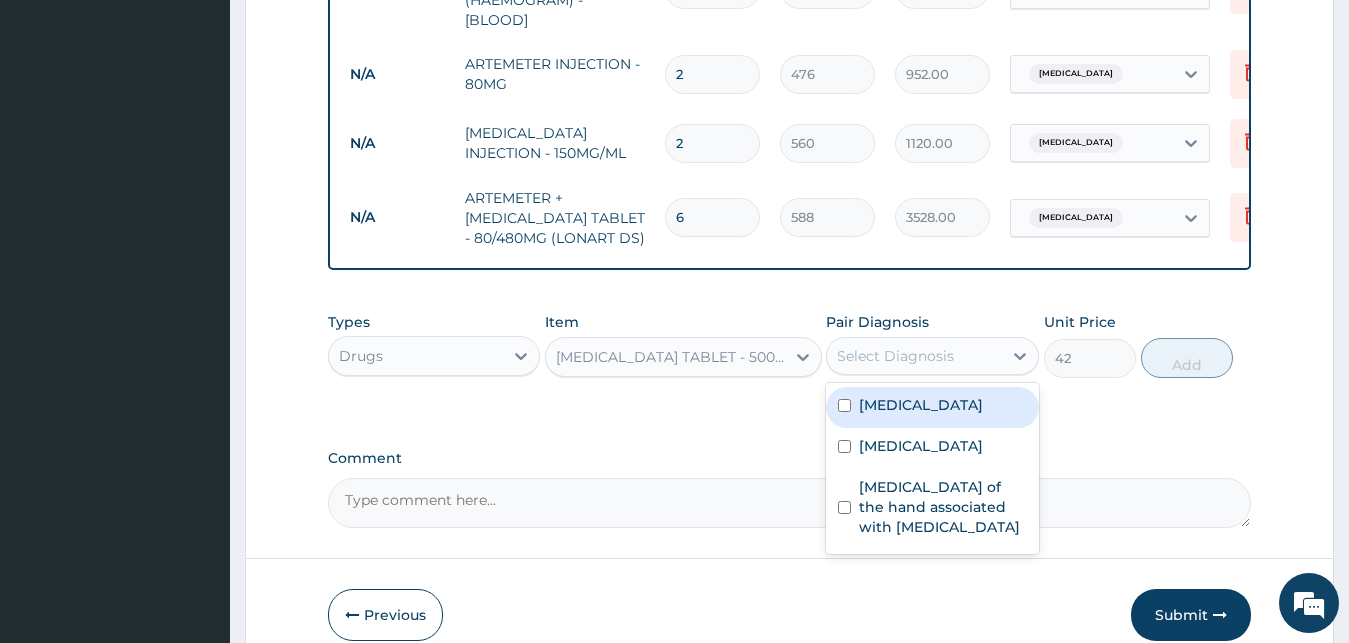 click on "Select Diagnosis" at bounding box center (914, 356) 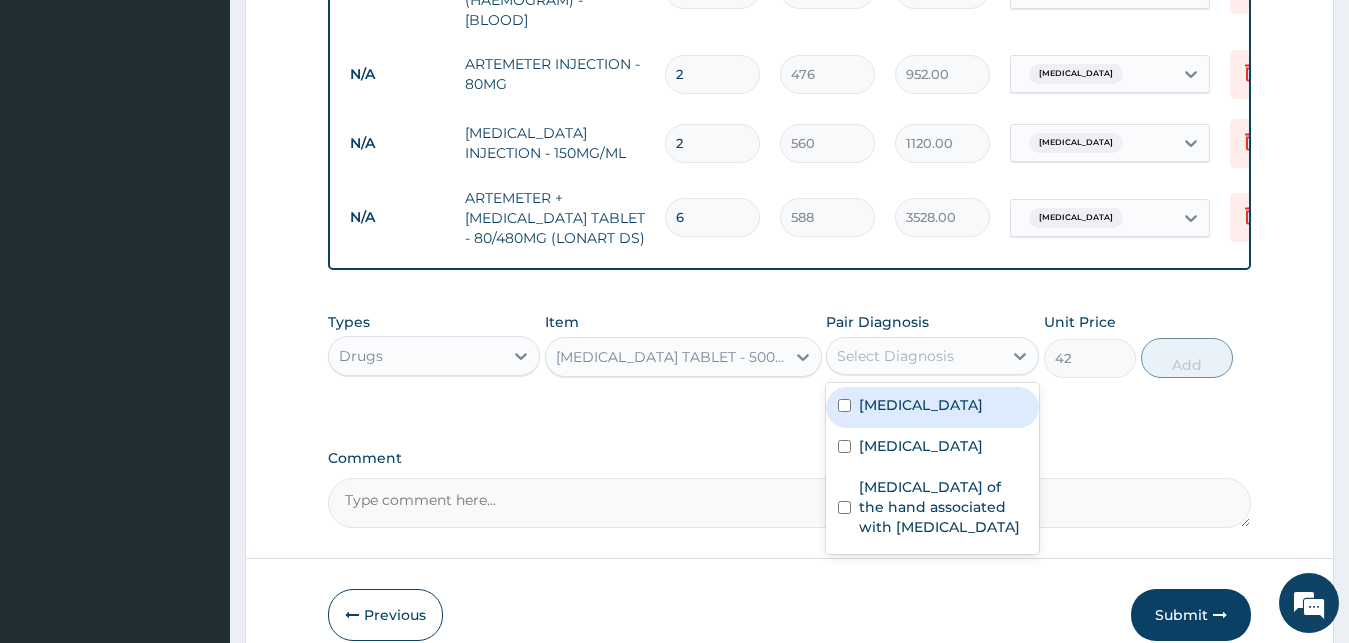 click on "[MEDICAL_DATA]" at bounding box center [921, 405] 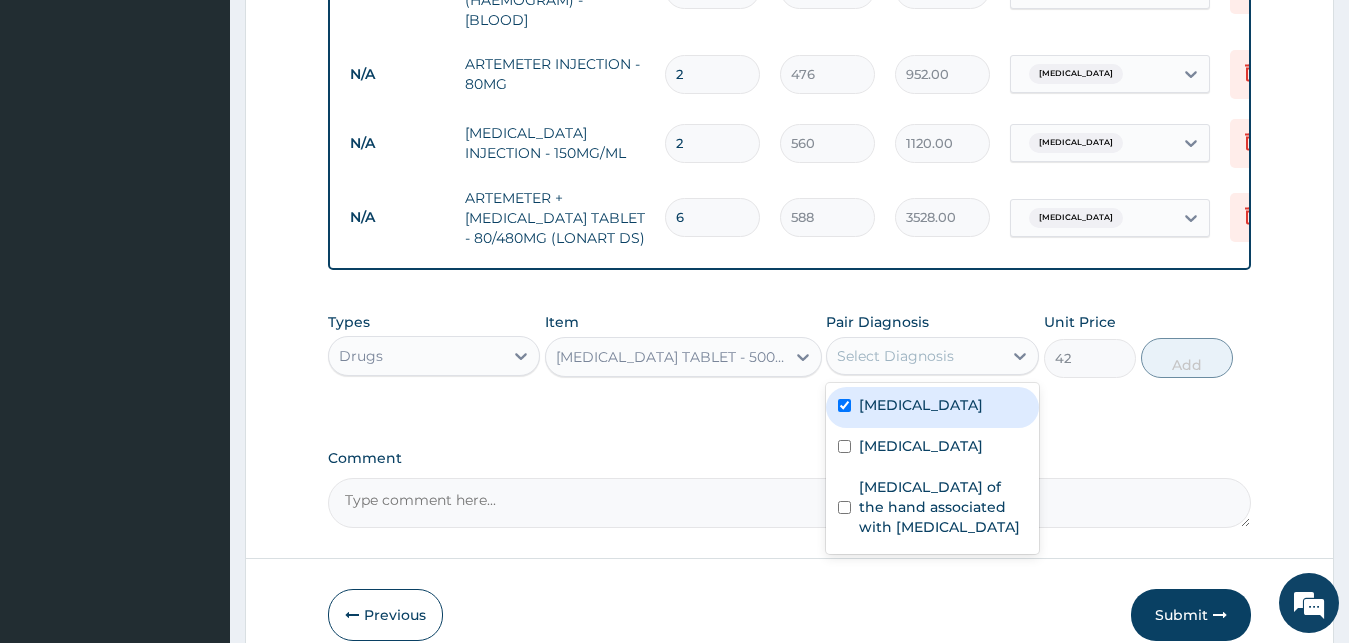 checkbox on "true" 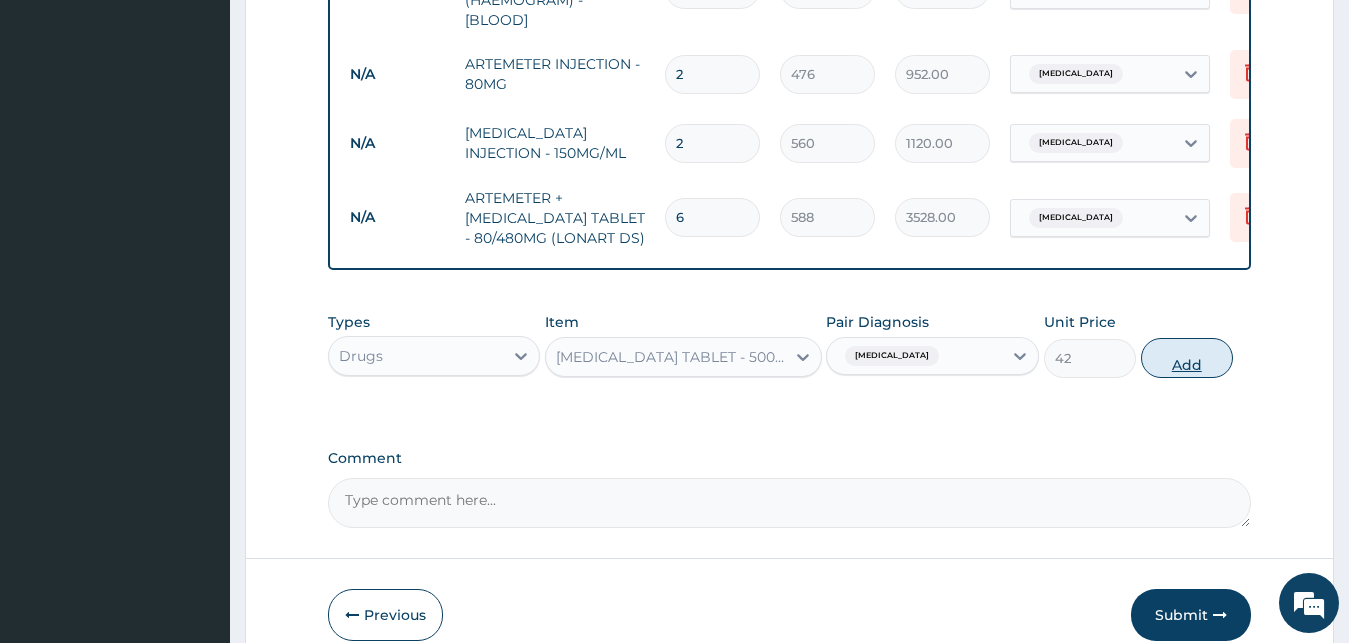click on "Add" at bounding box center (1187, 358) 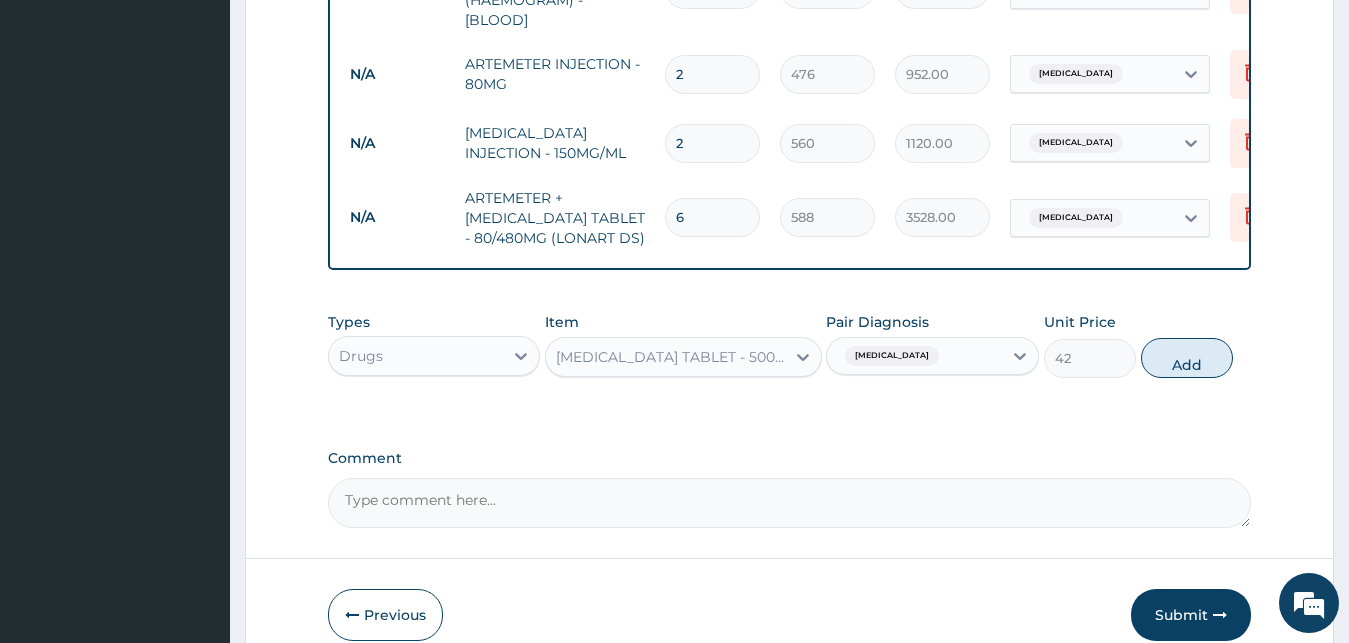 type on "0" 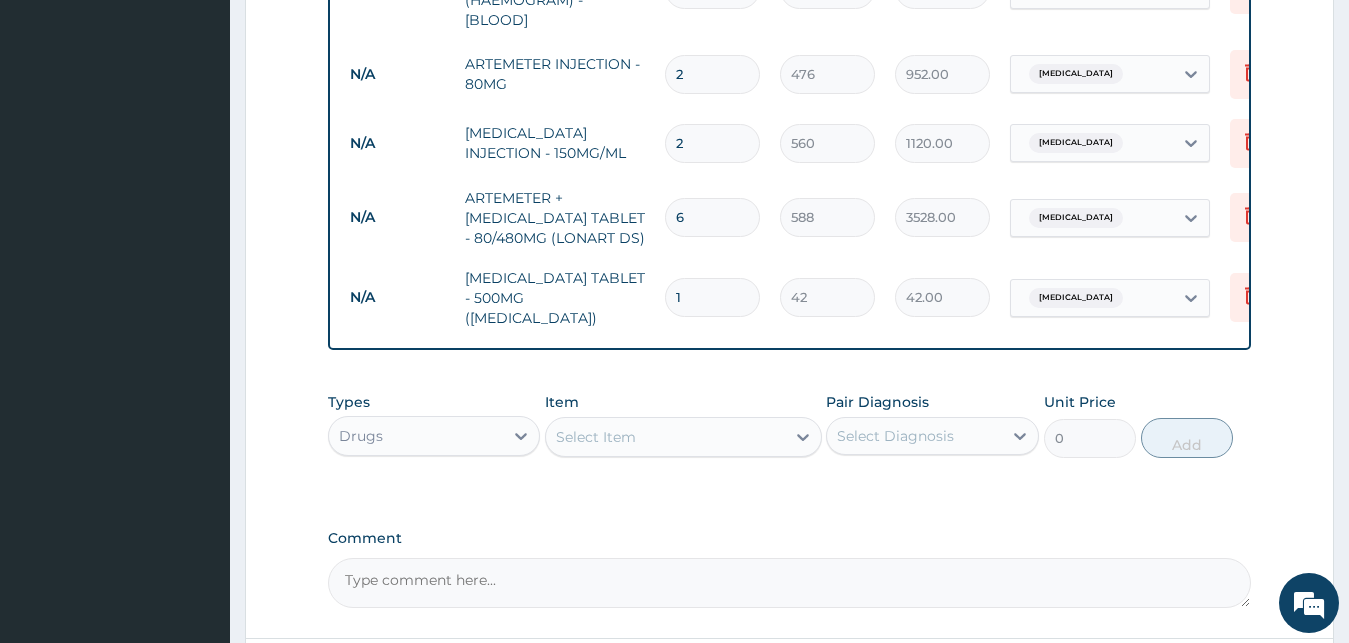 type on "18" 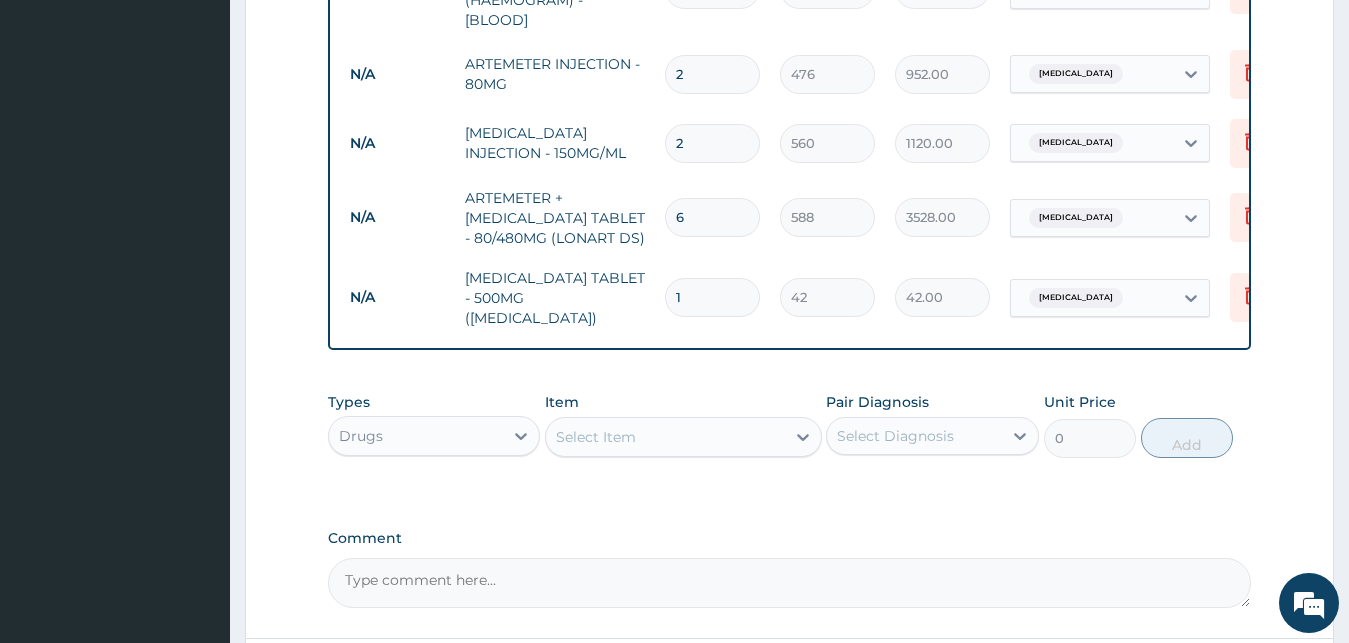 type on "756.00" 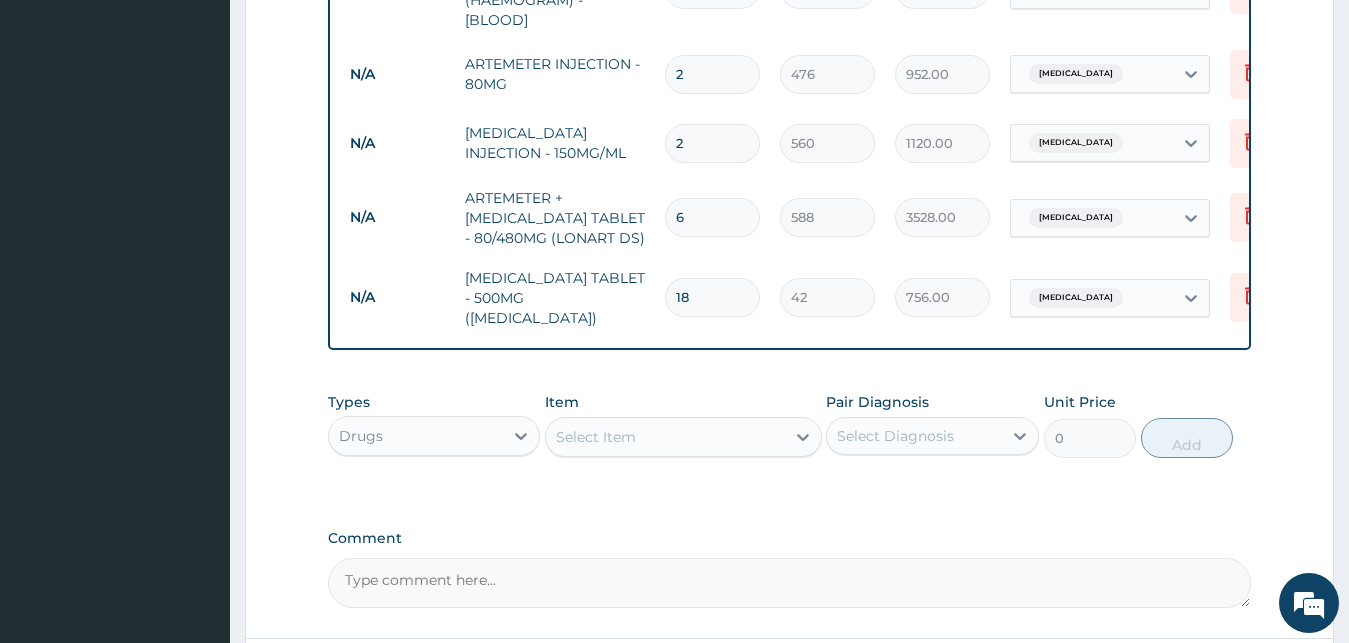 type on "18" 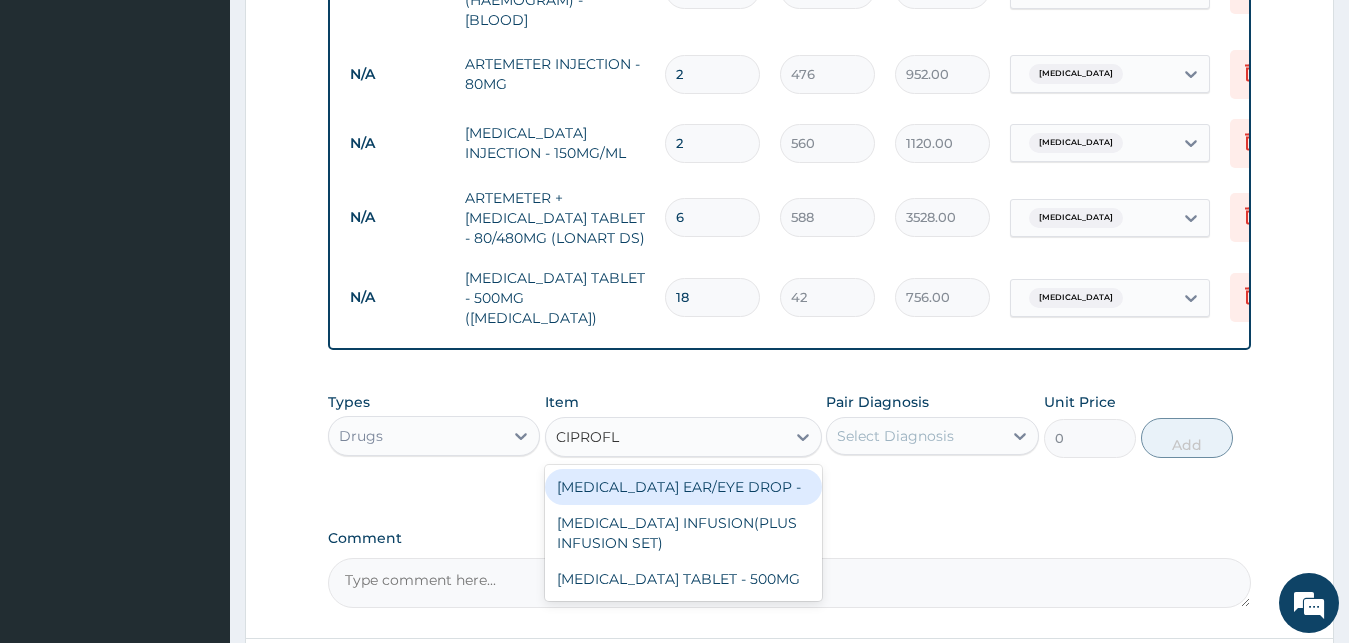type on "CIPROFLO" 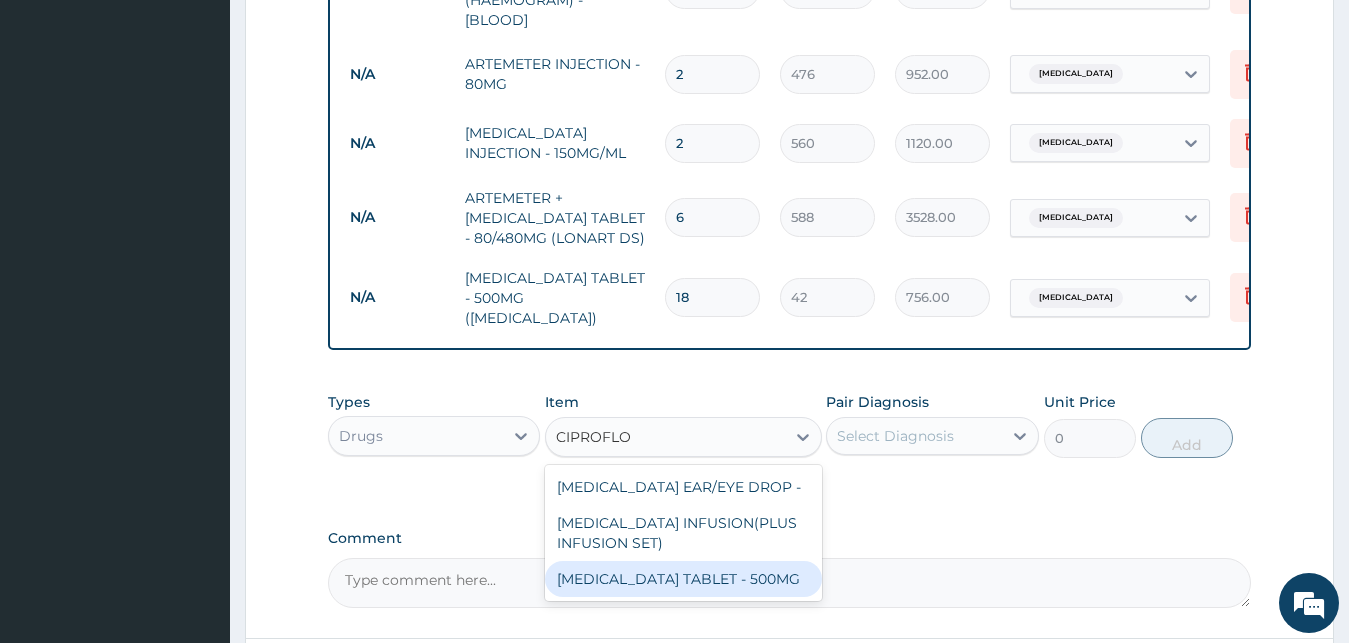 click on "[MEDICAL_DATA] TABLET - 500MG" at bounding box center [683, 579] 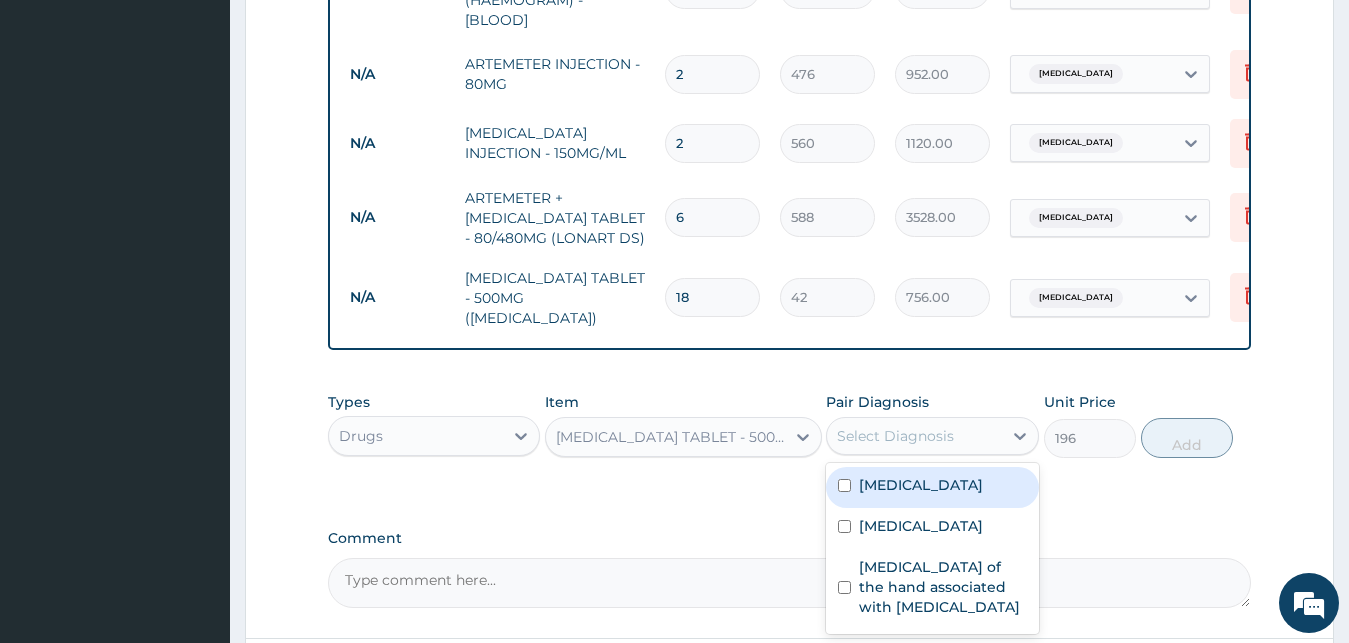 click on "Select Diagnosis" at bounding box center (895, 436) 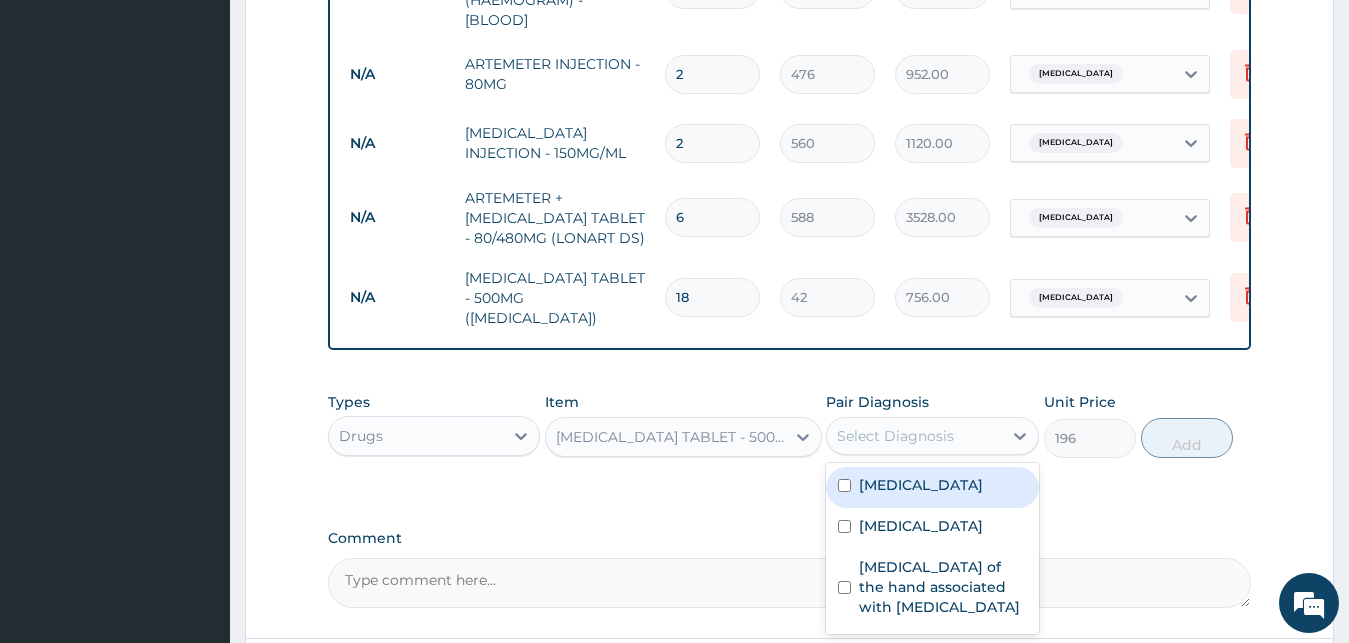 type on "1" 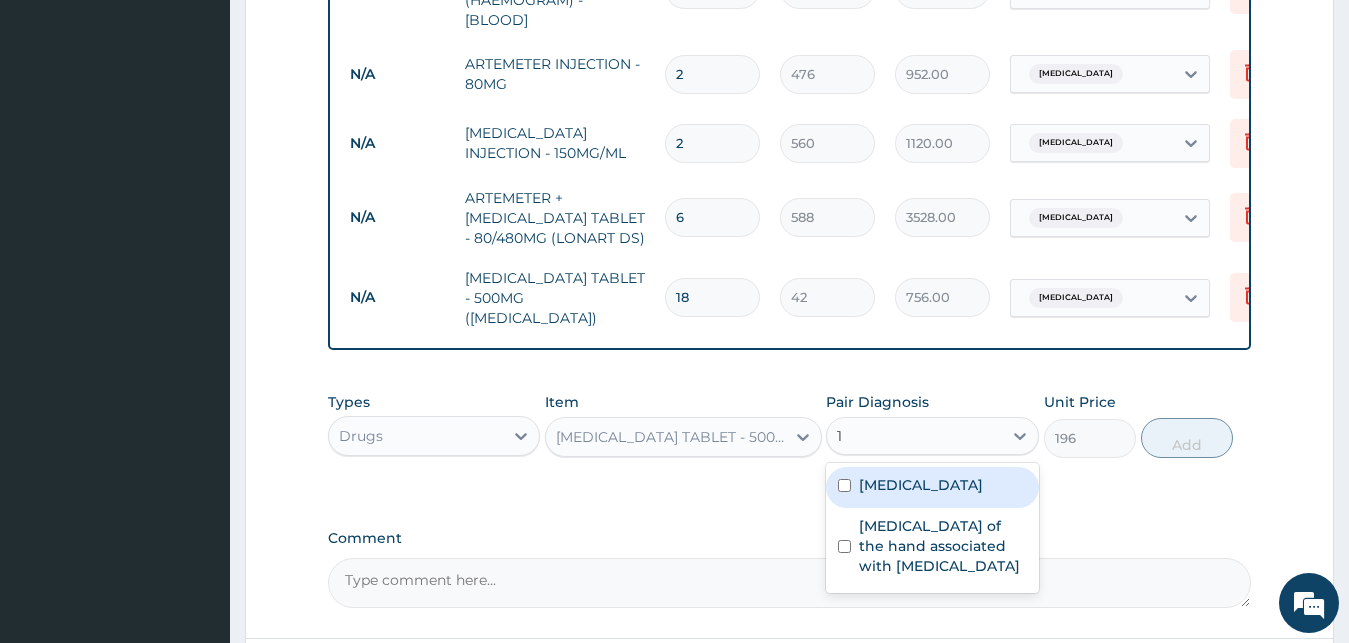type 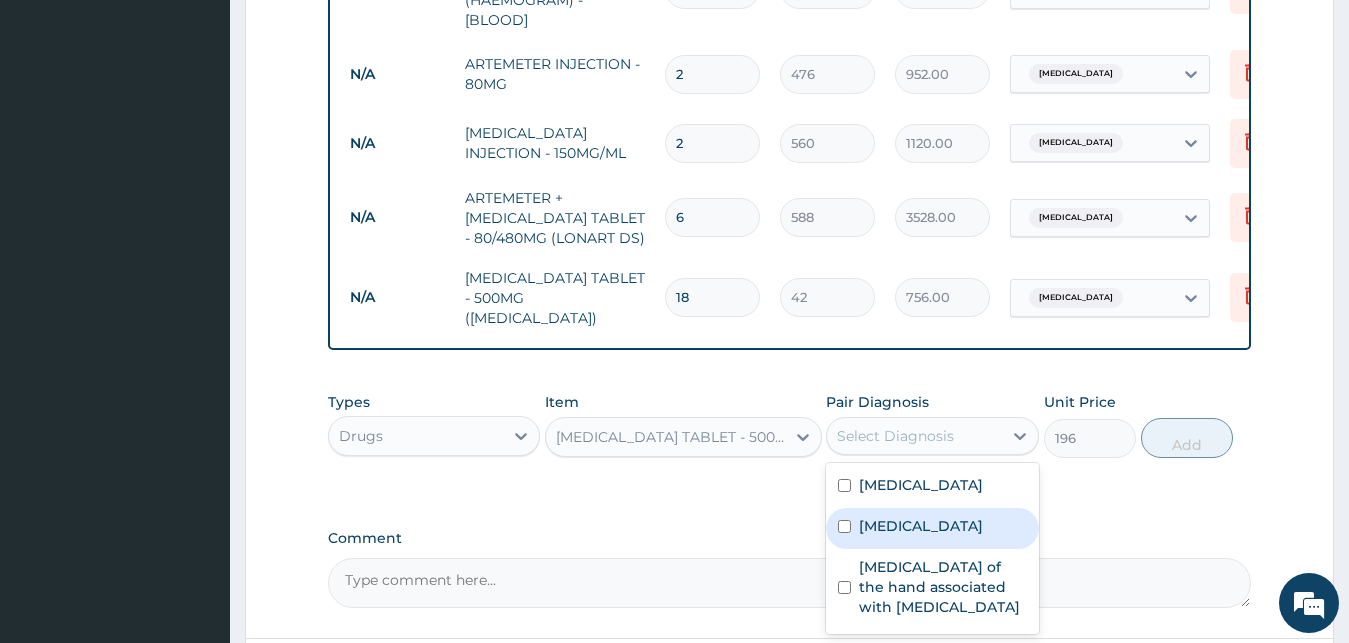 click on "Gastroenteritis" at bounding box center (932, 528) 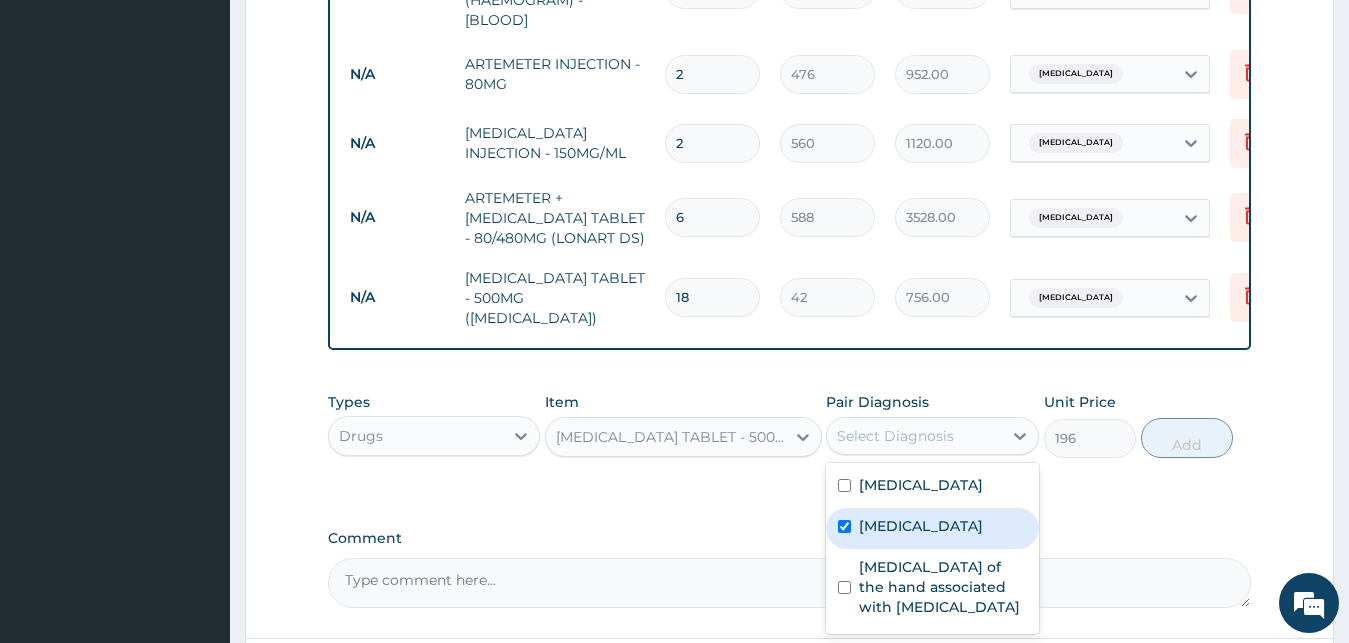 checkbox on "true" 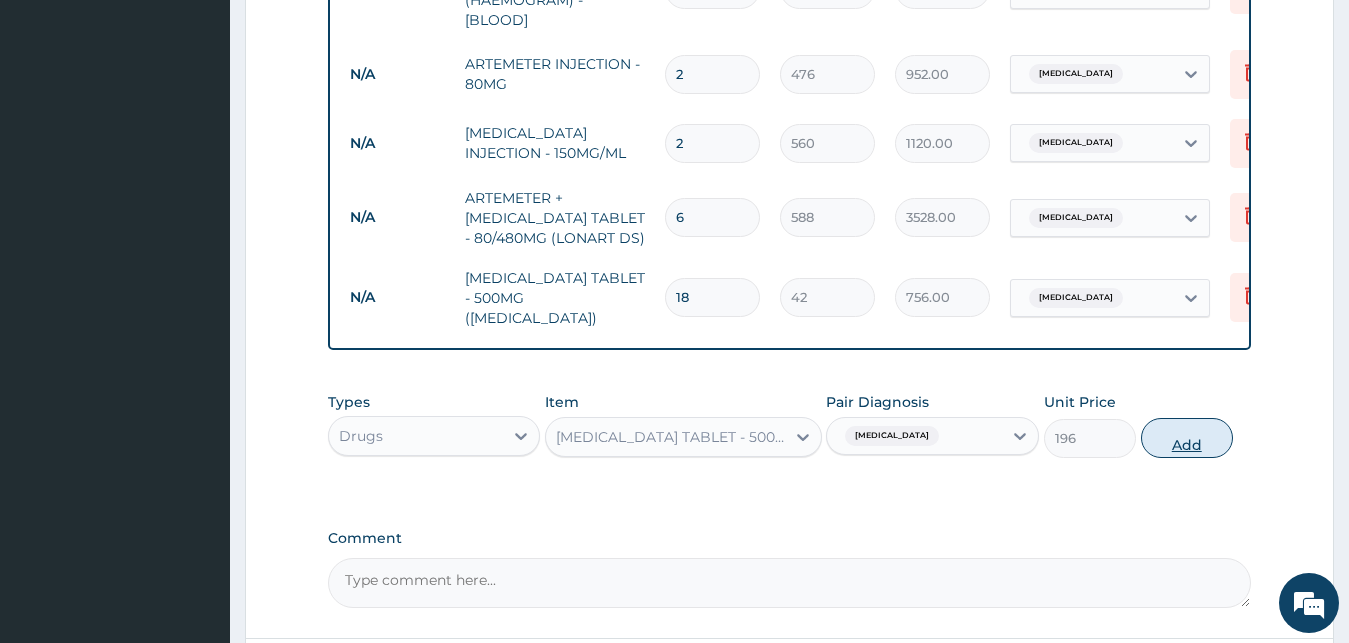 click on "Add" at bounding box center (1187, 438) 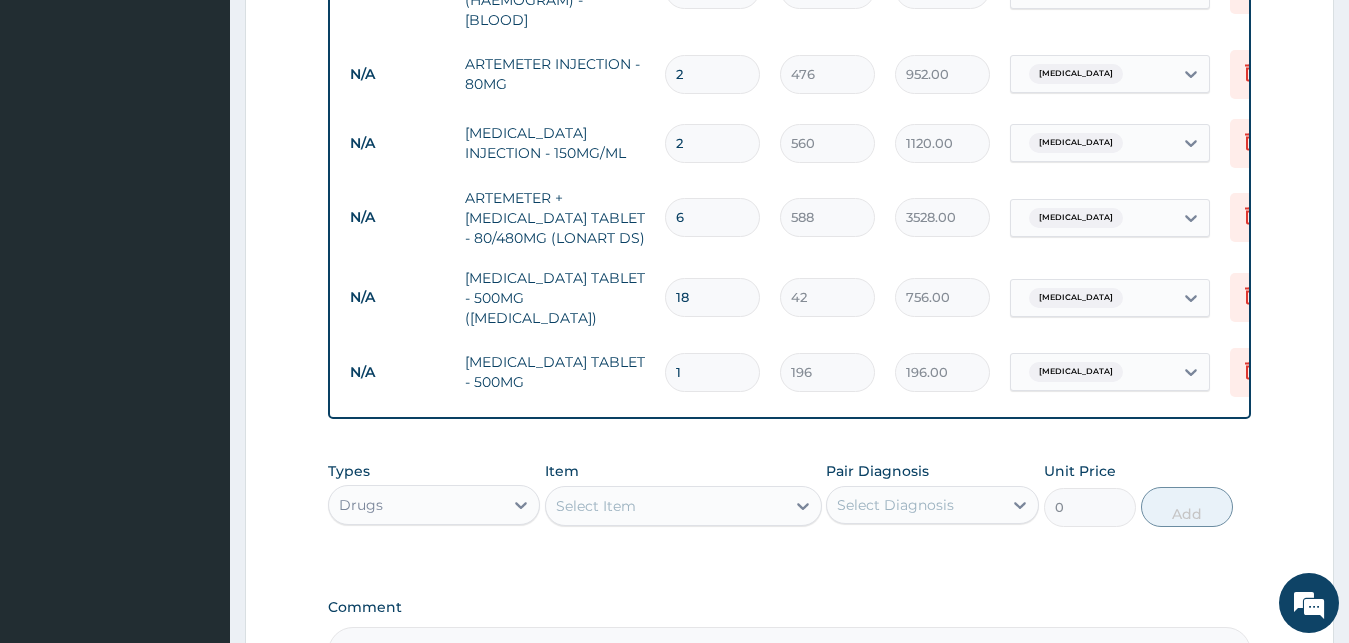 click on "Select Item" at bounding box center [665, 506] 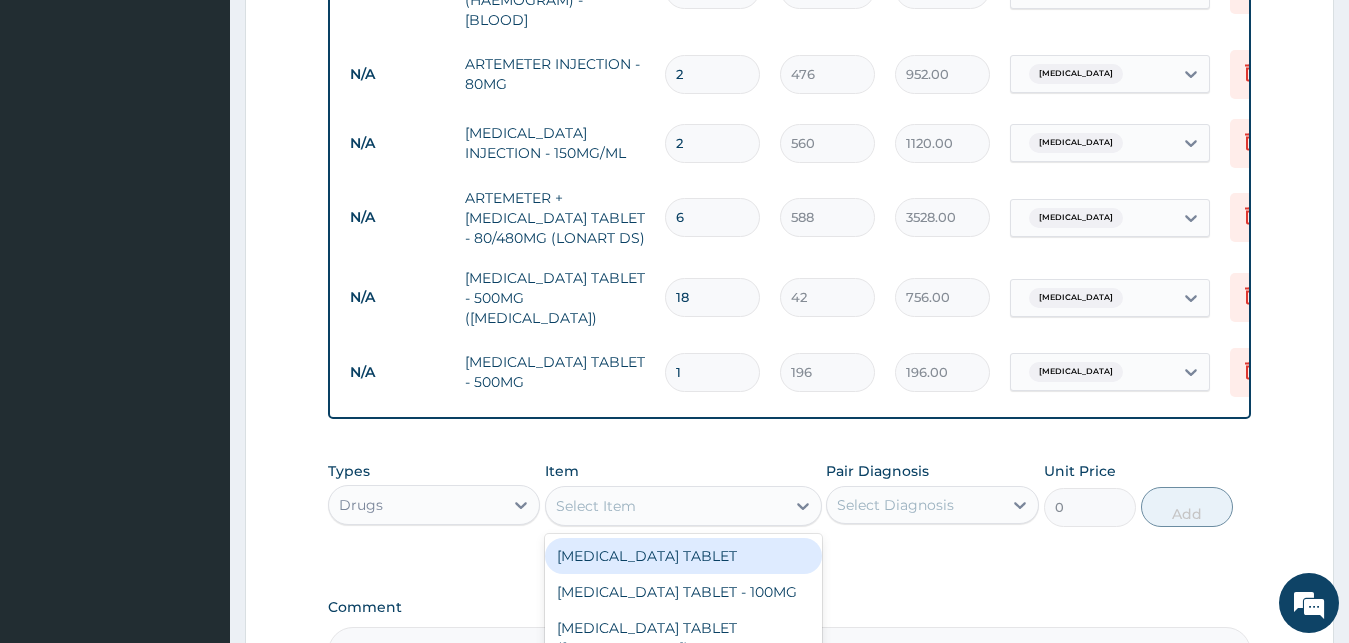 click on "1" at bounding box center (712, 372) 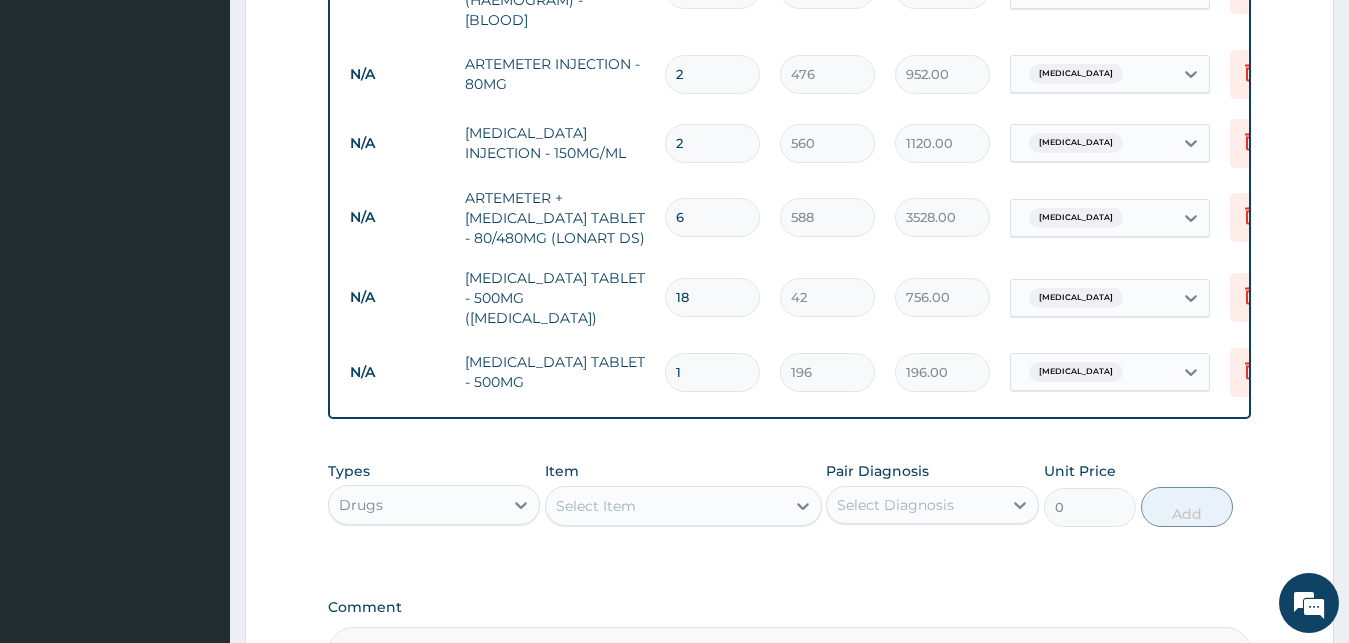 type on "10" 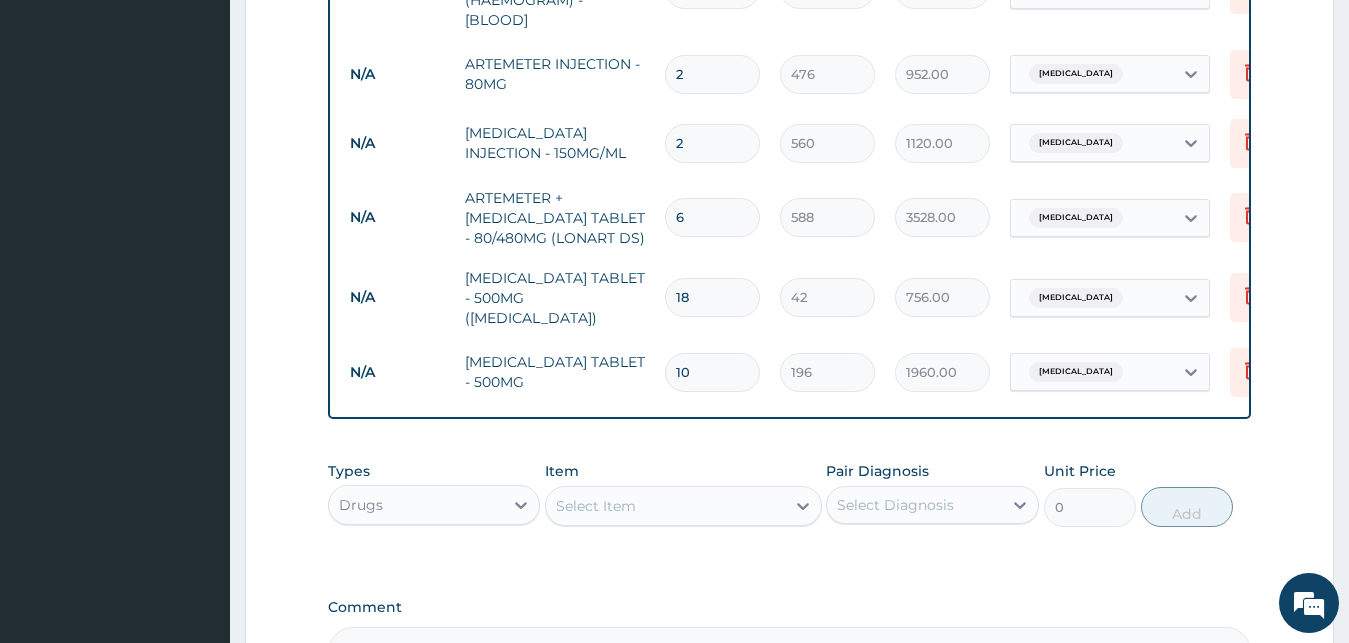 type on "10" 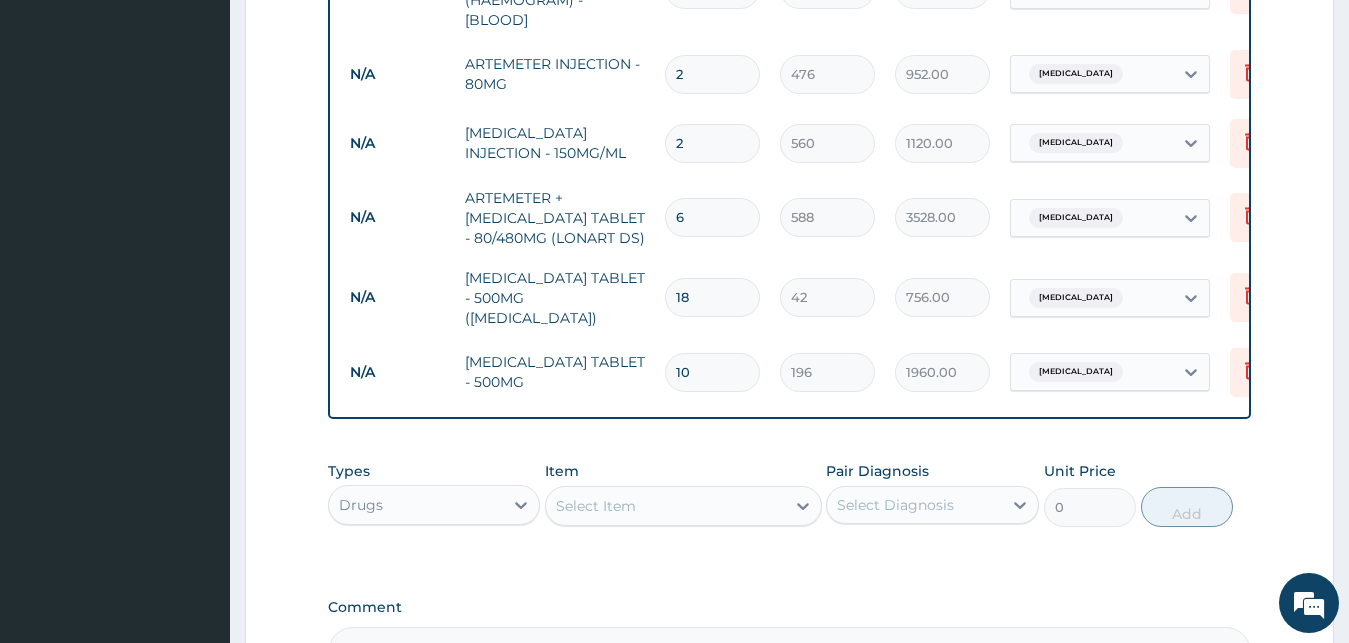 click on "Select Item" at bounding box center (683, 506) 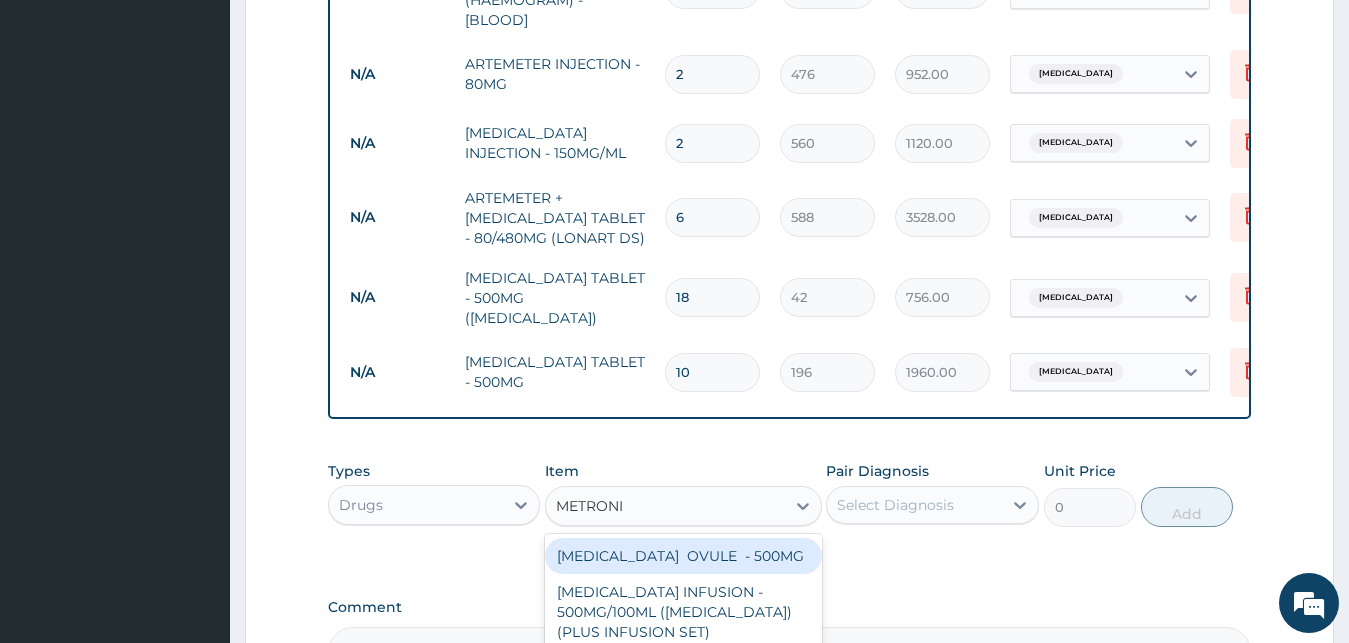 type on "METRONID" 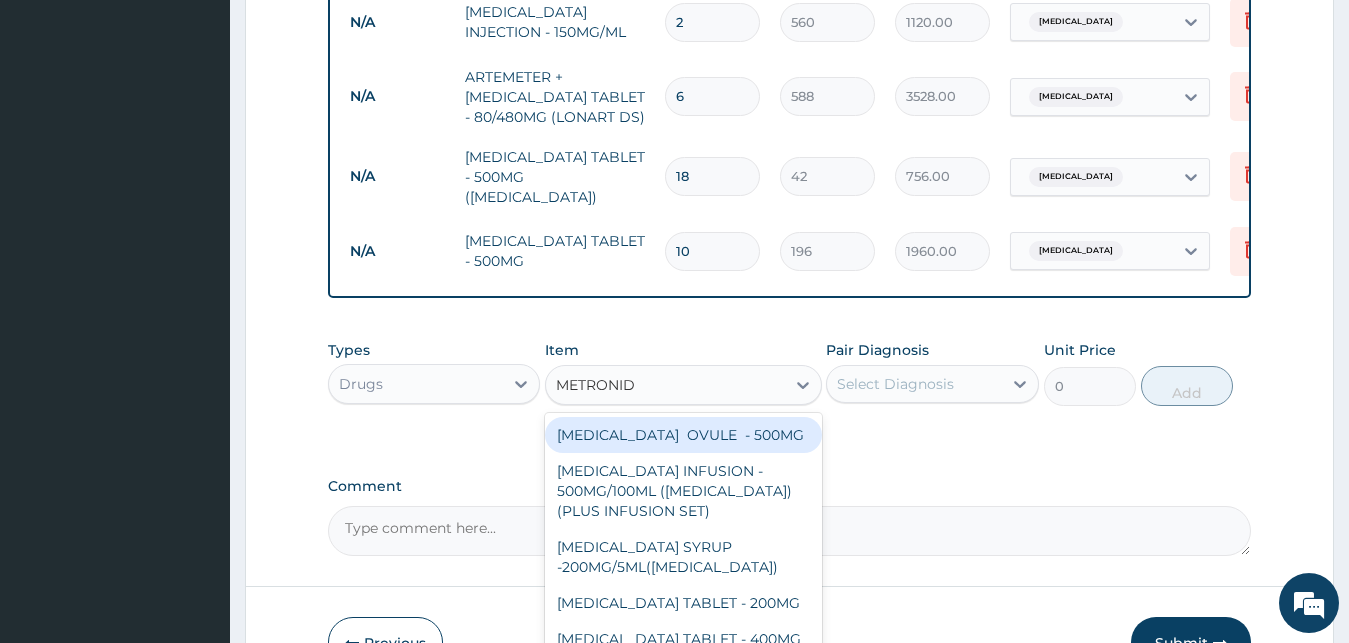 scroll, scrollTop: 1268, scrollLeft: 0, axis: vertical 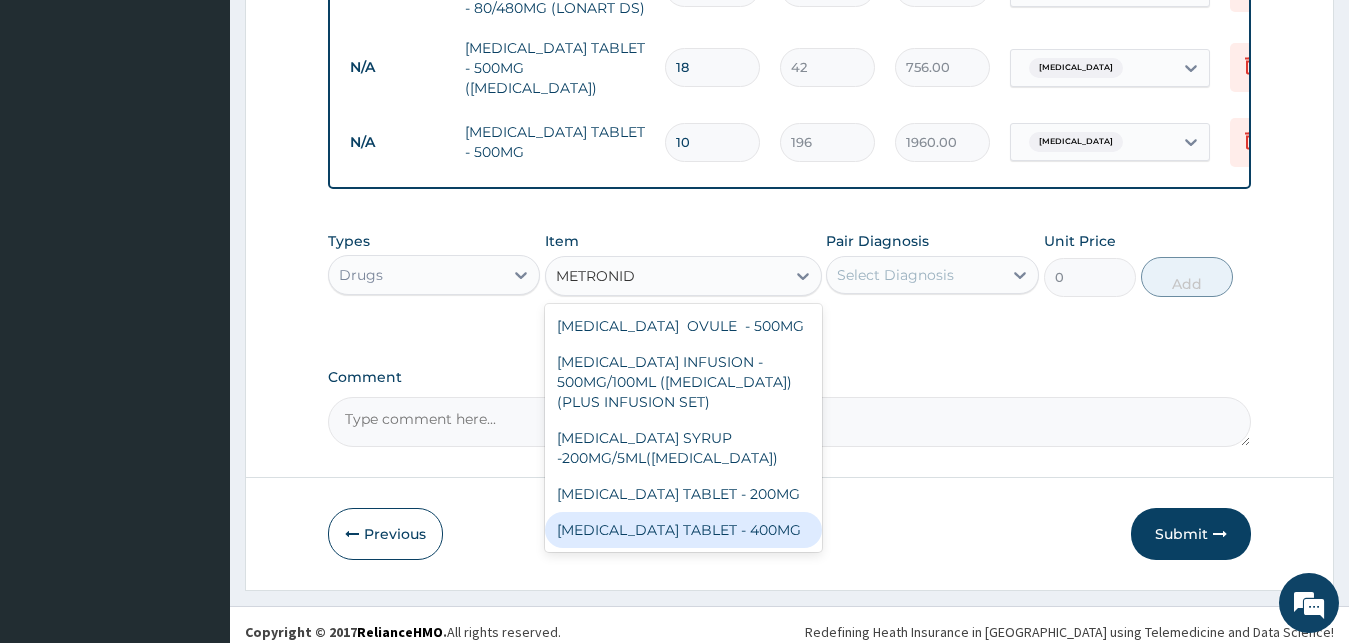 click on "[MEDICAL_DATA] TABLET - 400MG" at bounding box center [683, 530] 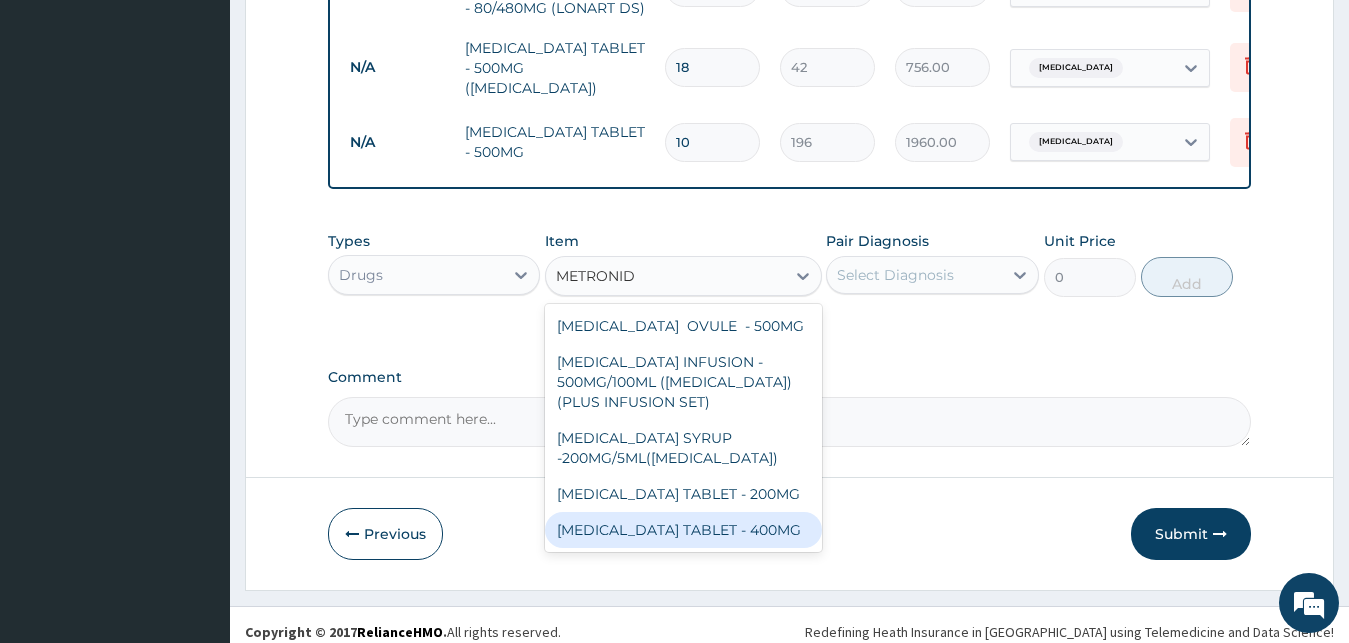 type 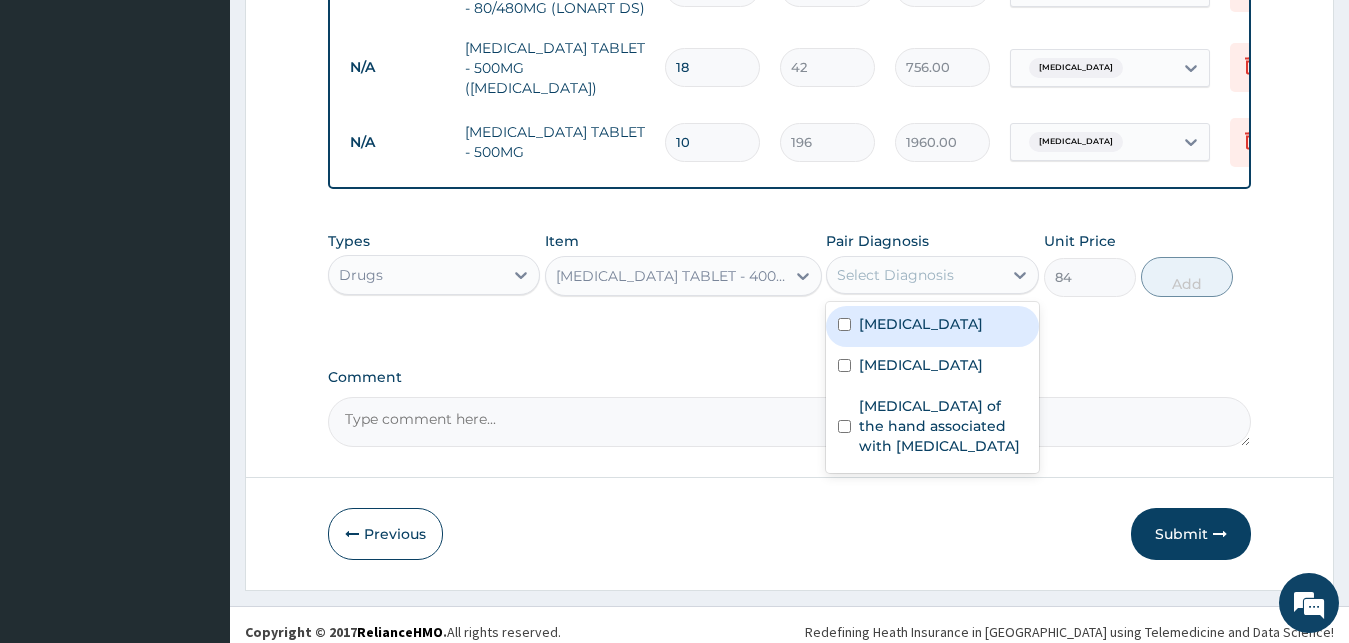click on "Select Diagnosis" at bounding box center [895, 275] 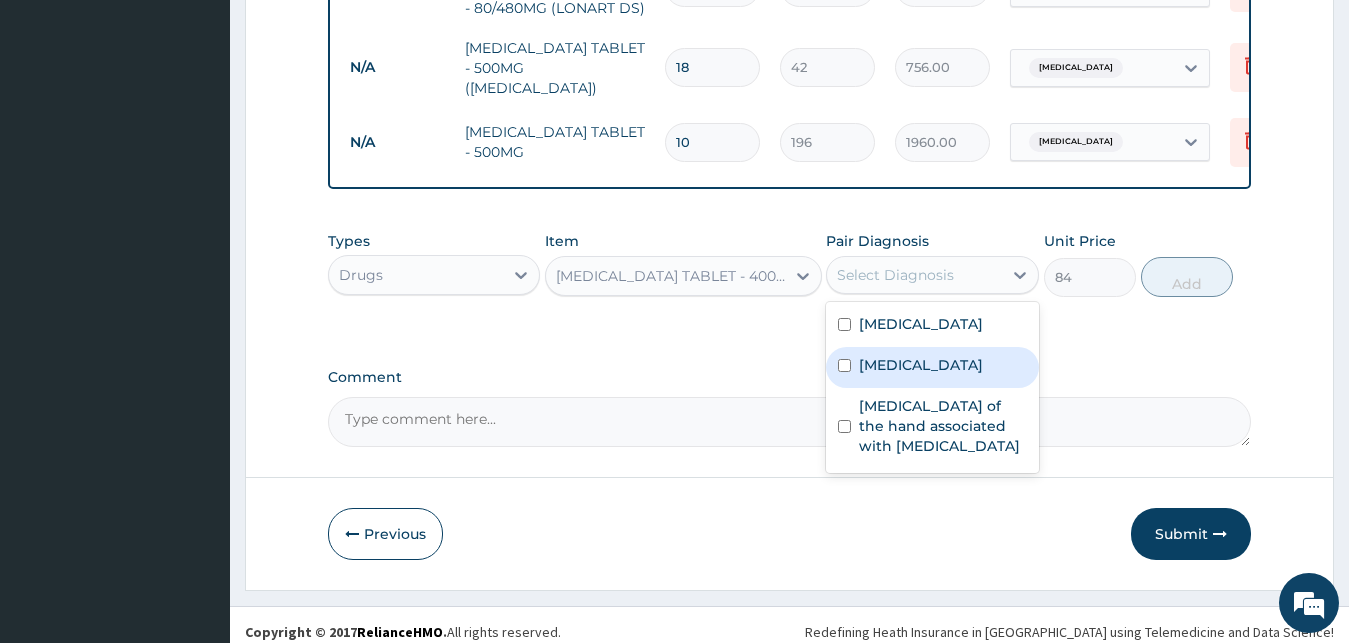 click on "Gastroenteritis" at bounding box center [932, 367] 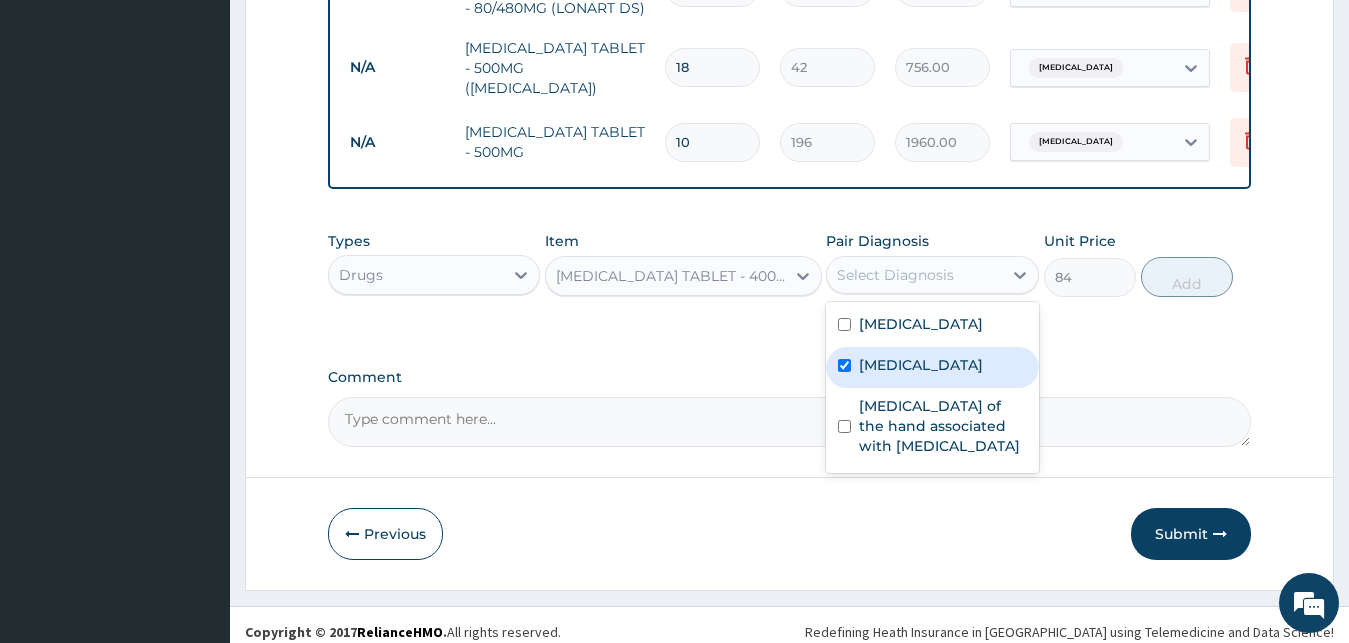 checkbox on "true" 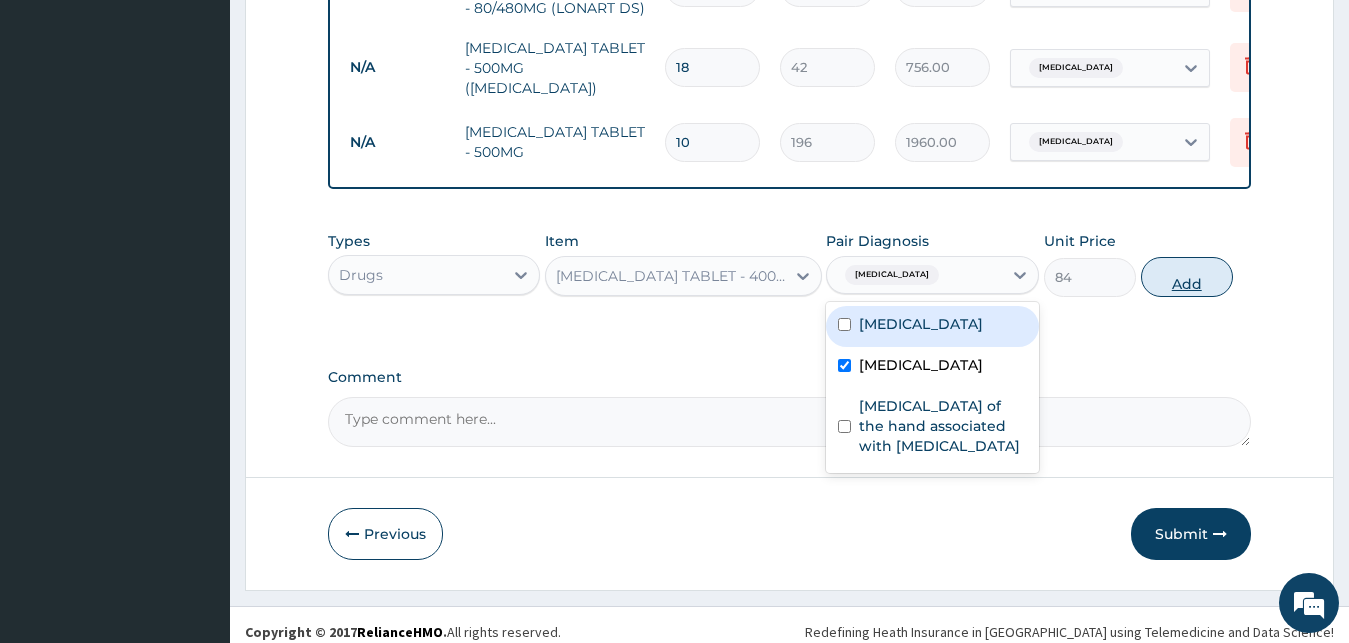 click on "Add" at bounding box center (1187, 277) 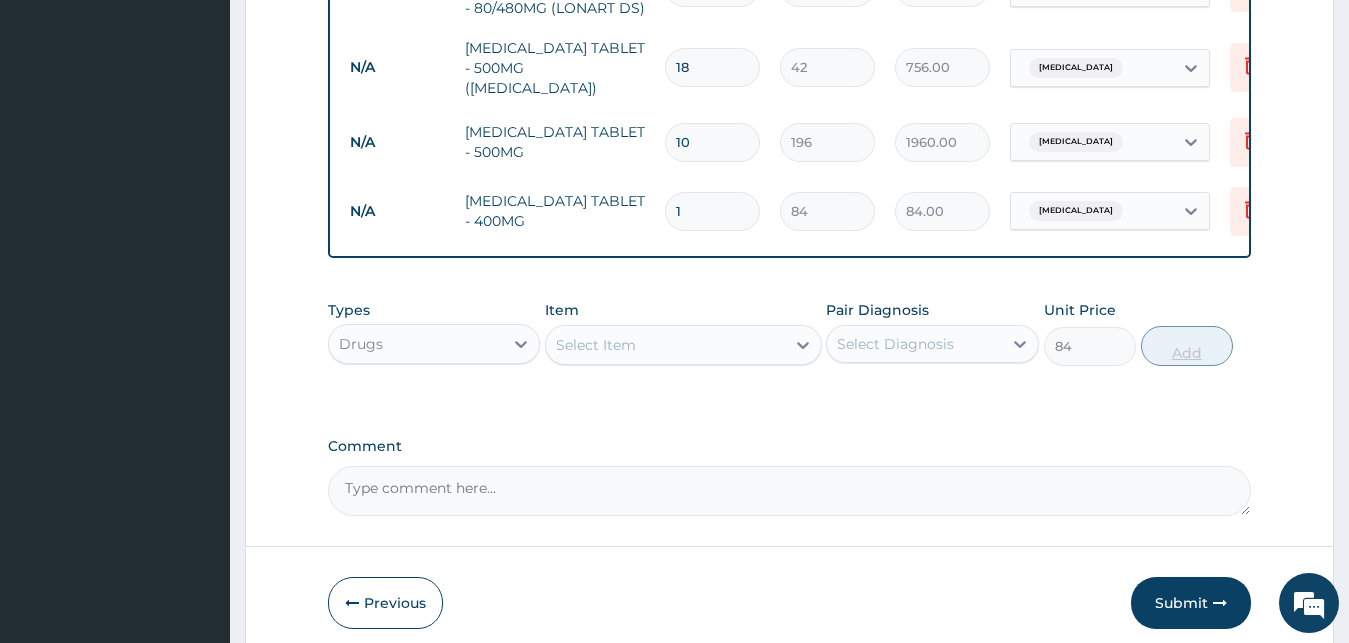 type on "0" 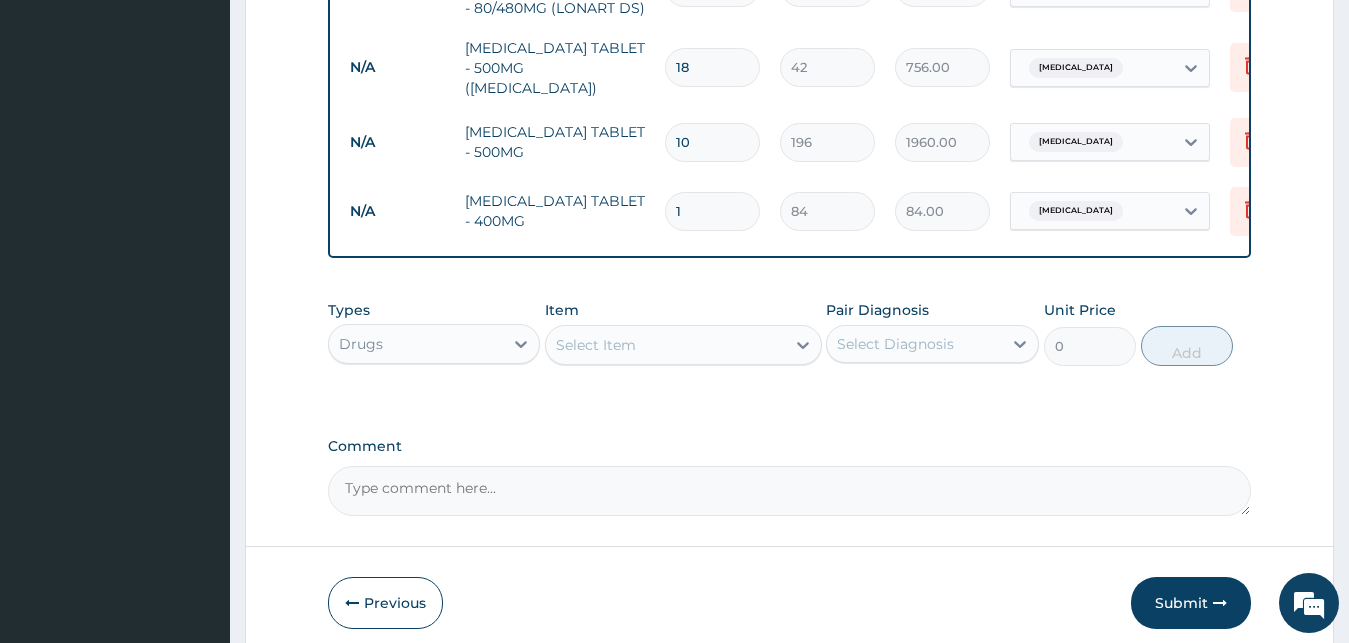 type on "15" 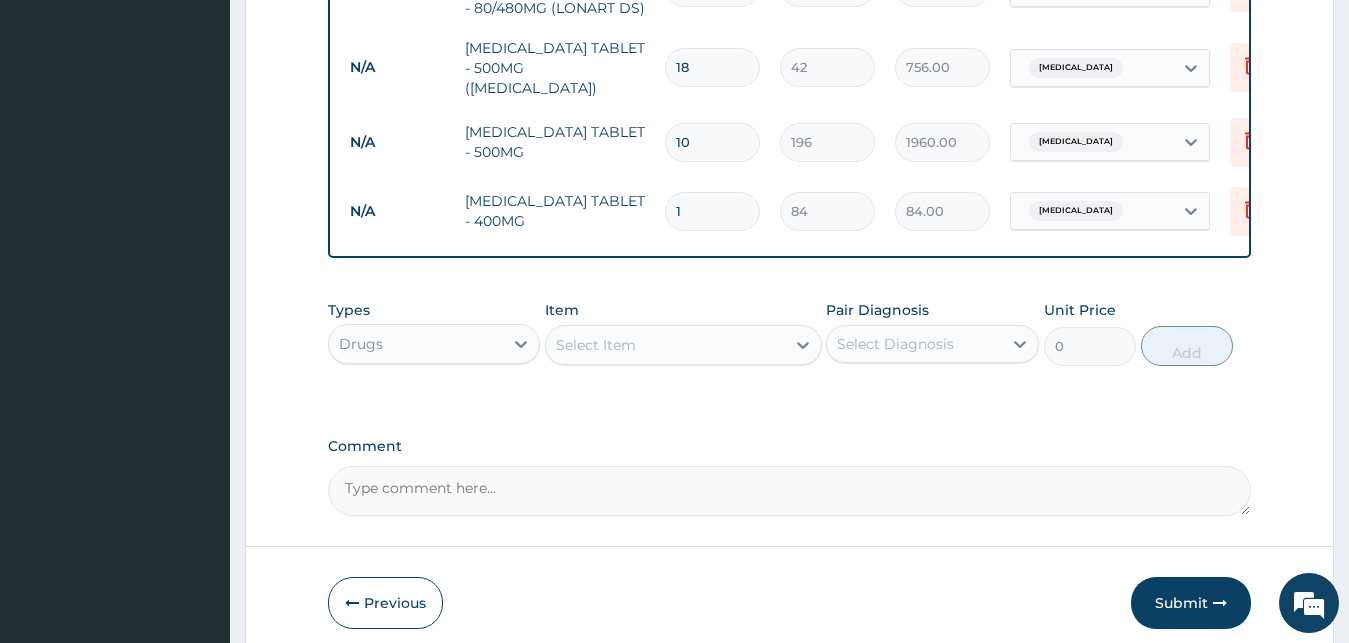 type on "1260.00" 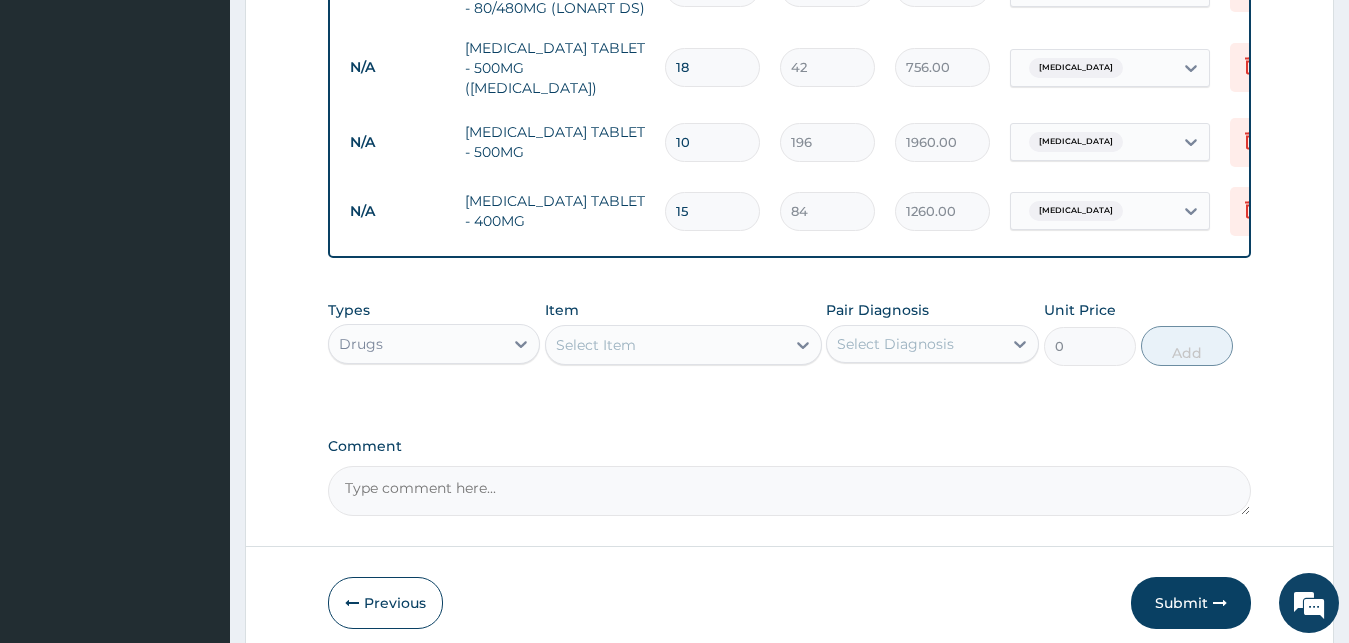 type on "15" 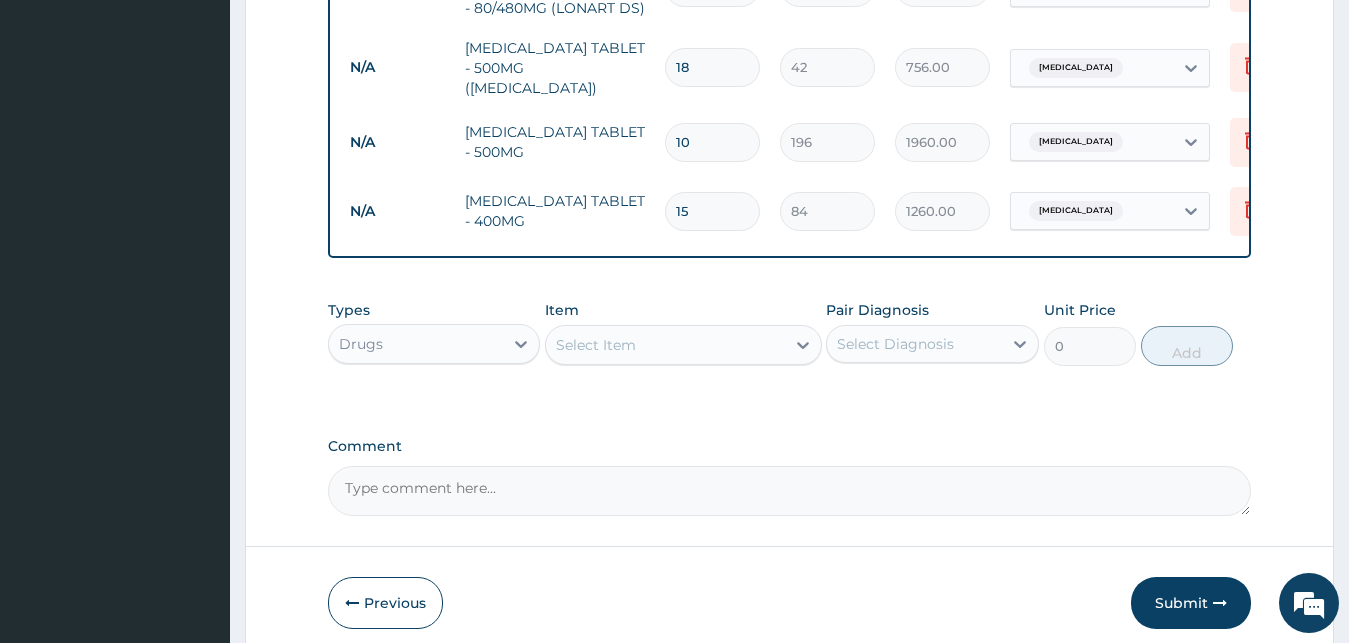 click on "Select Item" at bounding box center [665, 345] 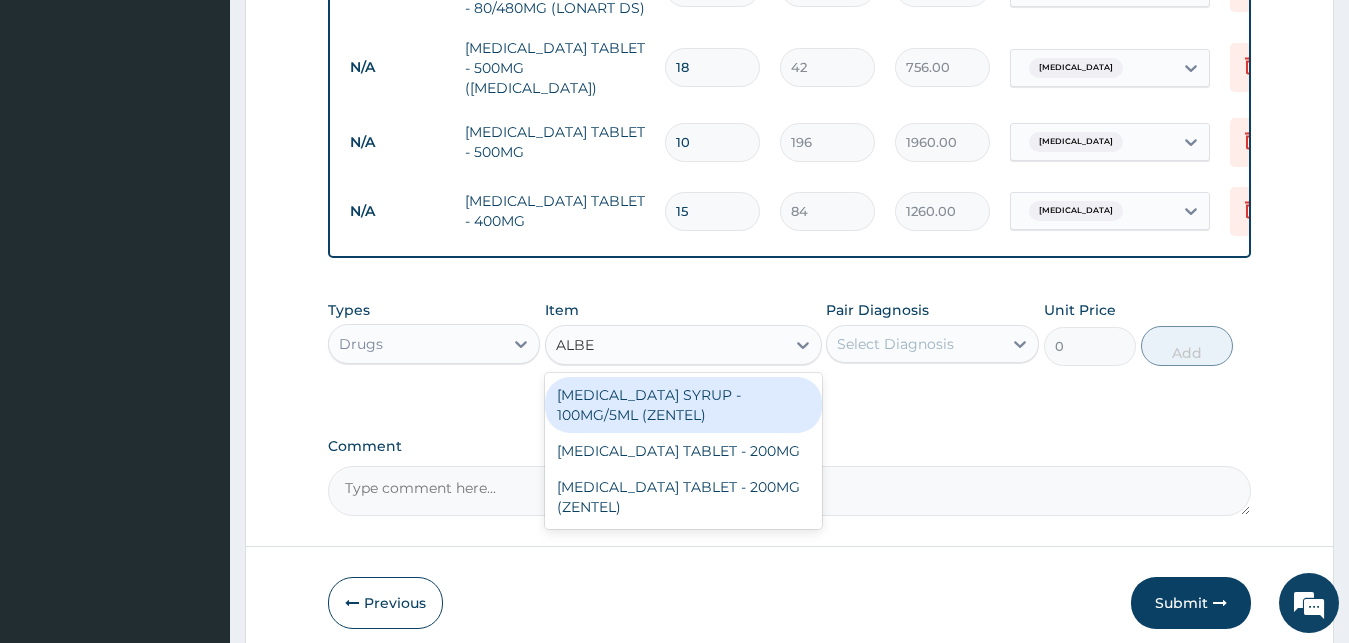 type on "ALBEN" 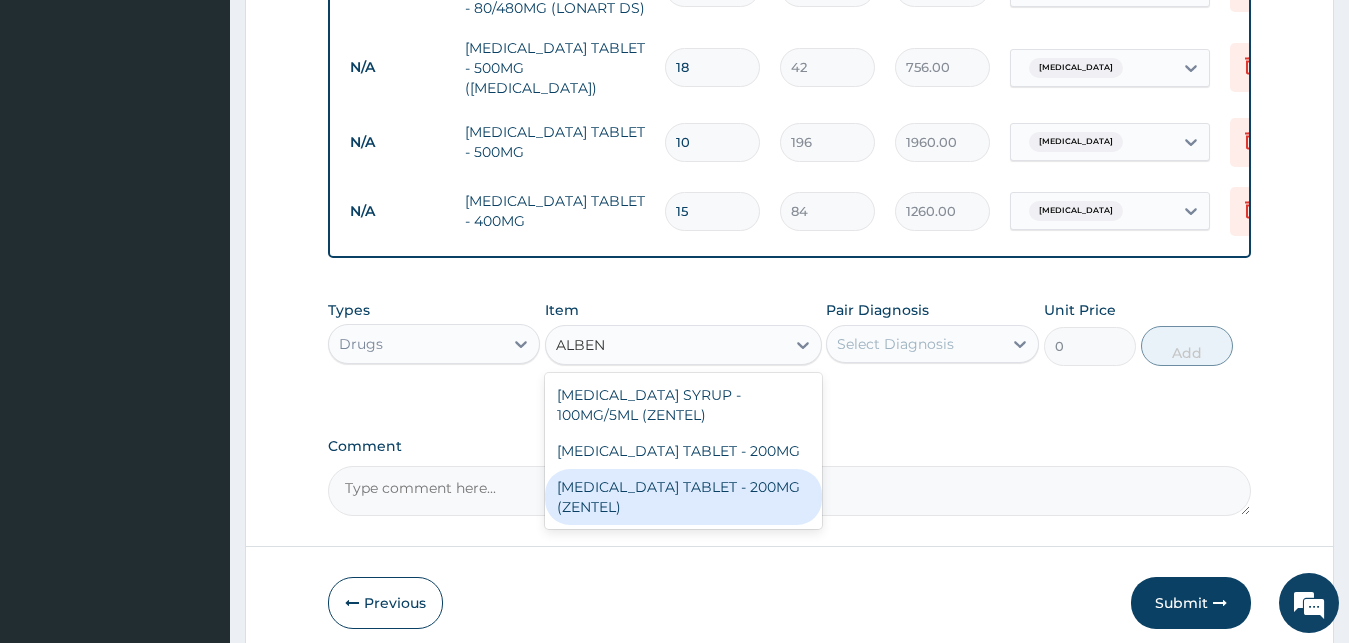 click on "ALBENDAZOLE TABLET - 200MG (ZENTEL)" at bounding box center (683, 497) 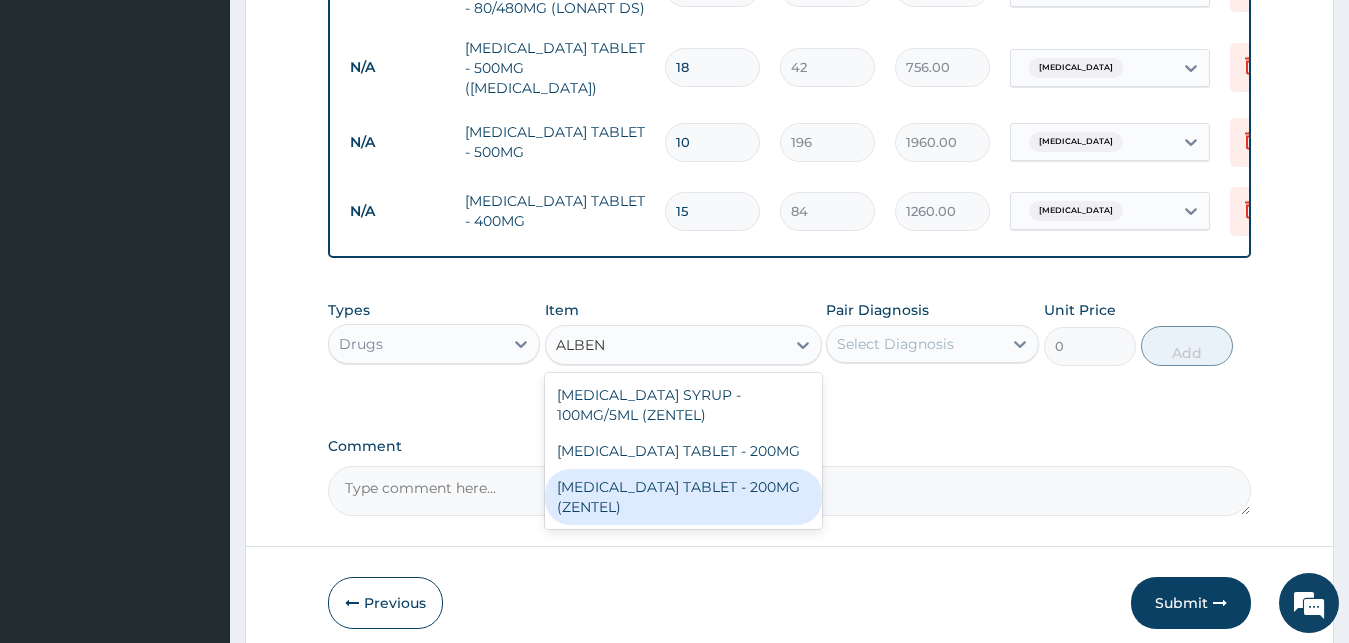 type 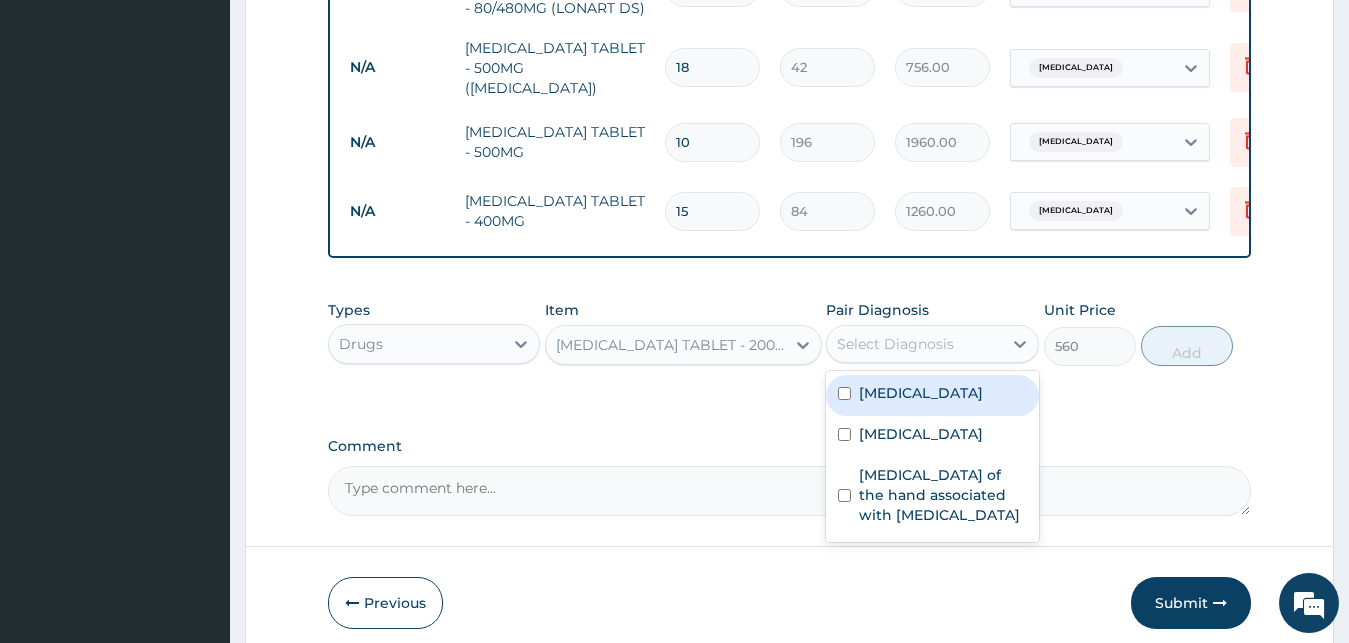 click on "Select Diagnosis" at bounding box center (895, 344) 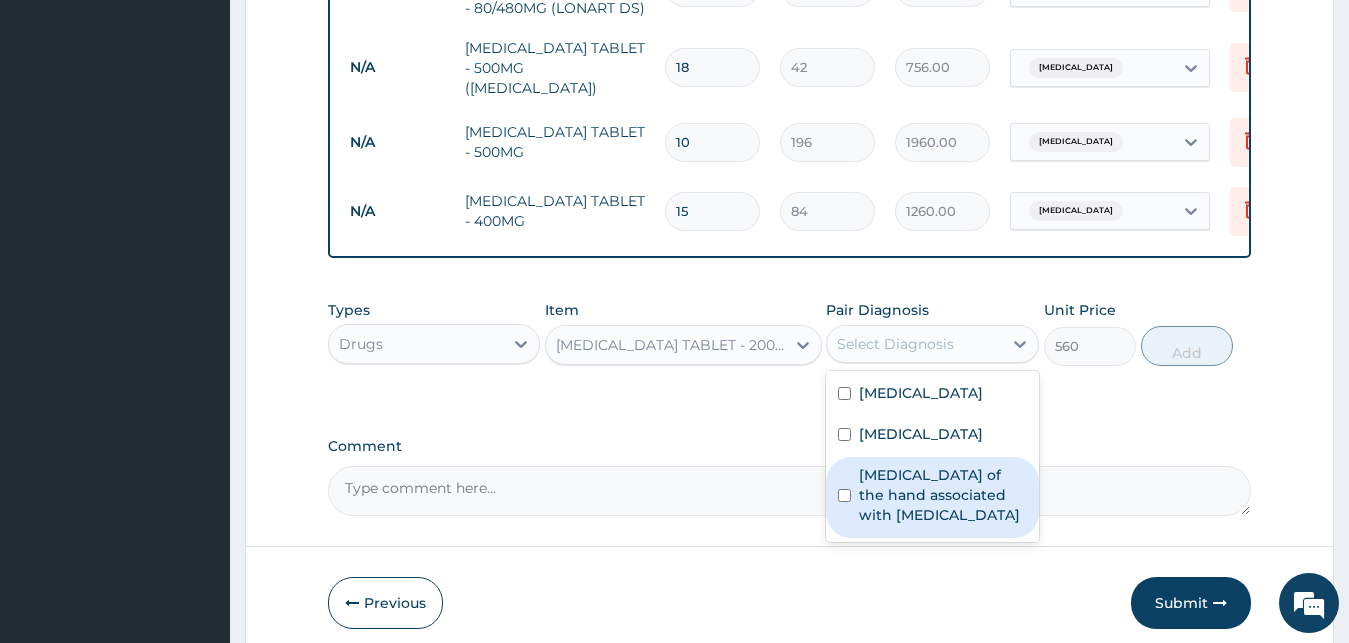 click on "Arthropathy of the hand associated with helminthiasis" at bounding box center (932, 497) 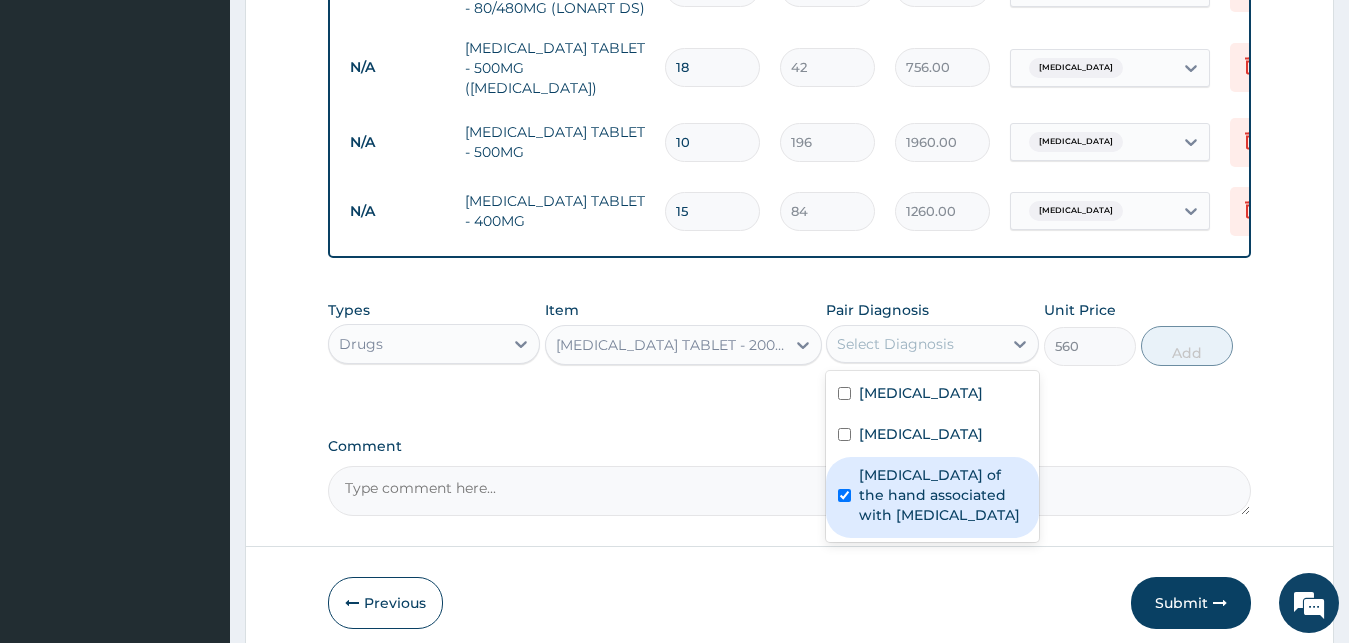 checkbox on "true" 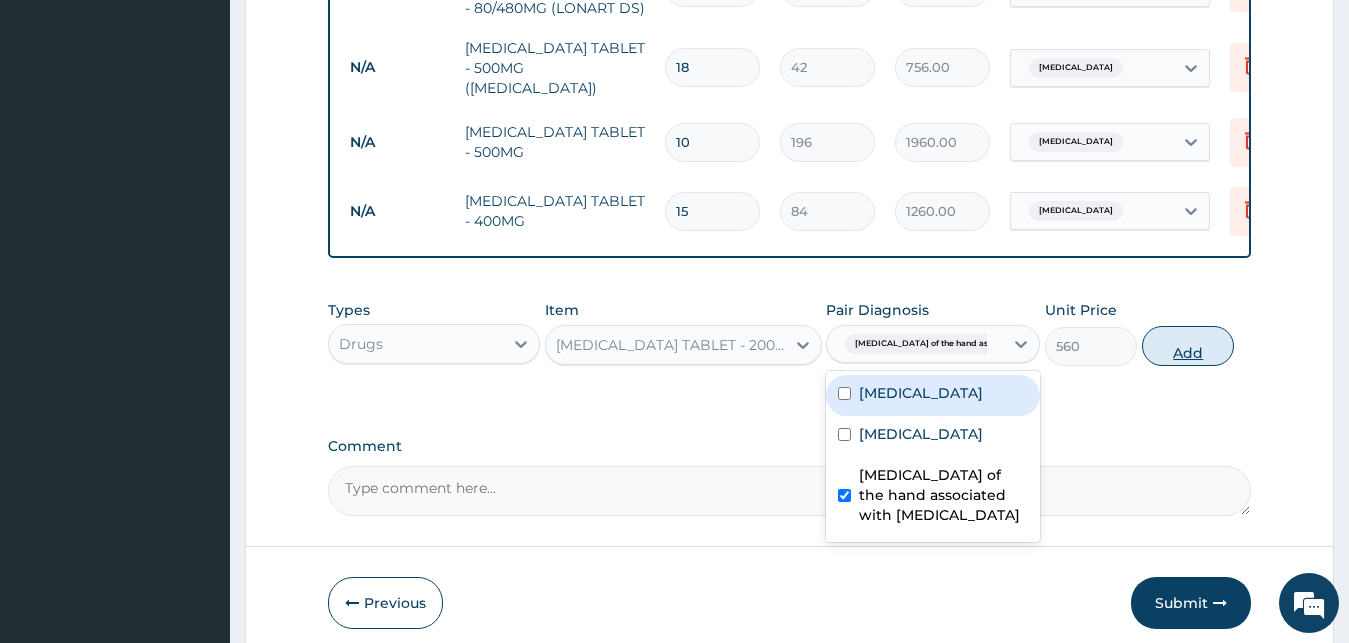 click on "Add" at bounding box center (1188, 346) 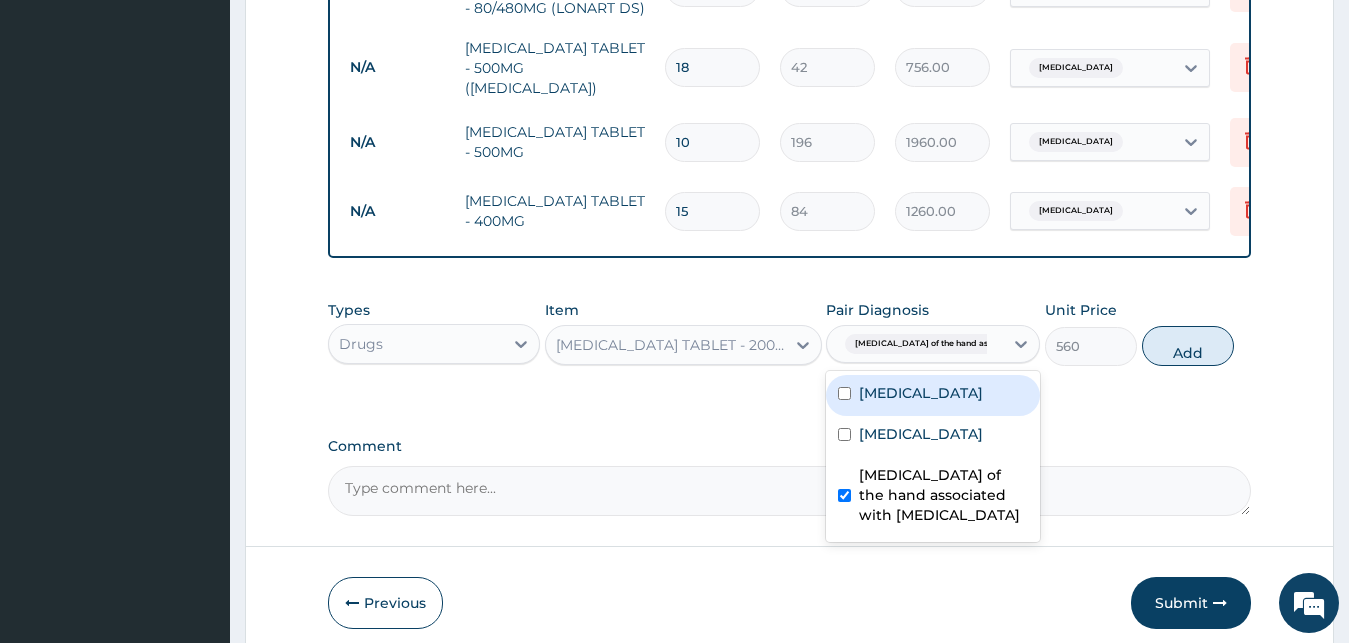 type on "0" 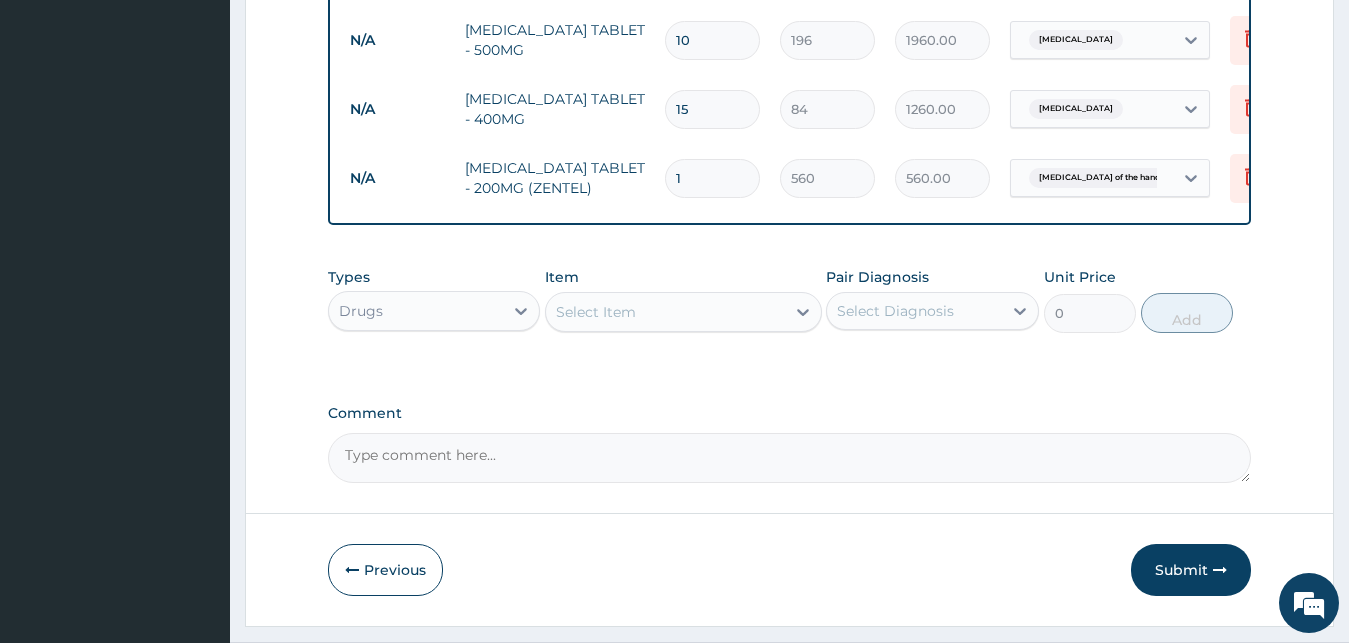scroll, scrollTop: 1406, scrollLeft: 0, axis: vertical 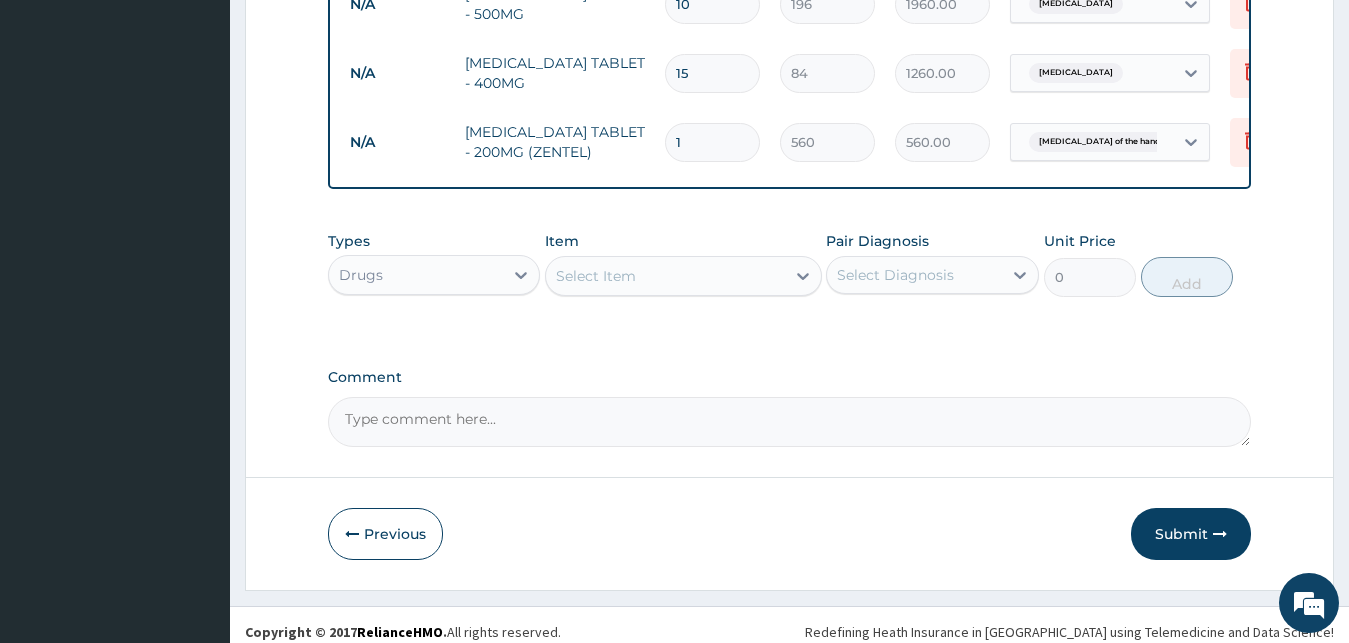 drag, startPoint x: 1171, startPoint y: 511, endPoint x: 1113, endPoint y: 407, distance: 119.0798 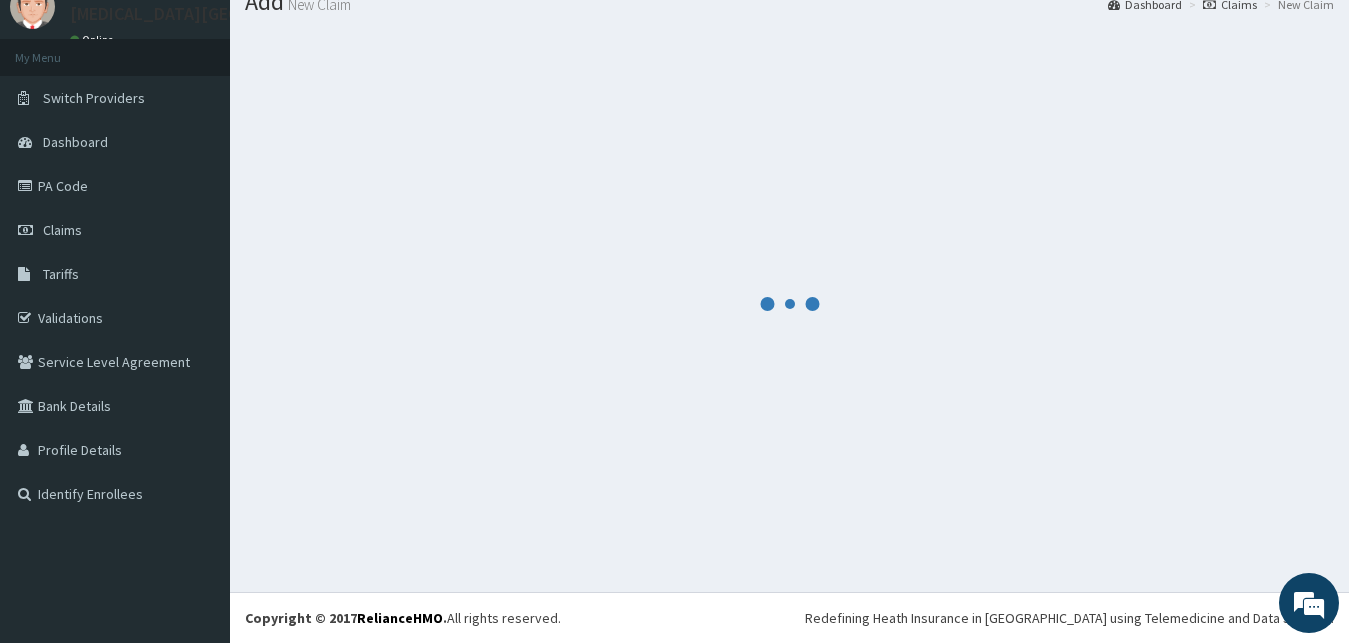 scroll, scrollTop: 76, scrollLeft: 0, axis: vertical 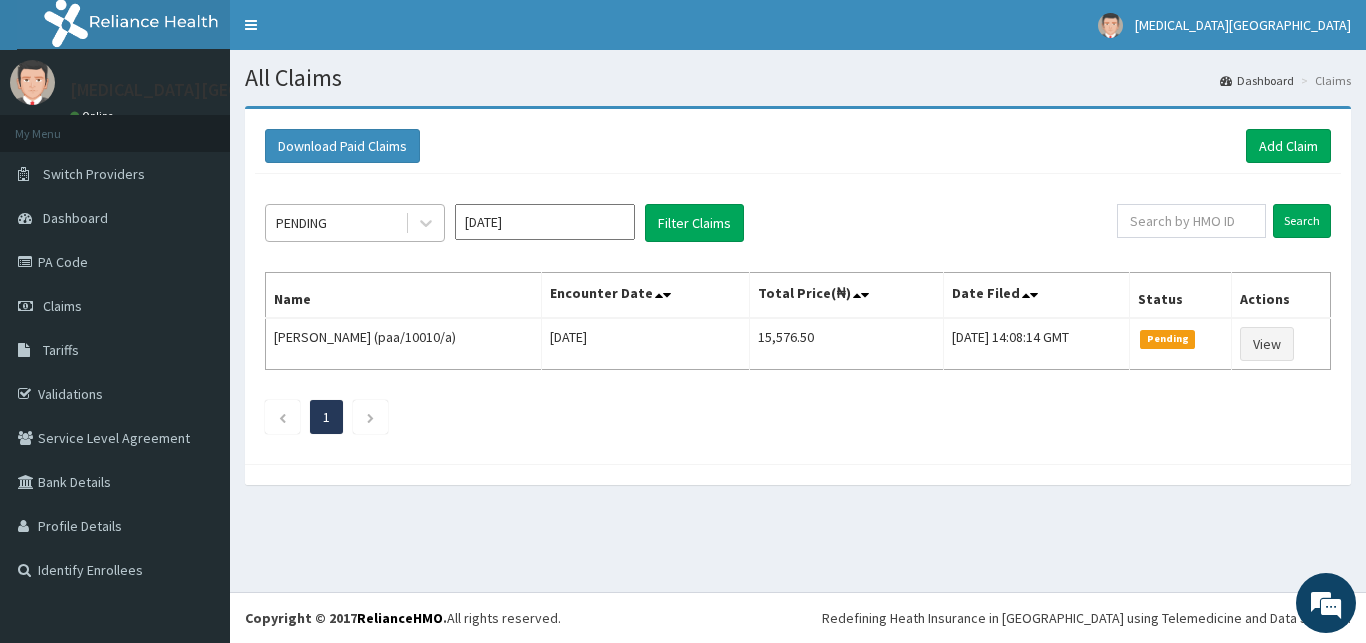 click on "PENDING" at bounding box center (335, 223) 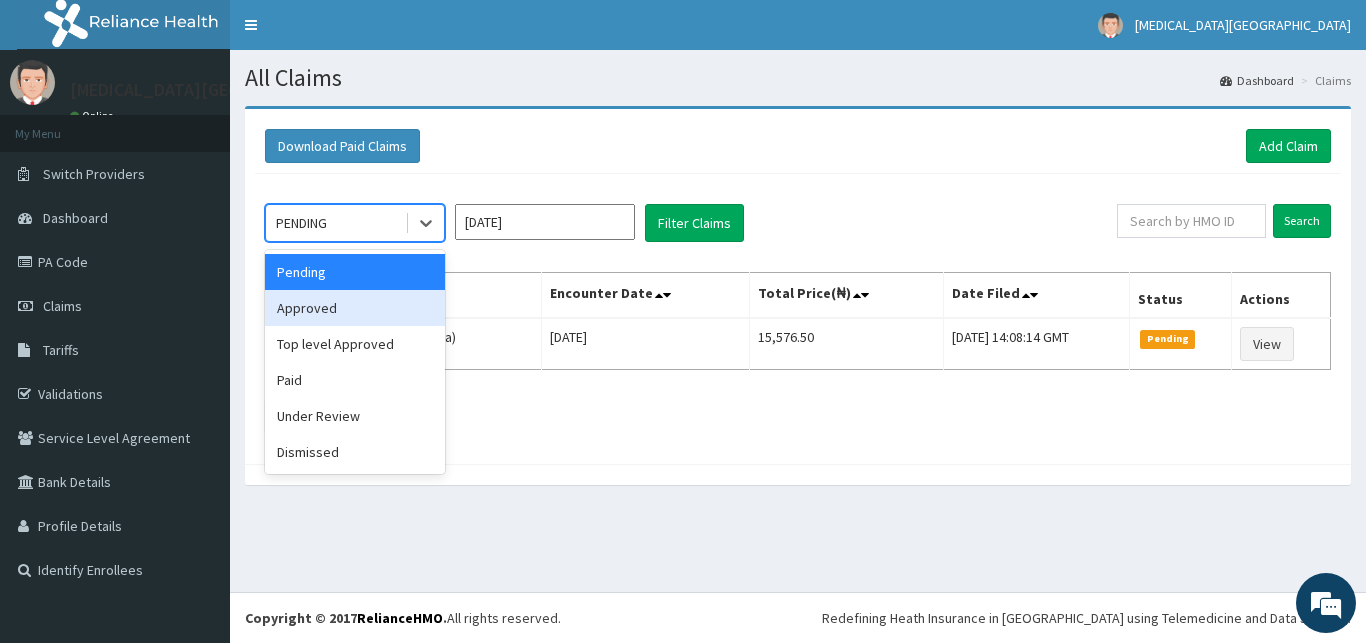 click on "Approved" at bounding box center [355, 308] 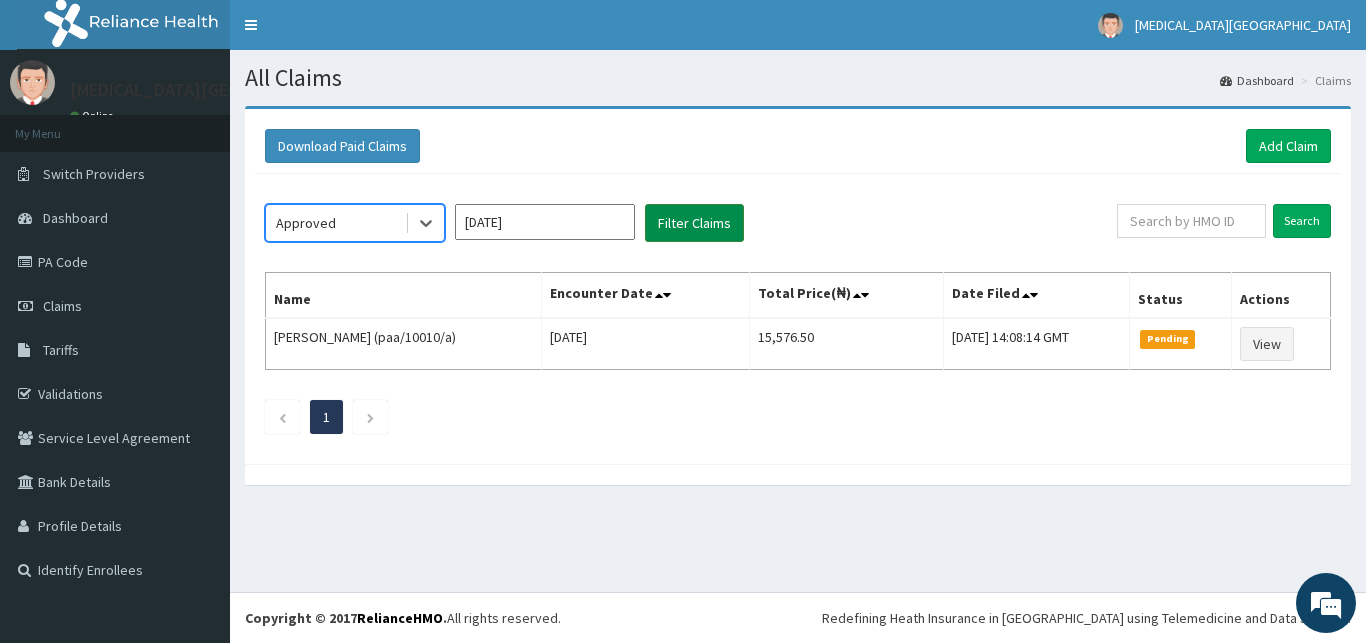 click on "Filter Claims" at bounding box center (694, 223) 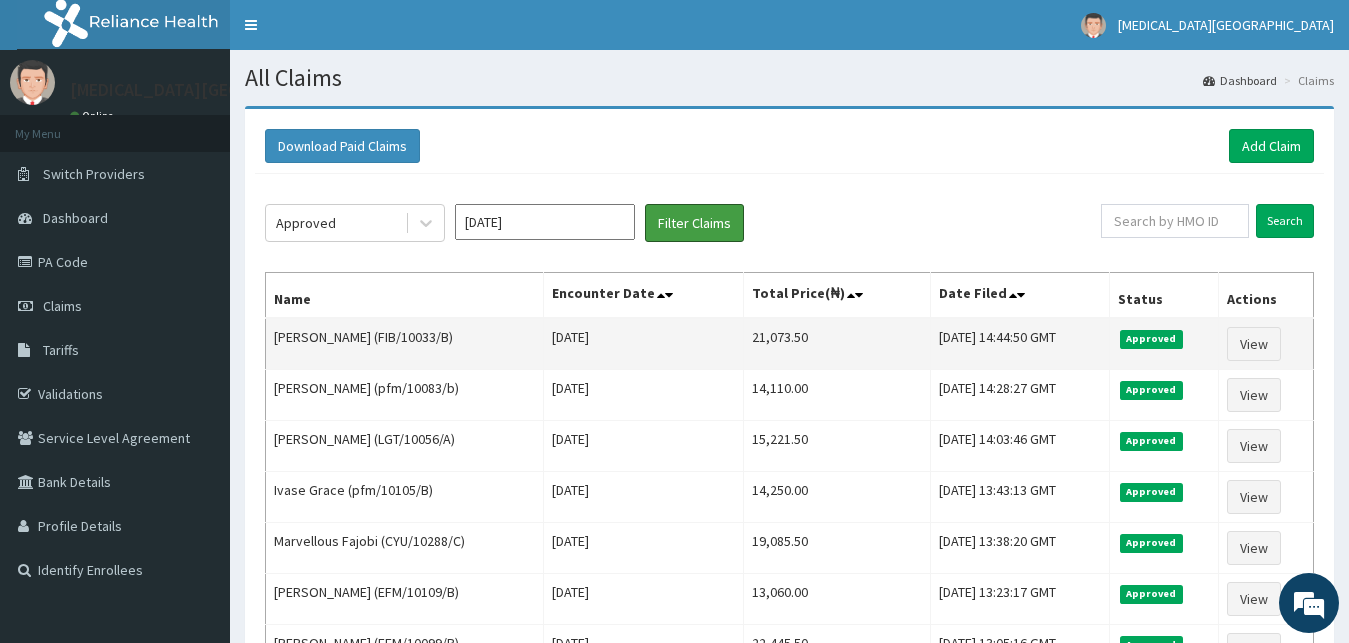 scroll, scrollTop: 0, scrollLeft: 0, axis: both 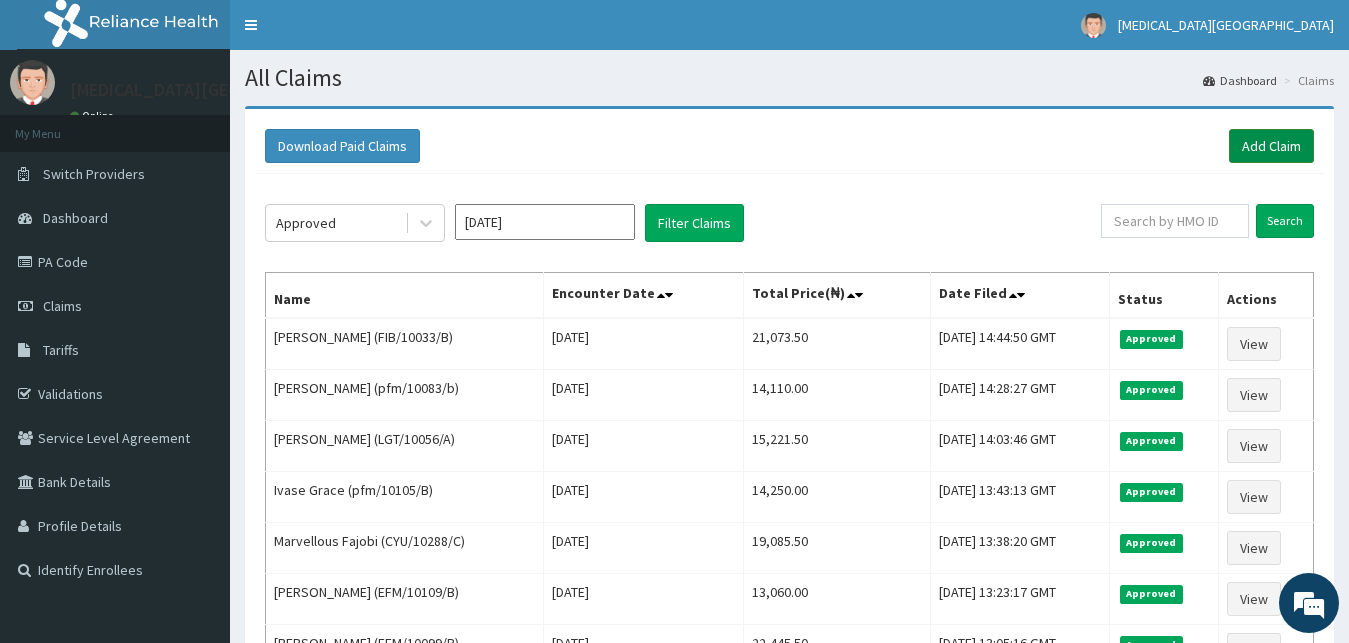 click on "Add Claim" at bounding box center (1271, 146) 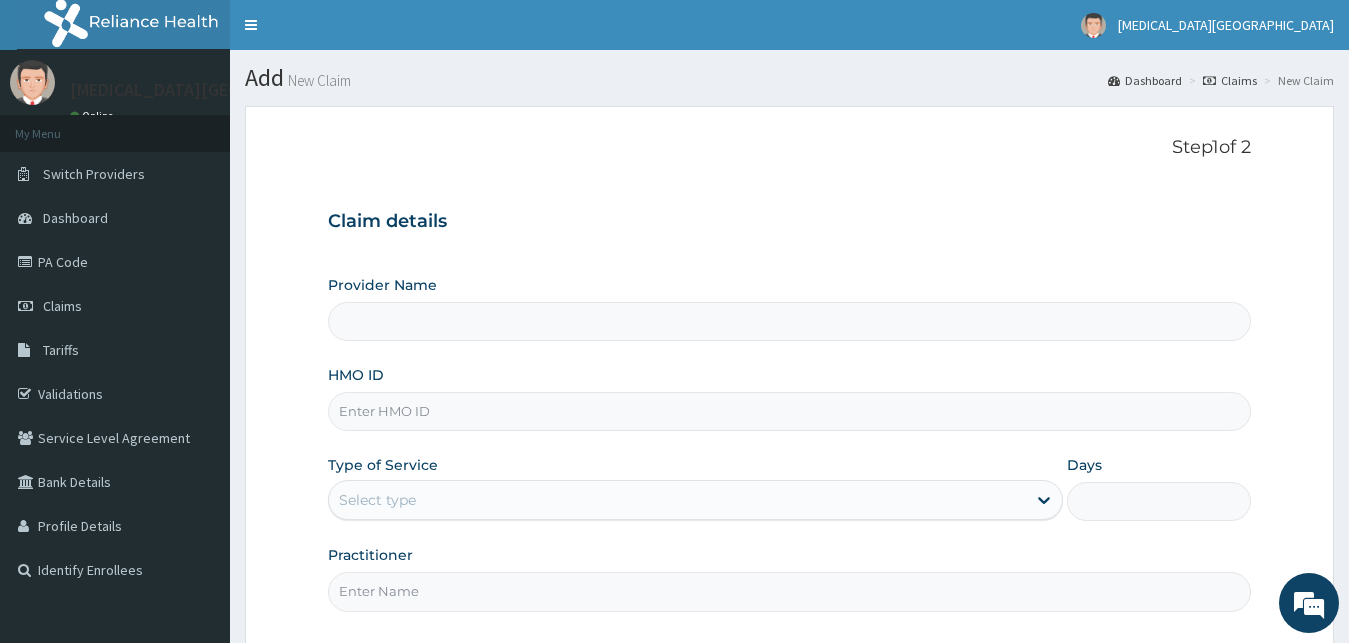 scroll, scrollTop: 0, scrollLeft: 0, axis: both 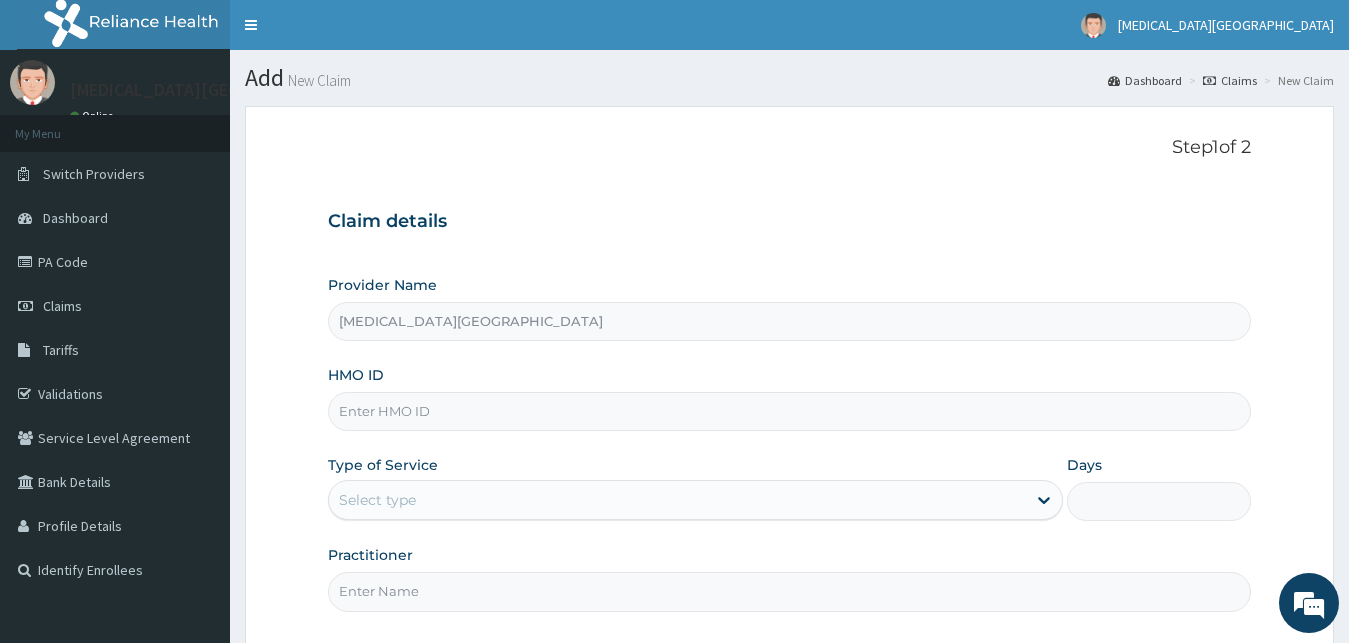 click on "HMO ID" at bounding box center (790, 411) 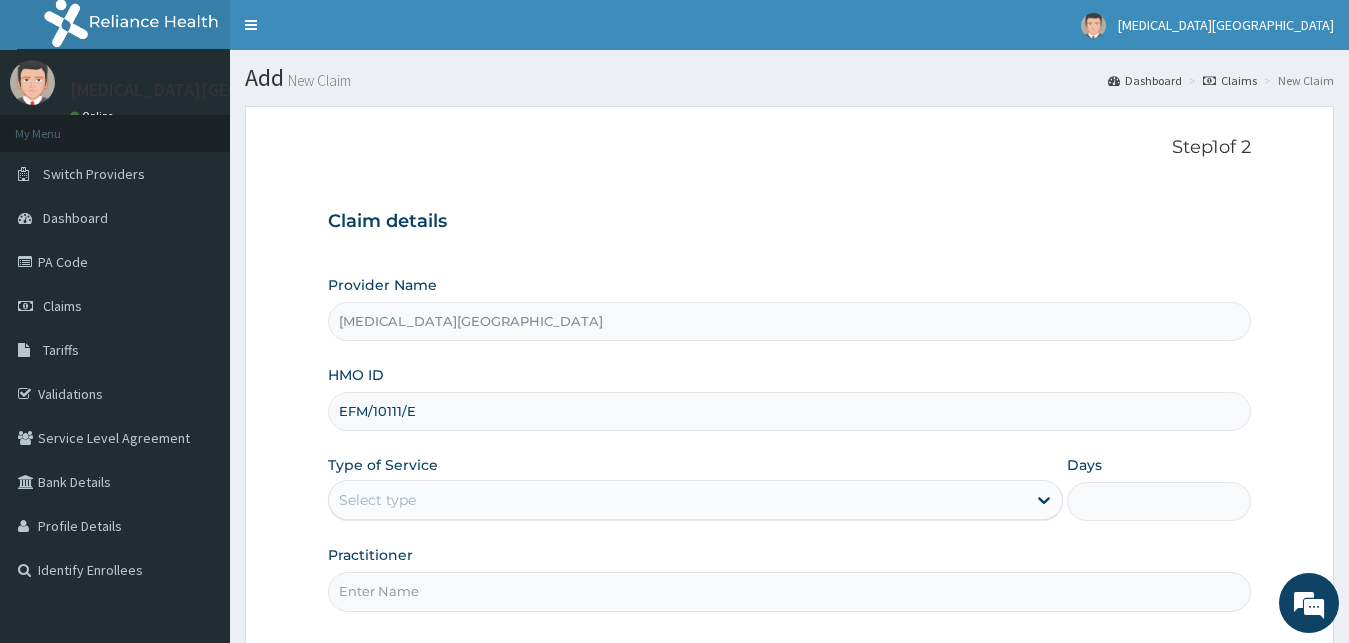 type on "EFM/10111/E" 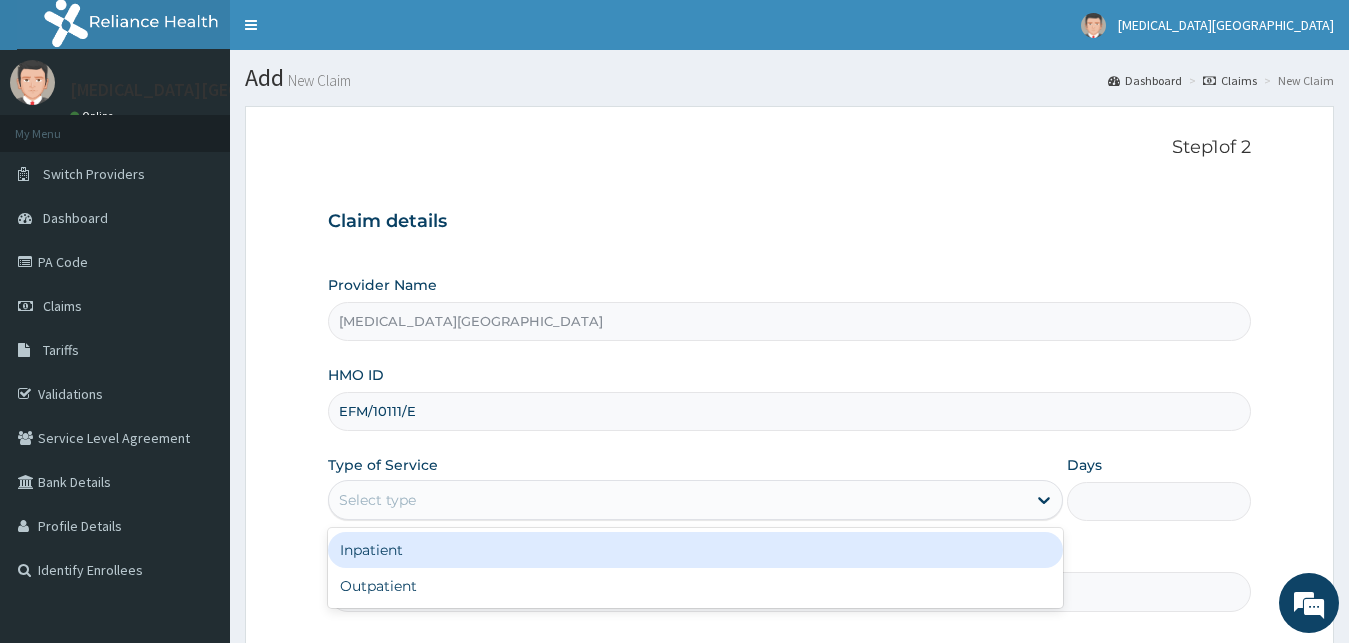 click on "Select type" at bounding box center [678, 500] 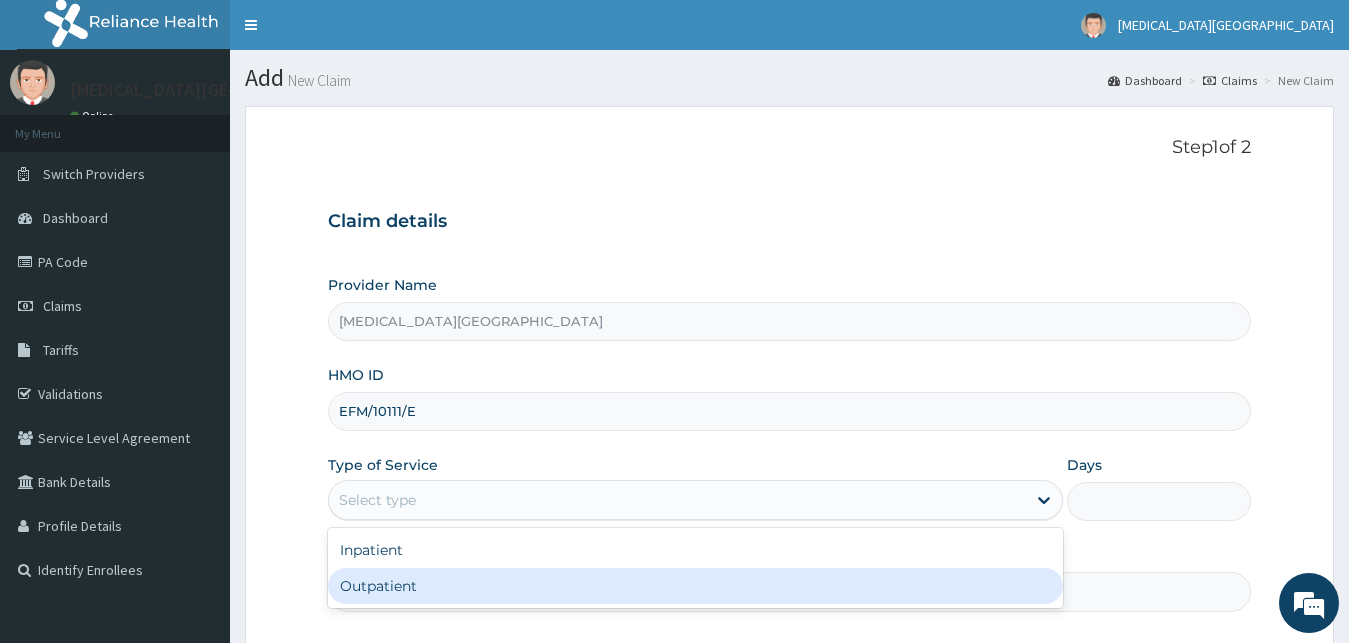 drag, startPoint x: 583, startPoint y: 584, endPoint x: 596, endPoint y: 581, distance: 13.341664 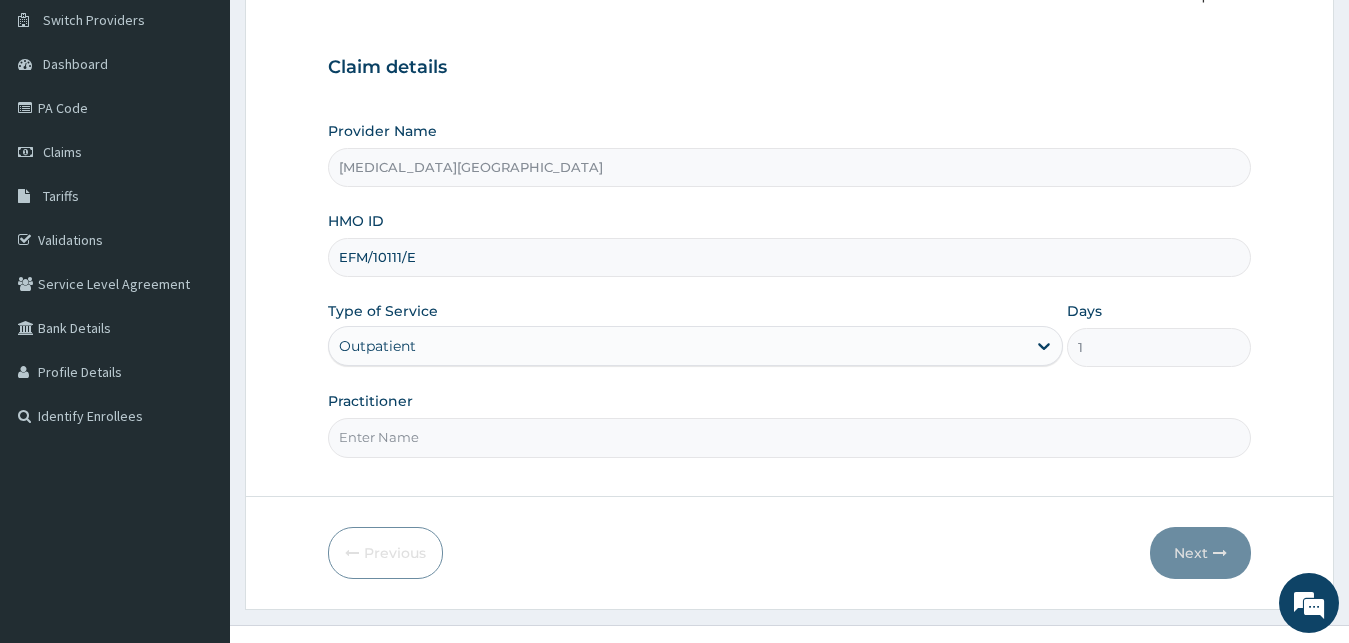 scroll, scrollTop: 187, scrollLeft: 0, axis: vertical 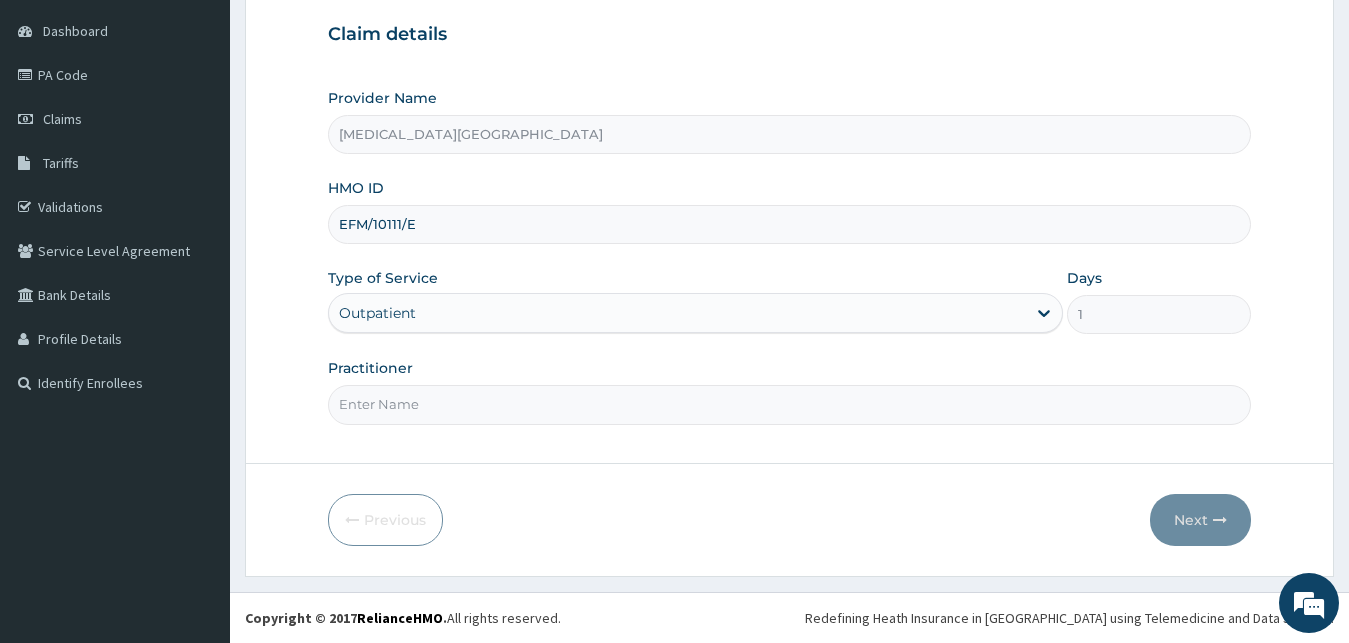 click on "Practitioner" at bounding box center (790, 404) 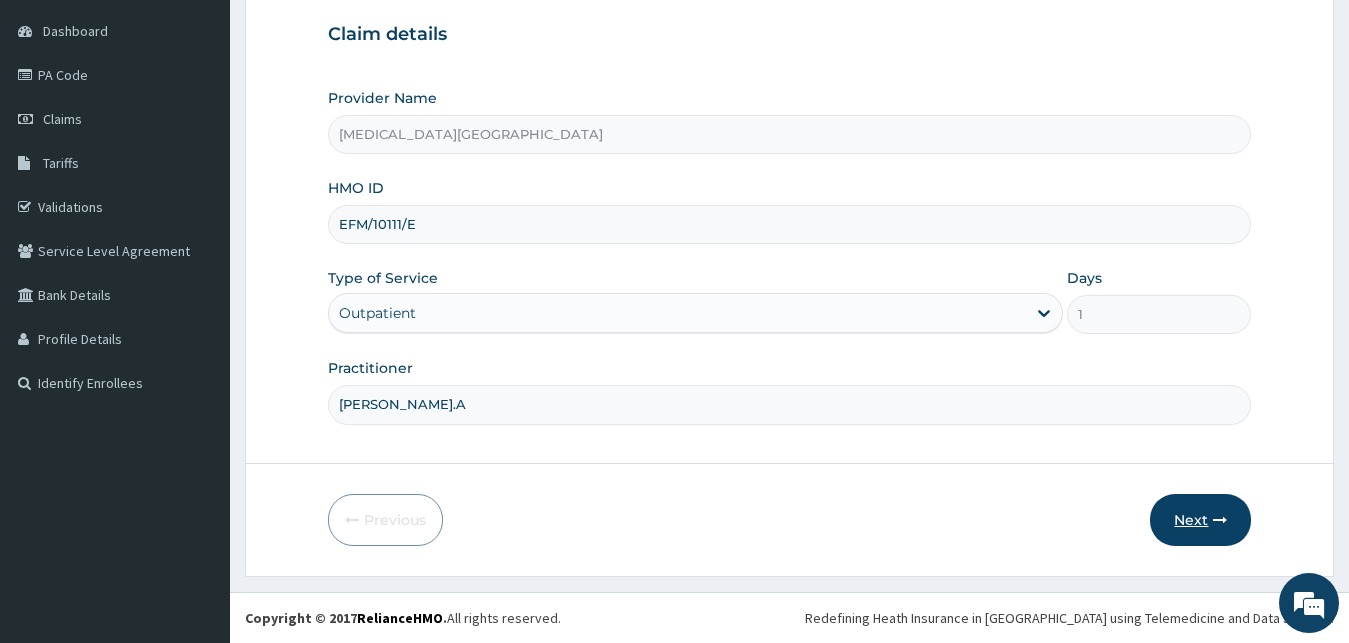 type on "DR LEWIS.A" 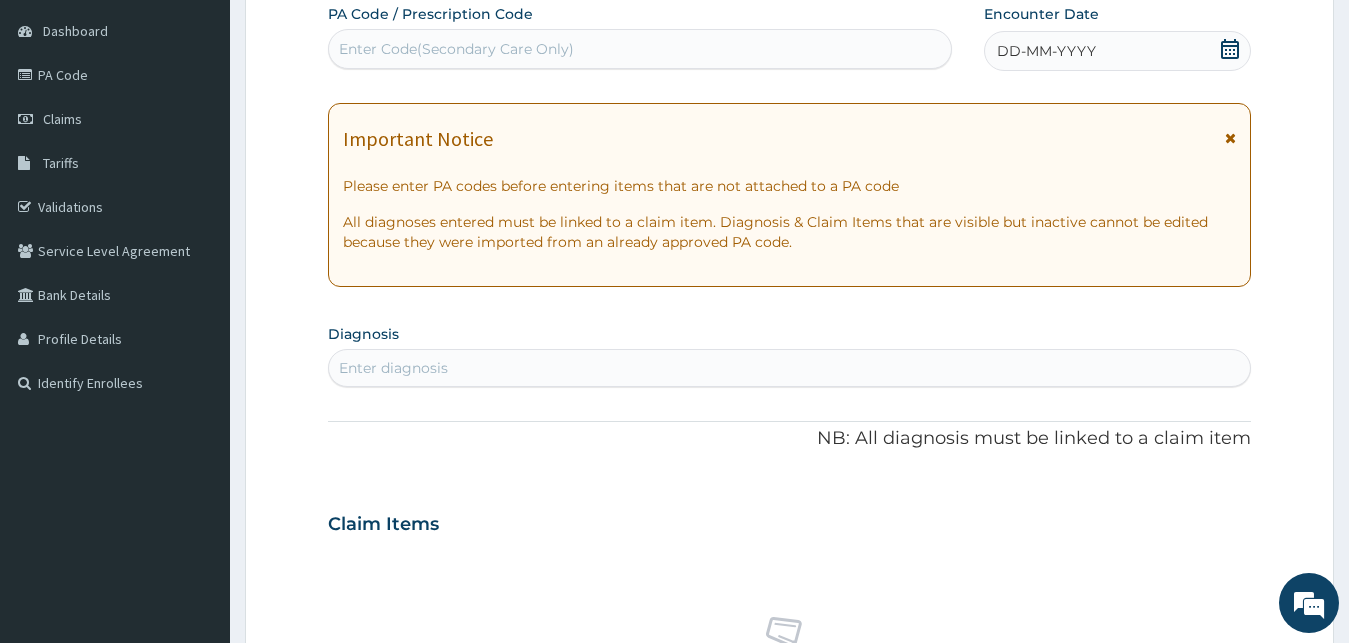 click 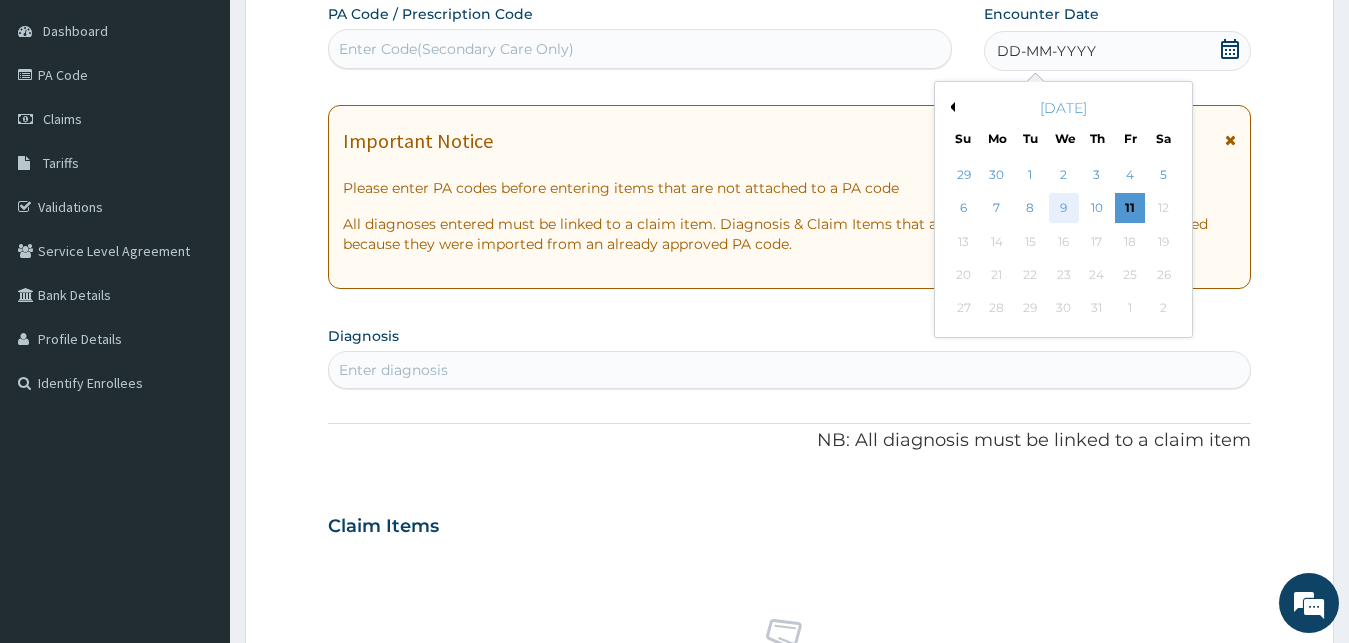 click on "9" at bounding box center (1063, 209) 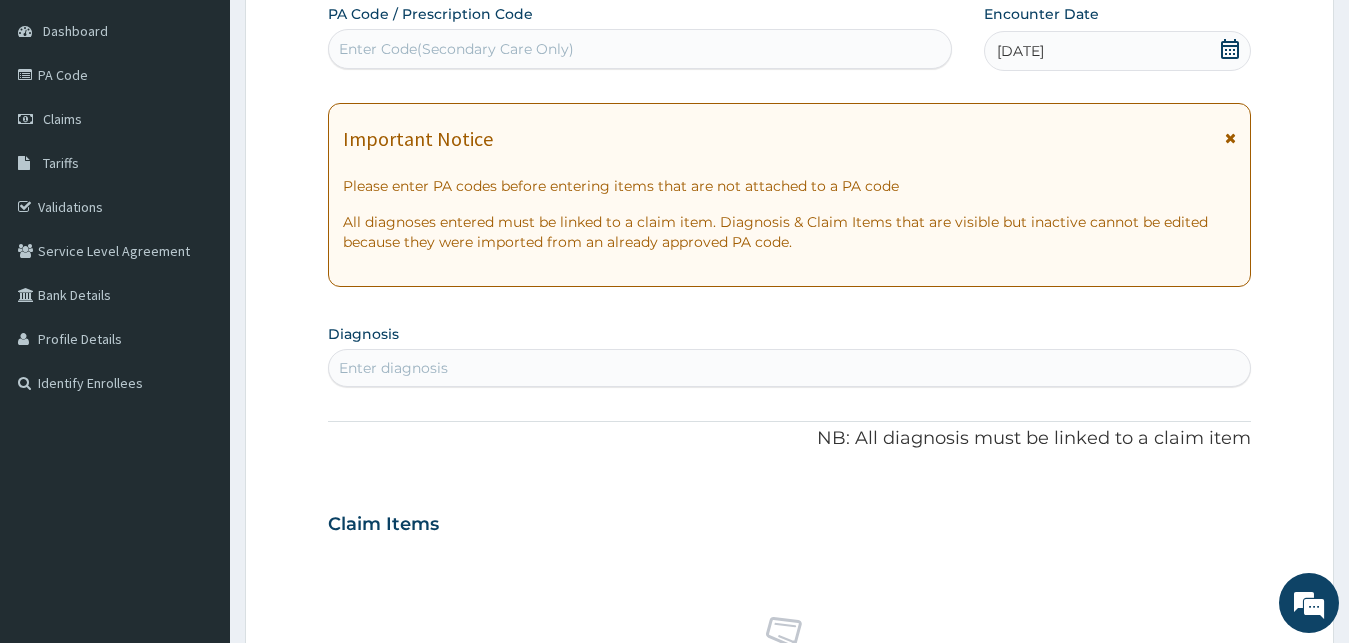 click on "Enter diagnosis" at bounding box center (790, 368) 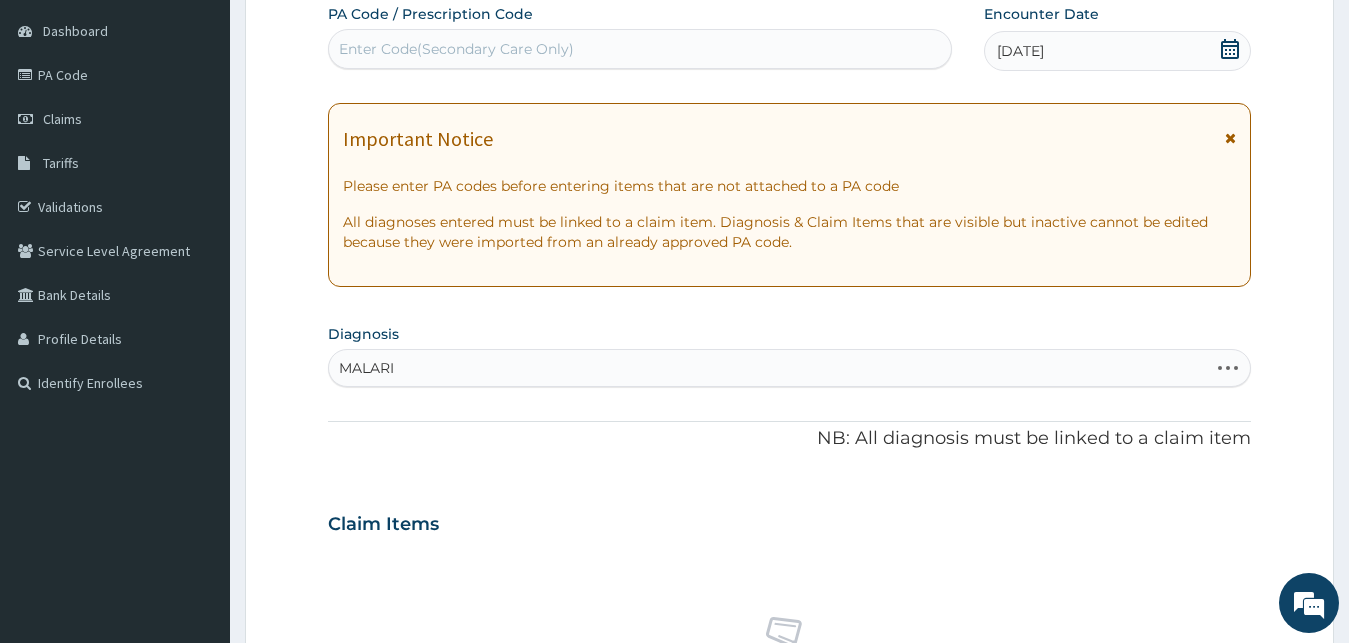 type on "MALARIA" 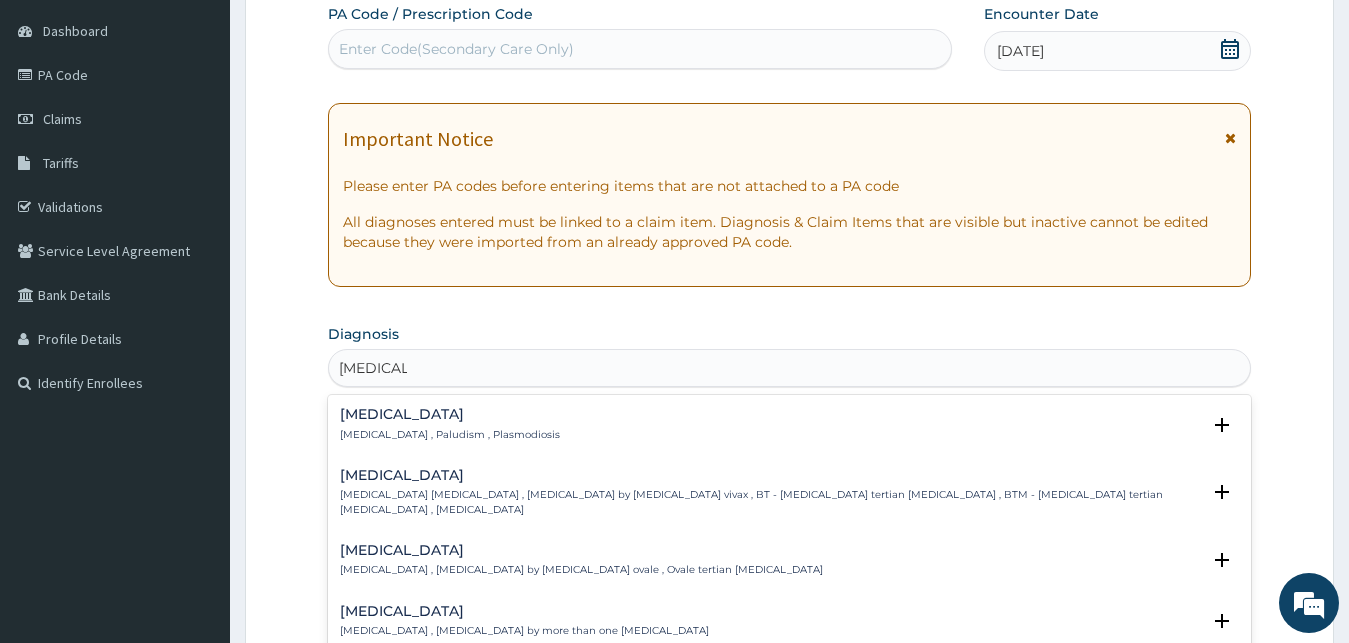 click on "Malaria Malaria , Paludism , Plasmodiosis" at bounding box center [790, 424] 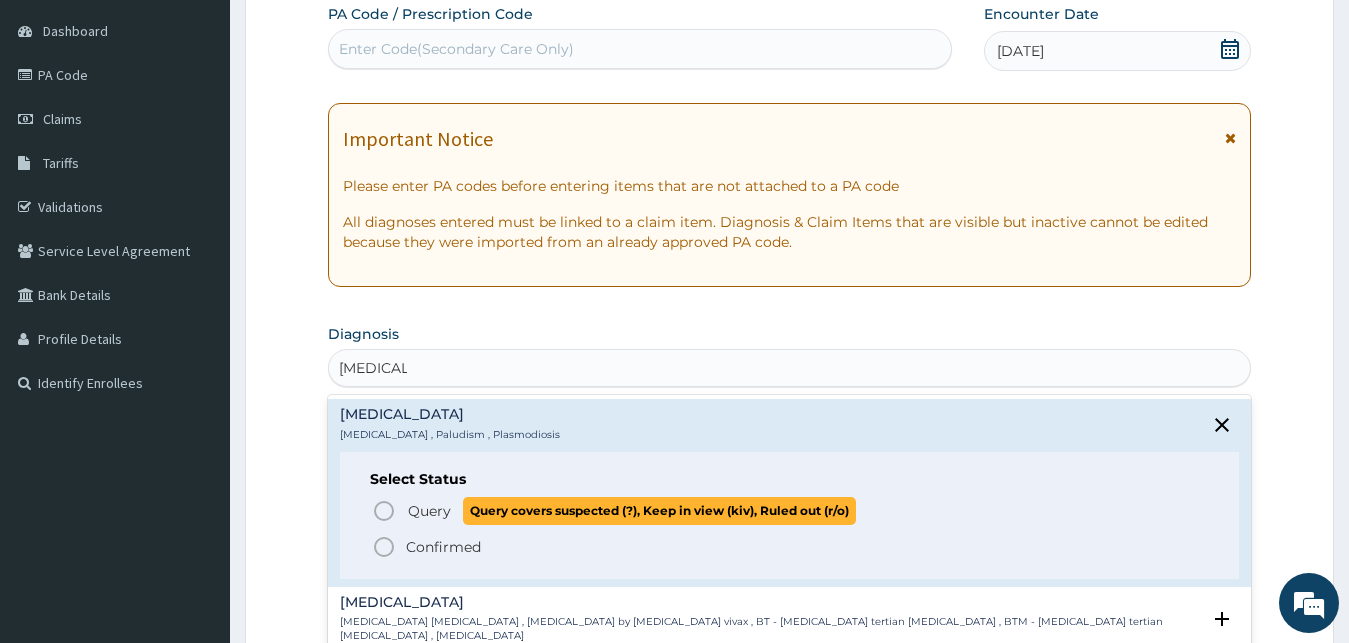 click on "Query" at bounding box center [429, 511] 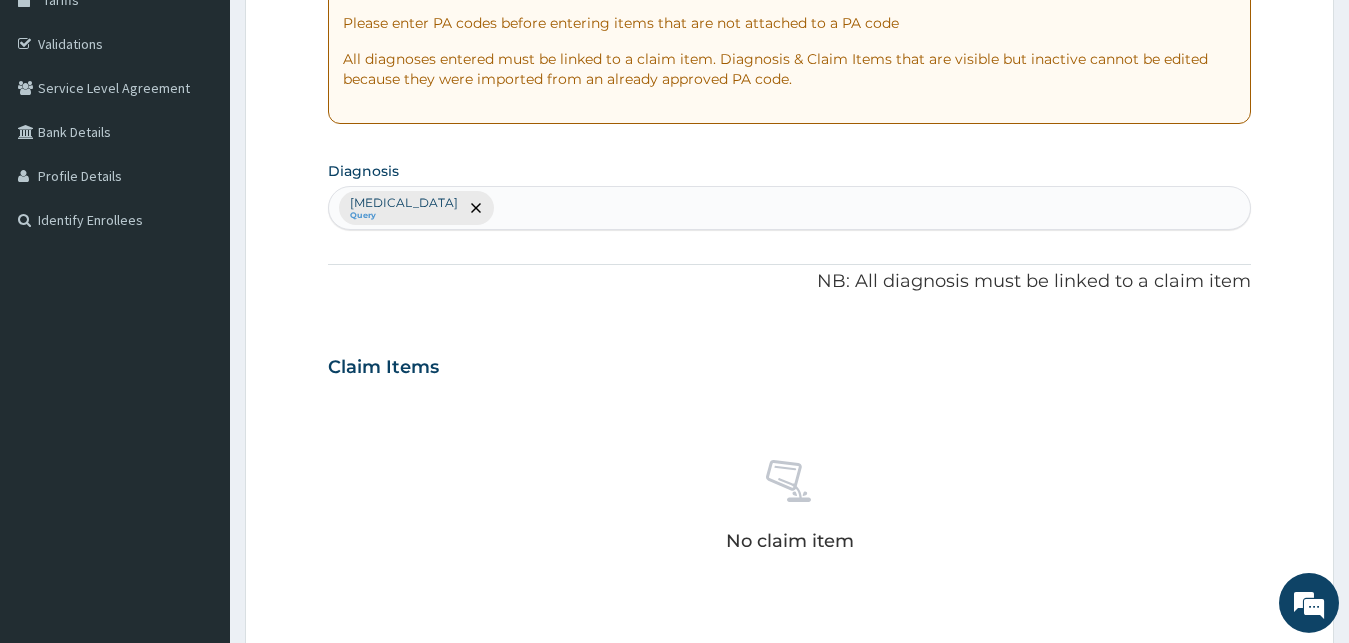 scroll, scrollTop: 391, scrollLeft: 0, axis: vertical 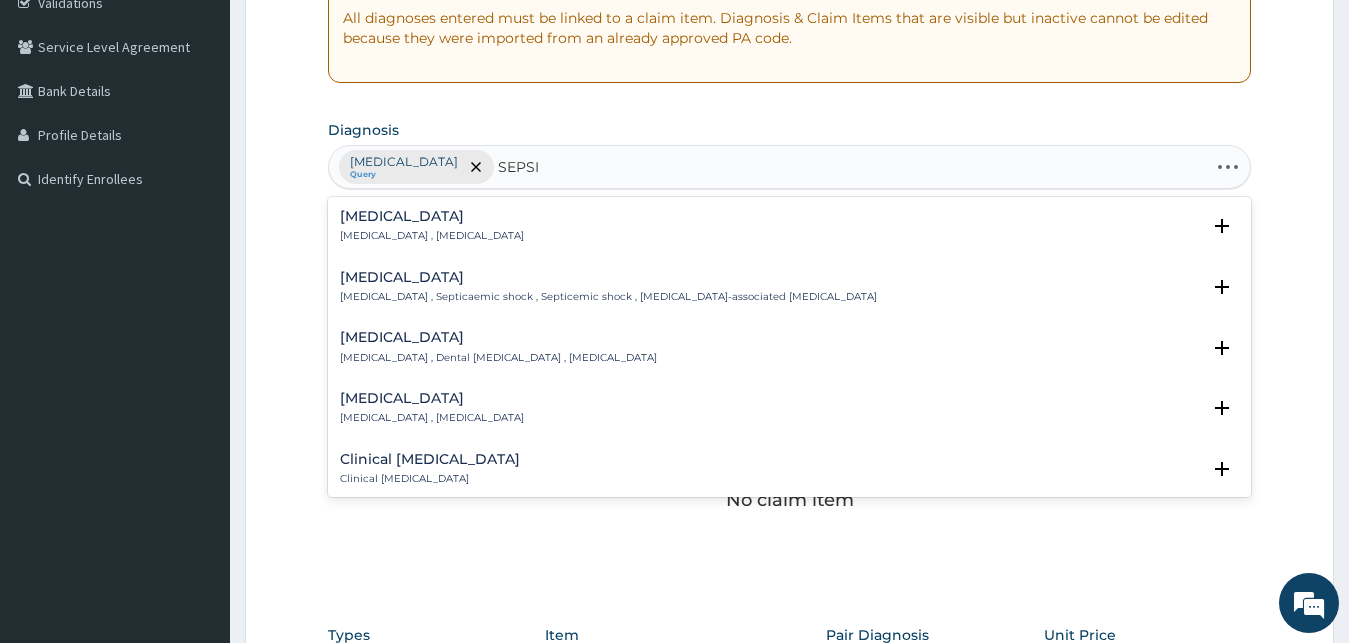 type on "[MEDICAL_DATA]" 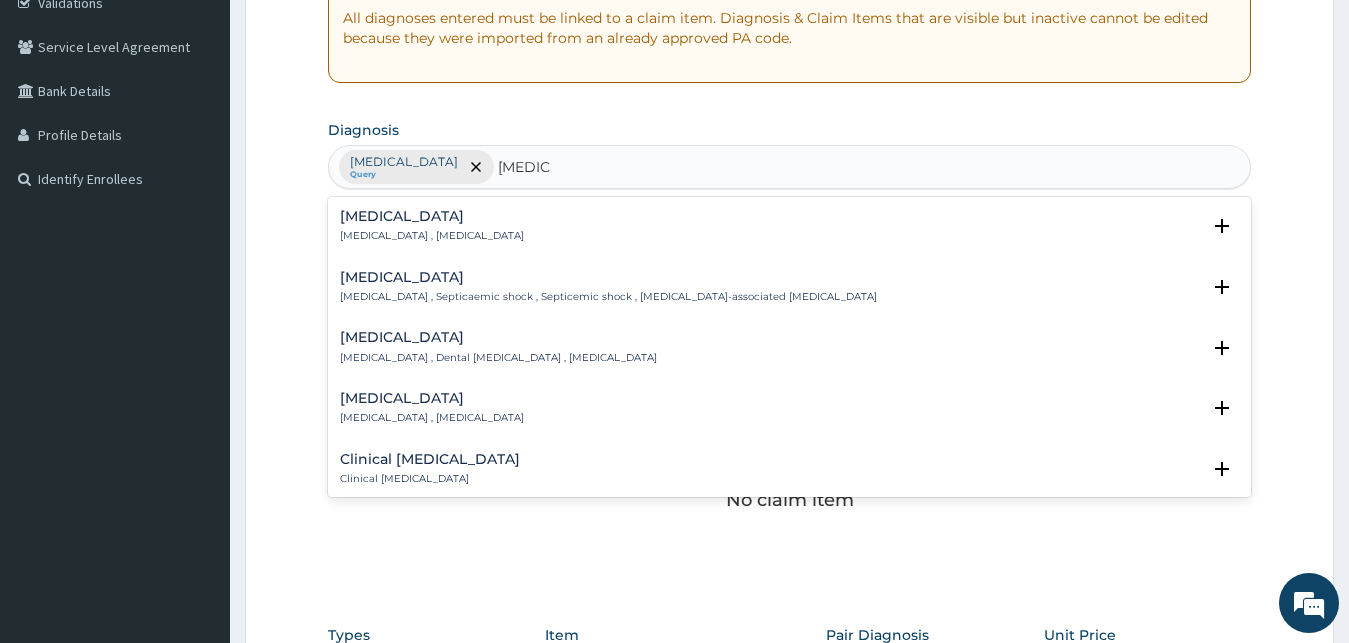 click on "[MEDICAL_DATA] , [MEDICAL_DATA]" at bounding box center (432, 236) 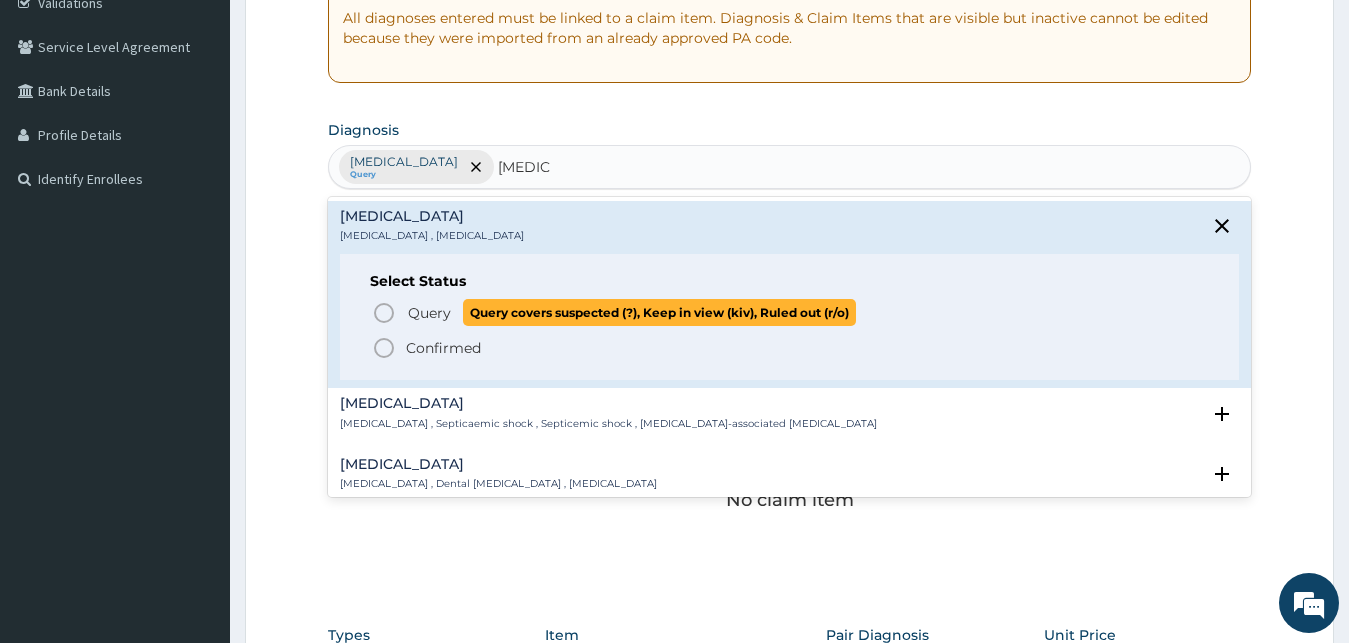click on "Query" at bounding box center [429, 313] 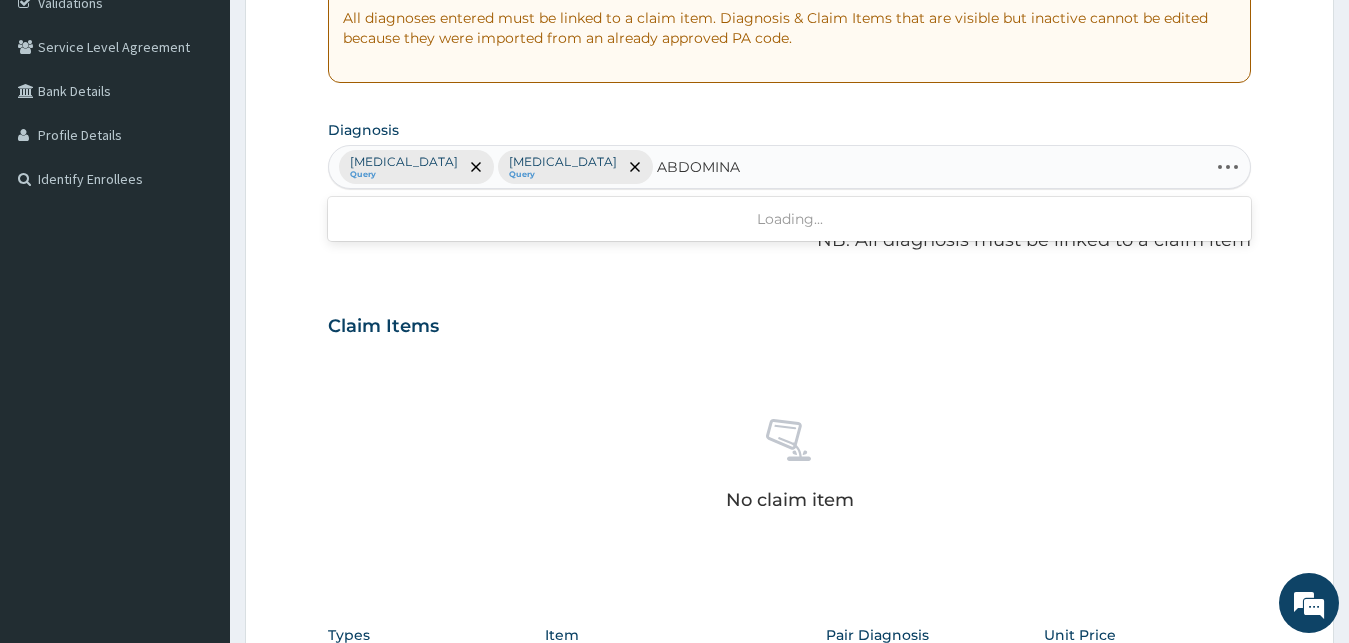 type on "ABDOMINAL" 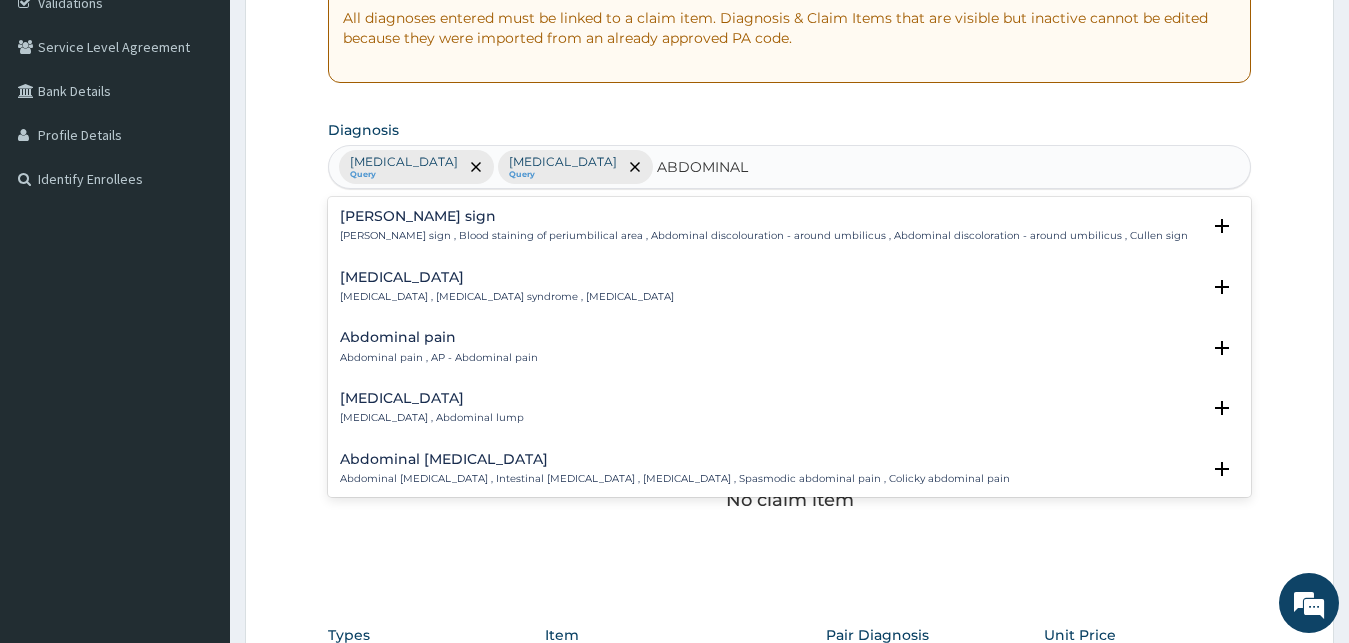 click on "Abdominal pain , AP - Abdominal pain" at bounding box center (439, 358) 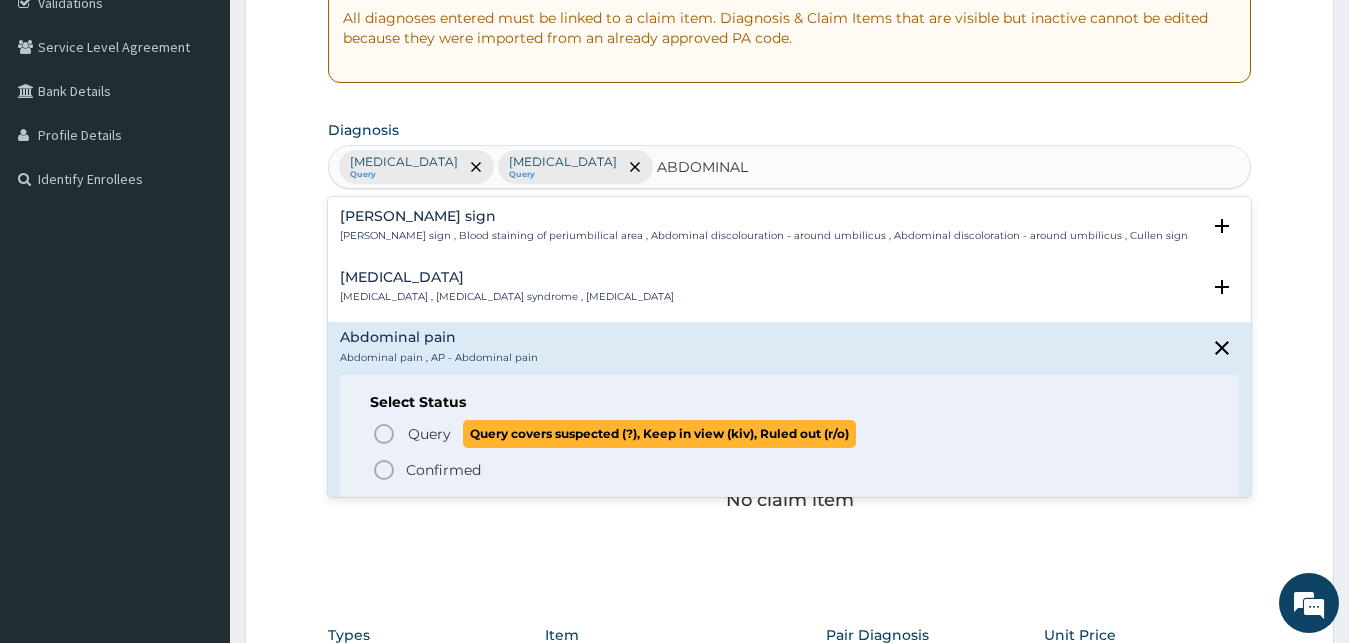 click on "Query" at bounding box center [429, 434] 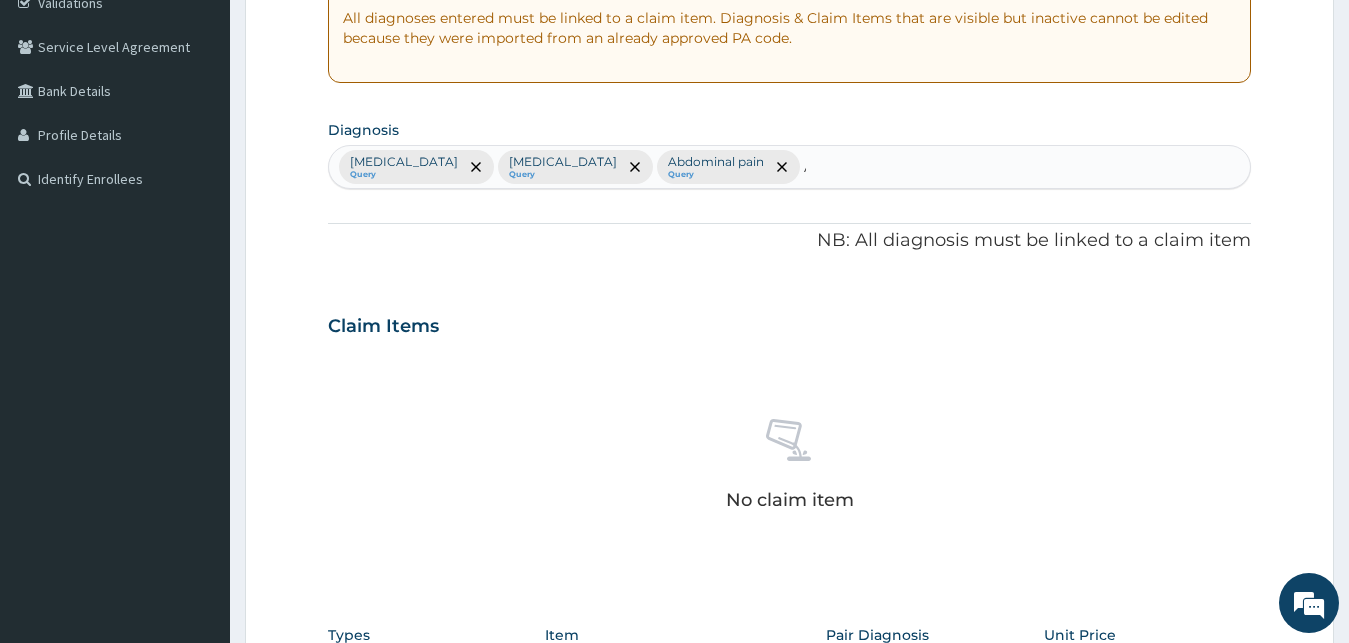 type 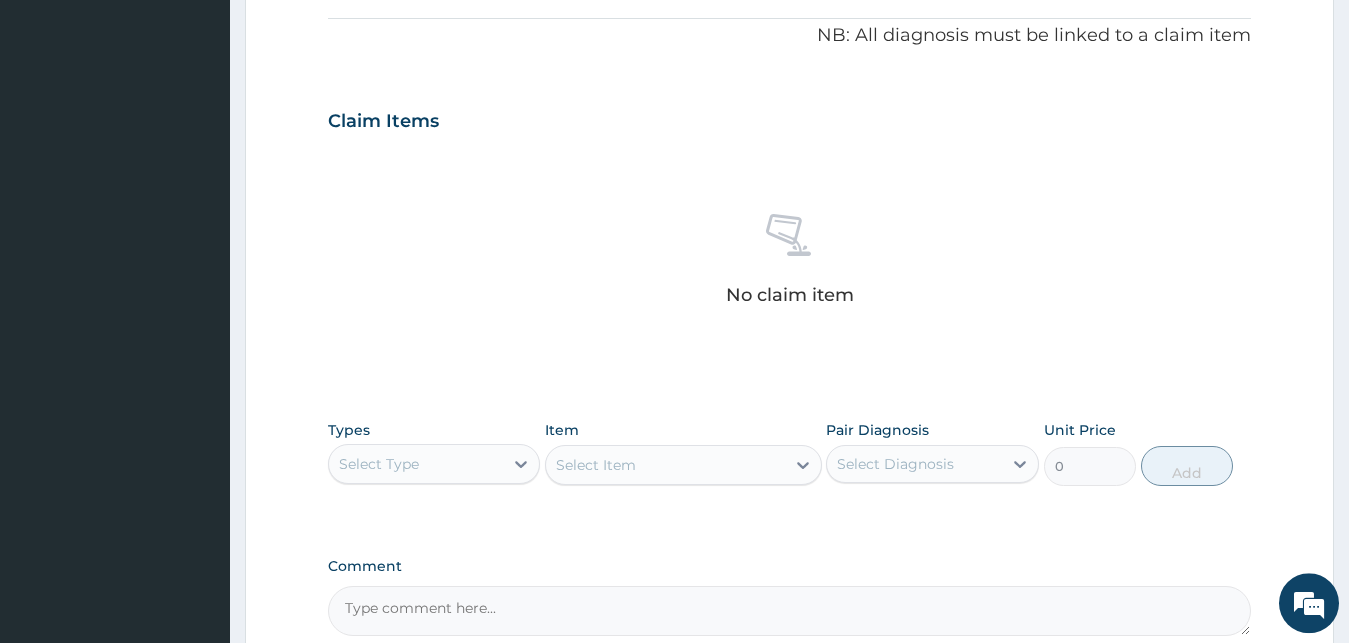 scroll, scrollTop: 697, scrollLeft: 0, axis: vertical 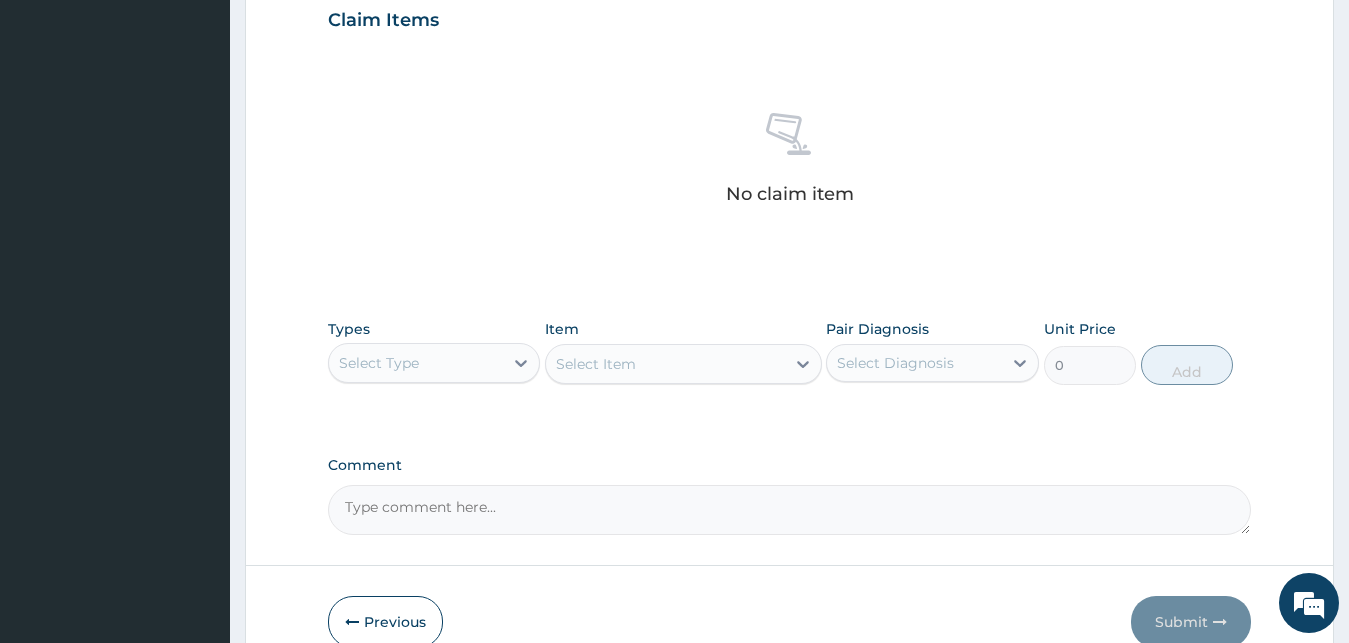 click on "Select Type" at bounding box center [416, 363] 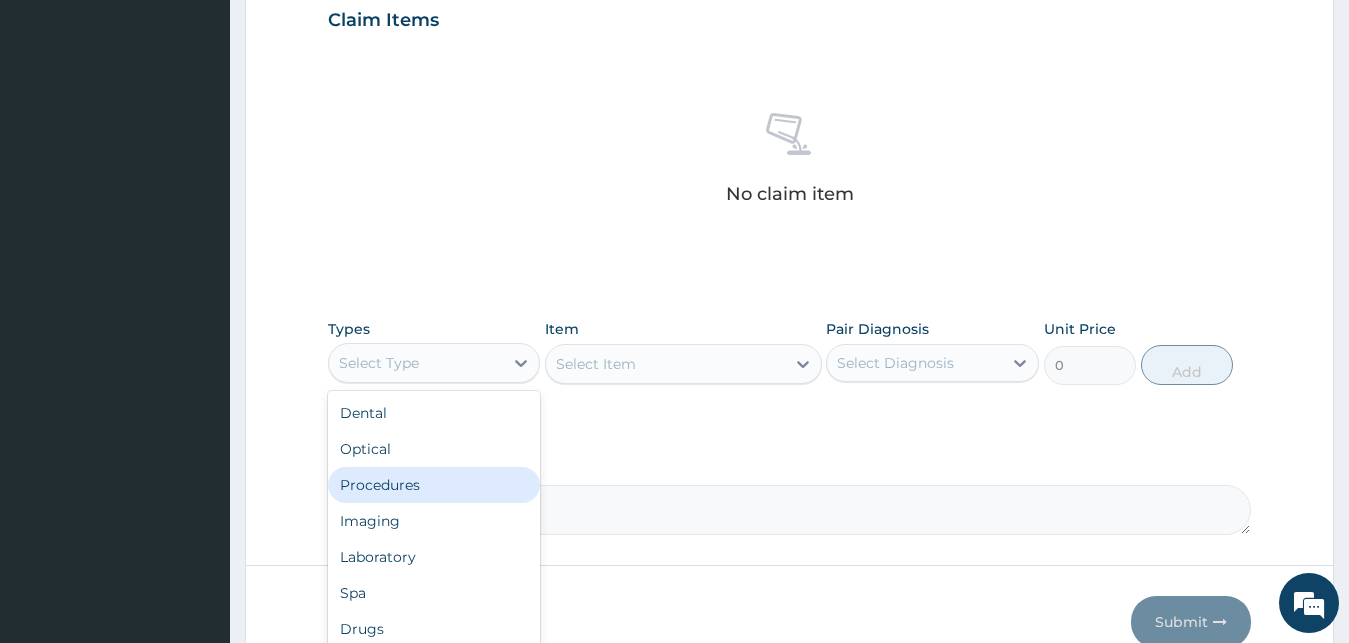 click on "Procedures" at bounding box center [434, 485] 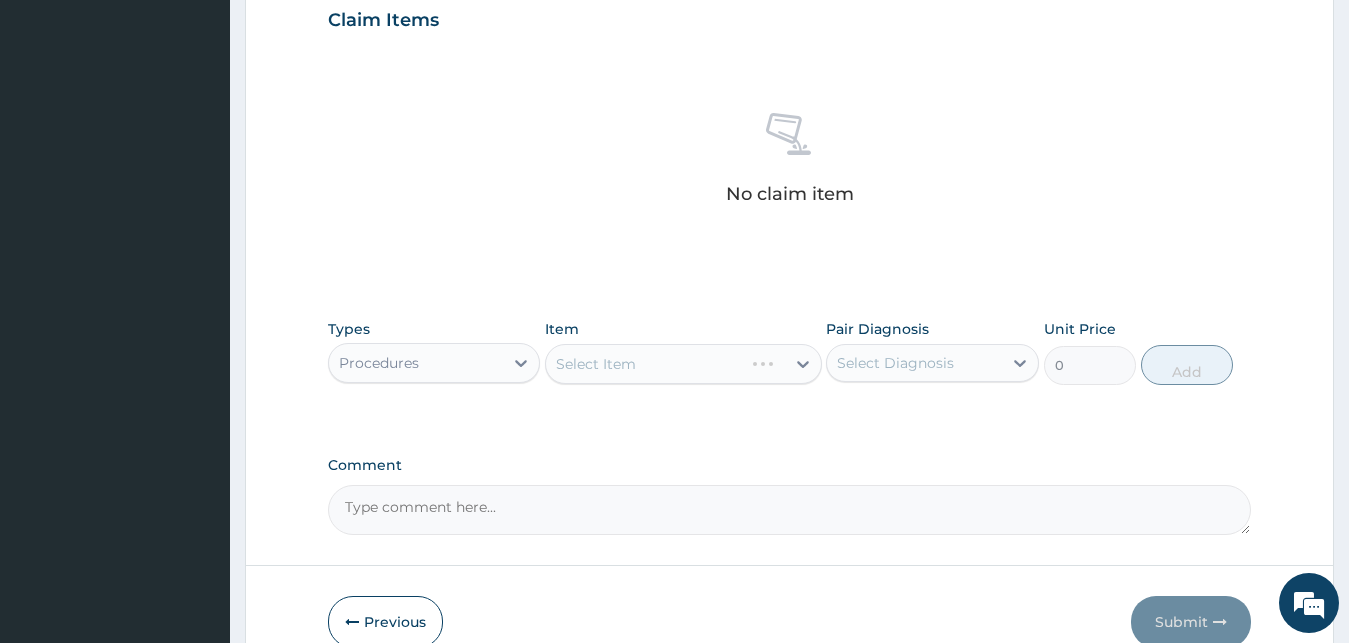 click on "Select Item" at bounding box center (683, 364) 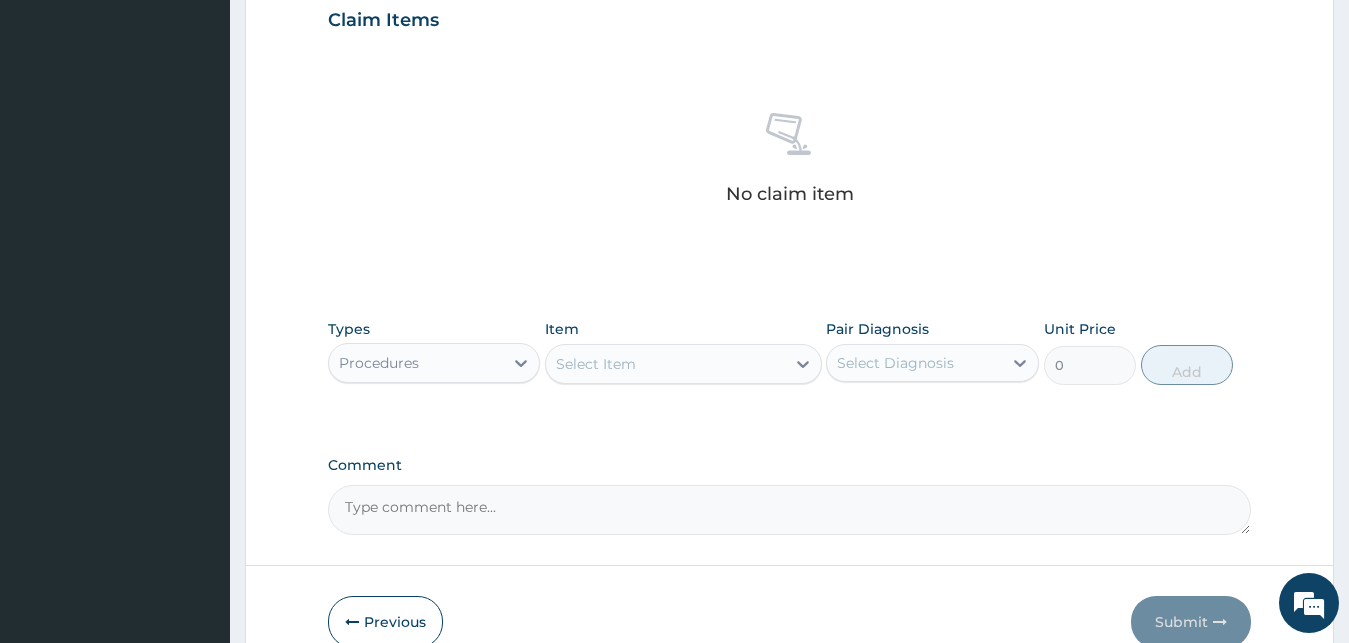 click on "Select Item" at bounding box center (596, 364) 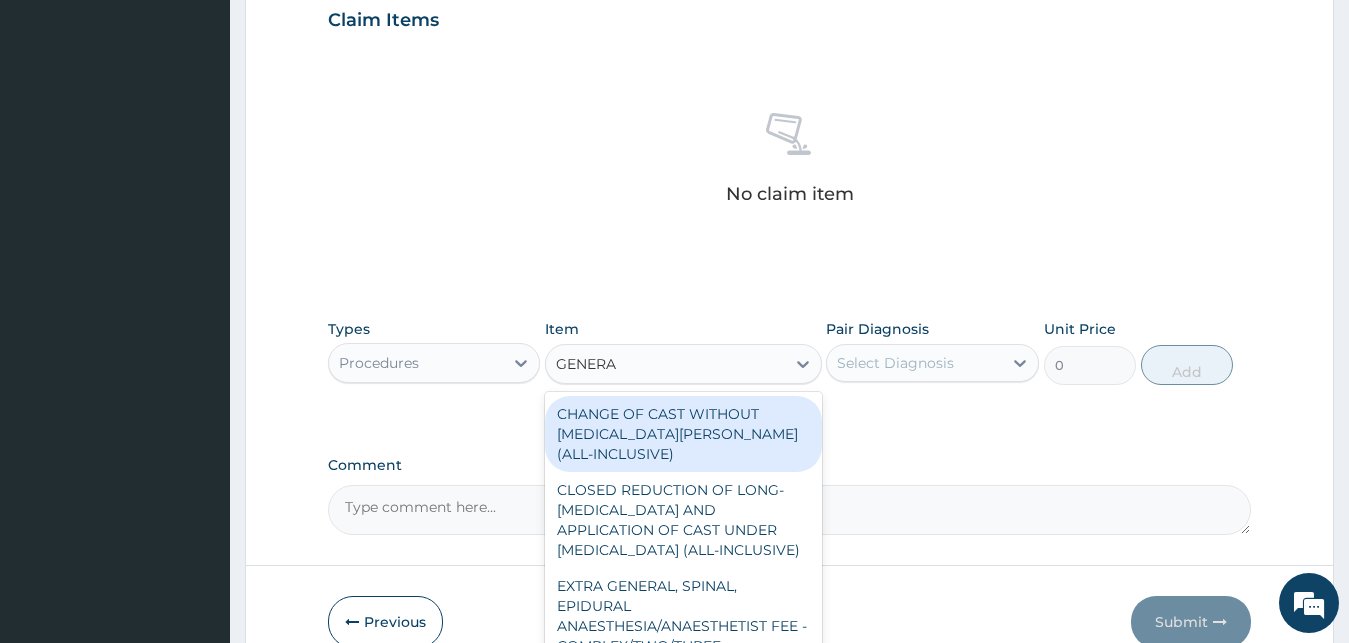 type on "GENERAL" 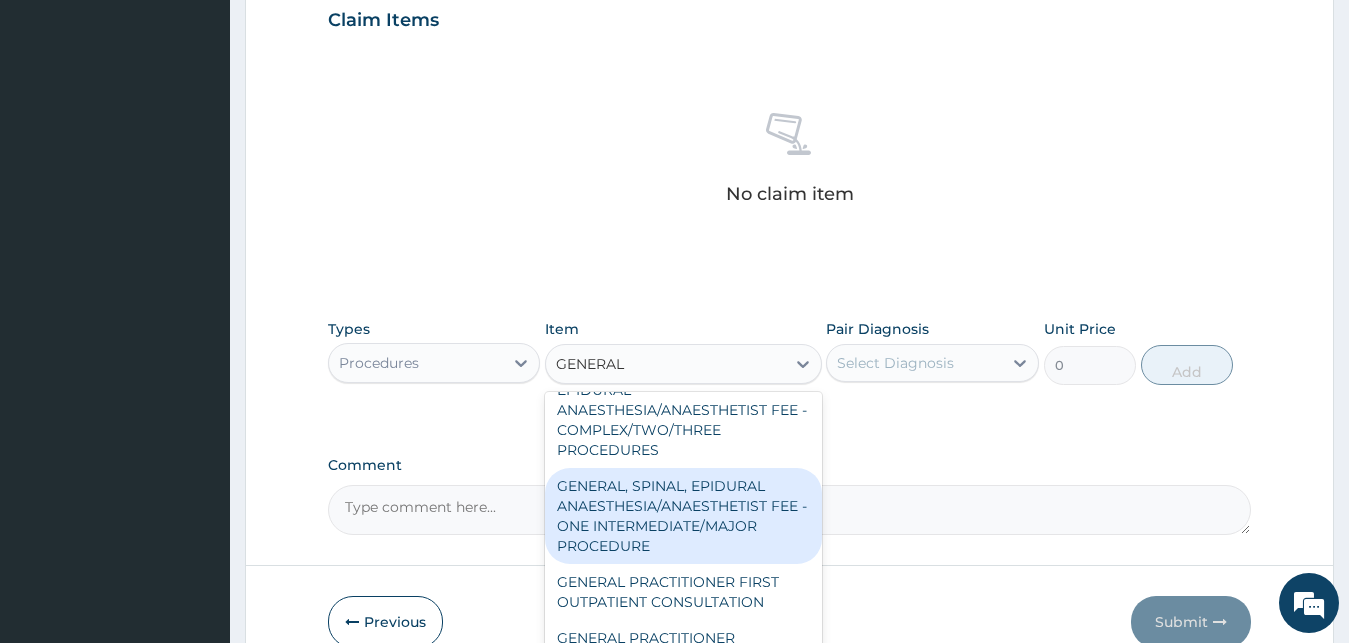 scroll, scrollTop: 324, scrollLeft: 0, axis: vertical 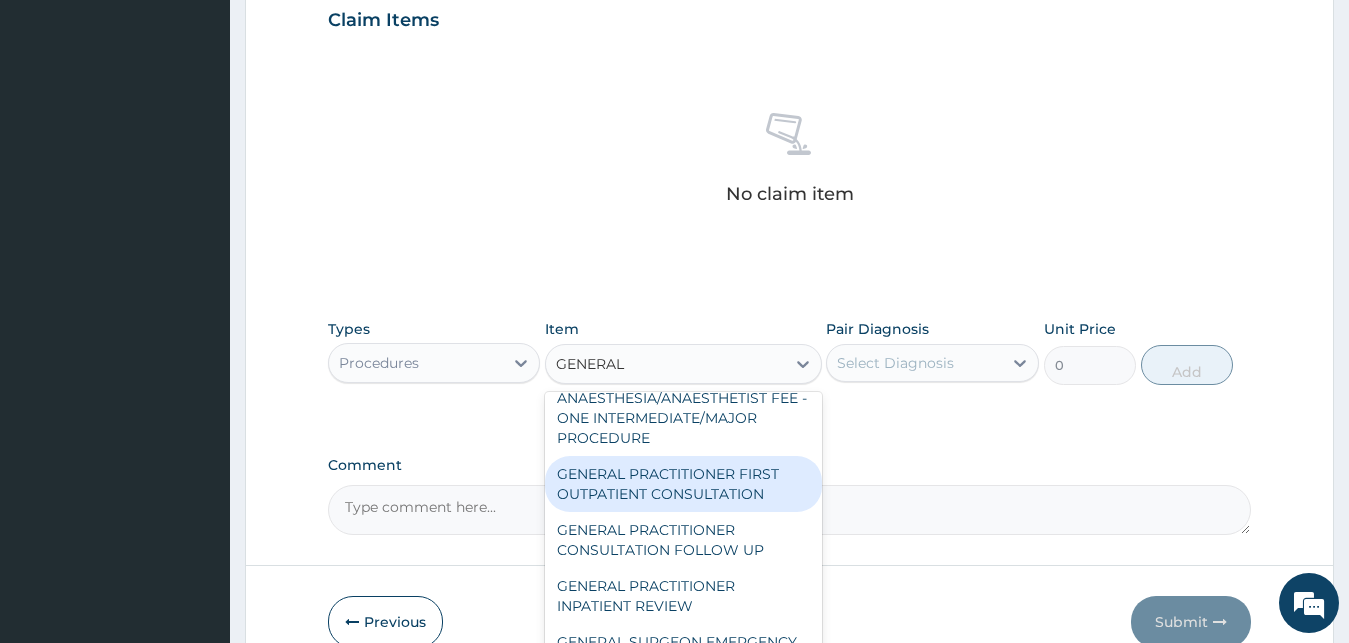 click on "GENERAL PRACTITIONER FIRST OUTPATIENT CONSULTATION" at bounding box center [683, 484] 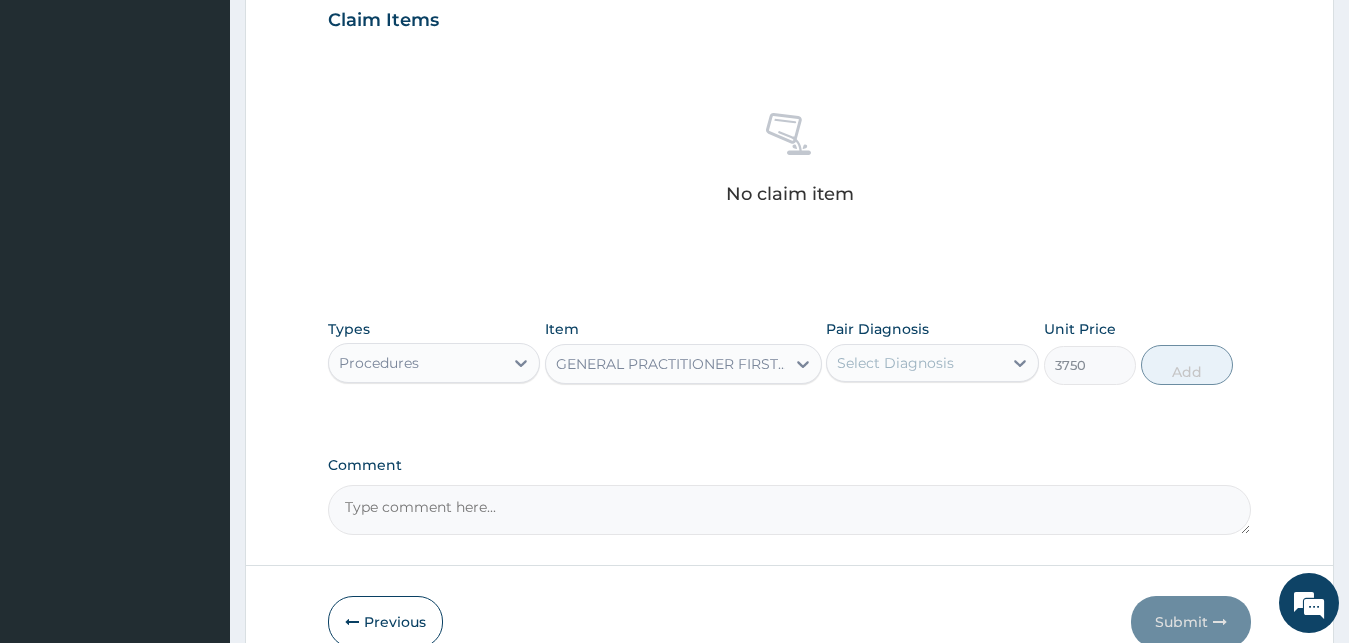 click on "Select Diagnosis" at bounding box center [914, 363] 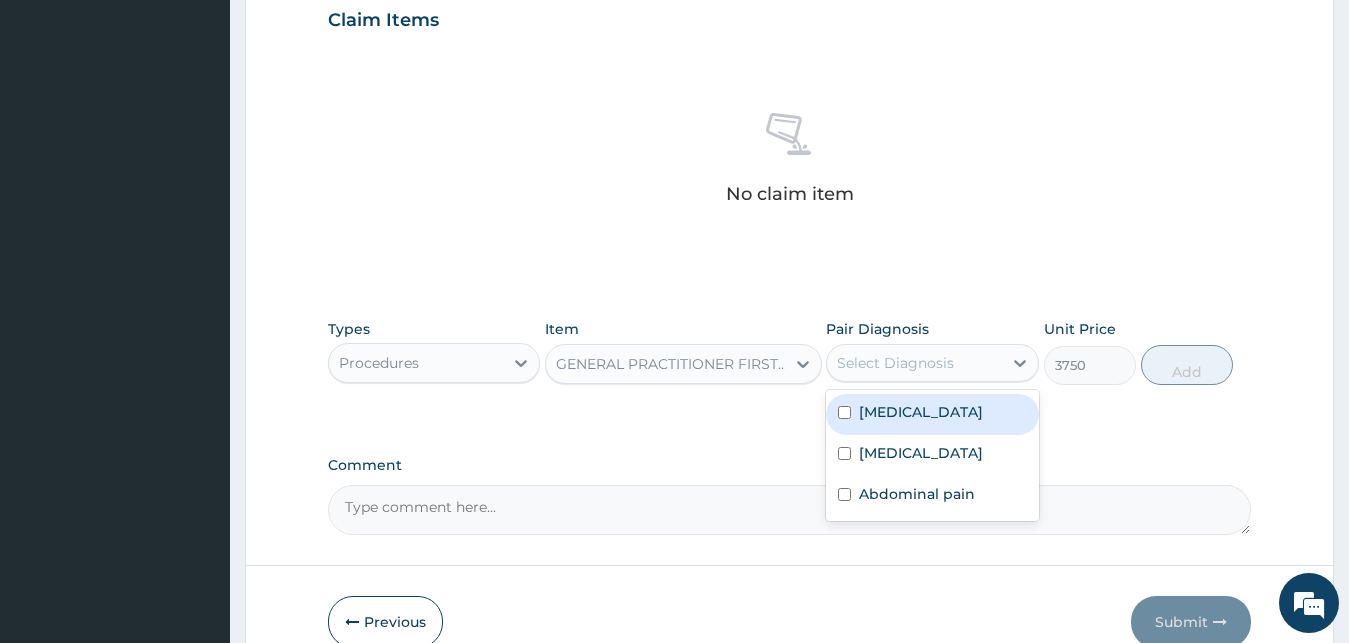click on "[MEDICAL_DATA]" at bounding box center [921, 412] 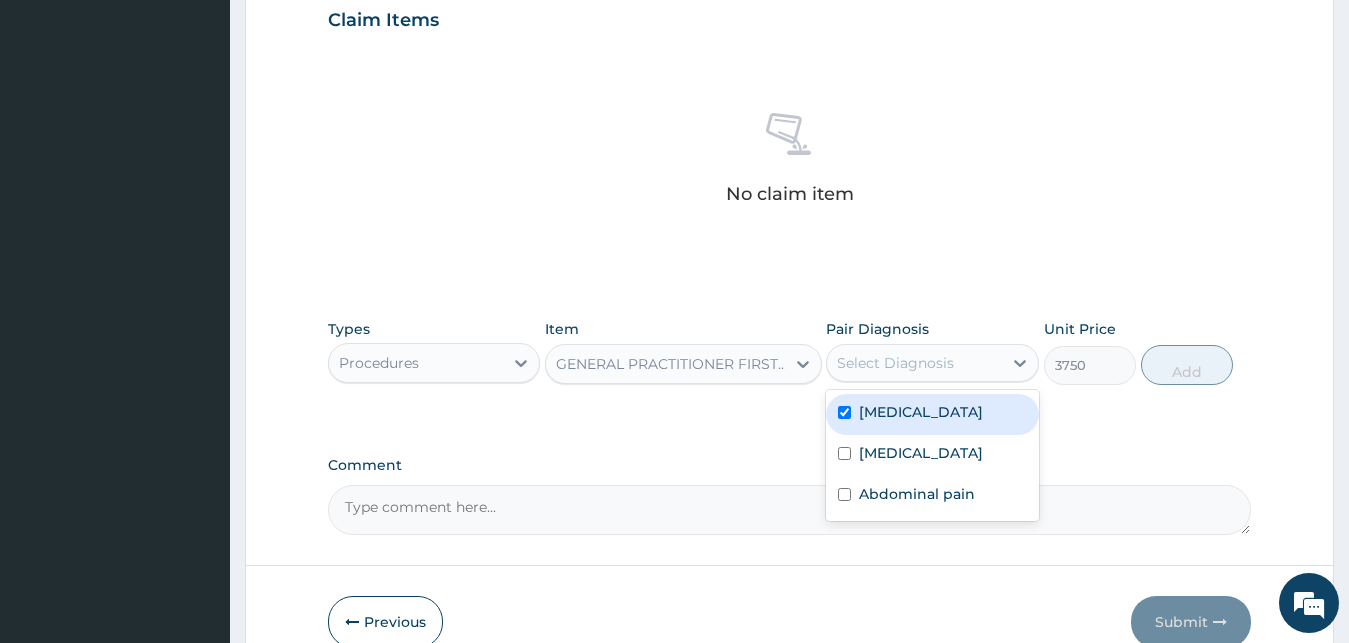 checkbox on "true" 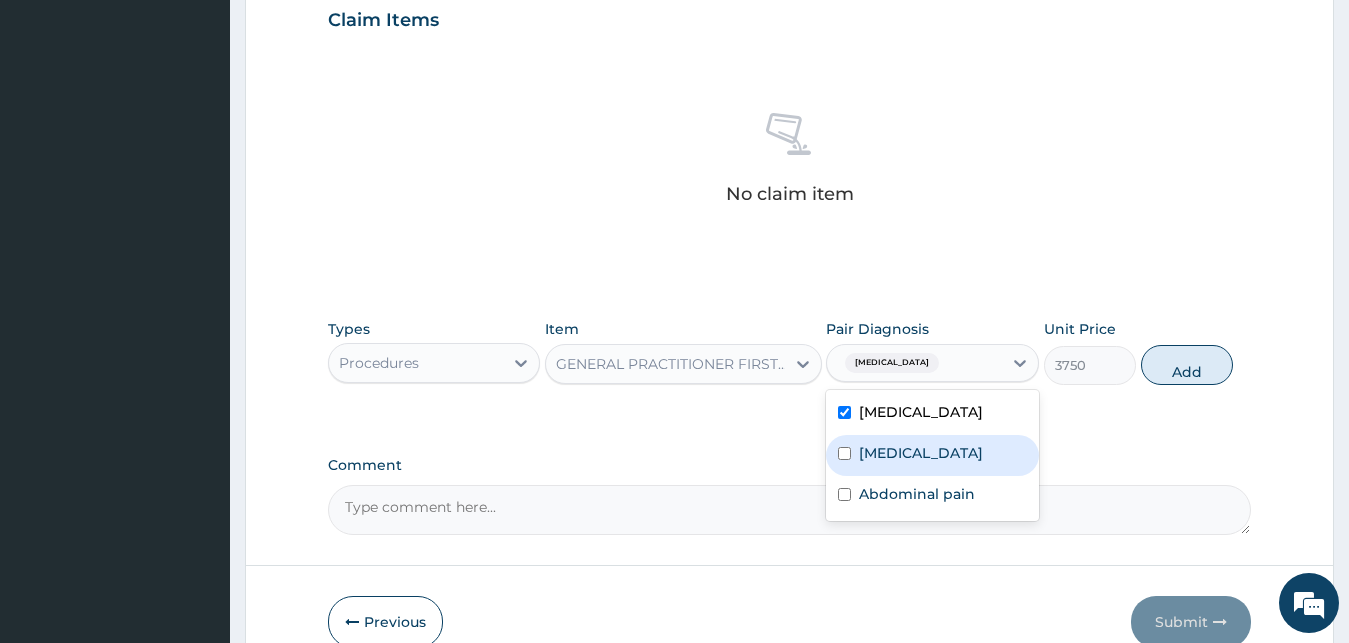 click on "[MEDICAL_DATA]" at bounding box center [932, 455] 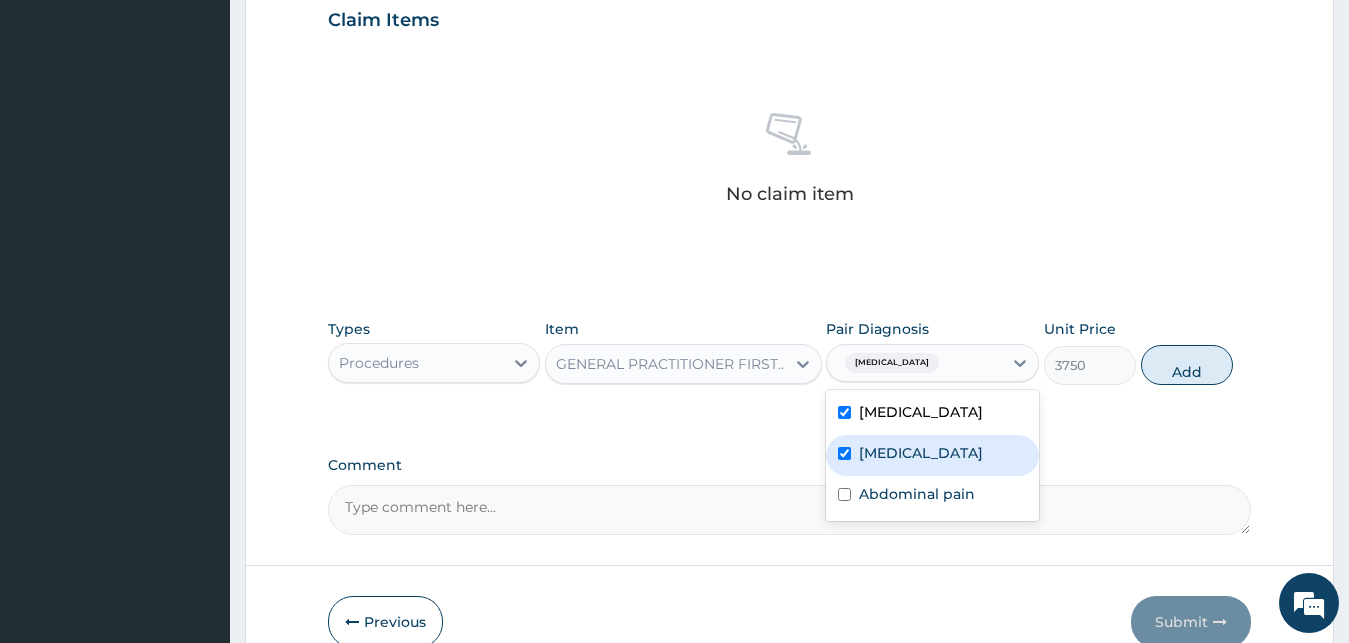 checkbox on "true" 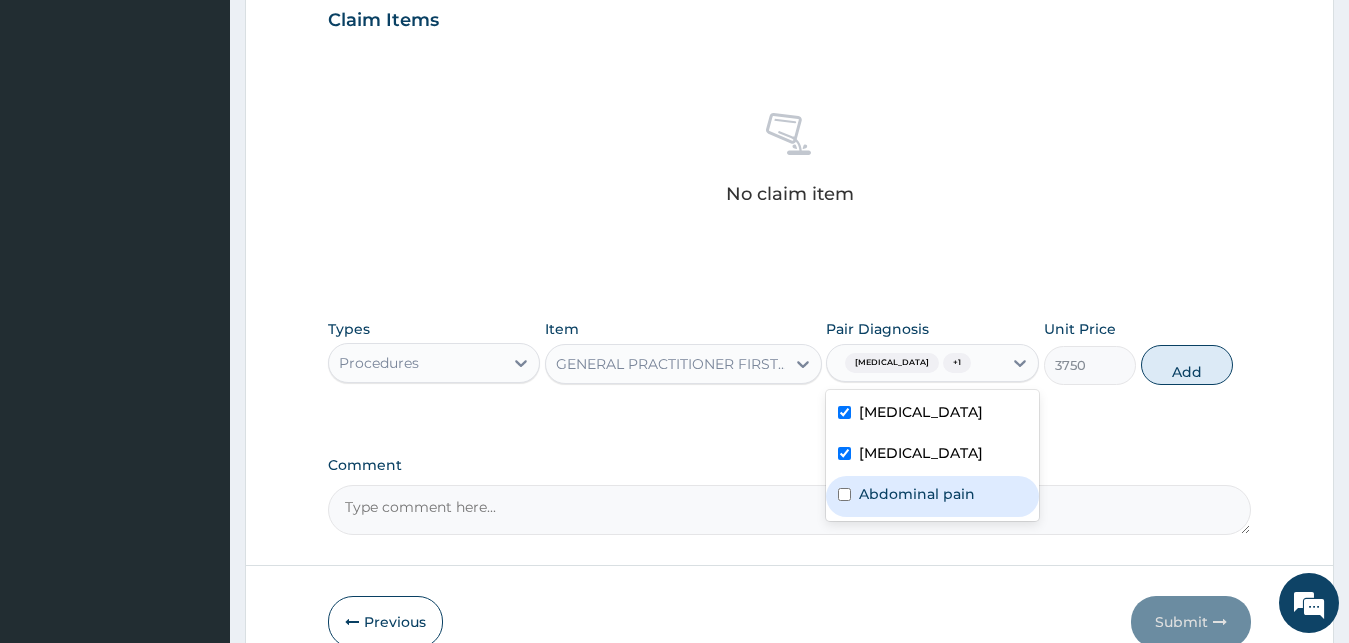 click on "Abdominal pain" at bounding box center (917, 494) 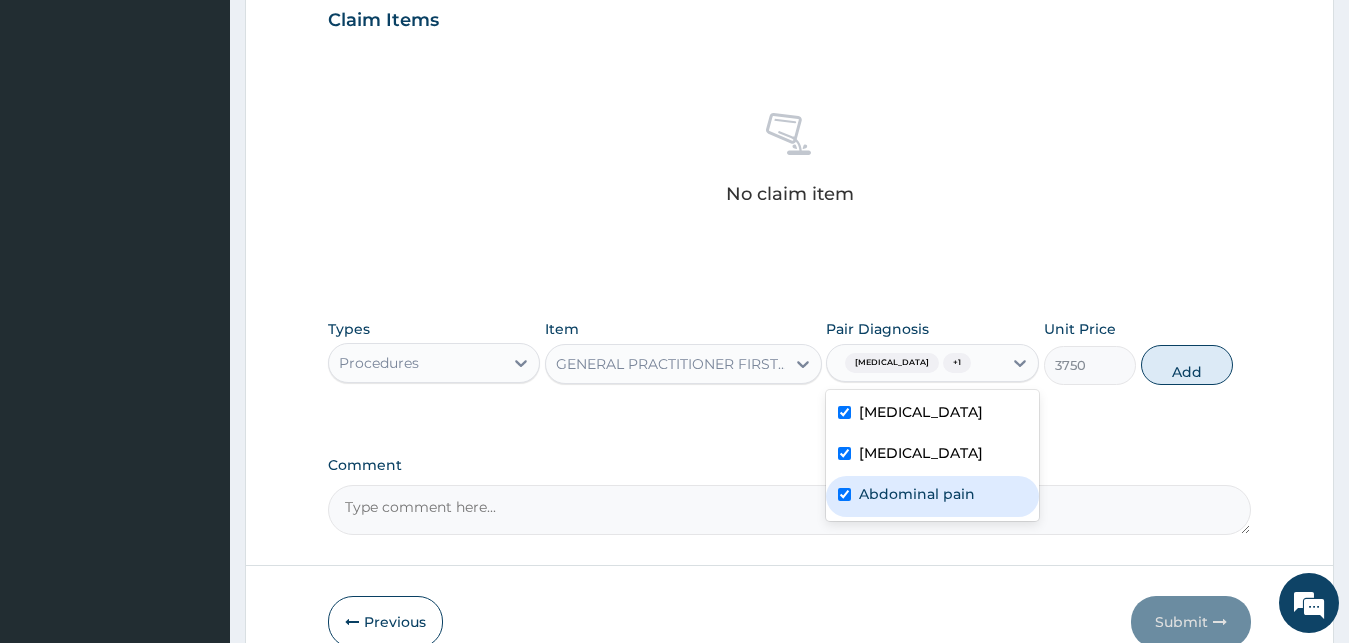 checkbox on "true" 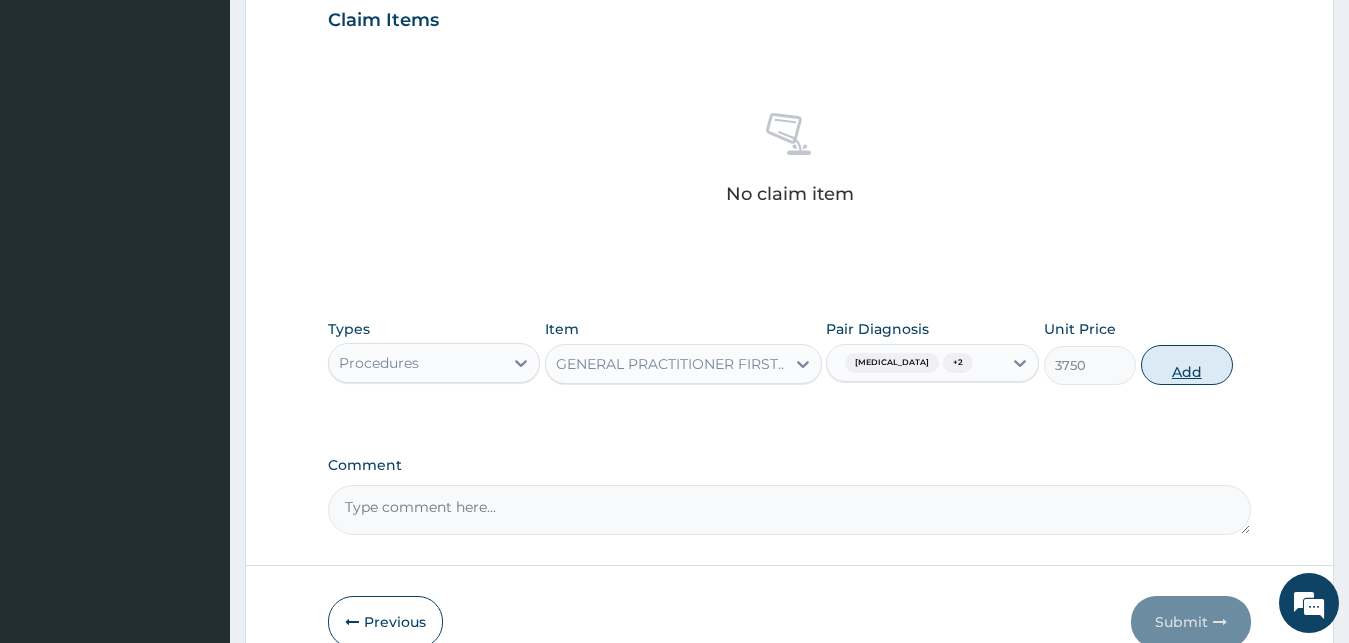 click on "Add" at bounding box center [1187, 365] 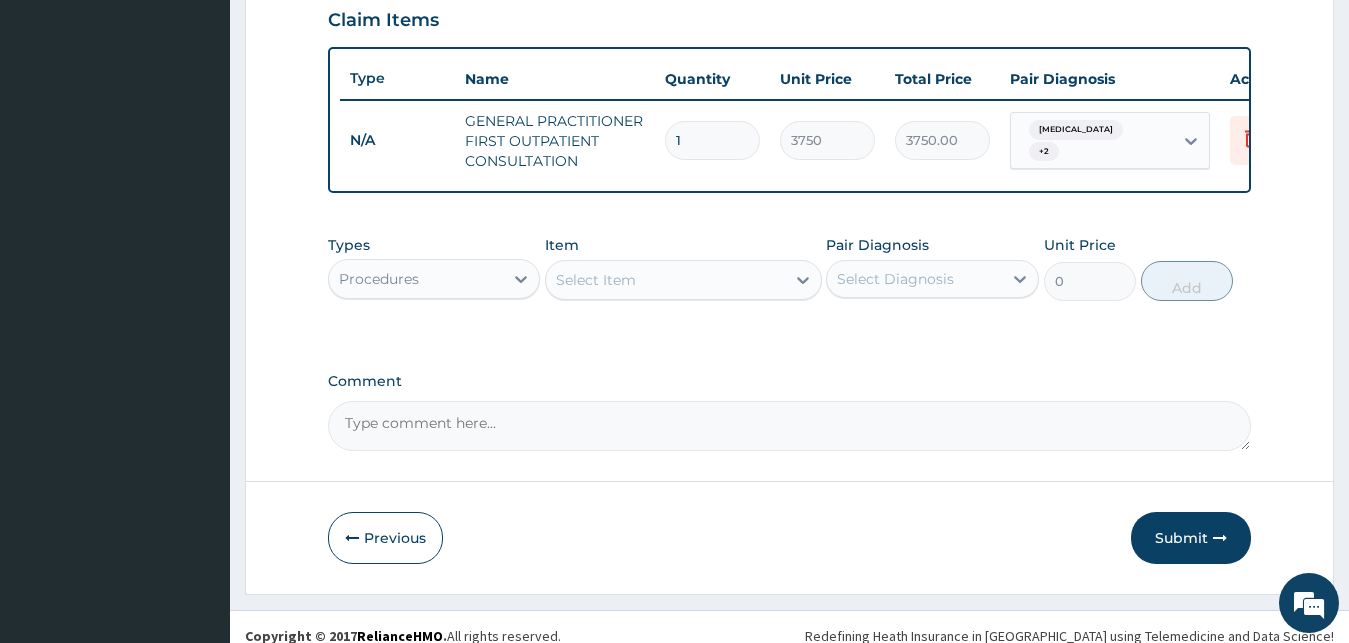 click on "Procedures" at bounding box center [416, 279] 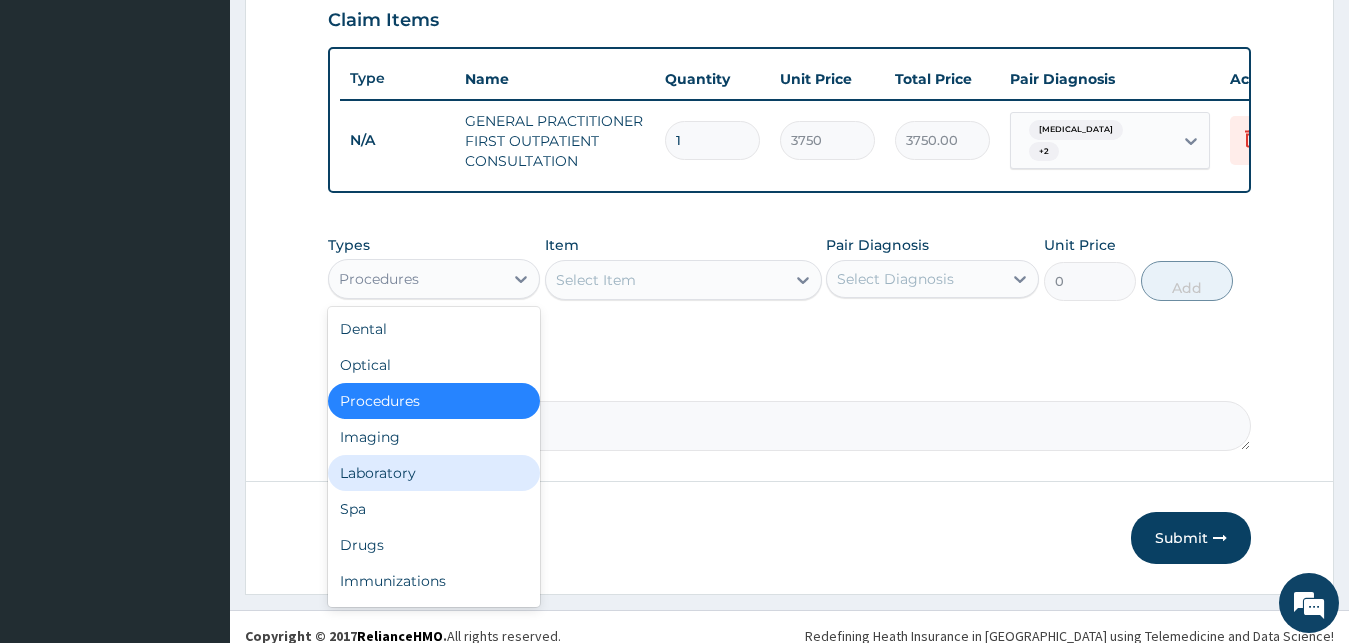 click on "Laboratory" at bounding box center (434, 473) 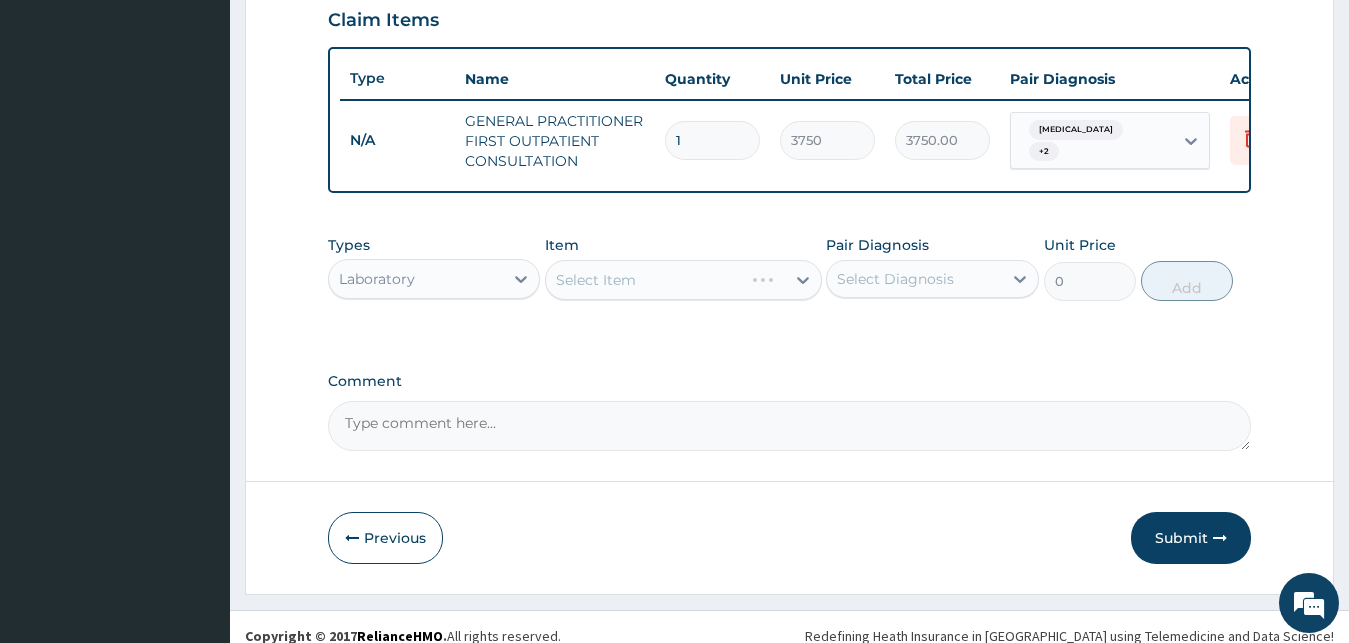 click on "Select Item" at bounding box center [683, 280] 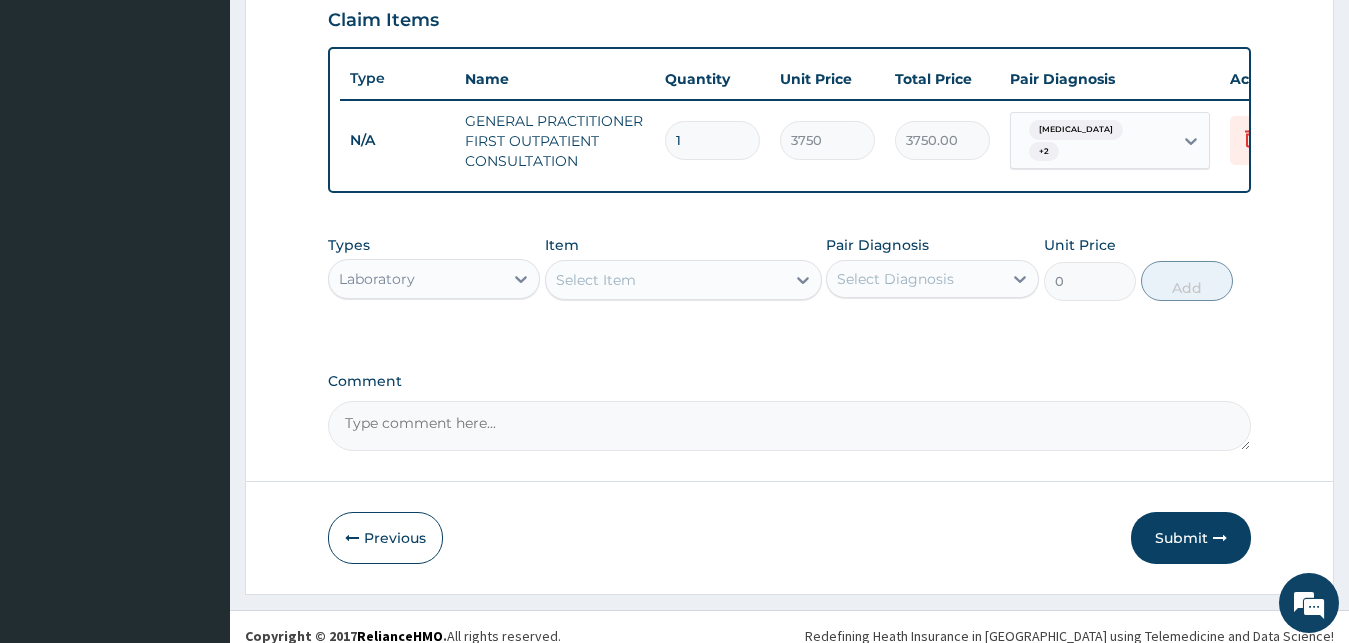 click on "Select Item" at bounding box center (665, 280) 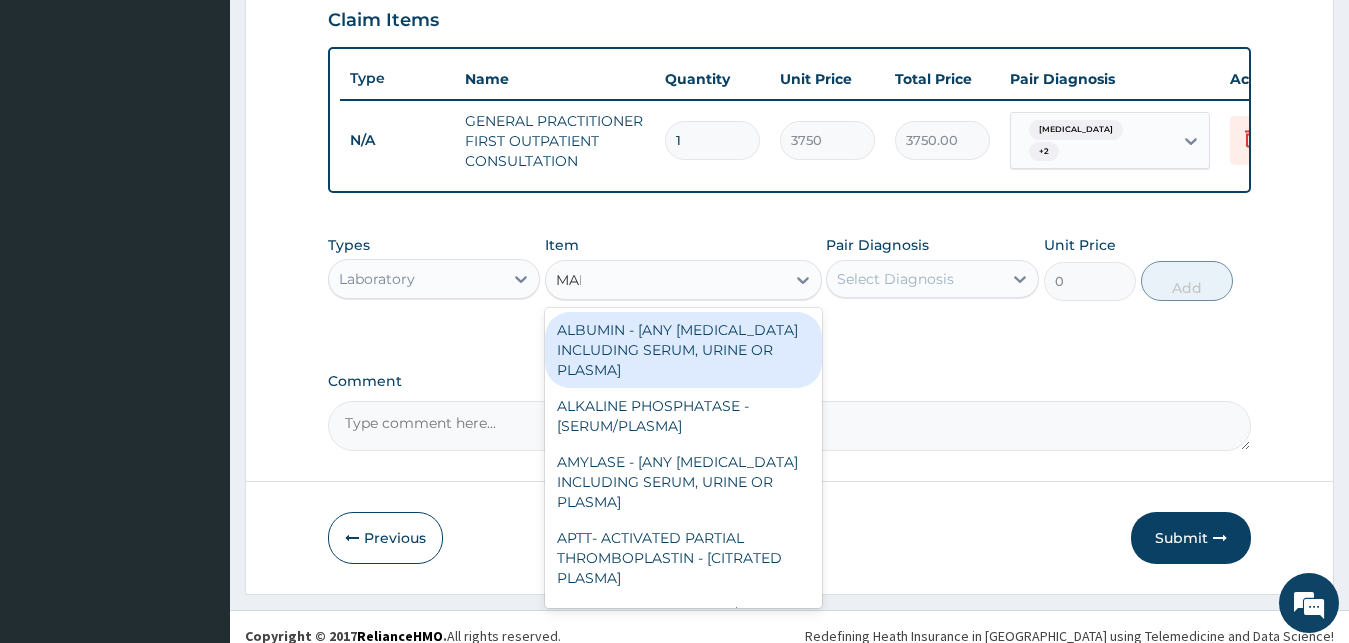 type on "MALA" 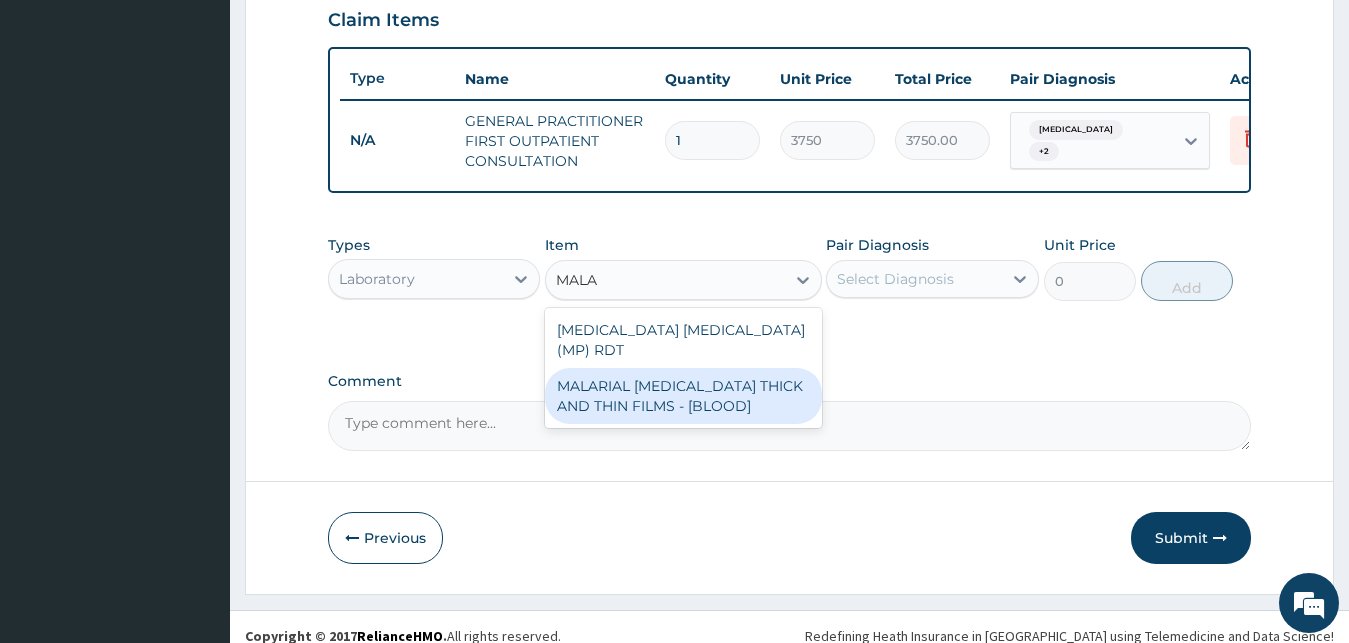 click on "MALARIAL [MEDICAL_DATA] THICK AND THIN FILMS - [BLOOD]" at bounding box center (683, 396) 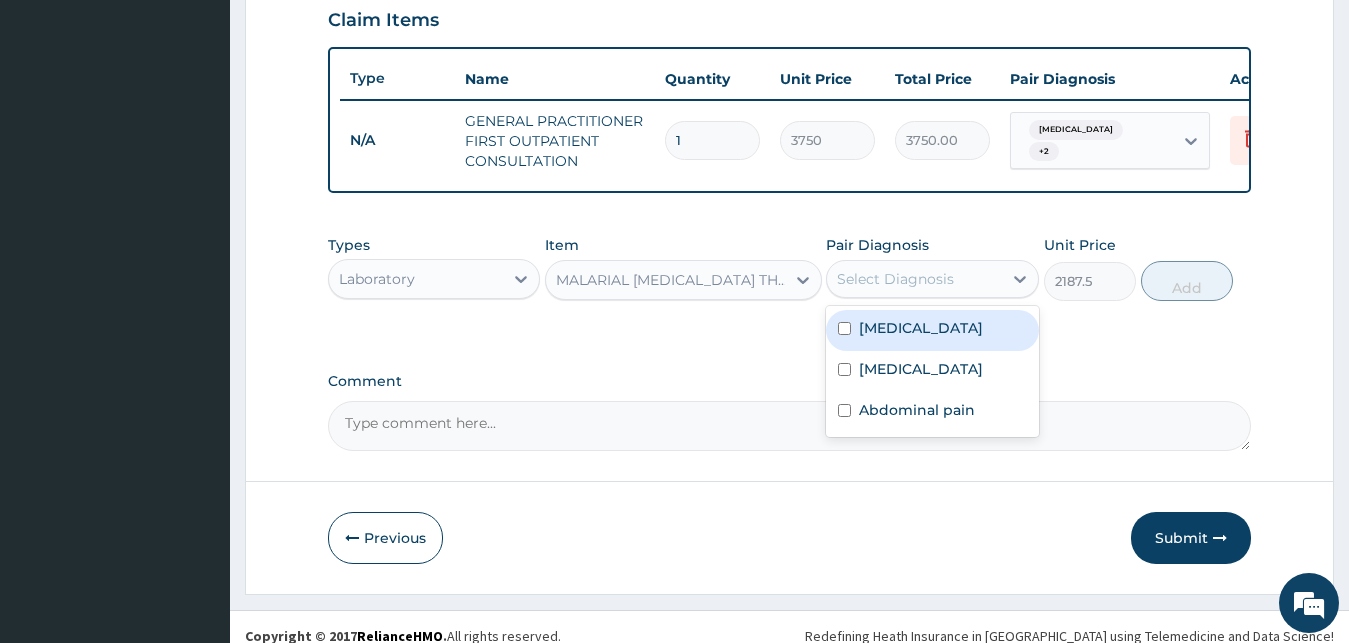 click on "Select Diagnosis" at bounding box center [895, 279] 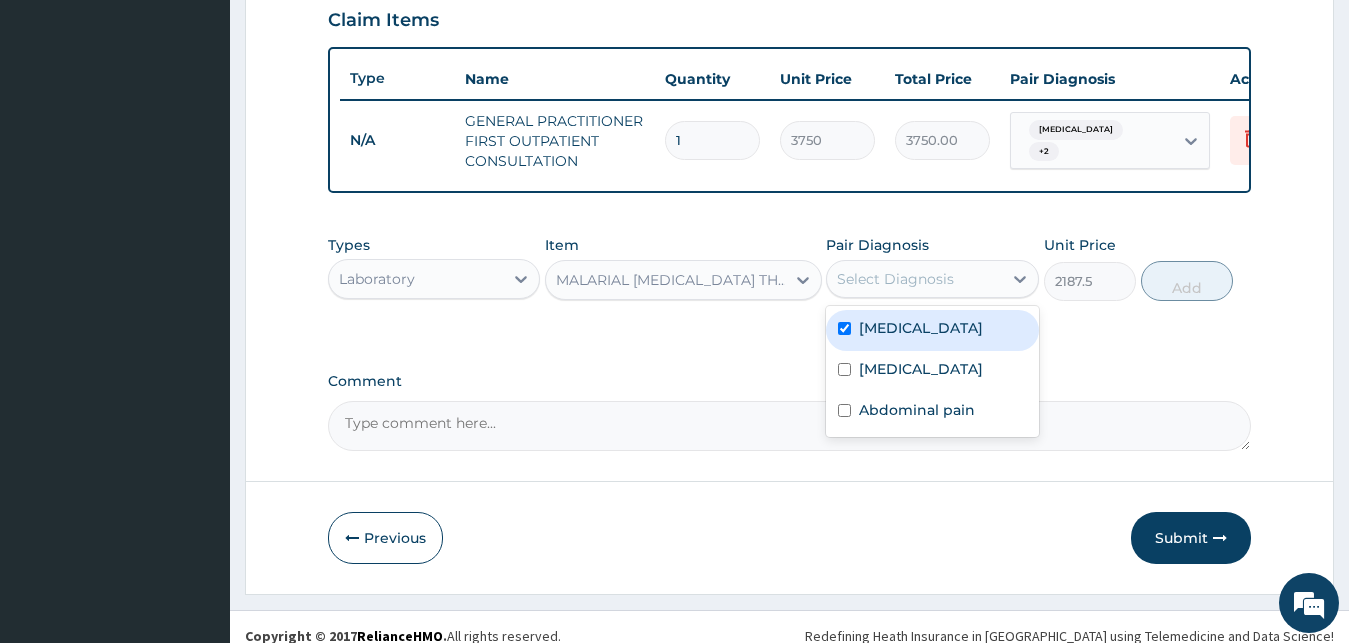 checkbox on "true" 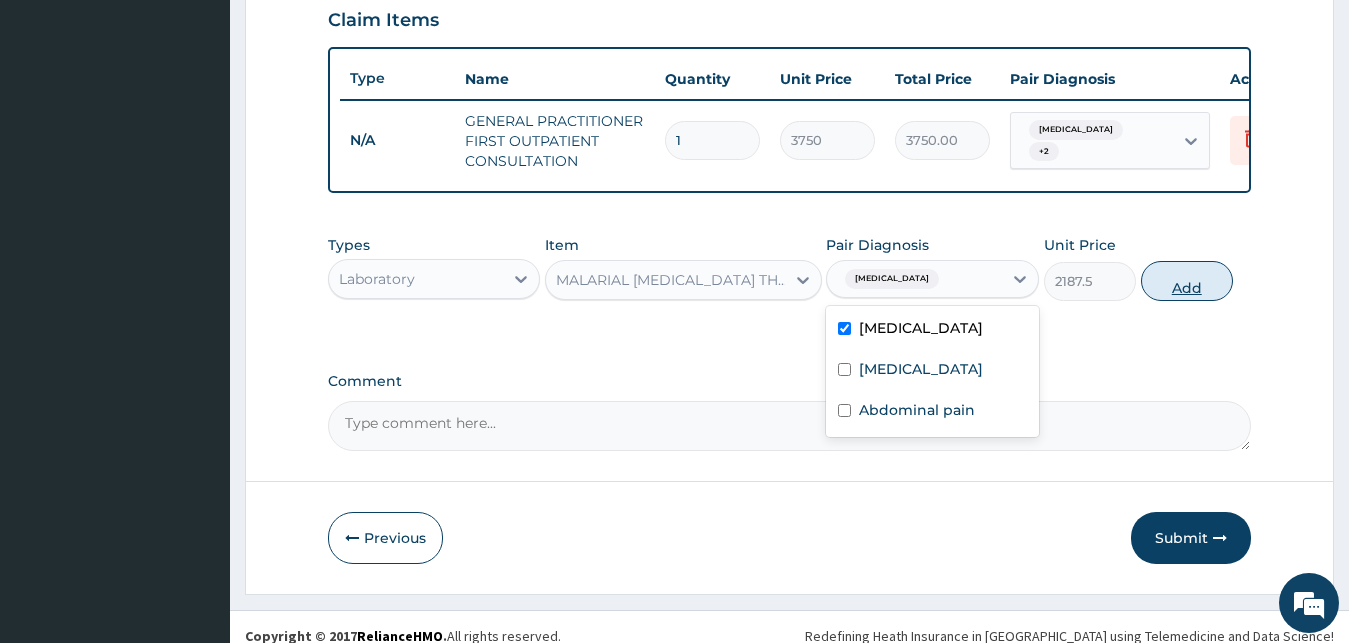 click on "Add" at bounding box center (1187, 281) 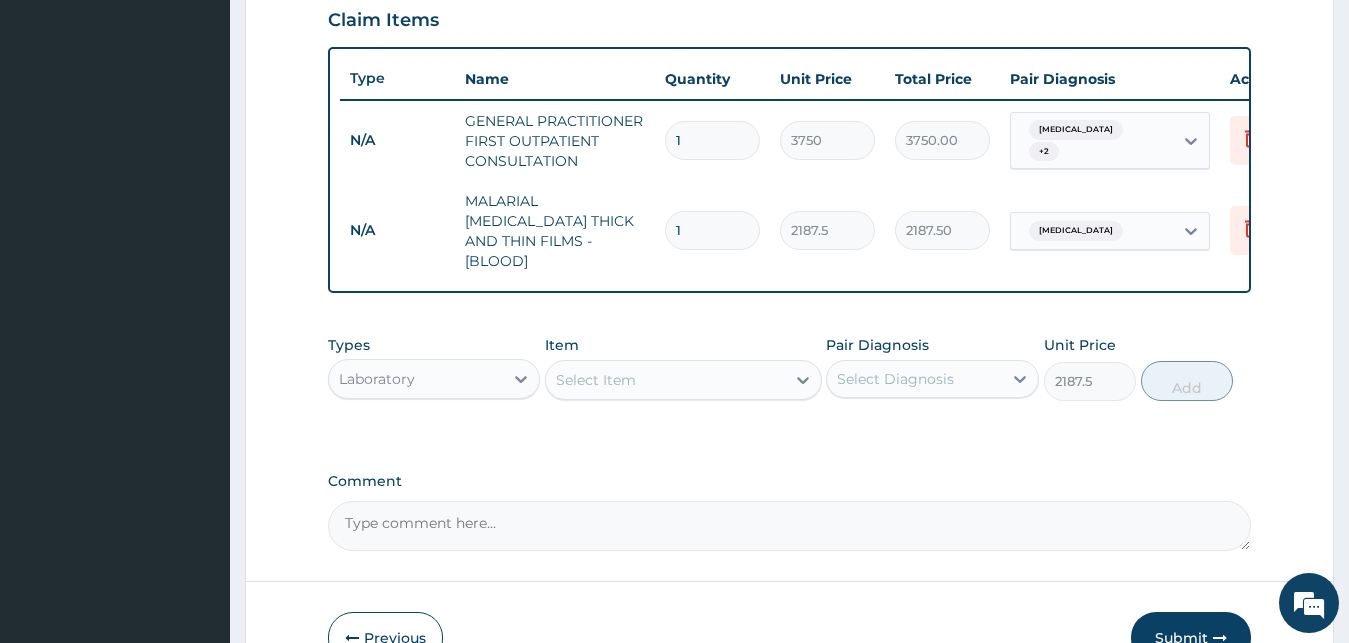 type on "0" 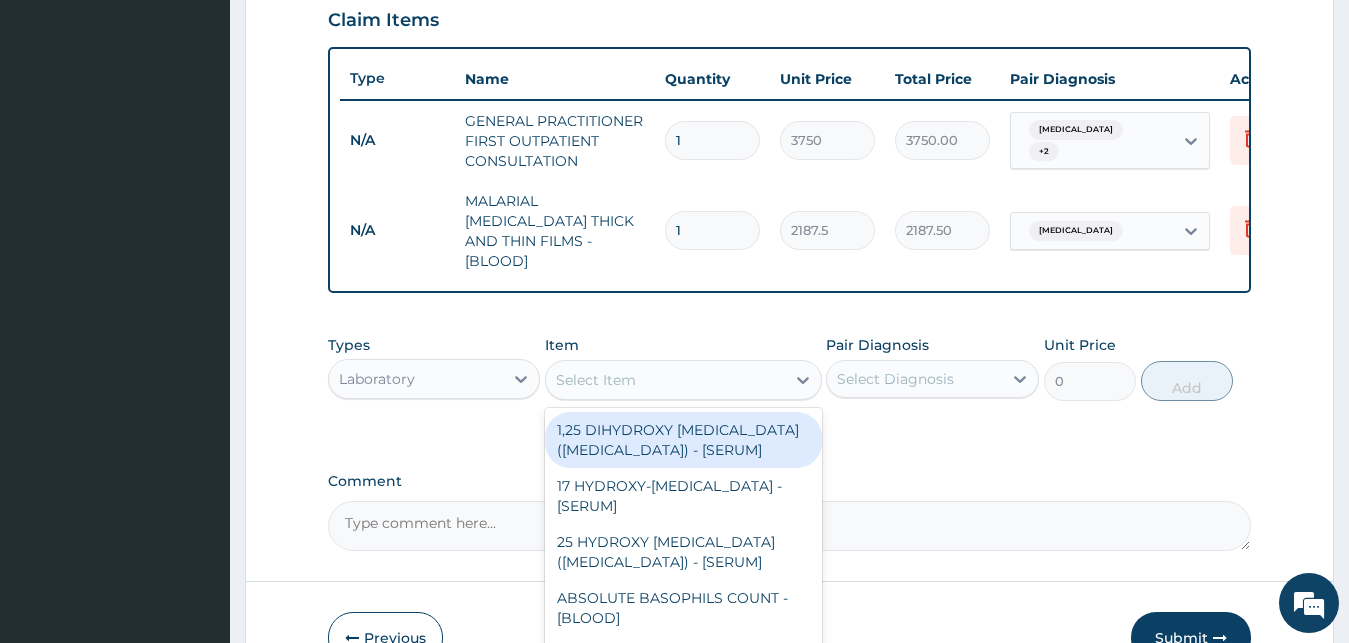 click on "Select Item" at bounding box center (596, 380) 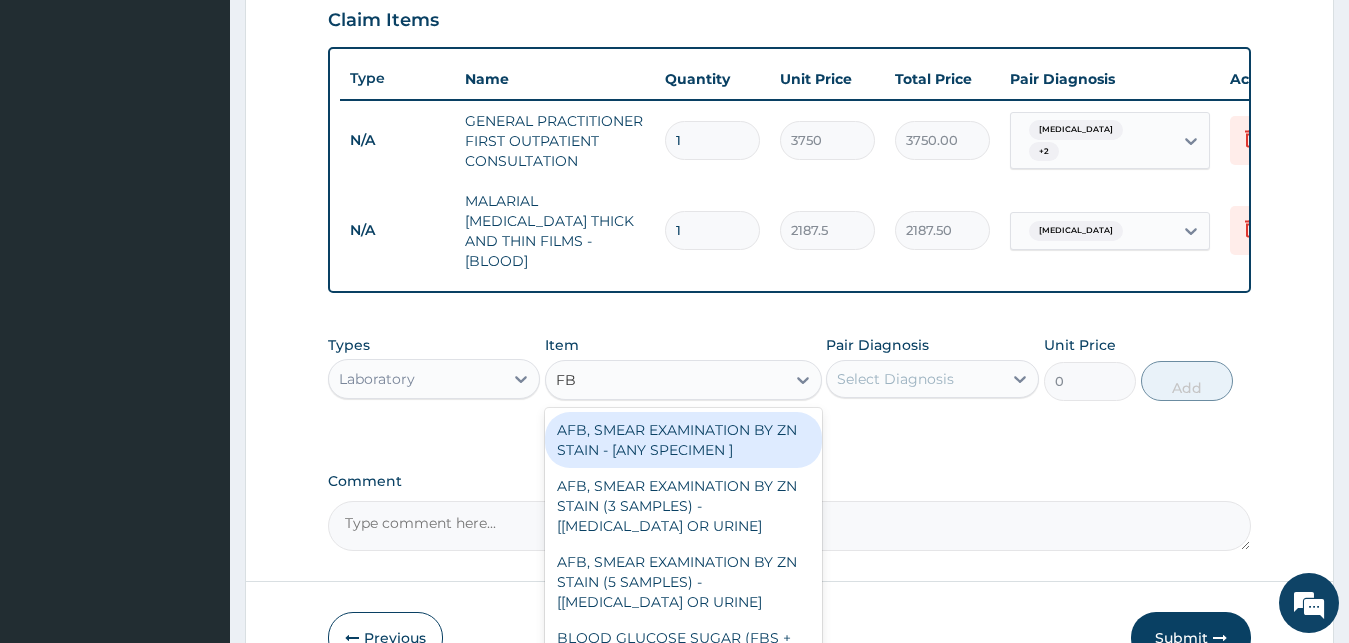 type on "FBC" 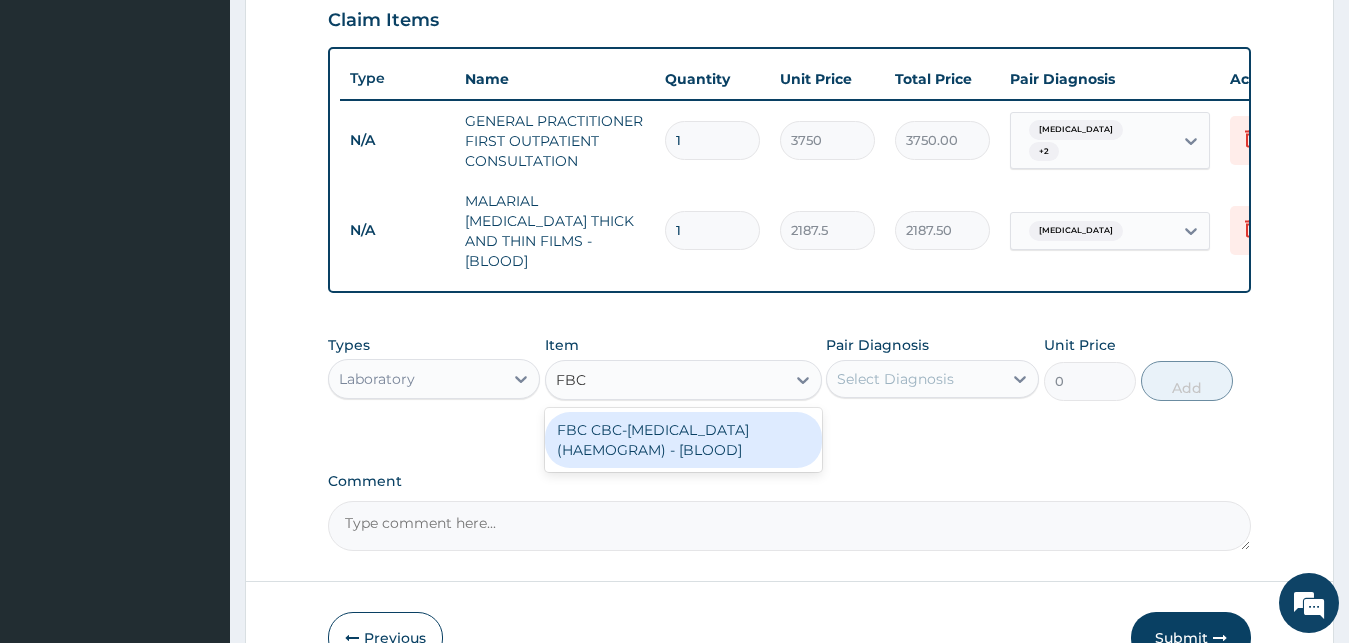 click on "FBC CBC-[MEDICAL_DATA] (HAEMOGRAM) - [BLOOD]" at bounding box center (683, 440) 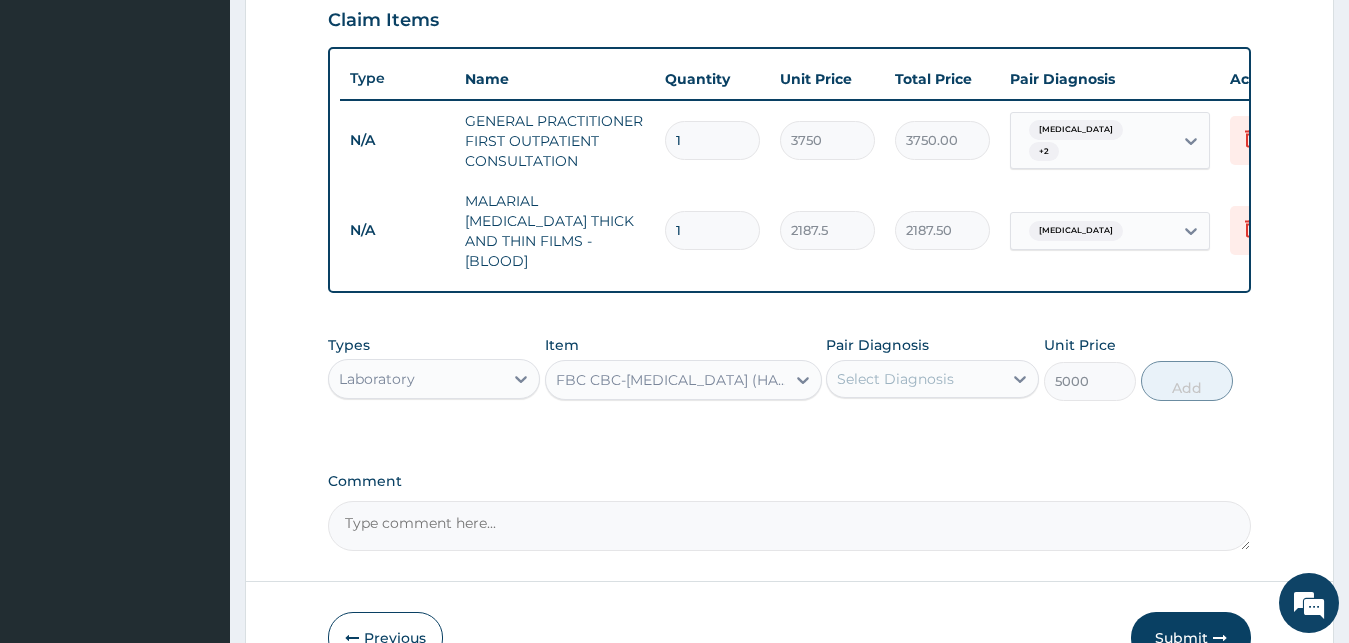 click on "Select Diagnosis" at bounding box center [895, 379] 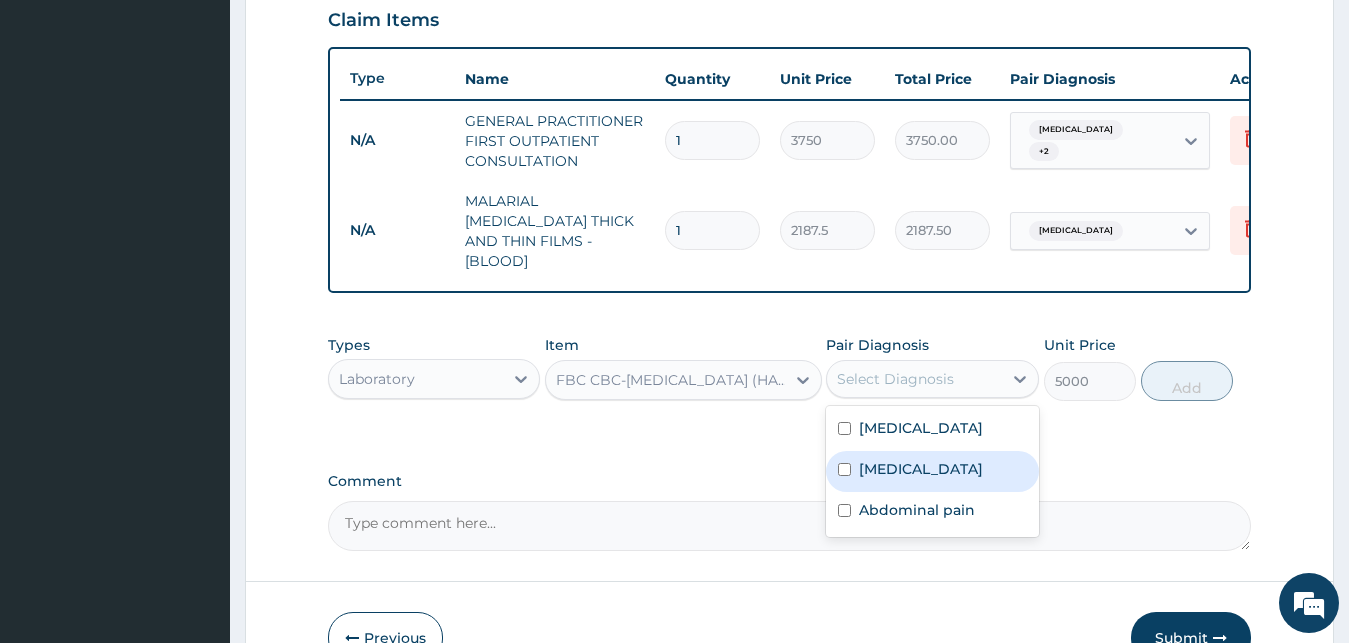 click on "[MEDICAL_DATA]" at bounding box center [921, 469] 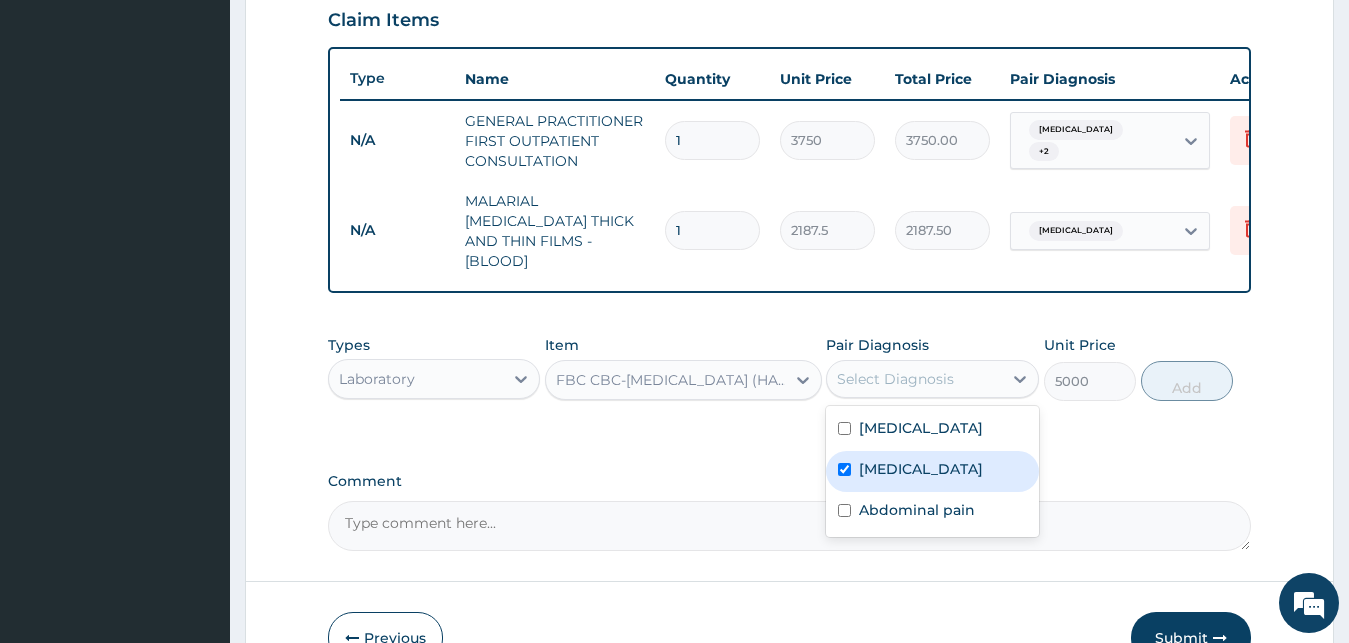 checkbox on "true" 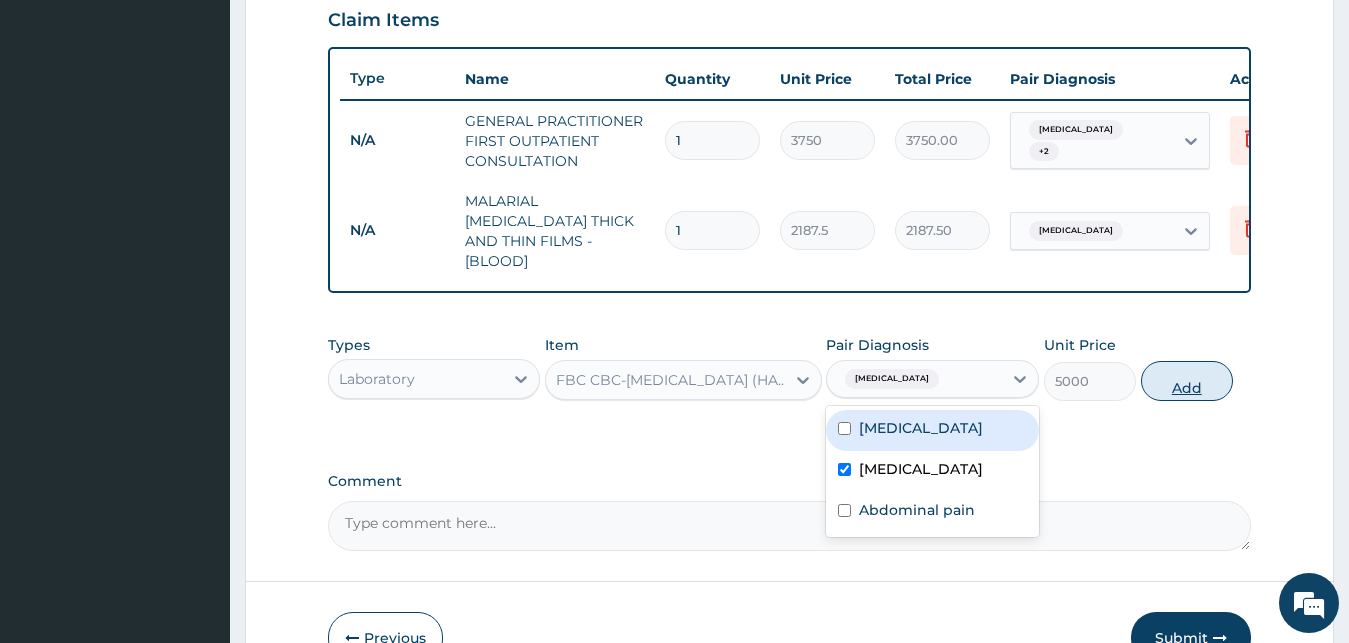 click on "Add" at bounding box center (1187, 381) 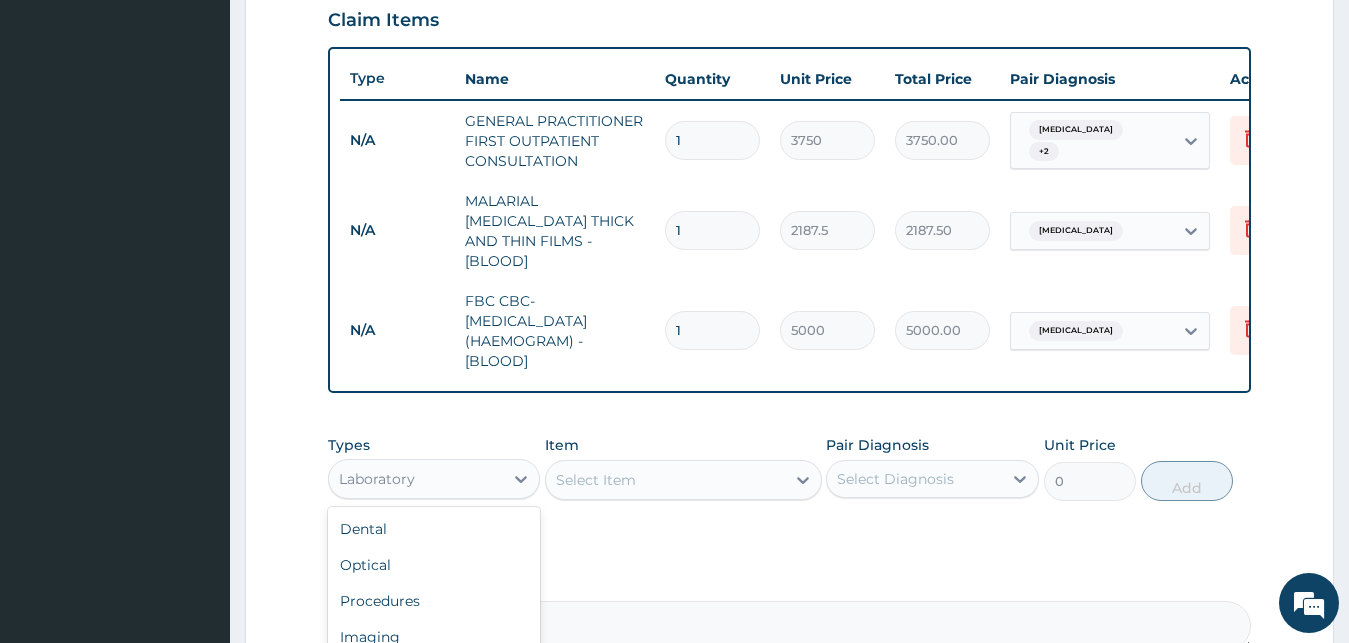 click on "Laboratory" at bounding box center [416, 479] 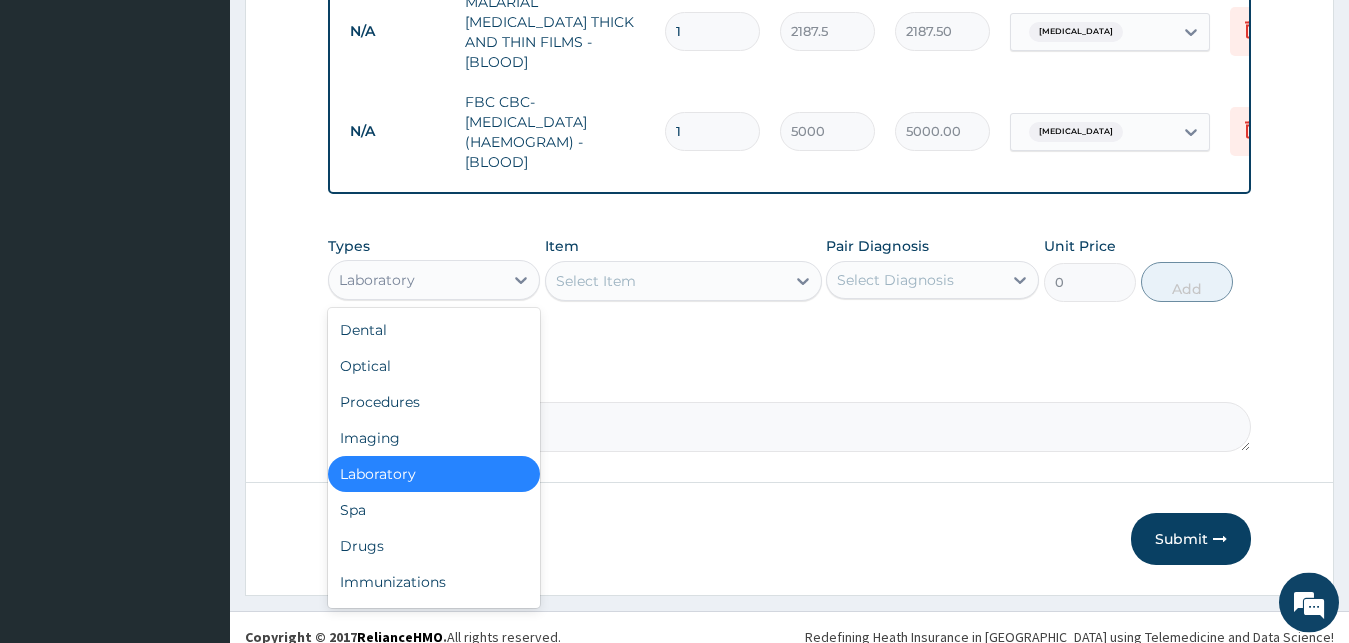 scroll, scrollTop: 901, scrollLeft: 0, axis: vertical 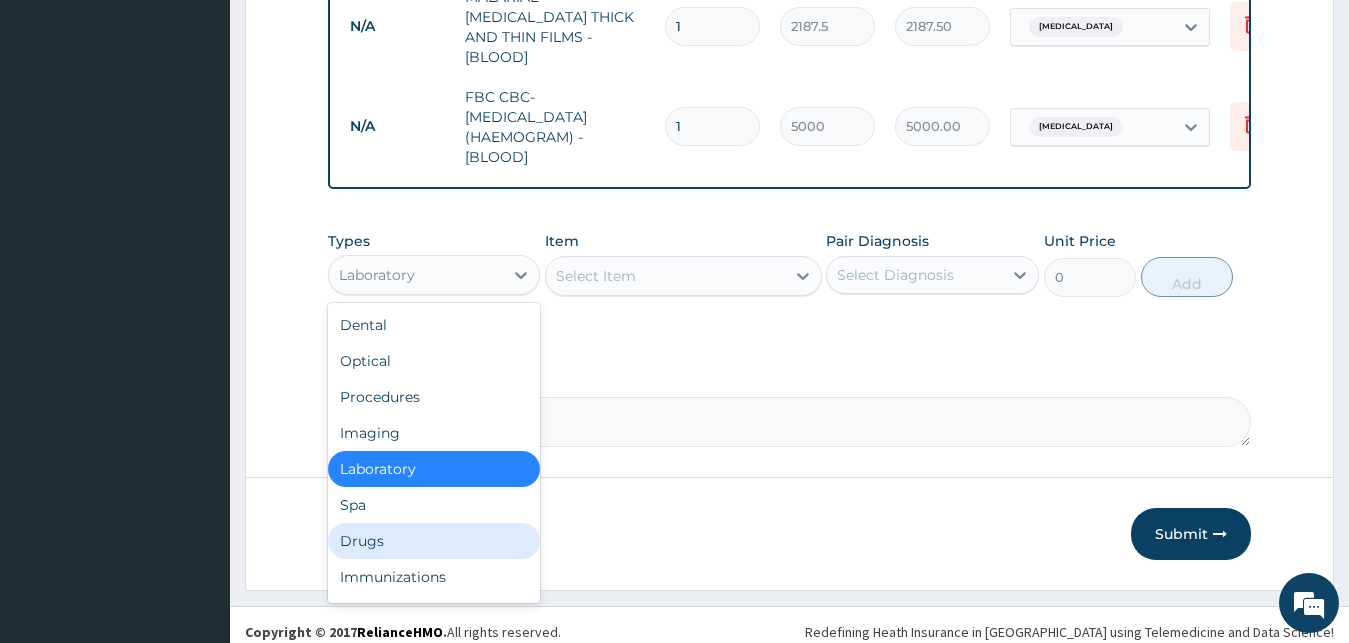 click on "Drugs" at bounding box center [434, 541] 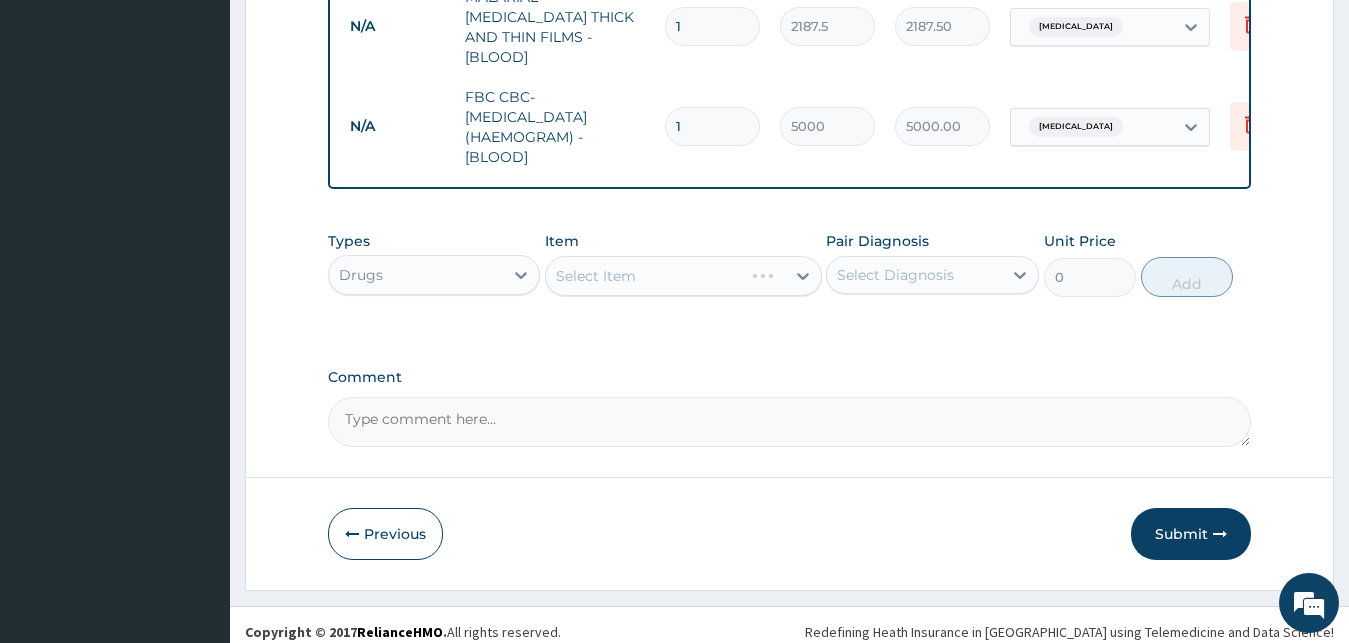 click on "Select Item" at bounding box center [683, 276] 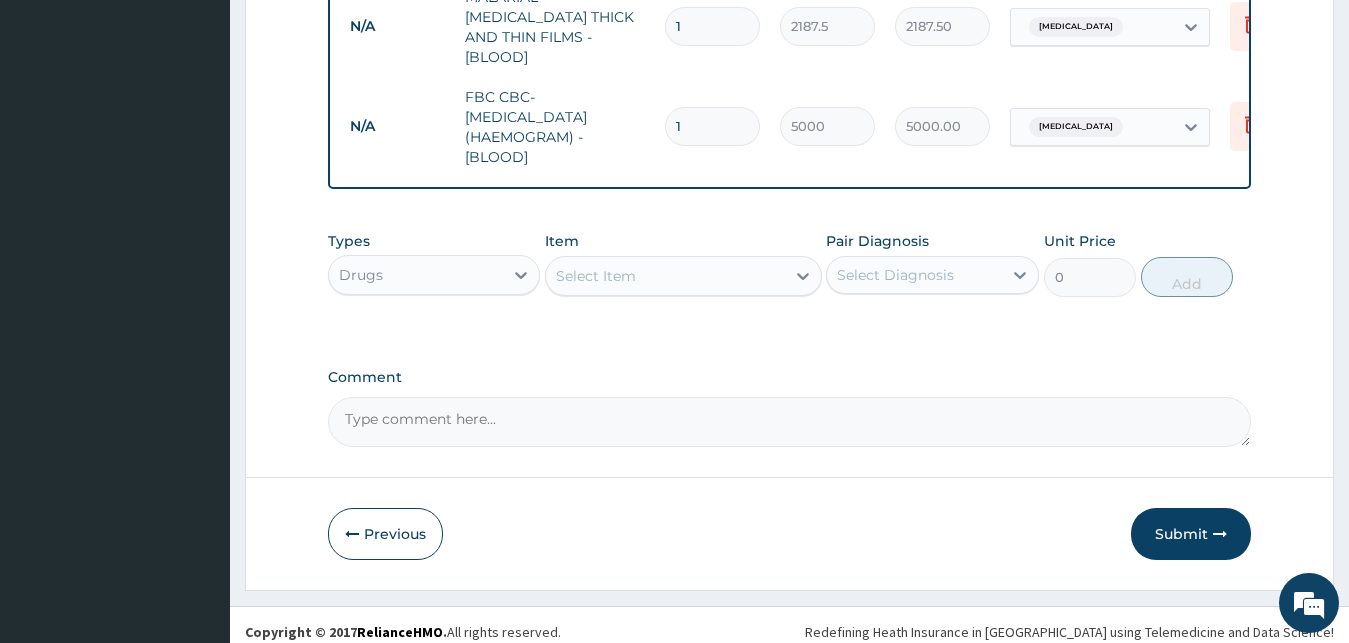 click on "Select Item" at bounding box center [596, 276] 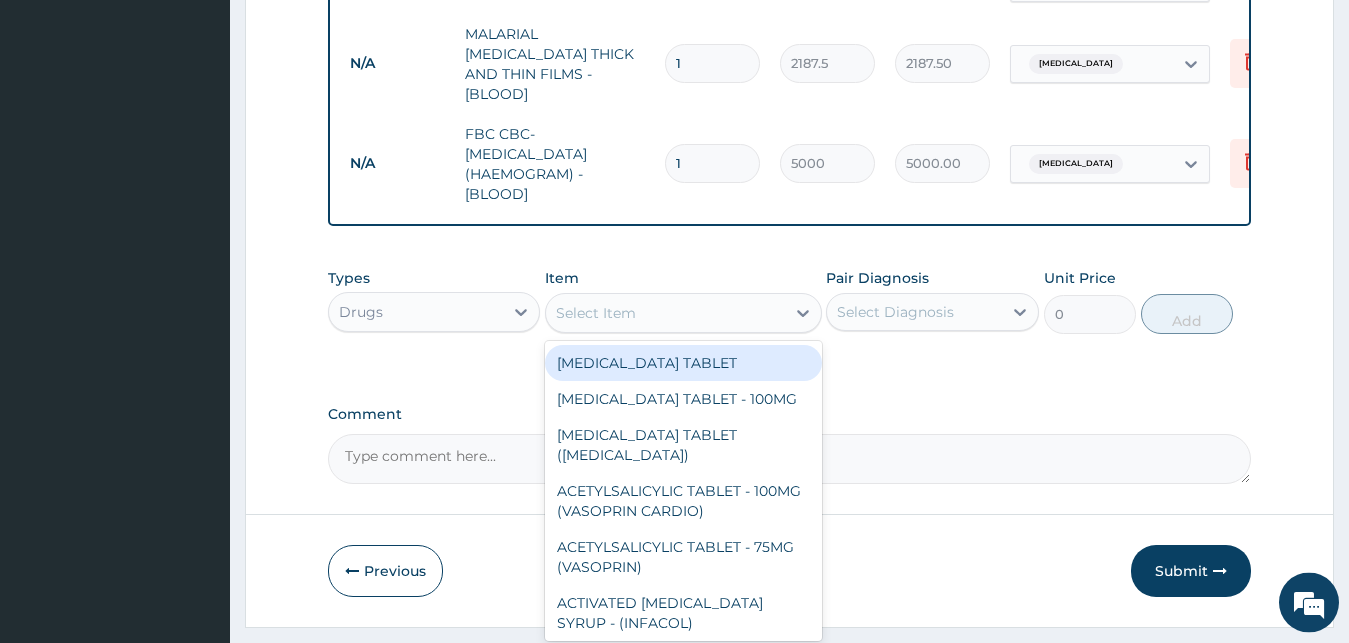 scroll, scrollTop: 901, scrollLeft: 0, axis: vertical 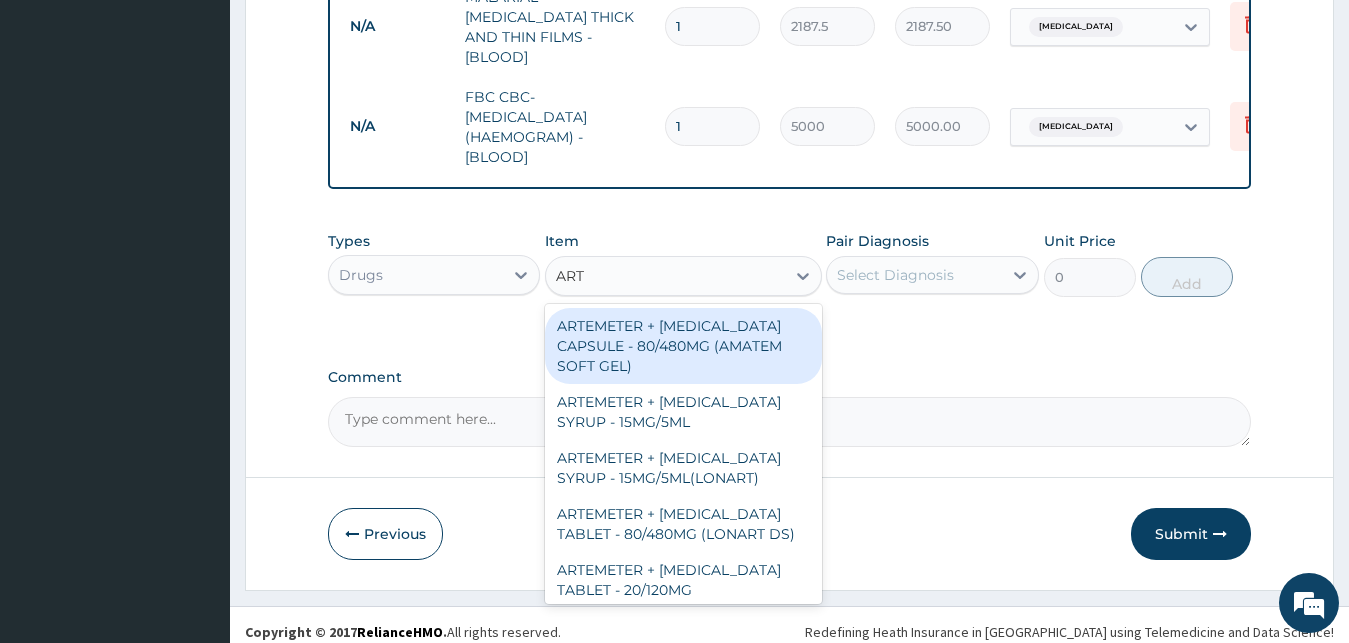 type on "ARTE" 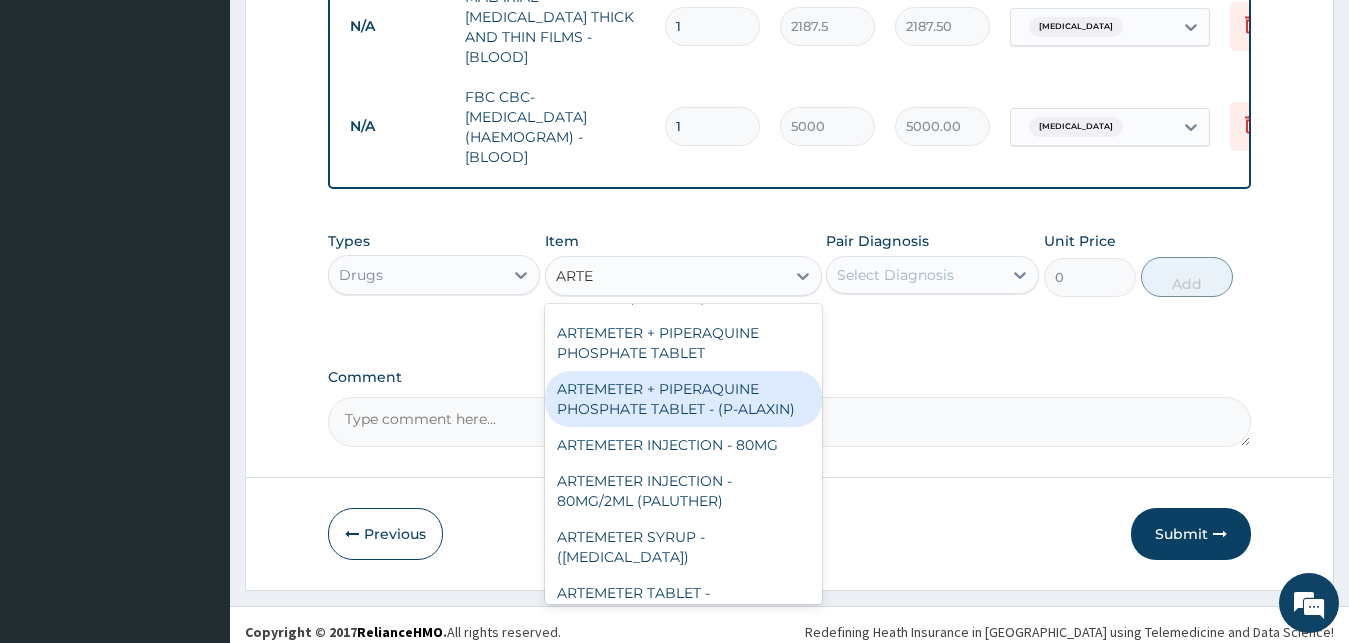 scroll, scrollTop: 540, scrollLeft: 0, axis: vertical 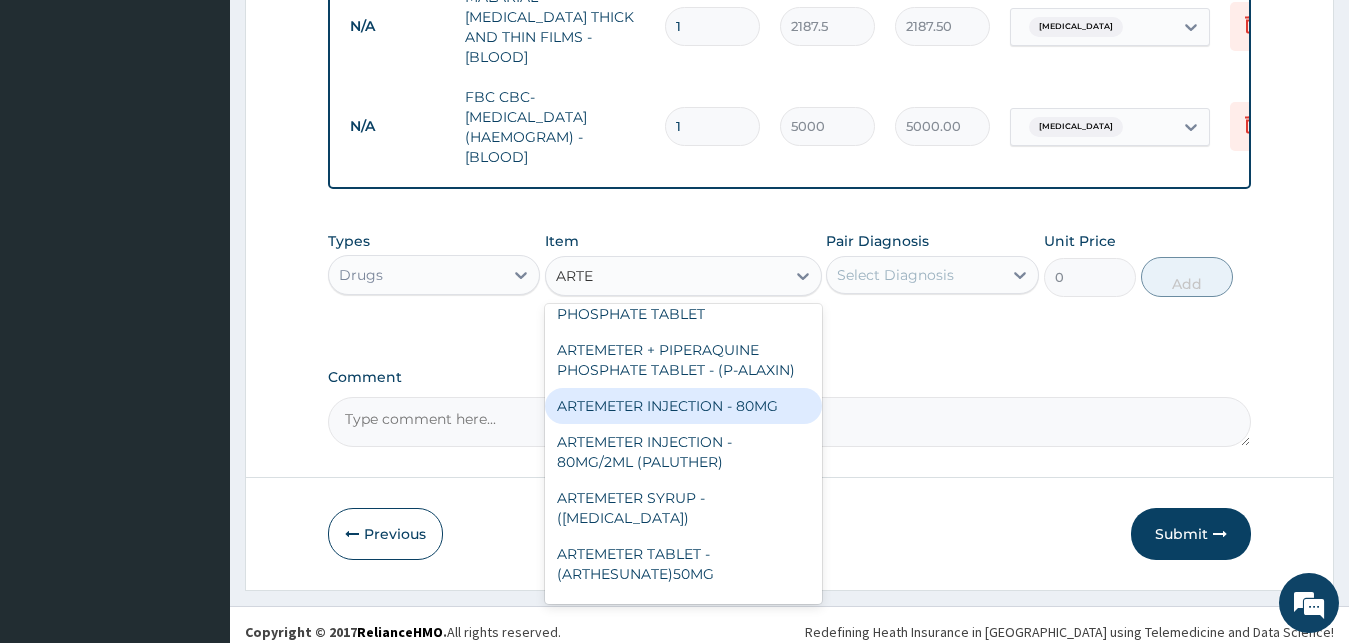 click on "ARTEMETER INJECTION - 80MG" at bounding box center (683, 406) 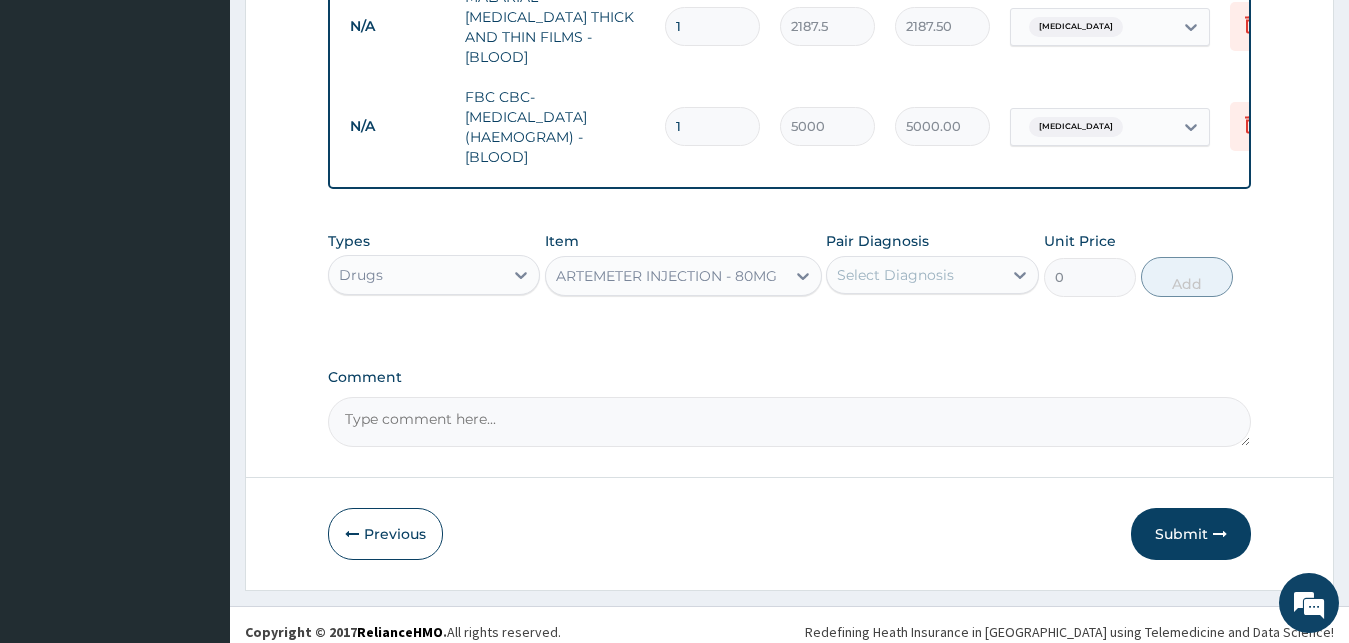 type 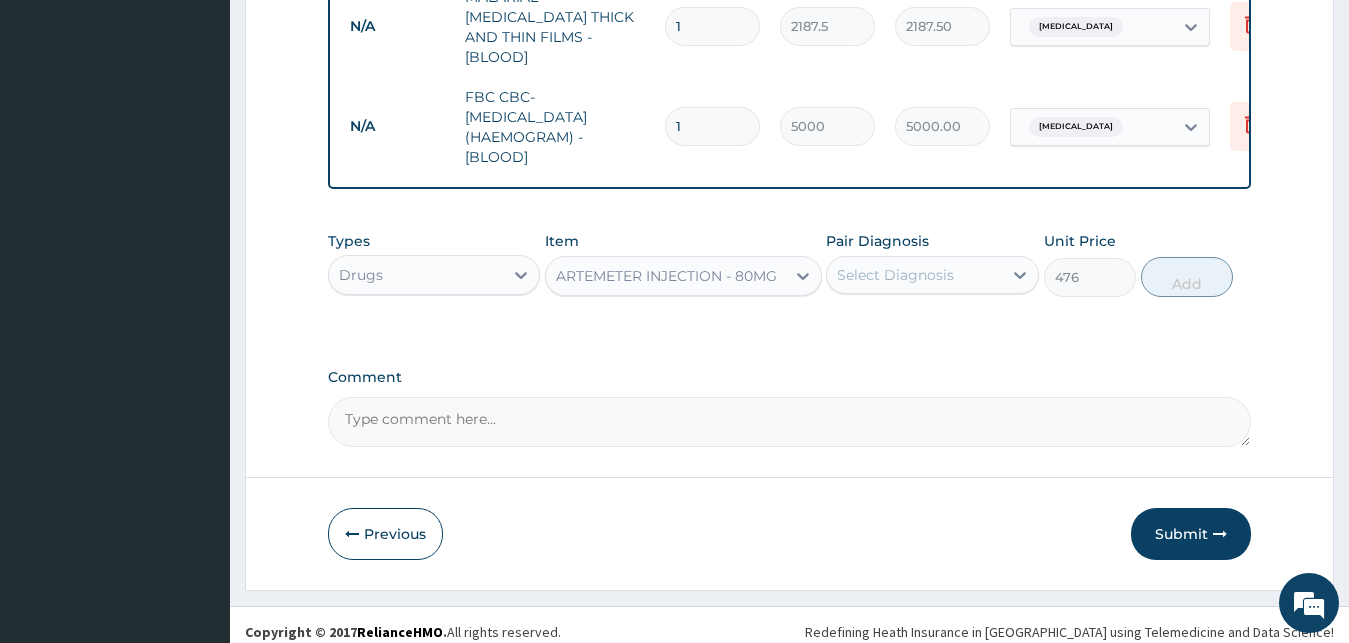 click on "Select Diagnosis" at bounding box center (914, 275) 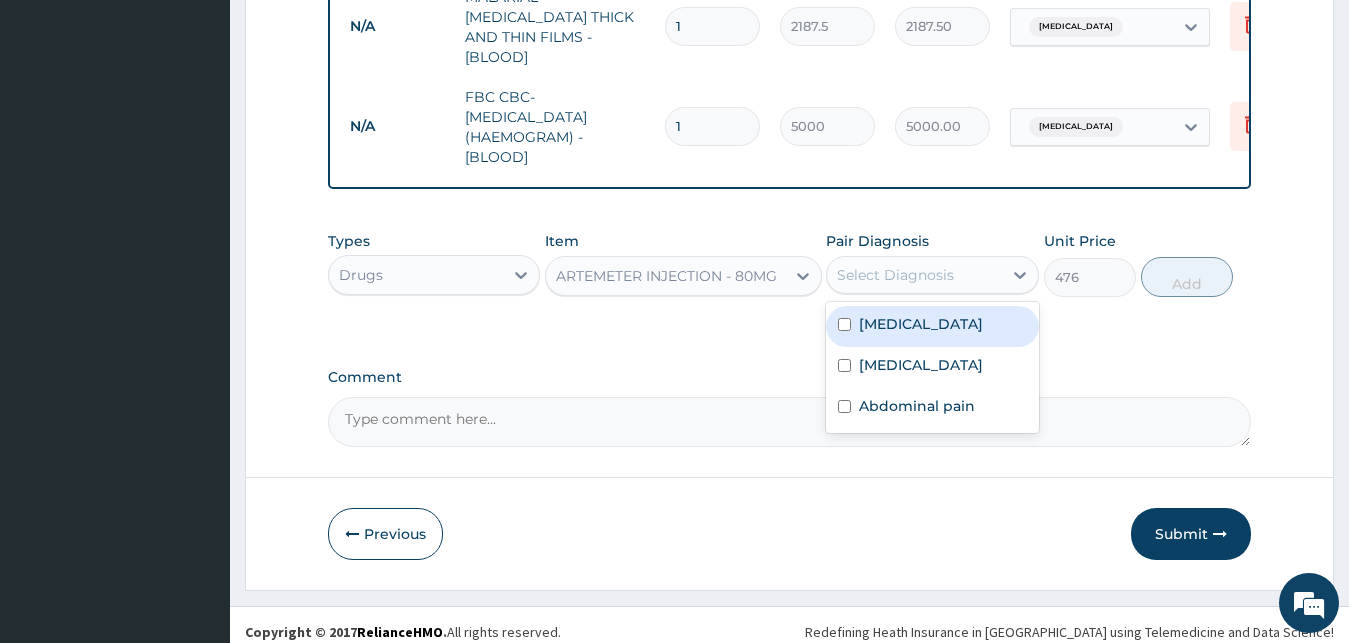 click on "[MEDICAL_DATA]" at bounding box center (921, 324) 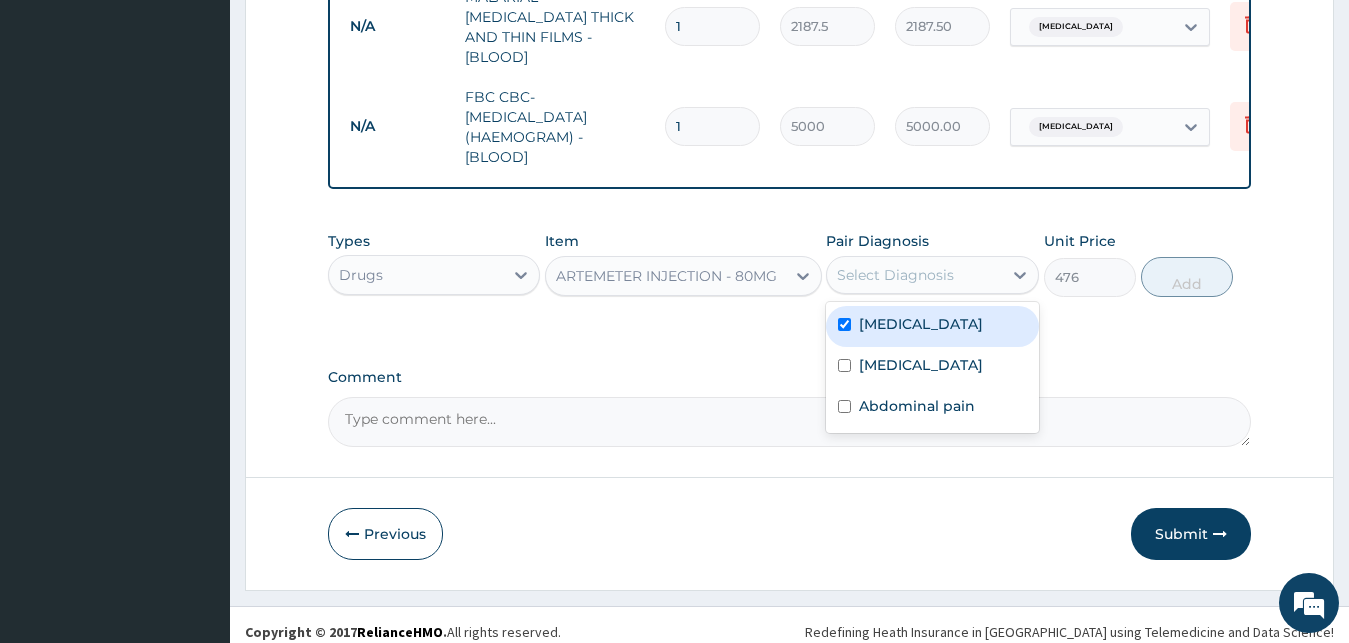 checkbox on "true" 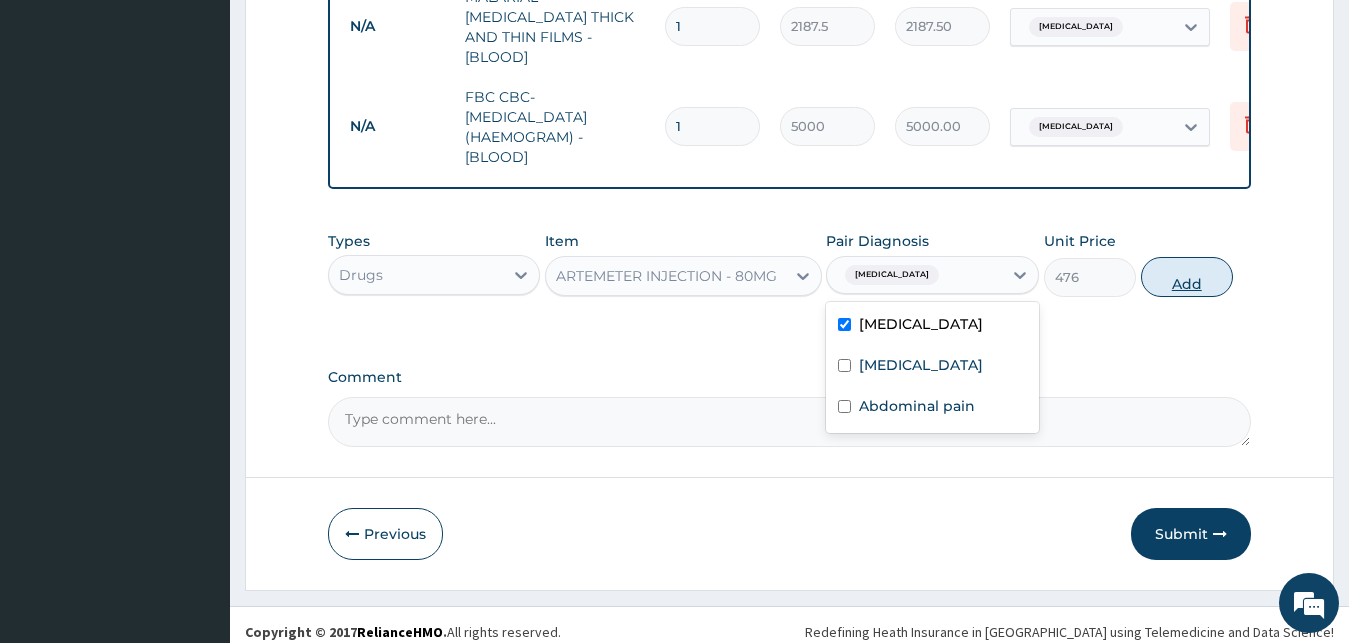 click on "Add" at bounding box center (1187, 277) 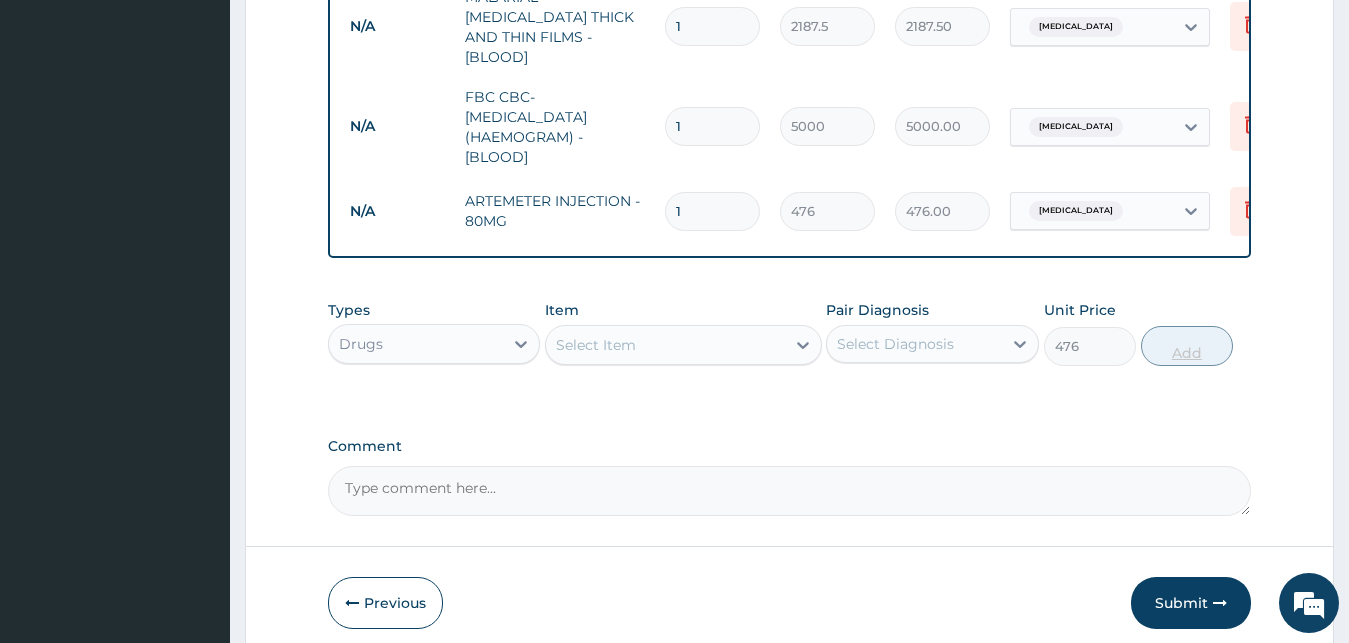 type on "0" 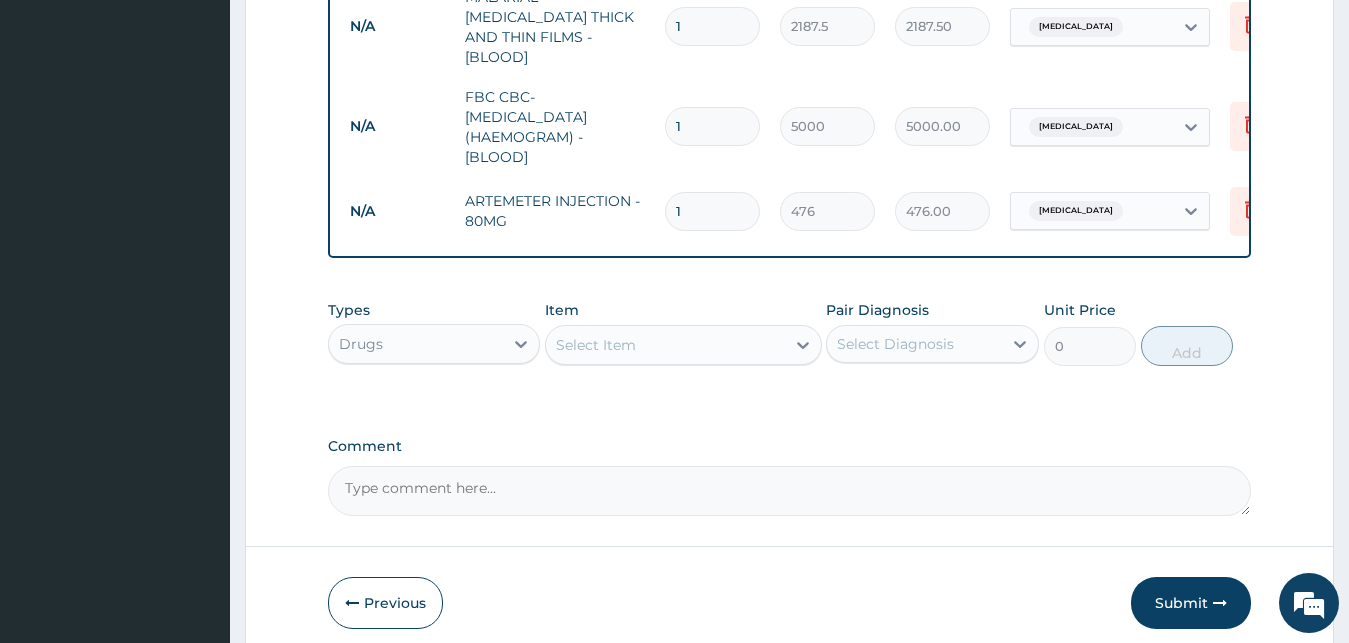 type 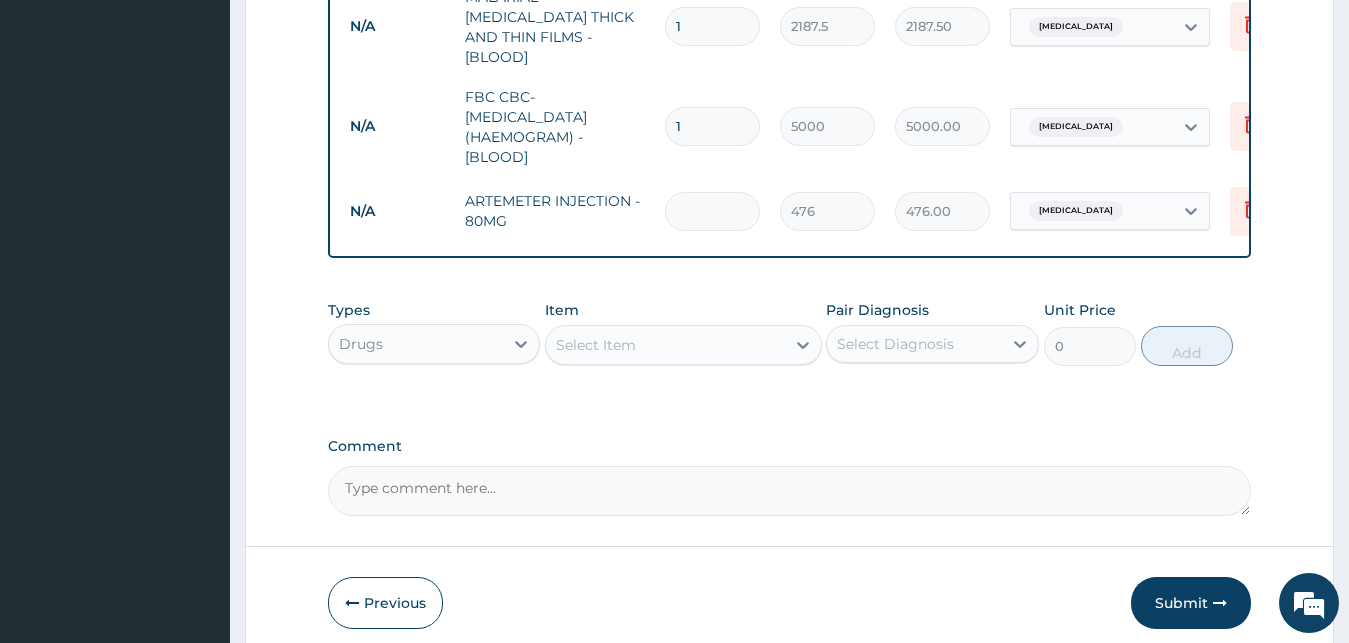type on "0.00" 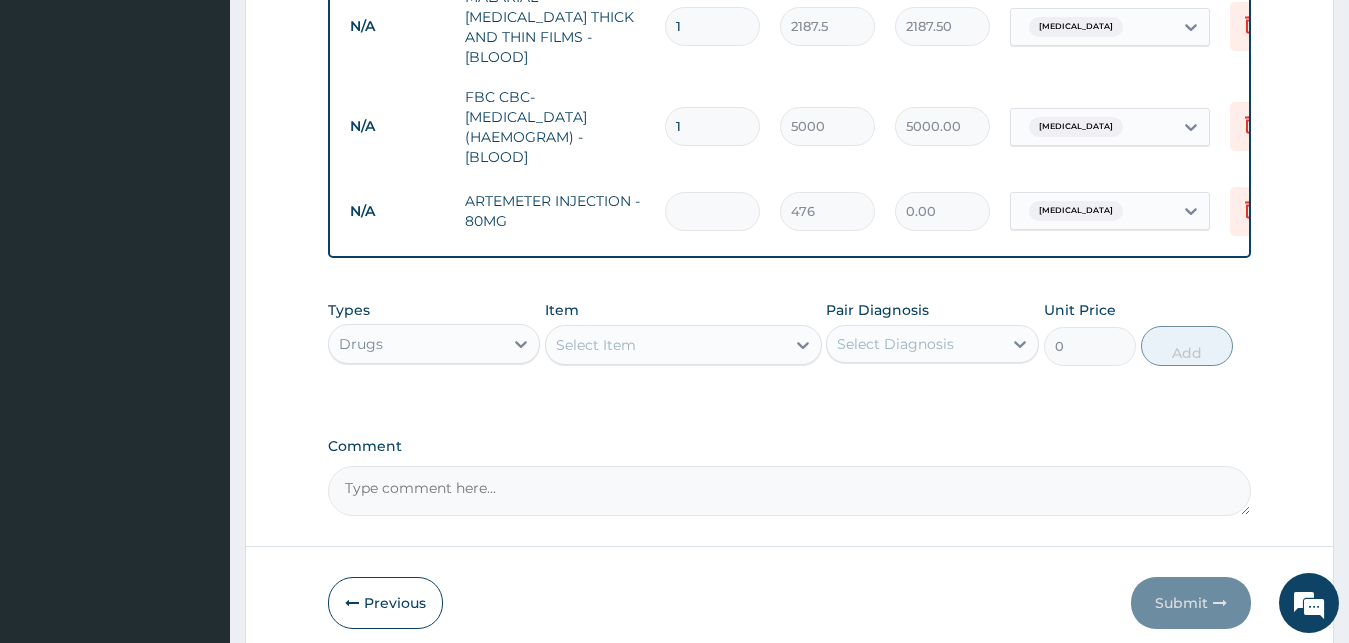 type on "6" 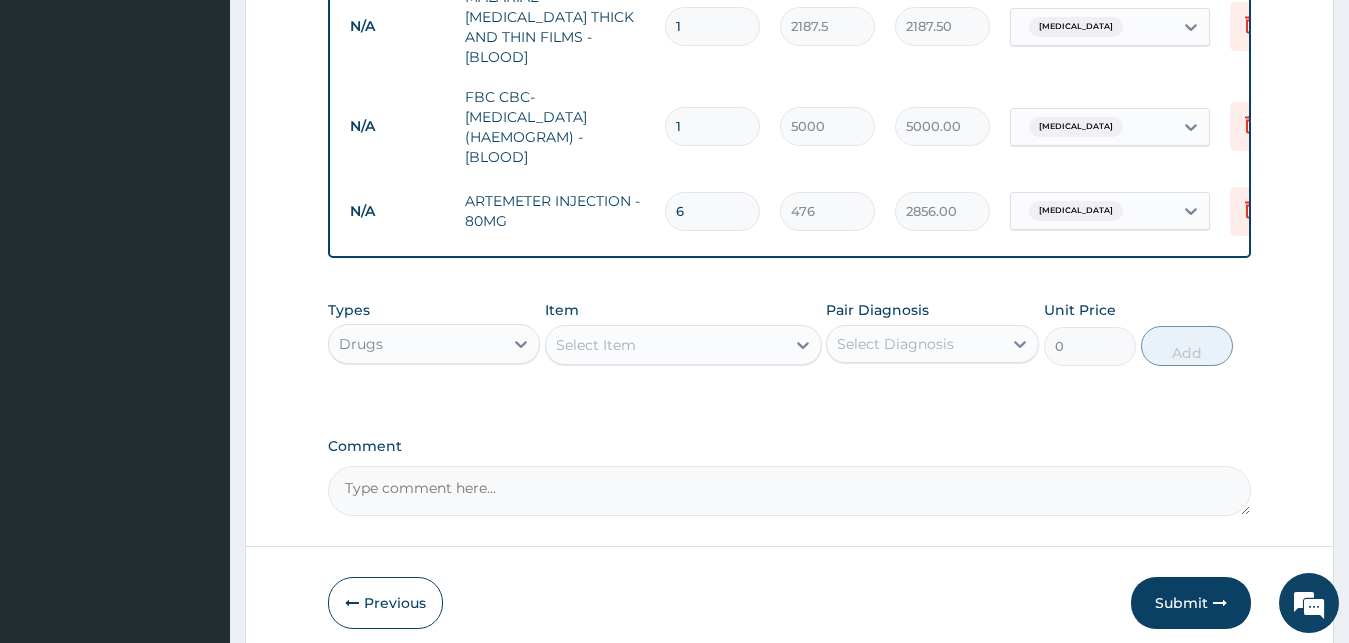 type on "6" 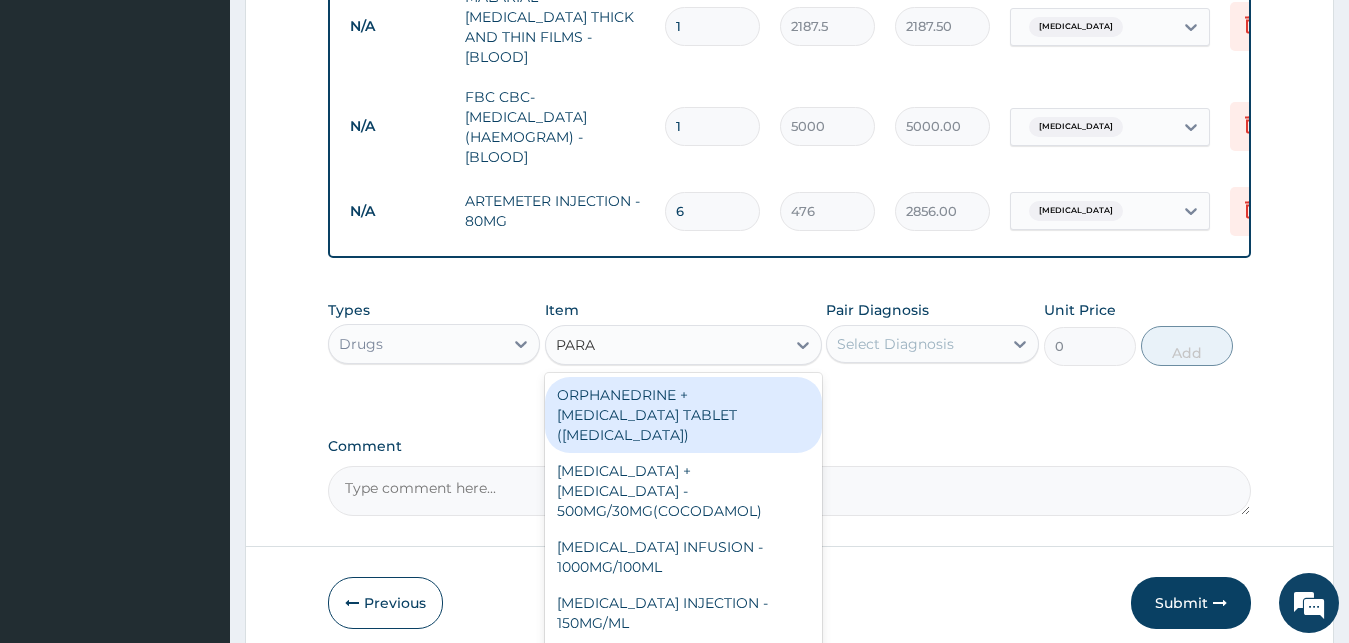 type on "PARAC" 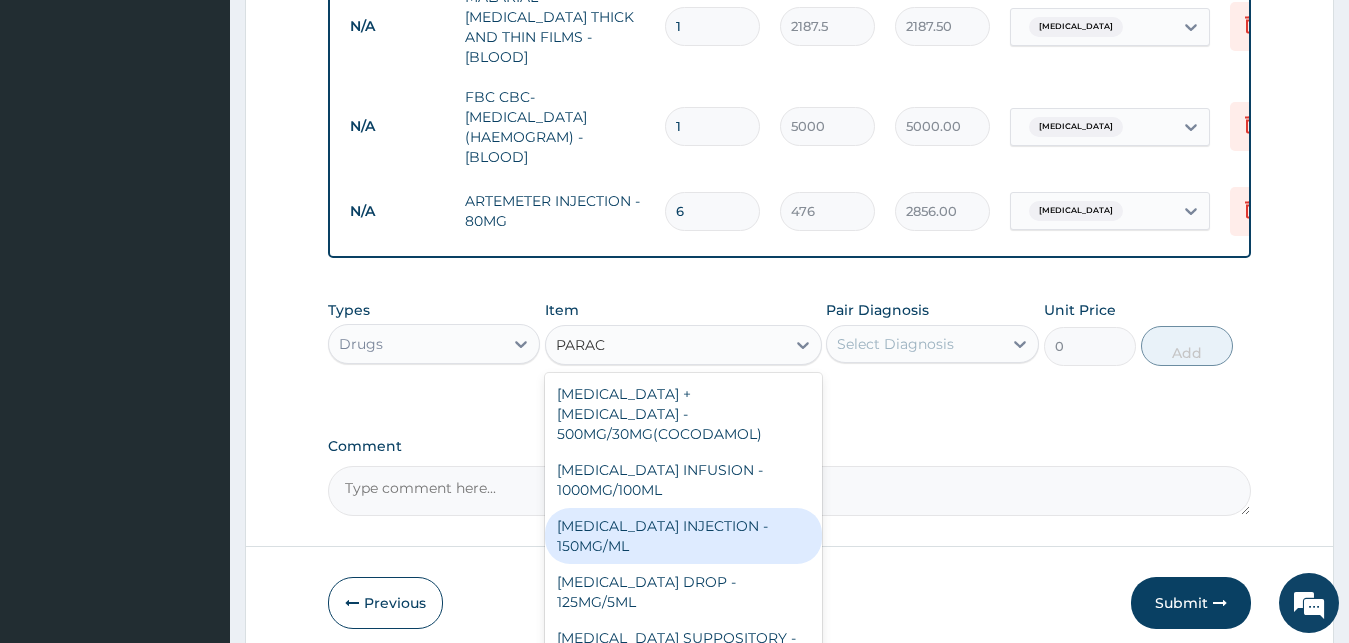 scroll, scrollTop: 108, scrollLeft: 0, axis: vertical 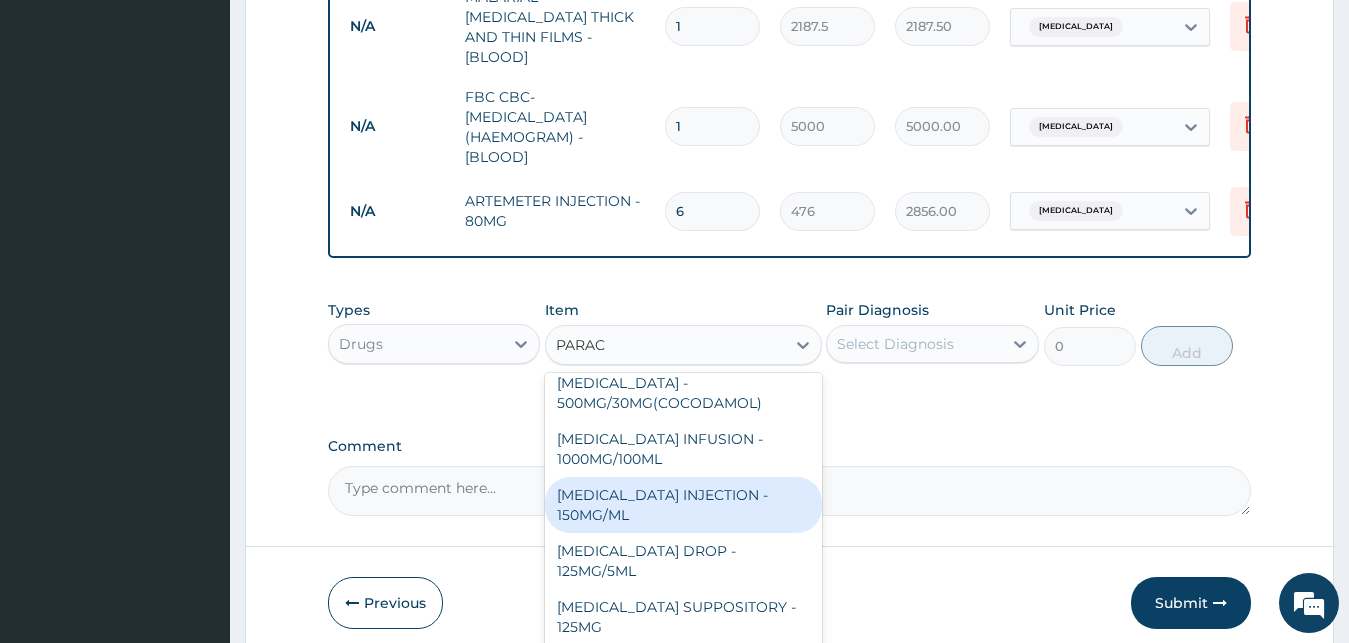 click on "[MEDICAL_DATA] INJECTION - 150MG/ML" at bounding box center (683, 505) 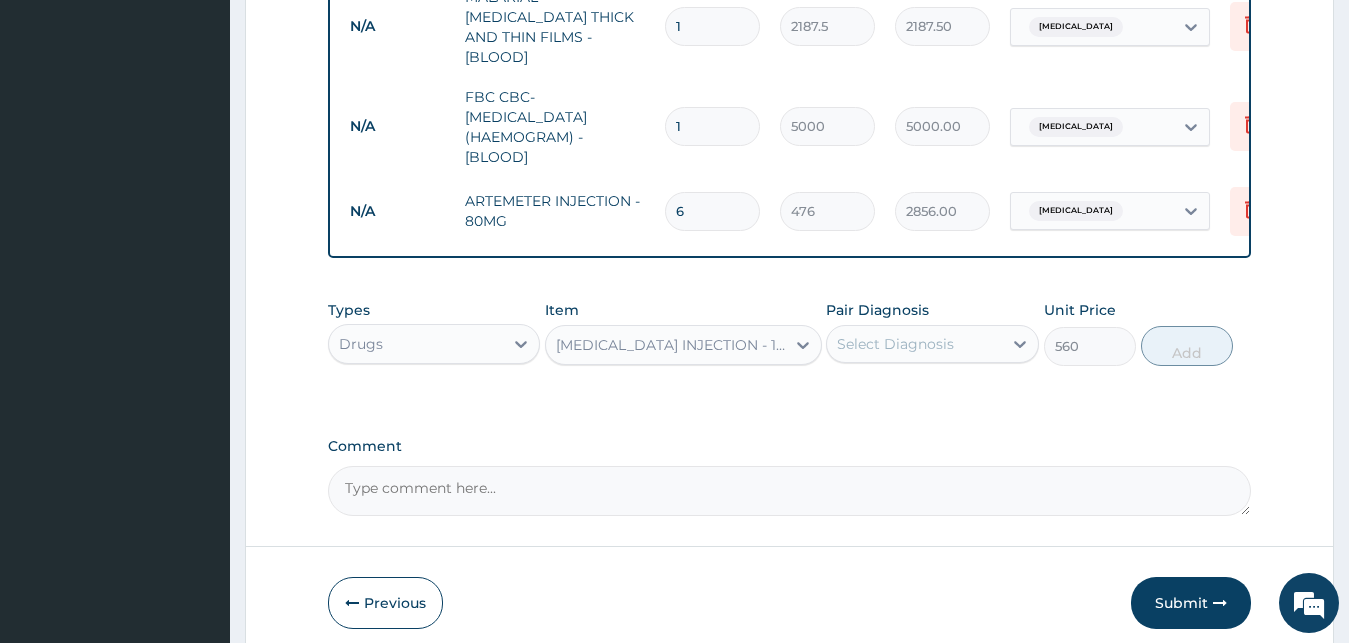 click on "Select Diagnosis" at bounding box center (895, 344) 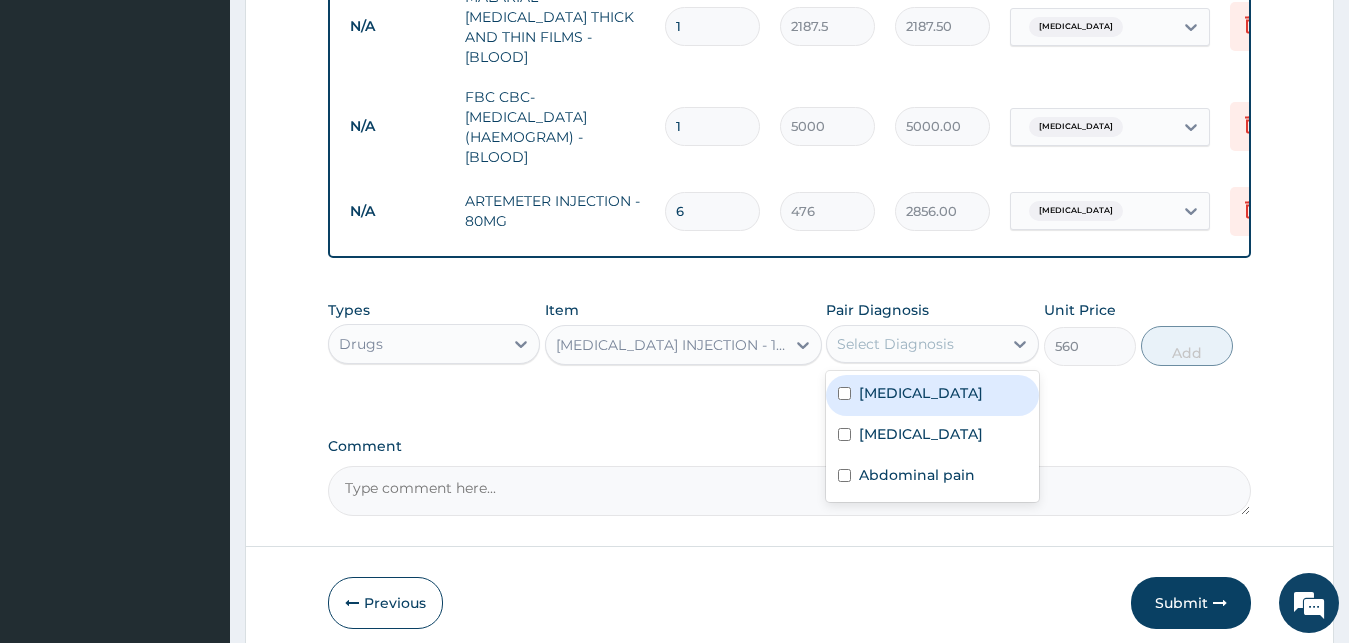 click on "[MEDICAL_DATA]" at bounding box center [921, 393] 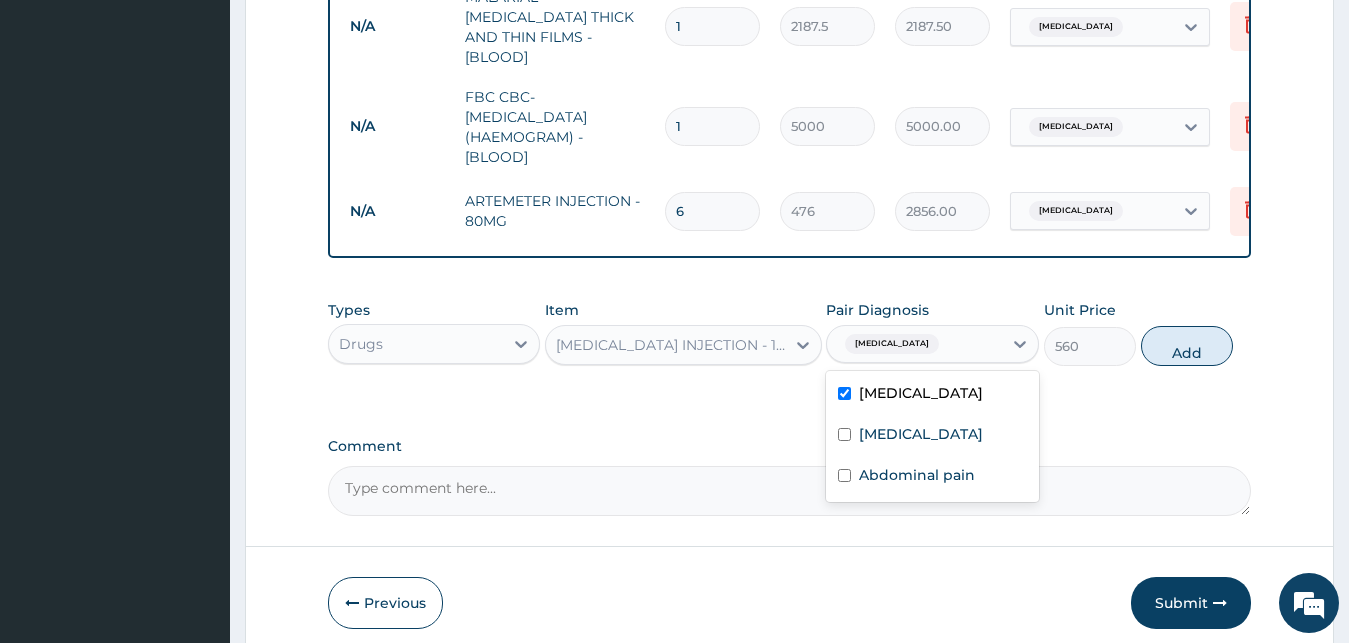 checkbox on "true" 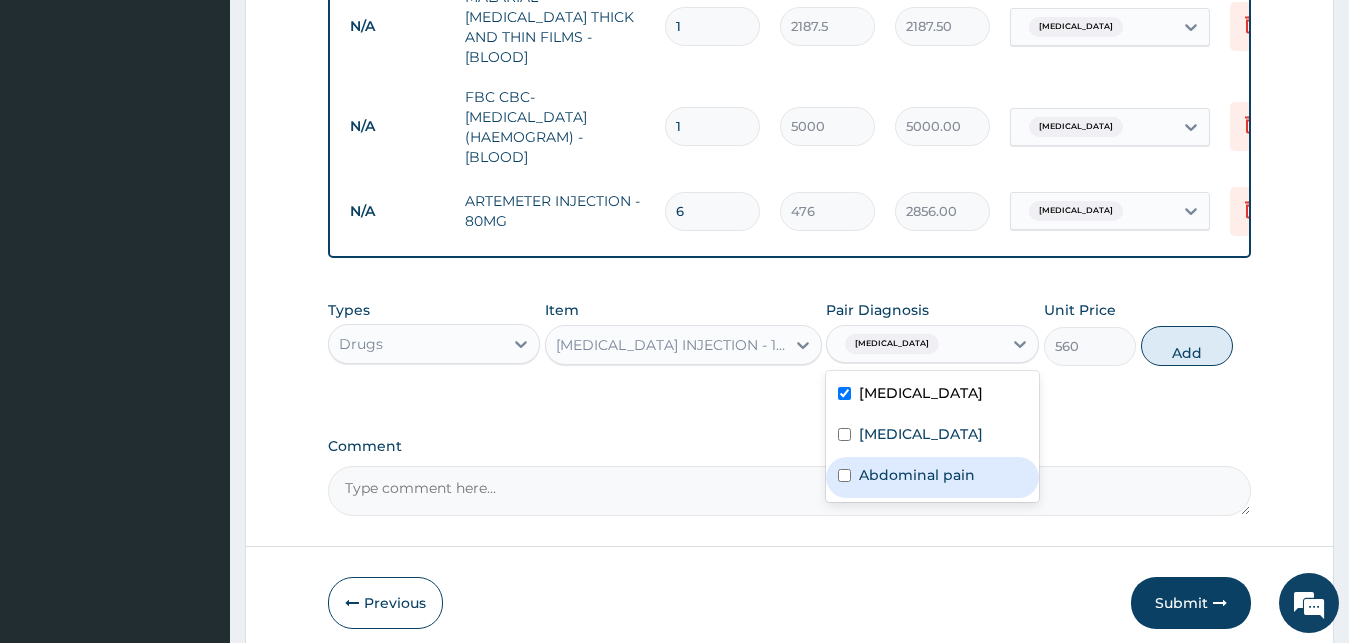 click on "Abdominal pain" at bounding box center [917, 475] 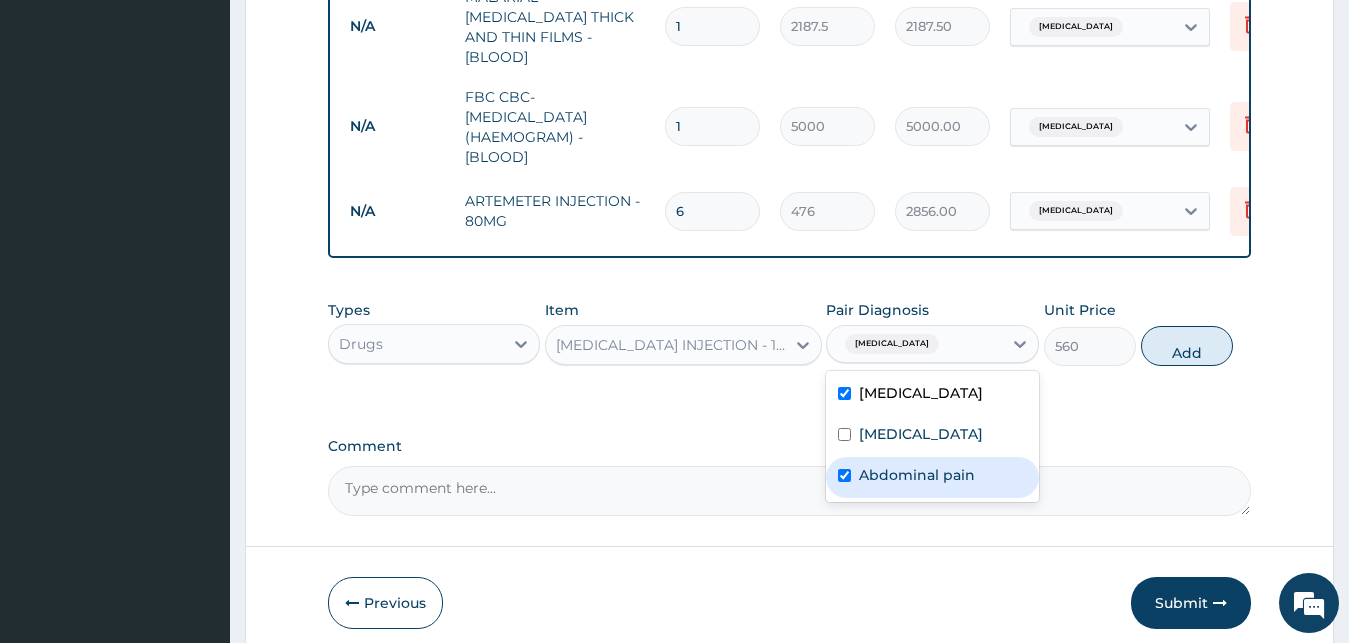 checkbox on "true" 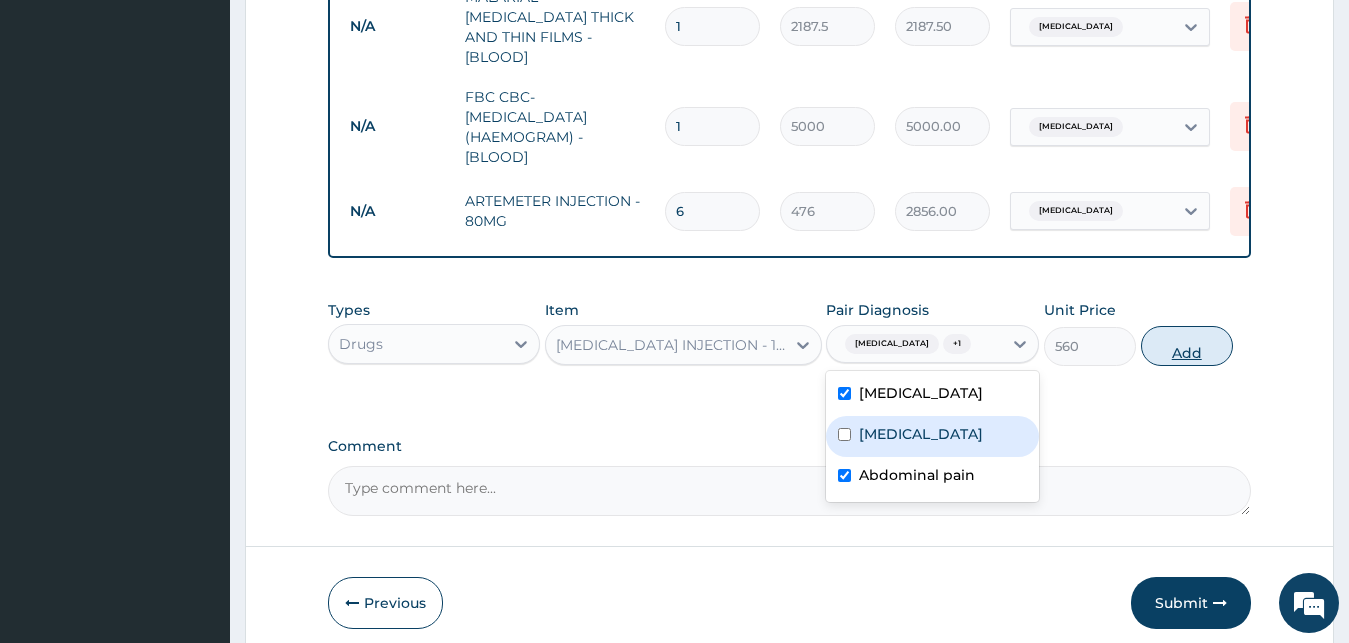 click on "Add" at bounding box center (1187, 346) 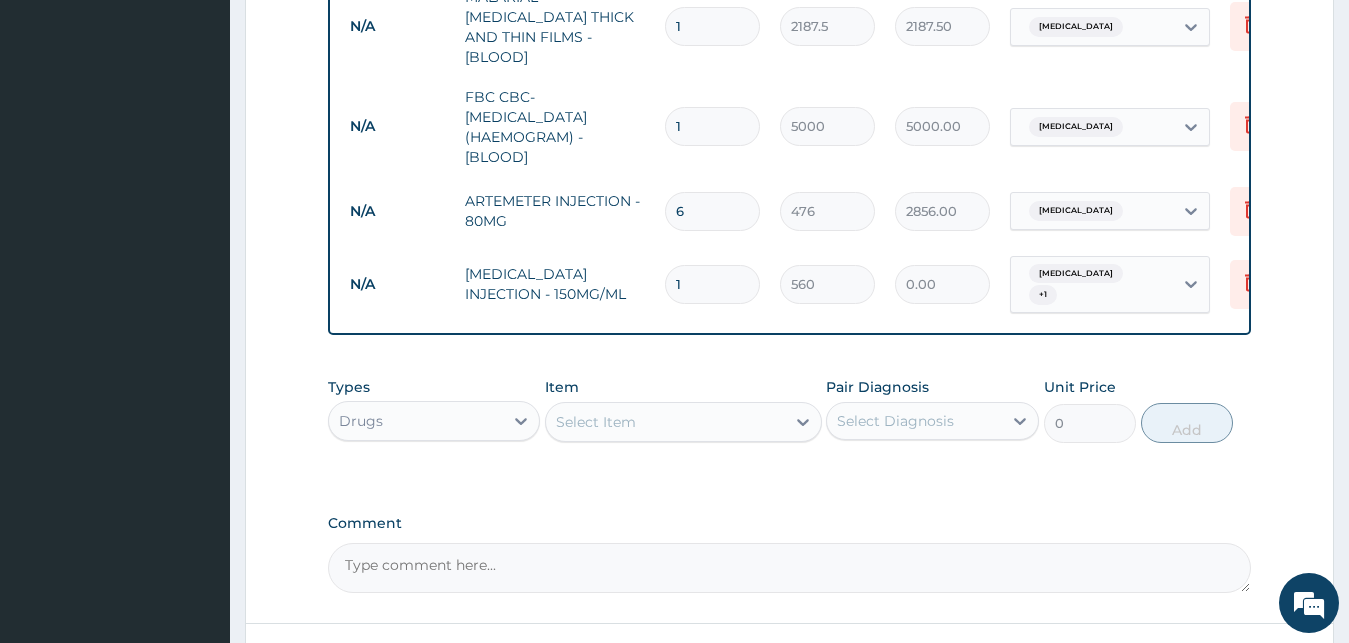 type 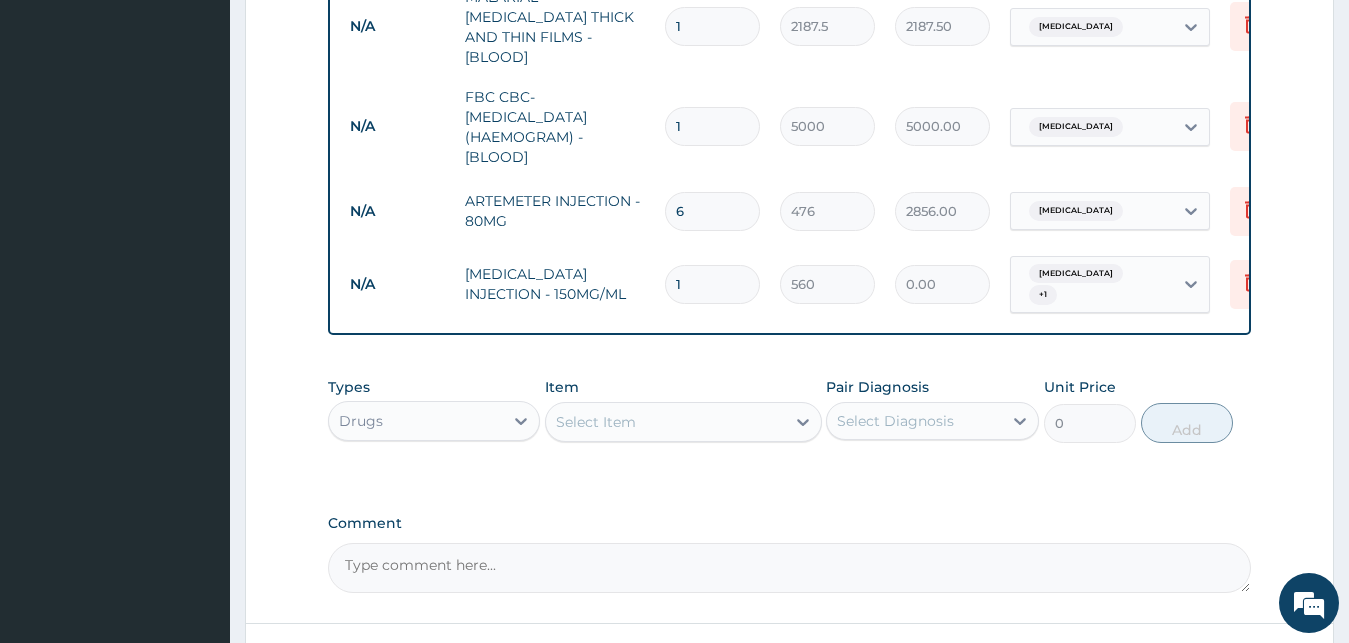type on "0.00" 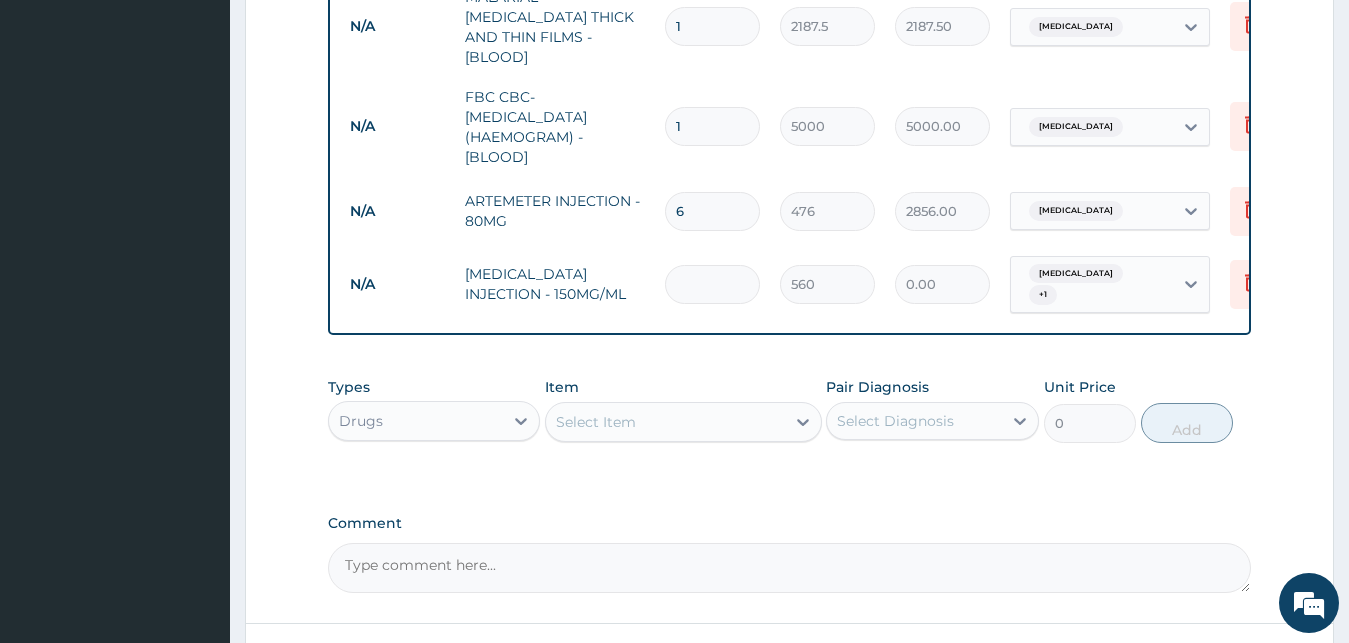 type on "4" 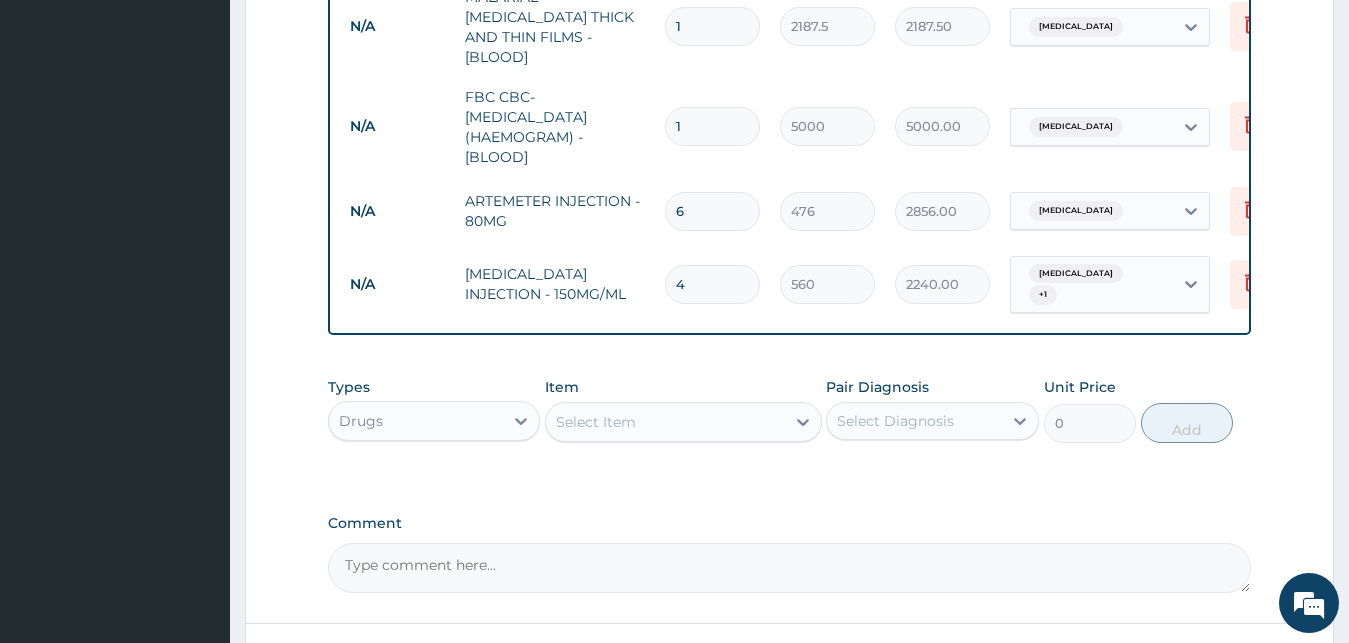 type on "4" 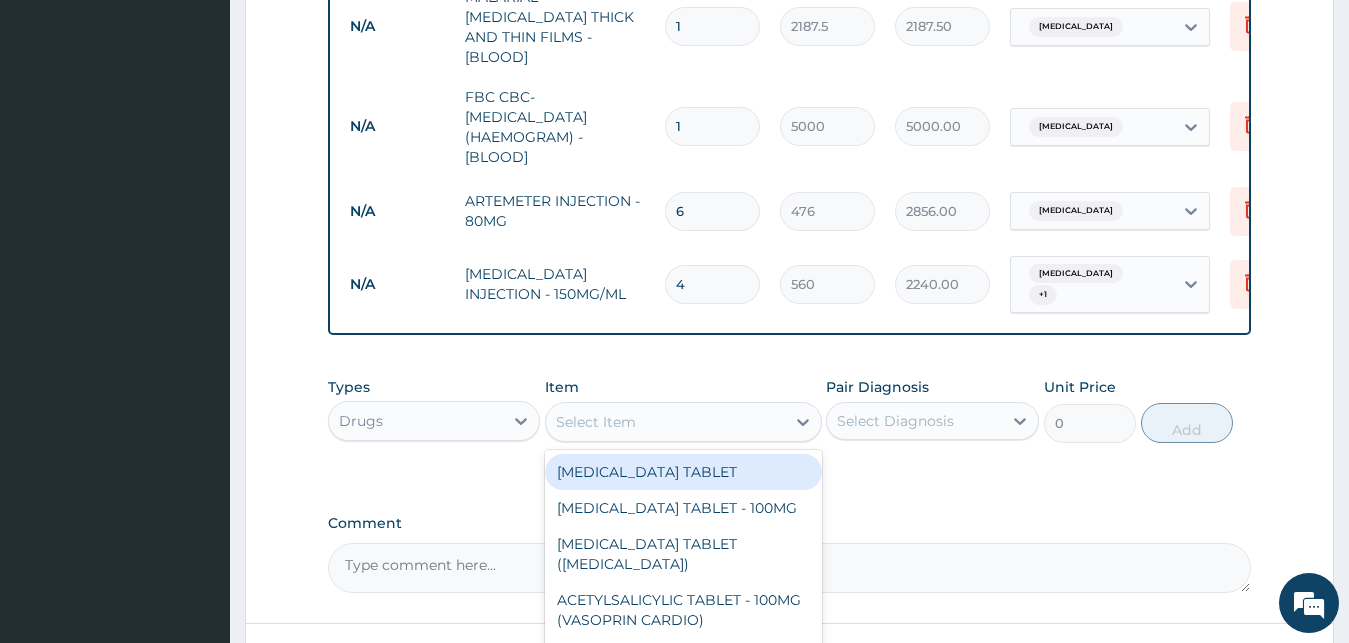 click on "4" at bounding box center [712, 284] 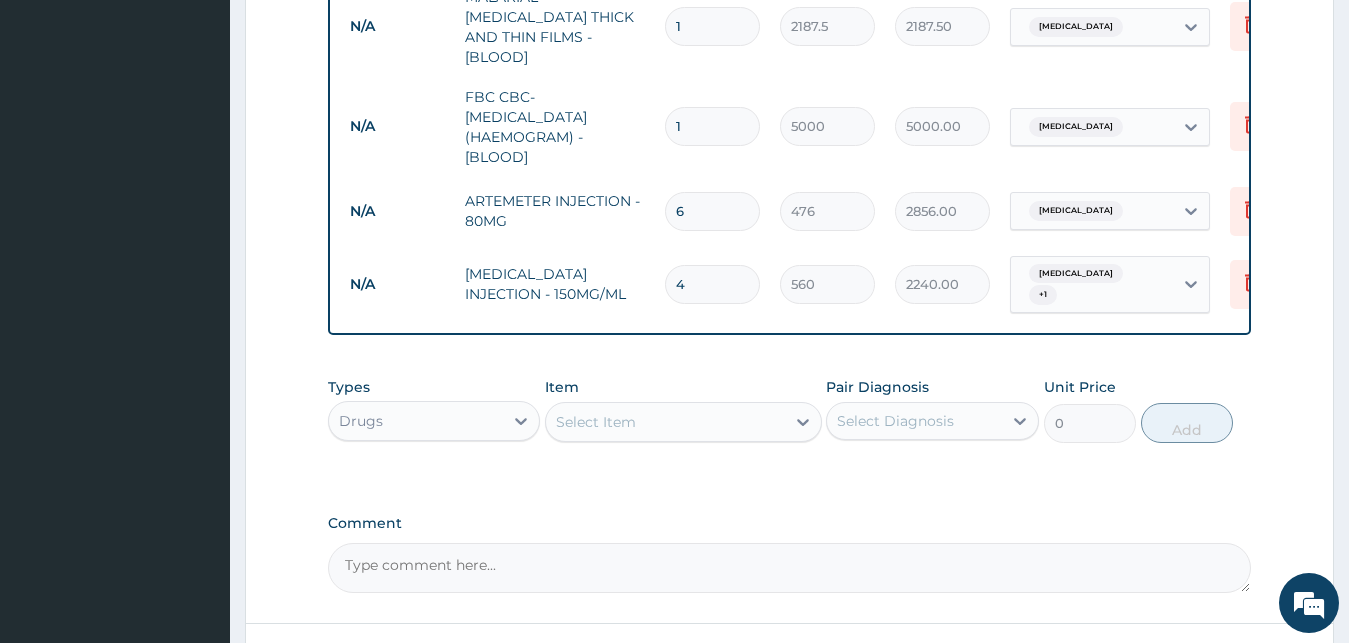 type 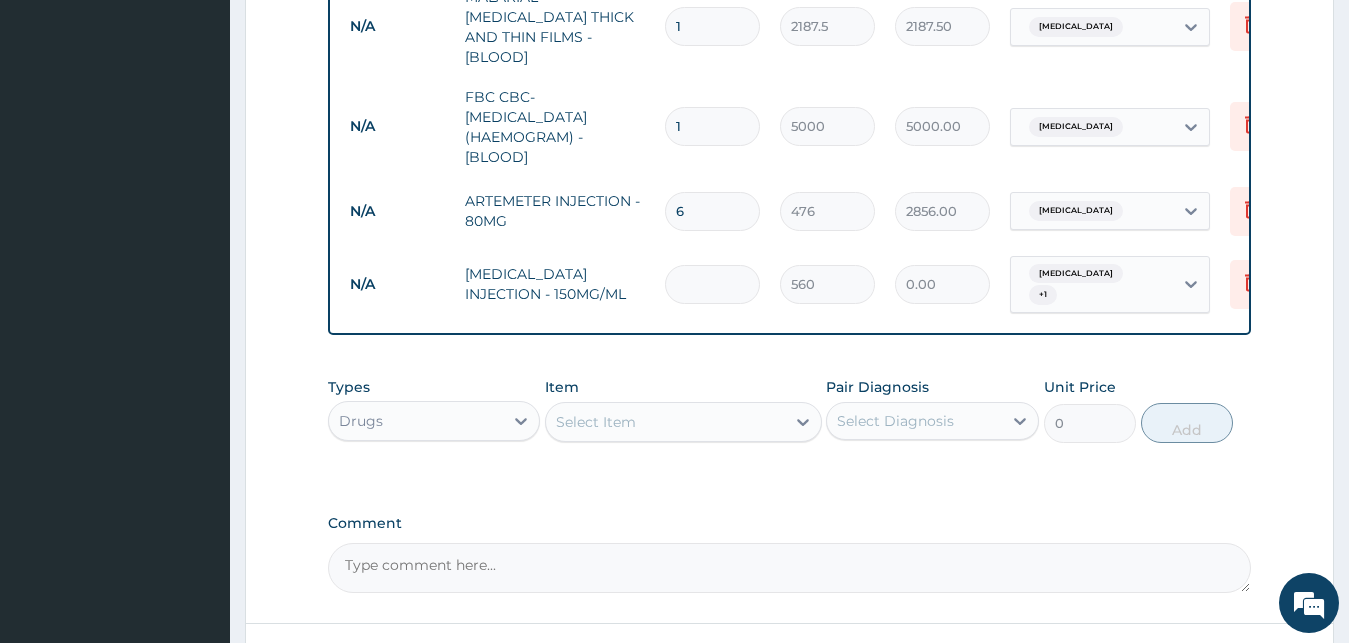 type on "6" 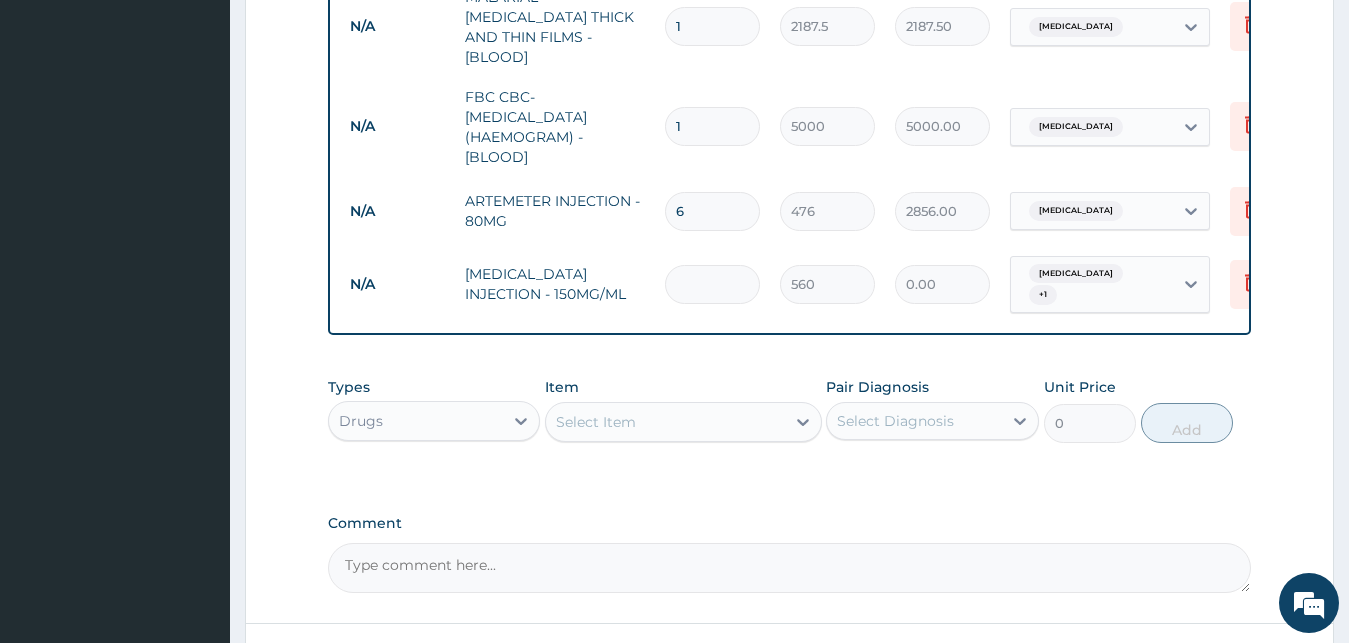 type on "3360.00" 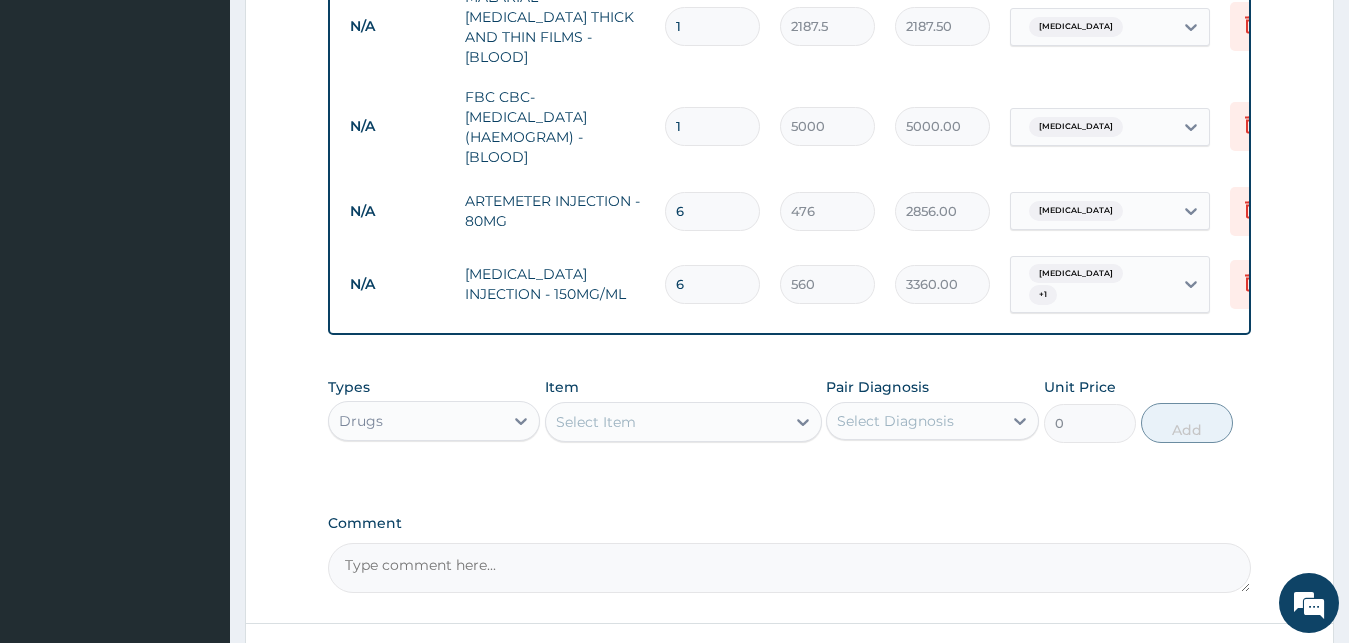 type on "6" 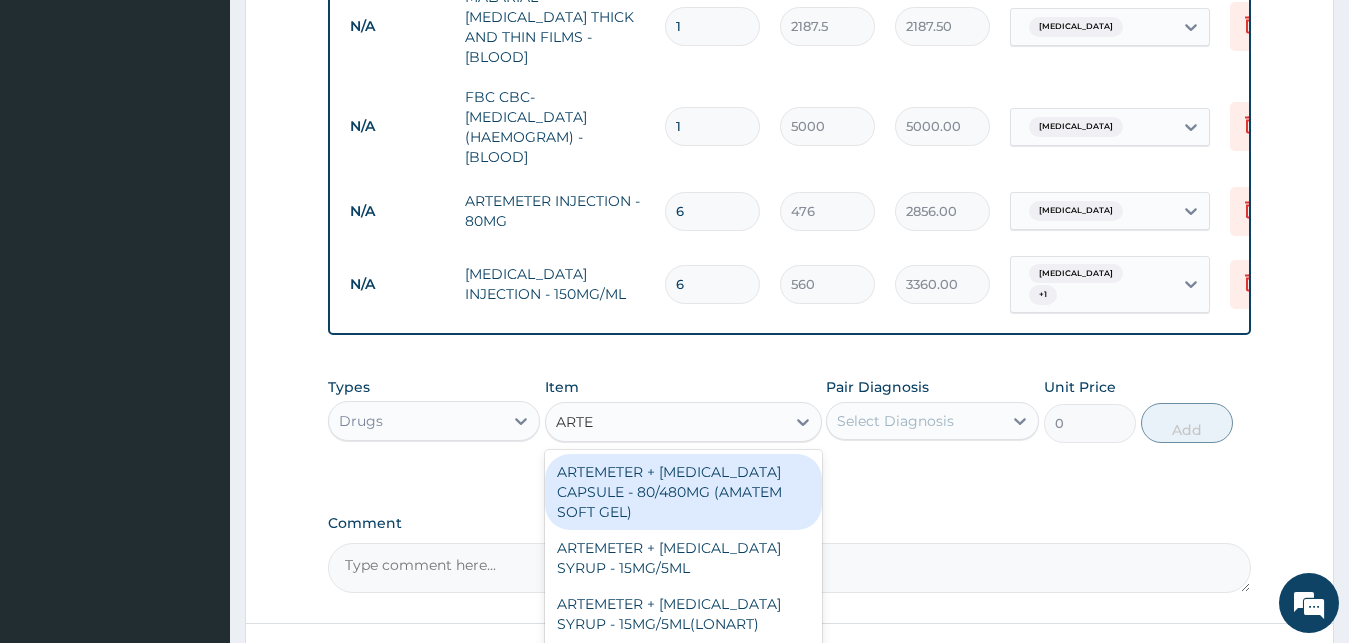 type on "ARTEM" 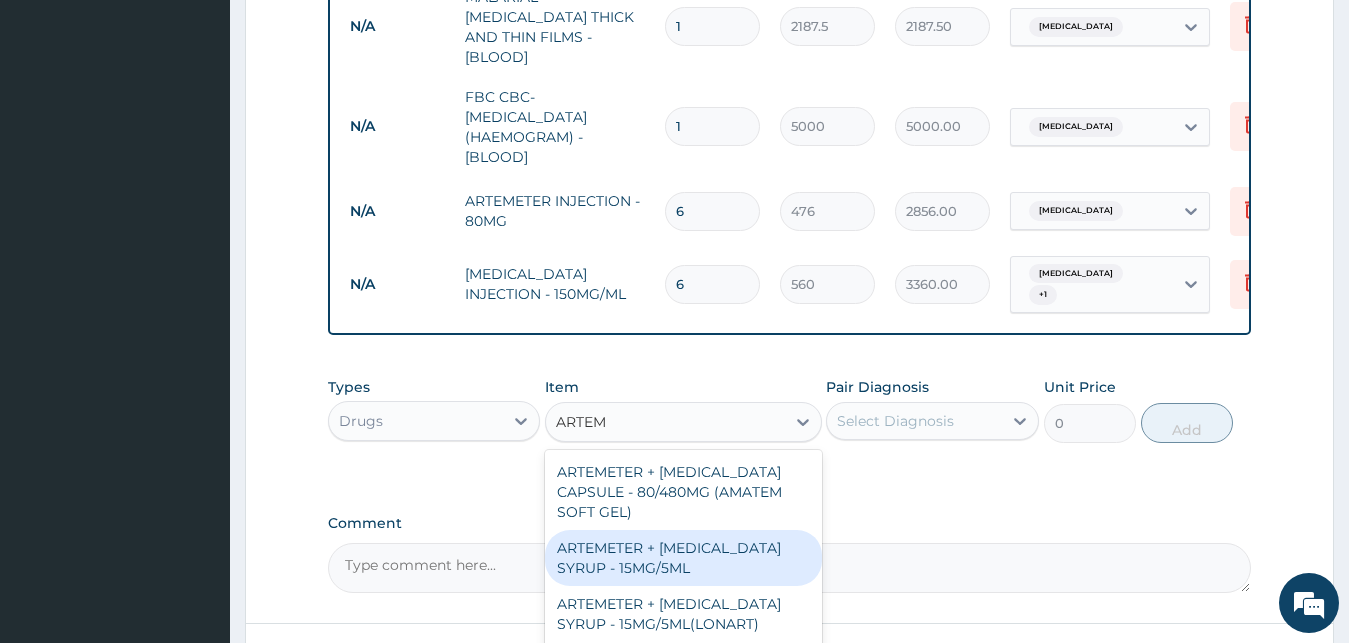 scroll, scrollTop: 108, scrollLeft: 0, axis: vertical 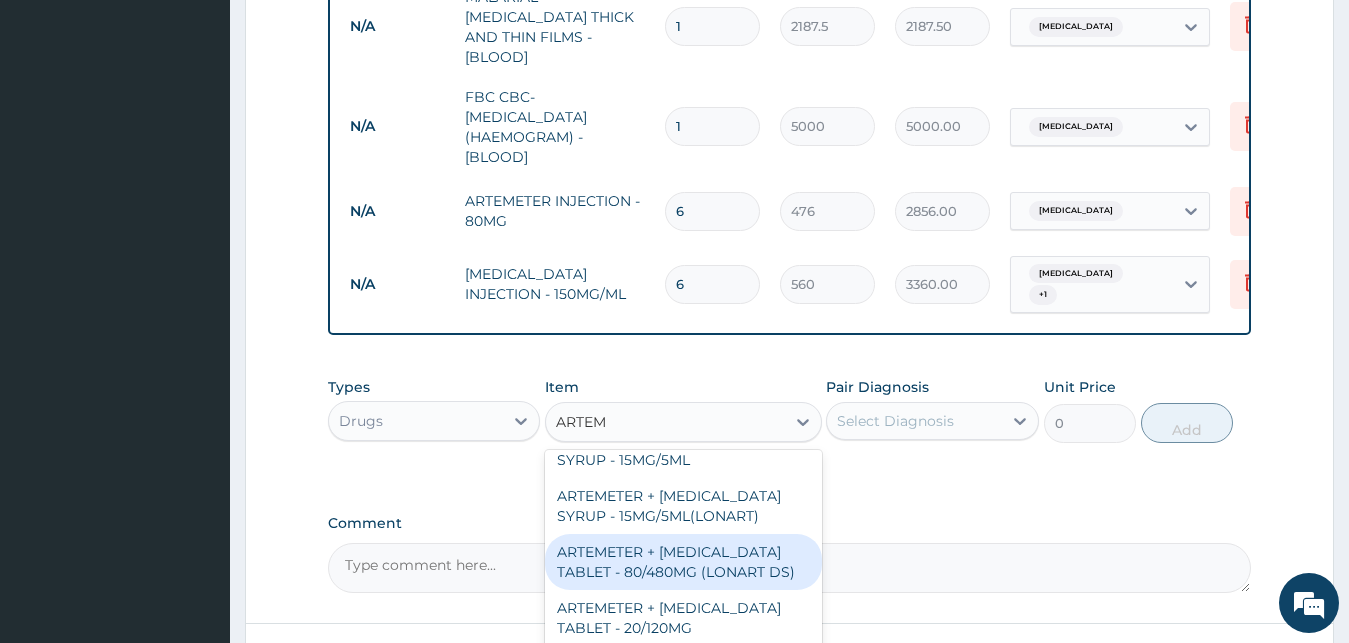 click on "ARTEMETER + [MEDICAL_DATA] TABLET -  80/480MG (LONART DS)" at bounding box center (683, 562) 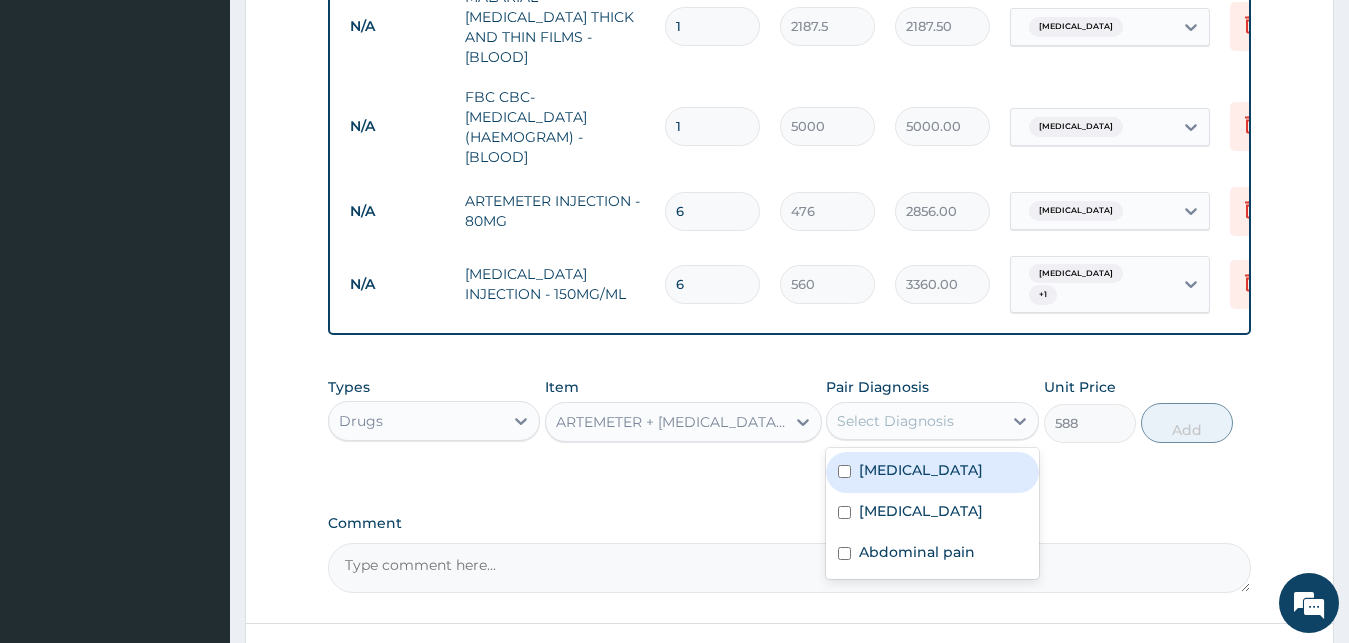 click on "Select Diagnosis" at bounding box center (914, 421) 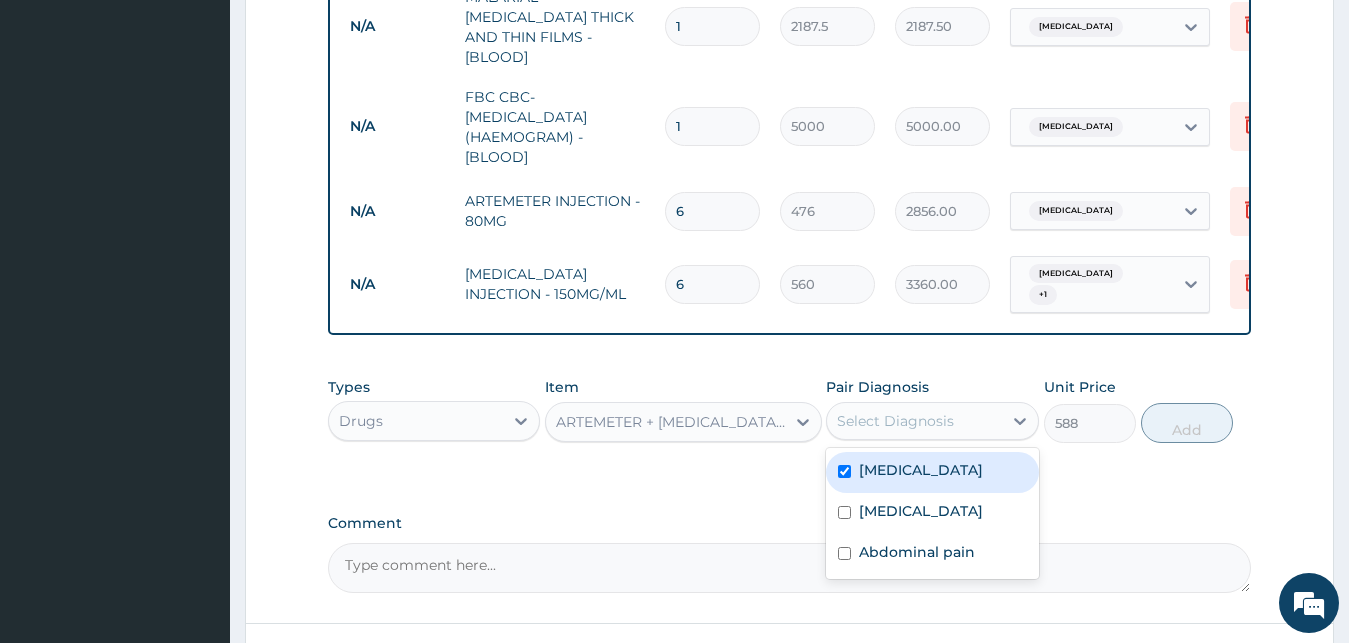 checkbox on "true" 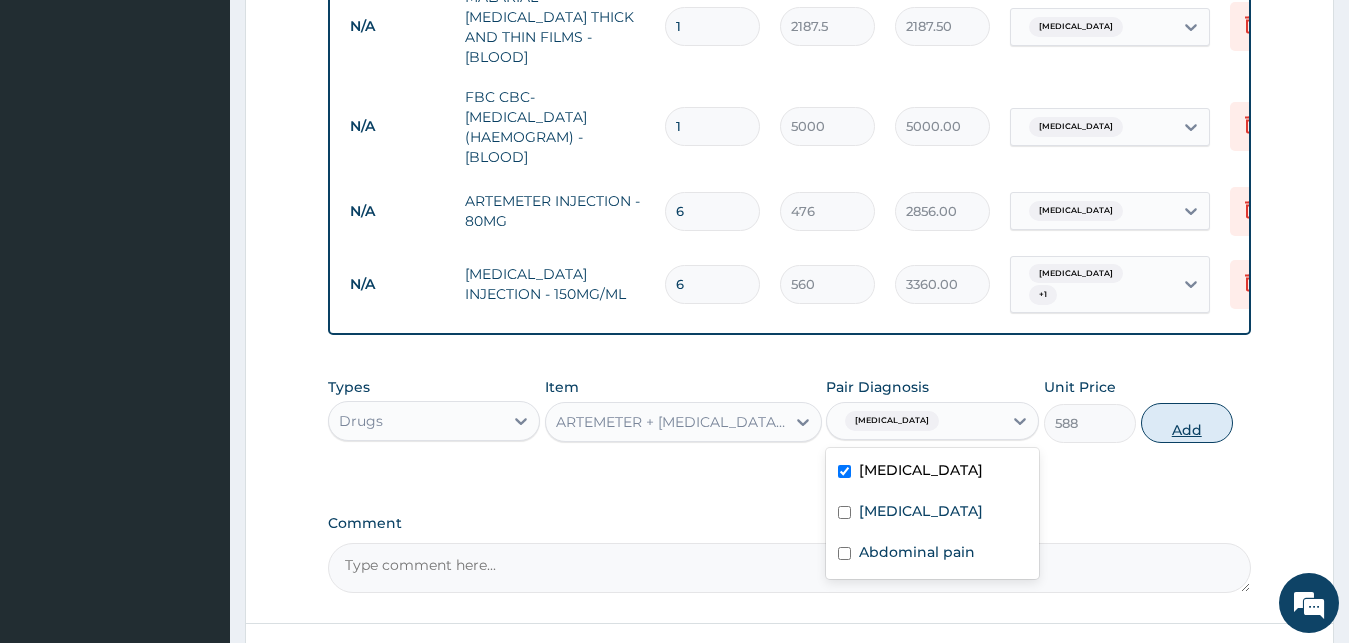 click on "Add" at bounding box center [1187, 423] 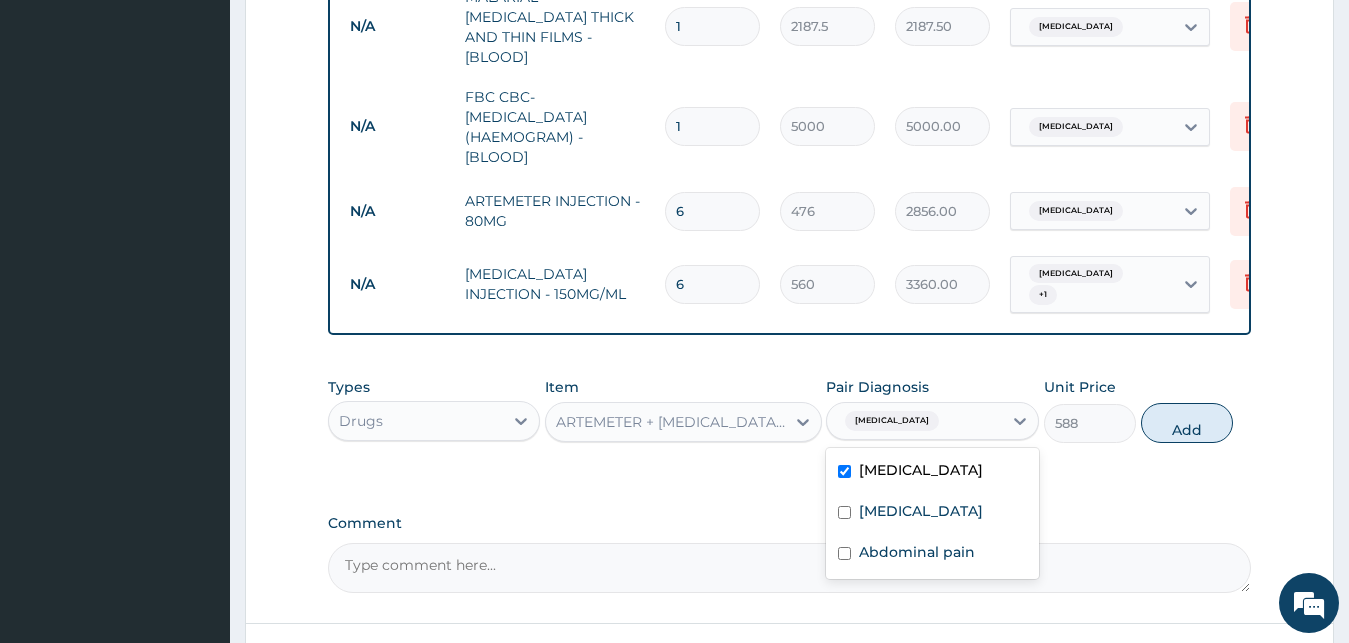 type on "0" 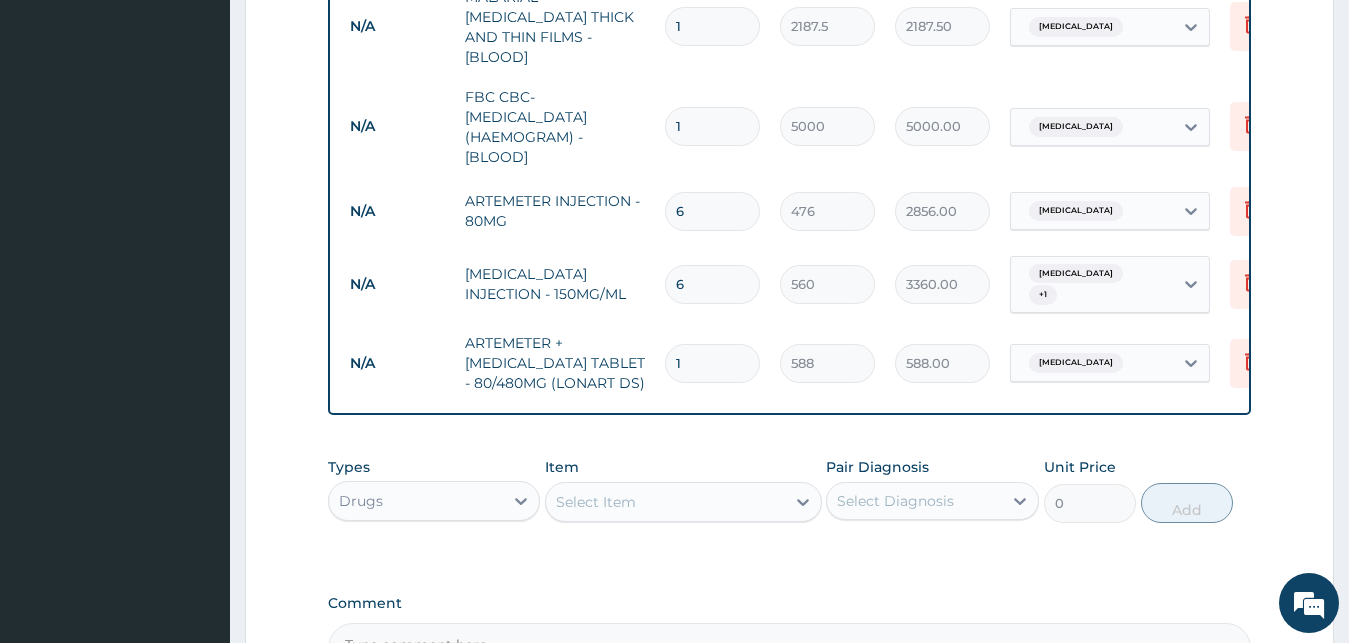 type 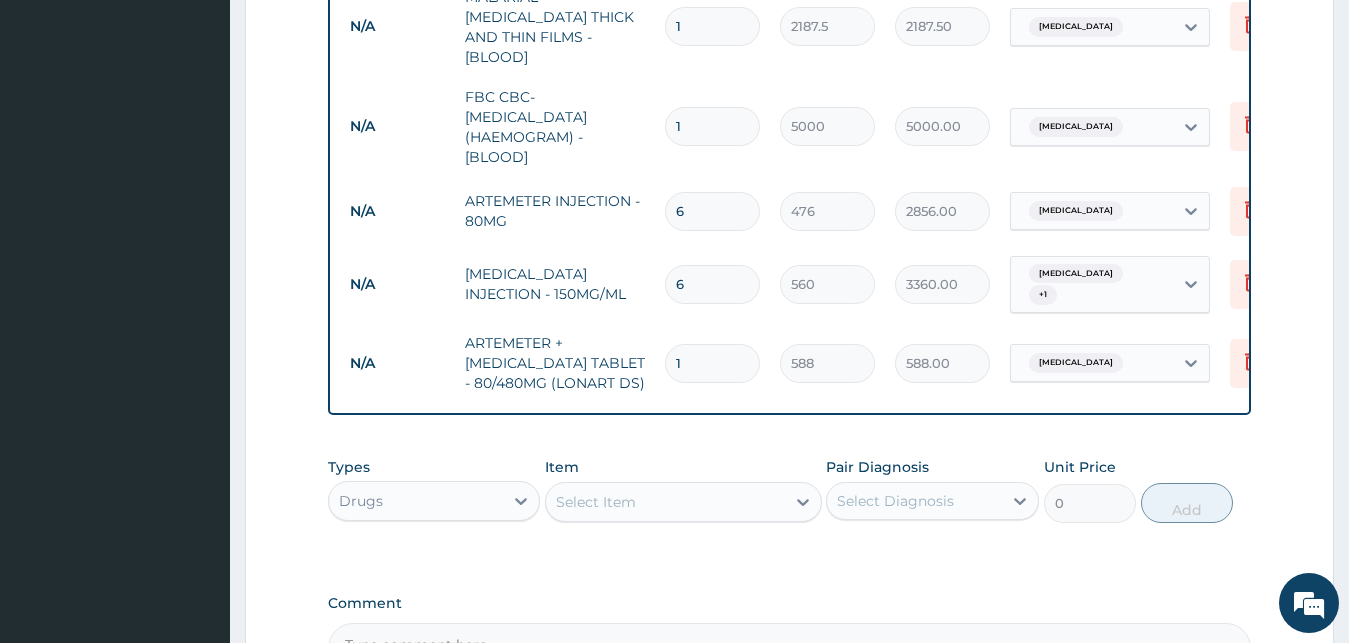 type on "0.00" 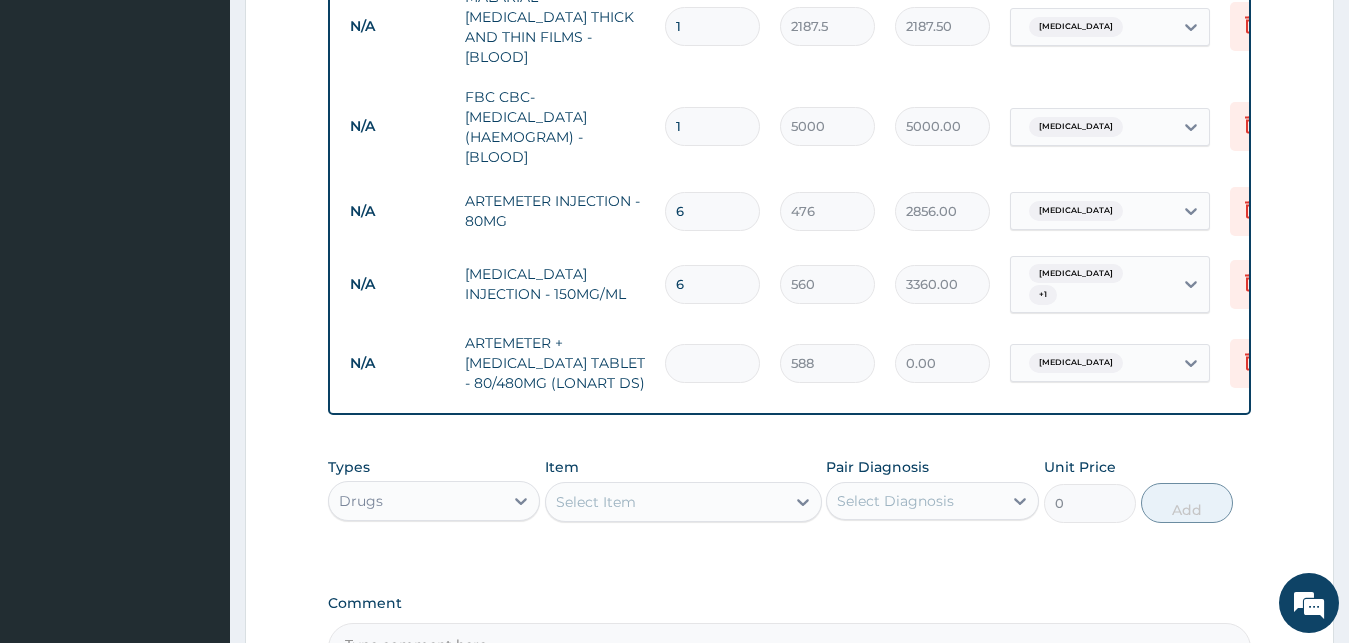 type on "6" 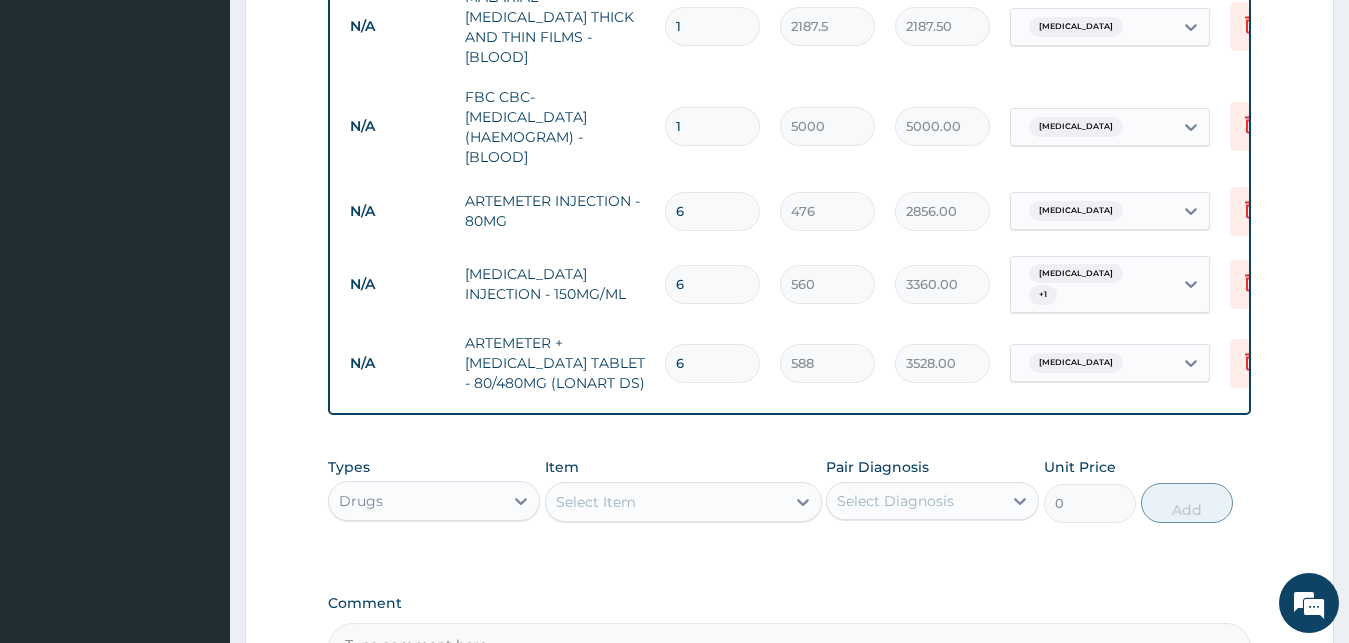 type on "6" 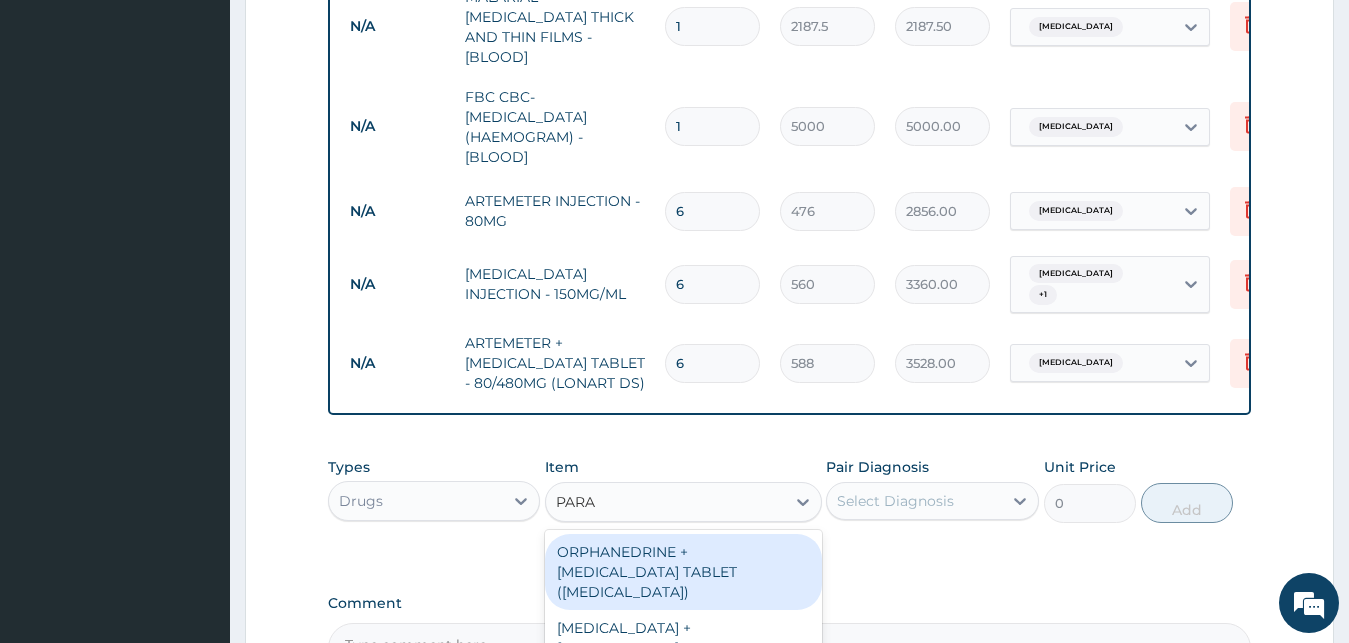 type on "PARAC" 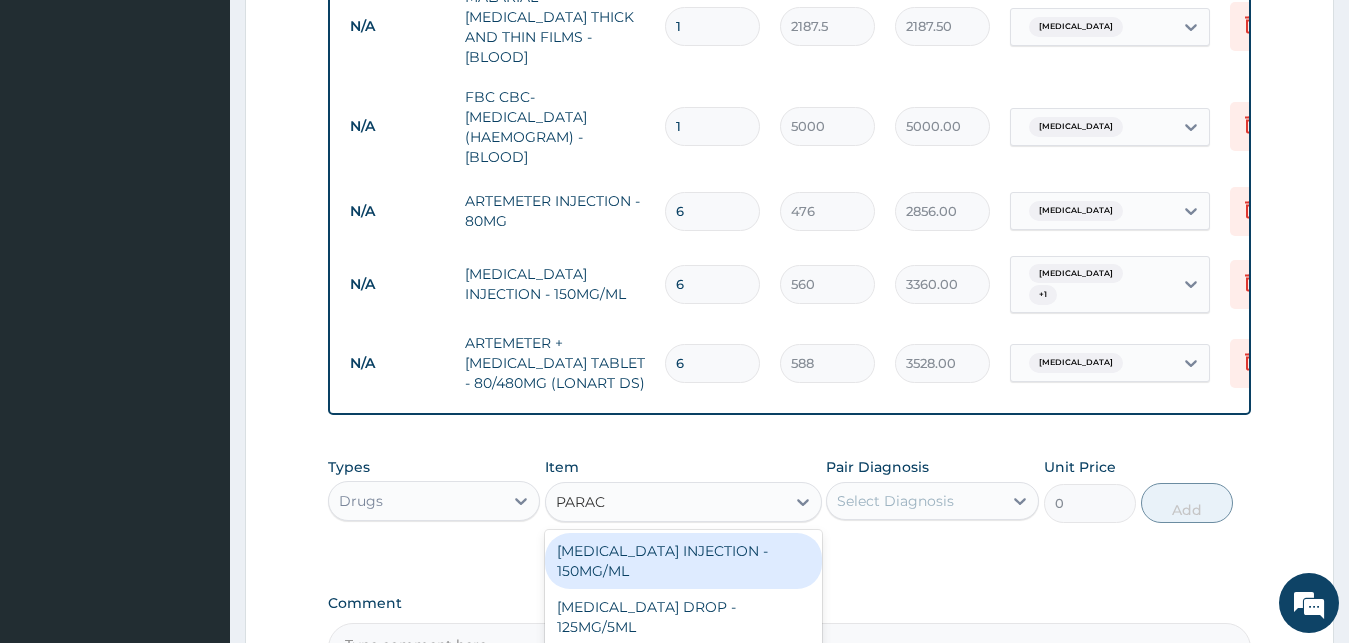 scroll, scrollTop: 212, scrollLeft: 0, axis: vertical 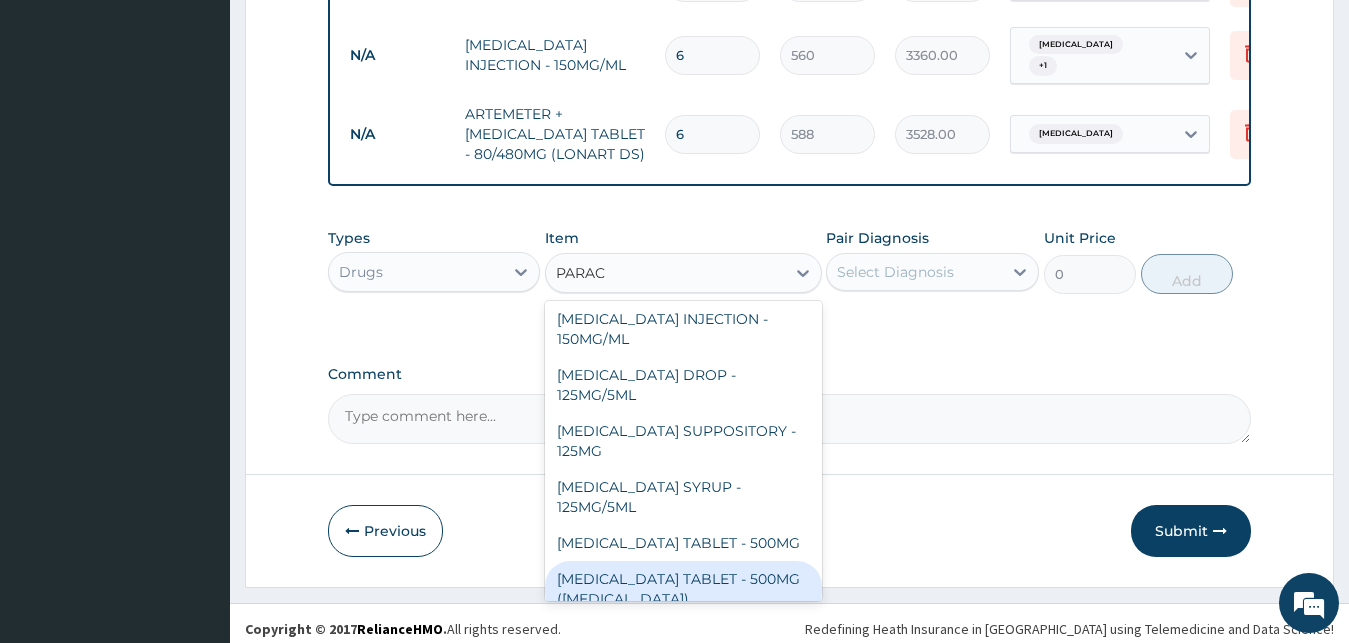 click on "[MEDICAL_DATA] TABLET - 500MG ([MEDICAL_DATA])" at bounding box center (683, 589) 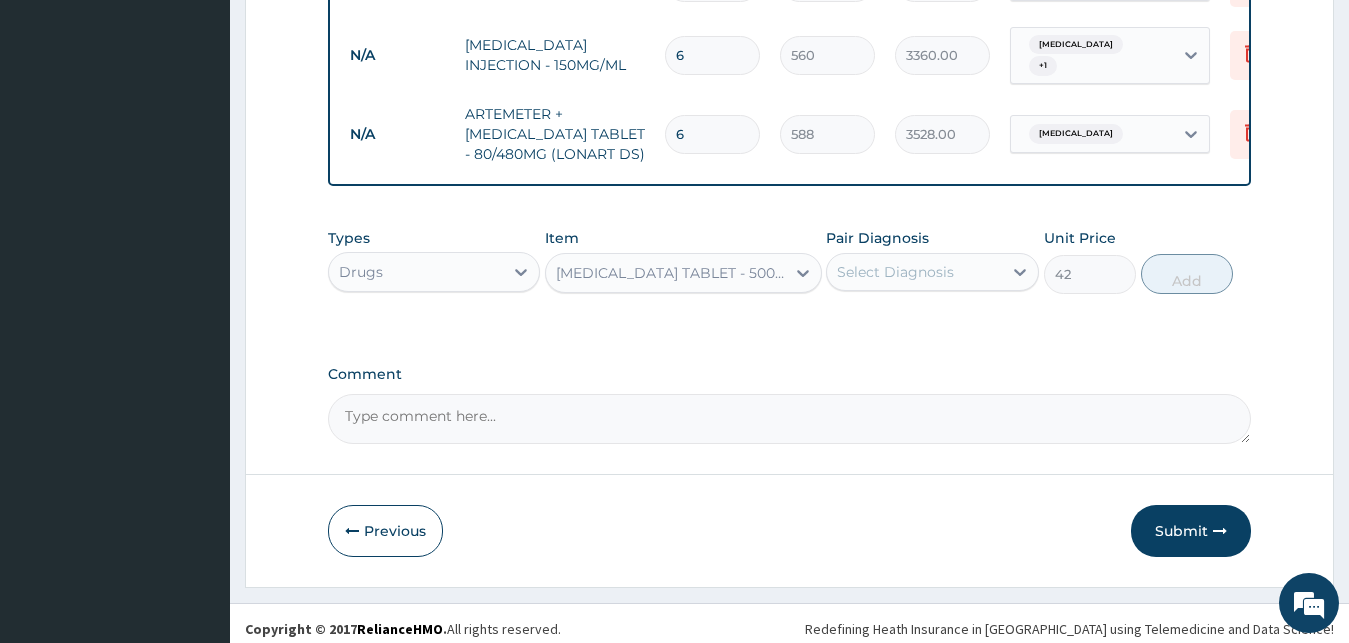 click on "Select Diagnosis" at bounding box center (895, 272) 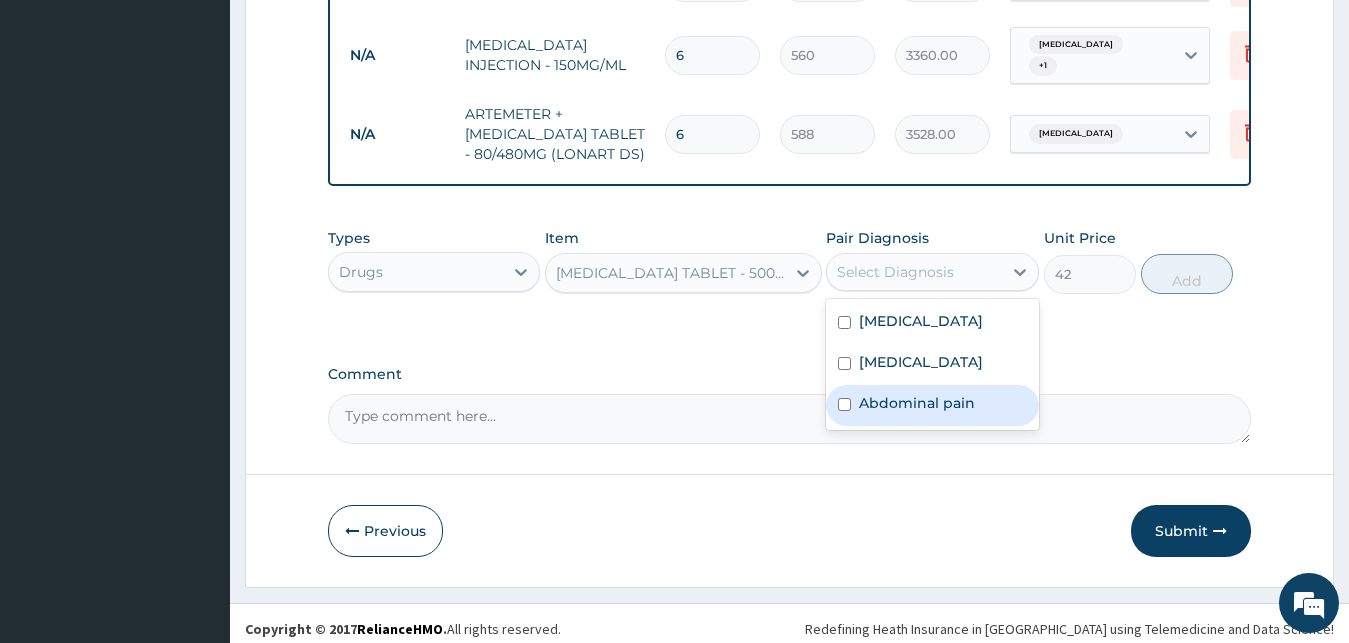 click on "Abdominal pain" at bounding box center [932, 405] 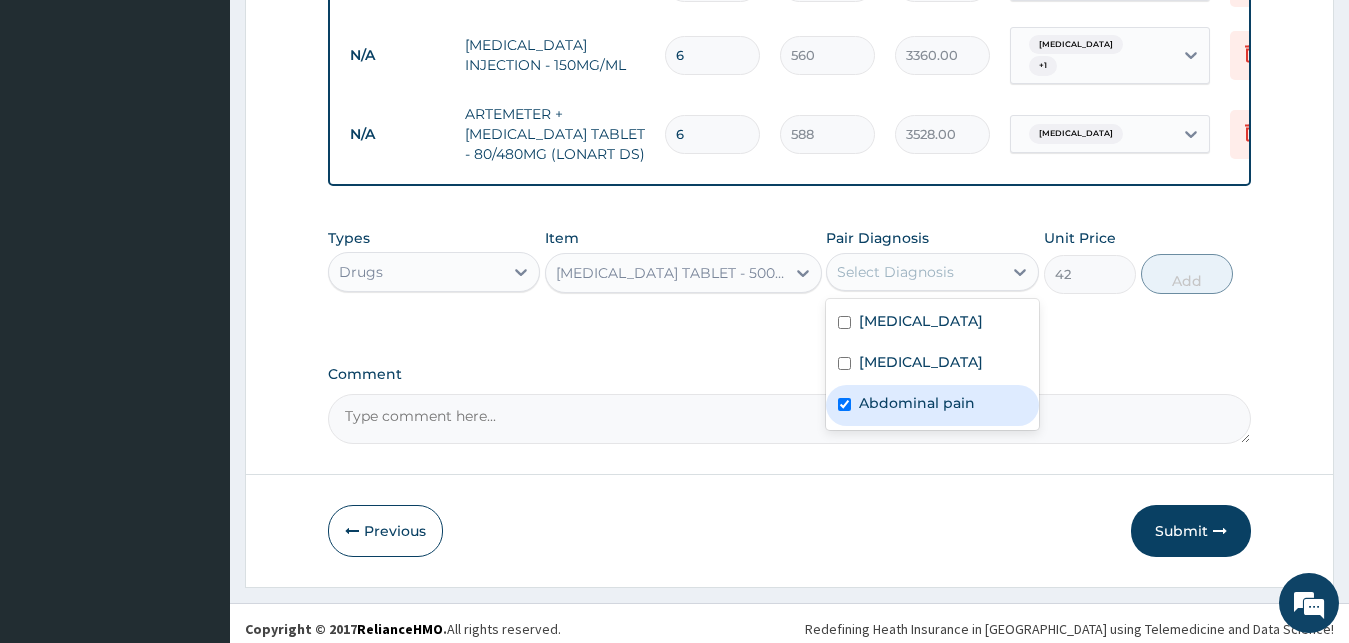 checkbox on "true" 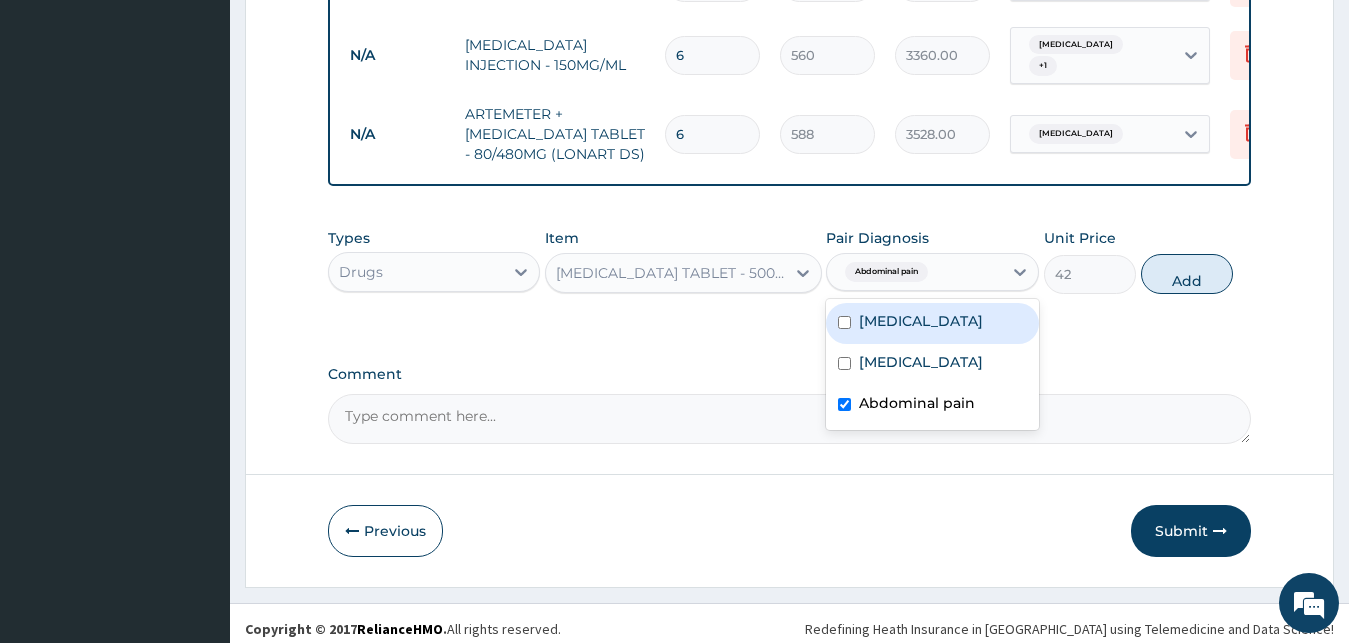 click on "[MEDICAL_DATA]" at bounding box center [932, 323] 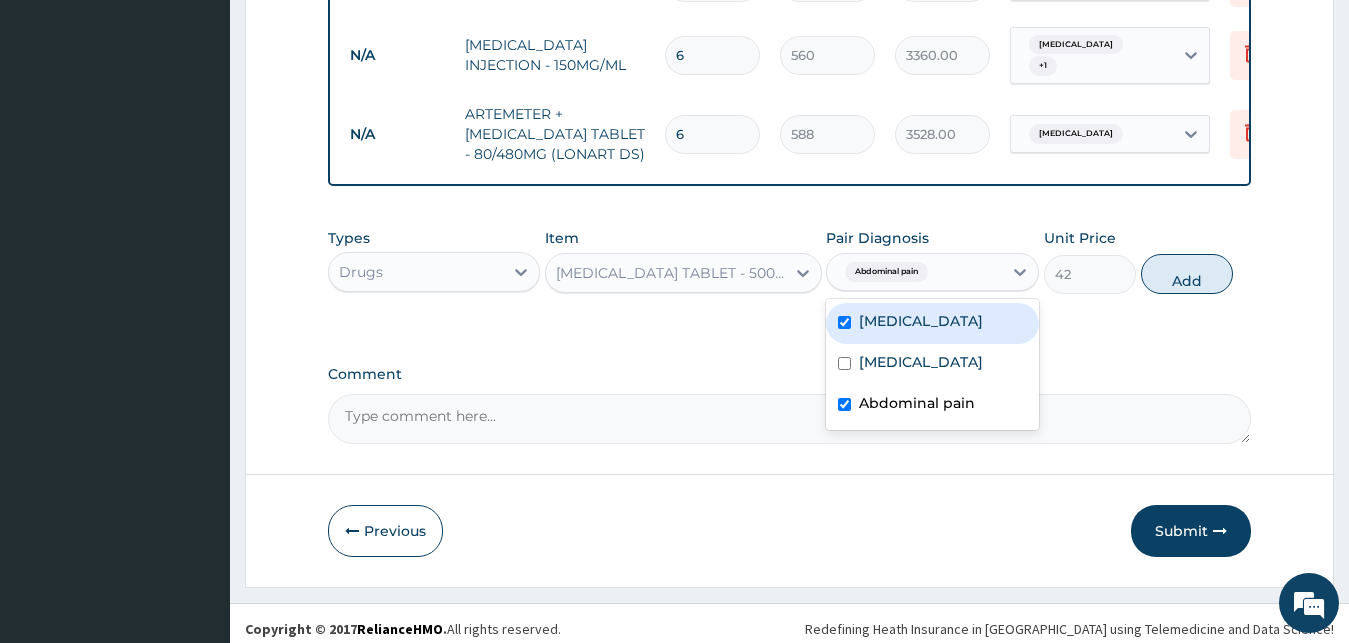 checkbox on "true" 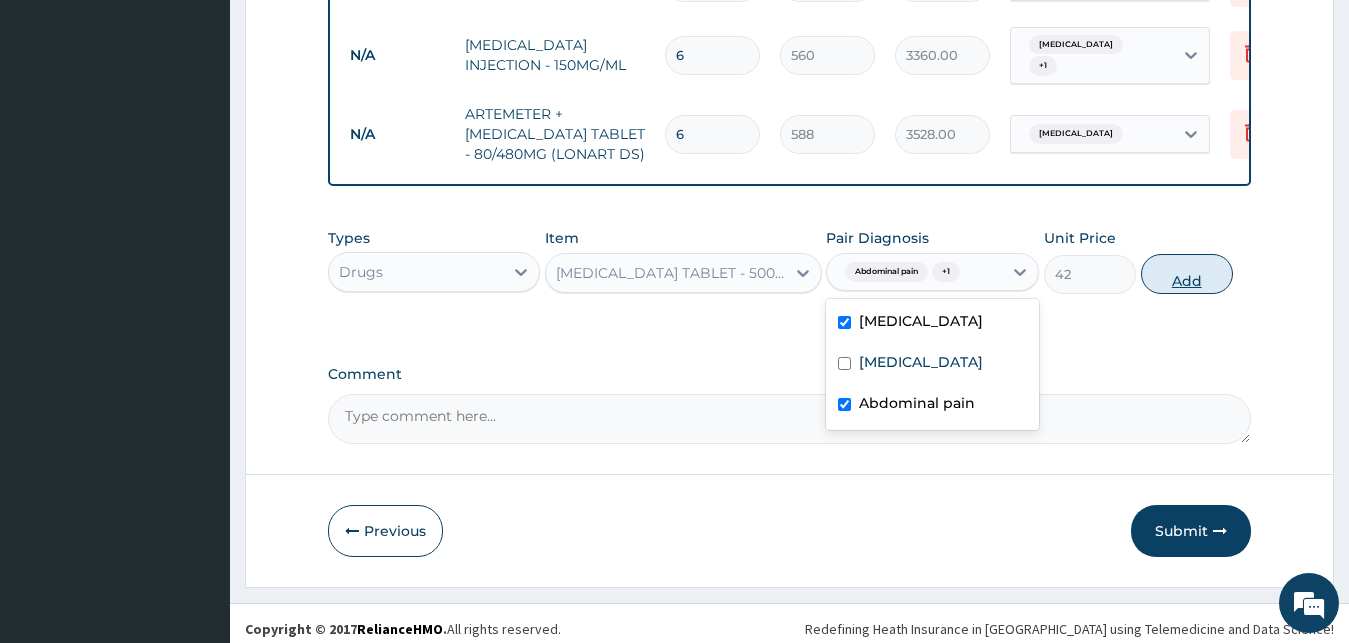 click on "Add" at bounding box center [1187, 274] 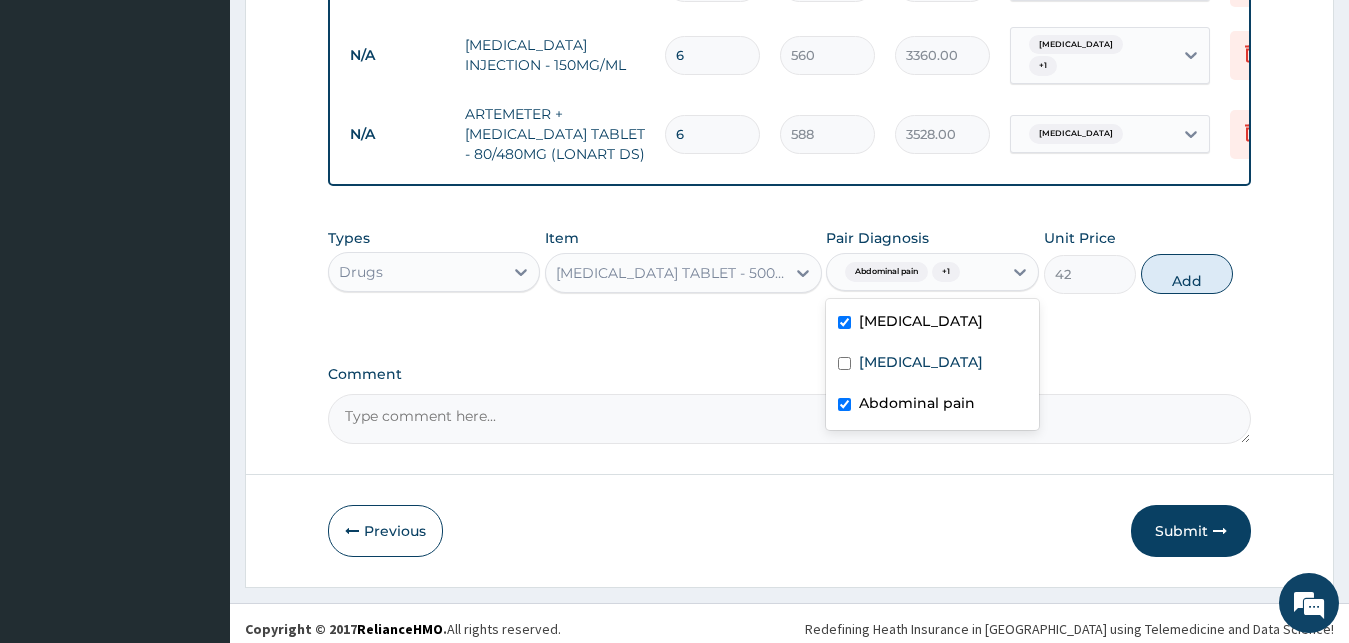 type on "0" 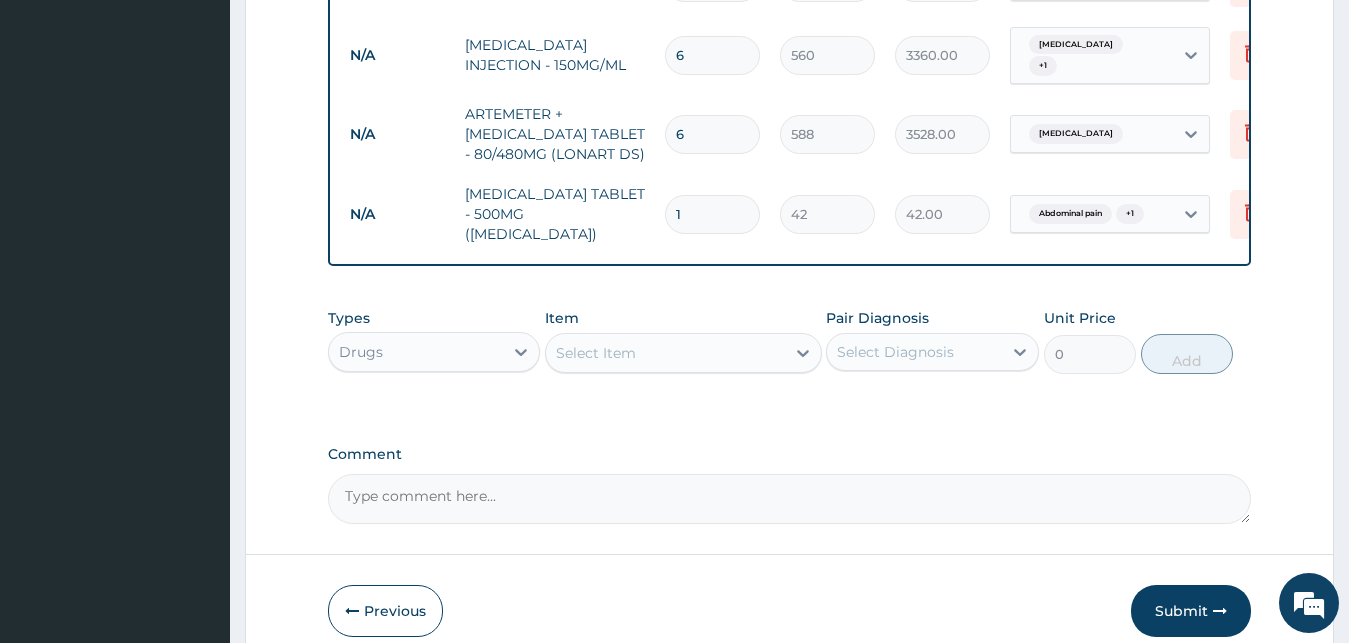 type on "18" 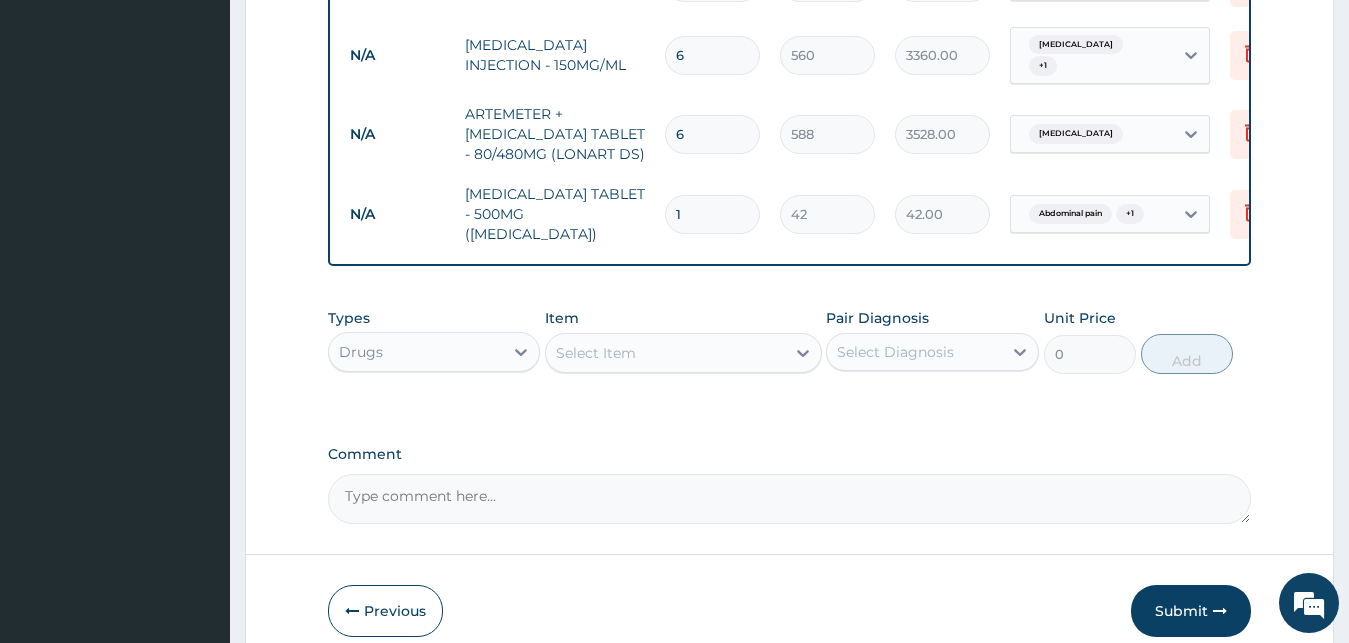 type on "756.00" 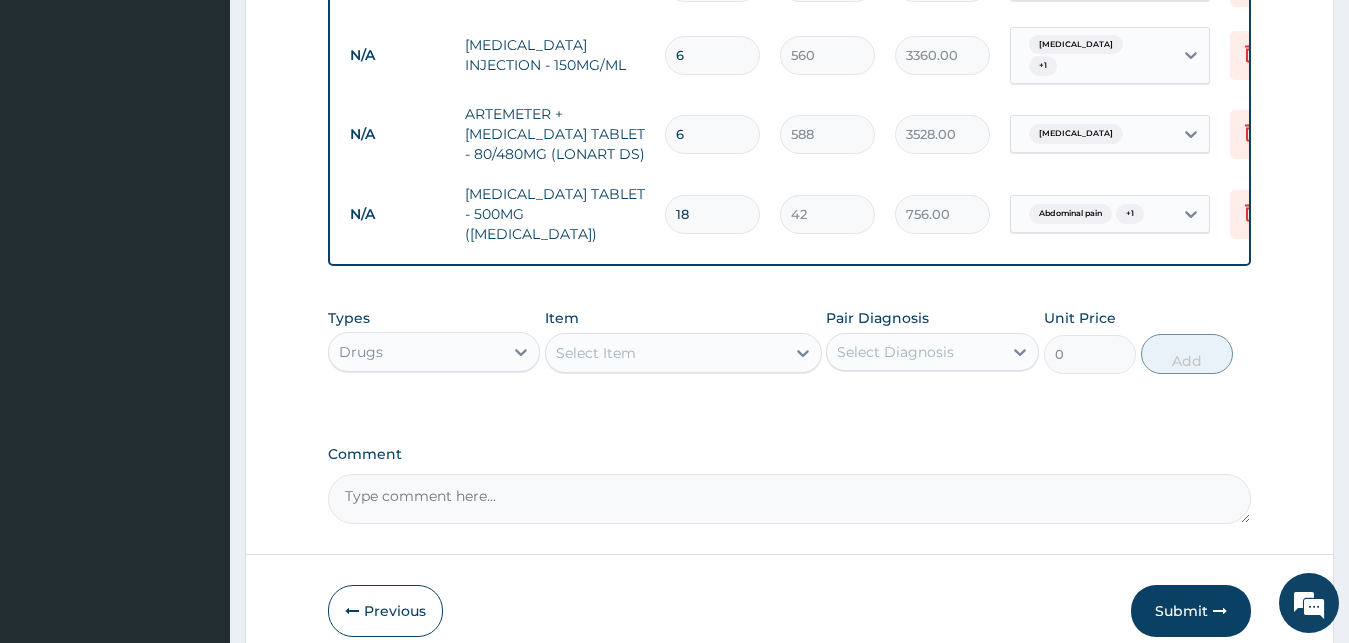 type on "18" 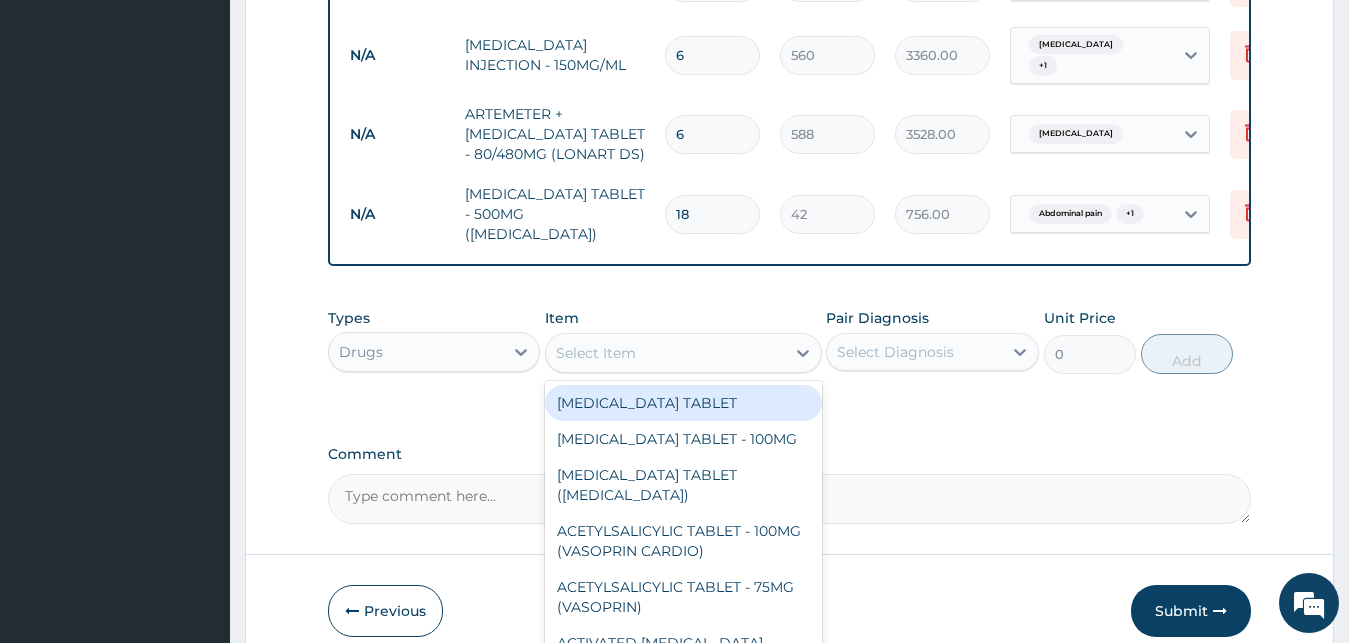 scroll, scrollTop: 1199, scrollLeft: 0, axis: vertical 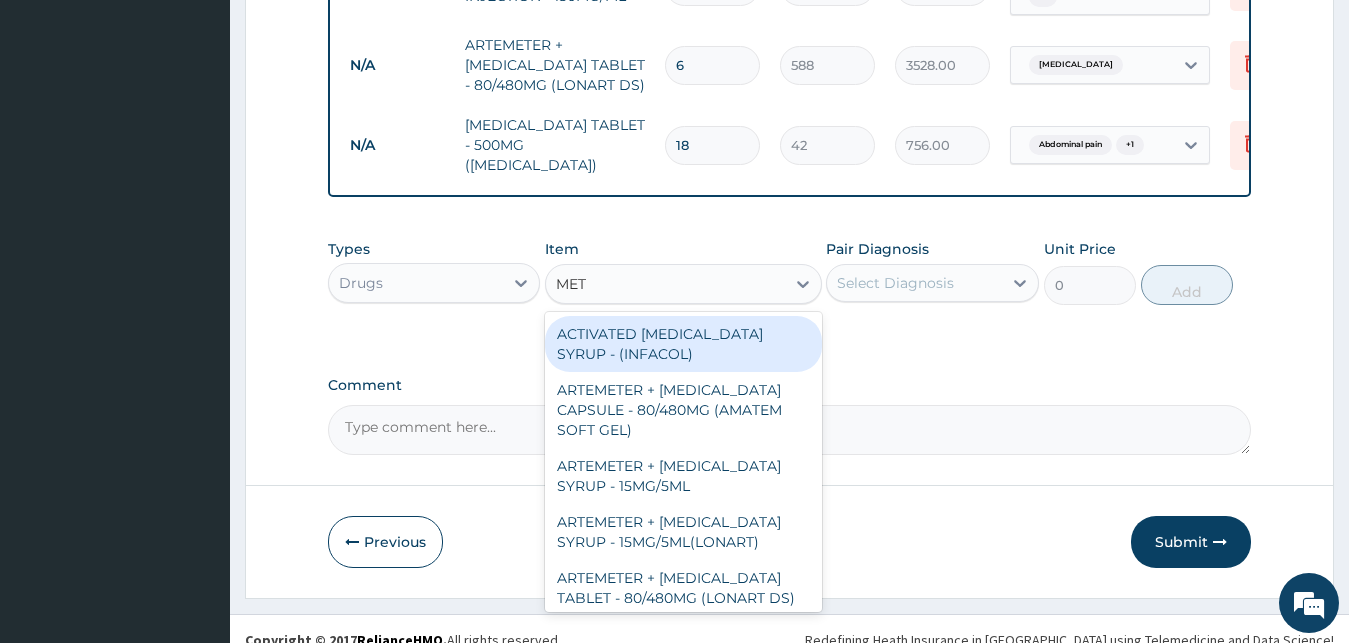 type on "METO" 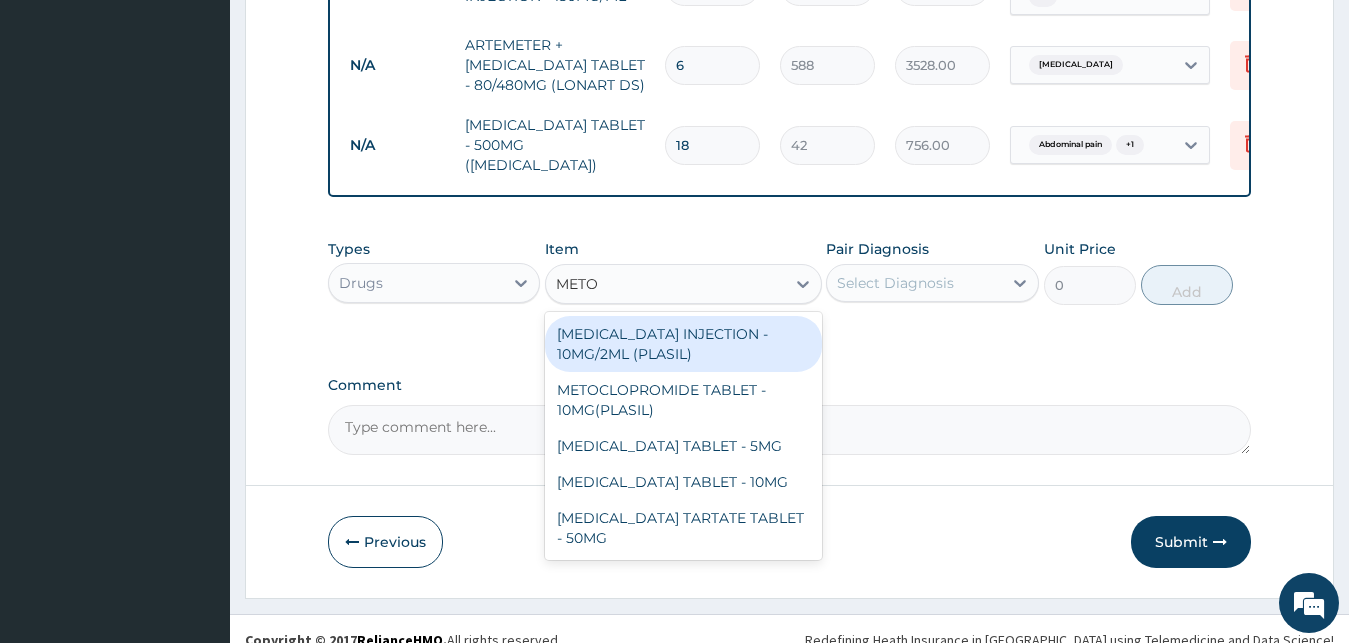 click on "METOCLOPRAMIDE INJECTION - 10MG/2ML (PLASIL)" at bounding box center (683, 344) 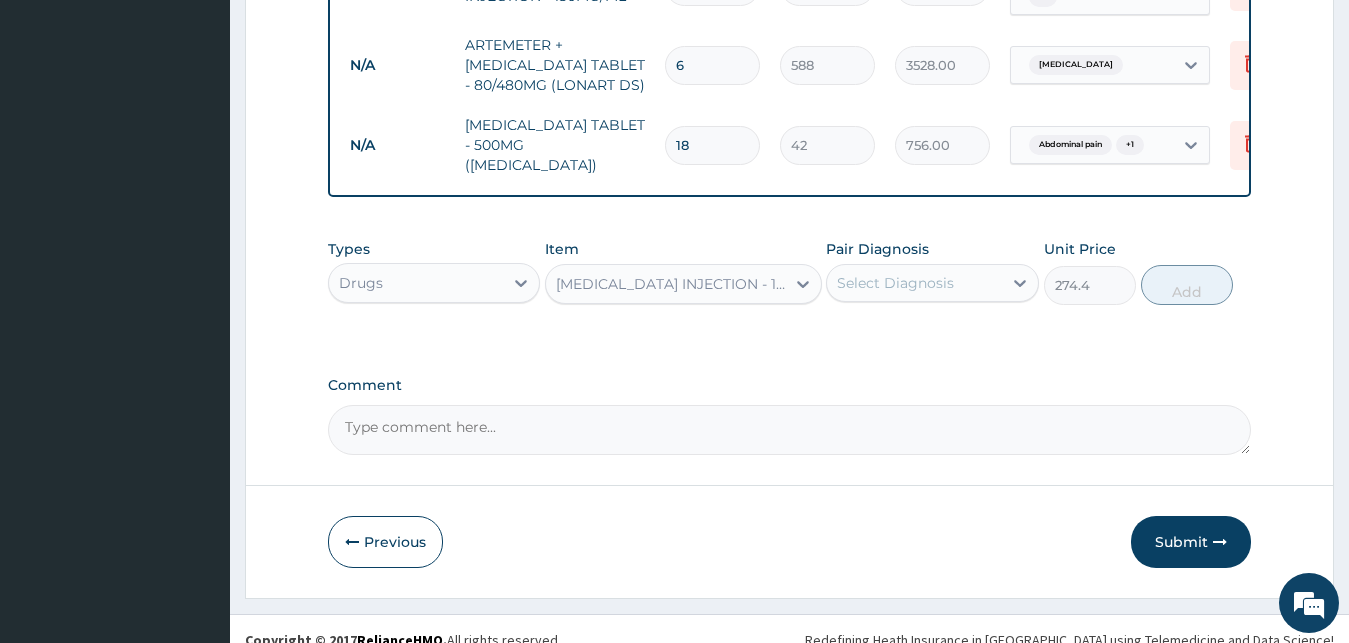 click on "Select Diagnosis" at bounding box center [895, 283] 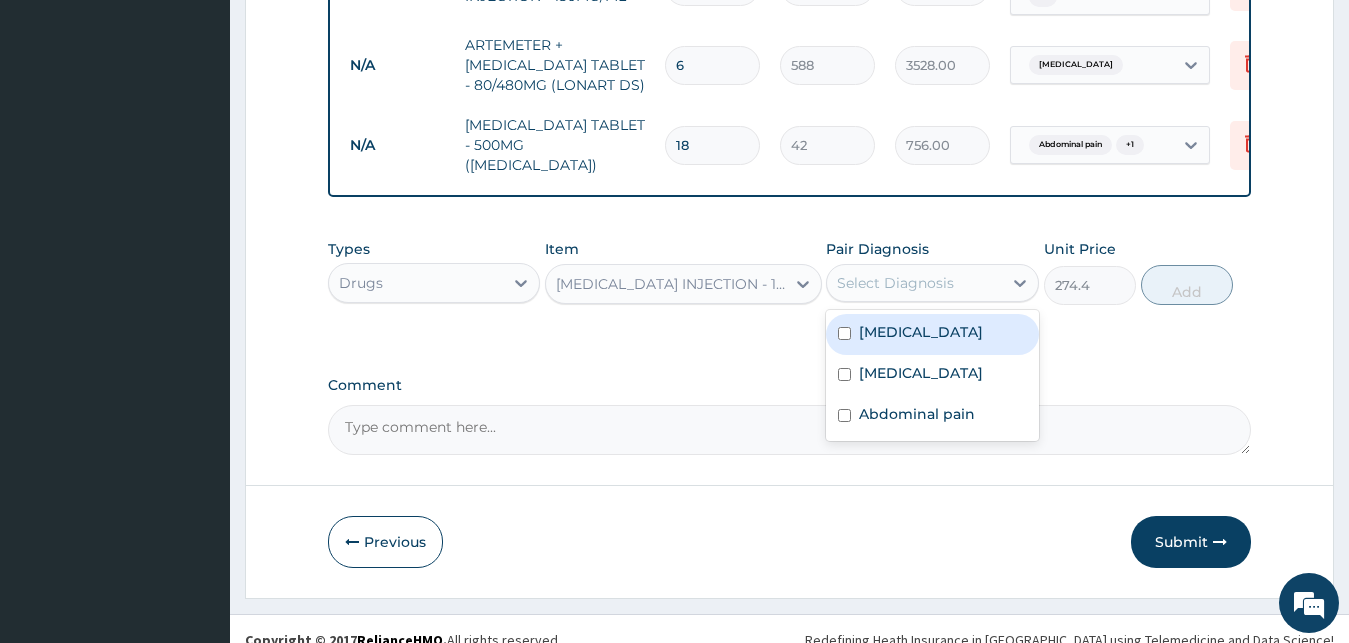 click on "Malaria" at bounding box center [921, 332] 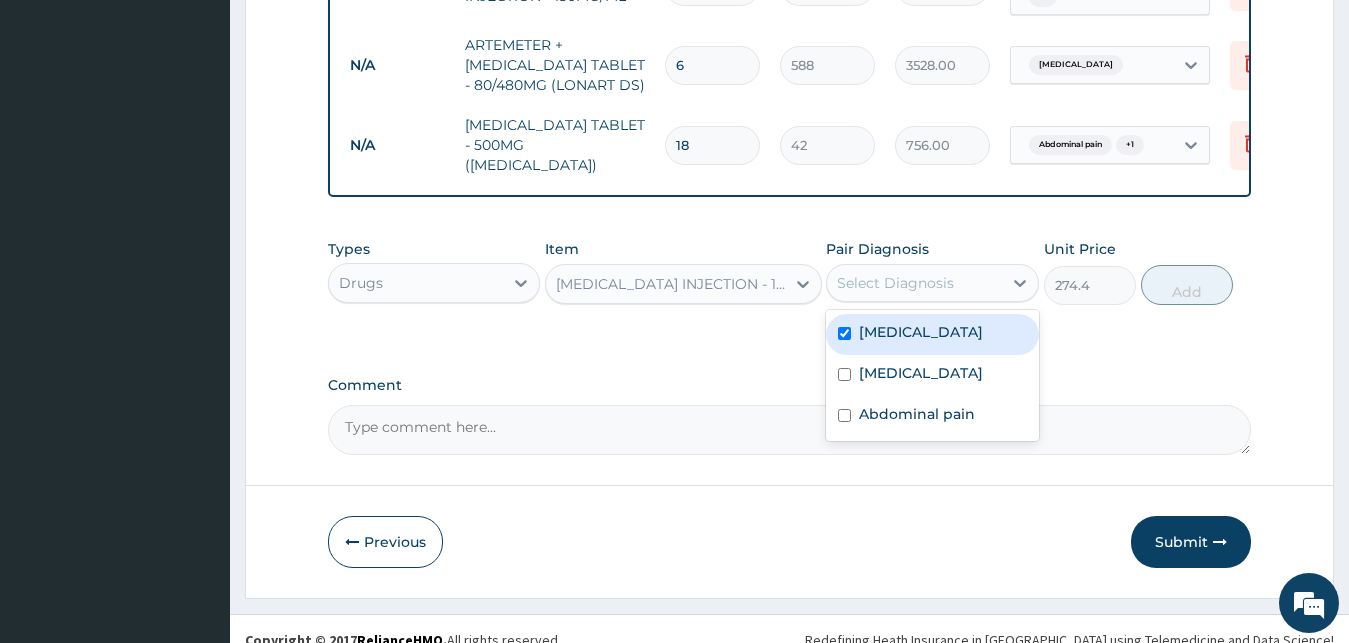 checkbox on "true" 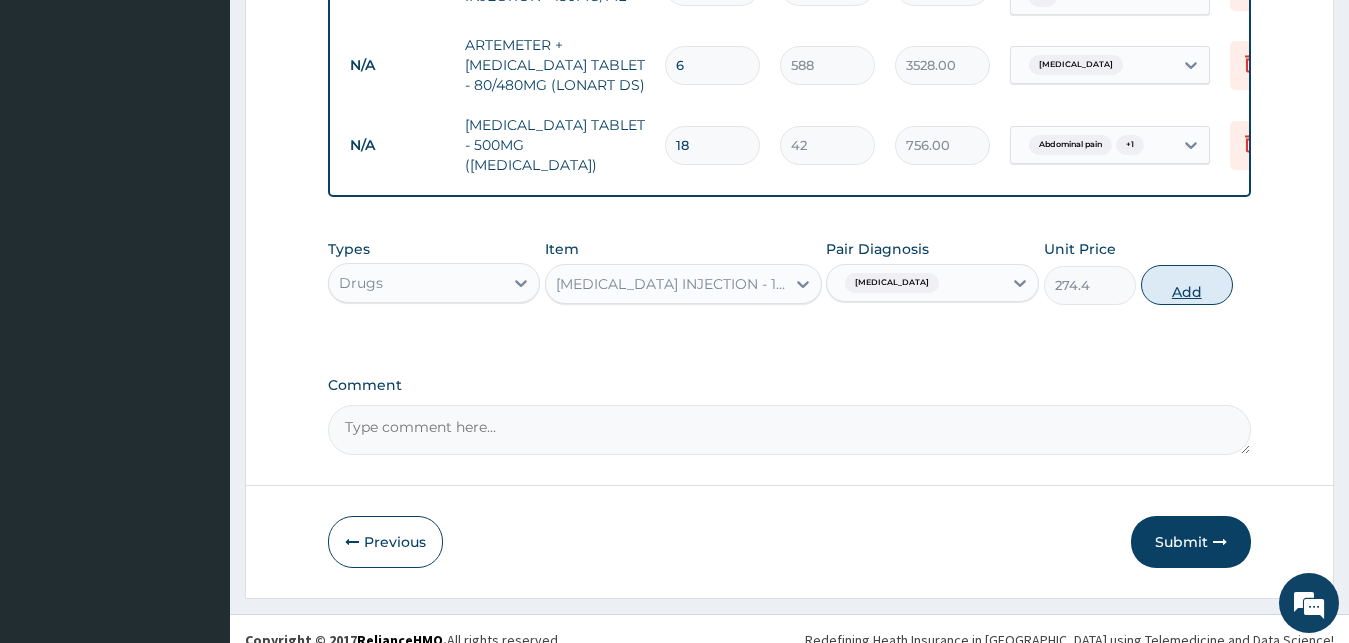 click on "Add" at bounding box center (1187, 285) 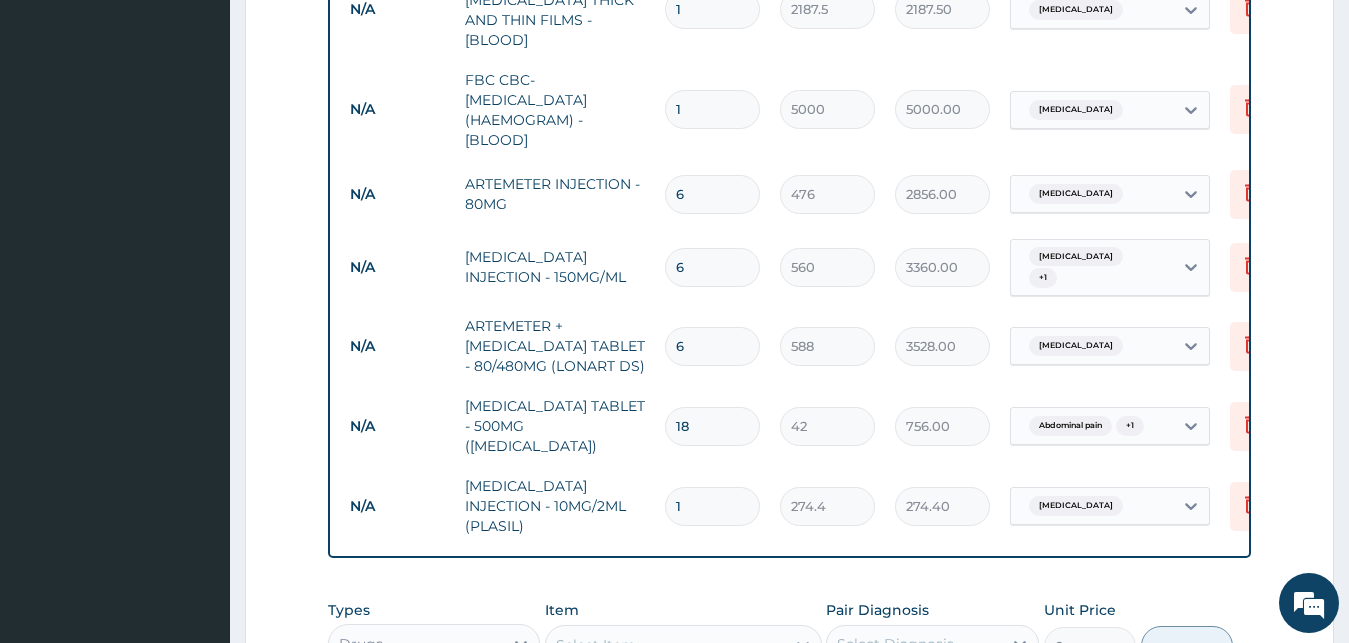 scroll, scrollTop: 1279, scrollLeft: 0, axis: vertical 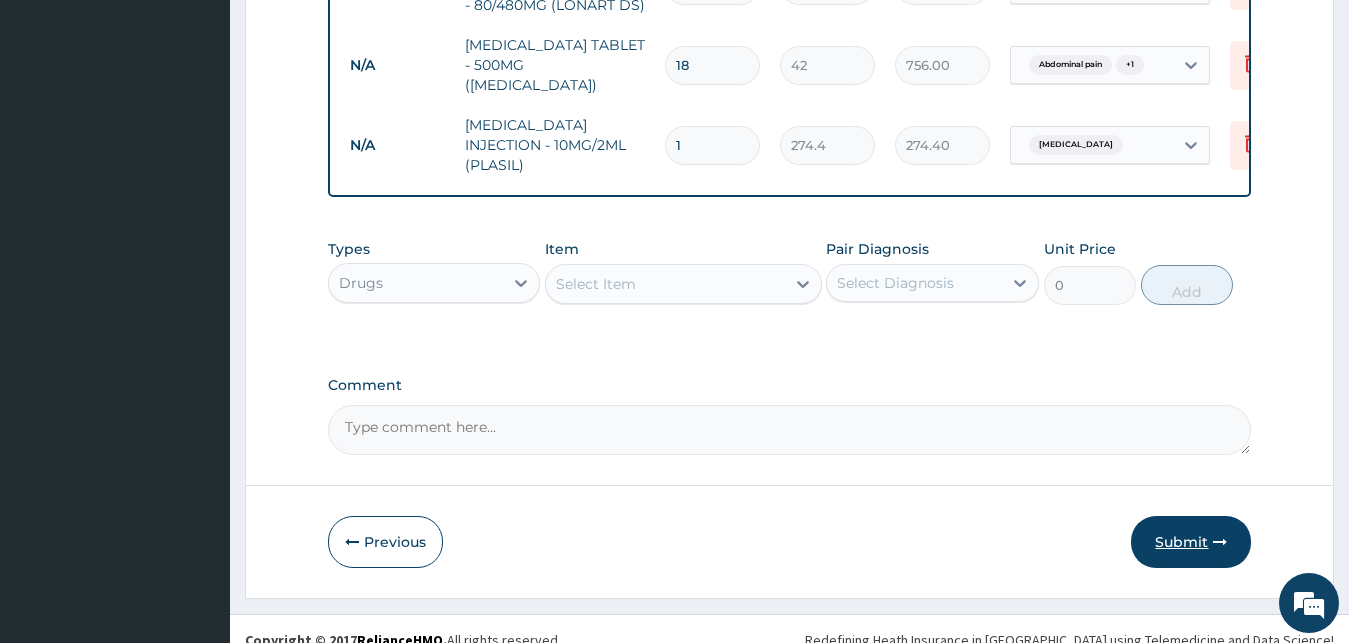click on "Submit" at bounding box center [1191, 542] 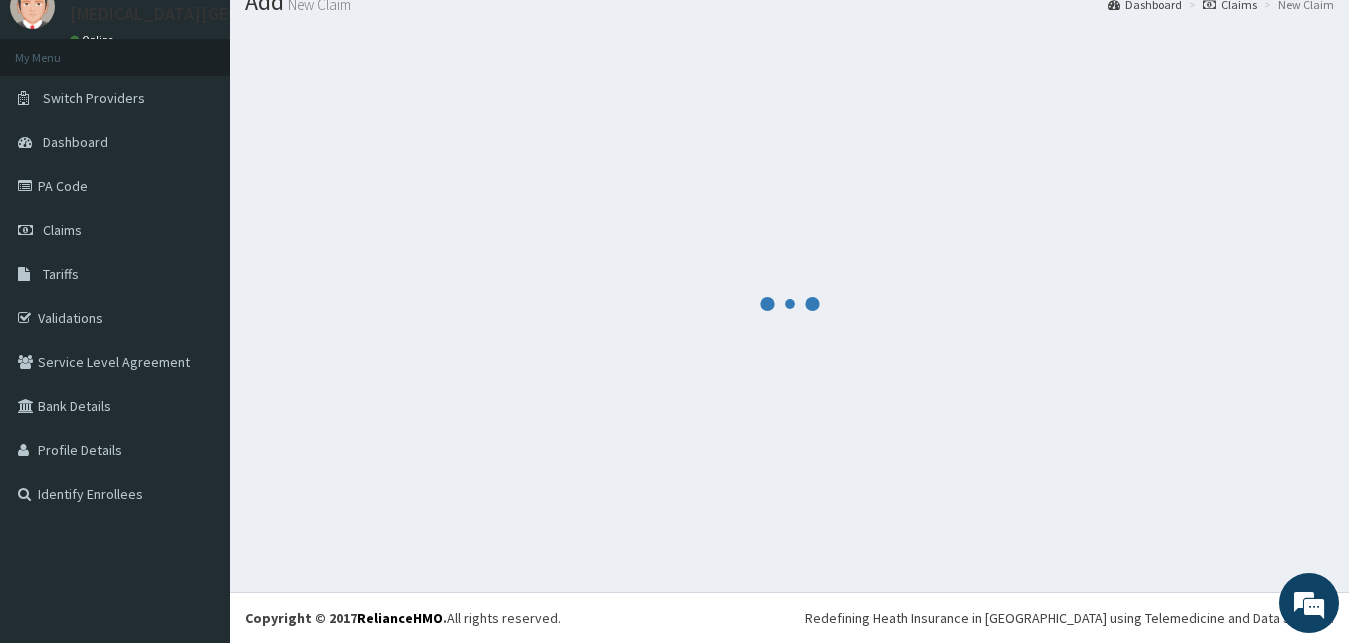 scroll, scrollTop: 76, scrollLeft: 0, axis: vertical 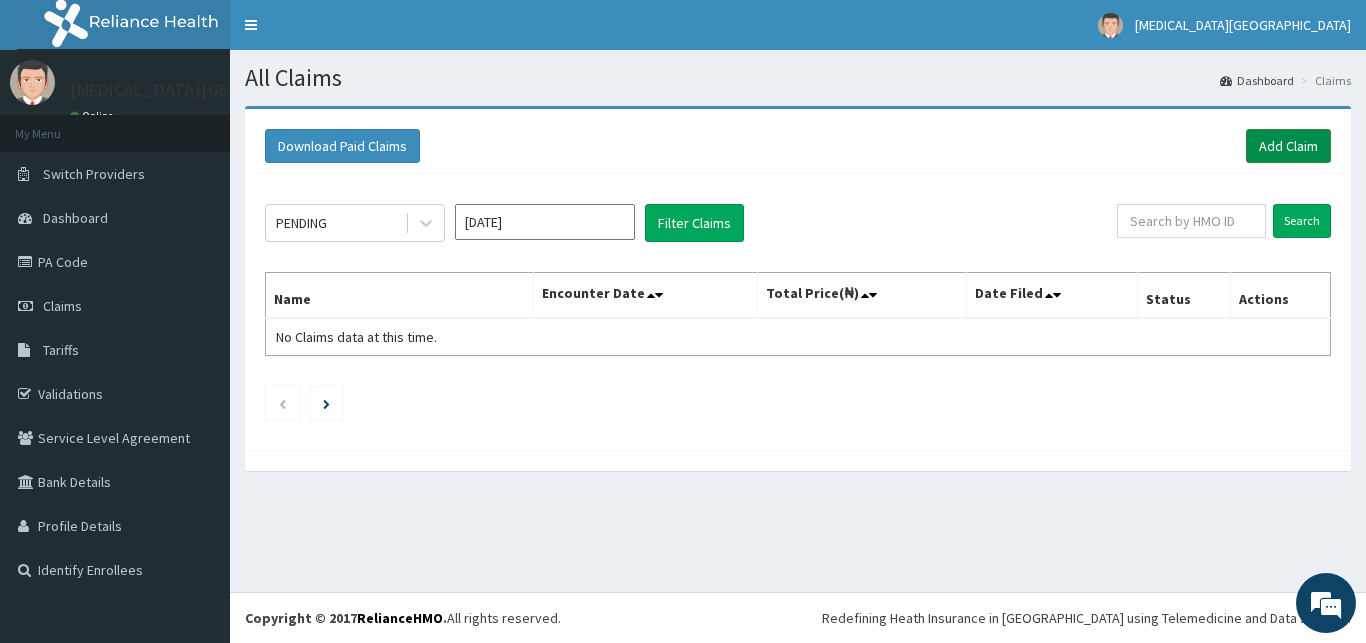 click on "Add Claim" at bounding box center (1288, 146) 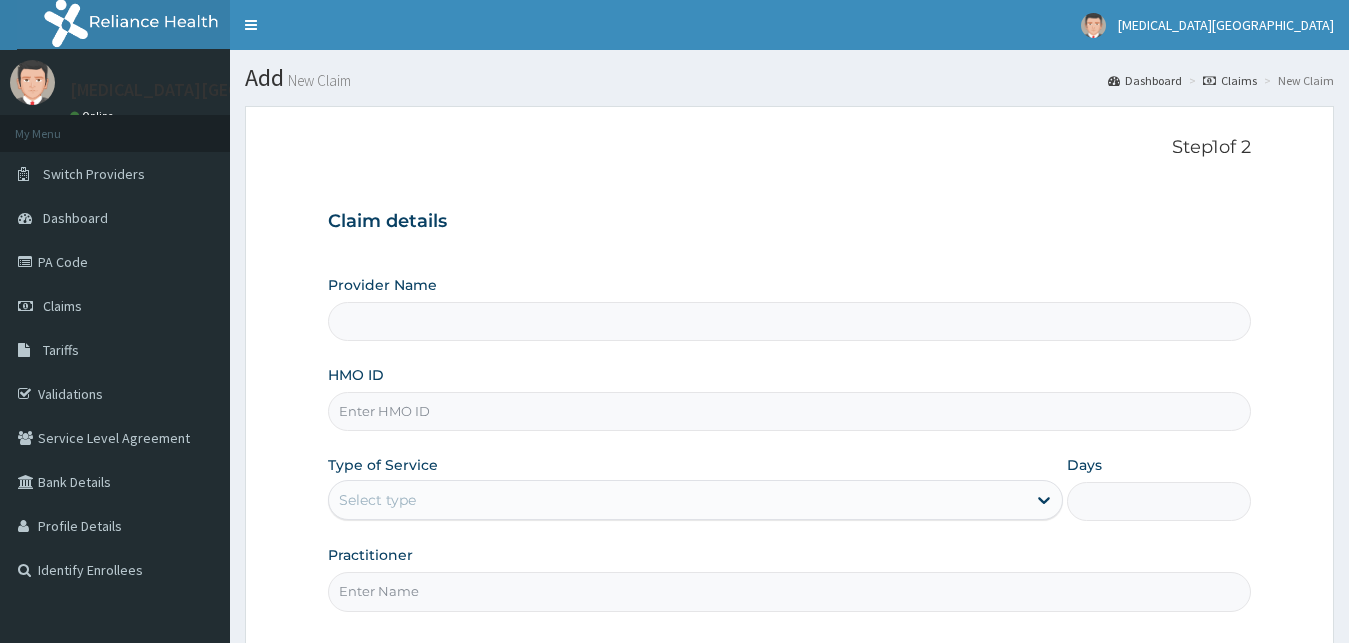 scroll, scrollTop: 0, scrollLeft: 0, axis: both 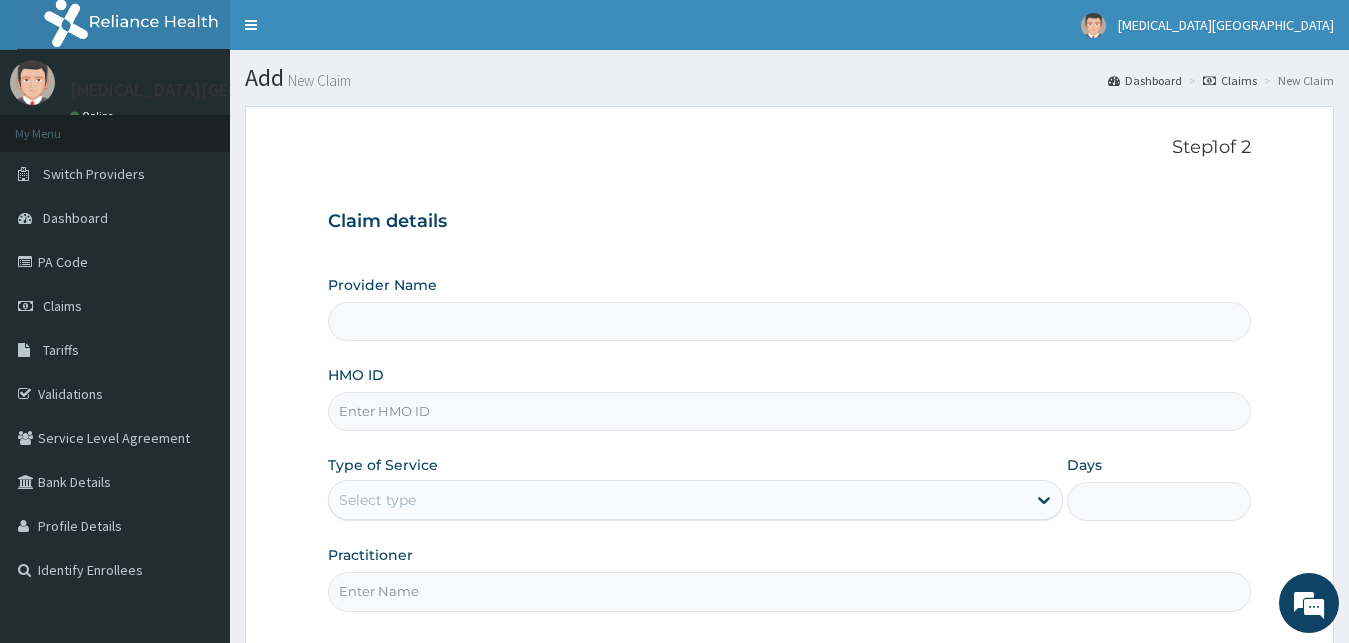 type on "[MEDICAL_DATA][GEOGRAPHIC_DATA]" 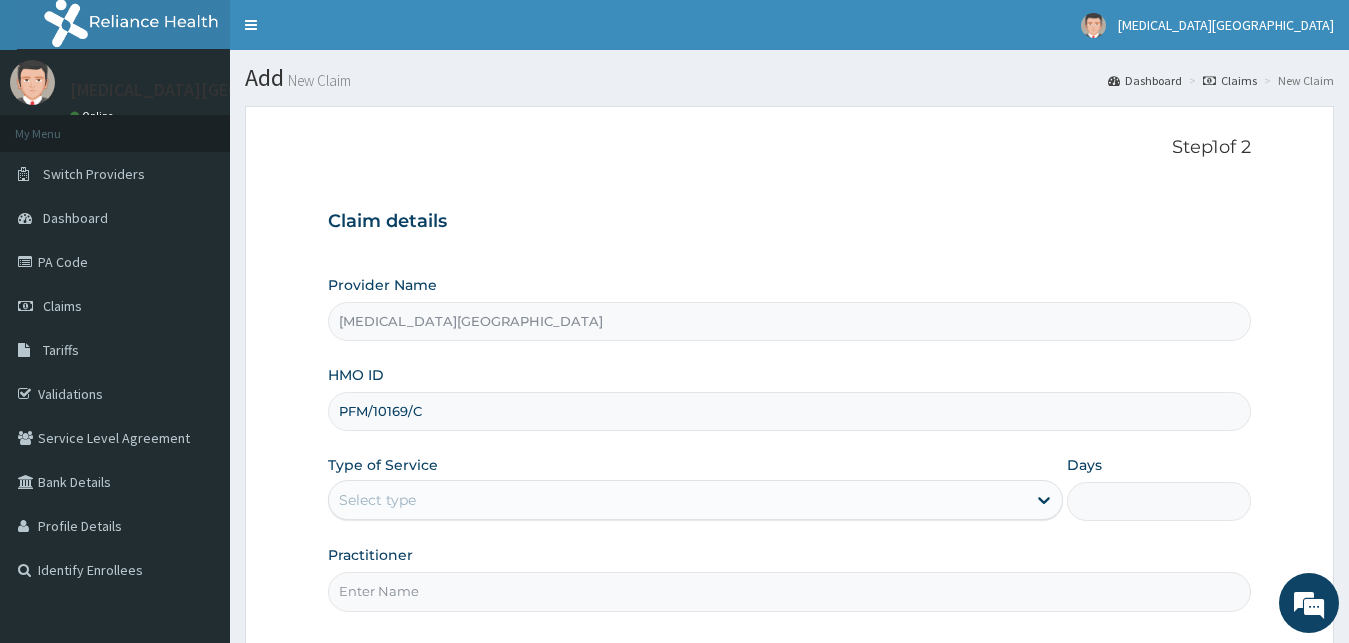 scroll, scrollTop: 0, scrollLeft: 0, axis: both 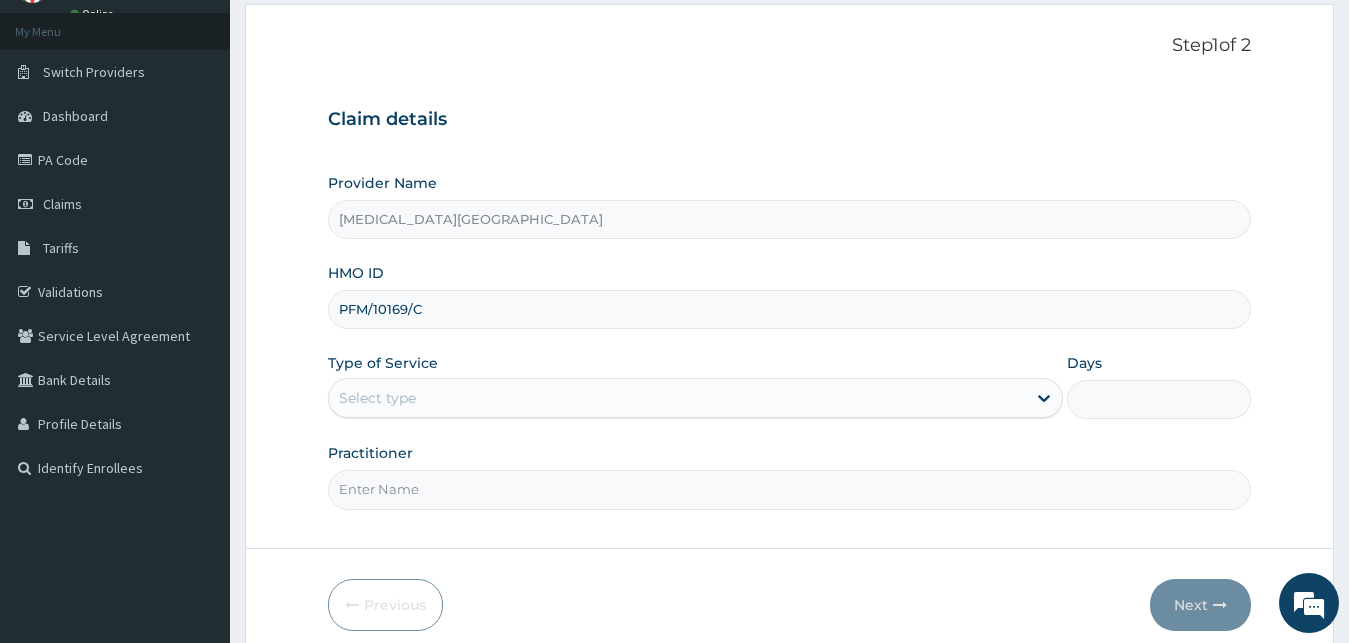 type on "PFM/10169/C" 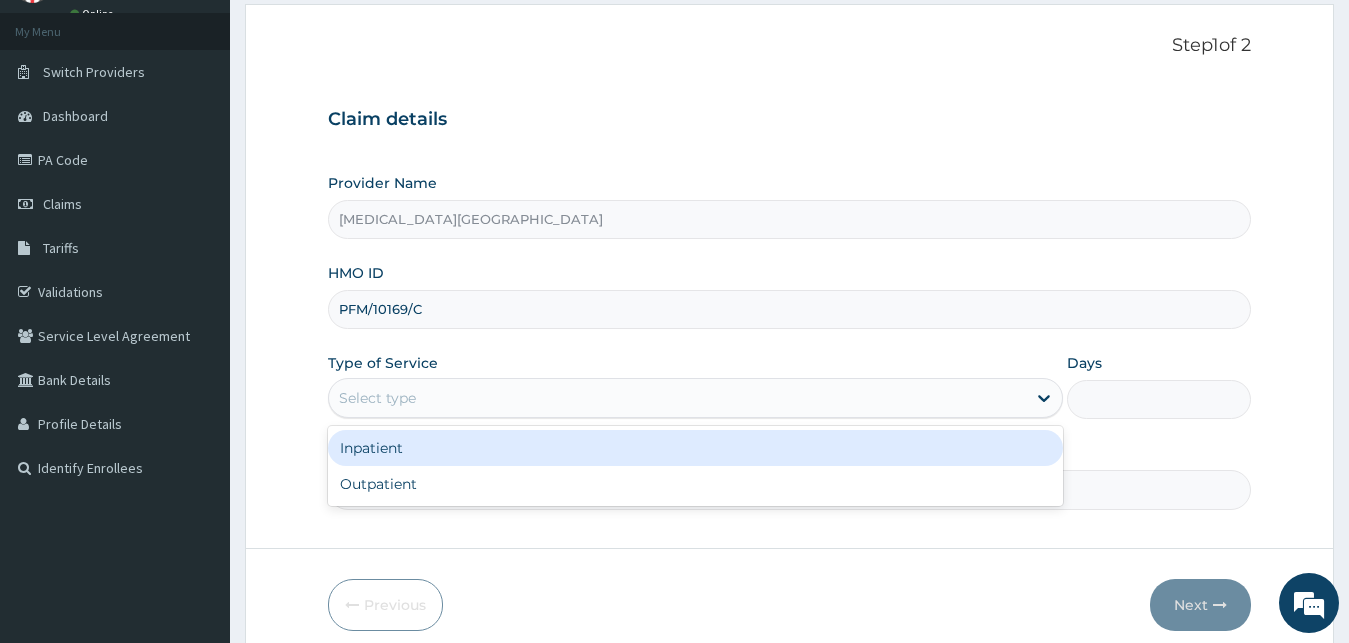 click on "Select type" at bounding box center (678, 398) 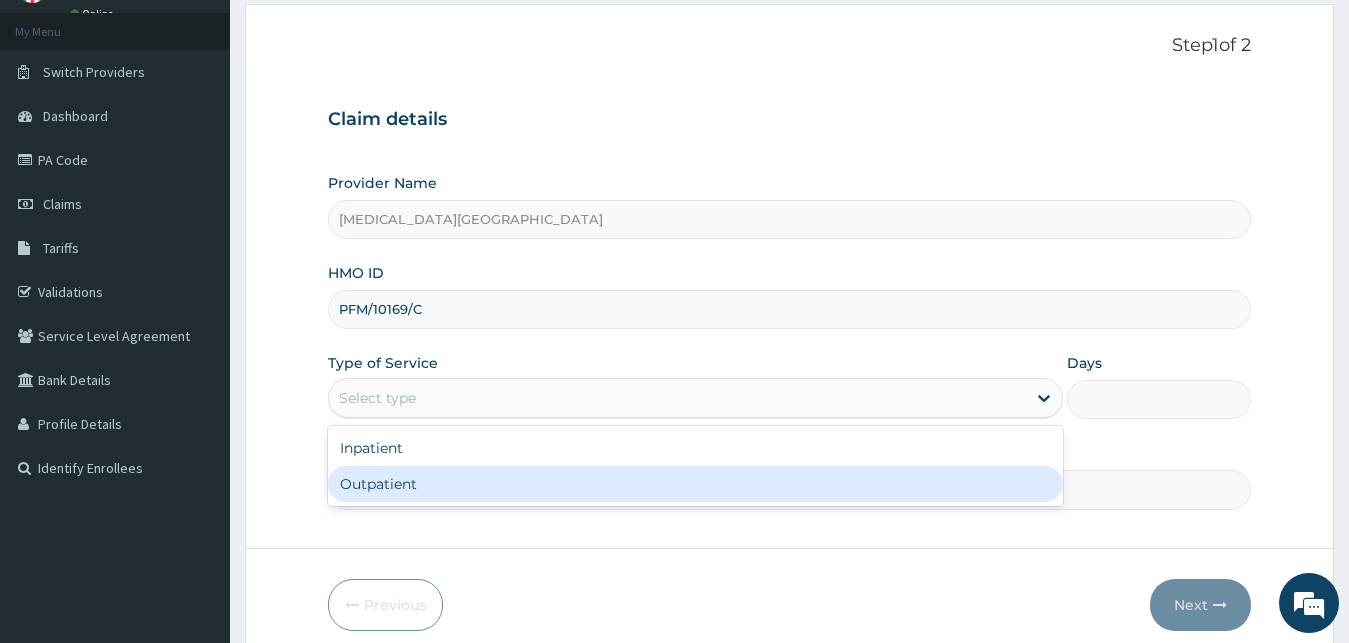 click on "Outpatient" at bounding box center (696, 484) 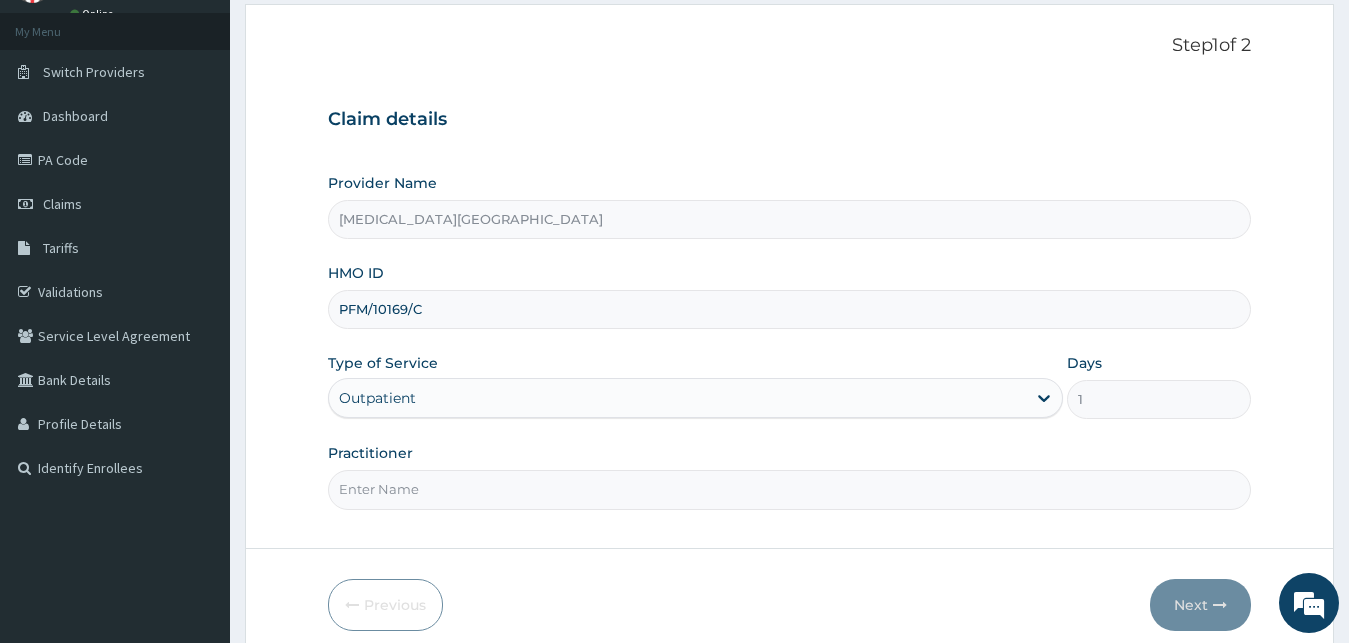 click on "Practitioner" at bounding box center [790, 489] 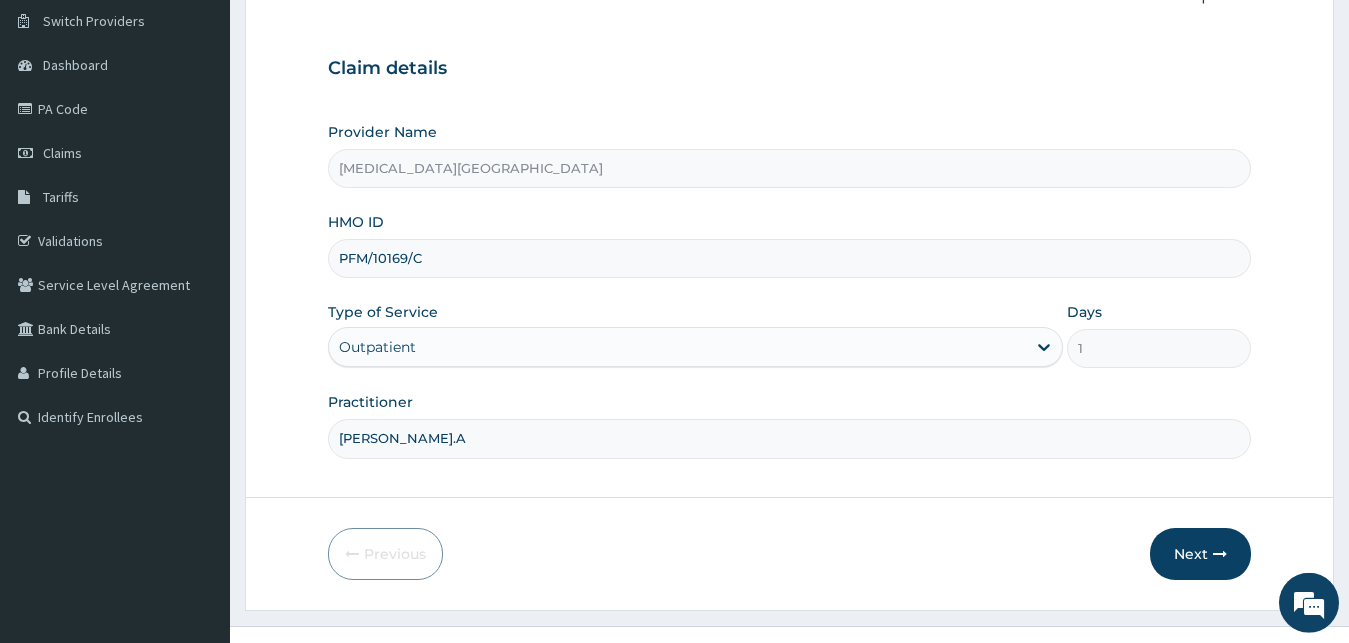 scroll, scrollTop: 187, scrollLeft: 0, axis: vertical 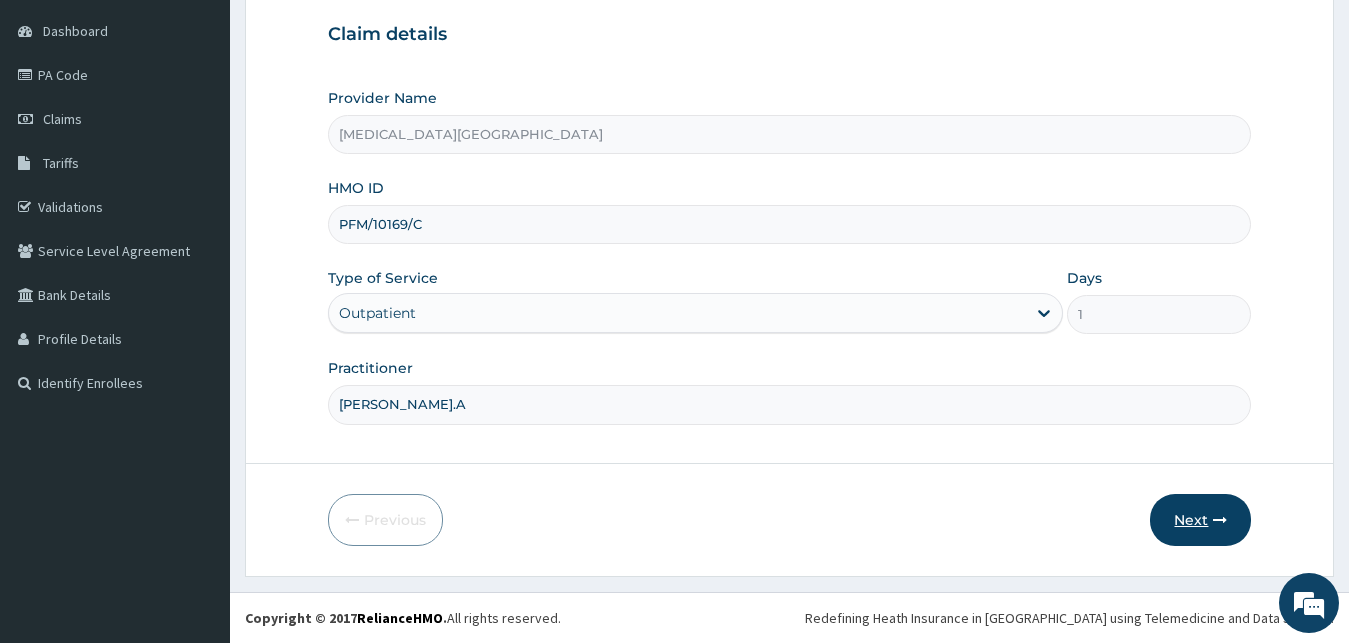 type on "[PERSON_NAME].A" 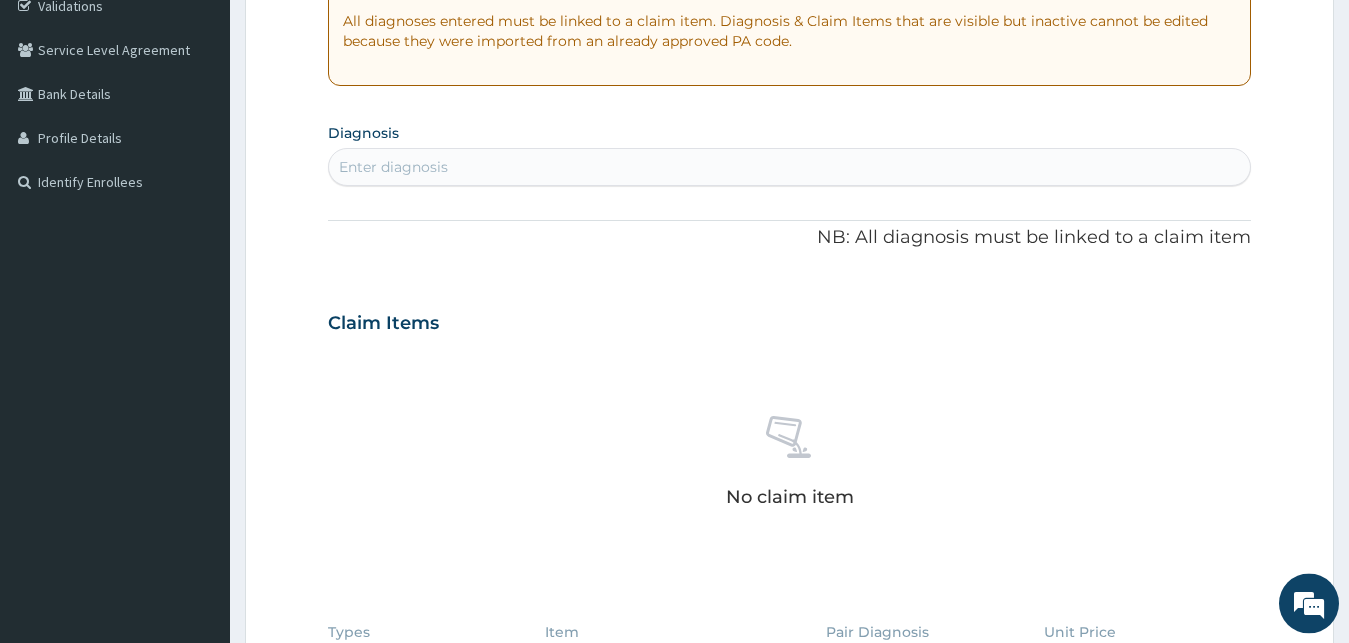scroll, scrollTop: 391, scrollLeft: 0, axis: vertical 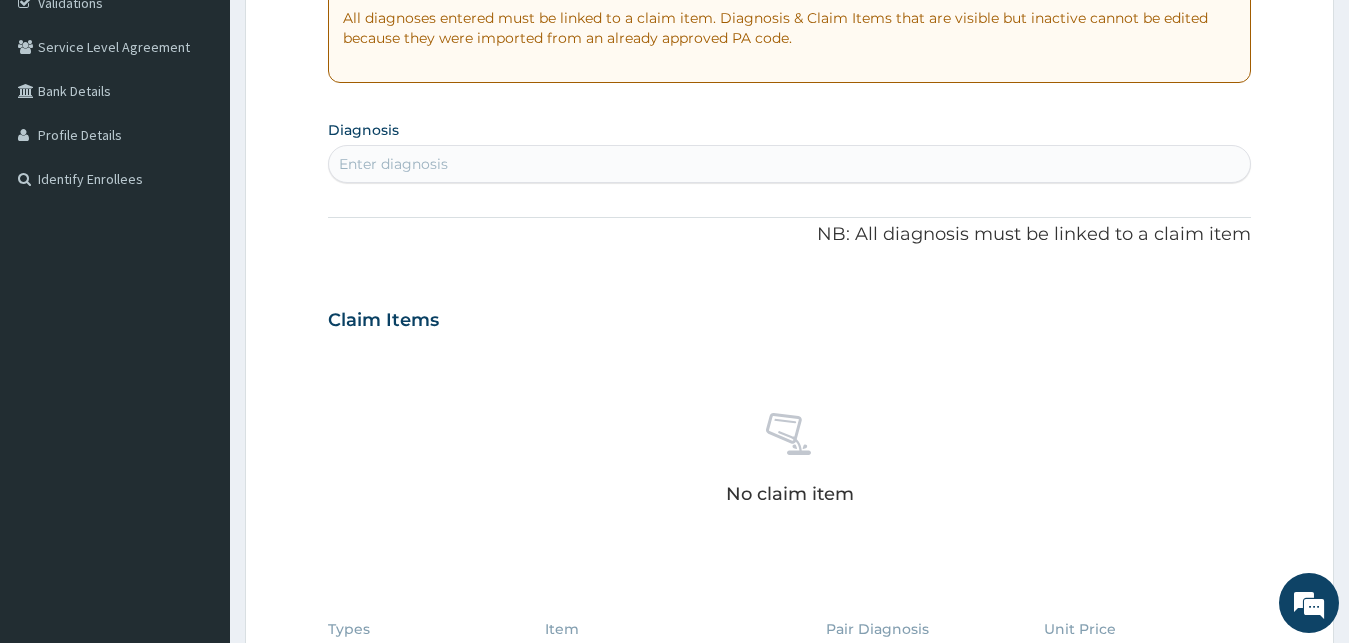 click on "Enter diagnosis" at bounding box center (790, 164) 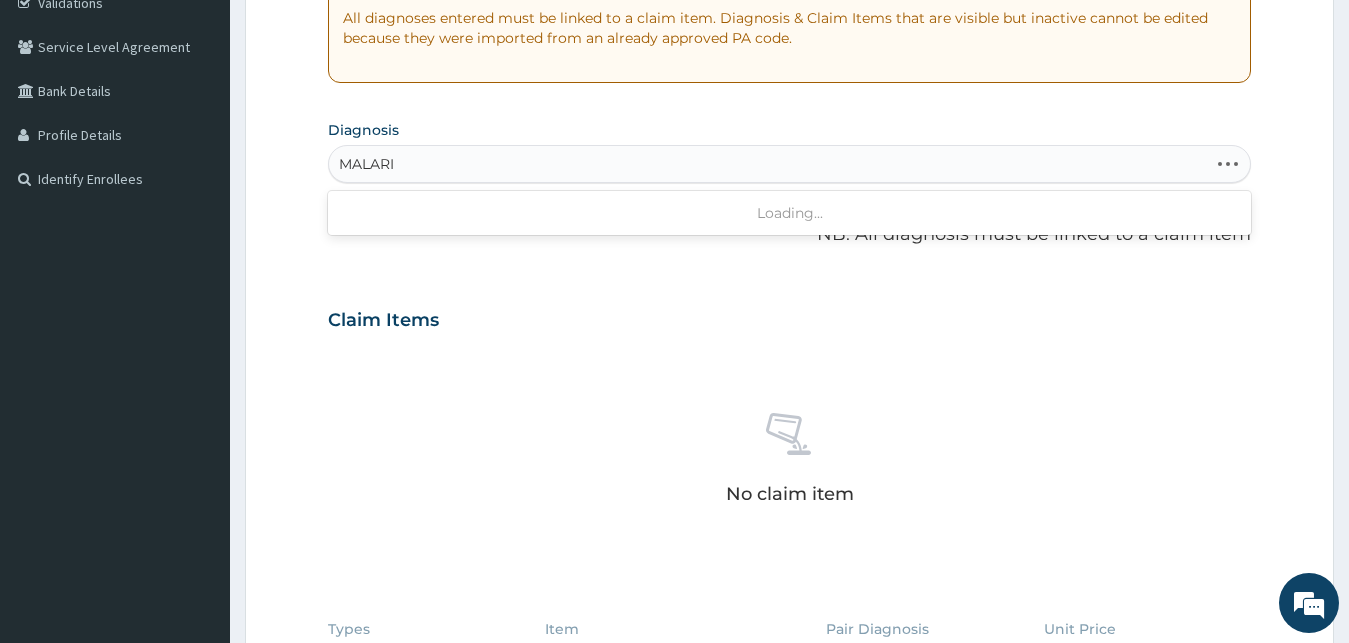 type on "[MEDICAL_DATA]" 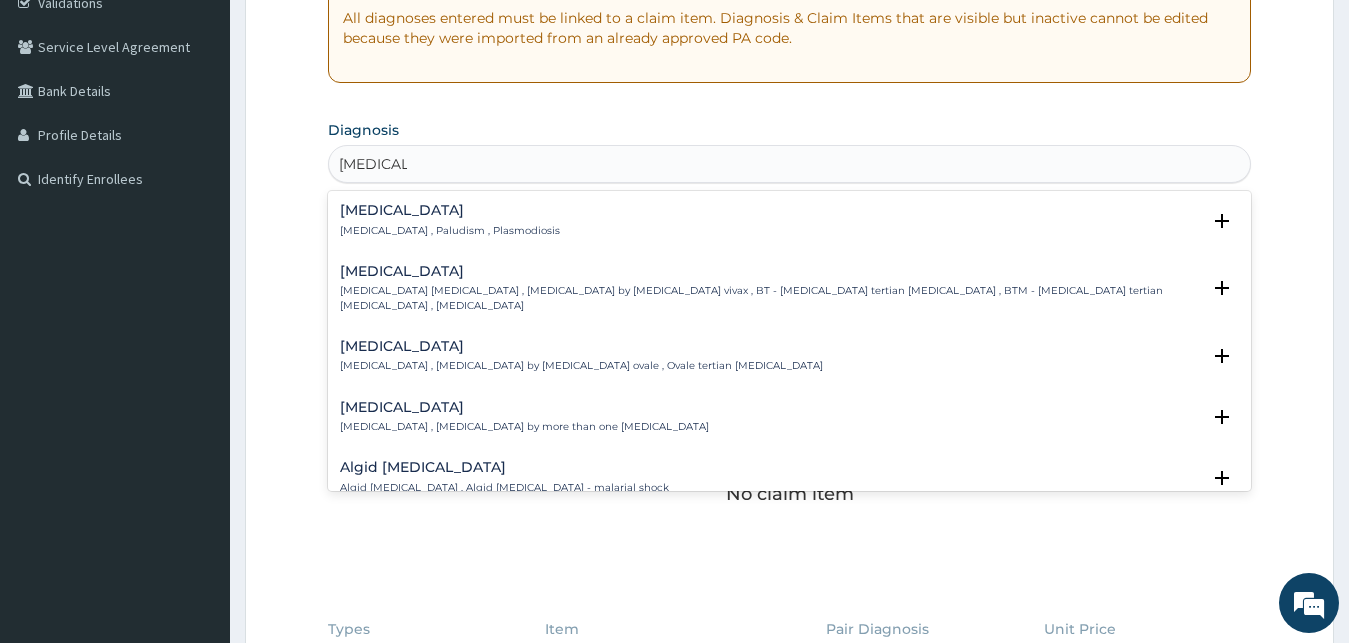 click on "[MEDICAL_DATA] , Paludism , Plasmodiosis" at bounding box center [450, 231] 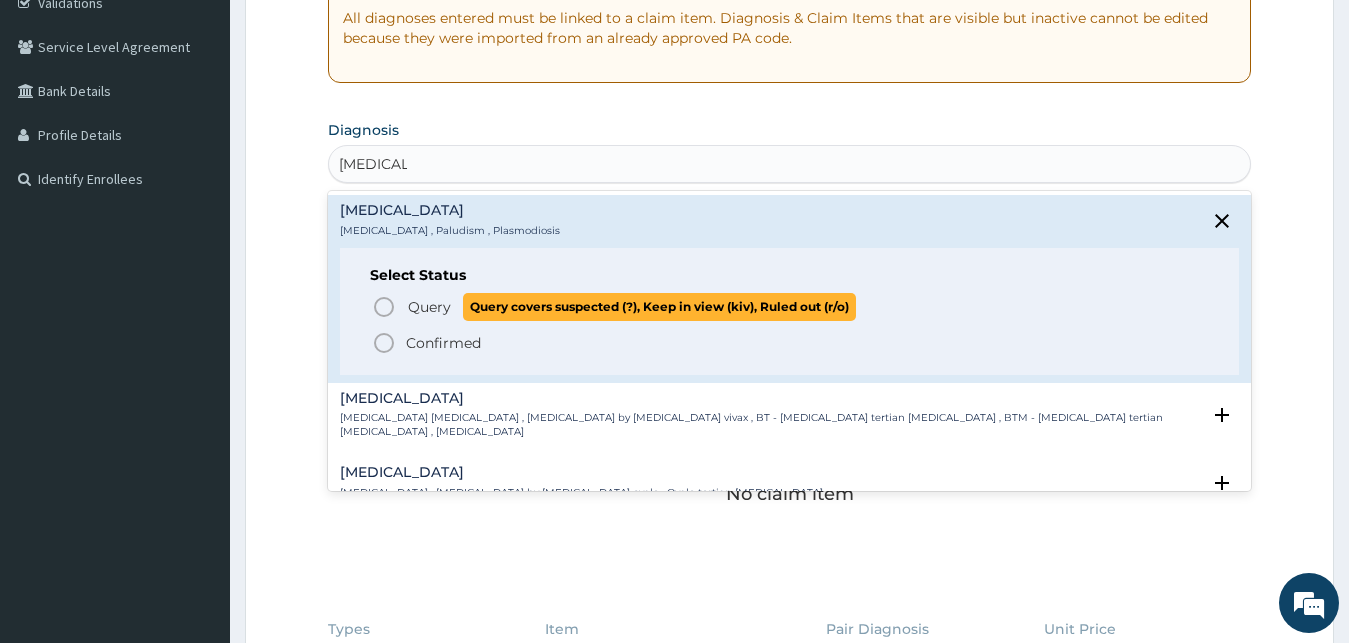 click on "Query" at bounding box center [429, 307] 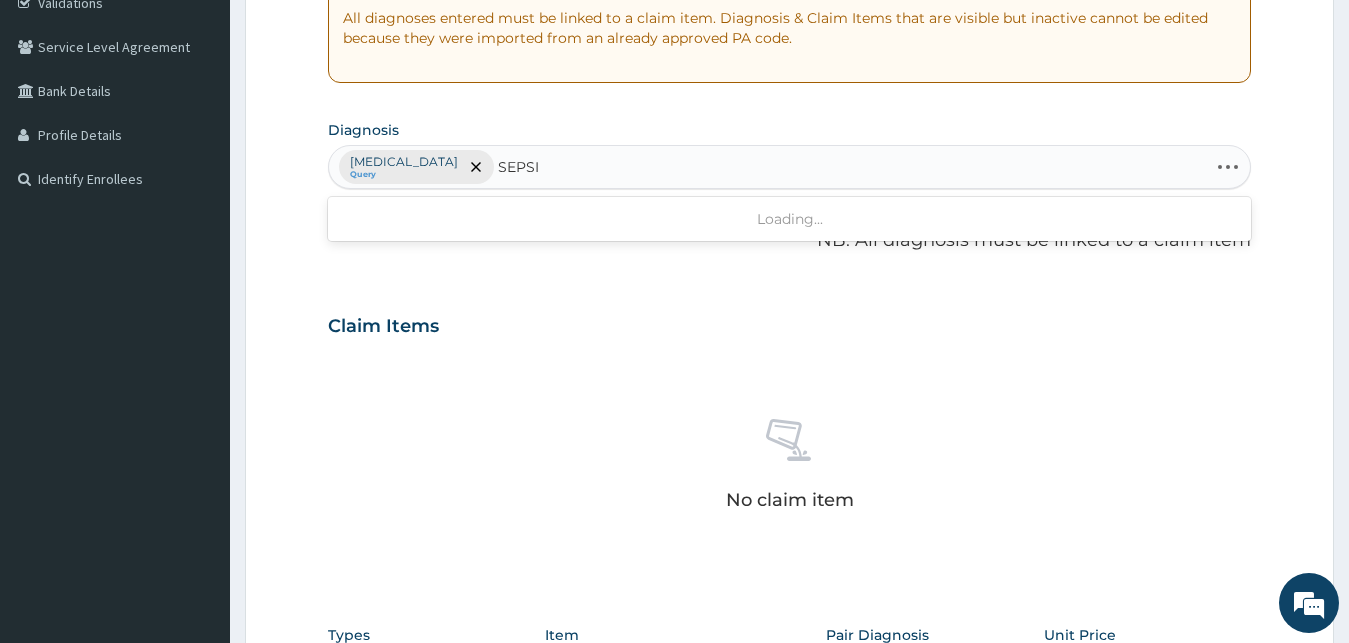 type on "[MEDICAL_DATA]" 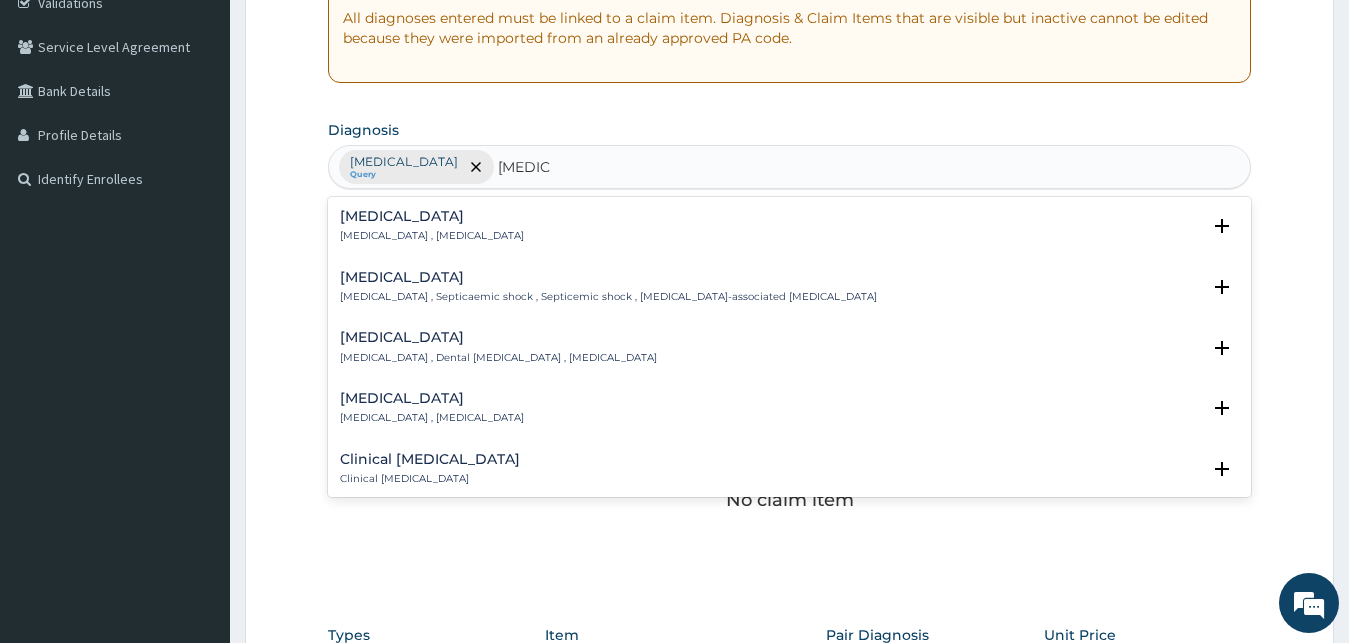 click on "[MEDICAL_DATA] , [MEDICAL_DATA]" at bounding box center [432, 236] 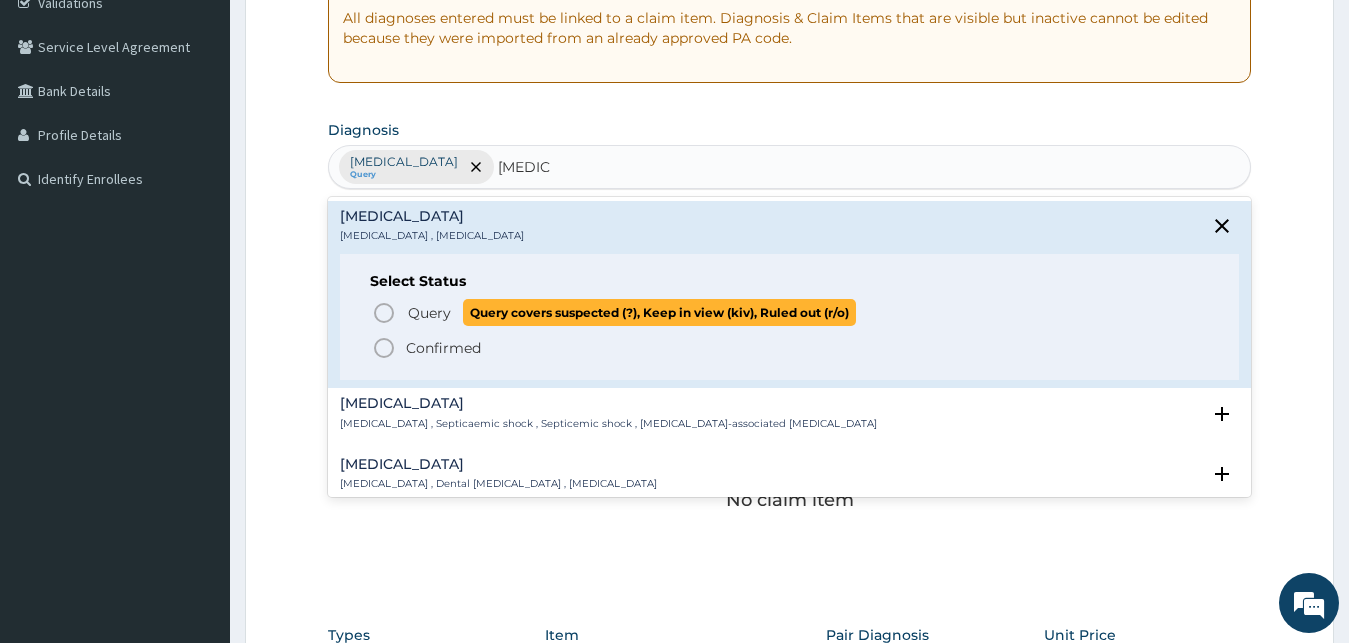 click on "Query" at bounding box center (429, 313) 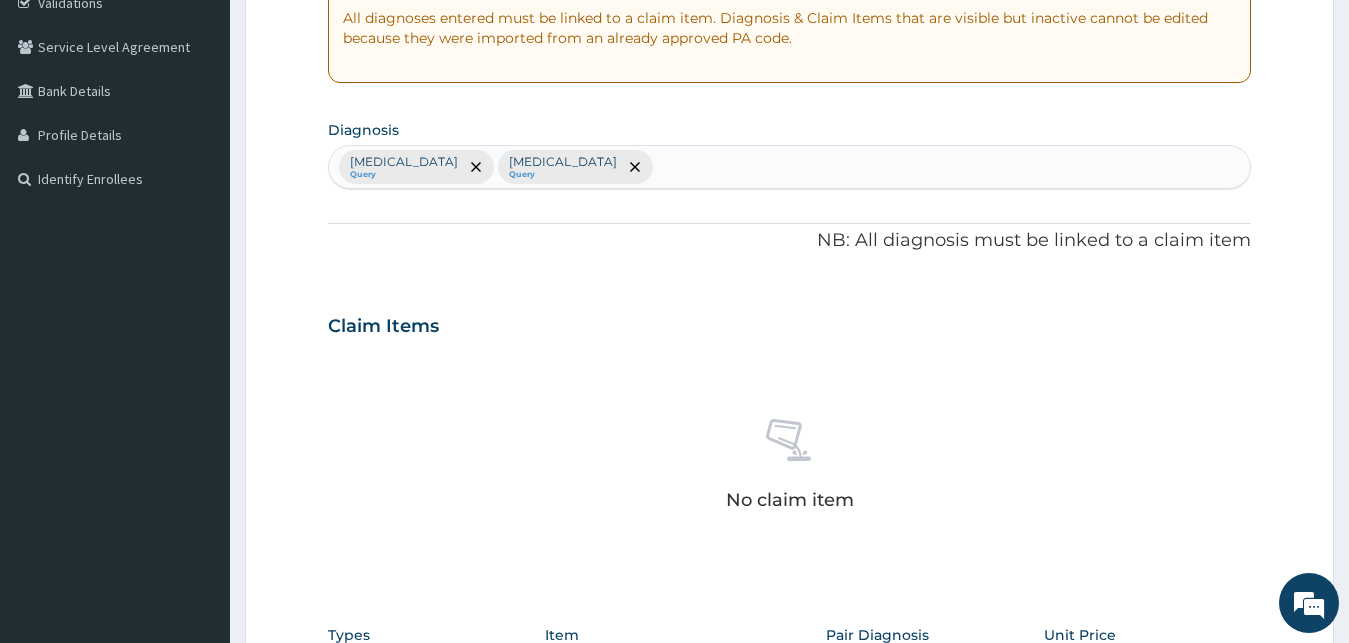 scroll, scrollTop: 697, scrollLeft: 0, axis: vertical 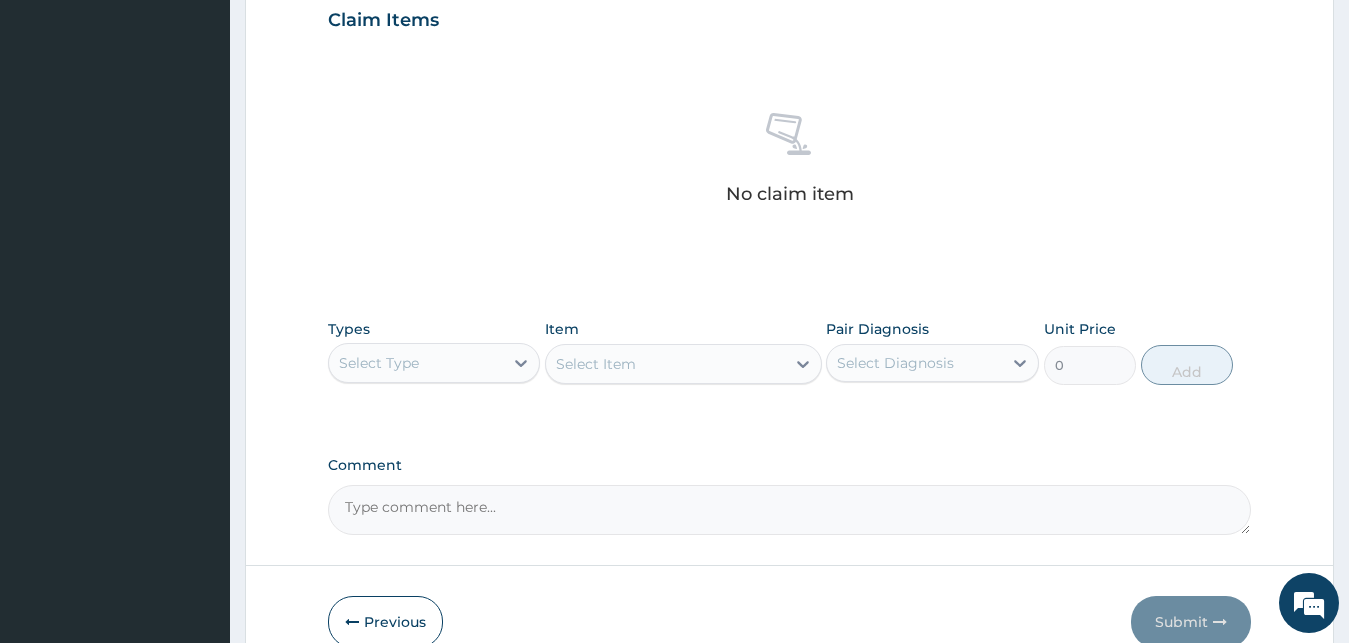 click on "Select Type" at bounding box center [416, 363] 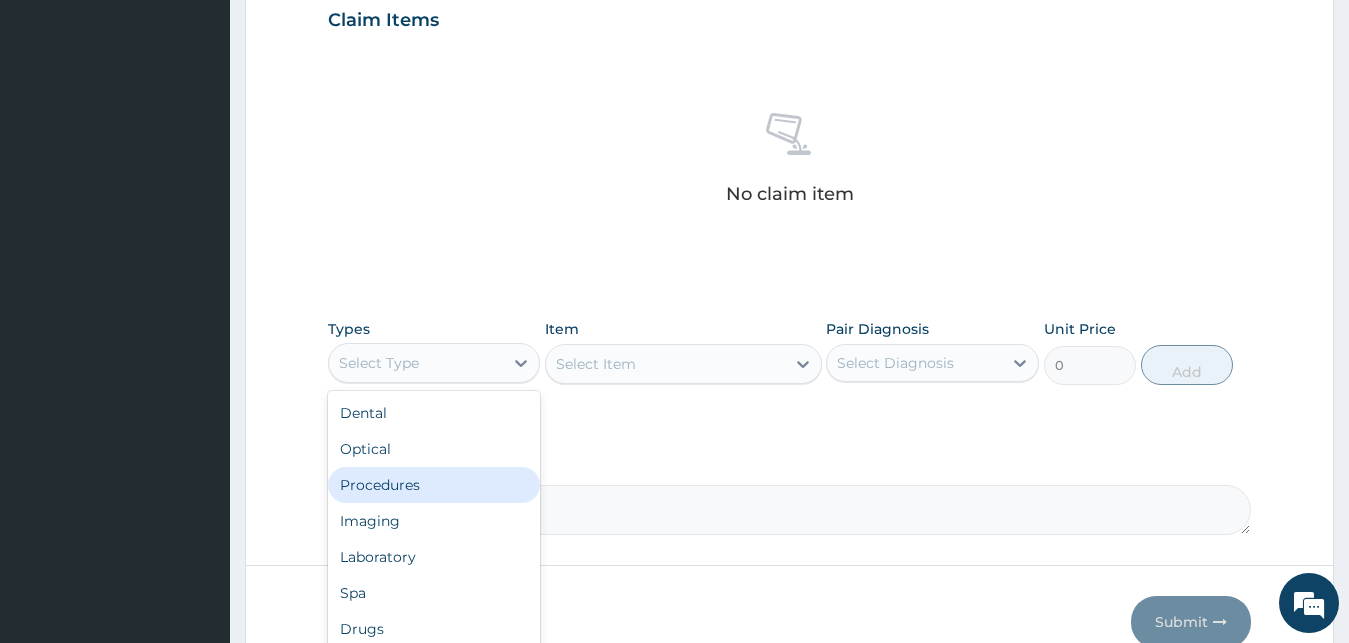 click on "Procedures" at bounding box center [434, 485] 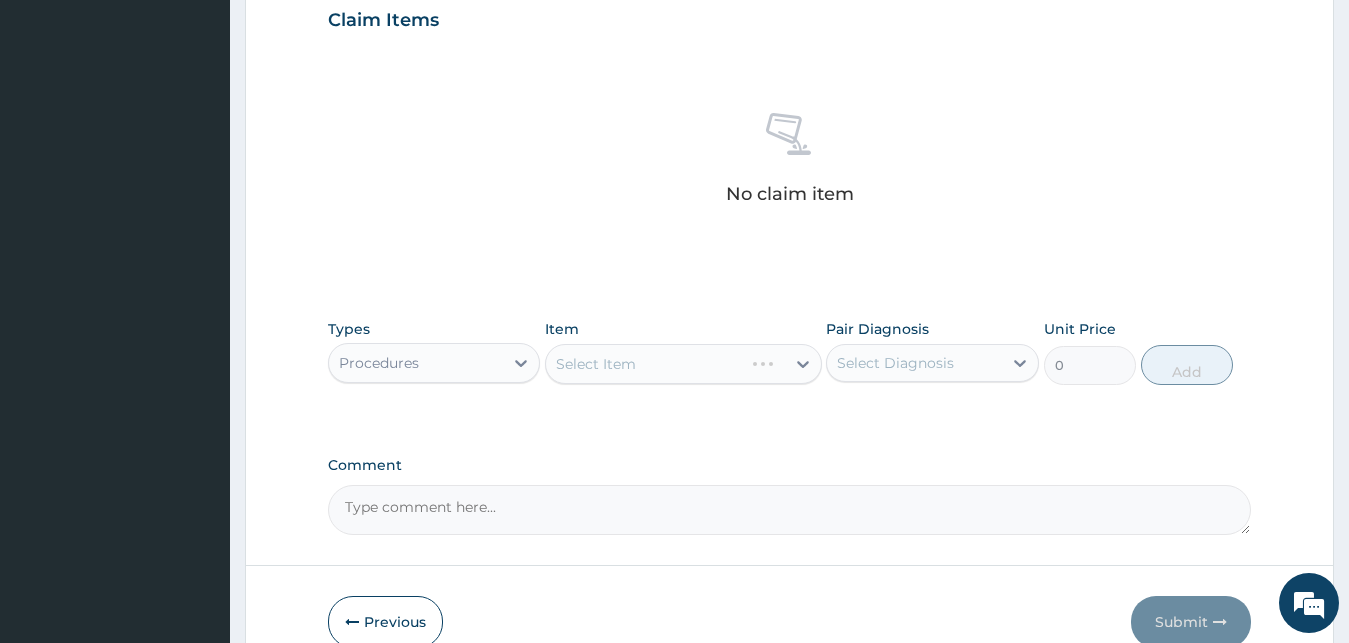 click on "Select Item" at bounding box center [683, 364] 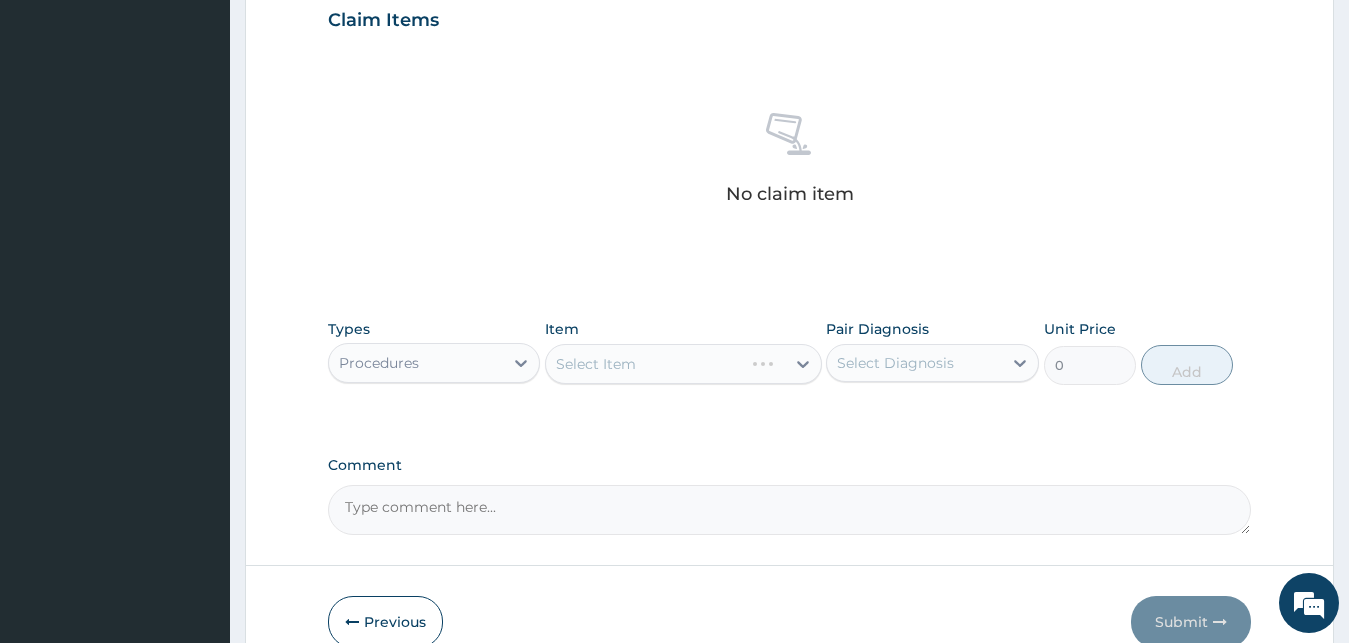 click on "Select Item" at bounding box center [683, 364] 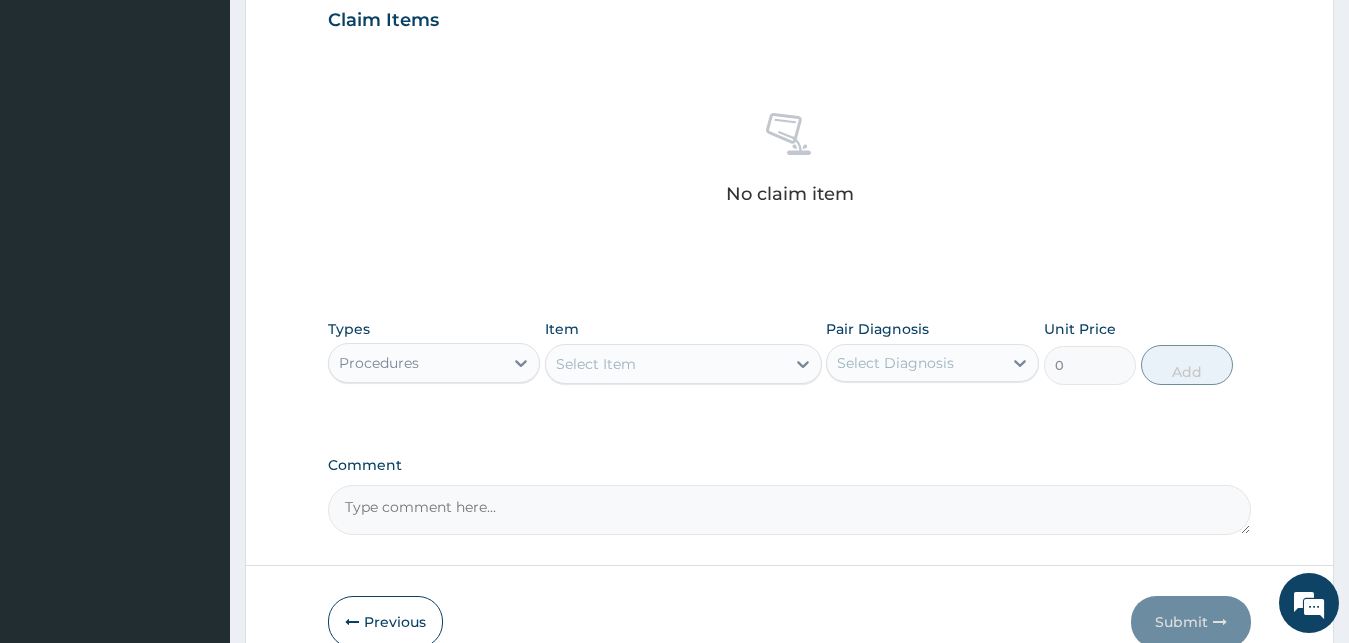 click on "Select Item" at bounding box center (665, 364) 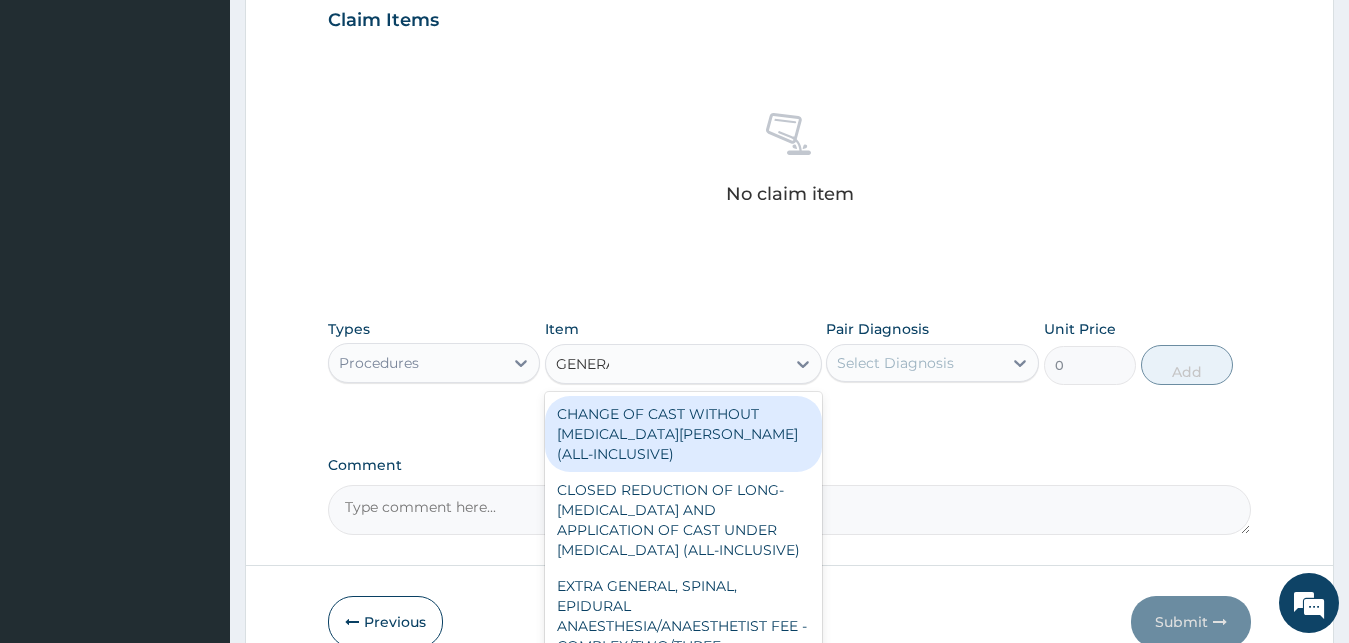 type on "GENERAL" 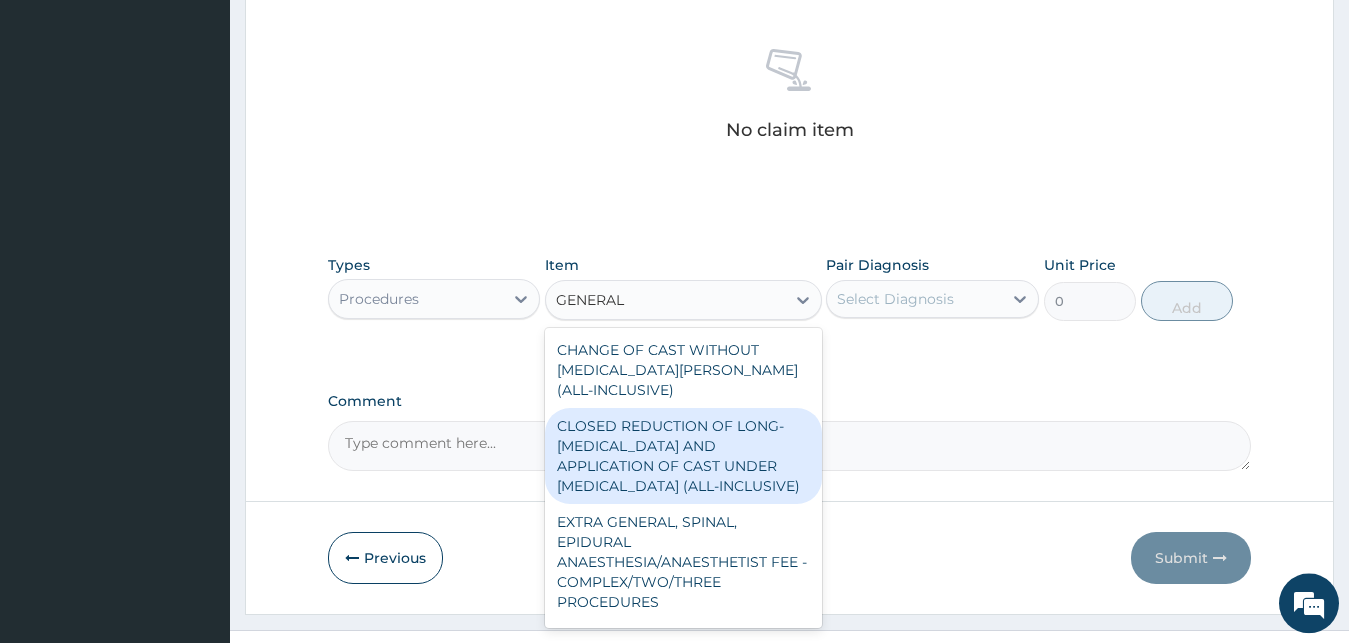scroll, scrollTop: 799, scrollLeft: 0, axis: vertical 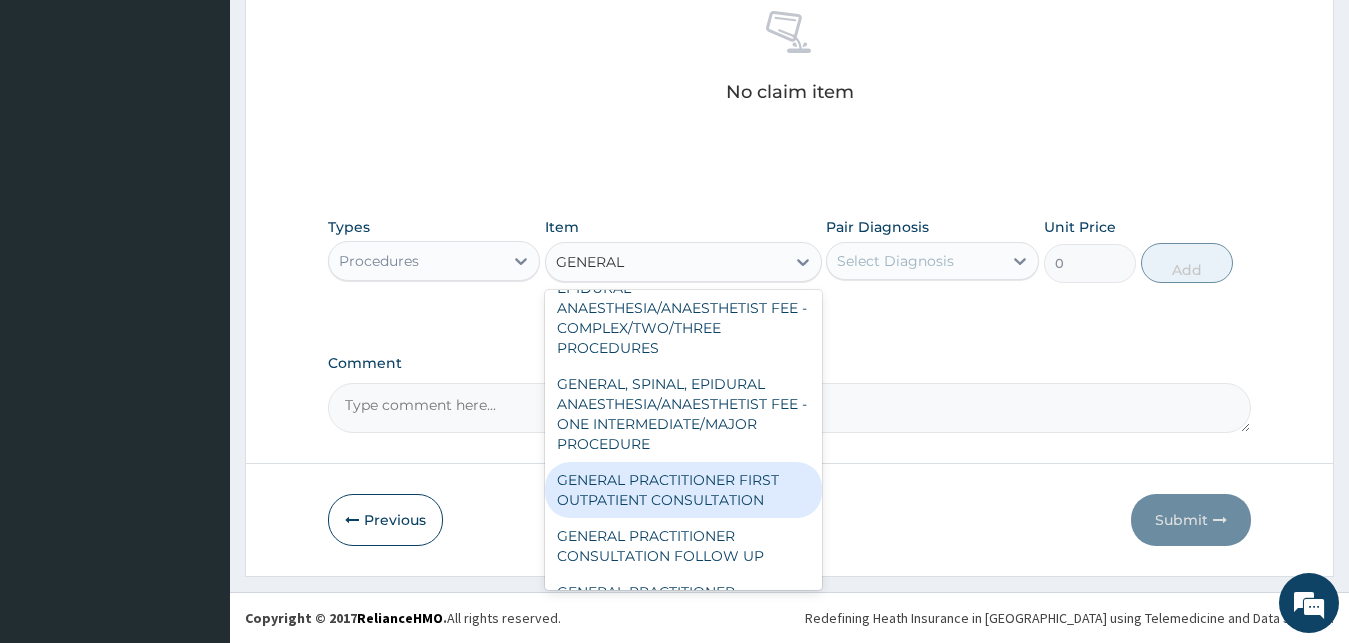 click on "GENERAL PRACTITIONER FIRST OUTPATIENT CONSULTATION" at bounding box center (683, 490) 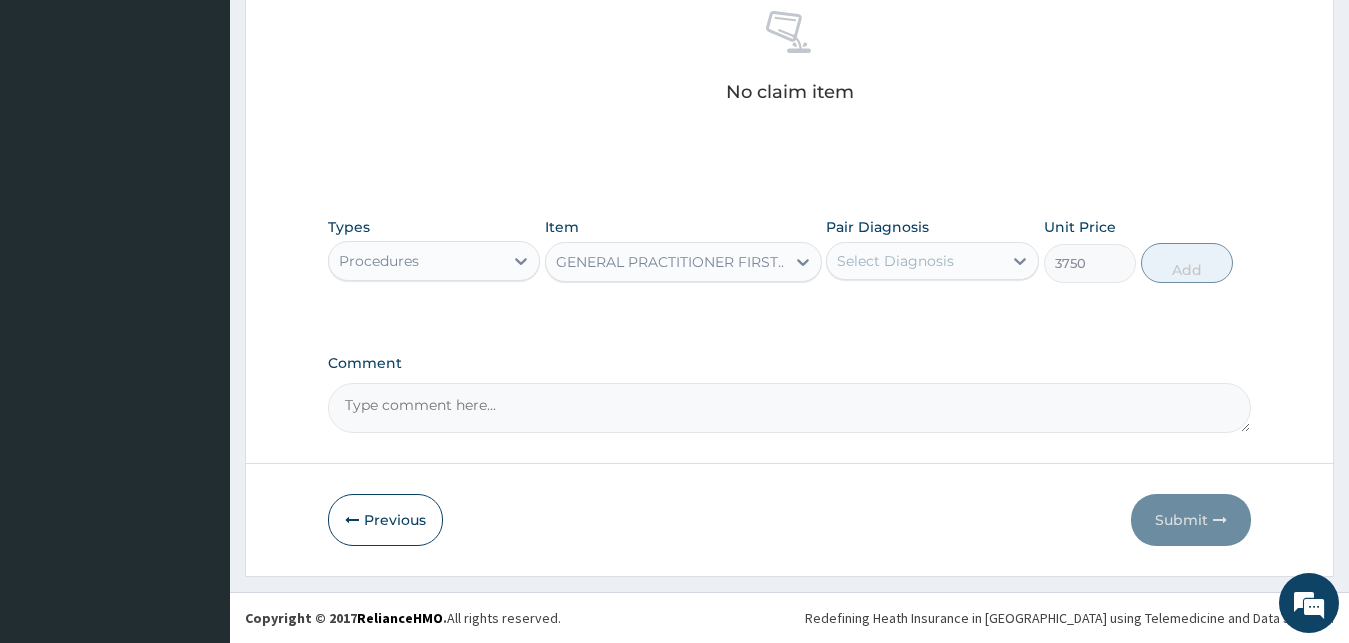 click on "Select Diagnosis" at bounding box center [914, 261] 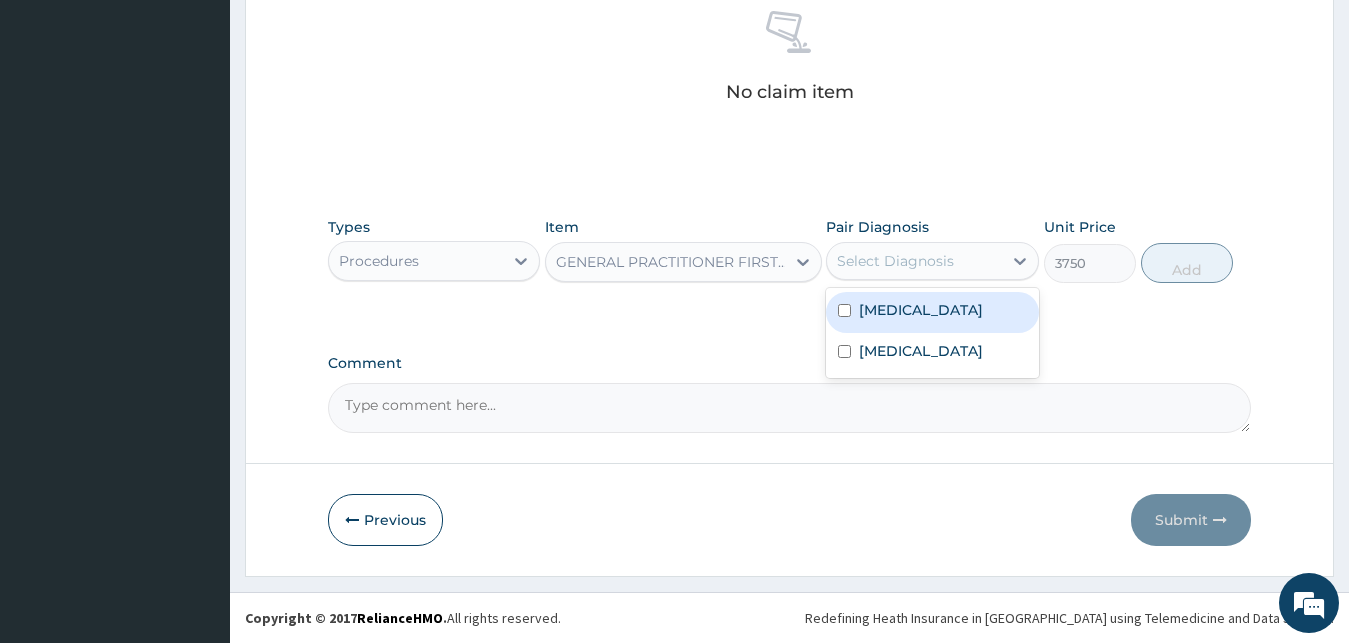 click on "[MEDICAL_DATA]" at bounding box center [932, 312] 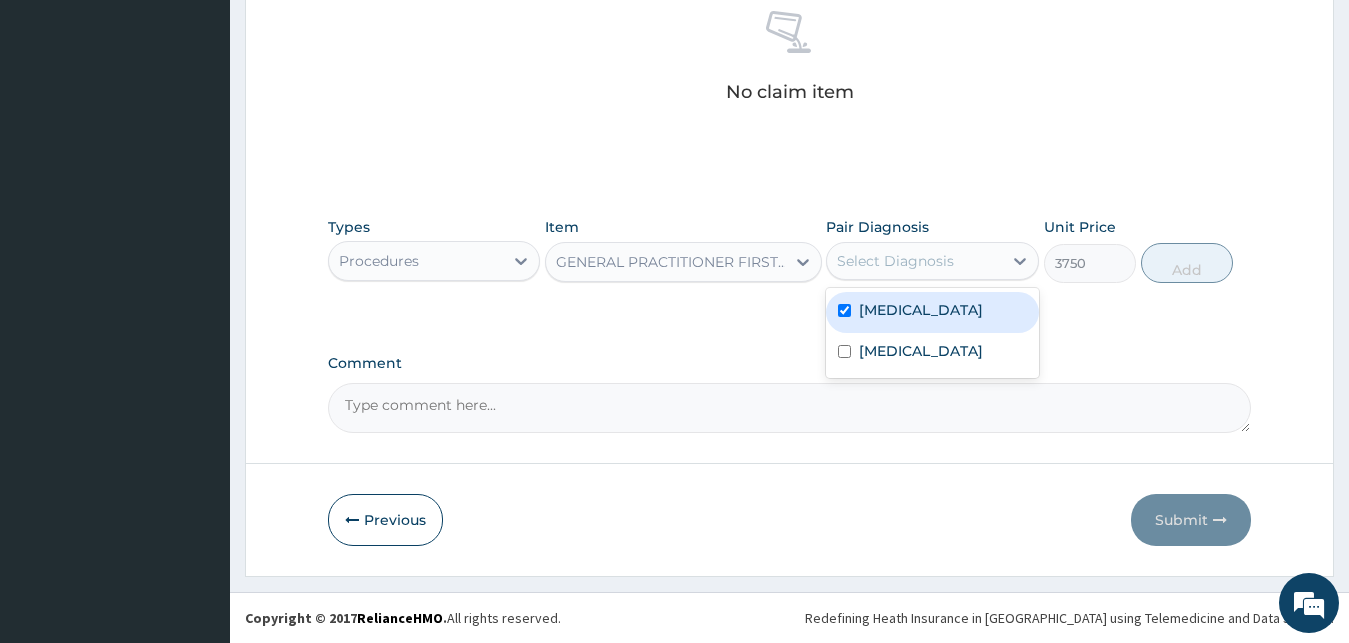 checkbox on "true" 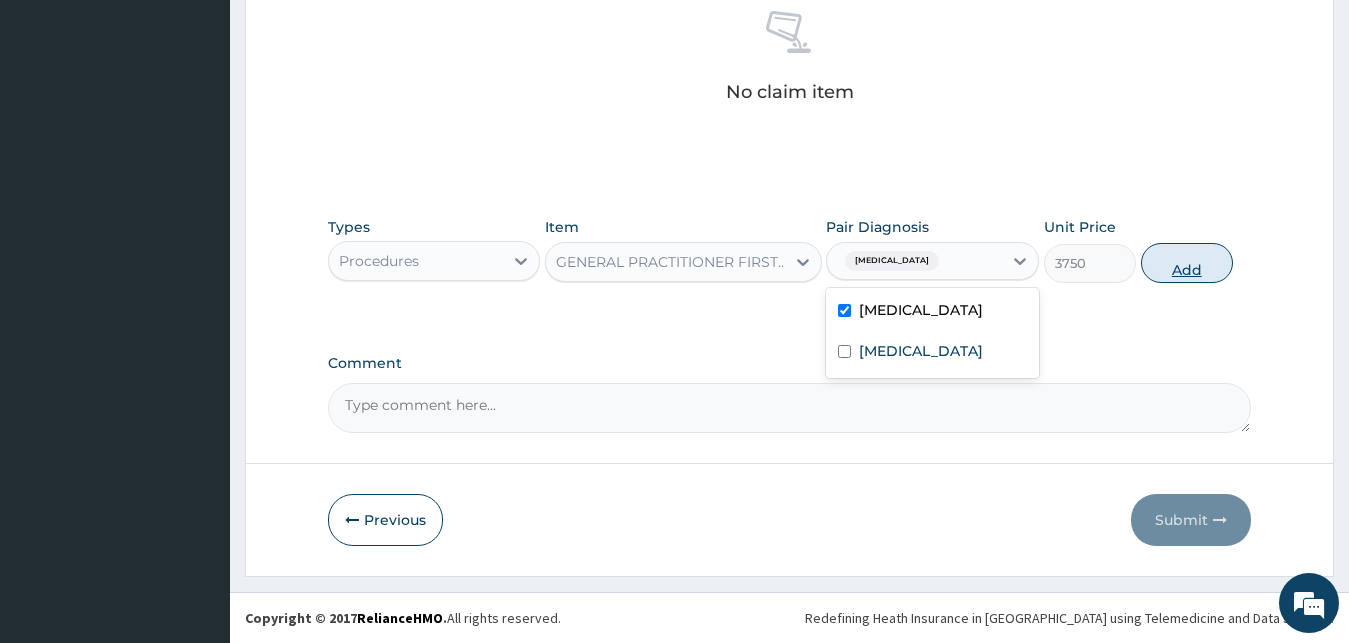 click on "Add" at bounding box center [1187, 263] 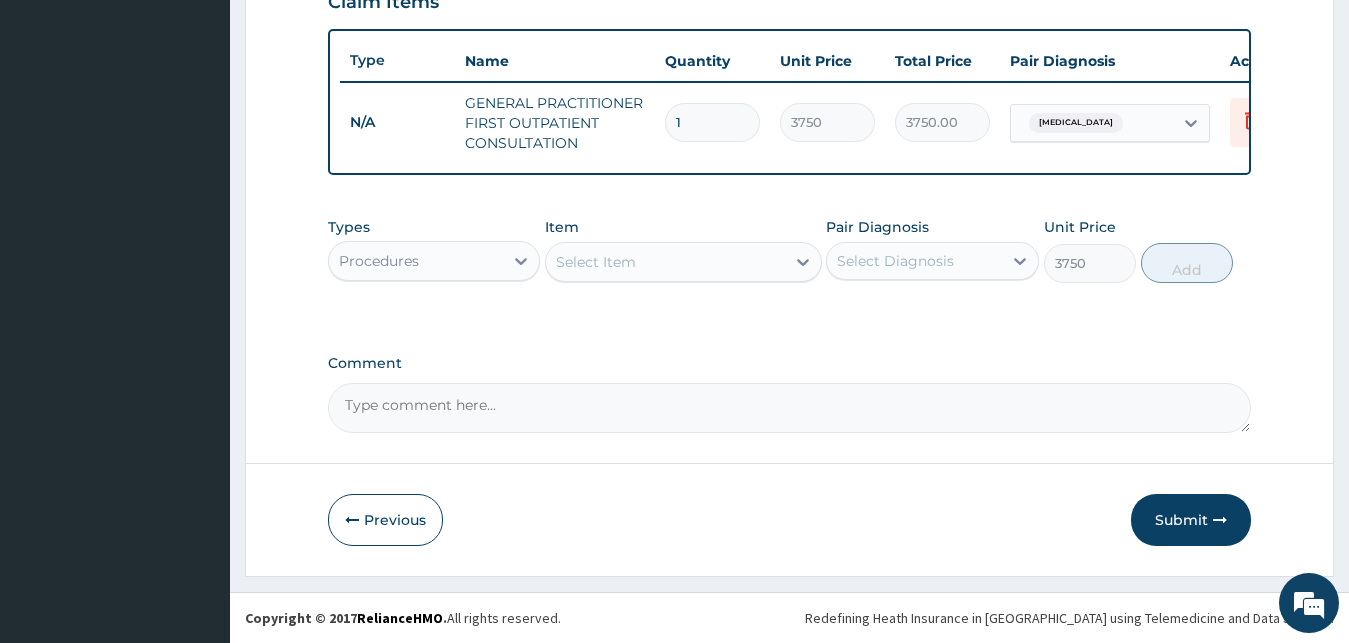 type on "0" 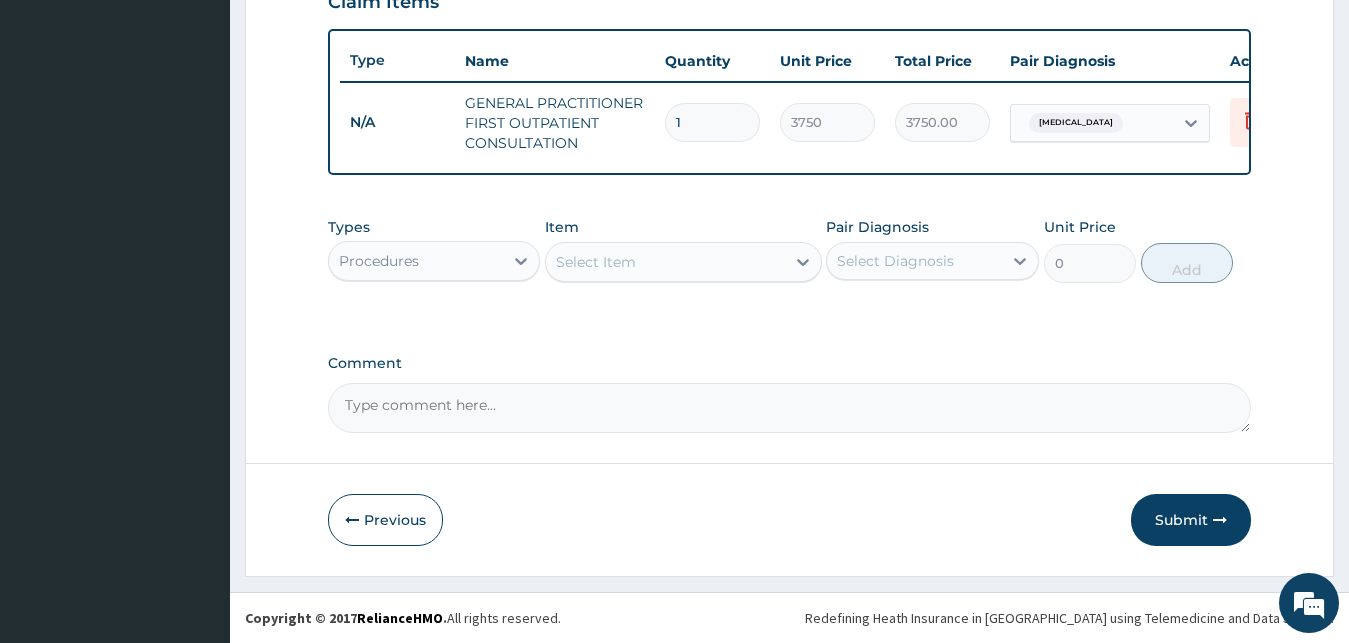 scroll, scrollTop: 732, scrollLeft: 0, axis: vertical 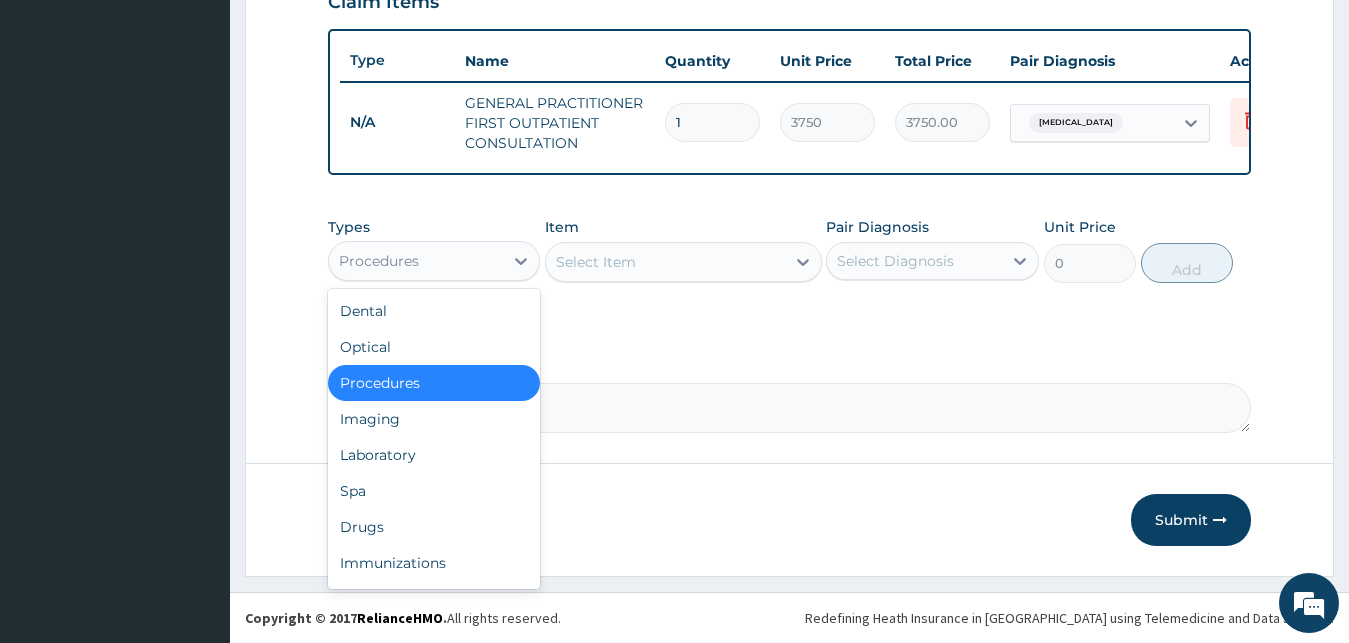 click on "Procedures" at bounding box center [416, 261] 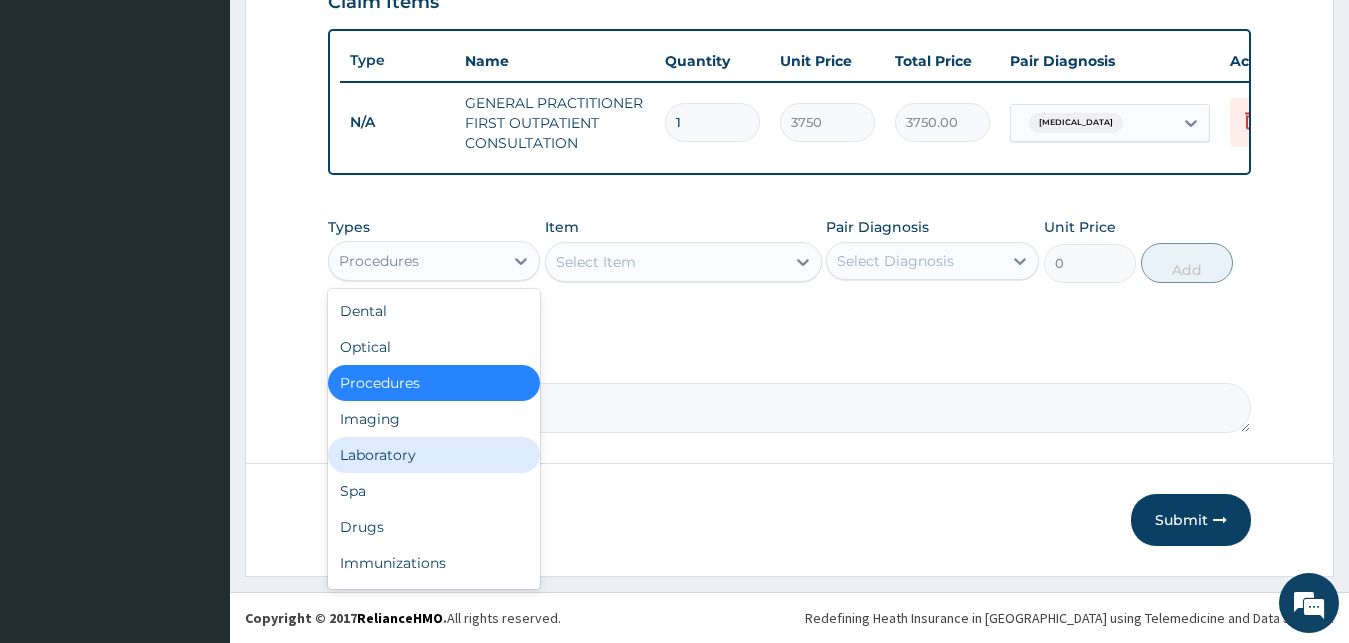 click on "Laboratory" at bounding box center (434, 455) 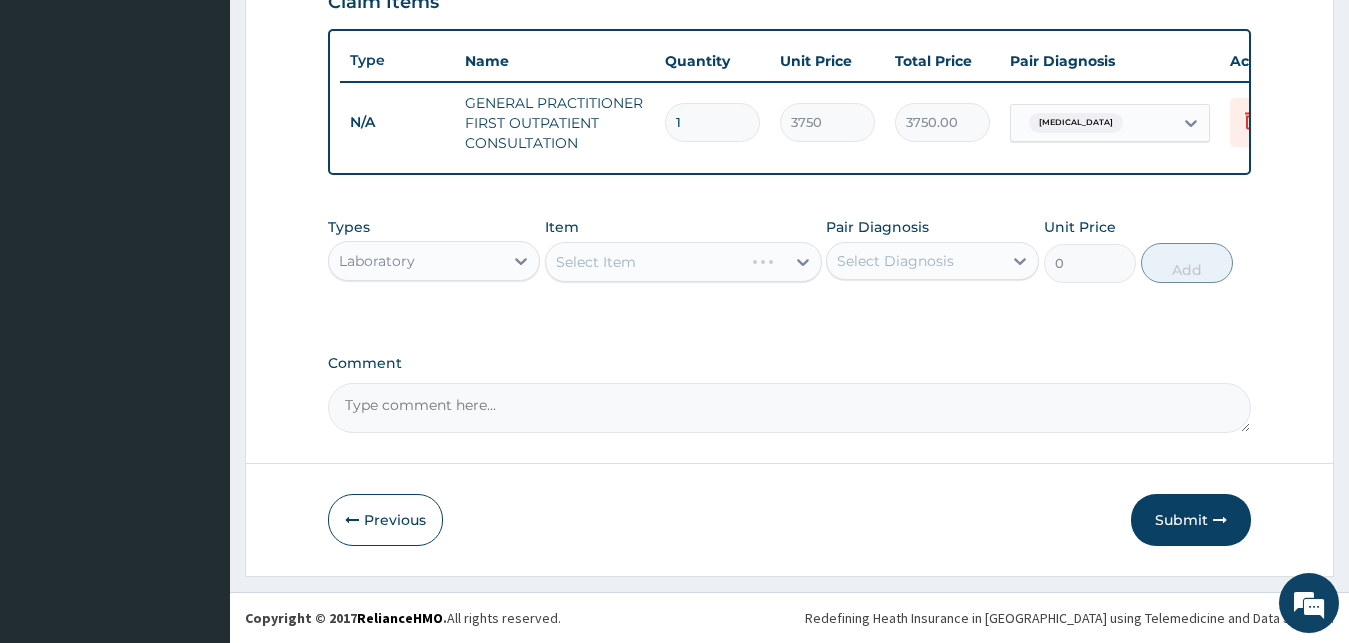 click on "Select Item" at bounding box center [683, 262] 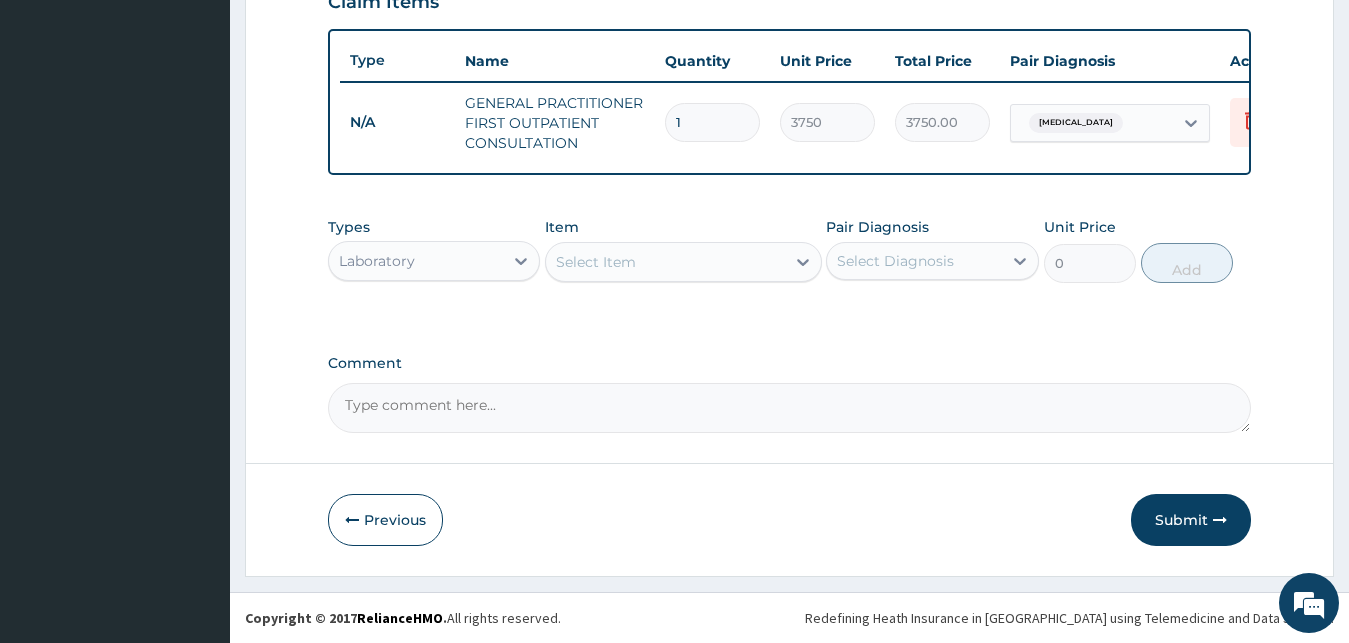 click on "Select Item" at bounding box center [665, 262] 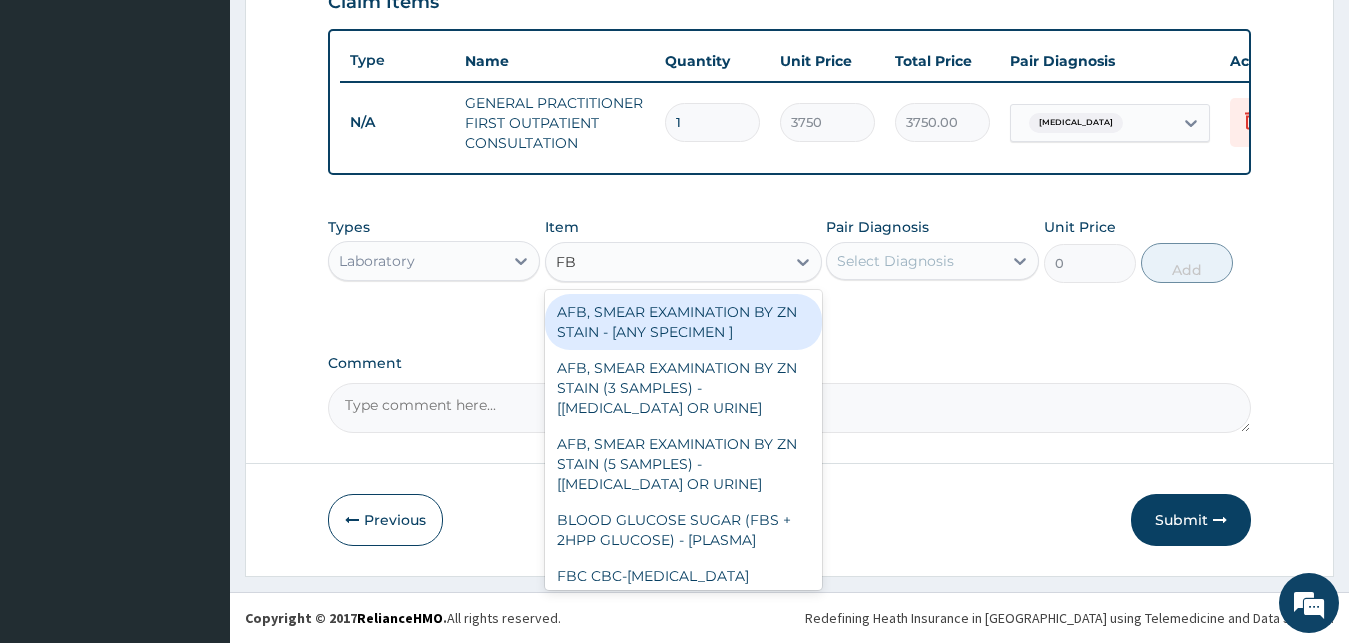 type on "FBC" 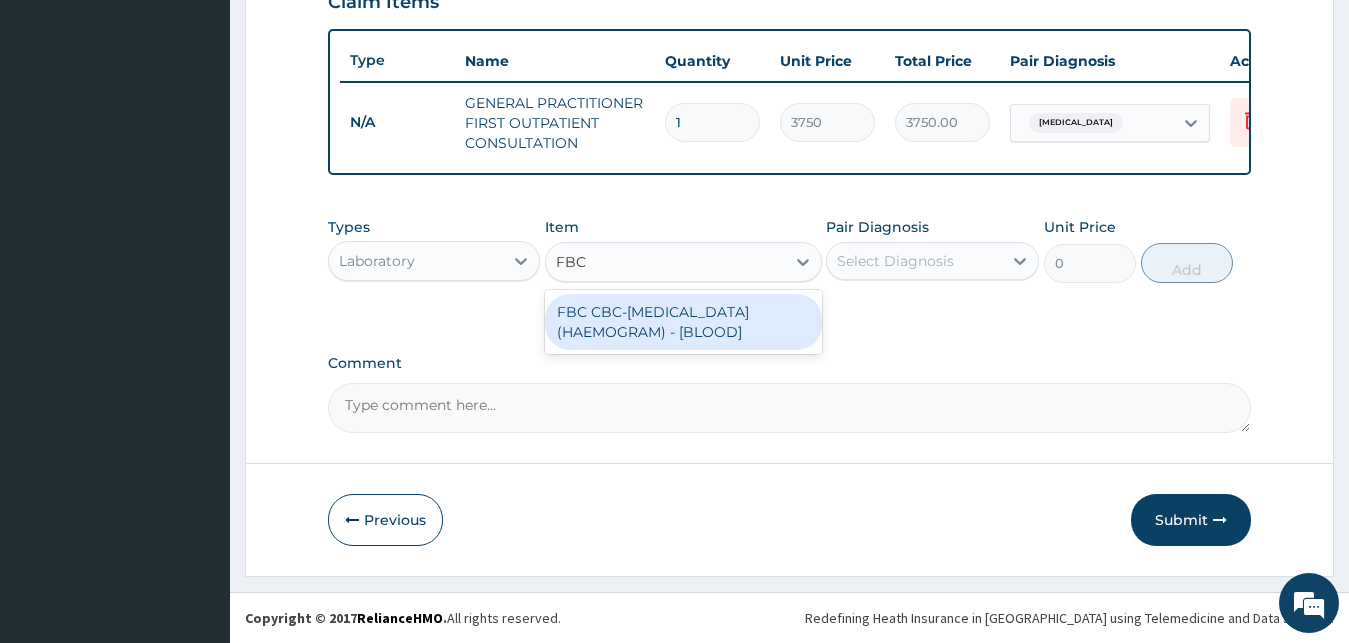 click on "FBC CBC-[MEDICAL_DATA] (HAEMOGRAM) - [BLOOD]" at bounding box center (683, 322) 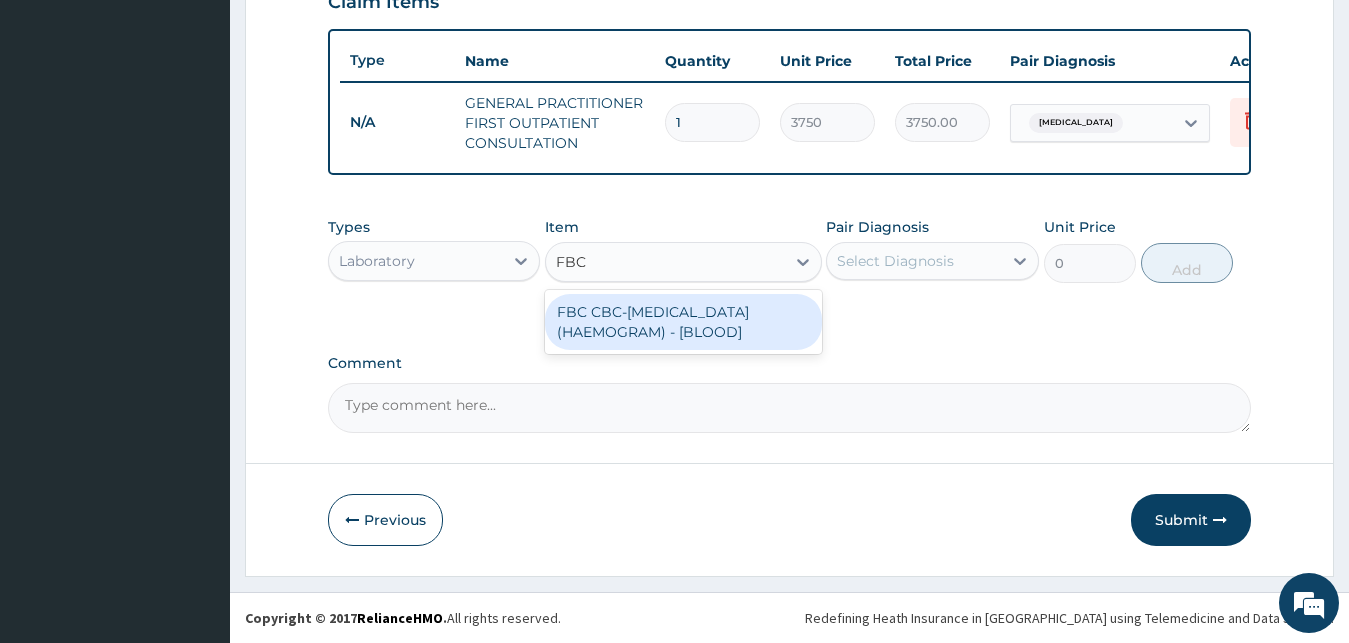 type 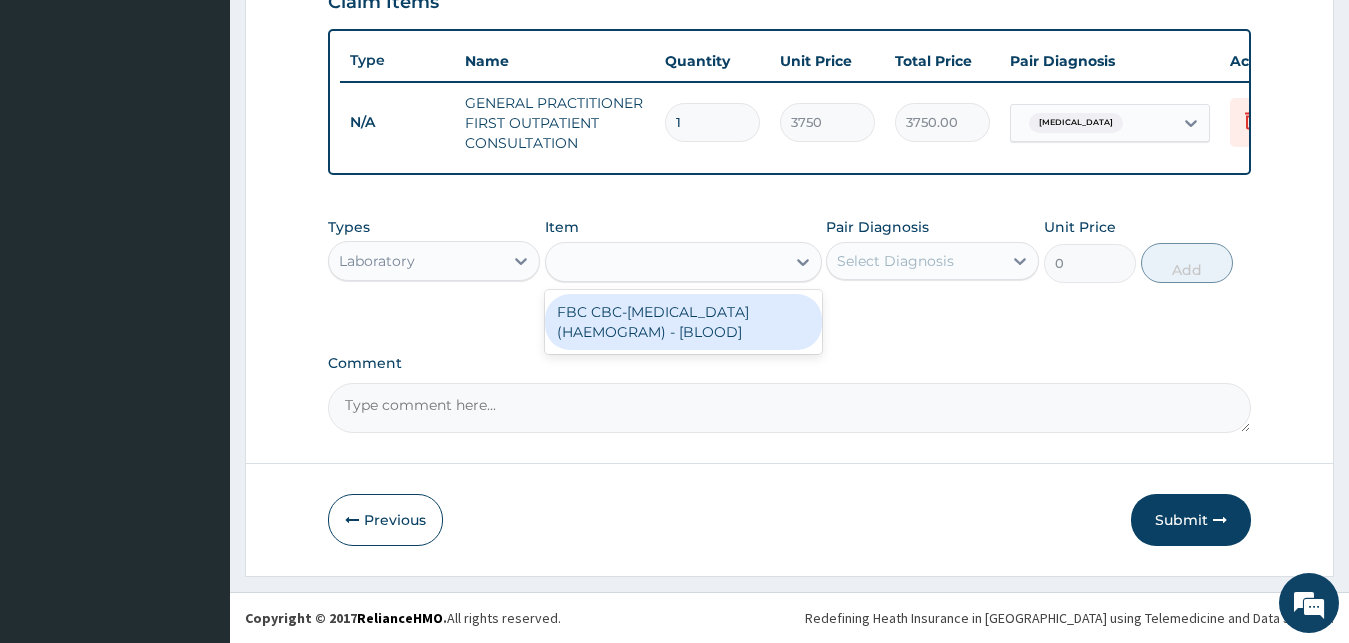 type on "5000" 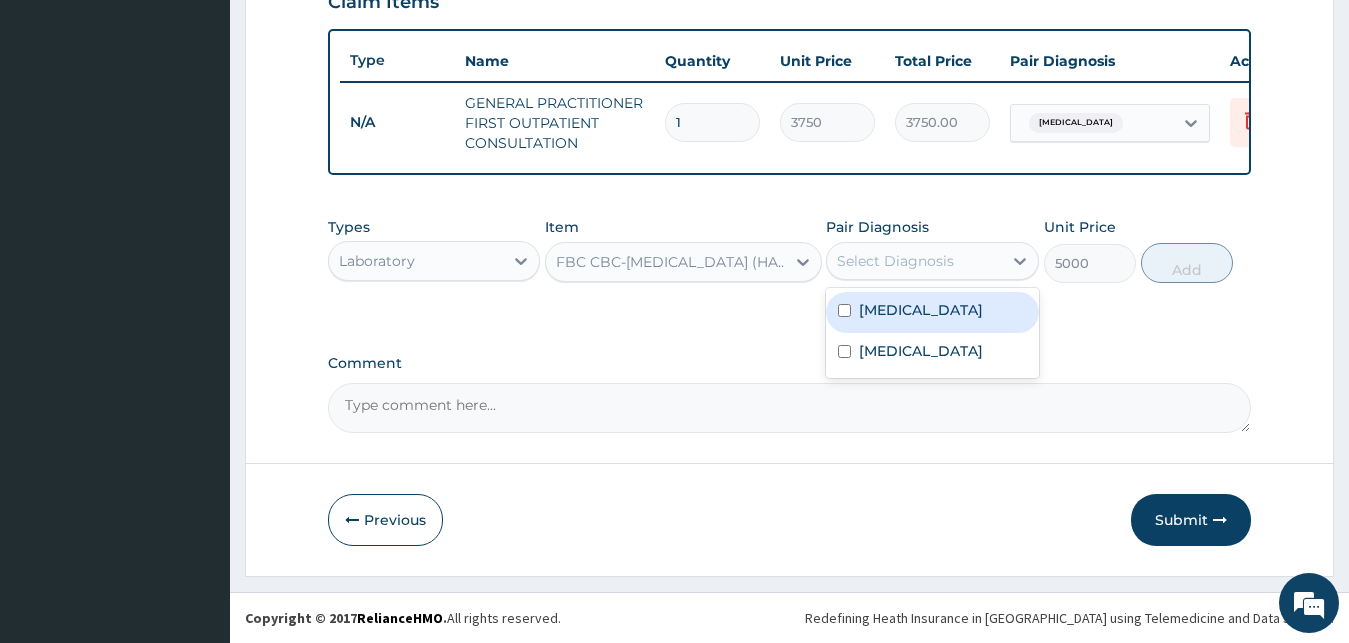 drag, startPoint x: 867, startPoint y: 258, endPoint x: 872, endPoint y: 268, distance: 11.18034 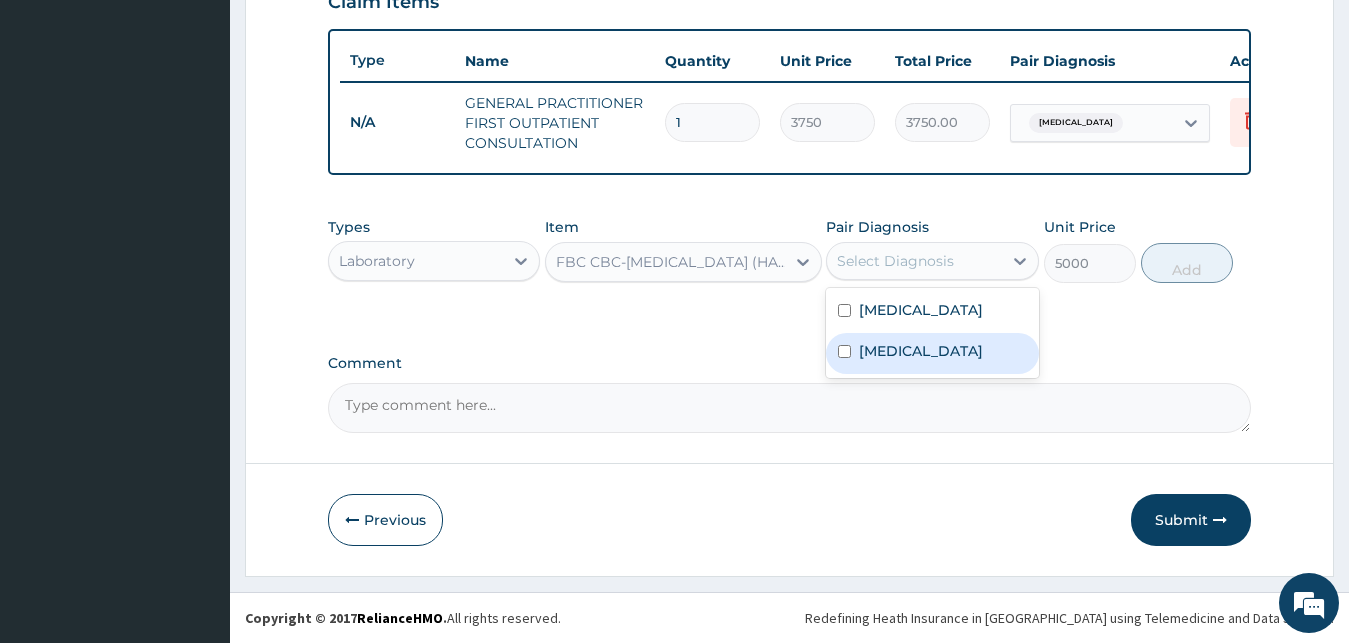 click on "[MEDICAL_DATA]" at bounding box center (921, 351) 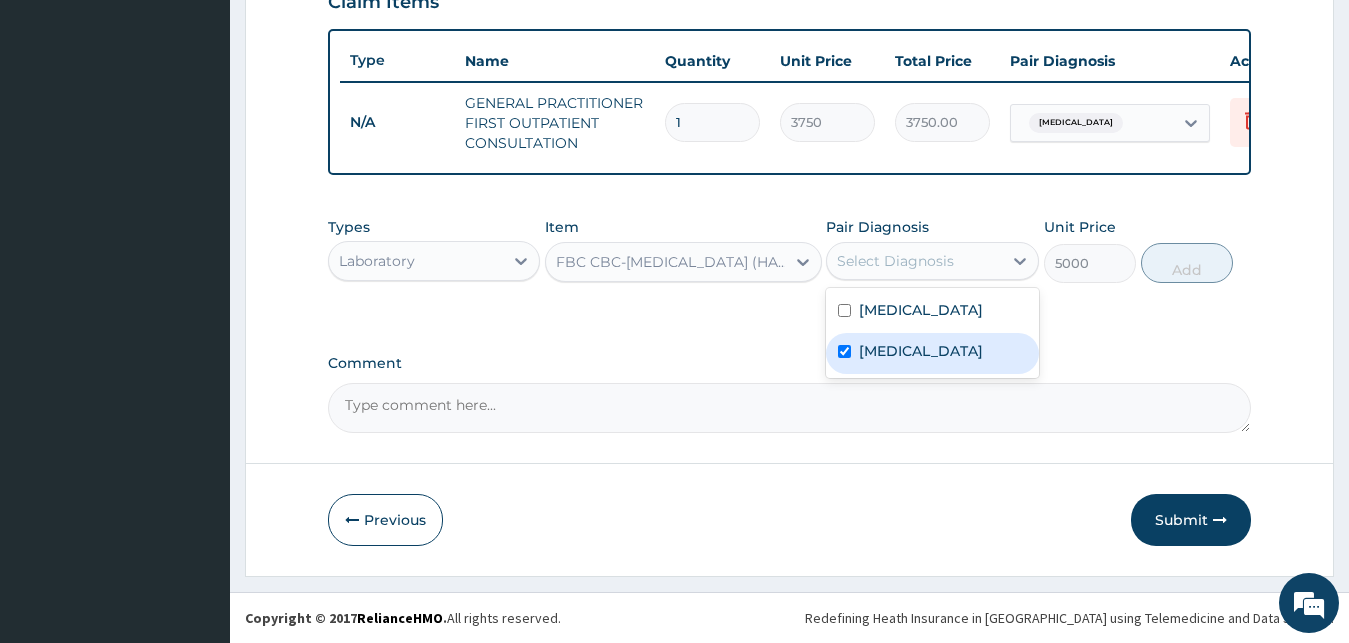 checkbox on "true" 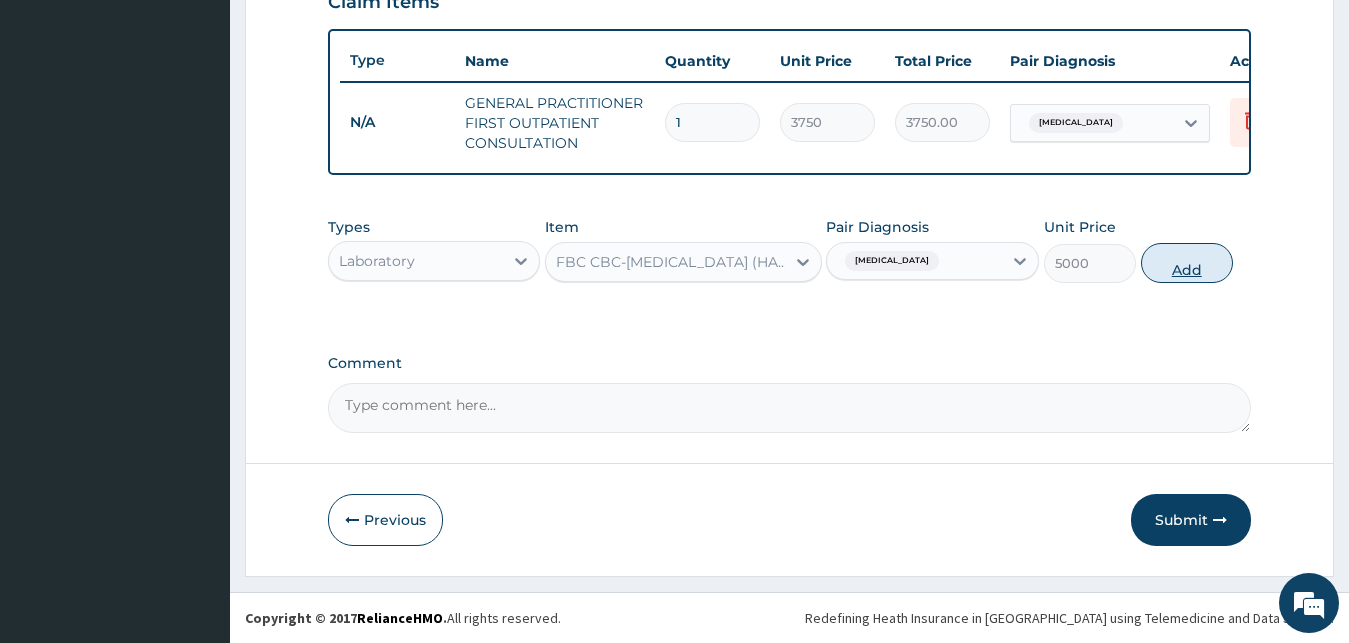 click on "Add" at bounding box center (1187, 263) 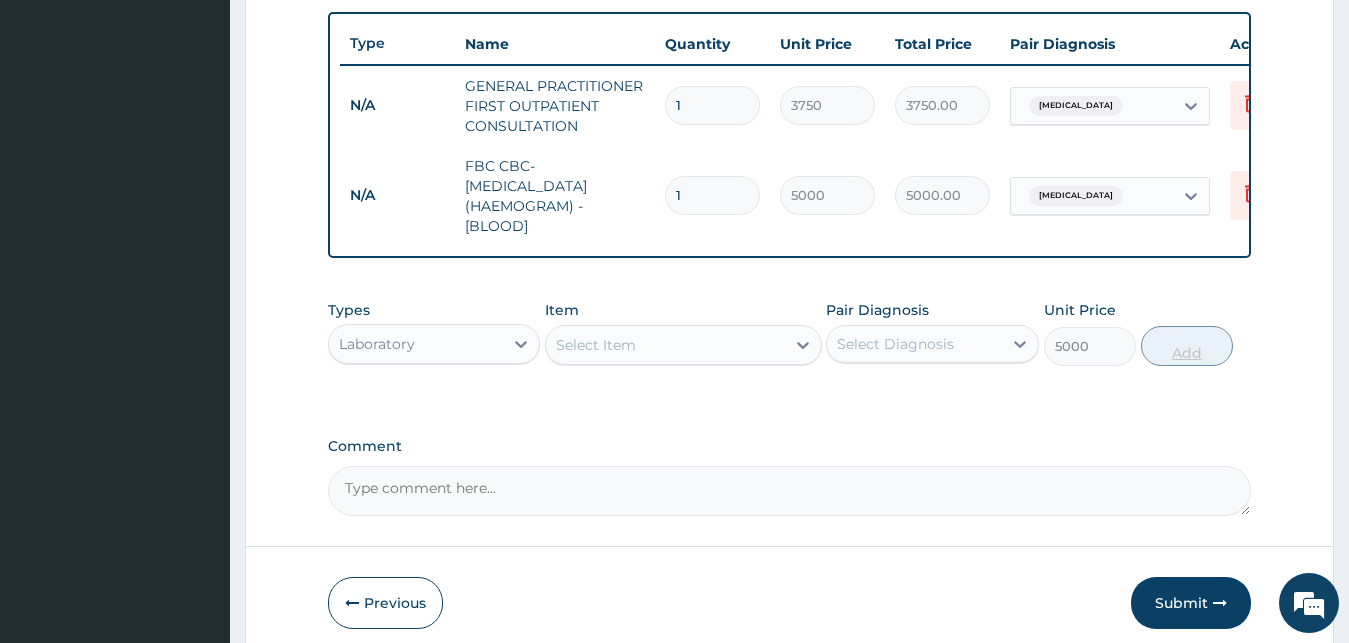 type on "0" 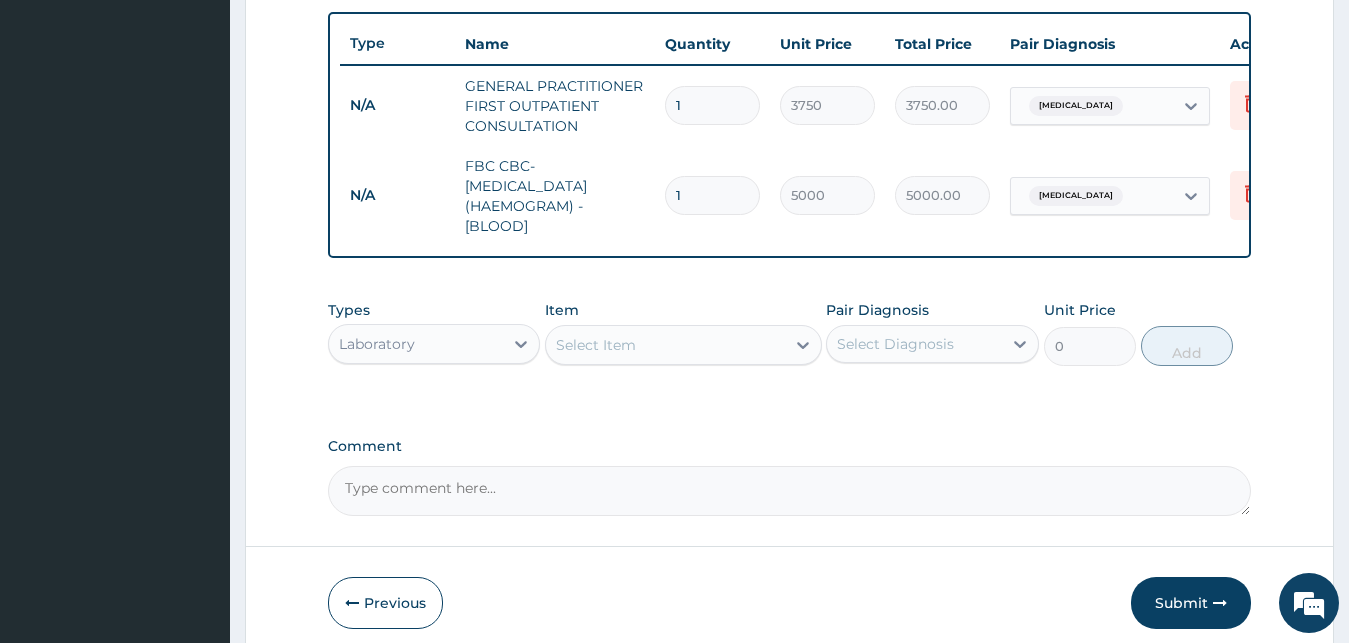 click on "Select Item" at bounding box center (665, 345) 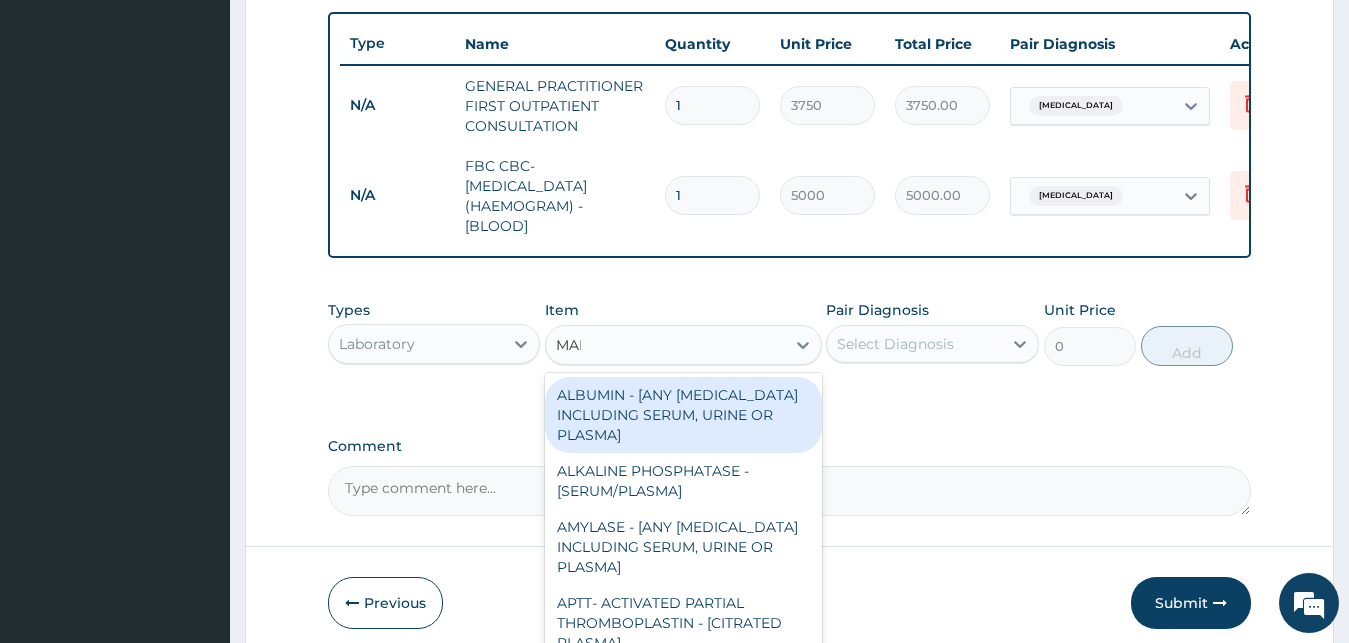 type on "MALA" 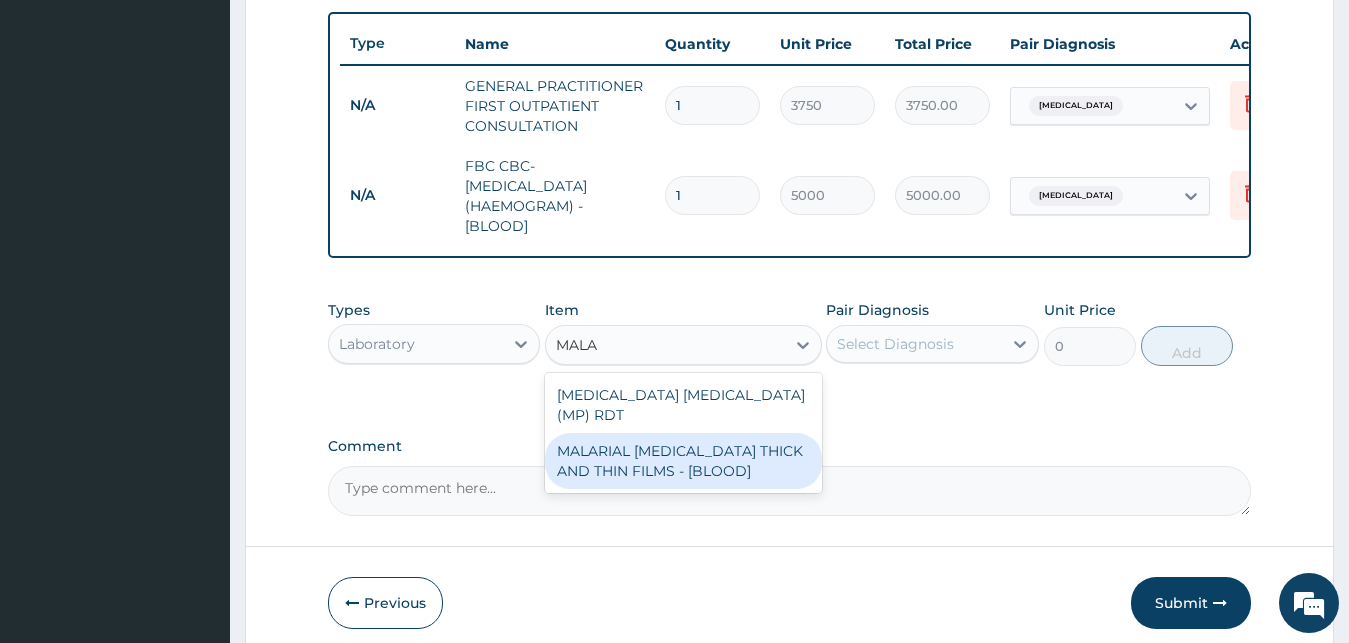 click on "MALARIAL [MEDICAL_DATA] THICK AND THIN FILMS - [BLOOD]" at bounding box center [683, 461] 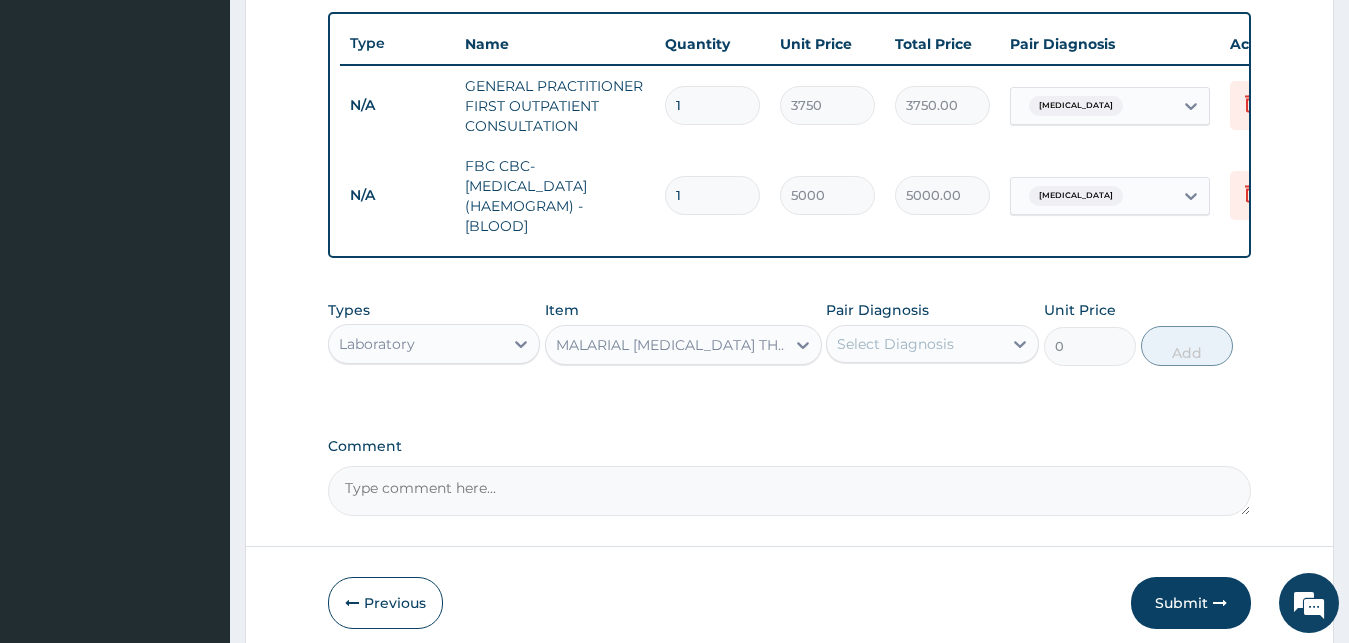type 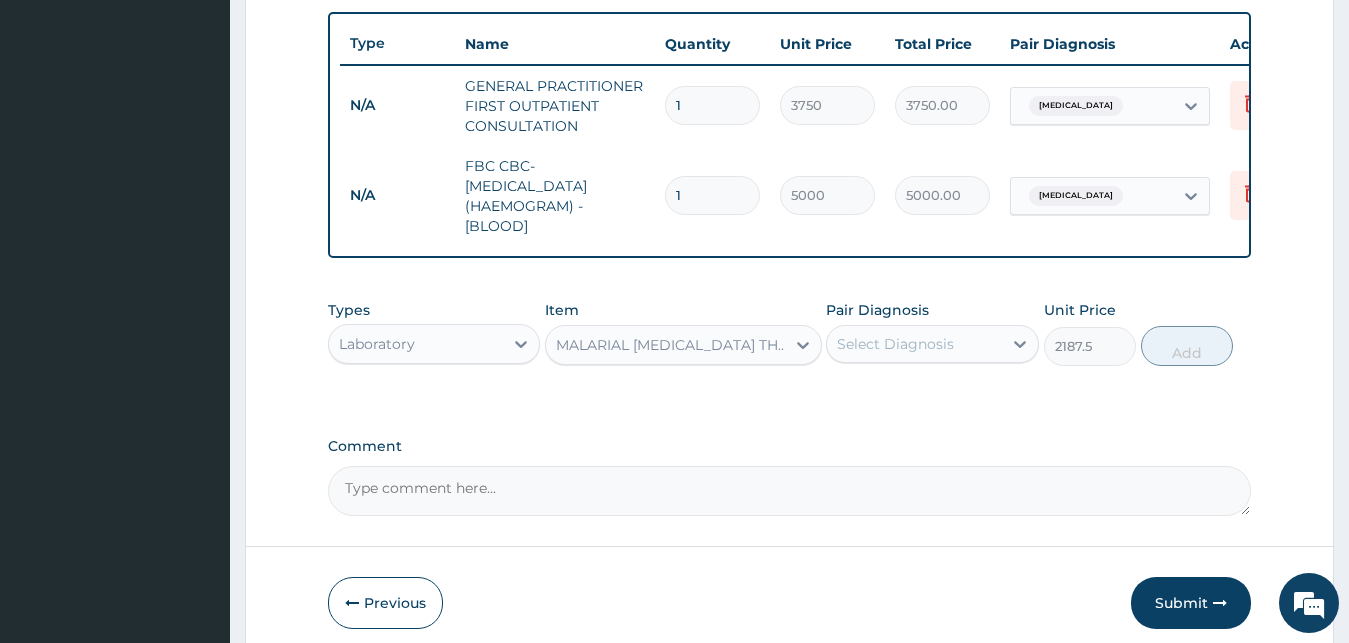 click on "Select Diagnosis" at bounding box center [914, 344] 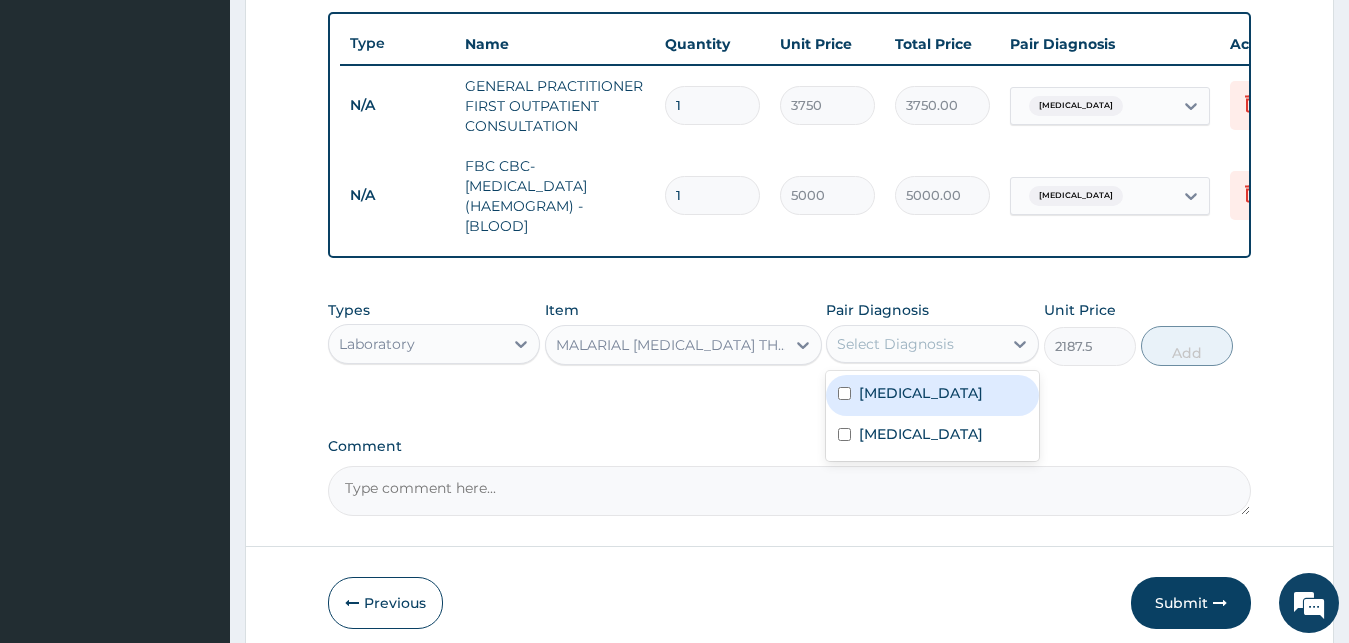 click on "[MEDICAL_DATA]" at bounding box center (932, 395) 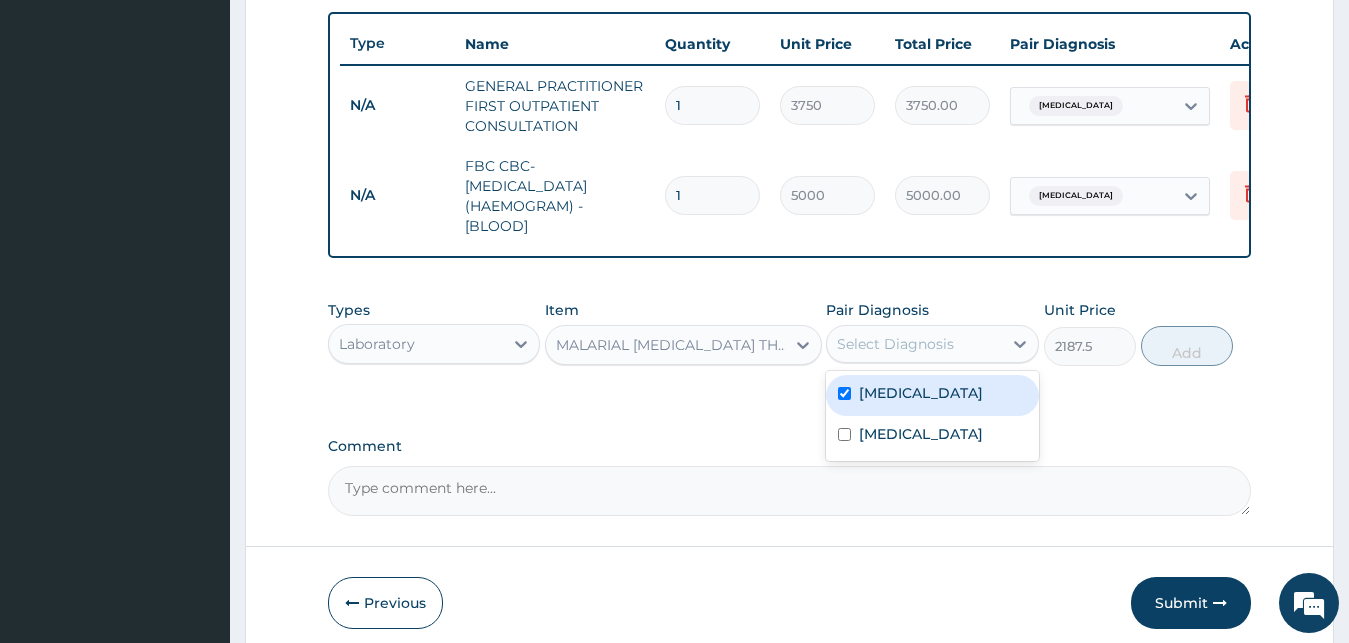 checkbox on "true" 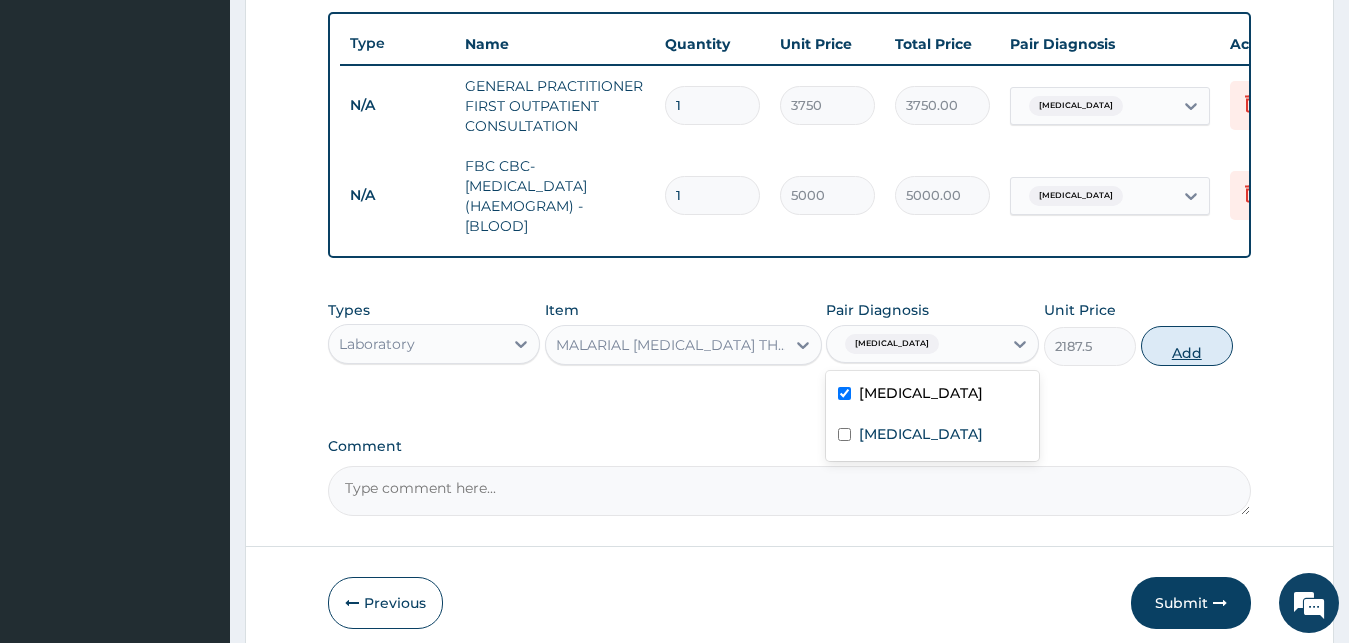 click on "Add" at bounding box center (1187, 346) 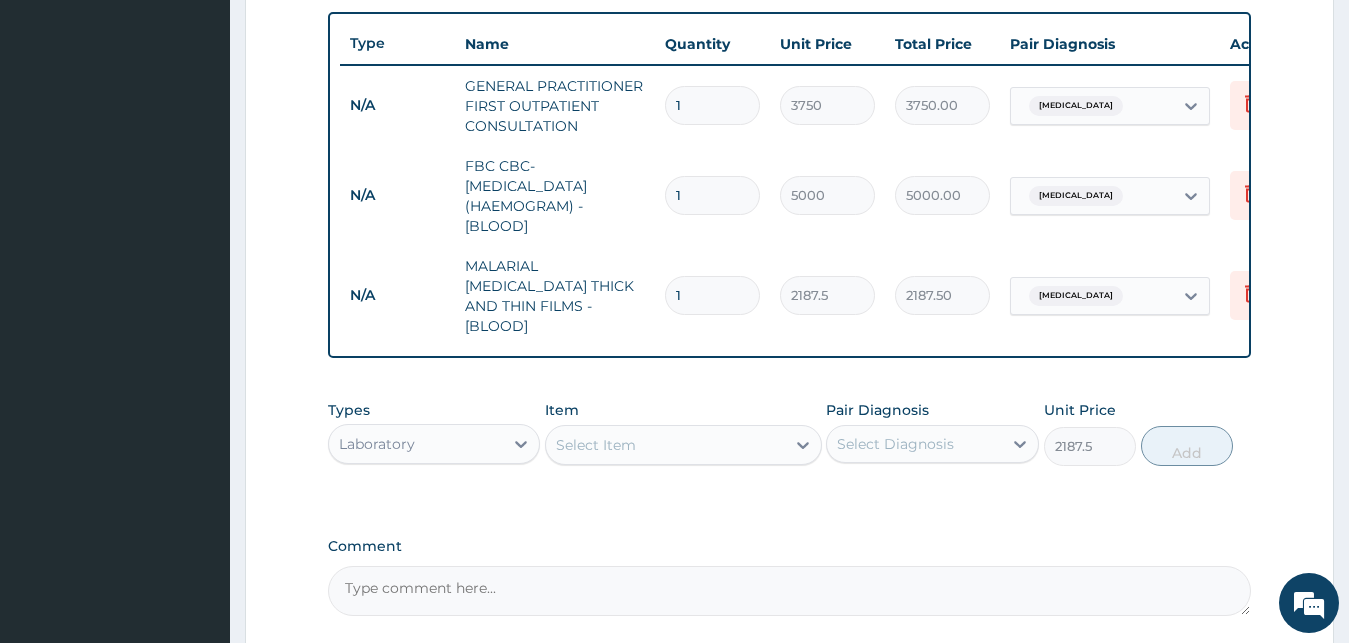 type on "0" 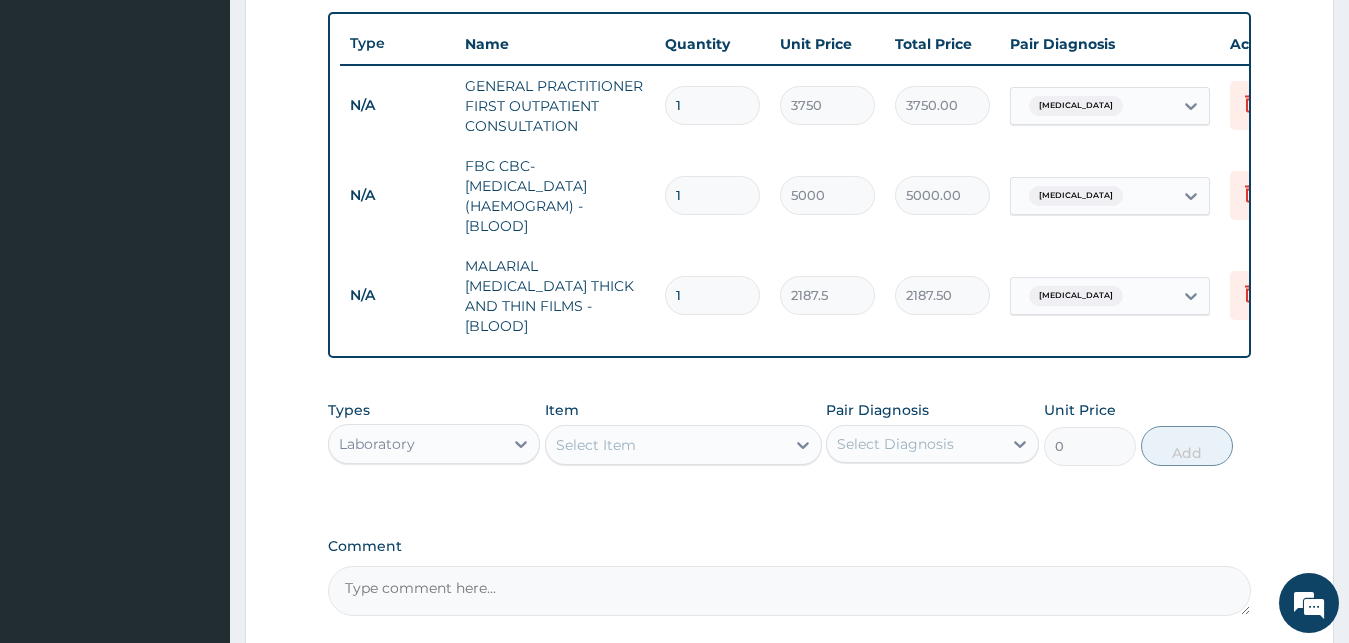 click on "Laboratory" at bounding box center (377, 444) 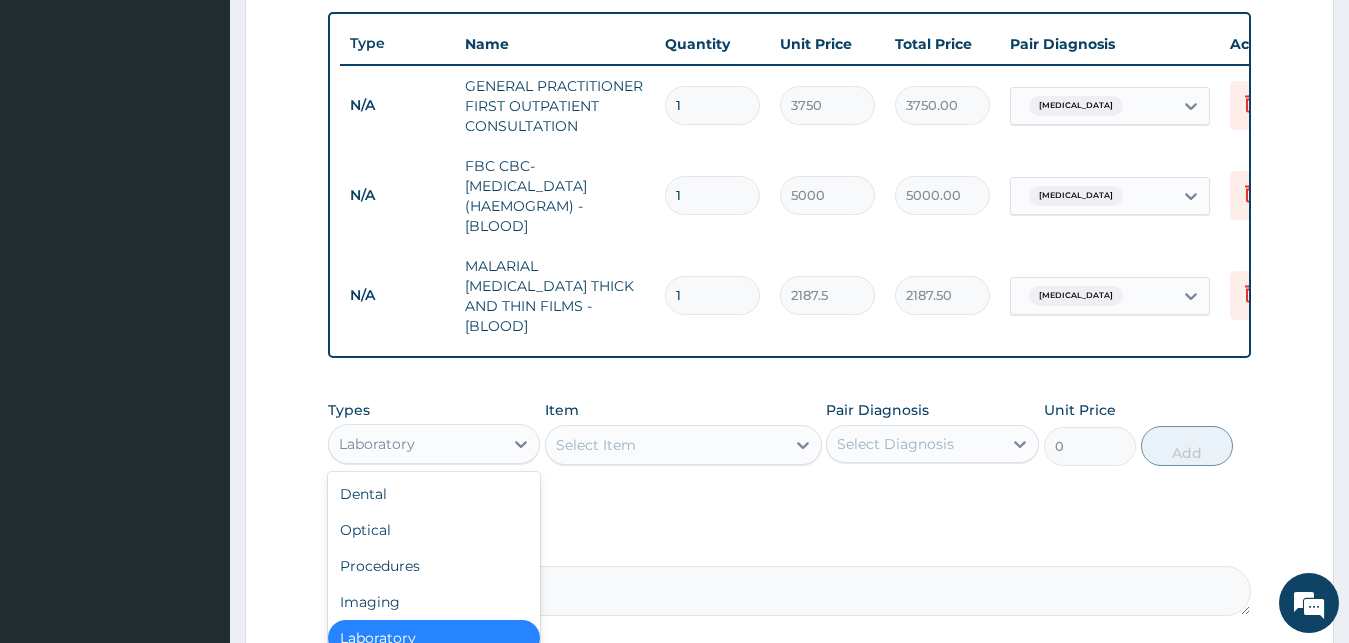 scroll, scrollTop: 834, scrollLeft: 0, axis: vertical 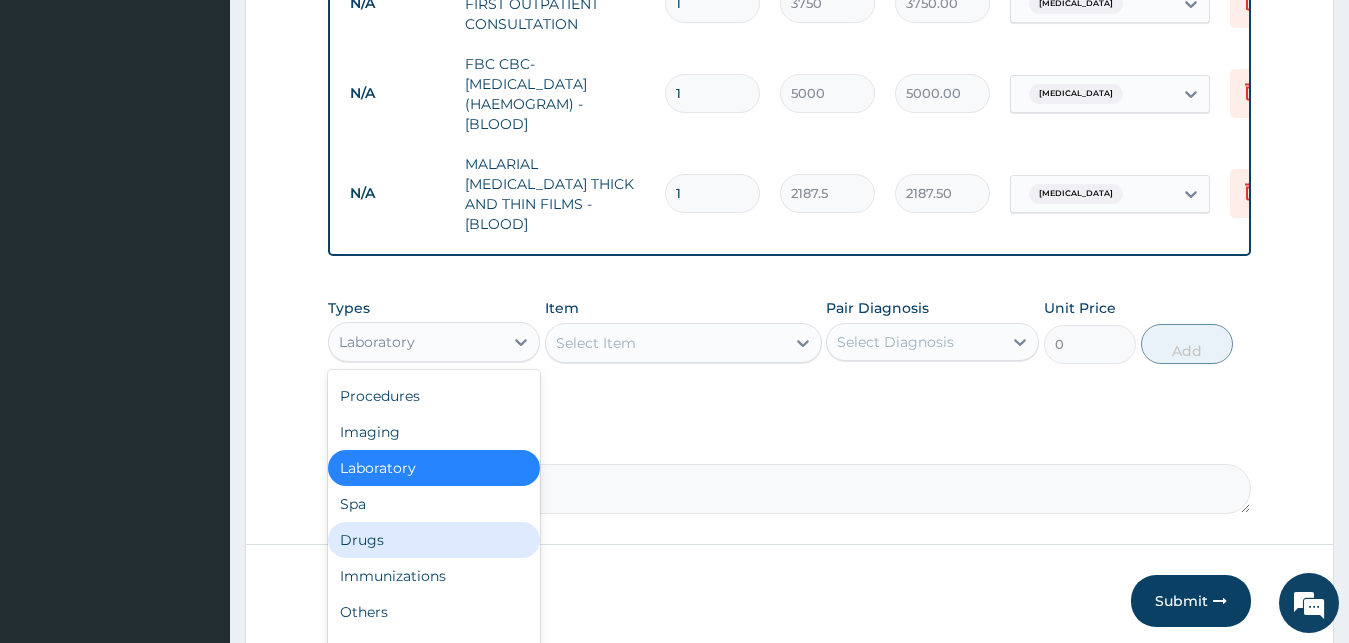 click on "Drugs" at bounding box center [434, 540] 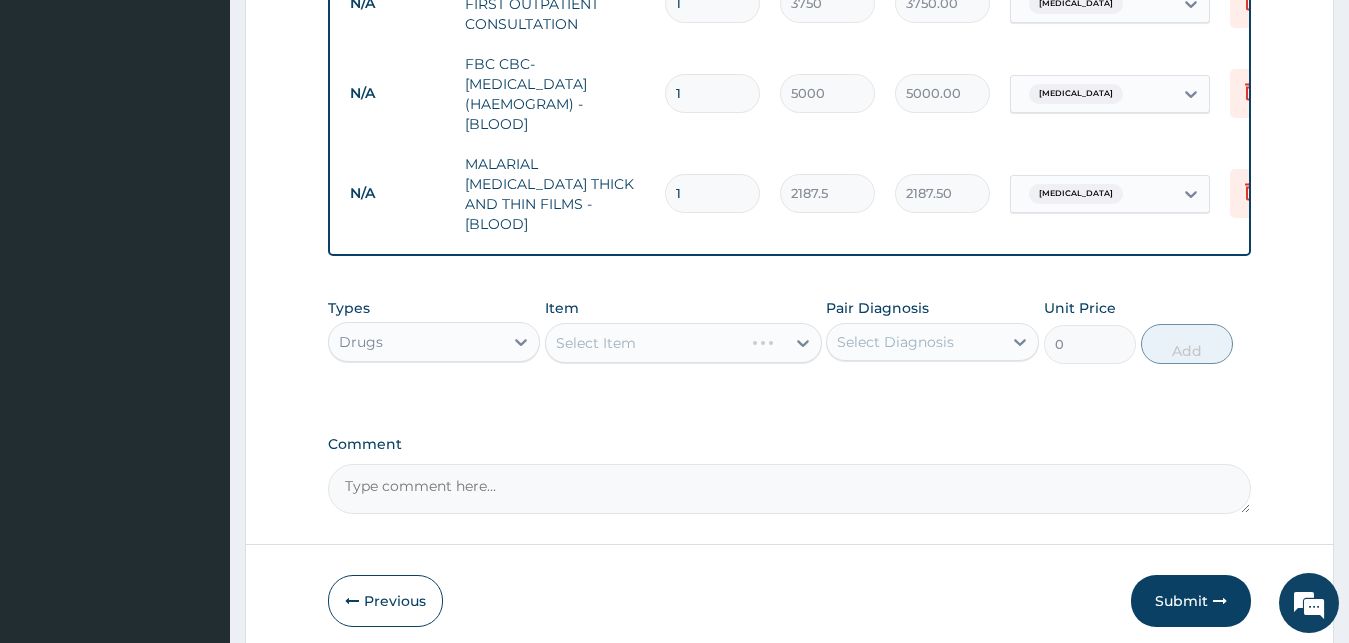click on "Select Item" at bounding box center (683, 343) 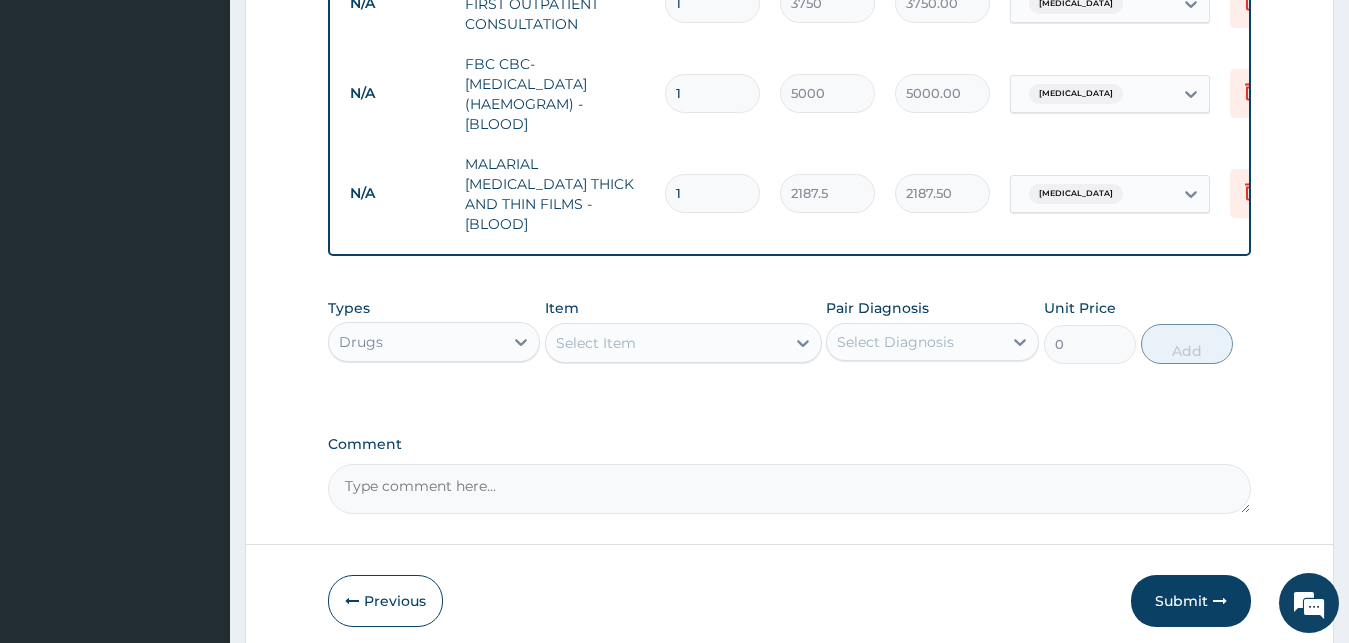 click on "Select Item" at bounding box center (596, 343) 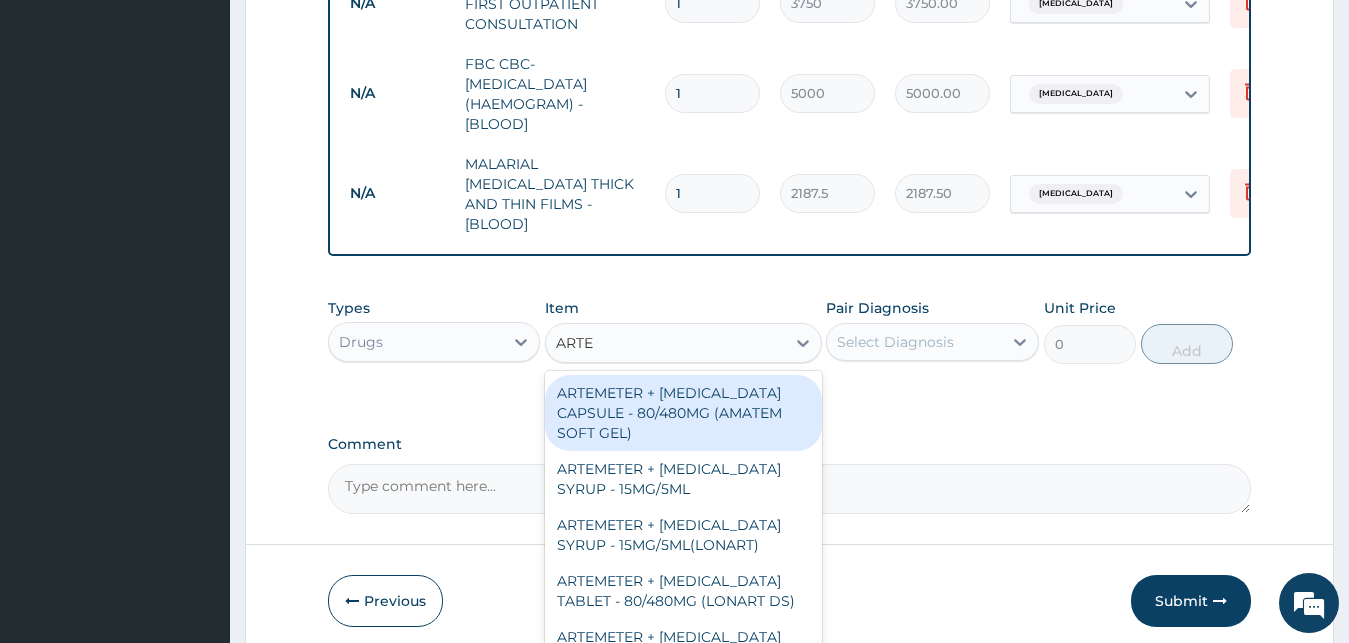 type on "ARTEM" 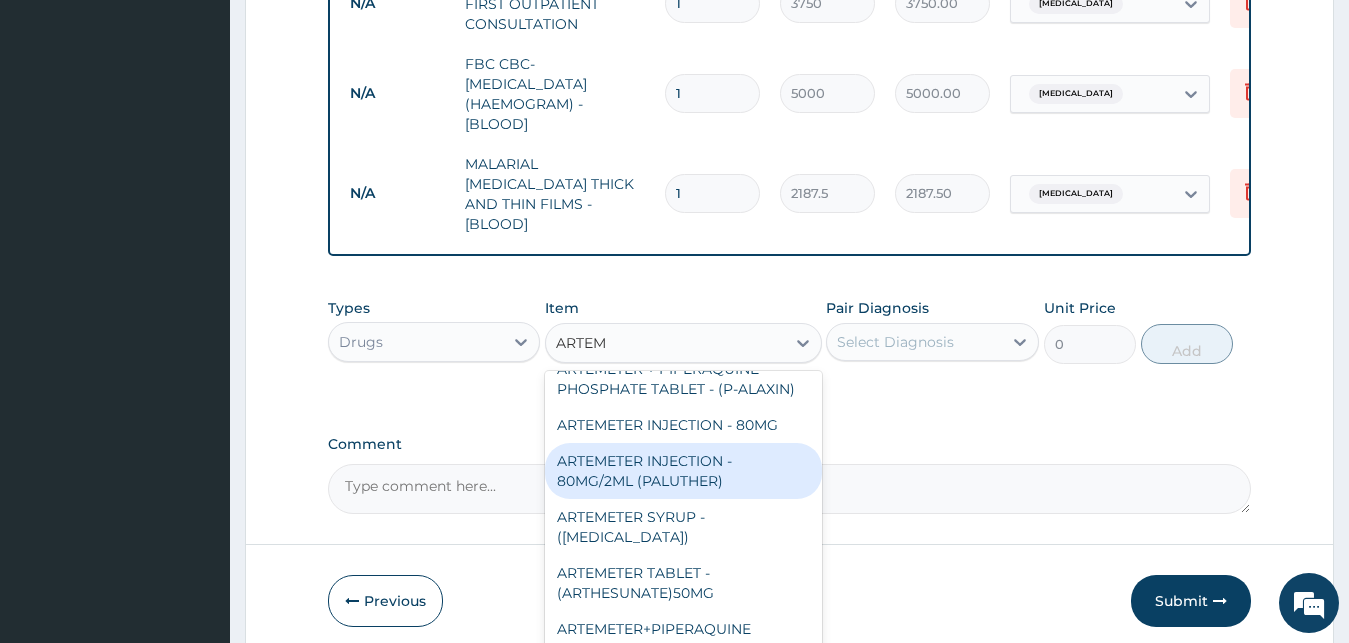 scroll, scrollTop: 480, scrollLeft: 0, axis: vertical 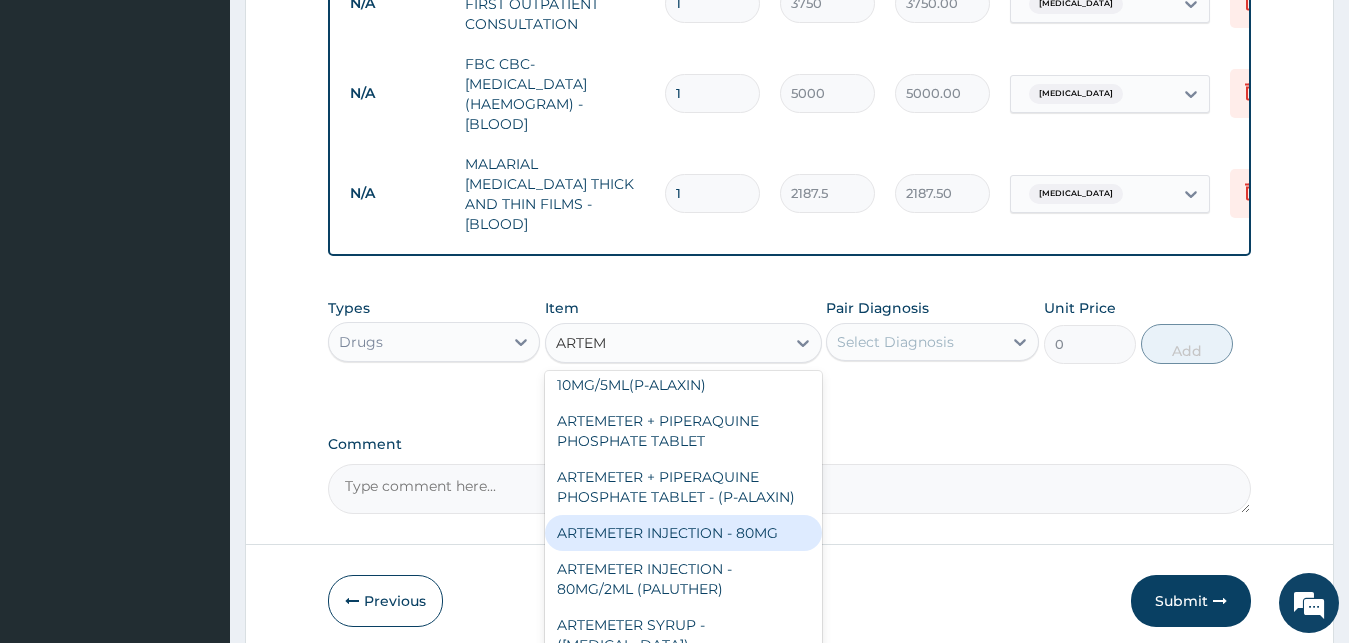 click on "ARTEMETER INJECTION - 80MG" at bounding box center (683, 533) 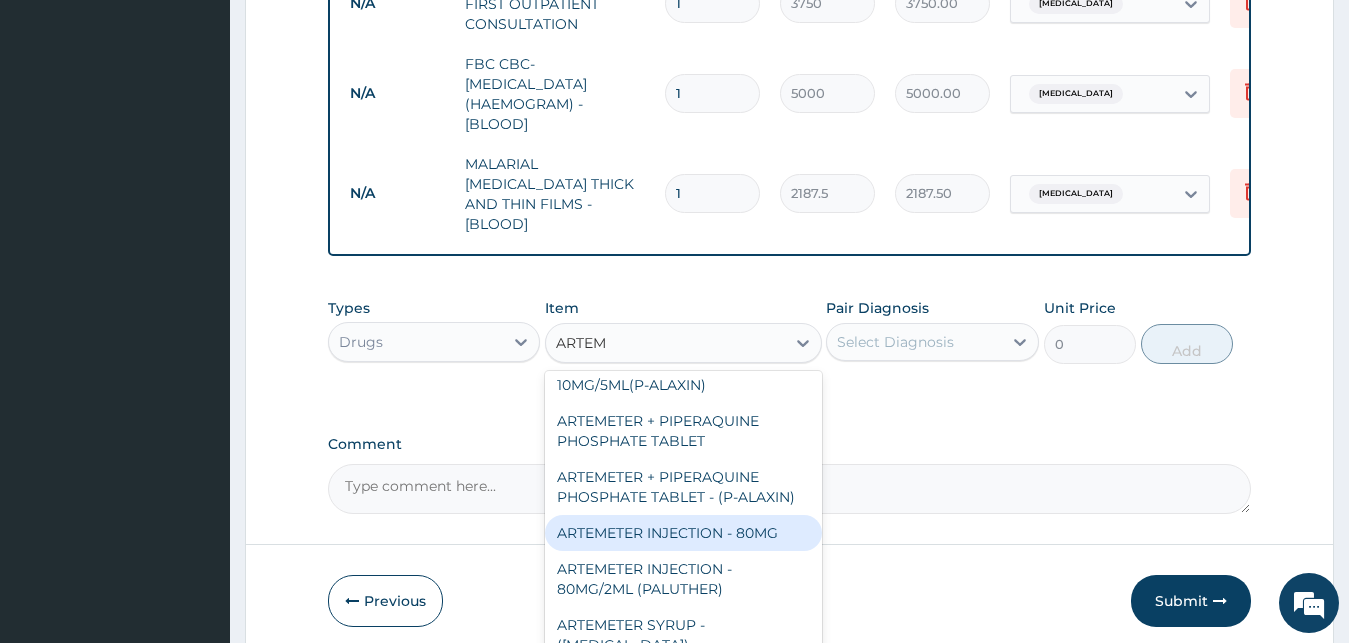 type 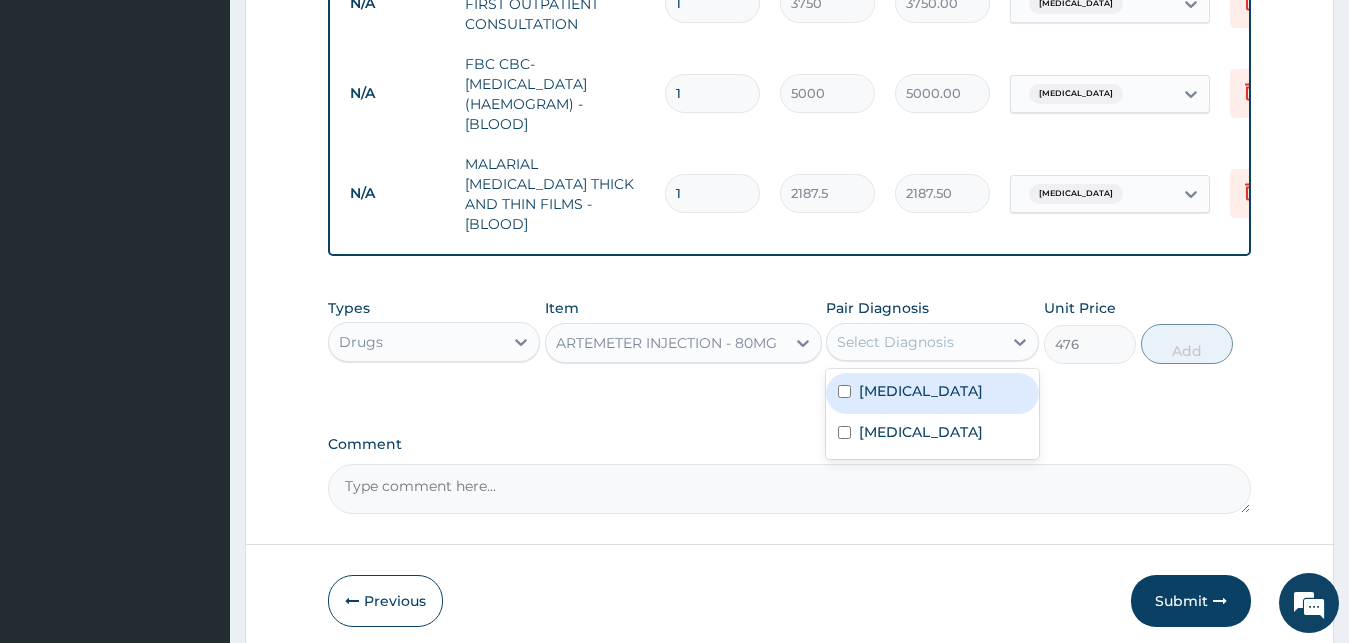 click on "Select Diagnosis" at bounding box center (932, 342) 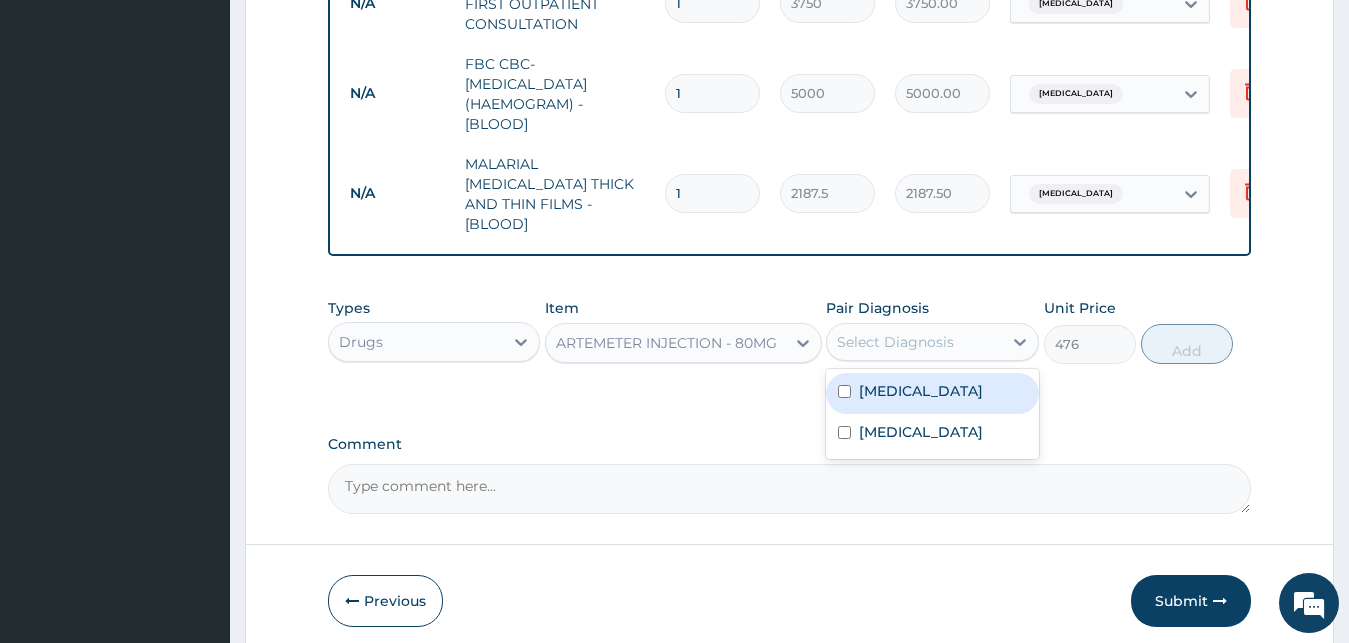 click on "Malaria" at bounding box center (921, 391) 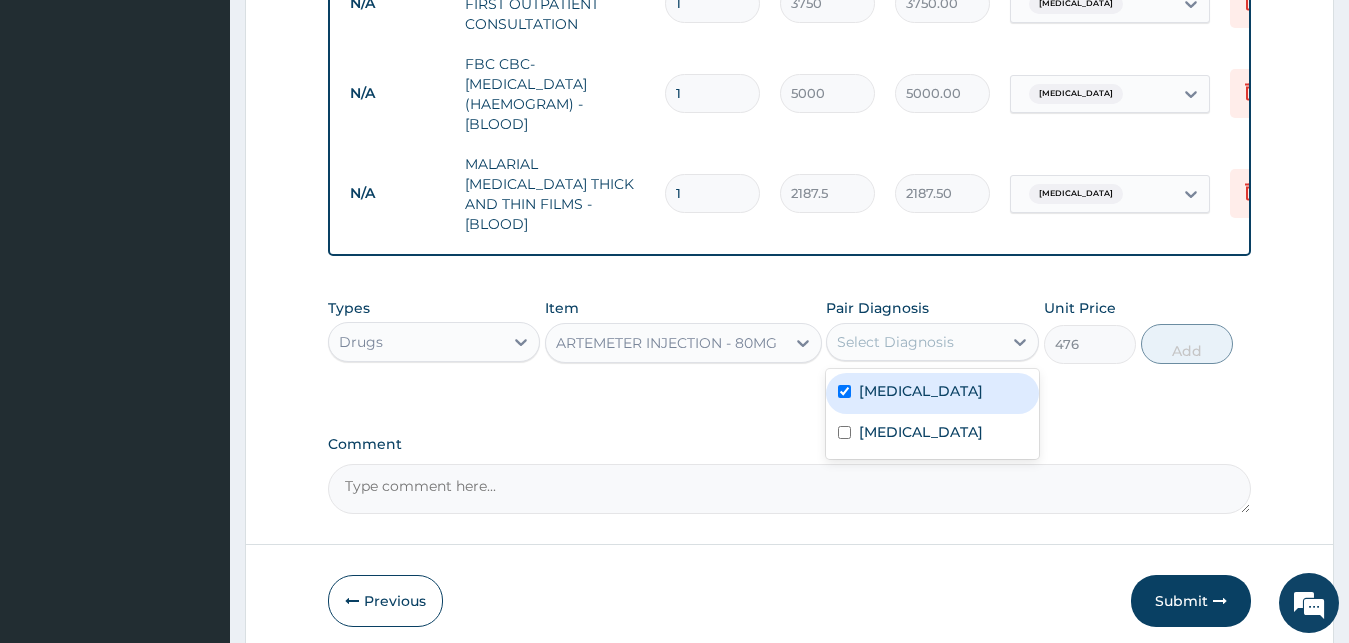 checkbox on "true" 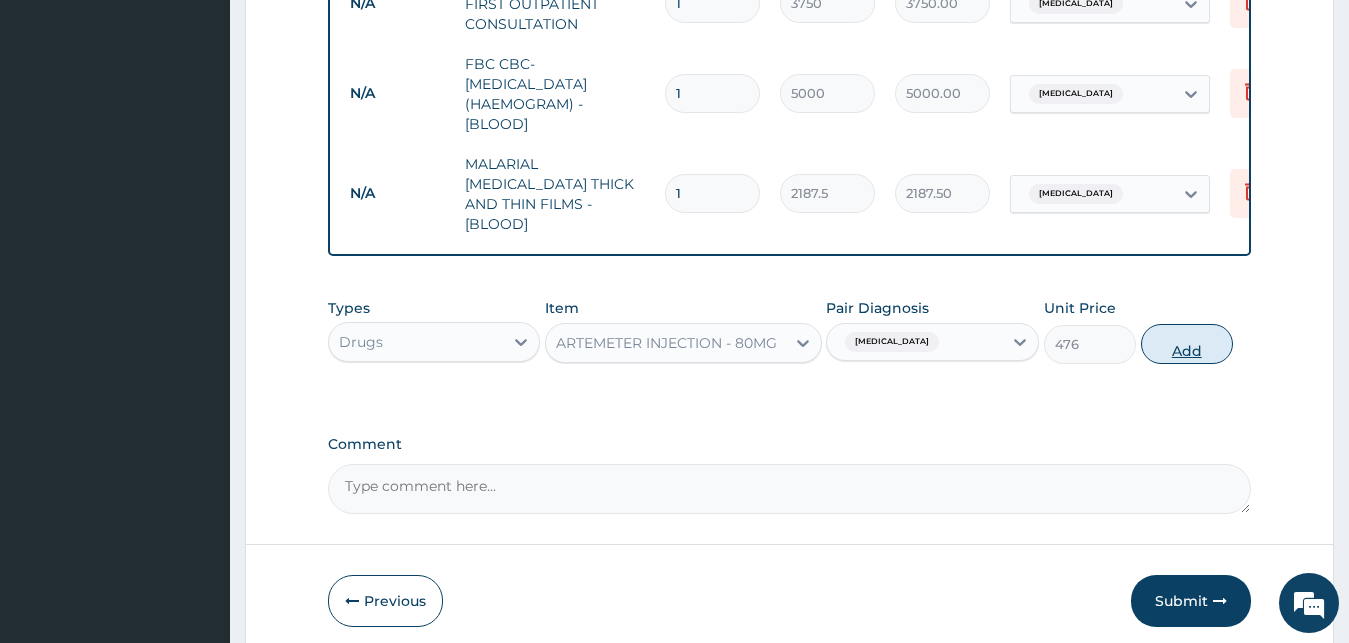 click on "Add" at bounding box center (1187, 344) 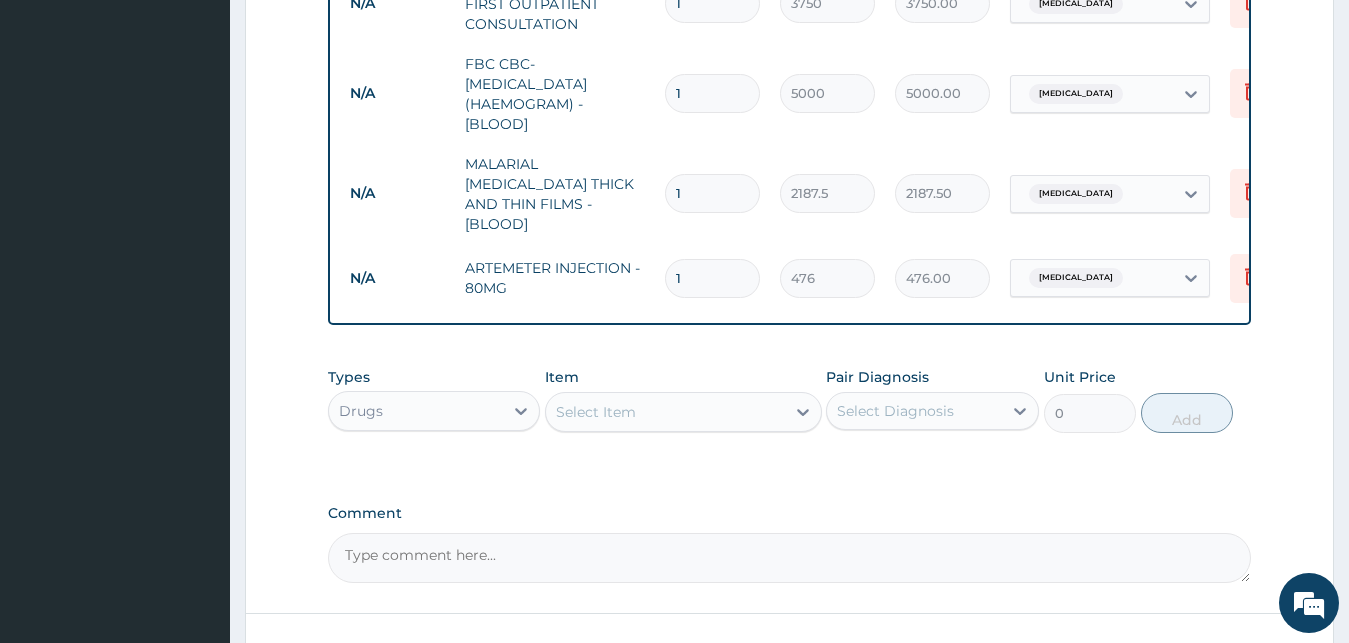 type 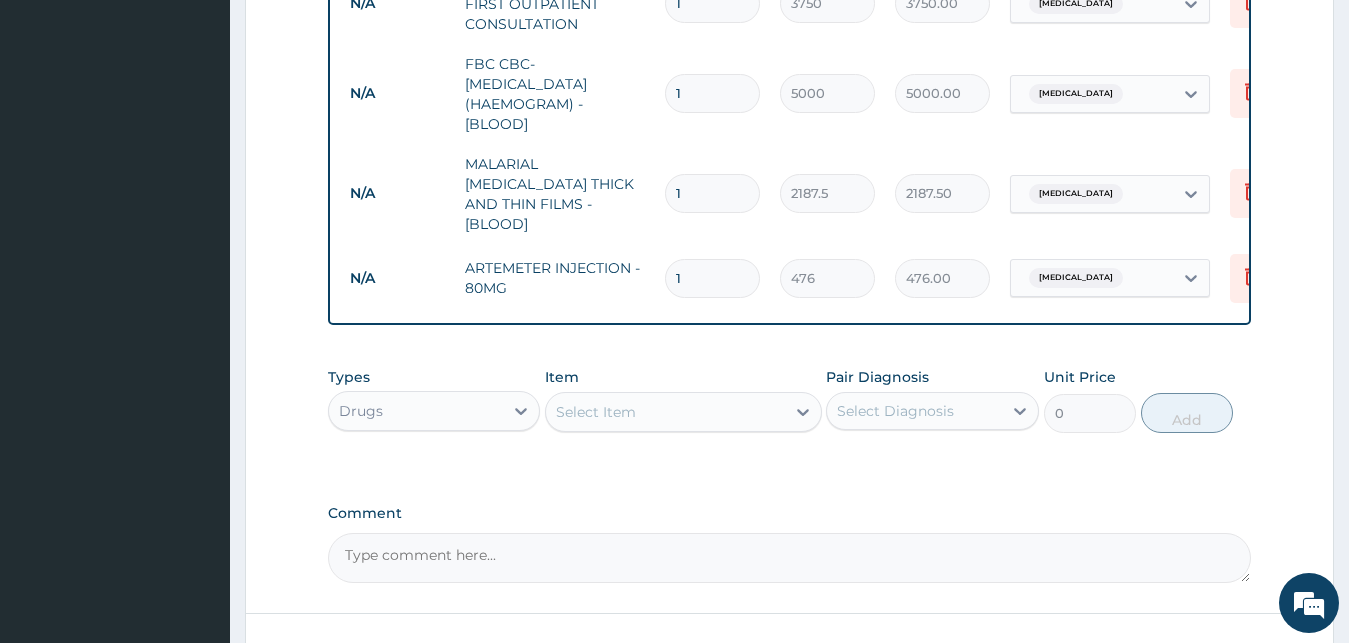 type on "0.00" 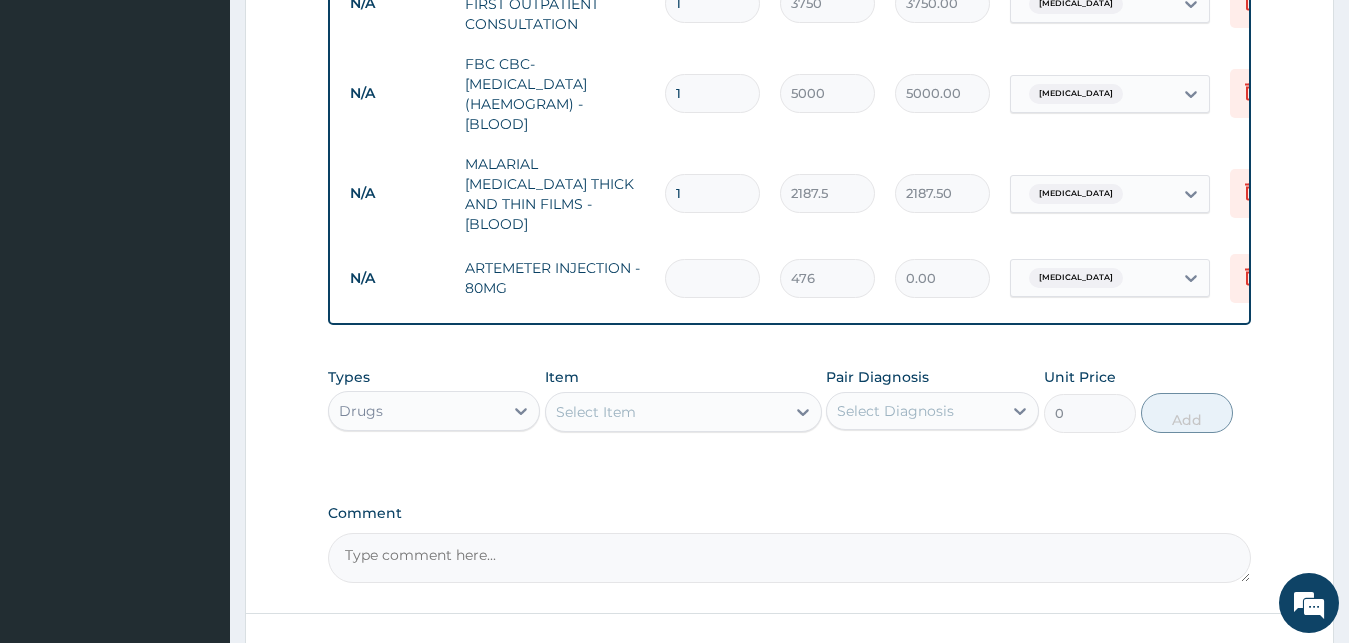 type on "3" 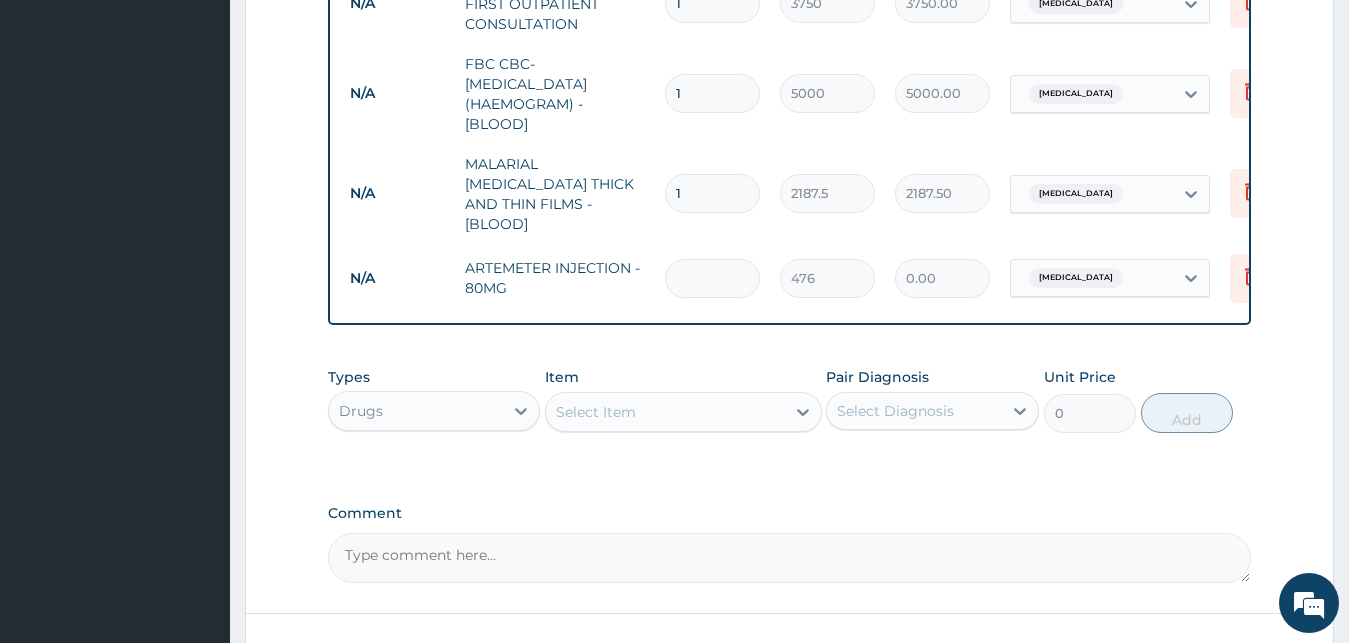 type on "1428.00" 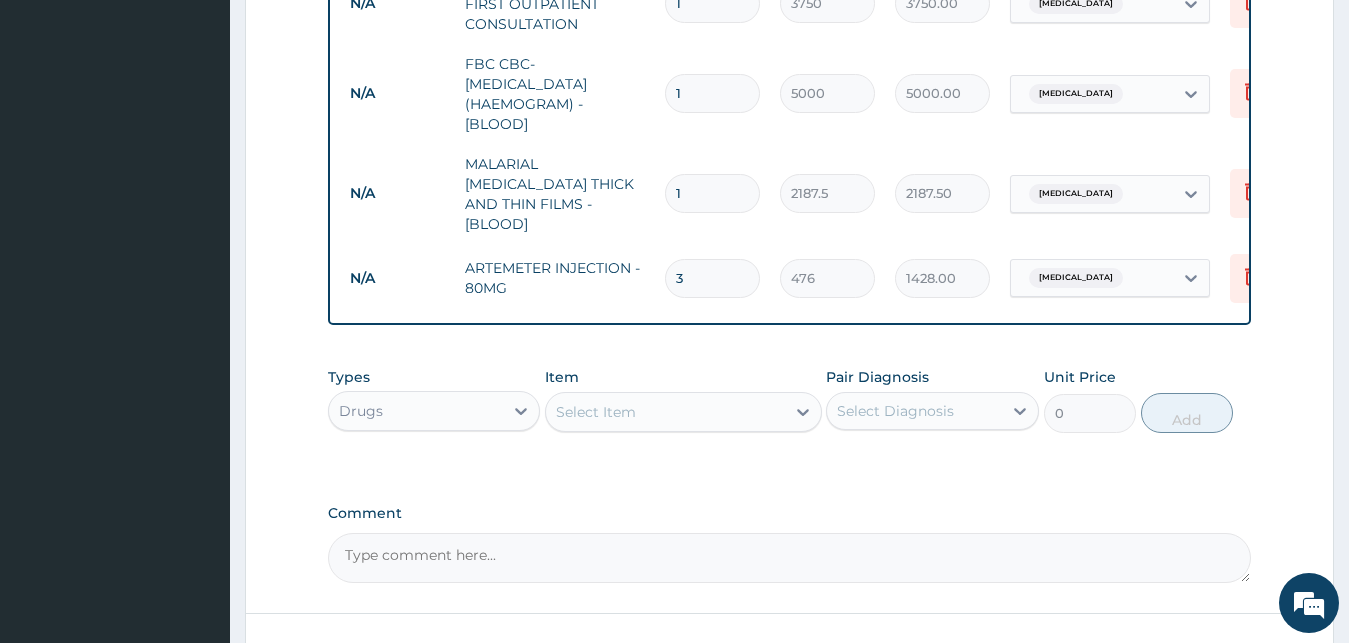 type on "3" 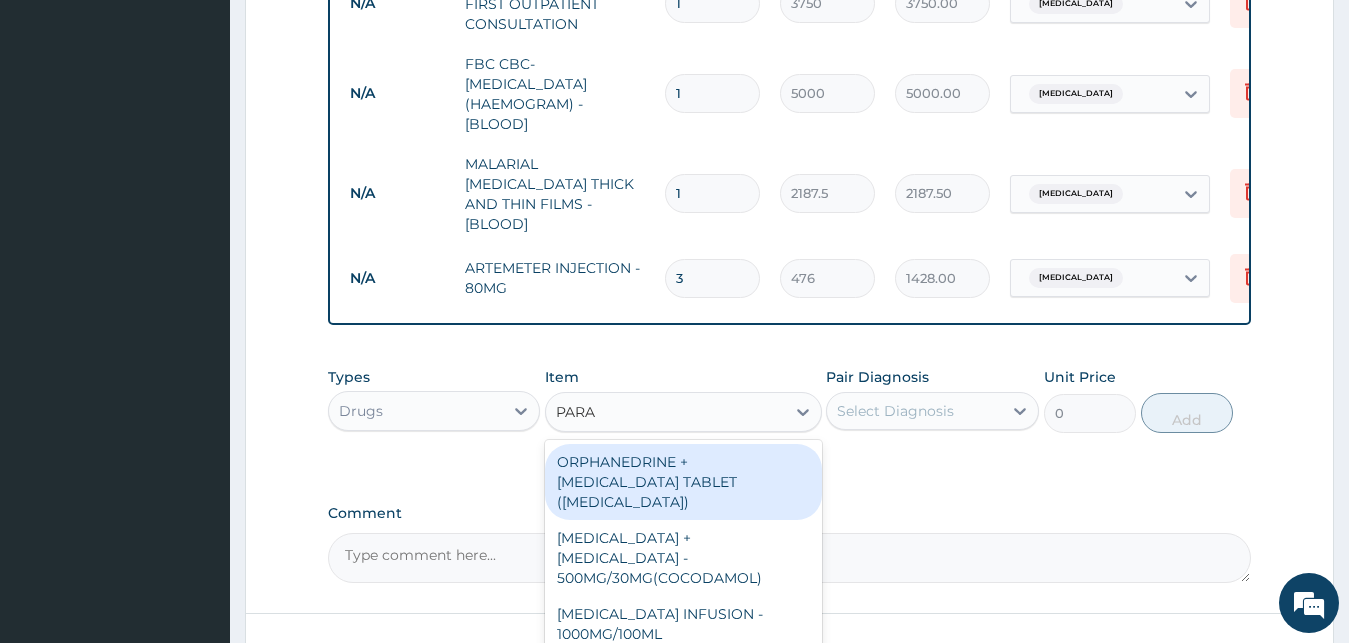 type on "PARAC" 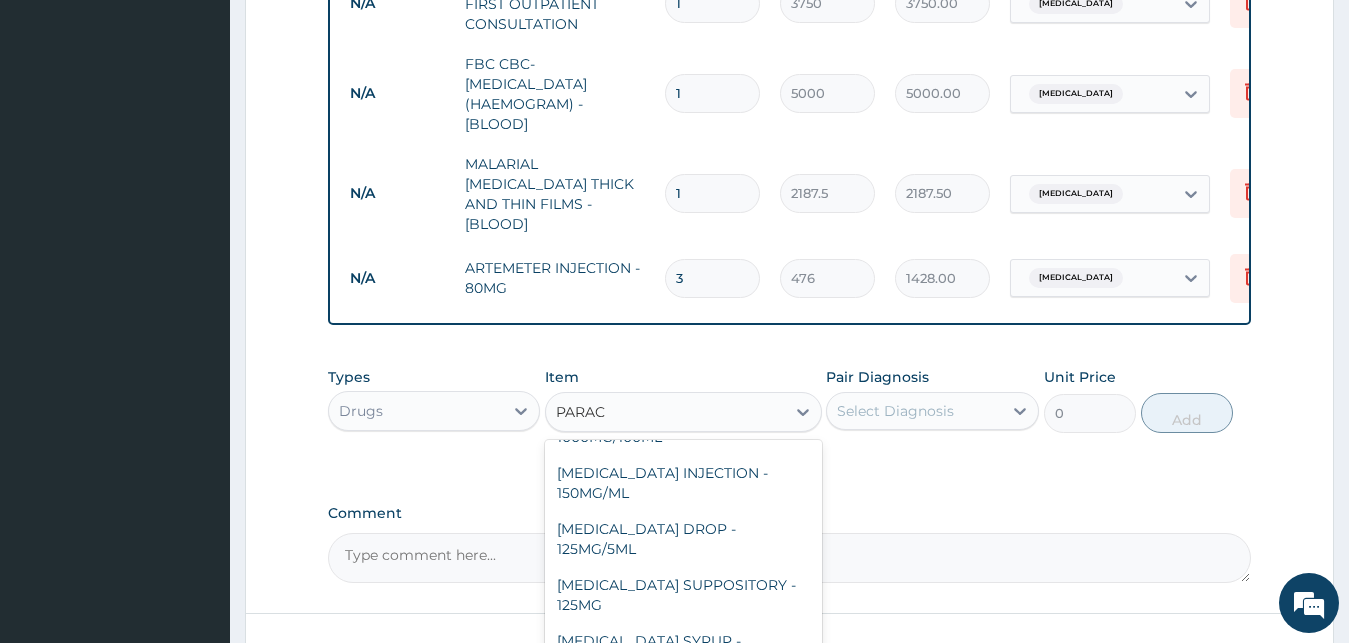scroll, scrollTop: 212, scrollLeft: 0, axis: vertical 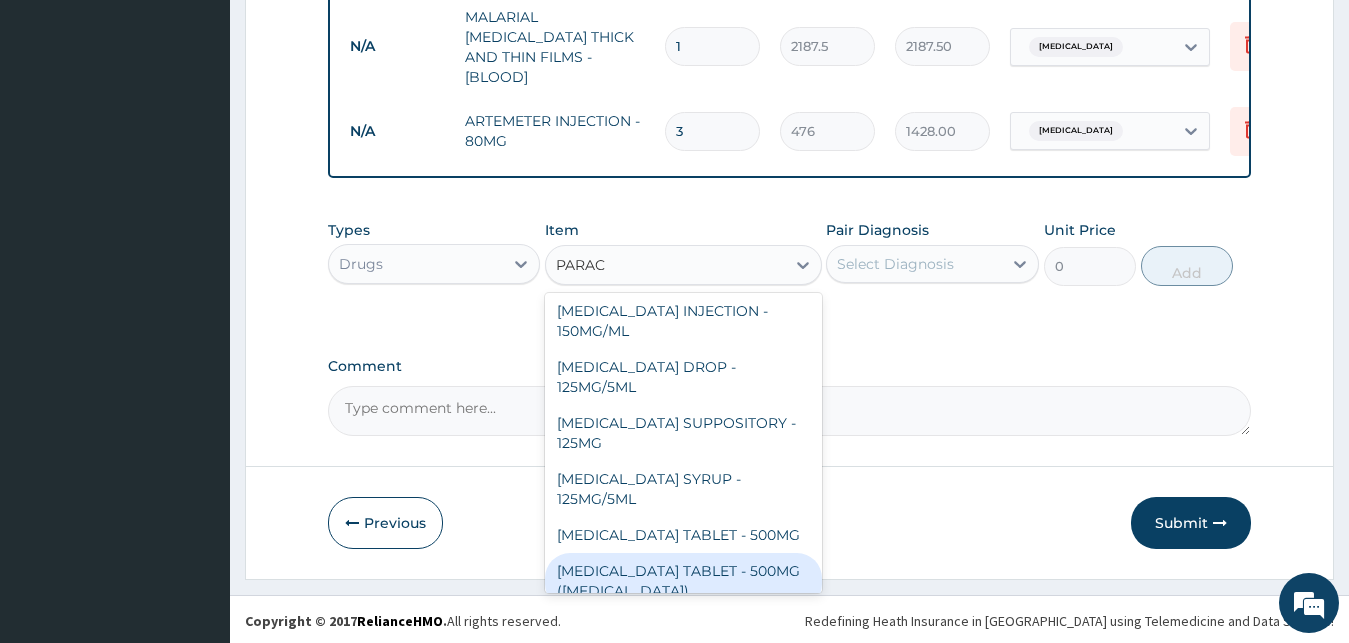 click on "PARACETAMOL TABLET - 500MG (PANADOL)" at bounding box center (683, 581) 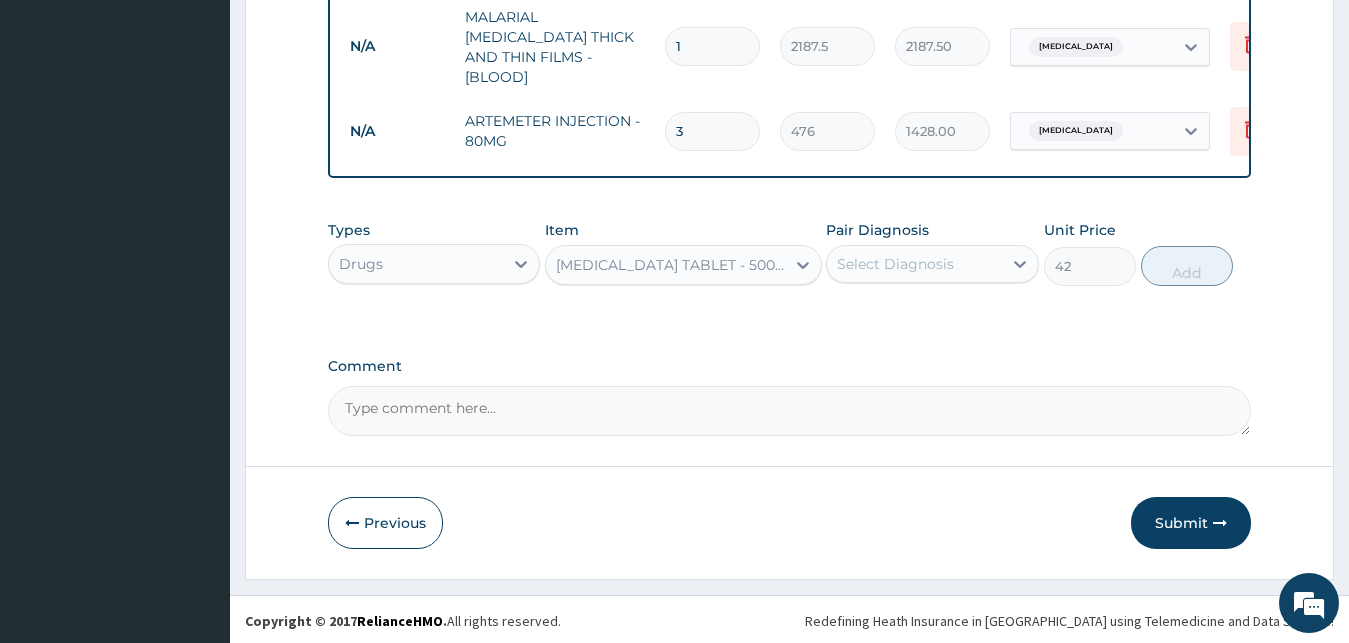 click on "PARACETAMOL TABLET - 500MG (PANADOL)" at bounding box center [671, 265] 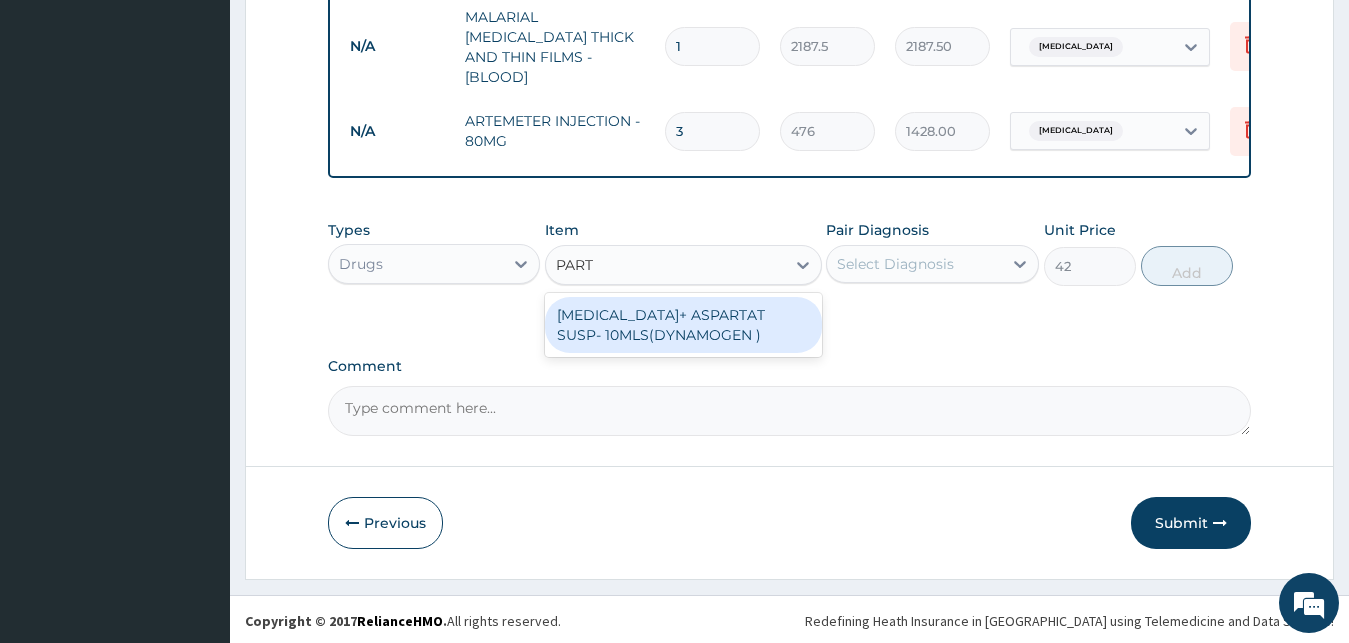 scroll, scrollTop: 0, scrollLeft: 0, axis: both 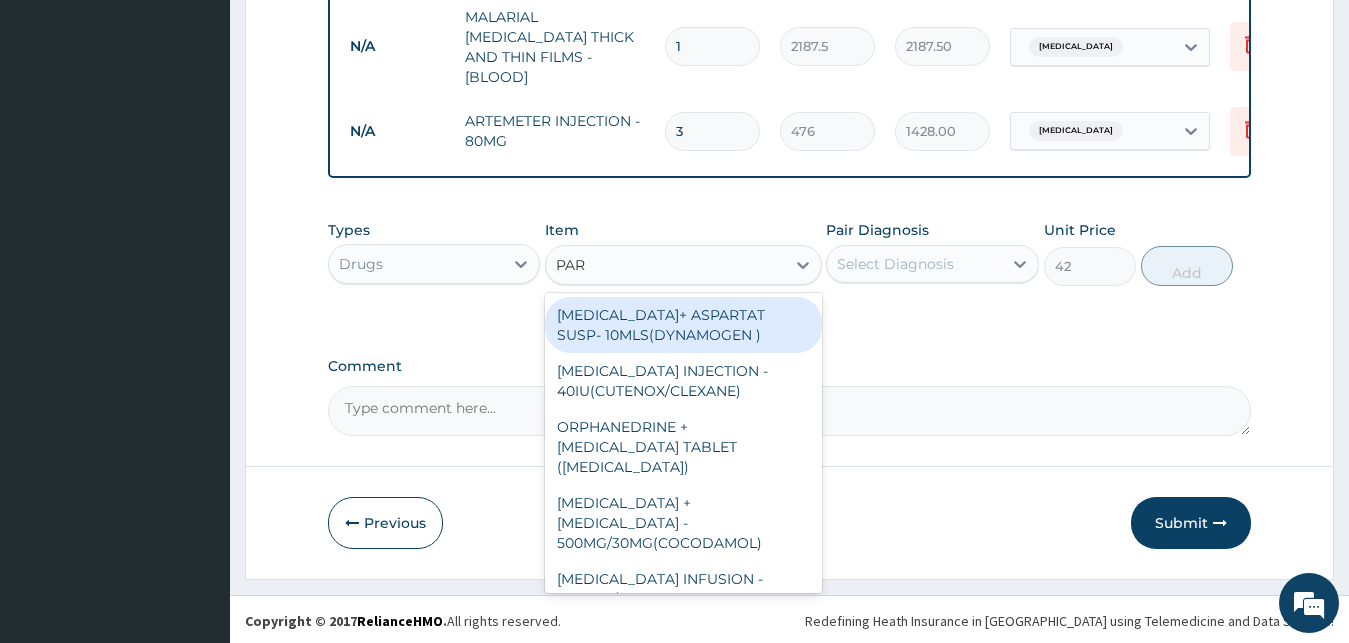 type on "PARA" 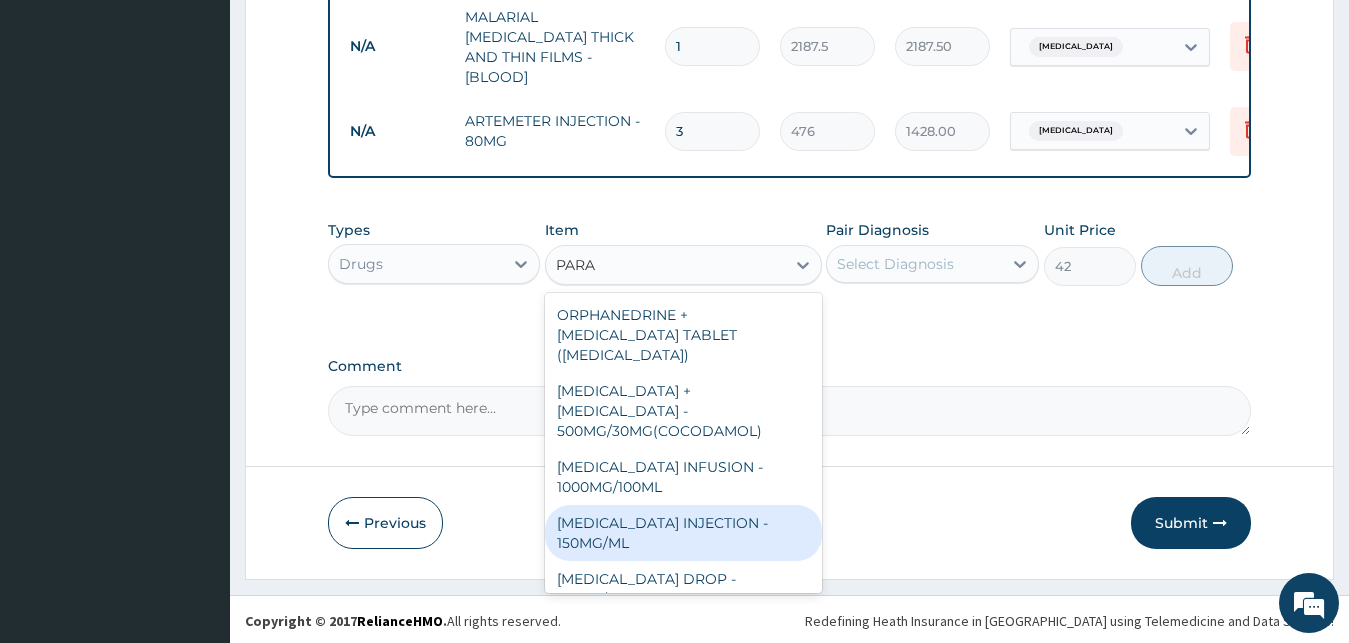 click on "PARACETAMOL INJECTION - 150MG/ML" at bounding box center (683, 533) 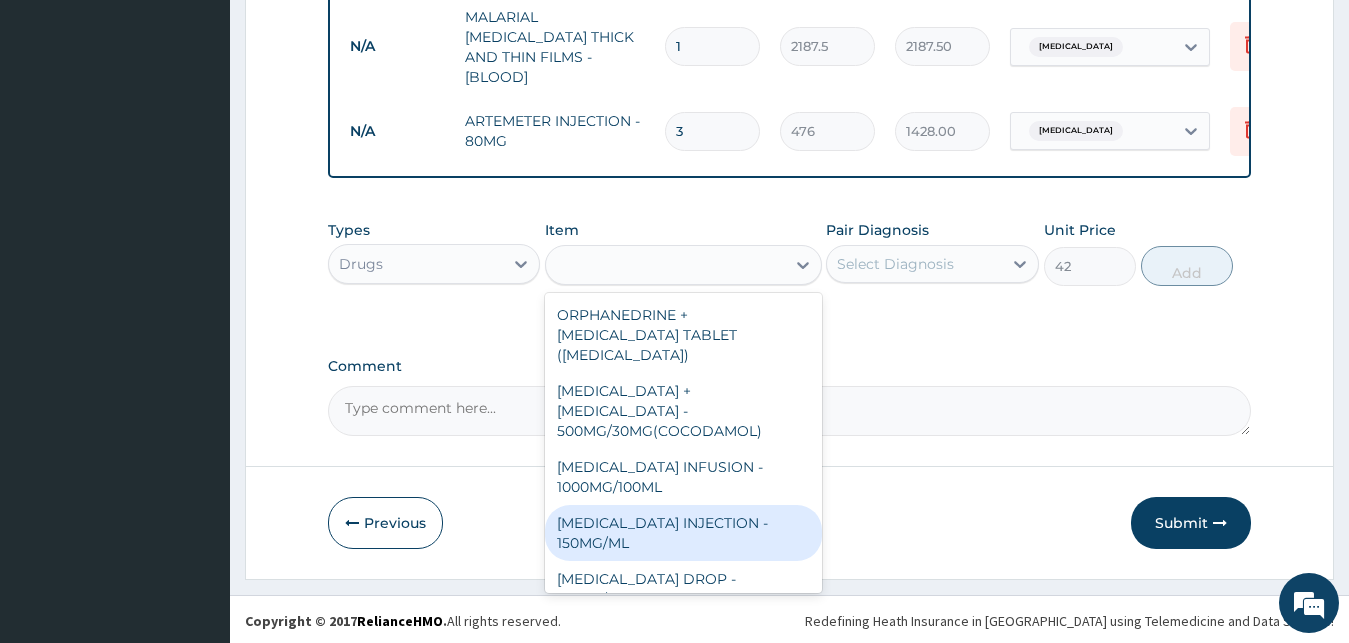type on "560" 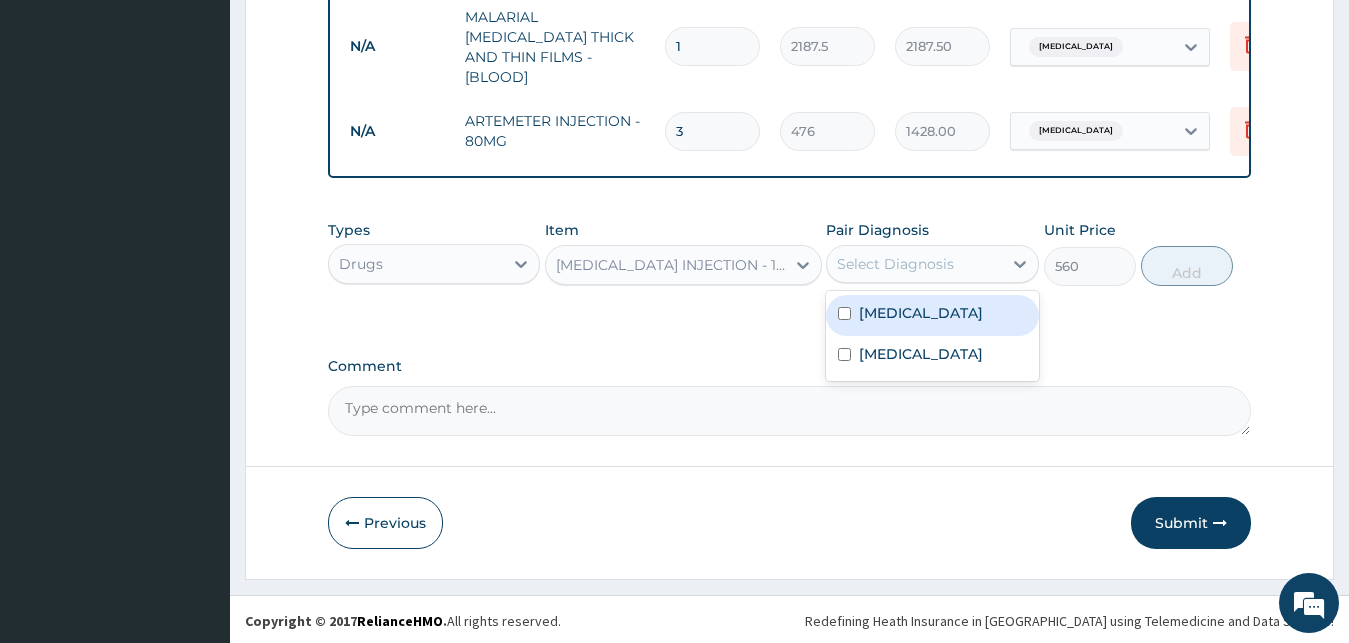 click on "Select Diagnosis" at bounding box center (895, 264) 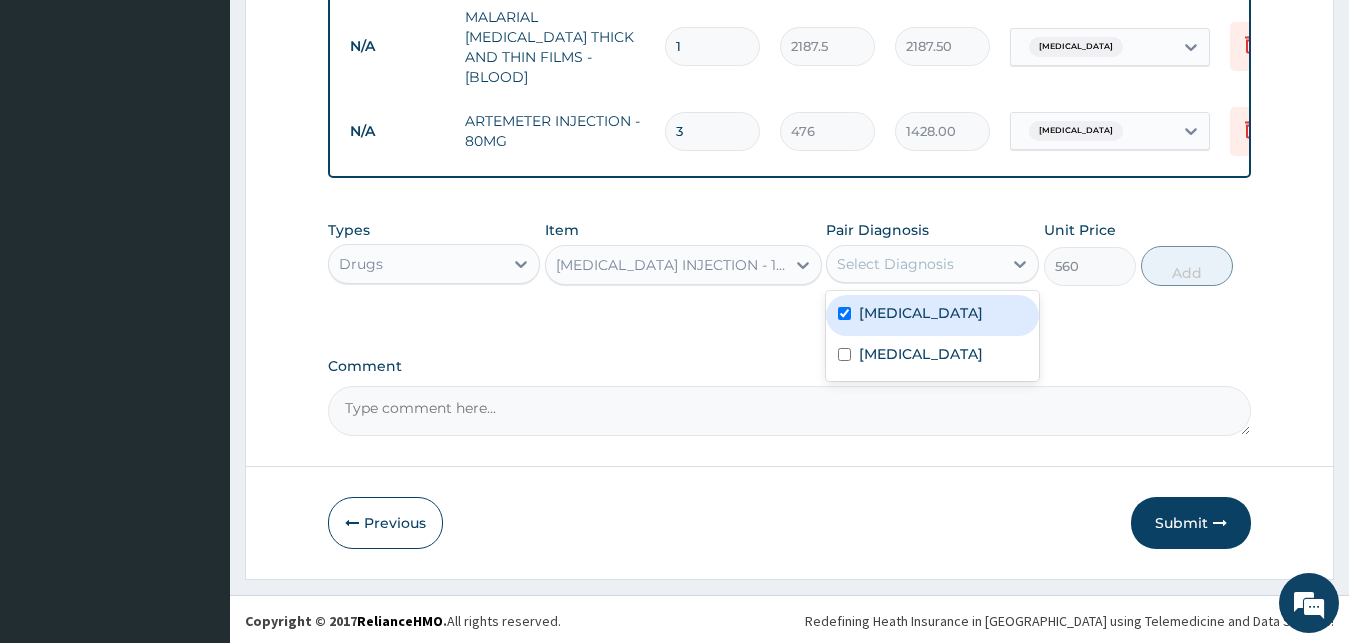 checkbox on "true" 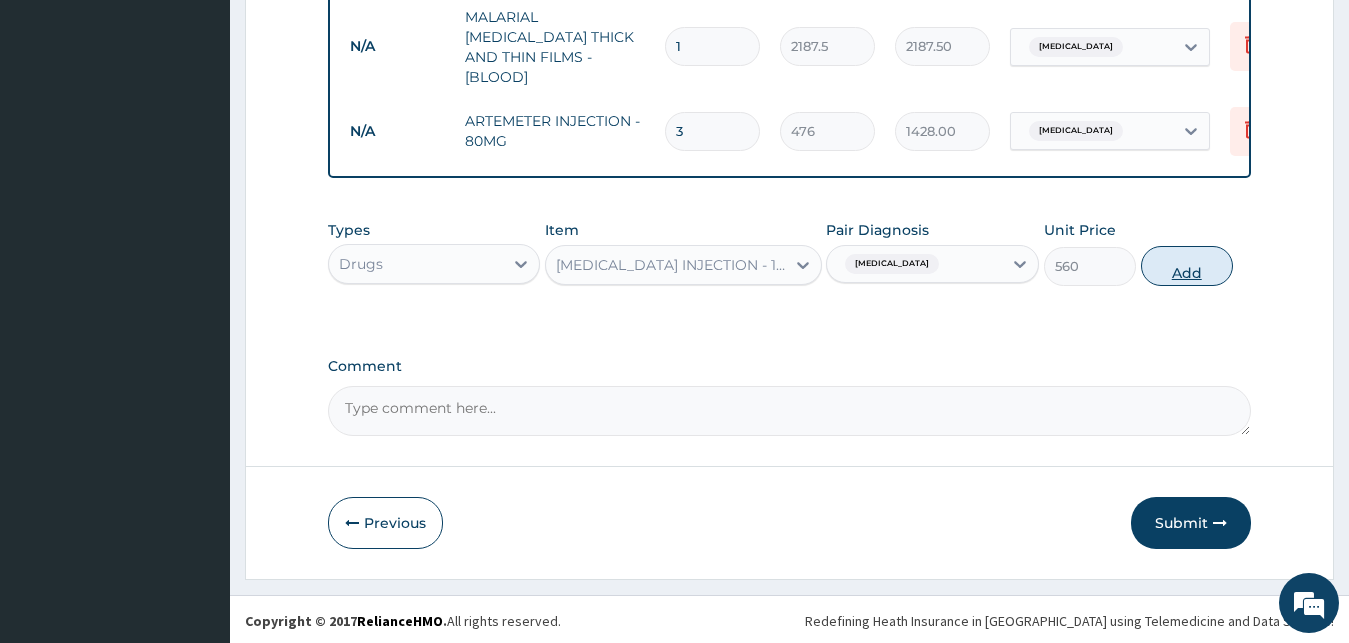 click on "Add" at bounding box center (1187, 266) 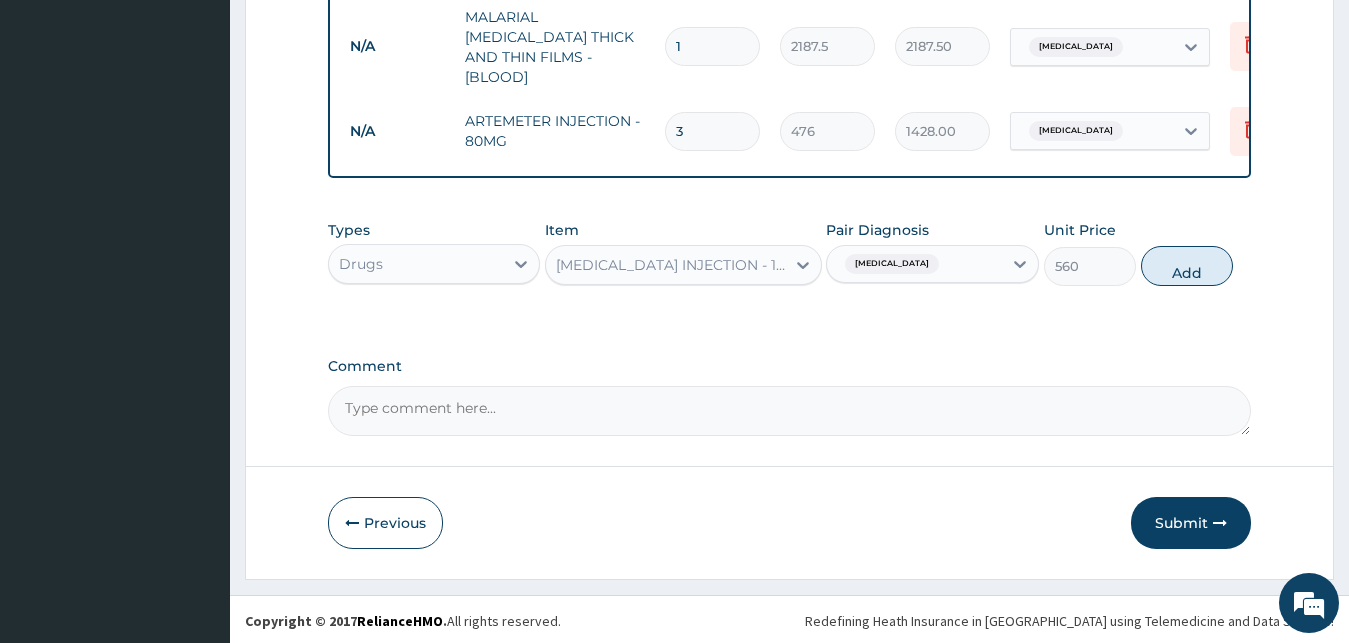 type on "0" 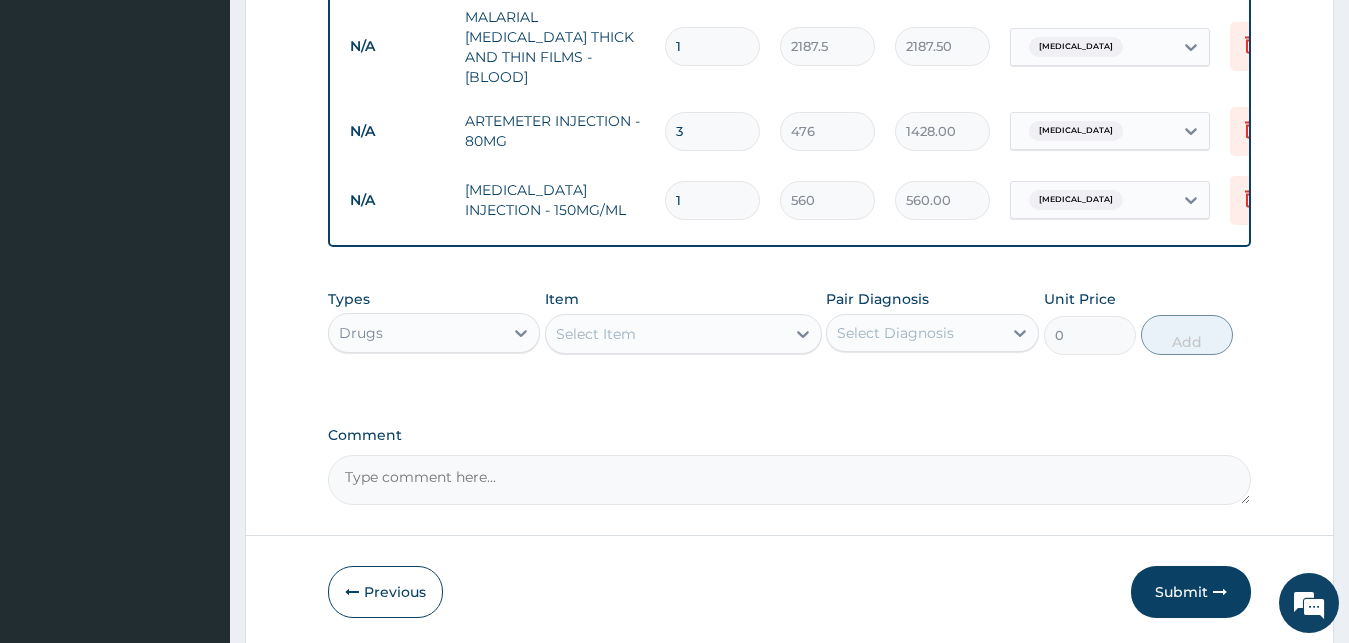 type 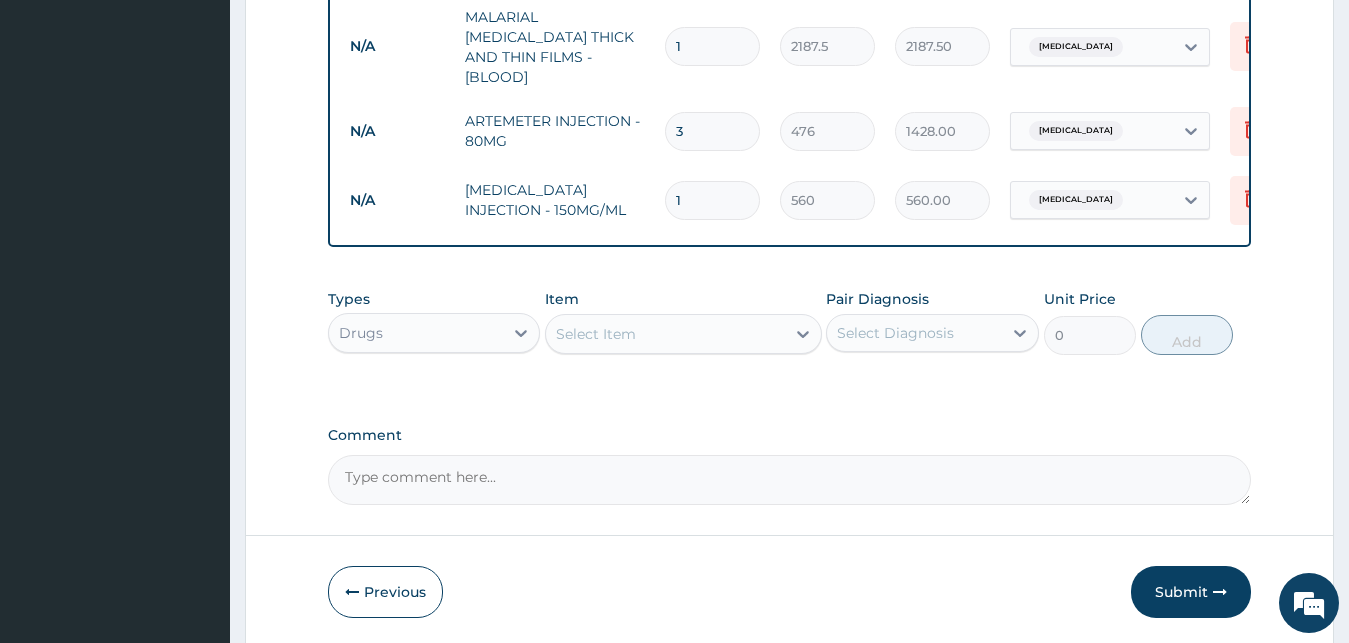 type on "0.00" 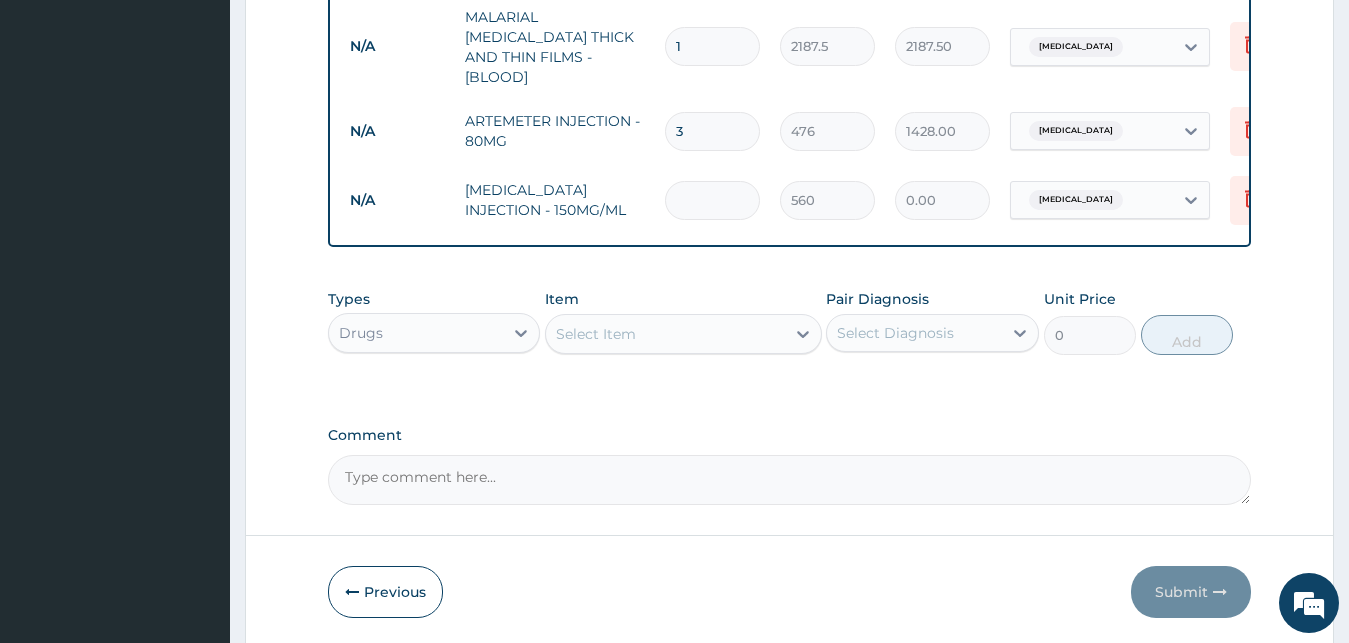 type on "4" 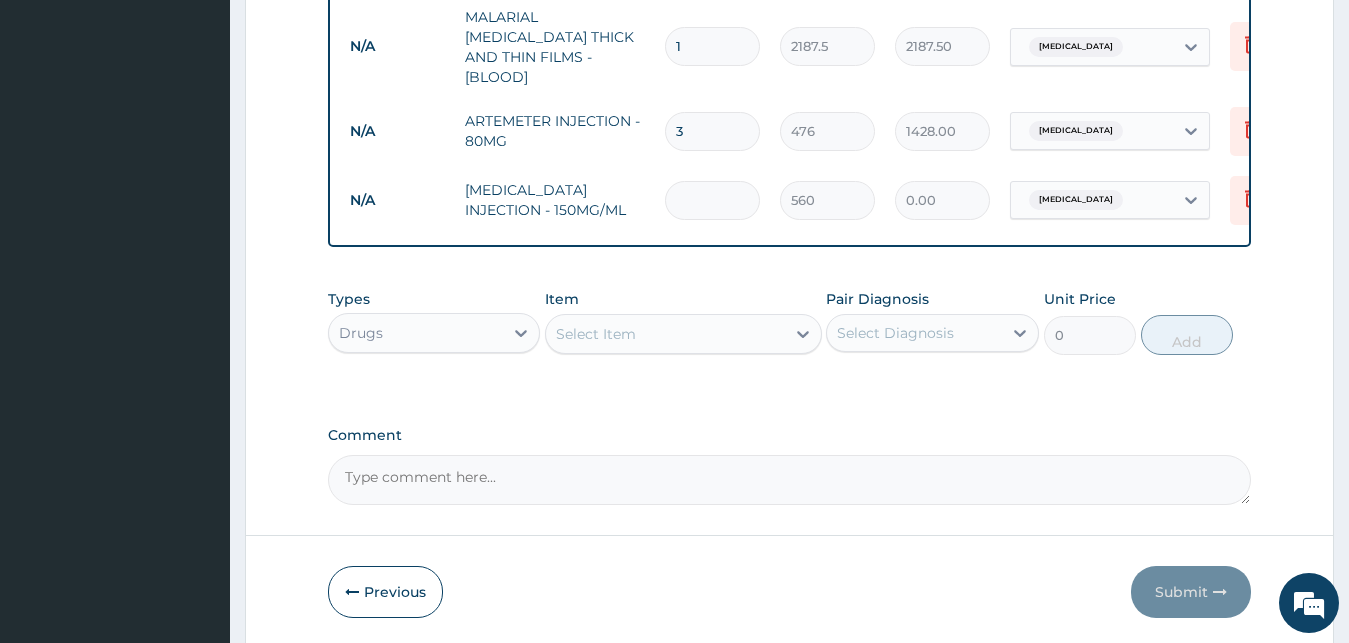 type on "2240.00" 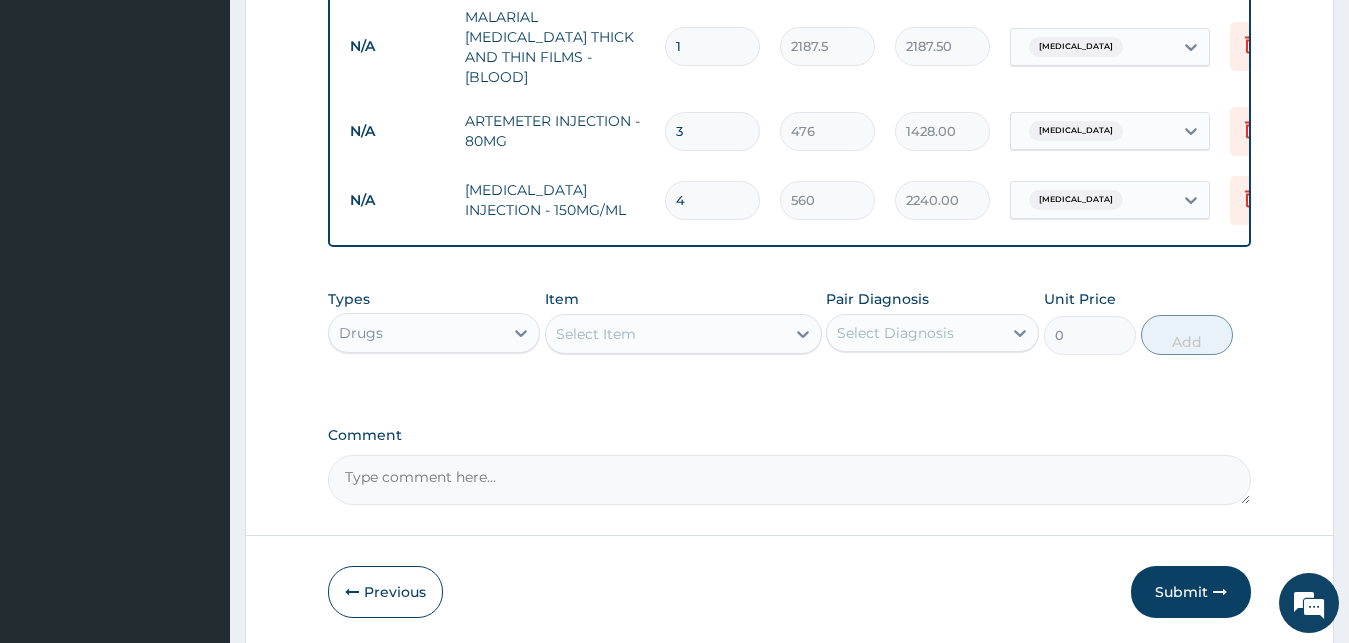 type 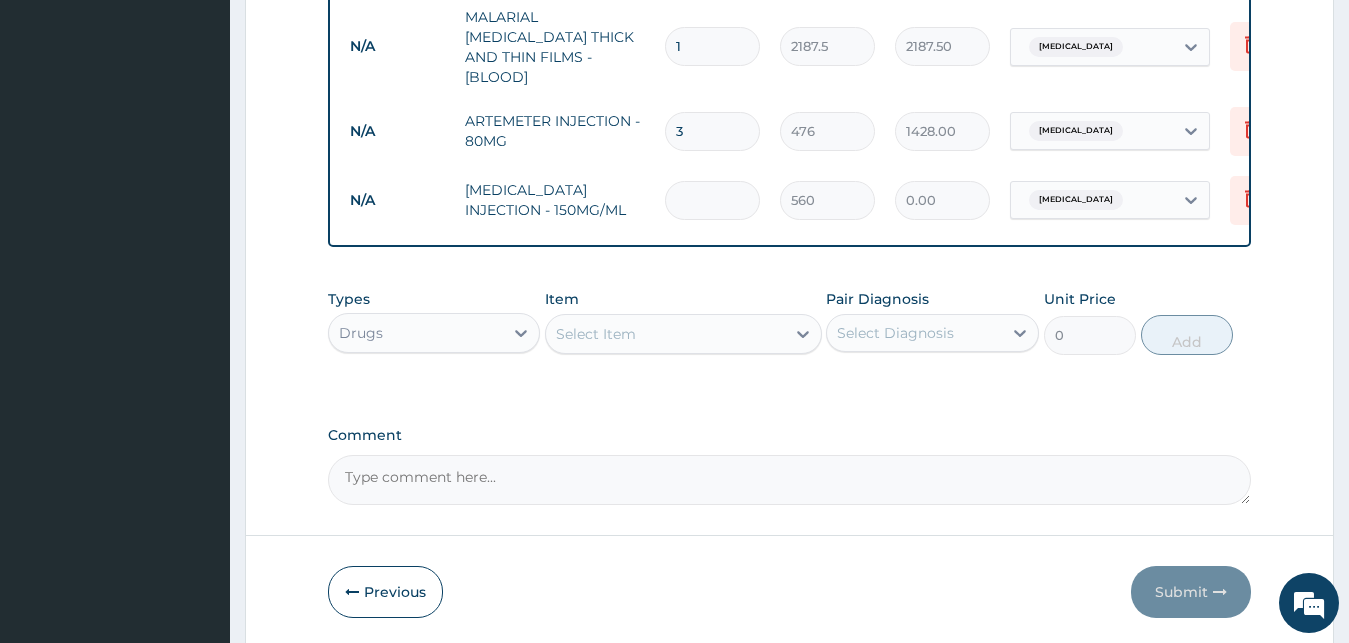 type on "3" 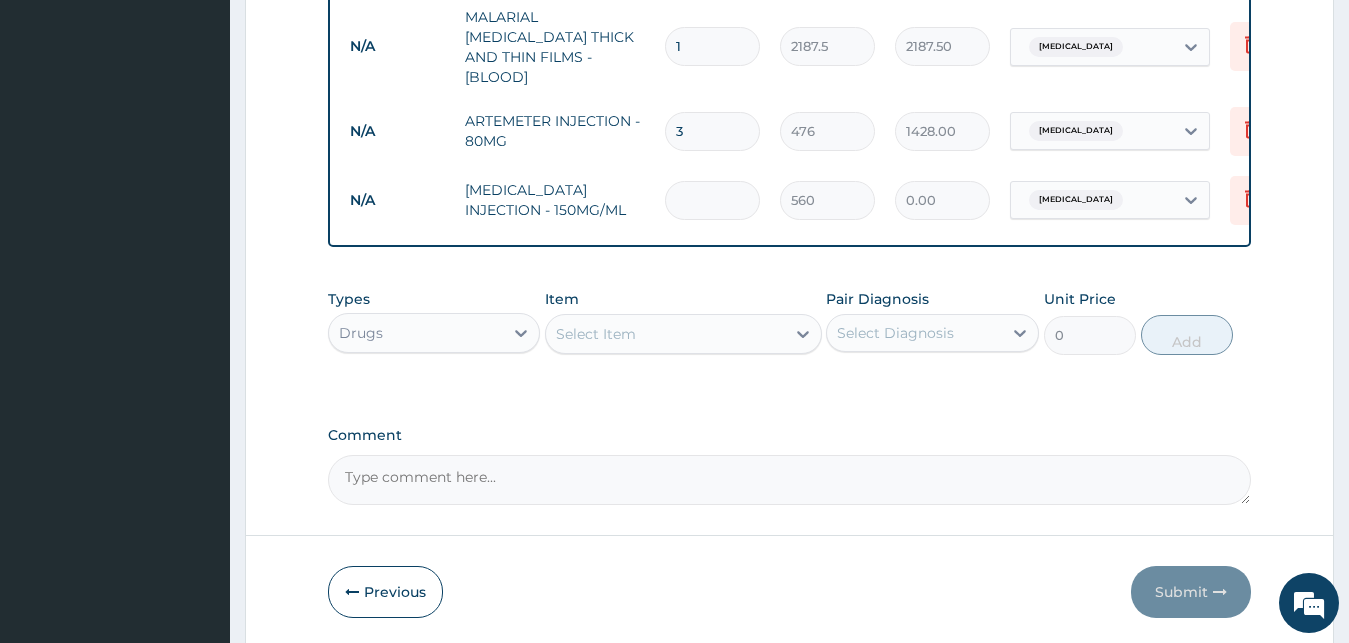 type on "1680.00" 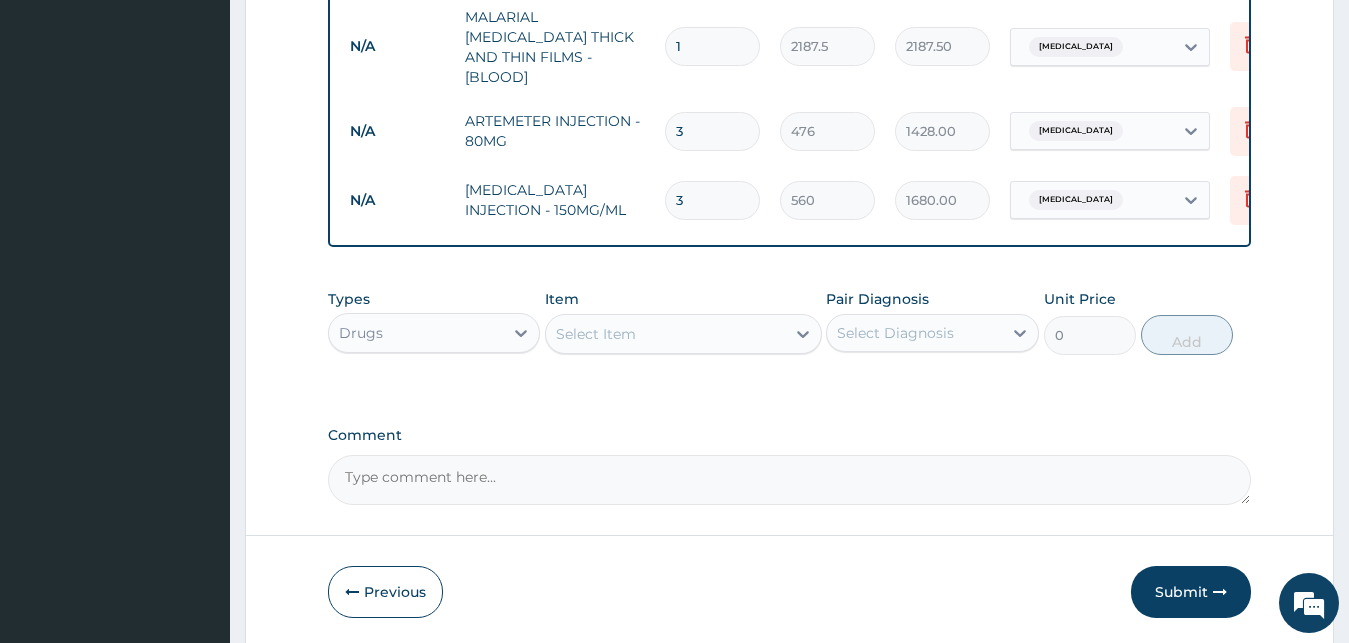 type on "3" 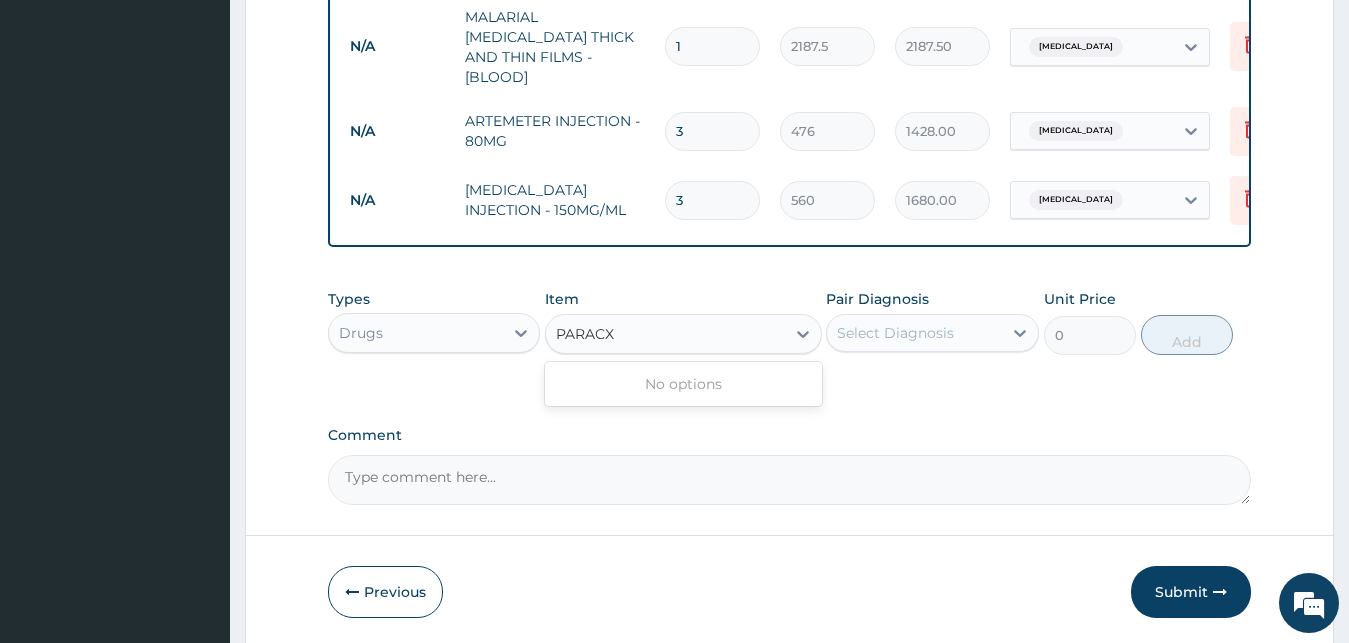 type on "PARAC" 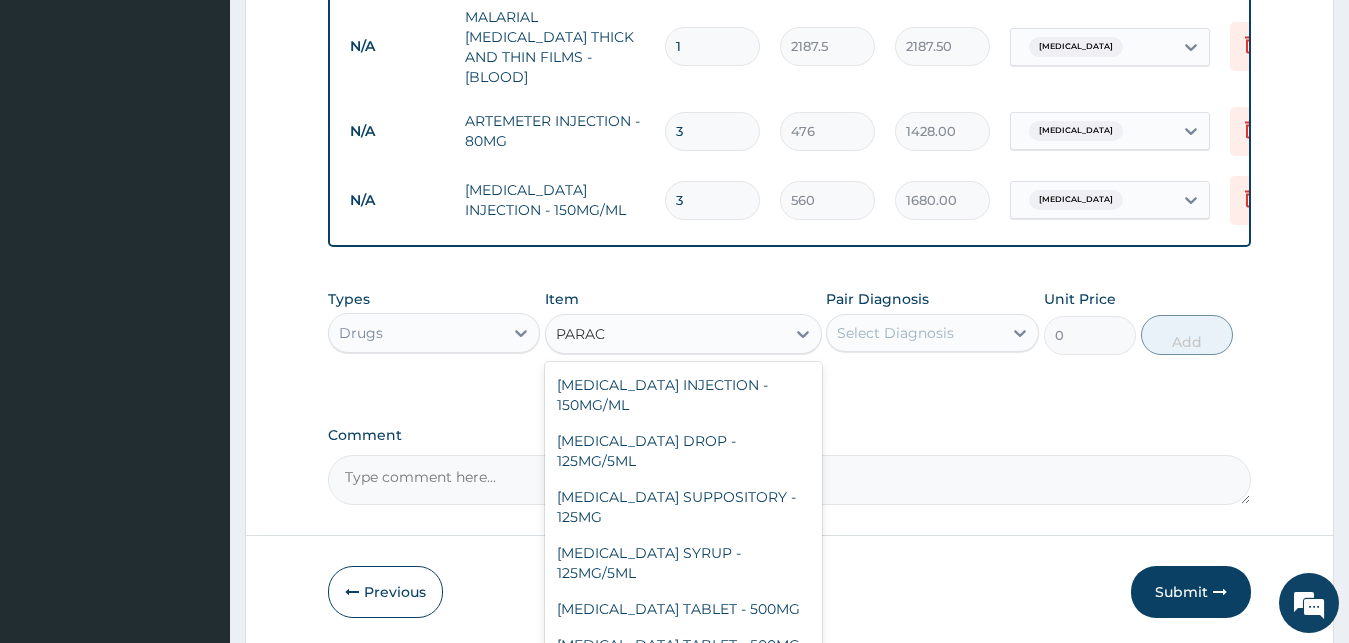 scroll, scrollTop: 212, scrollLeft: 0, axis: vertical 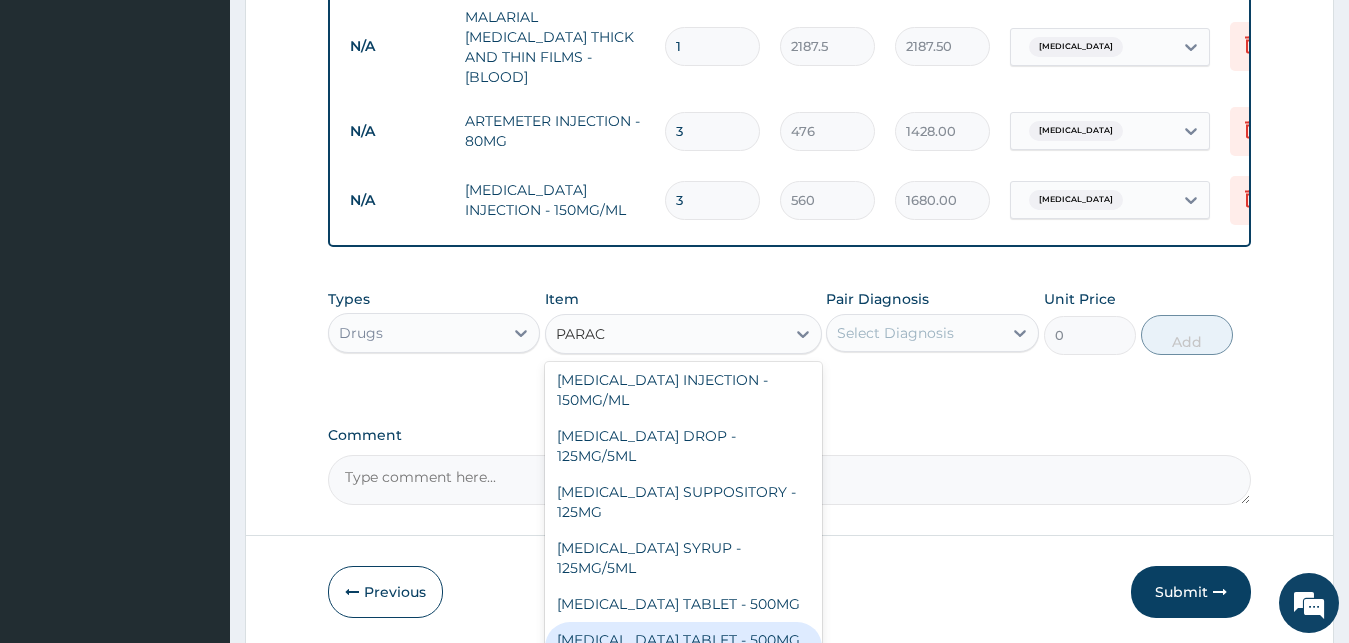 click on "PARACETAMOL TABLET - 500MG (PANADOL)" at bounding box center [683, 650] 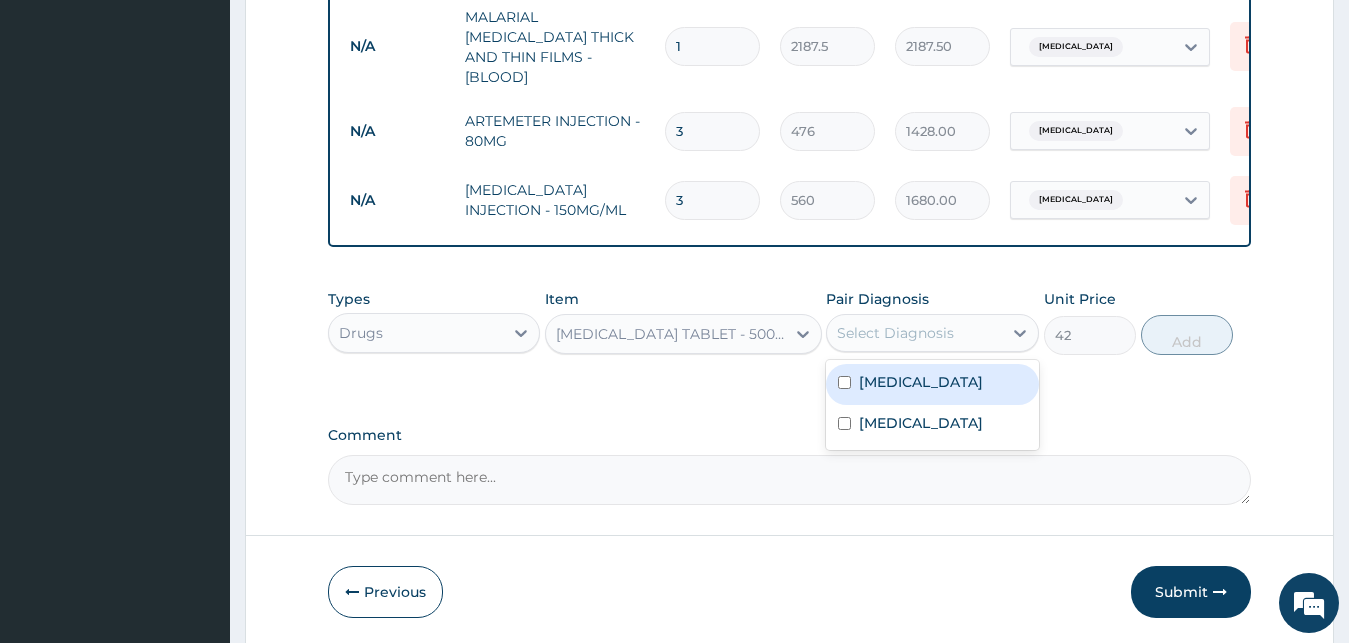click on "Select Diagnosis" at bounding box center (914, 333) 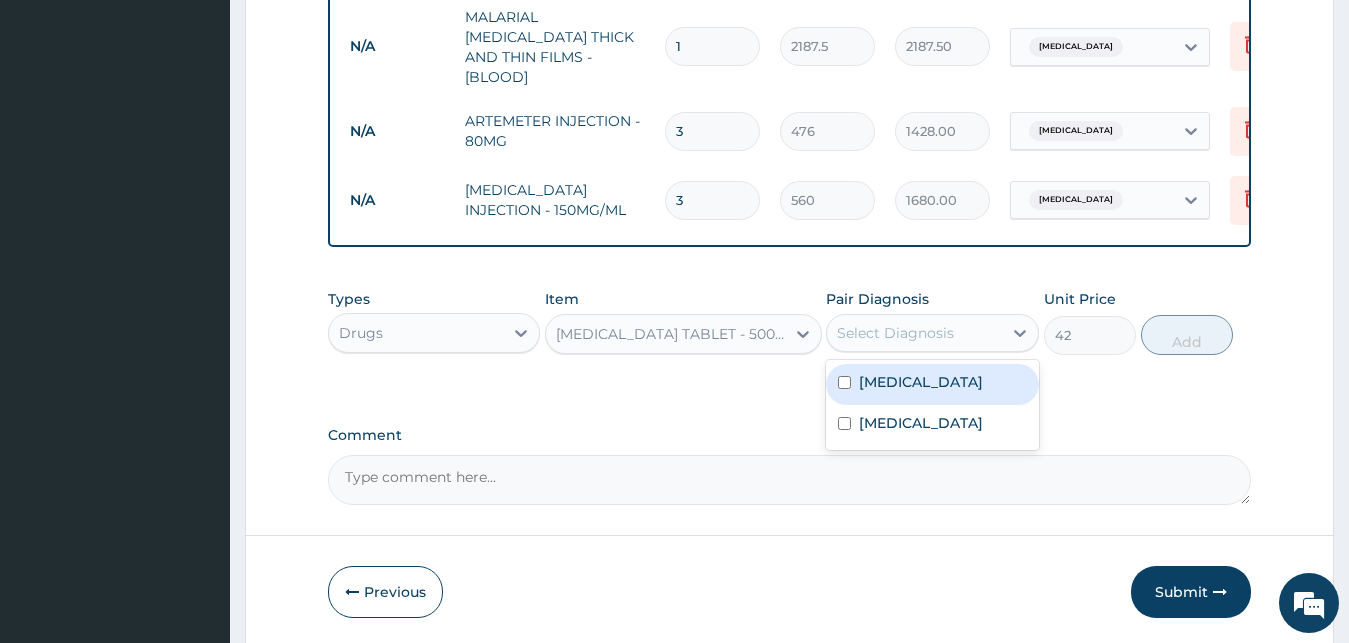 click on "Malaria" at bounding box center (921, 382) 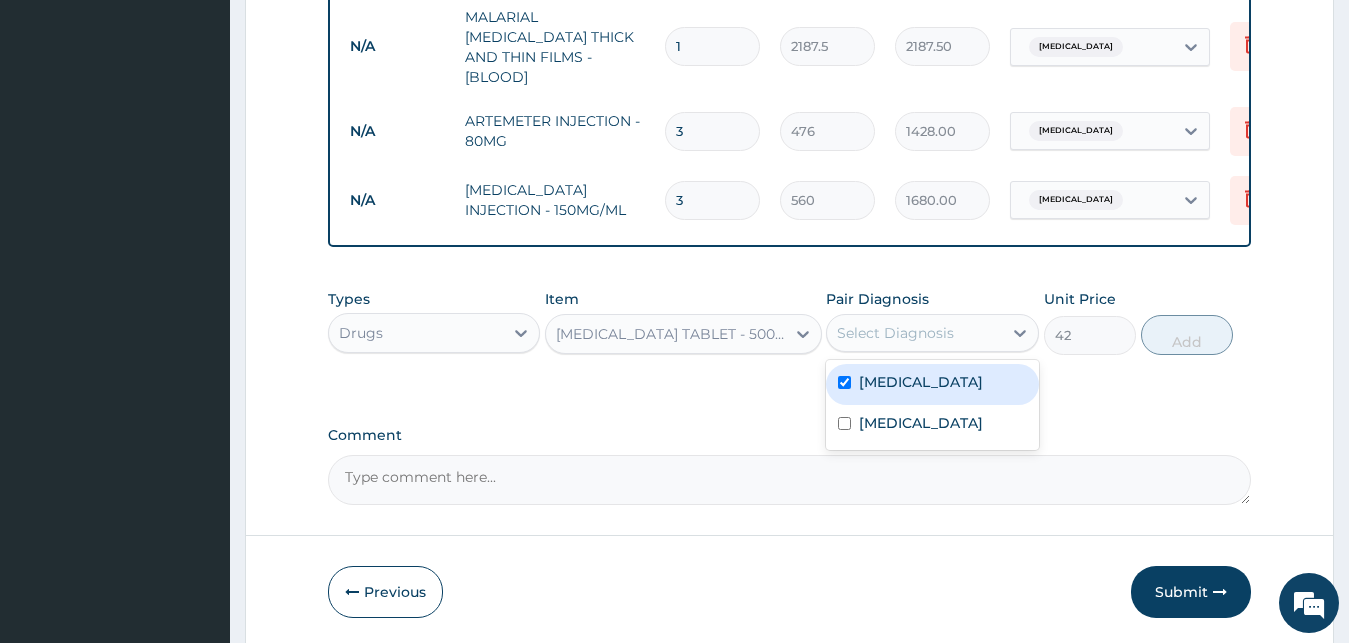 checkbox on "true" 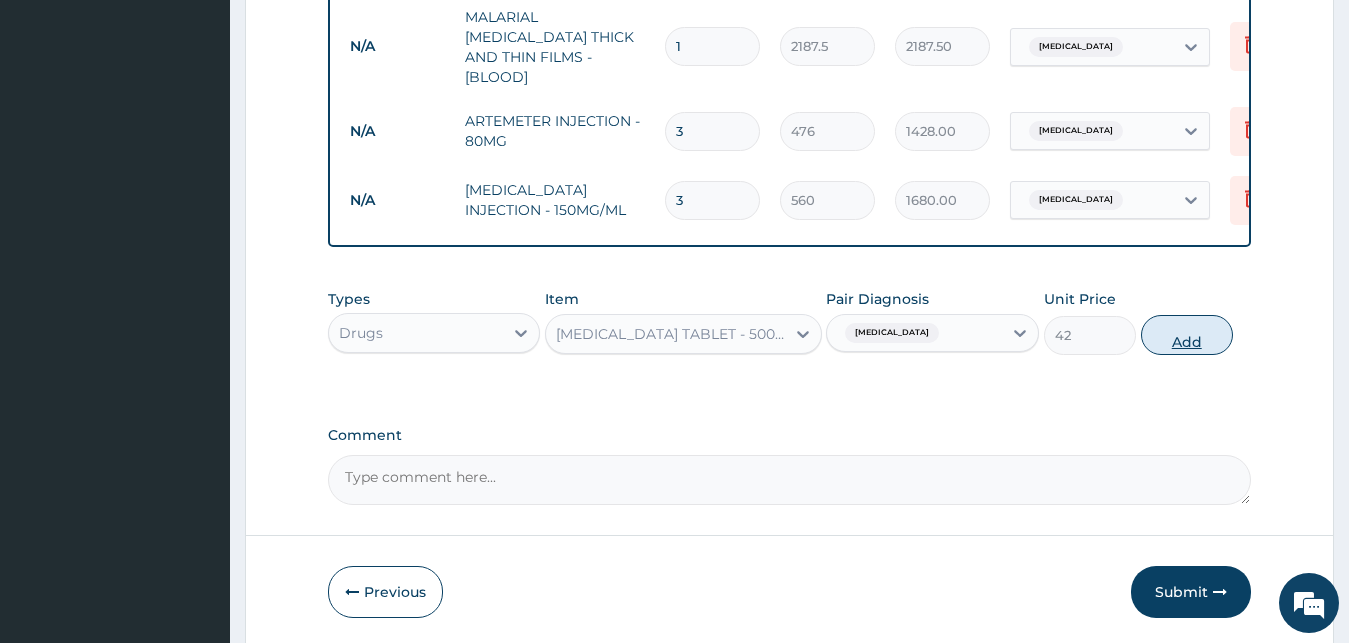 click on "Add" at bounding box center (1187, 335) 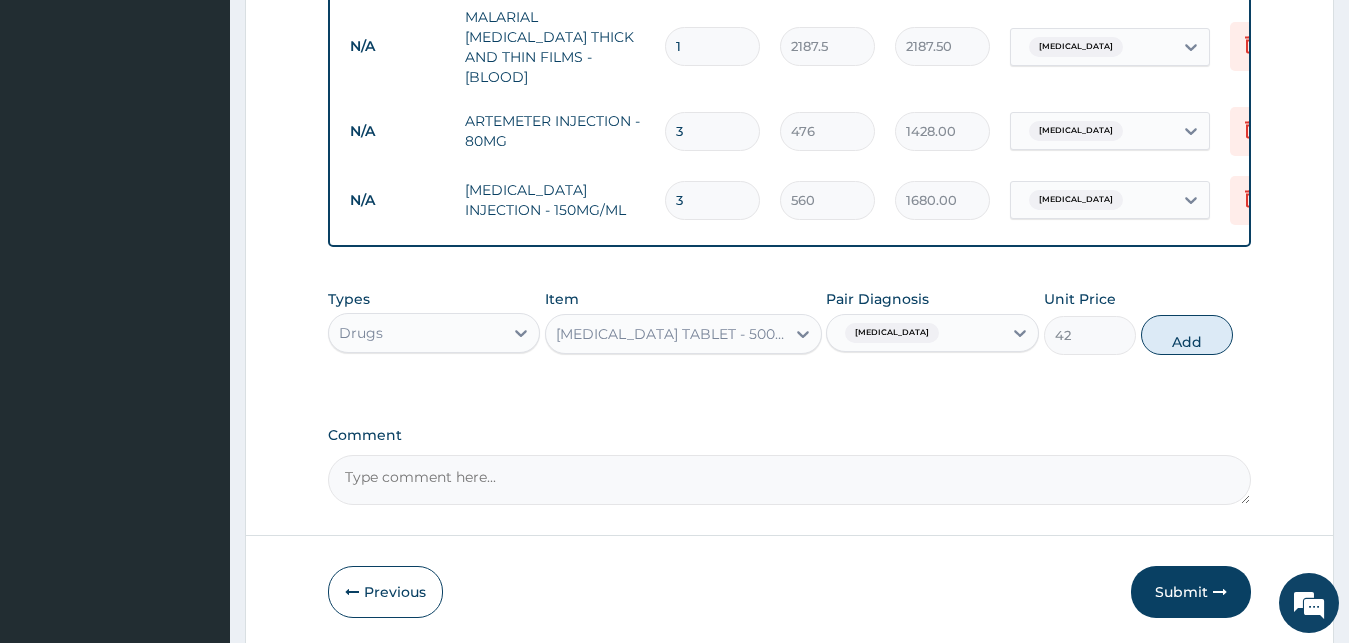 type on "0" 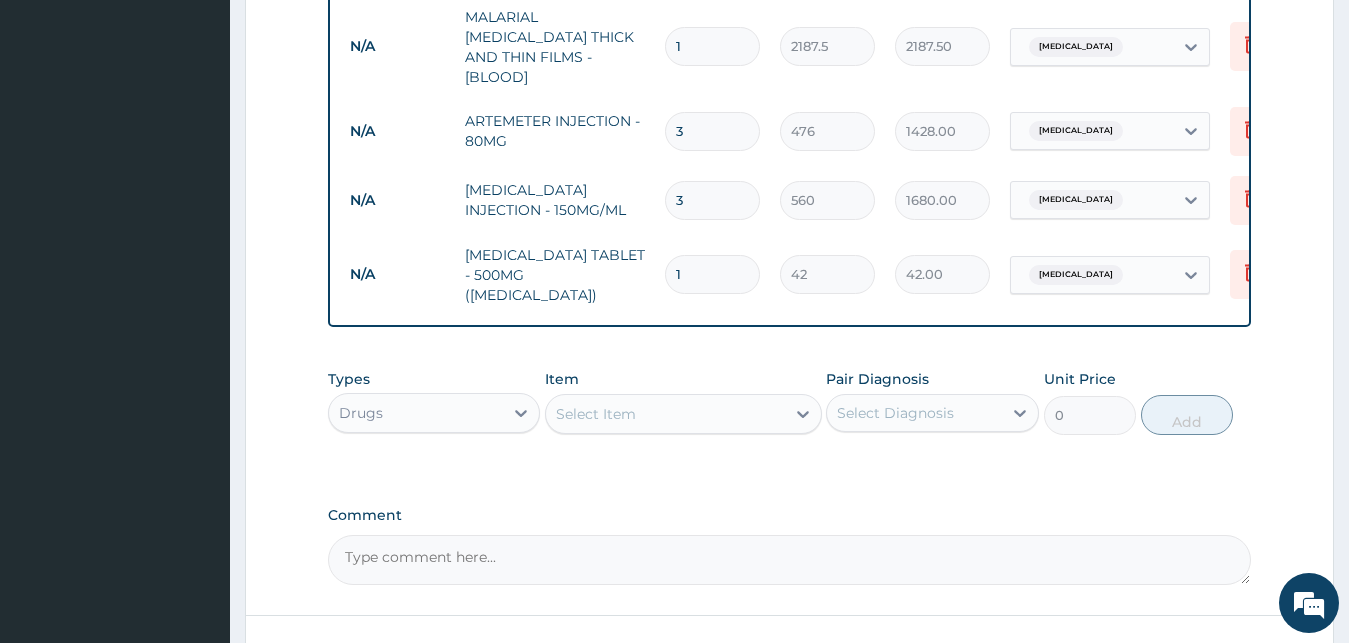 type on "15" 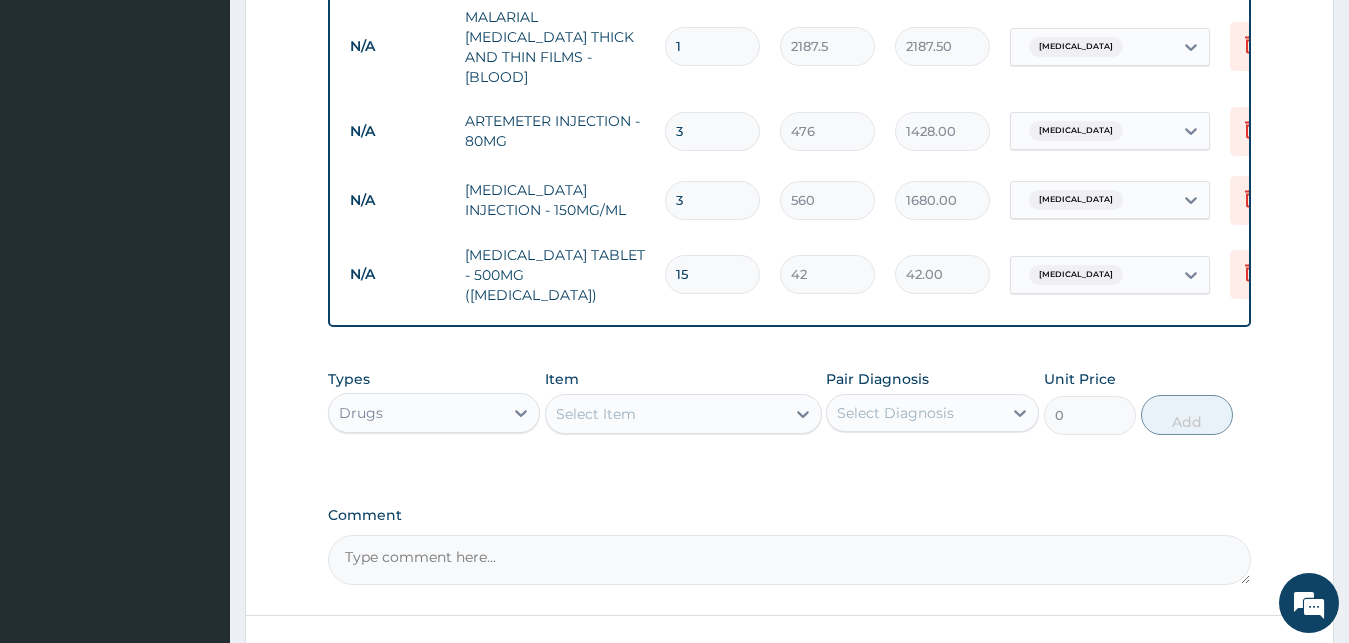 type on "630.00" 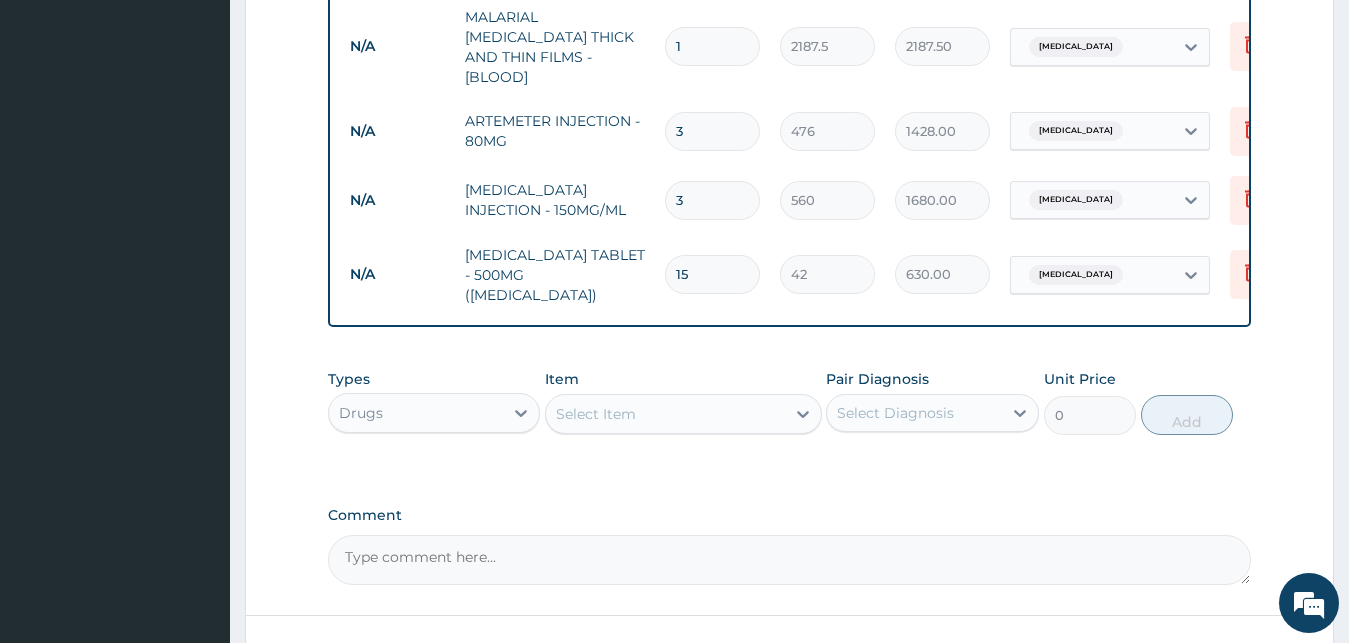 type on "15" 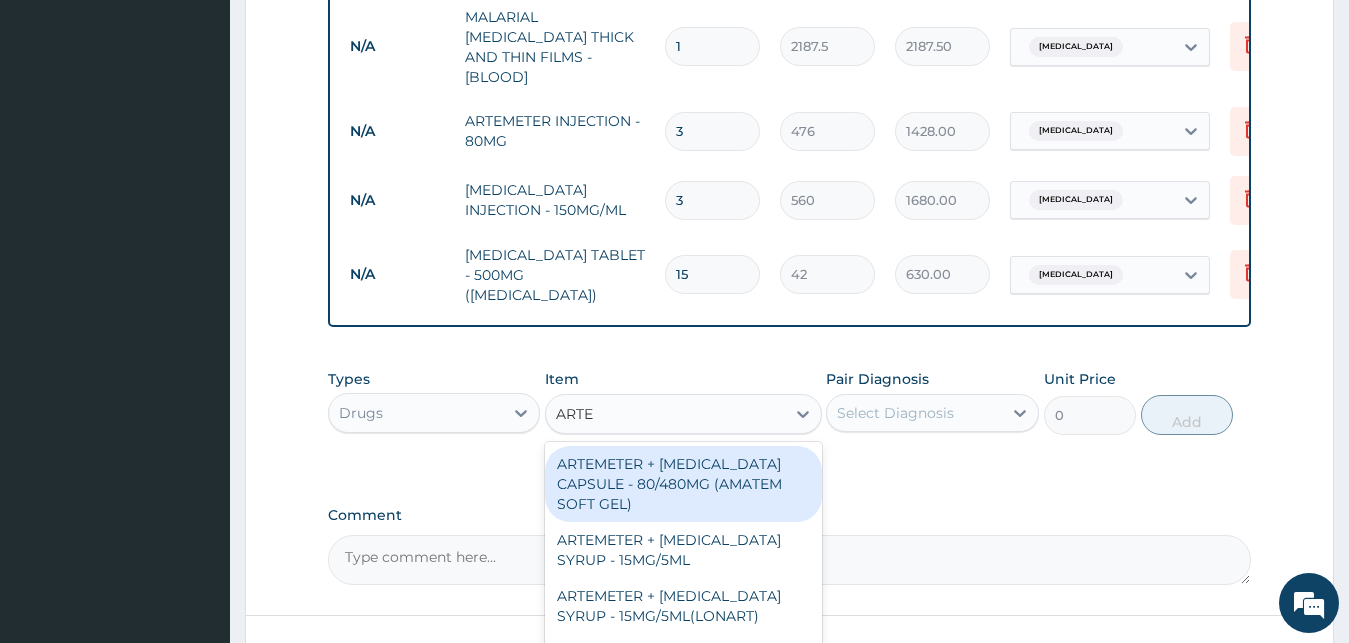type on "ARTEM" 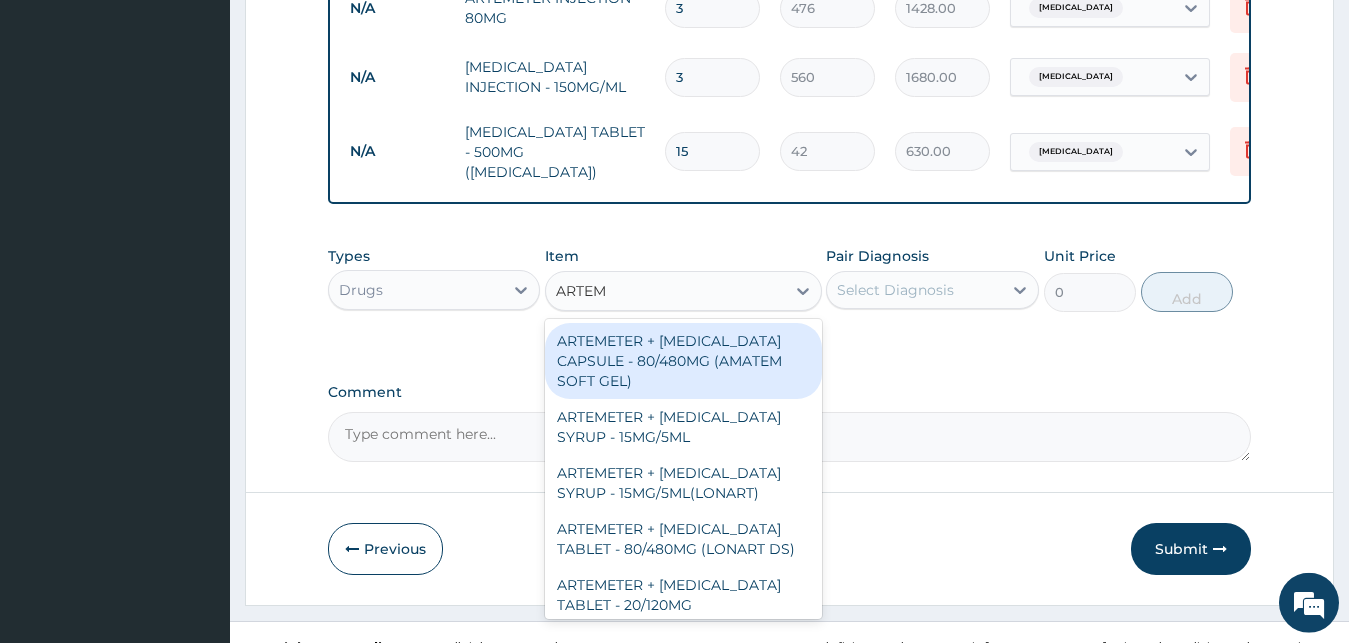 scroll, scrollTop: 1119, scrollLeft: 0, axis: vertical 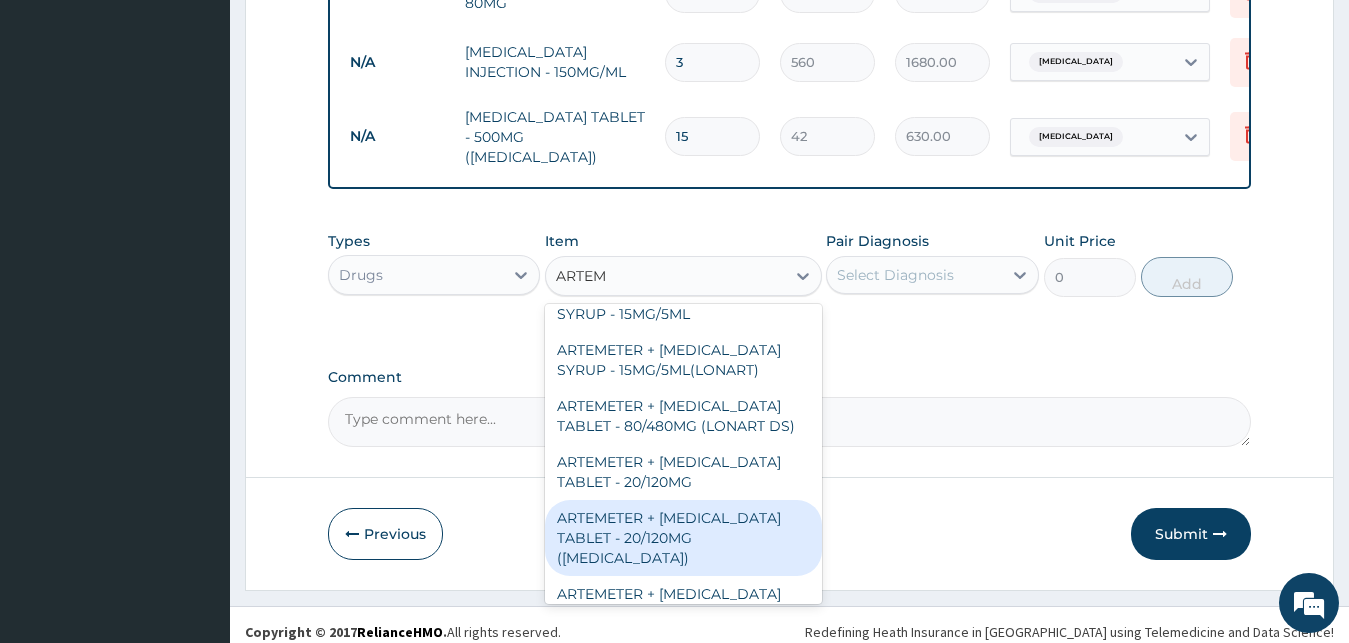 click on "ARTEMETER + LUMEFANTRINE TABLET - 20/120MG (COARTEM)" at bounding box center [683, 538] 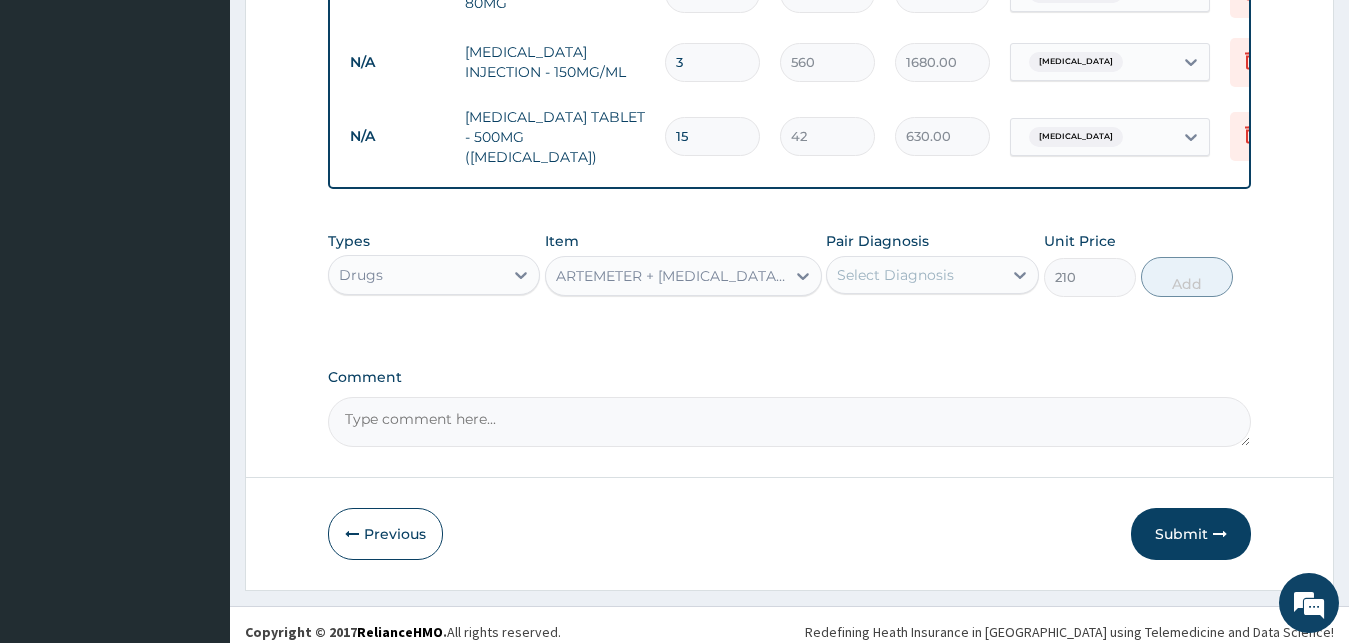 click on "Select Diagnosis" at bounding box center (914, 275) 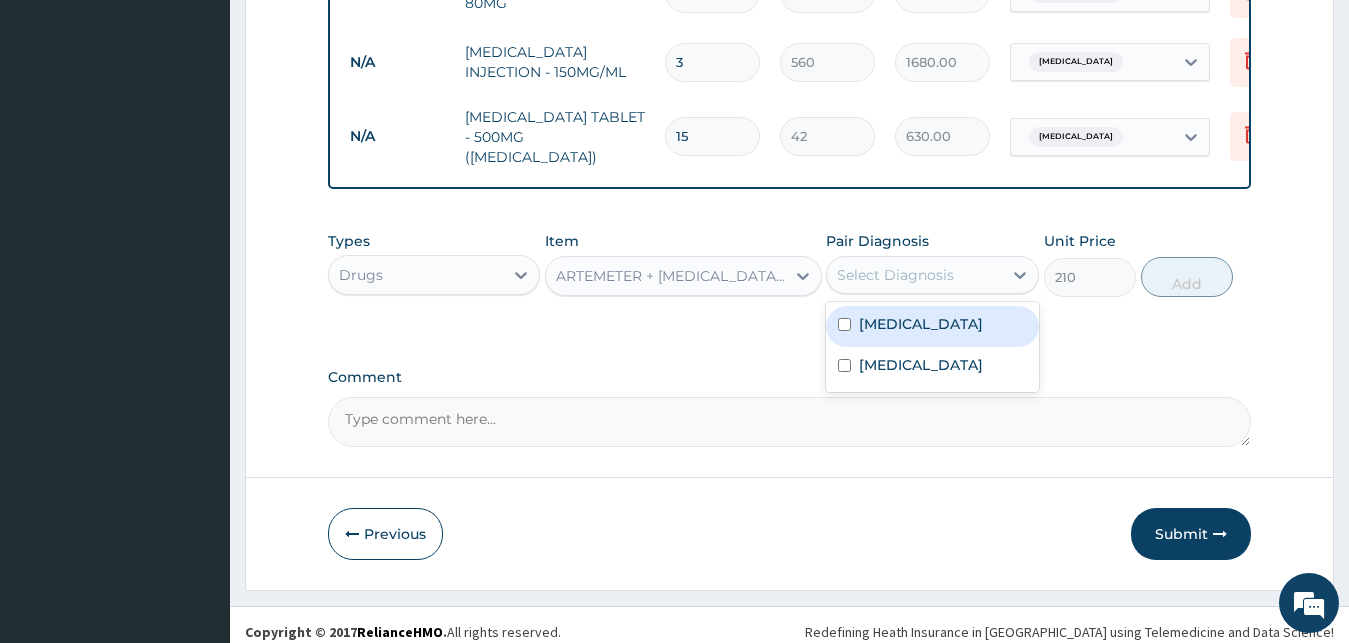 click on "Malaria" at bounding box center [932, 326] 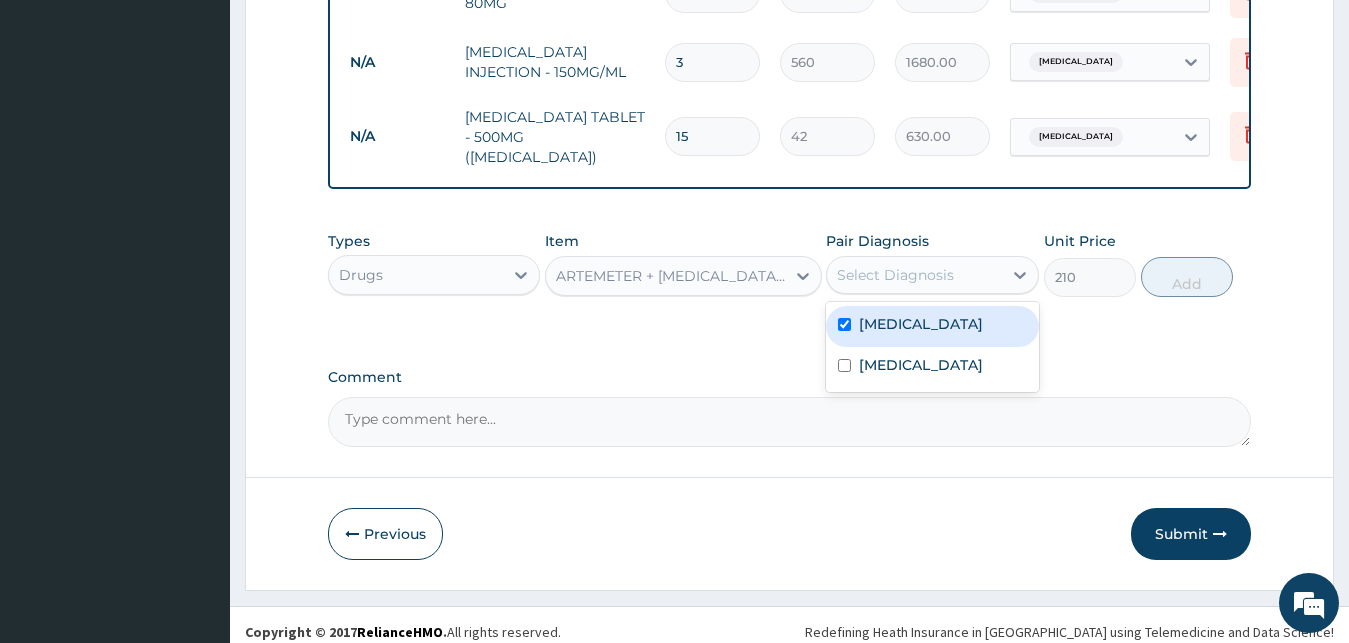 checkbox on "true" 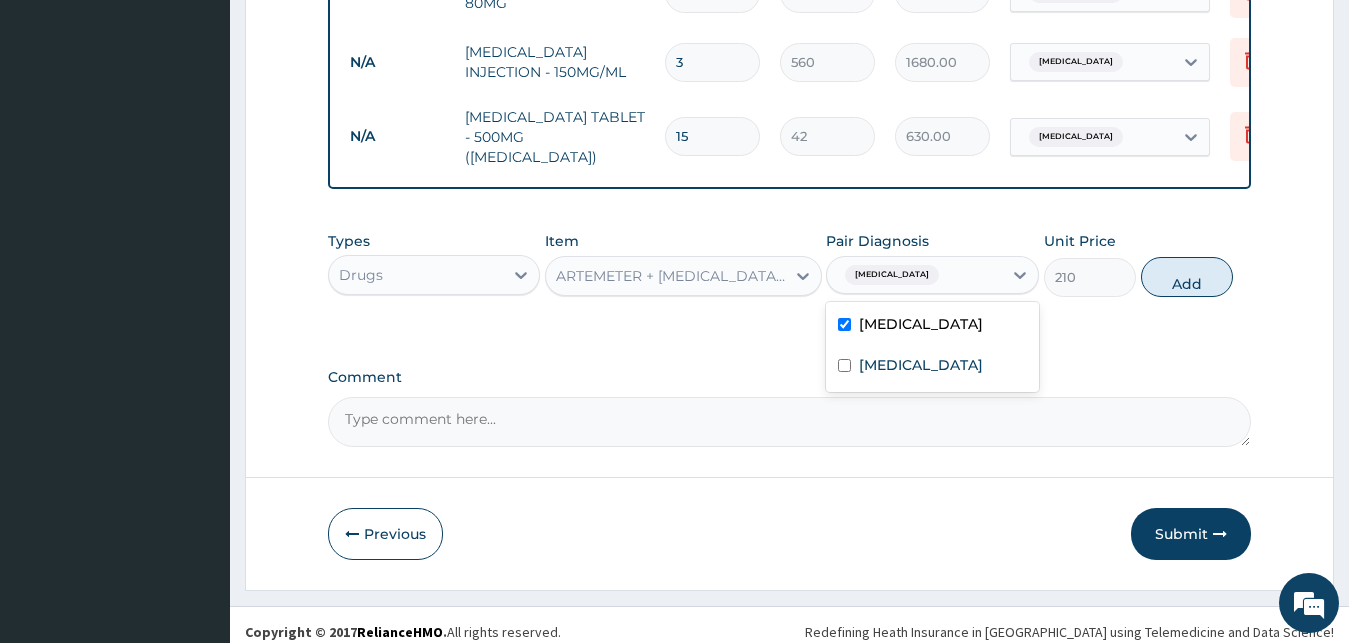 drag, startPoint x: 1155, startPoint y: 252, endPoint x: 1109, endPoint y: 245, distance: 46.52956 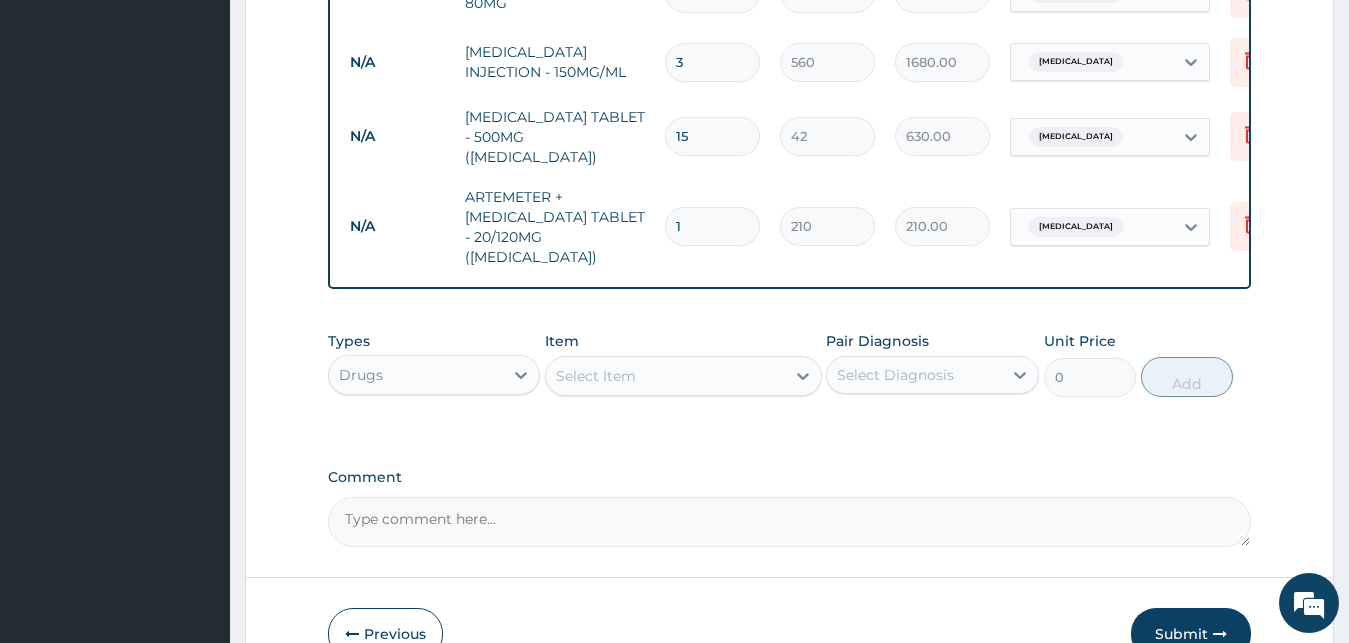 type on "12" 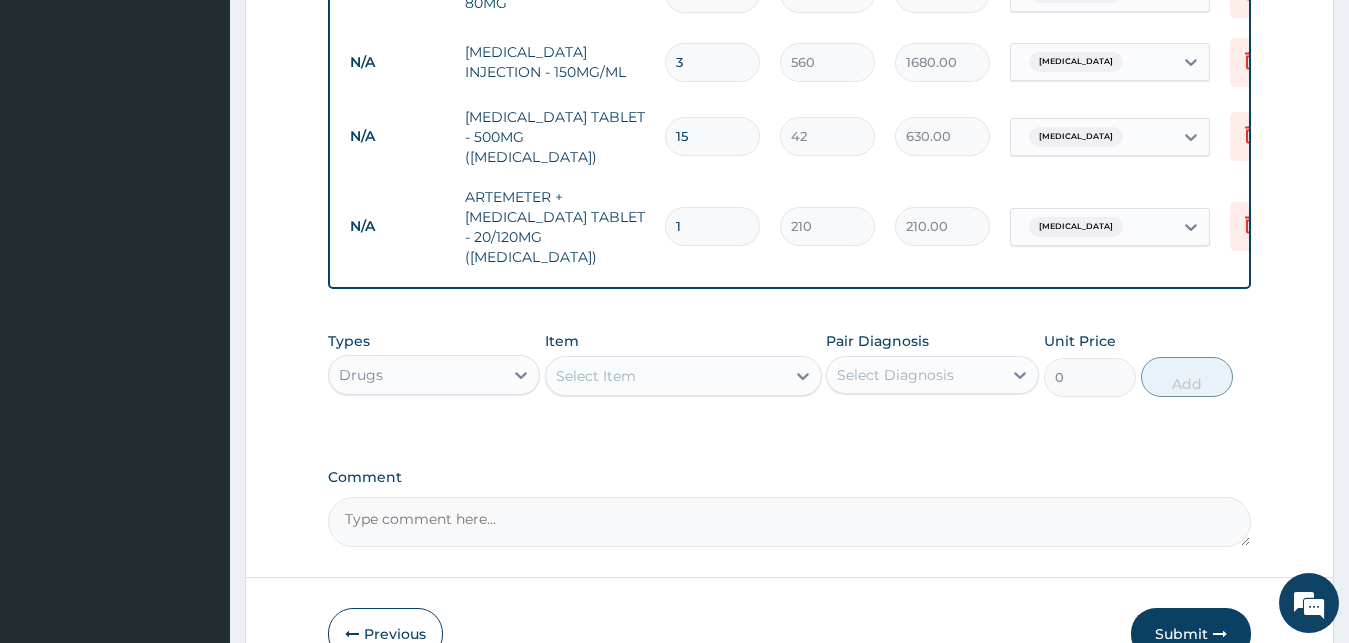 type on "2520.00" 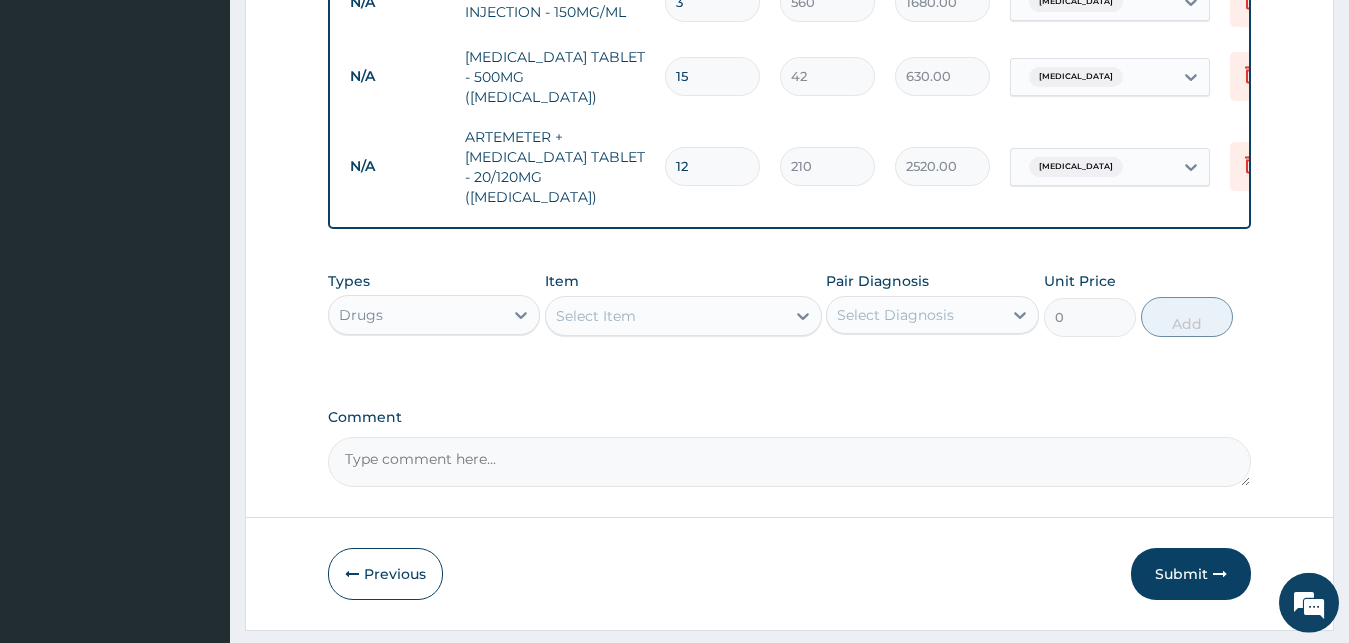 scroll, scrollTop: 1199, scrollLeft: 0, axis: vertical 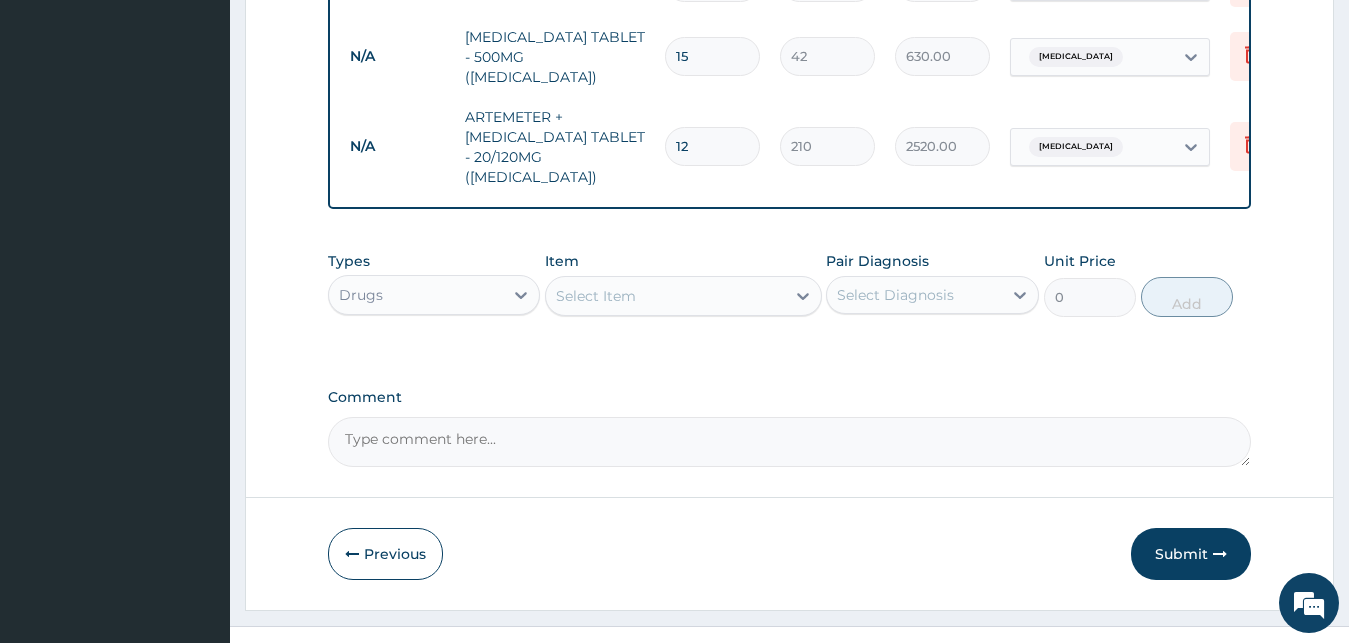 type on "12" 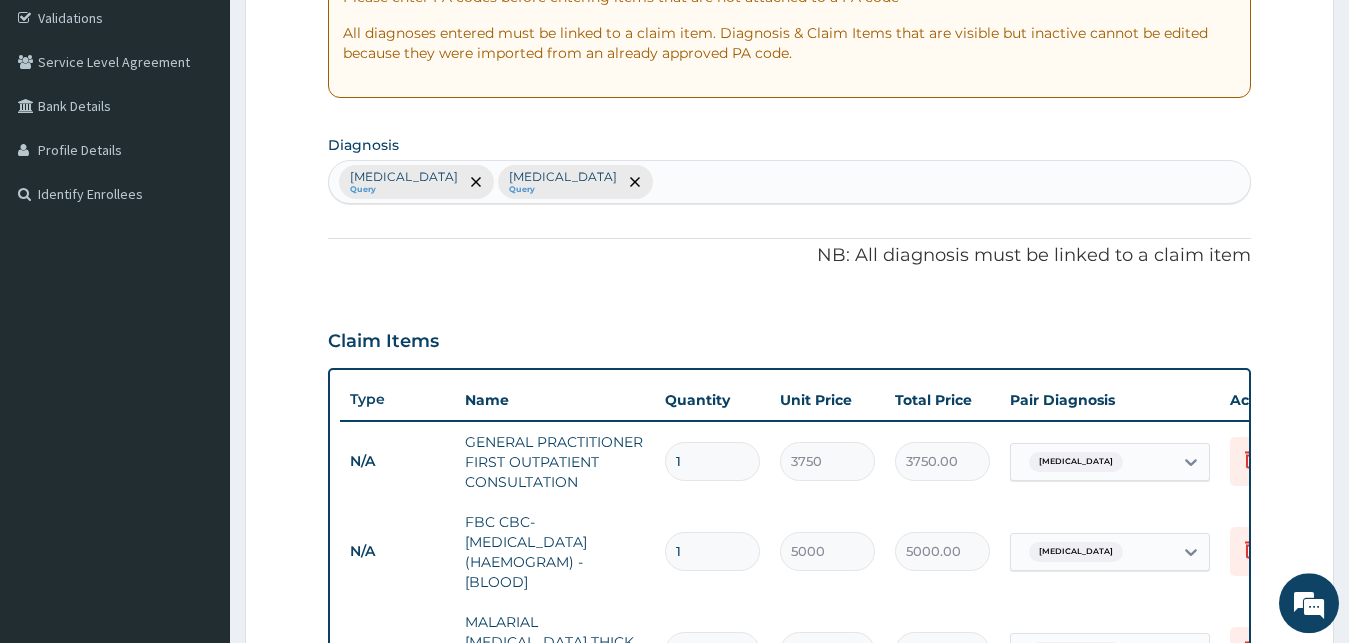 scroll, scrollTop: 179, scrollLeft: 0, axis: vertical 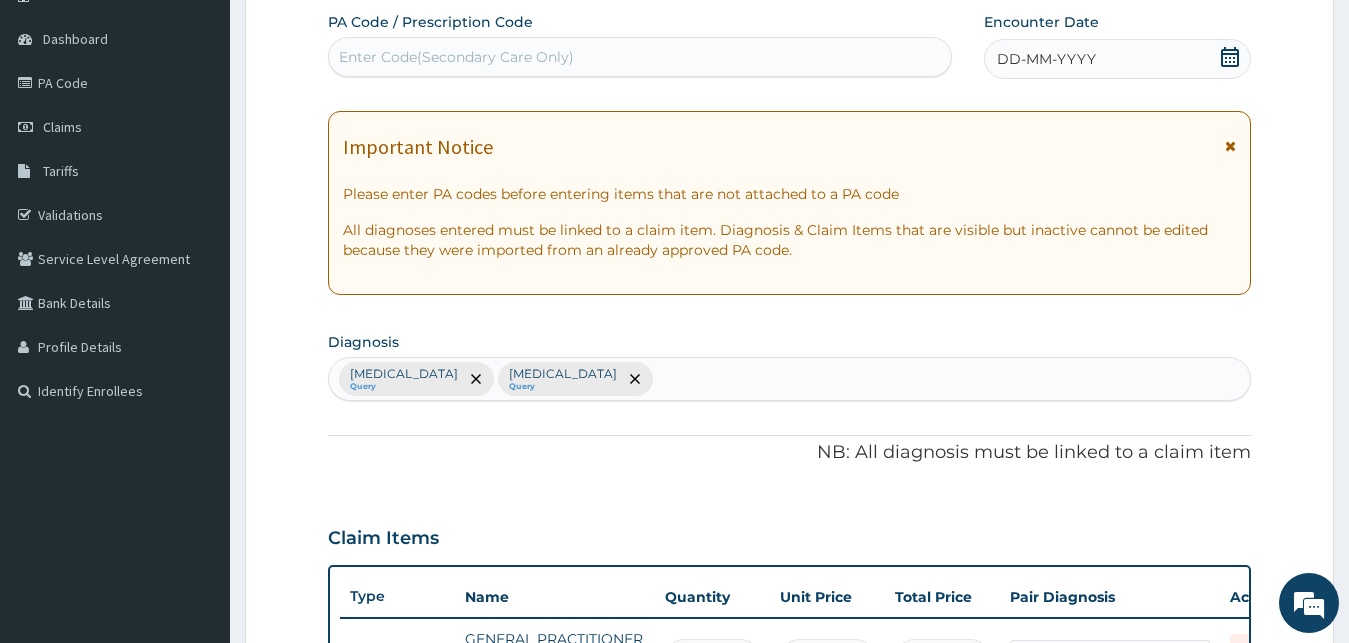 click 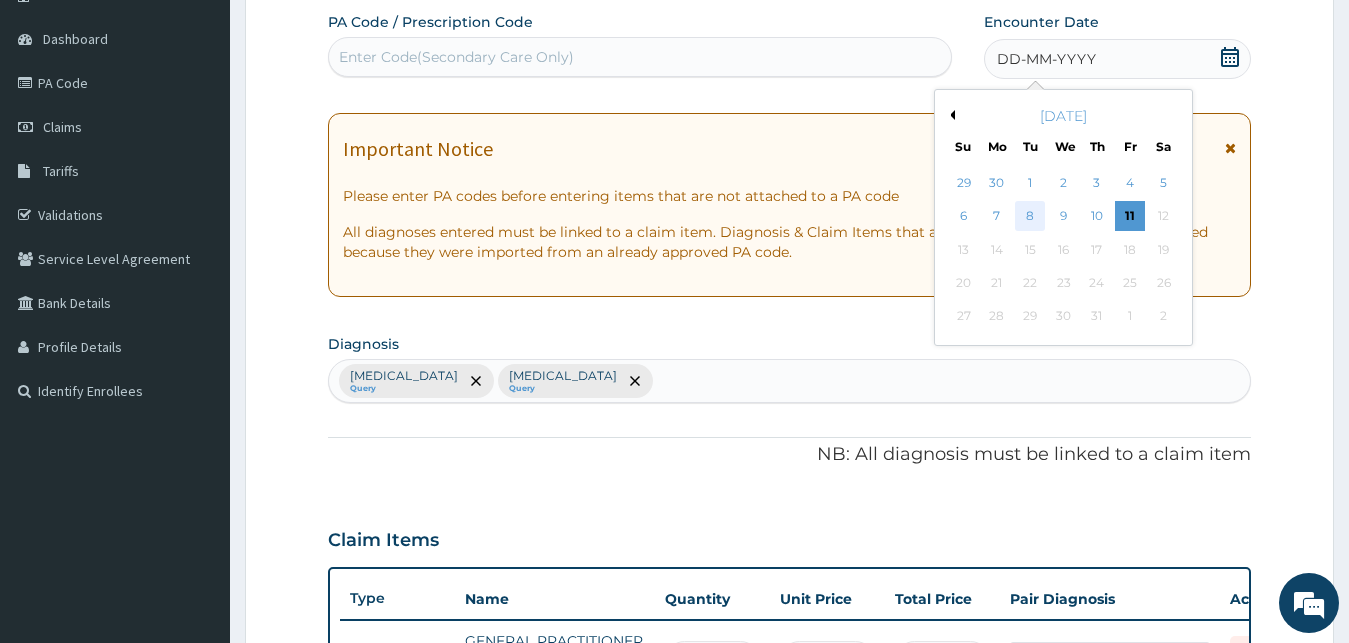 click on "8" at bounding box center [1030, 217] 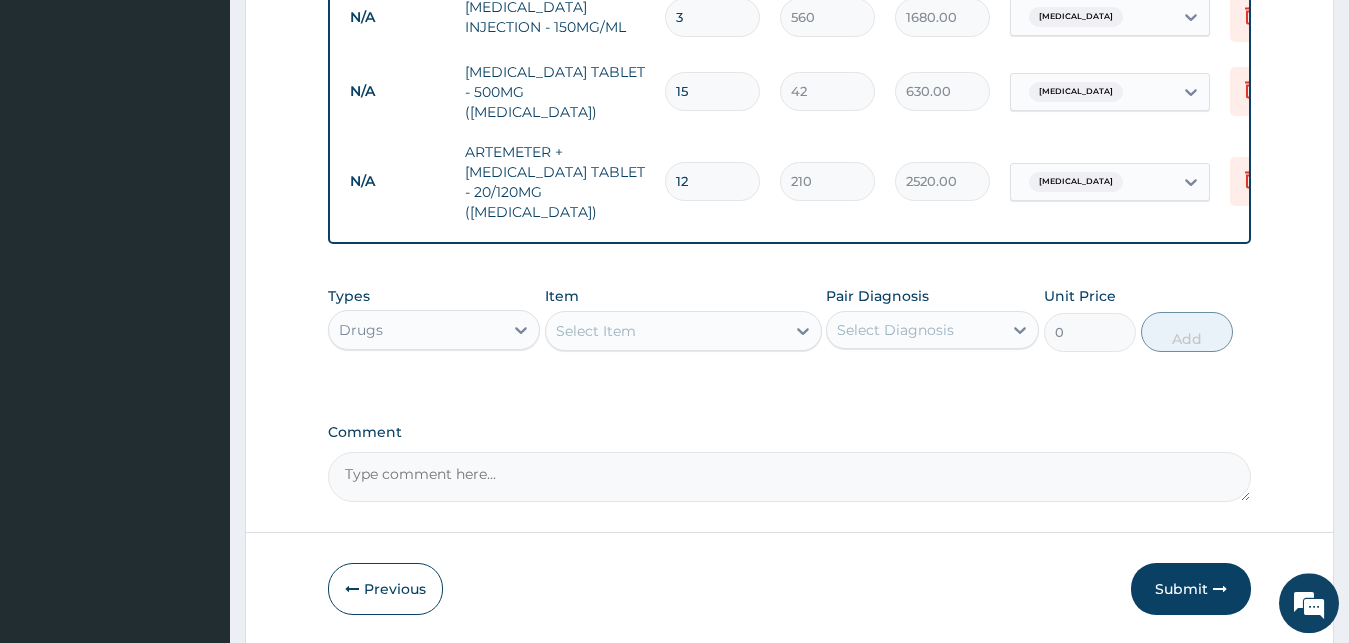 scroll, scrollTop: 1199, scrollLeft: 0, axis: vertical 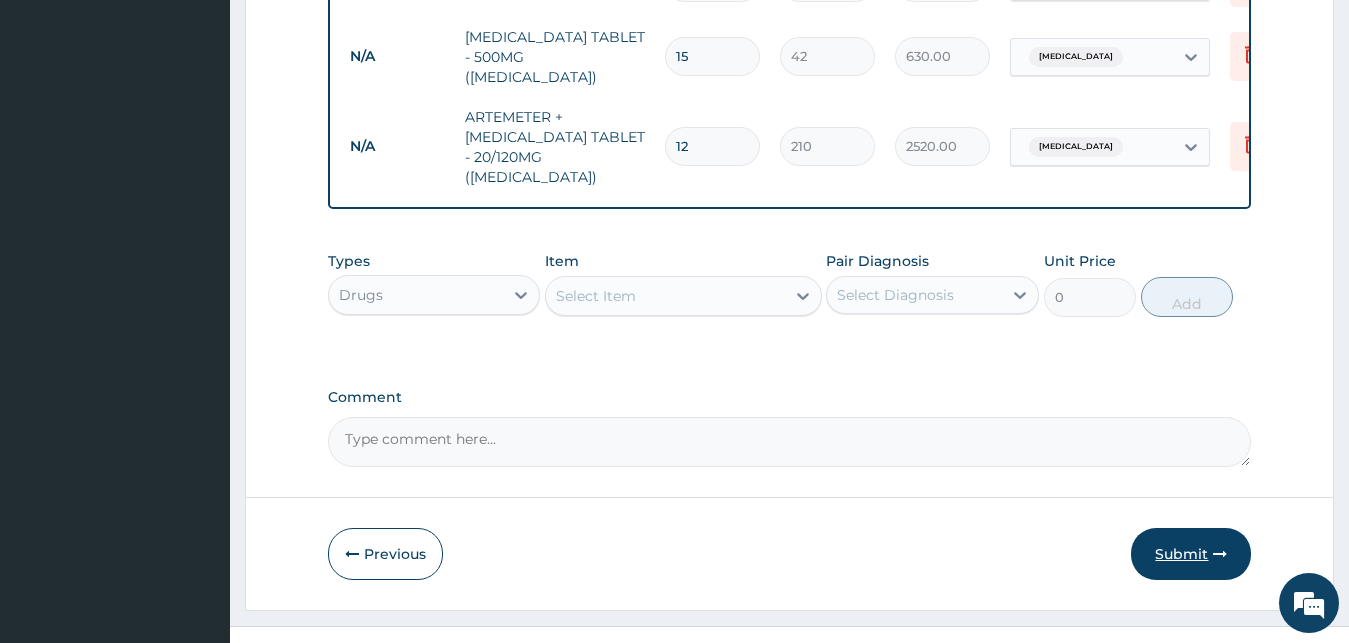 click on "Submit" at bounding box center (1191, 554) 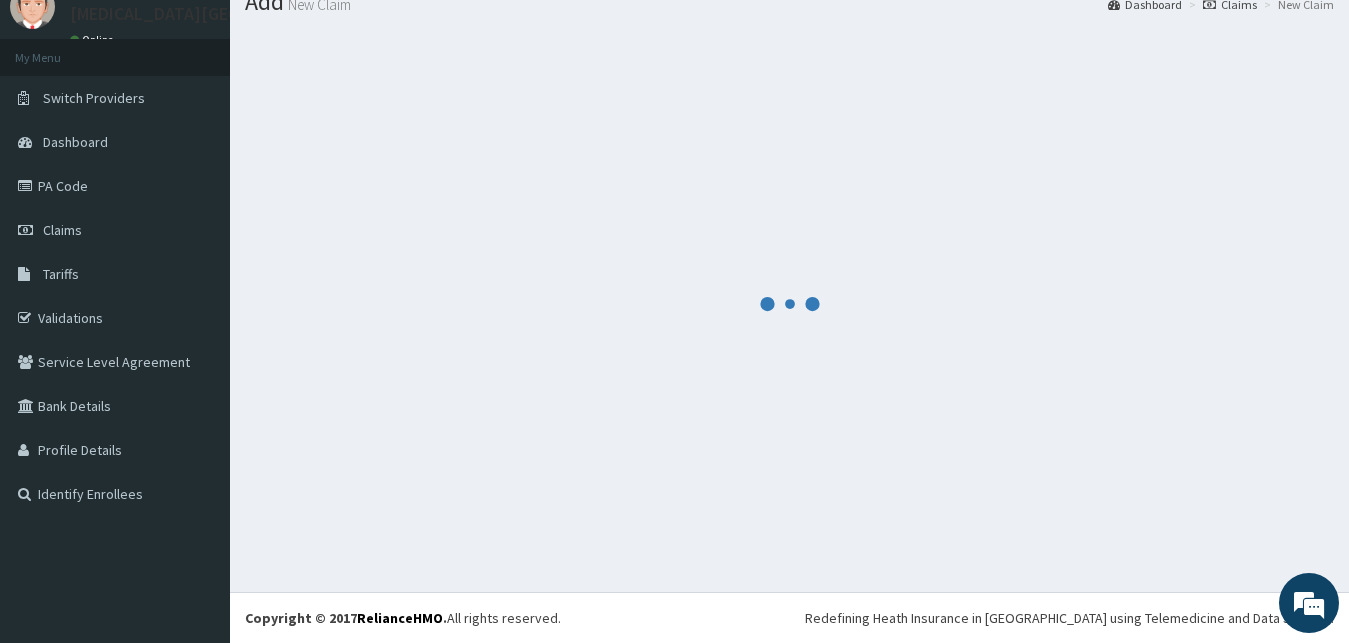scroll, scrollTop: 76, scrollLeft: 0, axis: vertical 